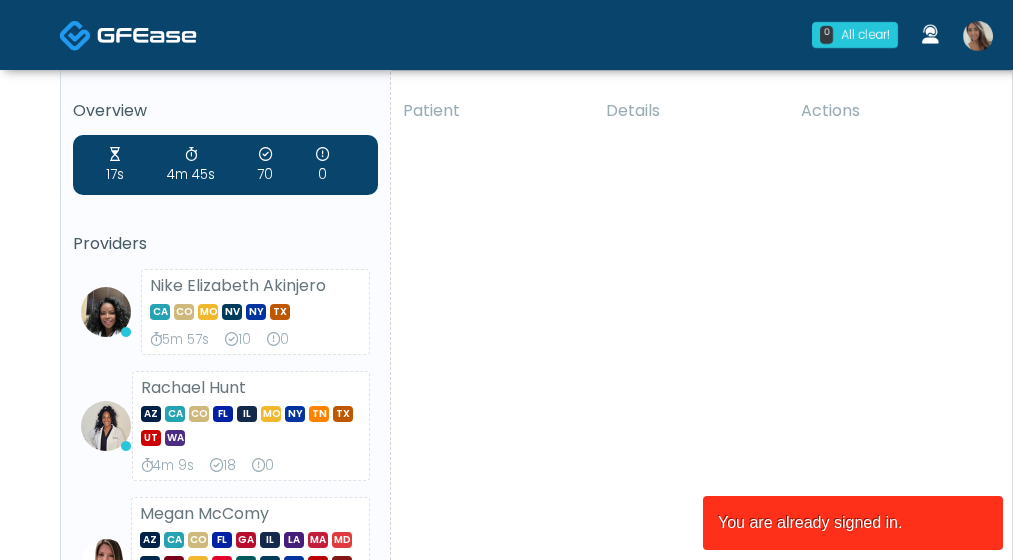 scroll, scrollTop: 0, scrollLeft: 0, axis: both 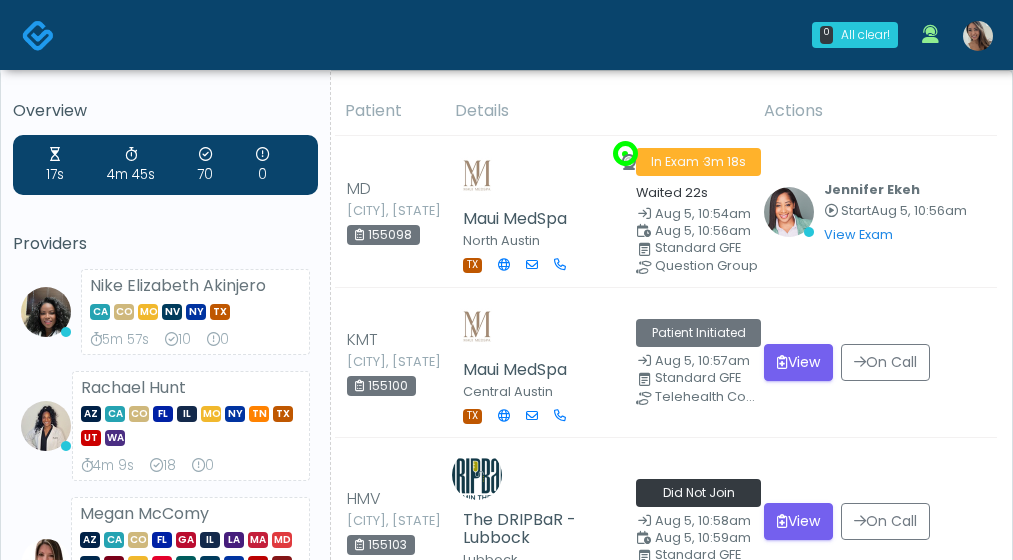 click at bounding box center (978, 35) 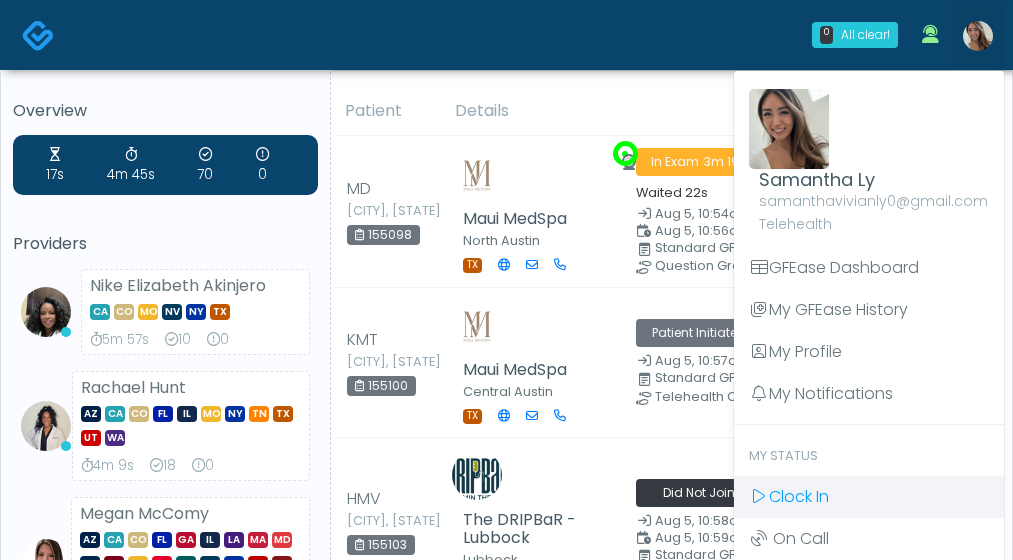 click on "Clock In" at bounding box center [799, 496] 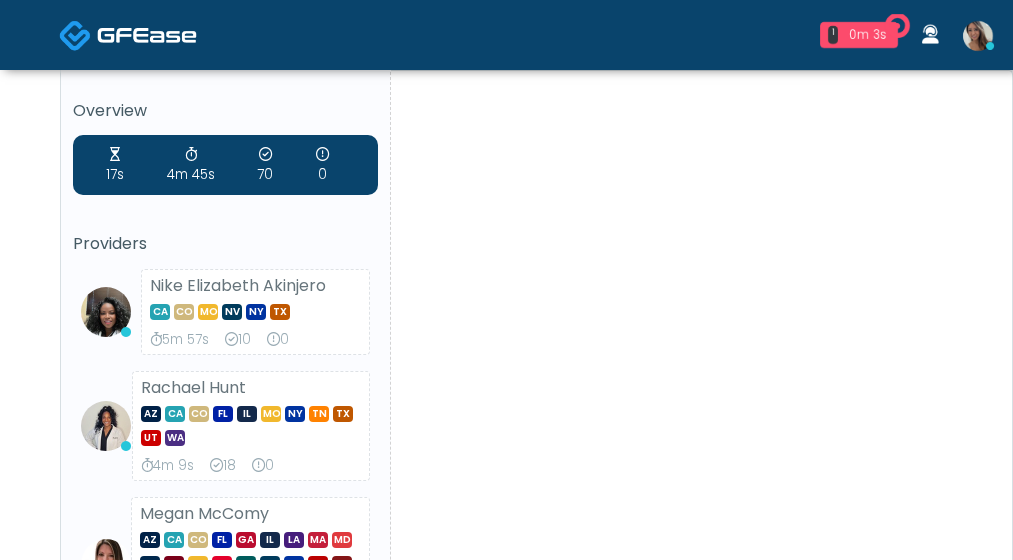 scroll, scrollTop: 0, scrollLeft: 0, axis: both 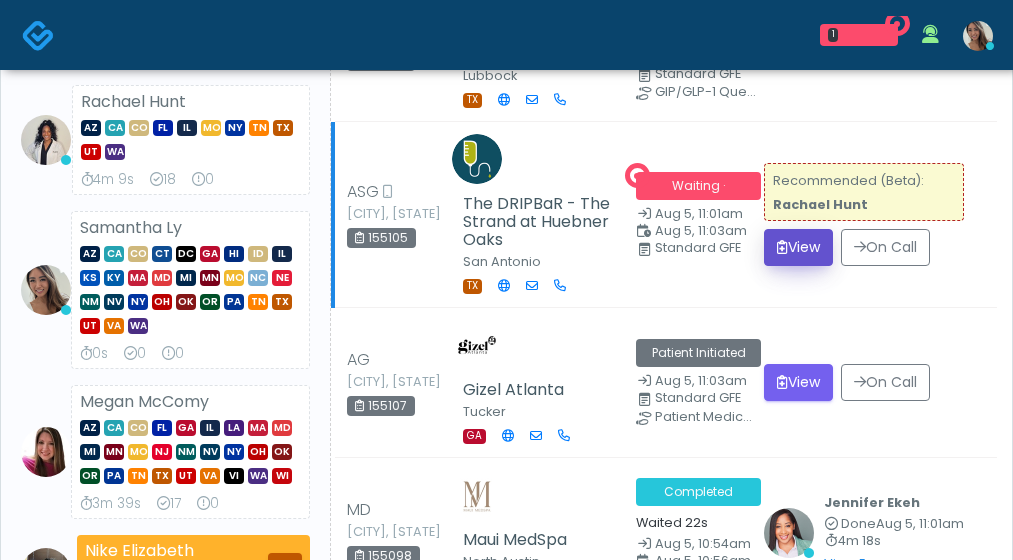 click on "View" at bounding box center (798, 247) 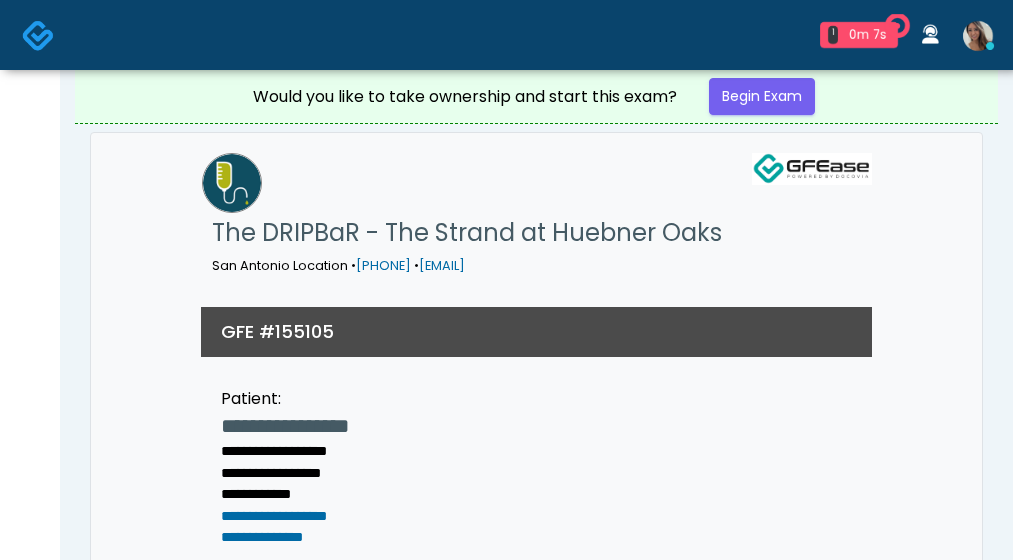 scroll, scrollTop: 0, scrollLeft: 0, axis: both 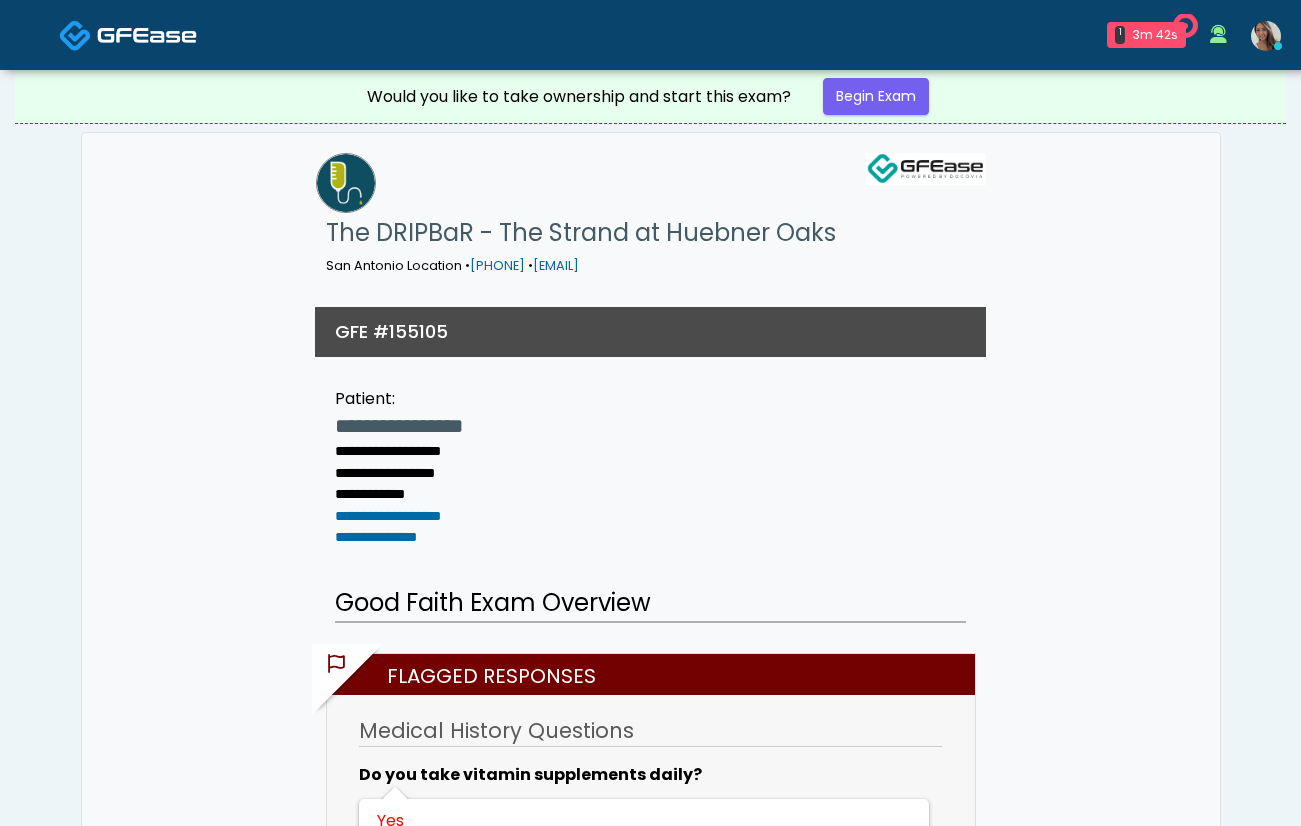 click at bounding box center [147, 34] 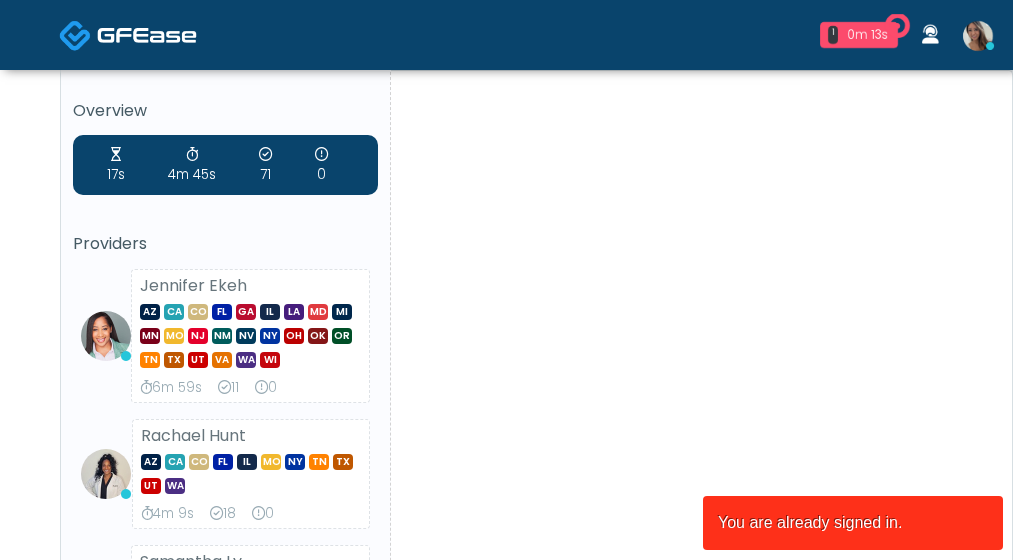 scroll, scrollTop: 0, scrollLeft: 0, axis: both 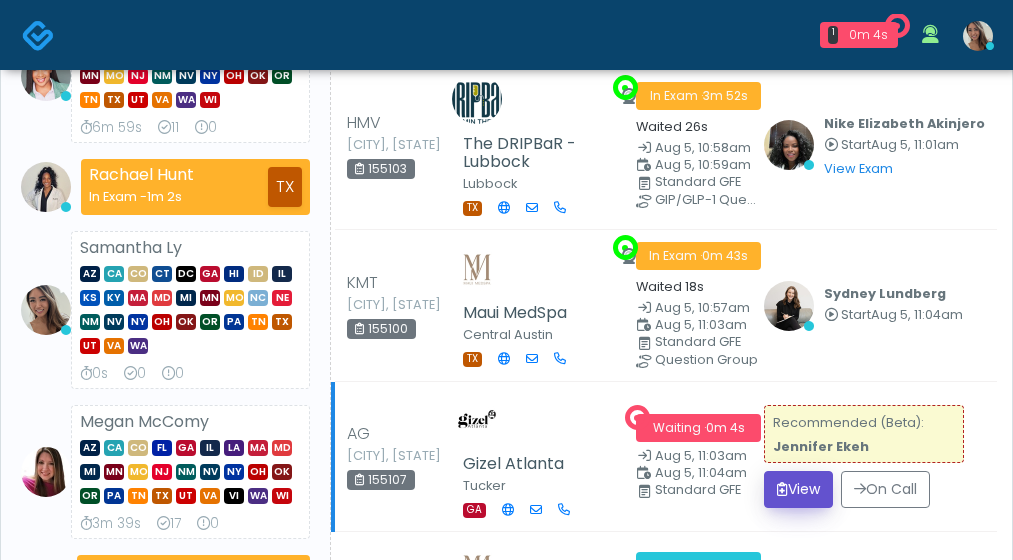 click on "View" at bounding box center (798, 489) 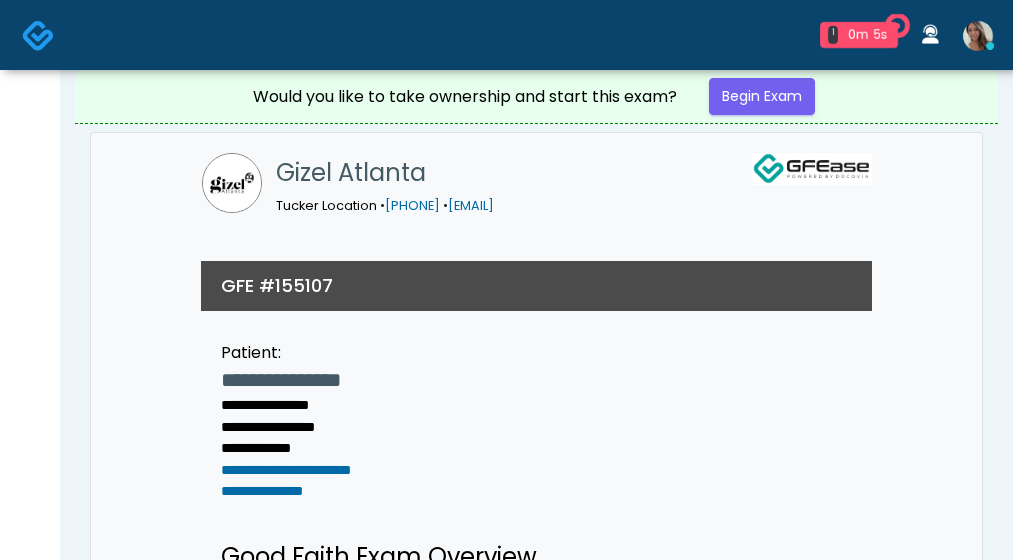 scroll, scrollTop: 0, scrollLeft: 0, axis: both 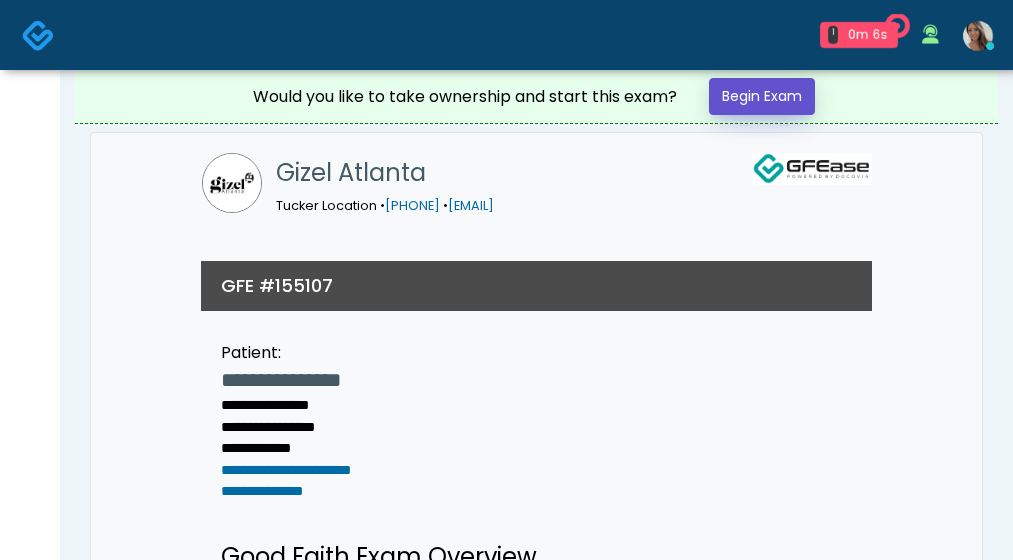 click on "Begin Exam" at bounding box center (762, 96) 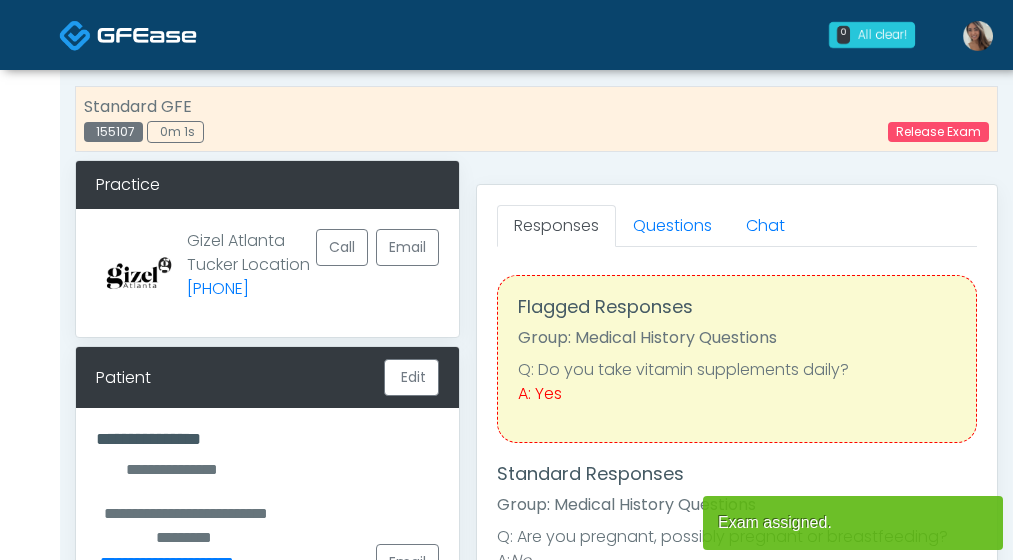 scroll, scrollTop: 0, scrollLeft: 0, axis: both 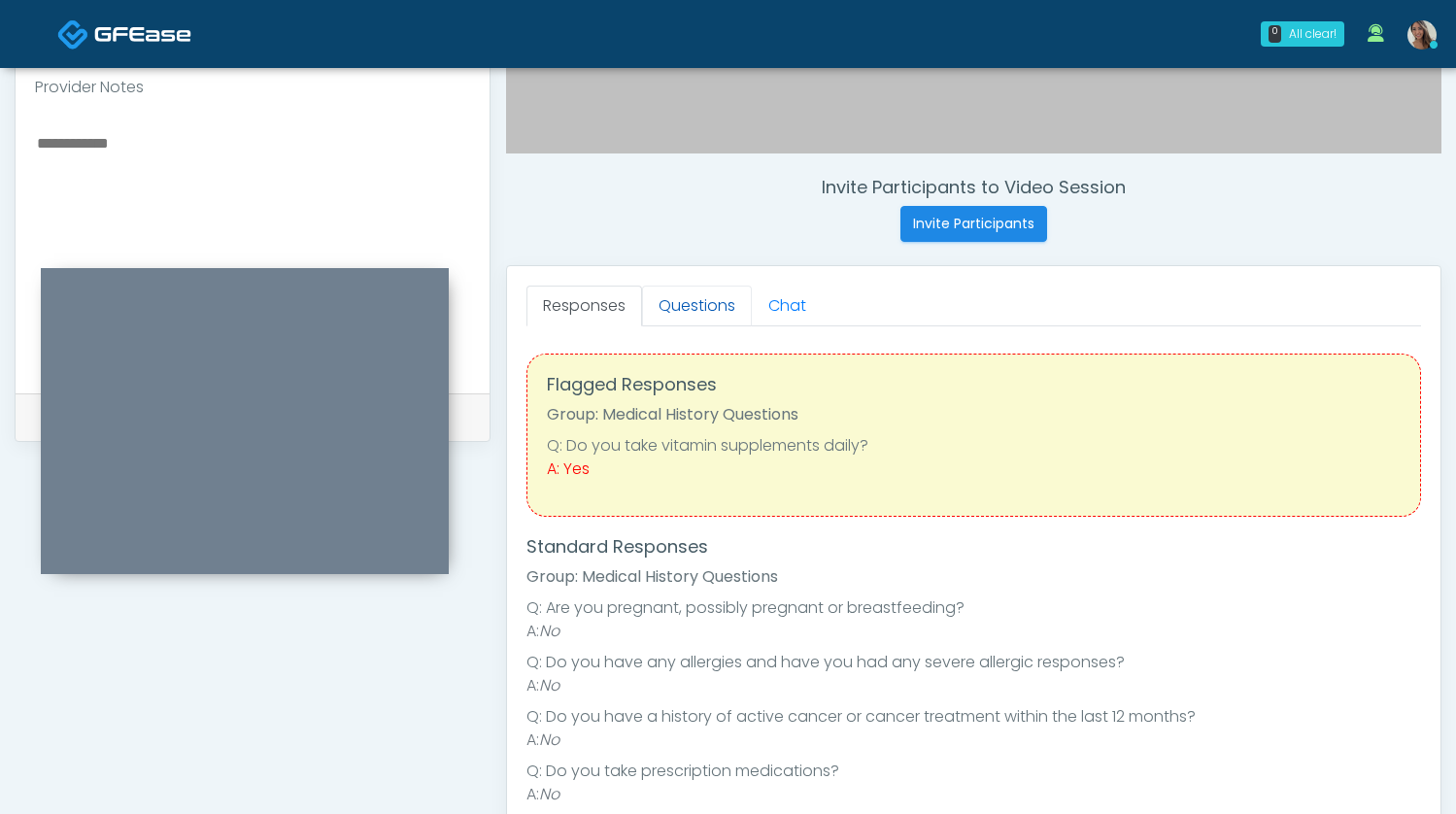 click on "Questions" at bounding box center (696, 306) 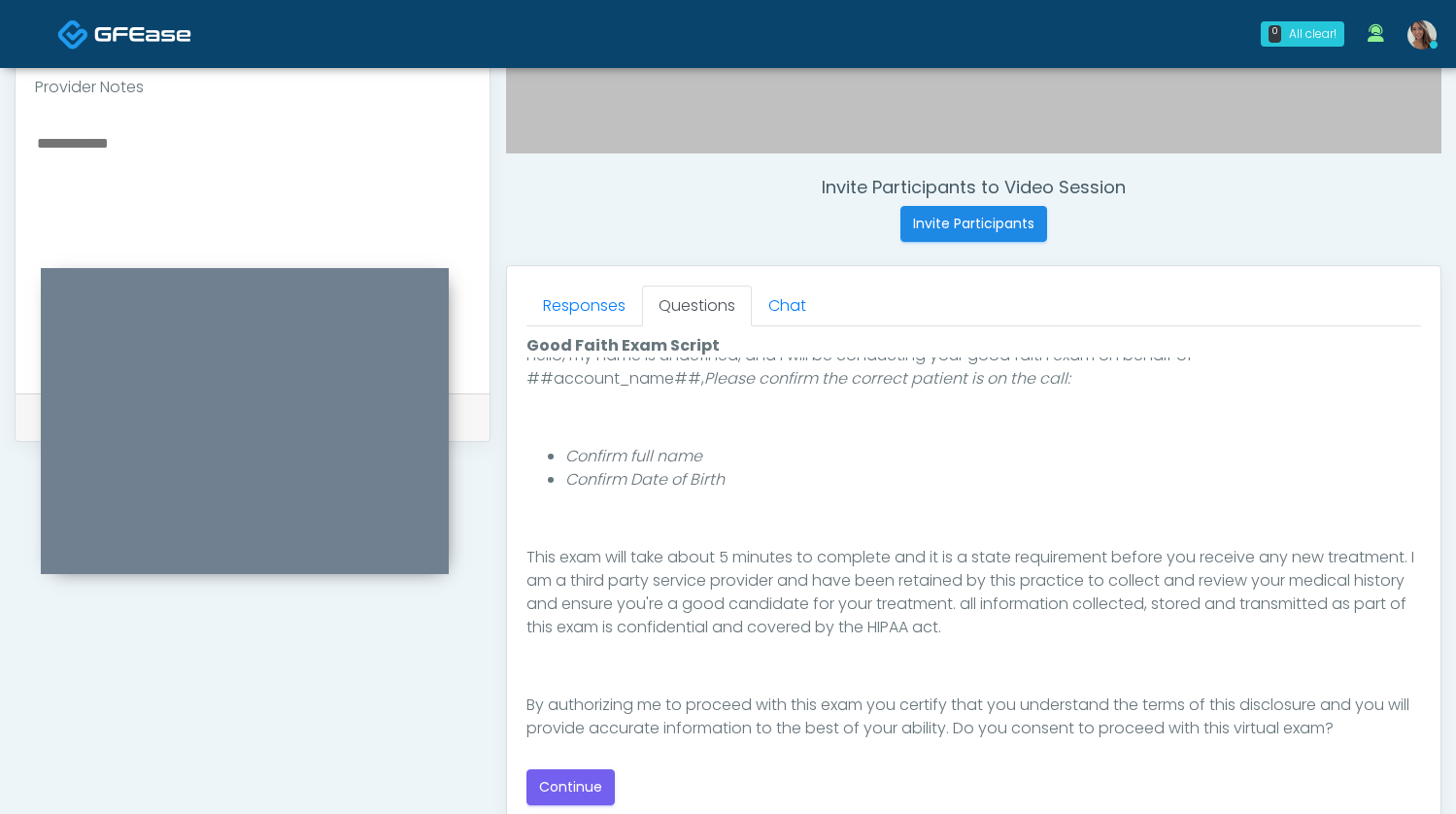 scroll, scrollTop: 179, scrollLeft: 0, axis: vertical 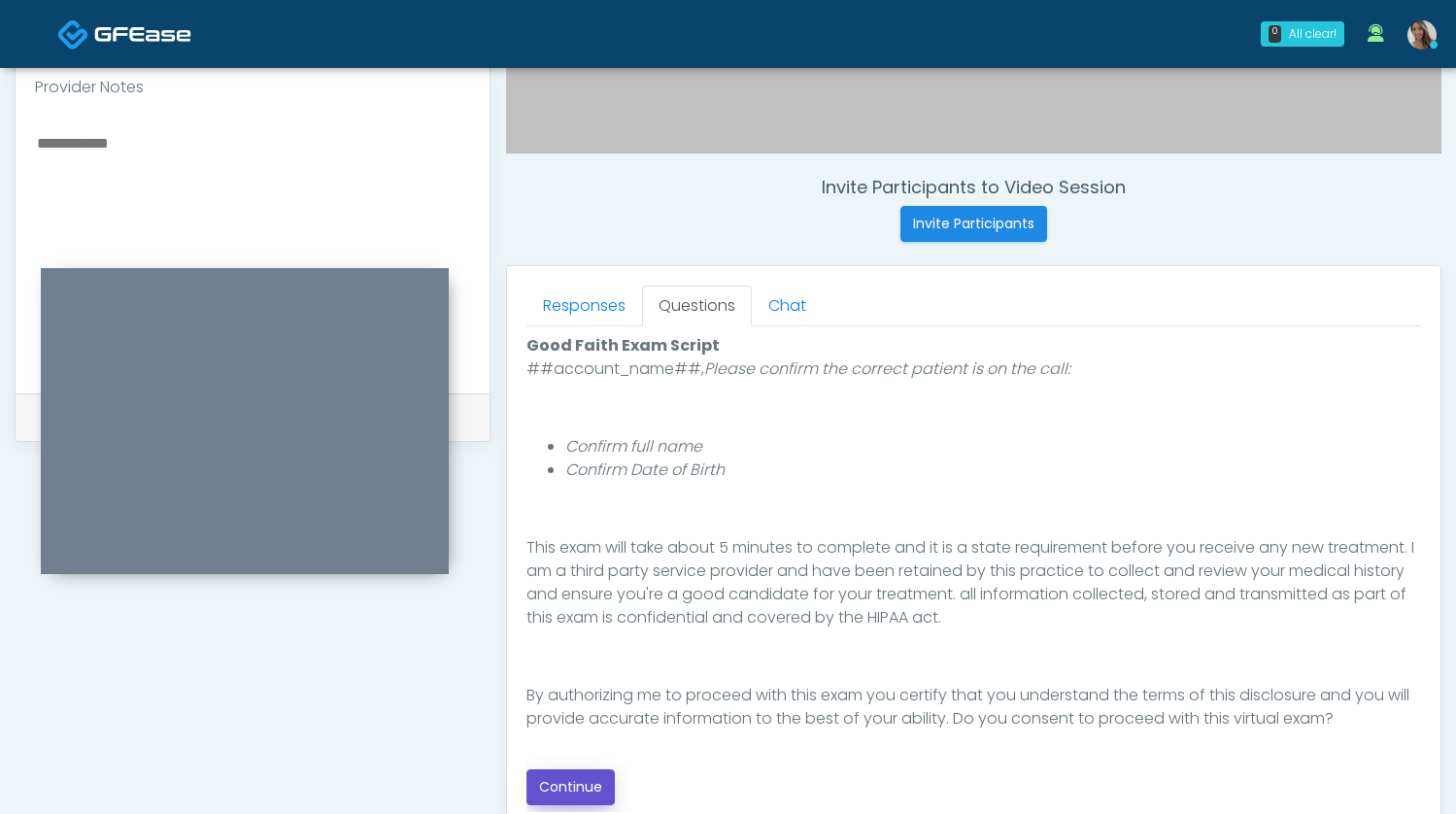 click on "Continue" at bounding box center [570, 787] 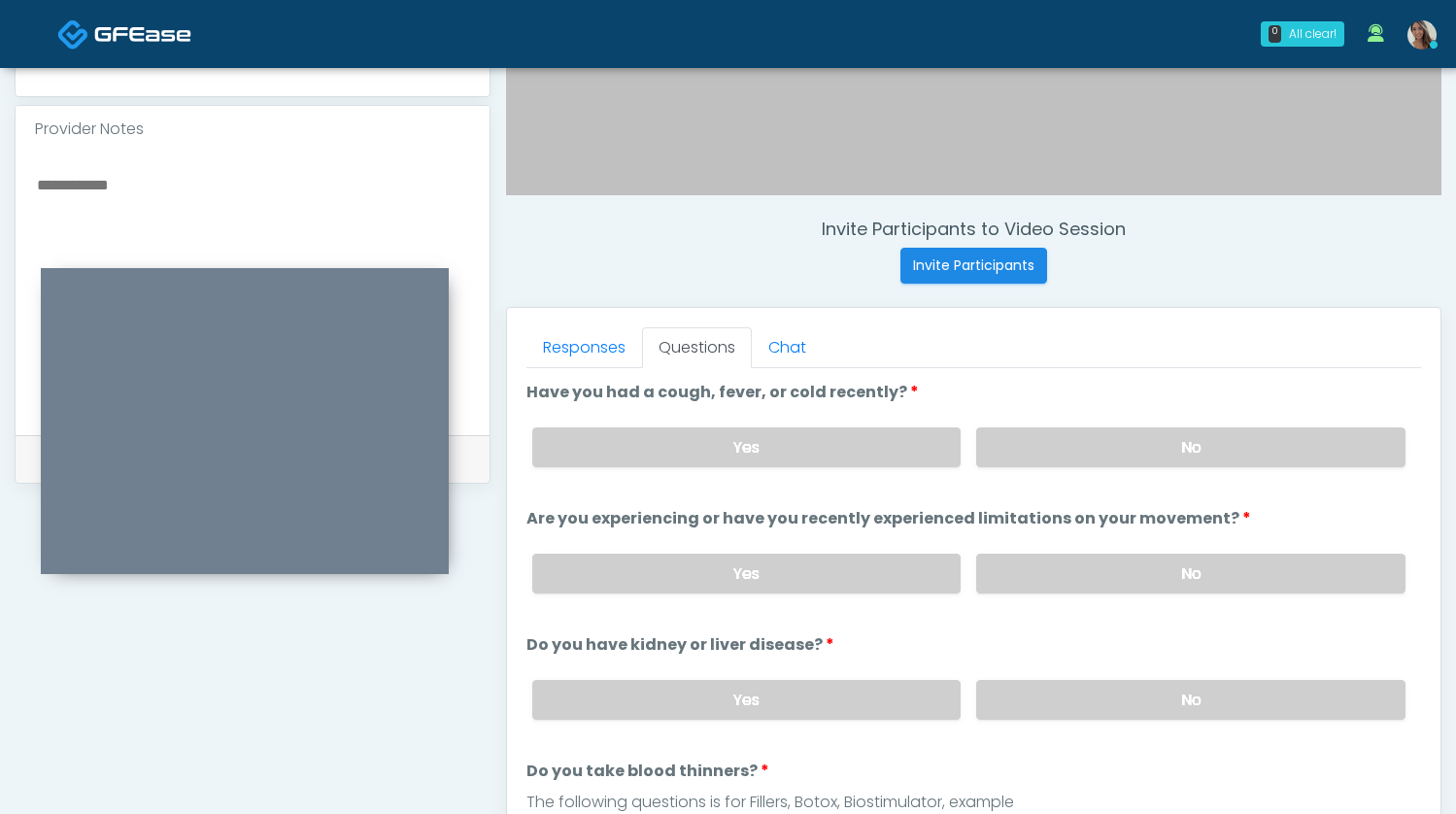 scroll, scrollTop: 513, scrollLeft: 0, axis: vertical 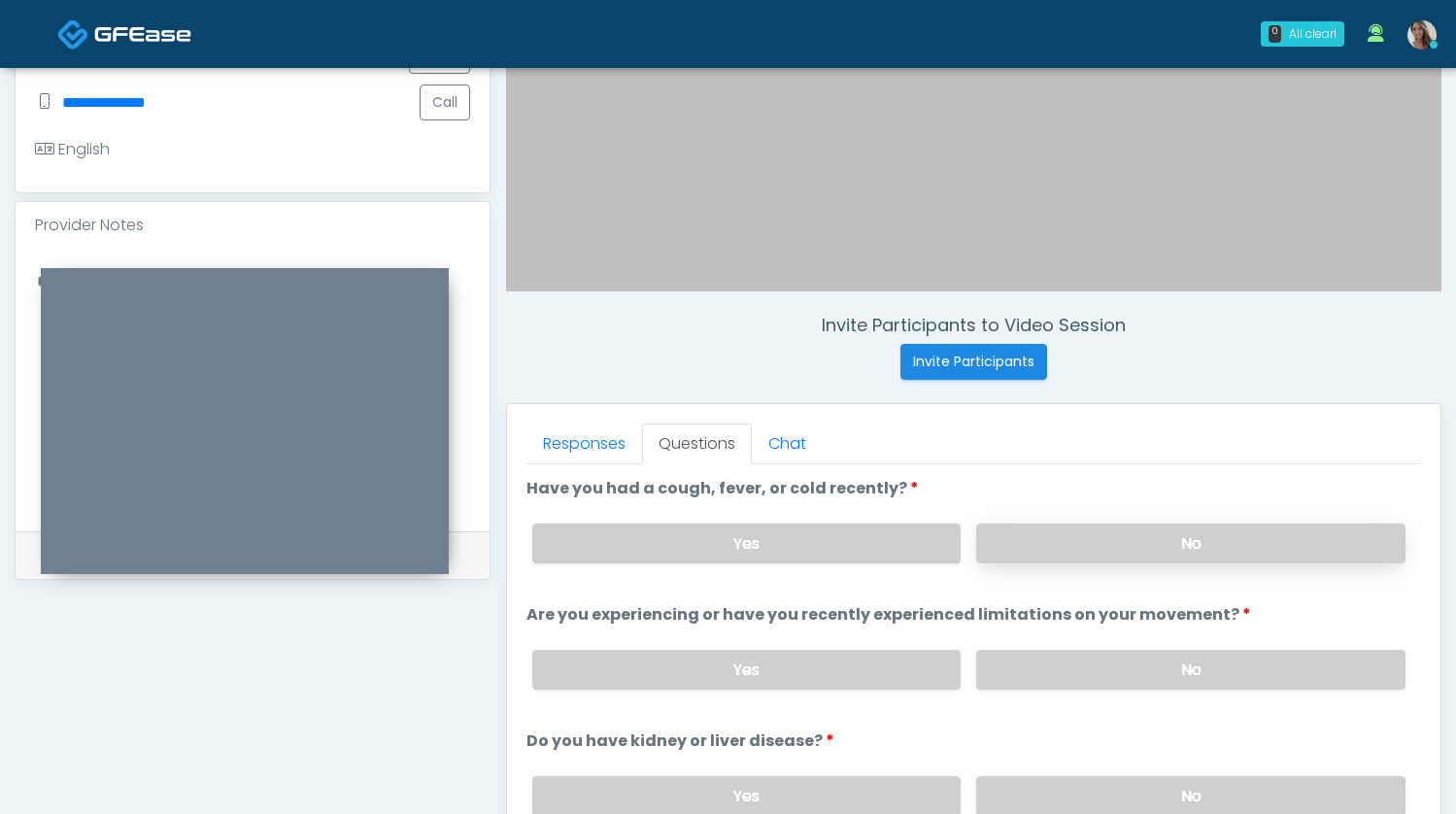 click on "No" at bounding box center [1191, 543] 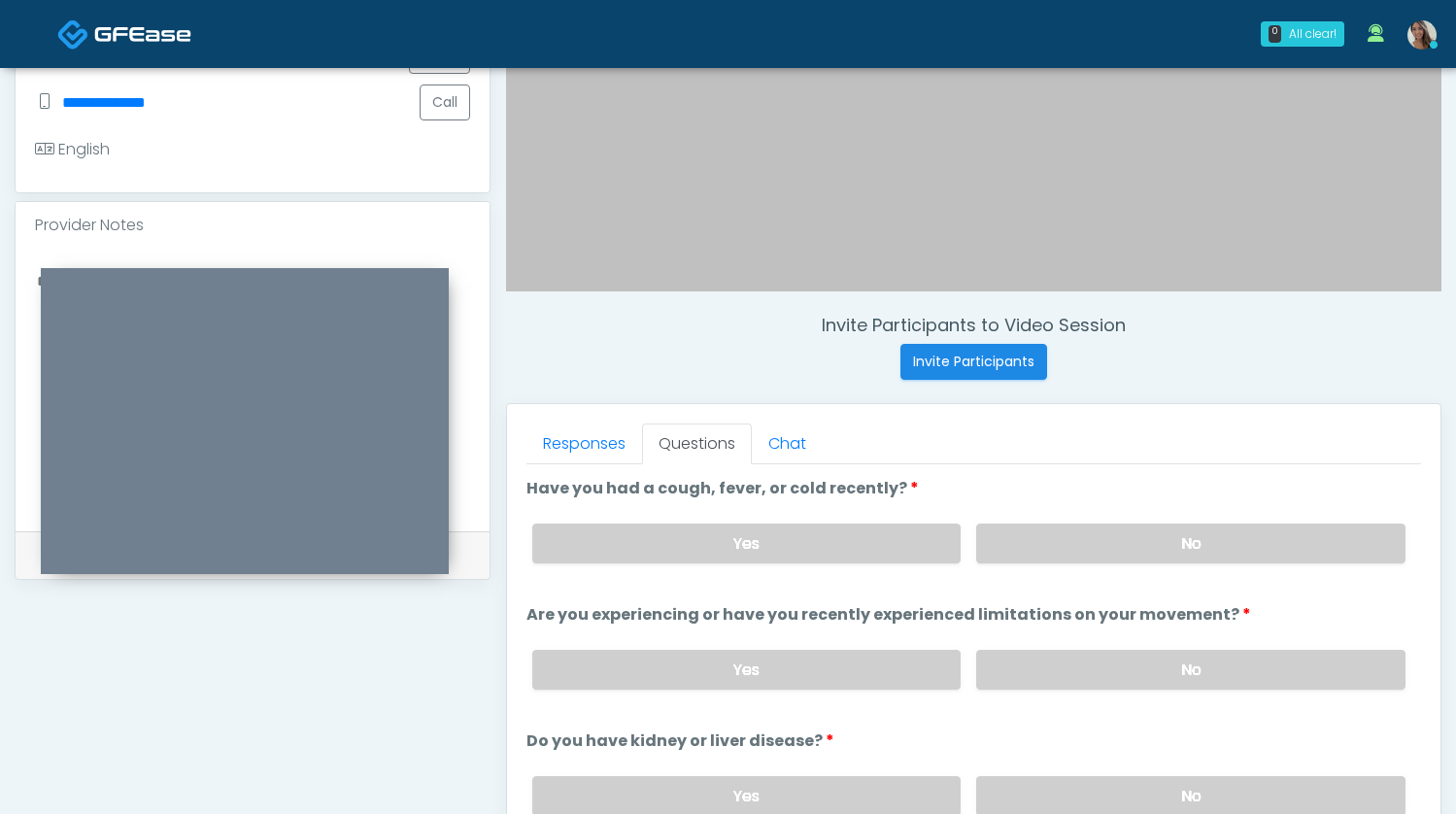 drag, startPoint x: 1104, startPoint y: 668, endPoint x: 1078, endPoint y: 613, distance: 60.83584 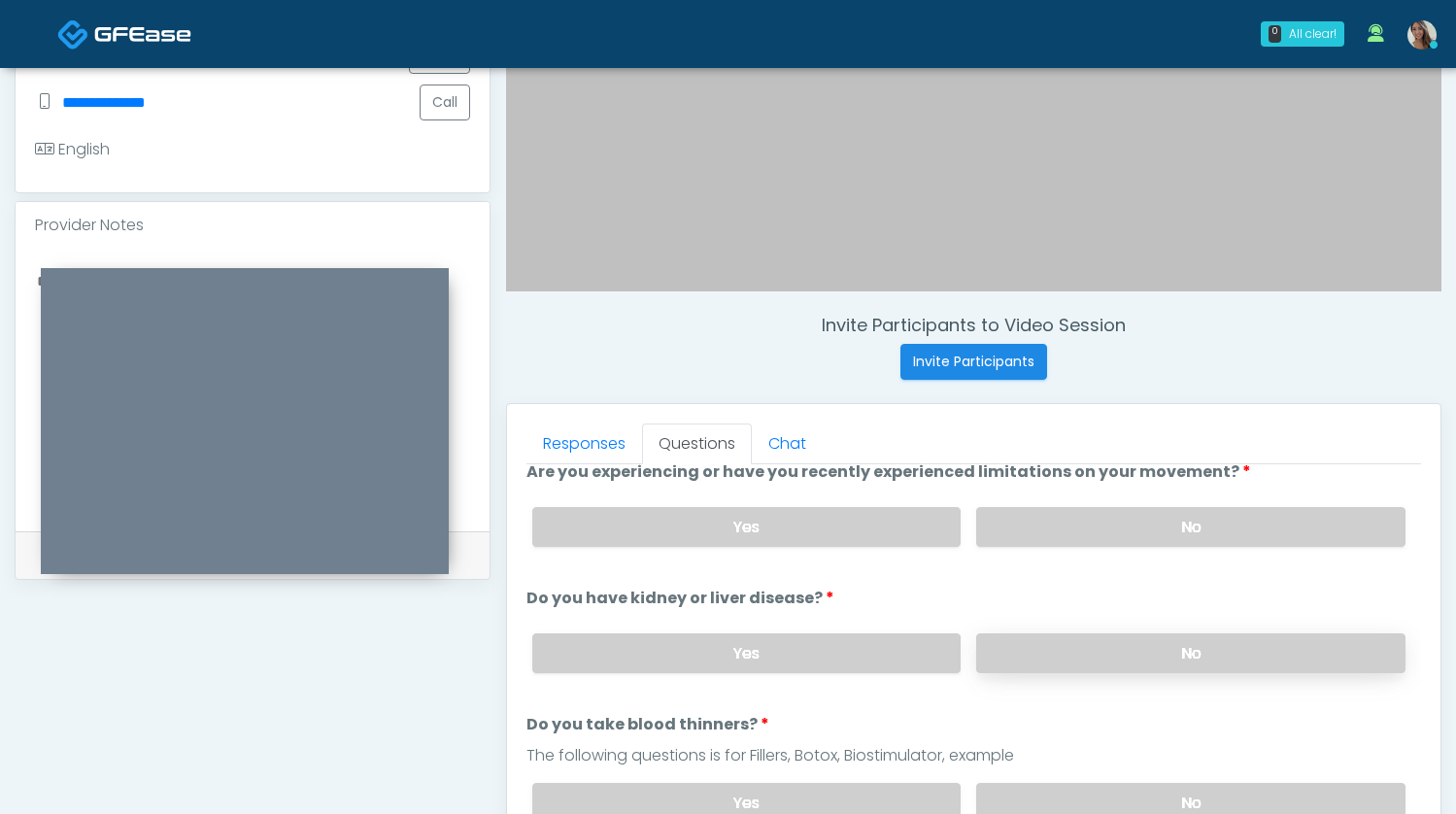 click on "No" at bounding box center [1191, 653] 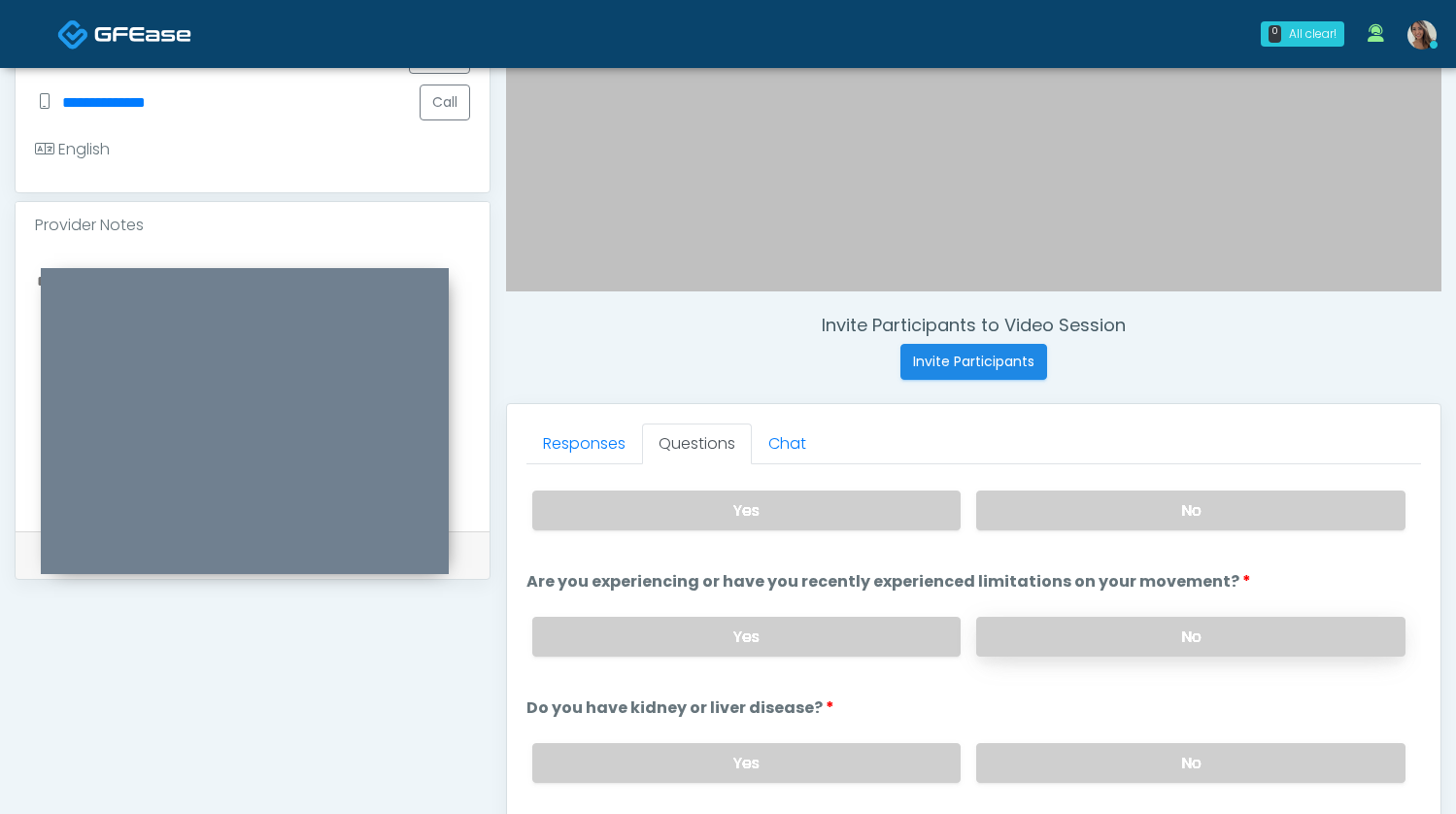 scroll, scrollTop: 0, scrollLeft: 0, axis: both 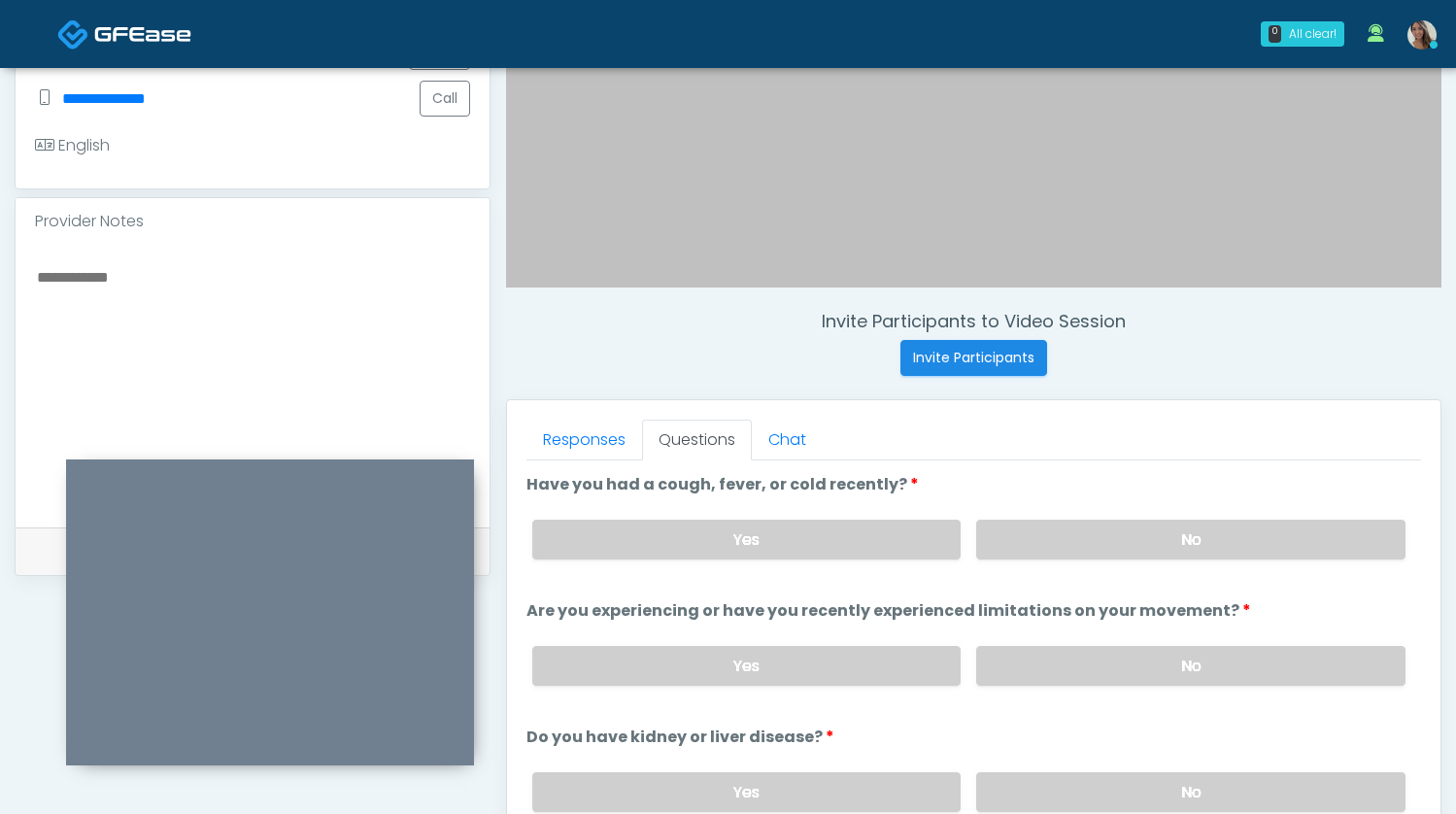 click at bounding box center [270, 612] 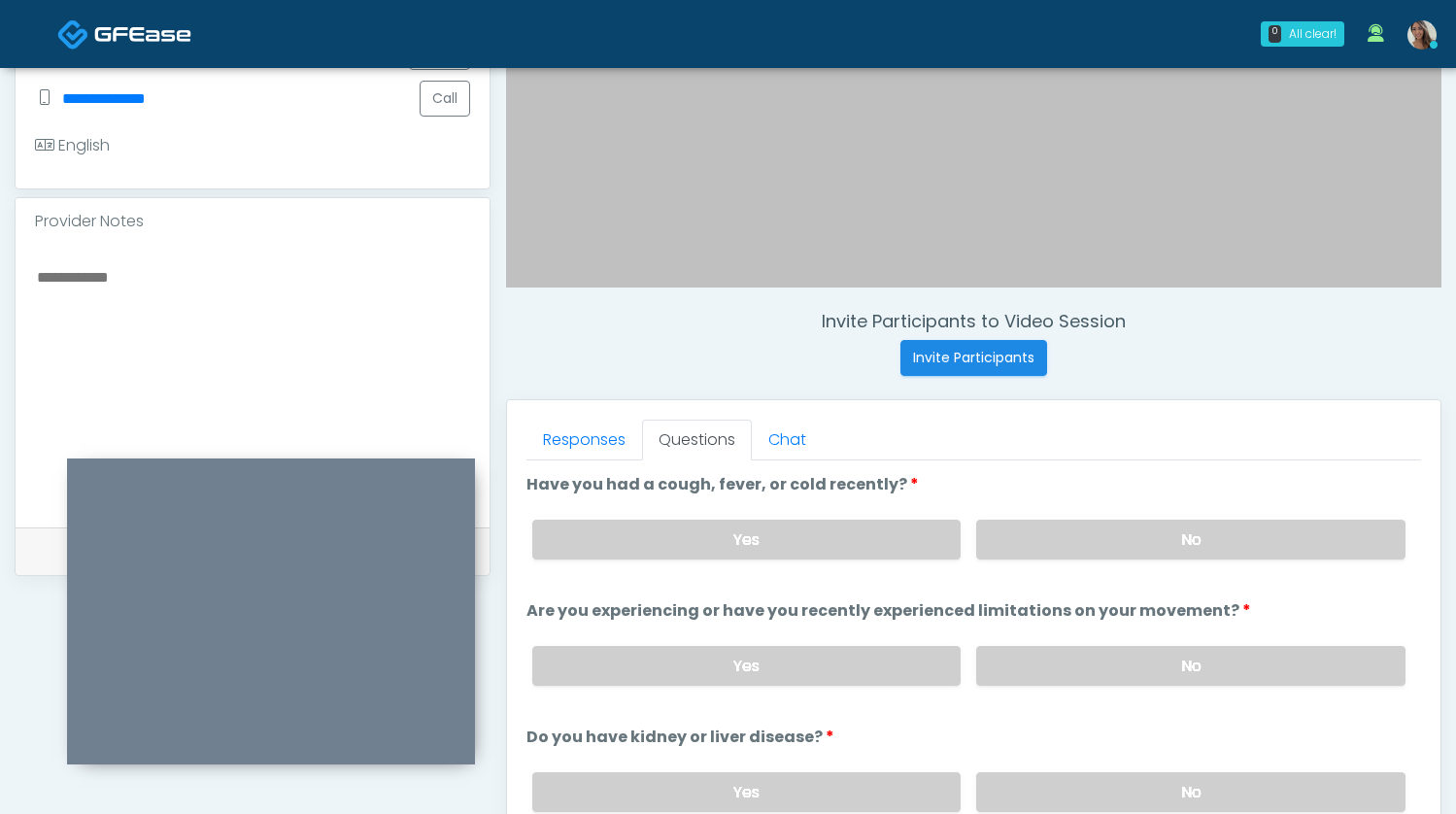 click at bounding box center (253, 383) 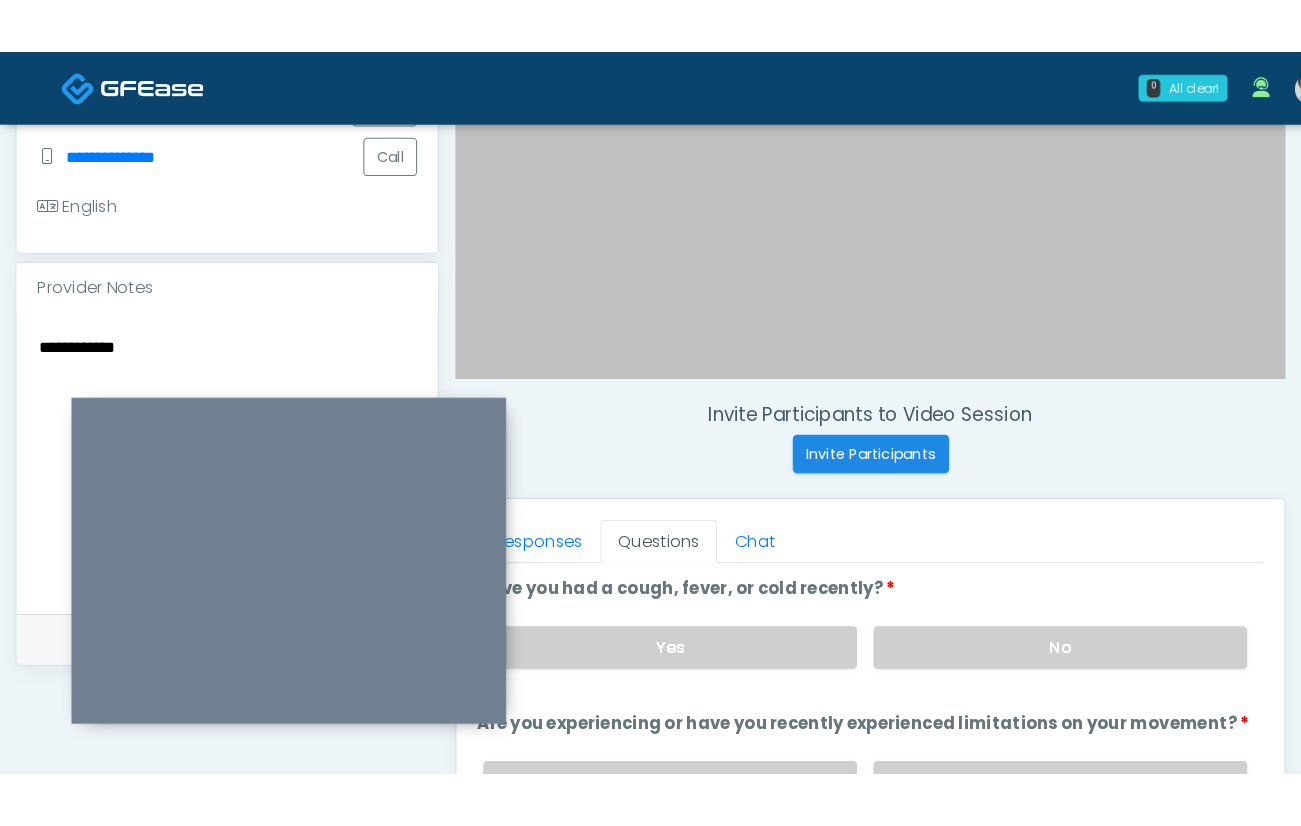 scroll, scrollTop: 515, scrollLeft: 0, axis: vertical 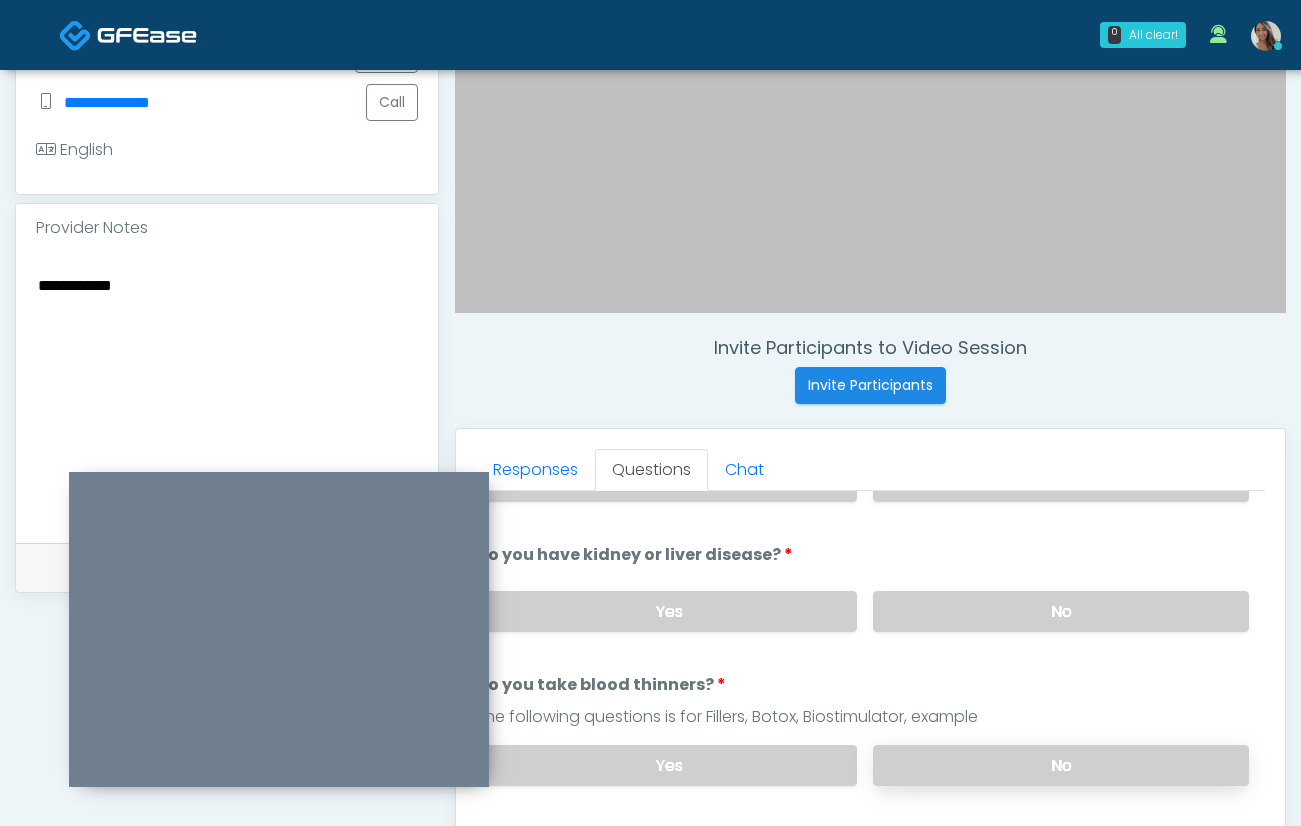 type on "**********" 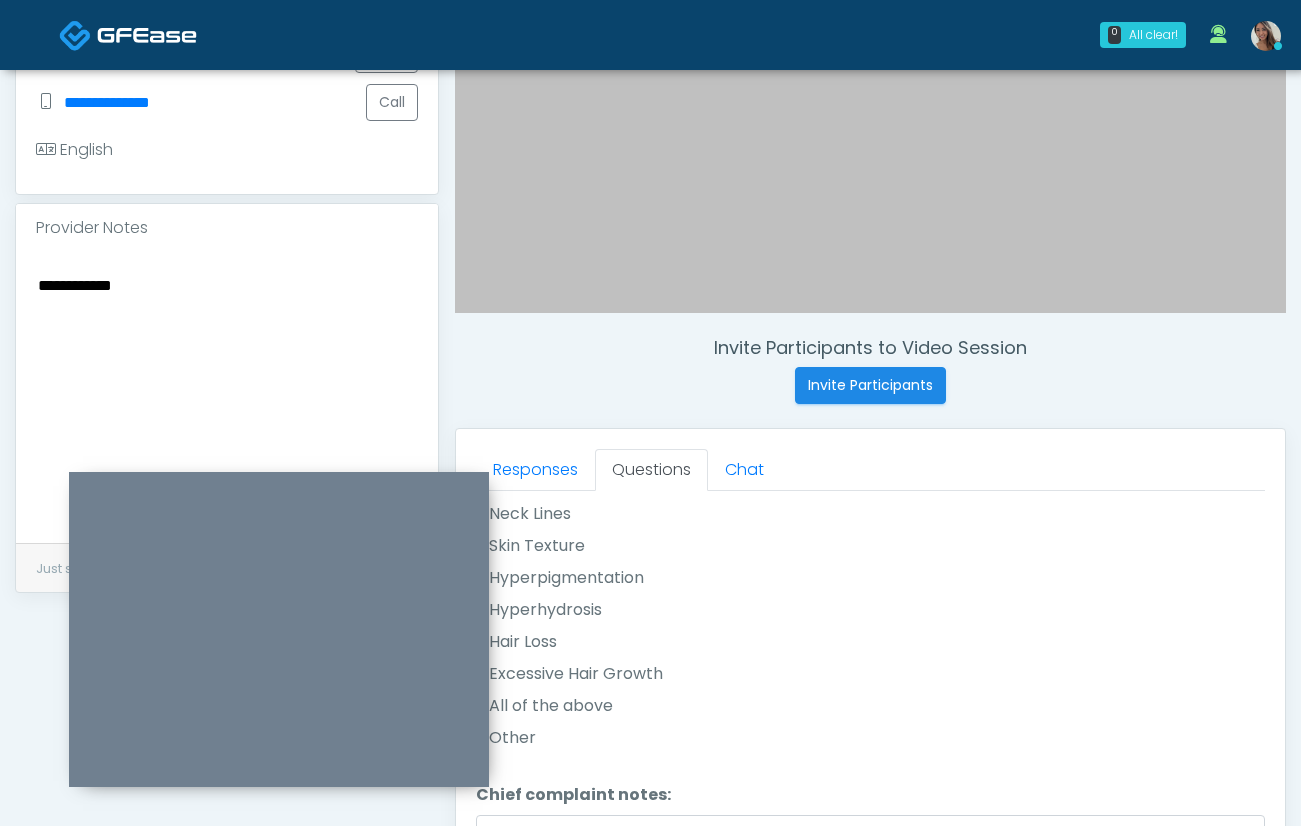 scroll, scrollTop: 643, scrollLeft: 0, axis: vertical 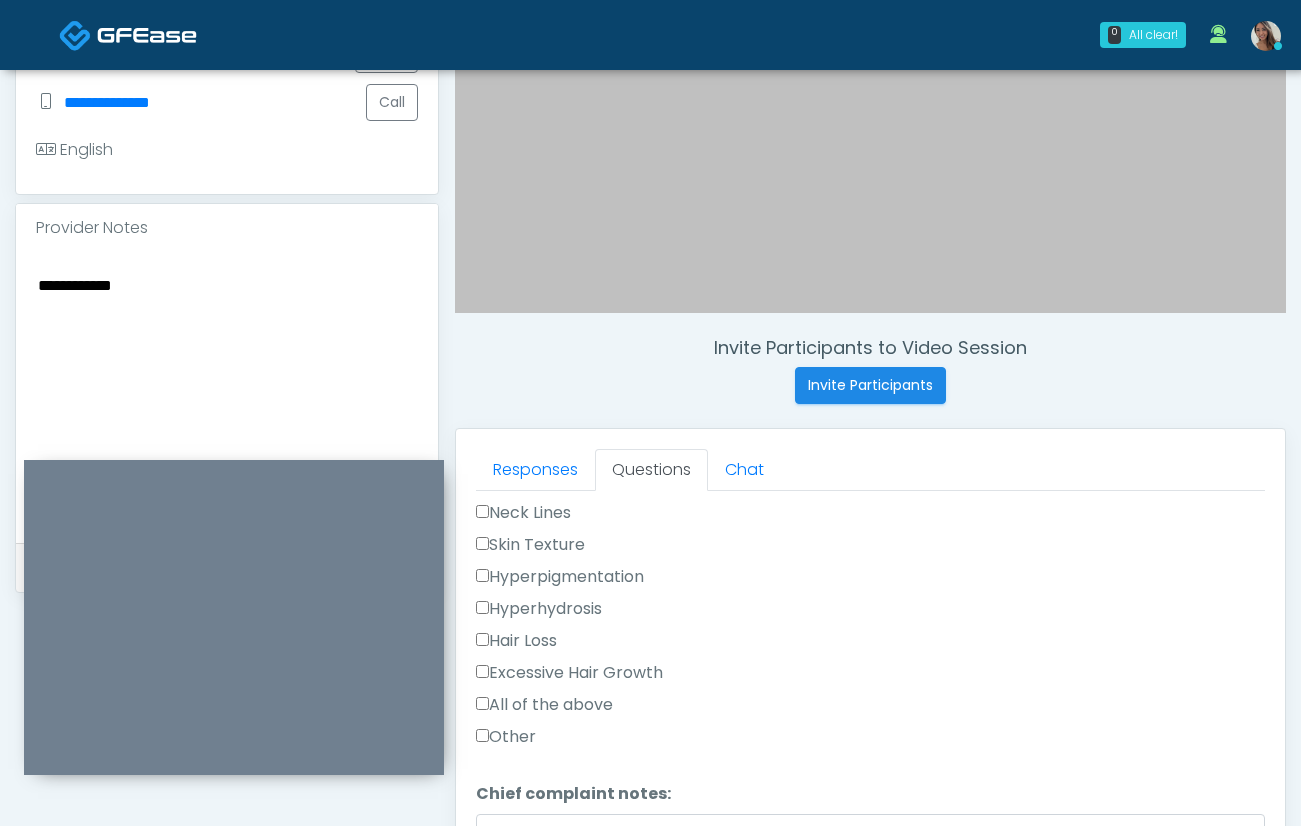 drag, startPoint x: 433, startPoint y: 486, endPoint x: 387, endPoint y: 474, distance: 47.539455 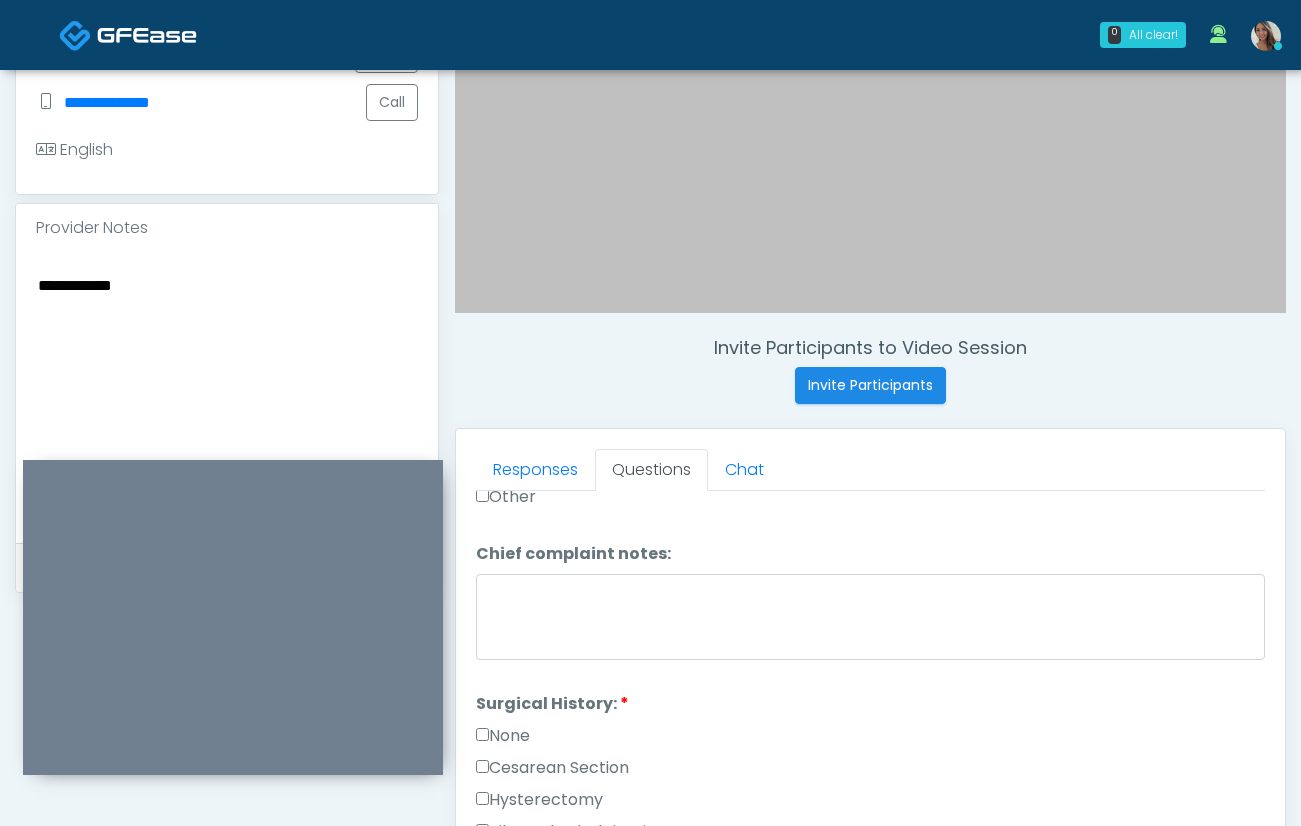 click on "None" at bounding box center [503, 736] 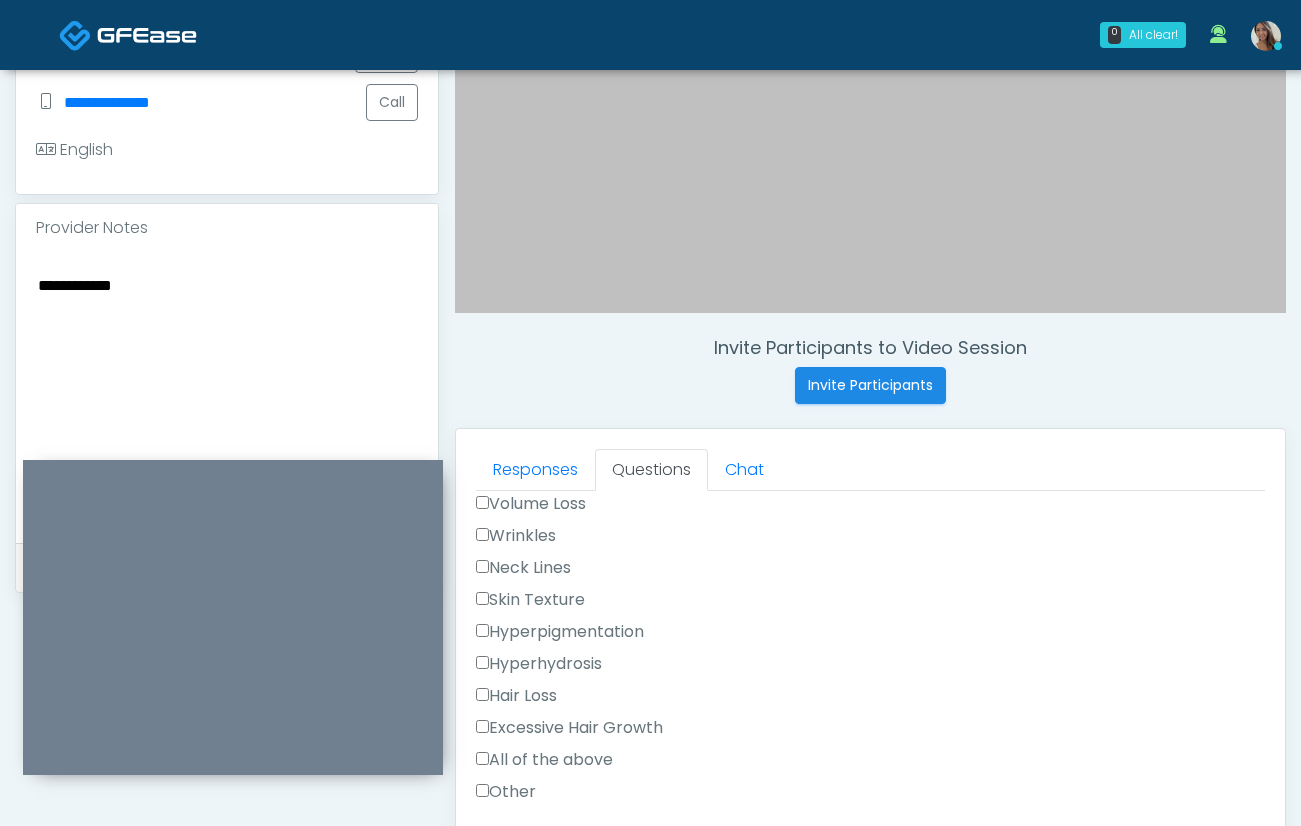 scroll, scrollTop: 587, scrollLeft: 0, axis: vertical 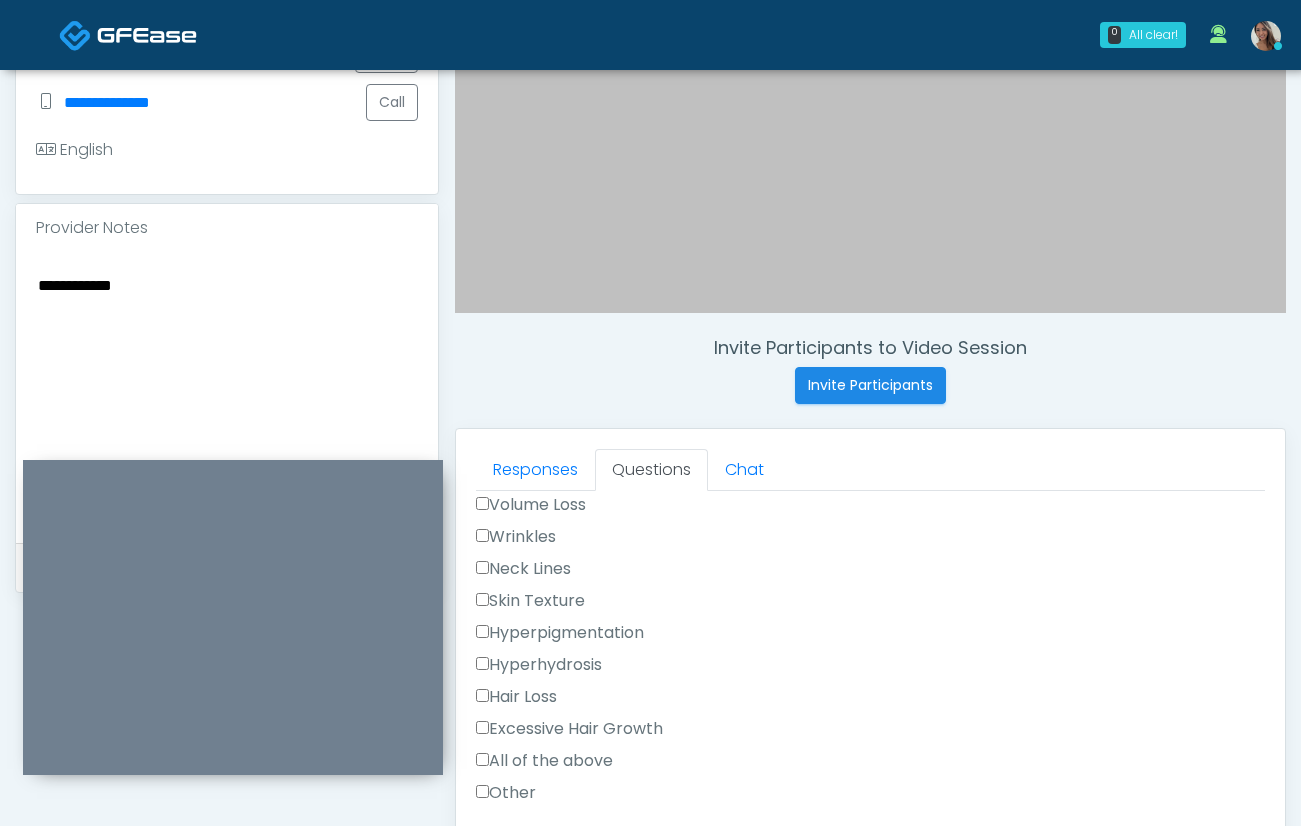 click on "Neck Lines" at bounding box center [523, 569] 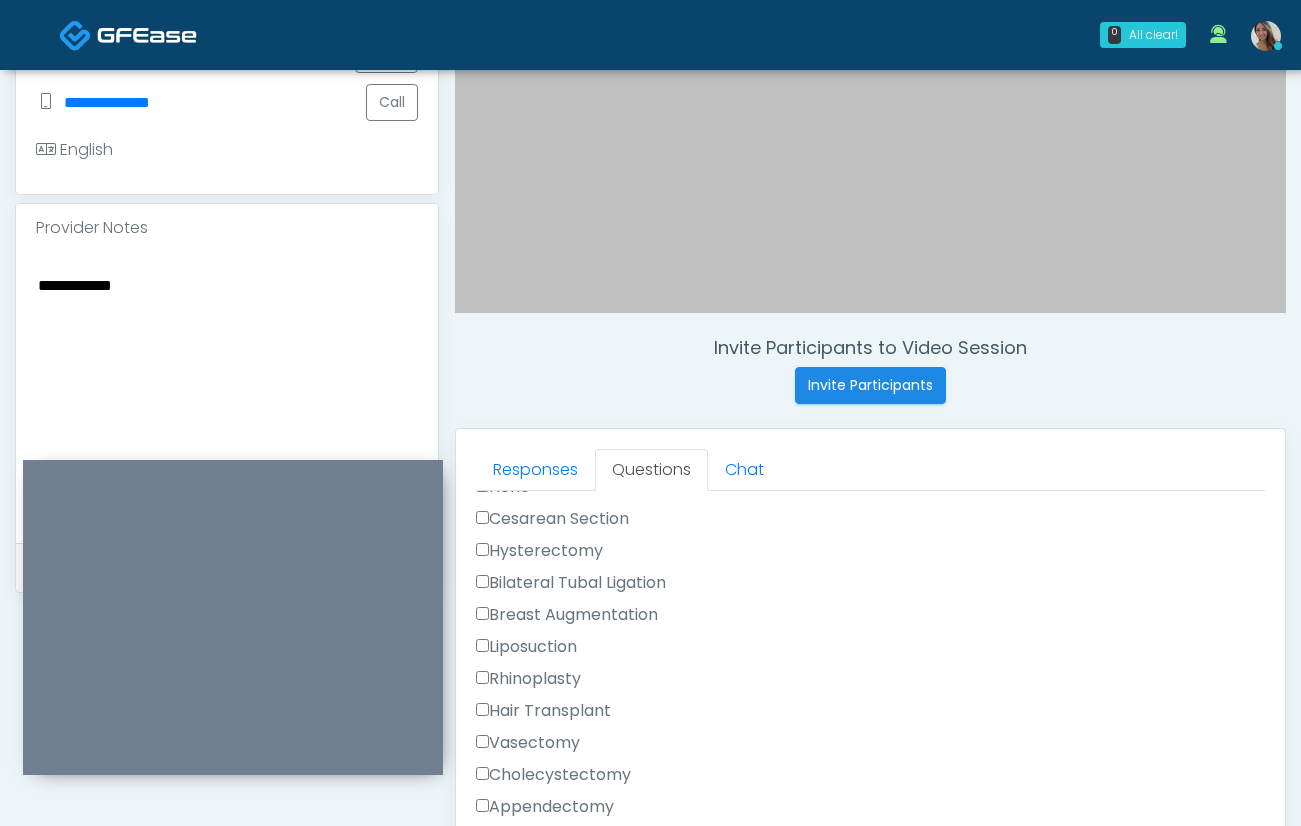 scroll, scrollTop: 1276, scrollLeft: 0, axis: vertical 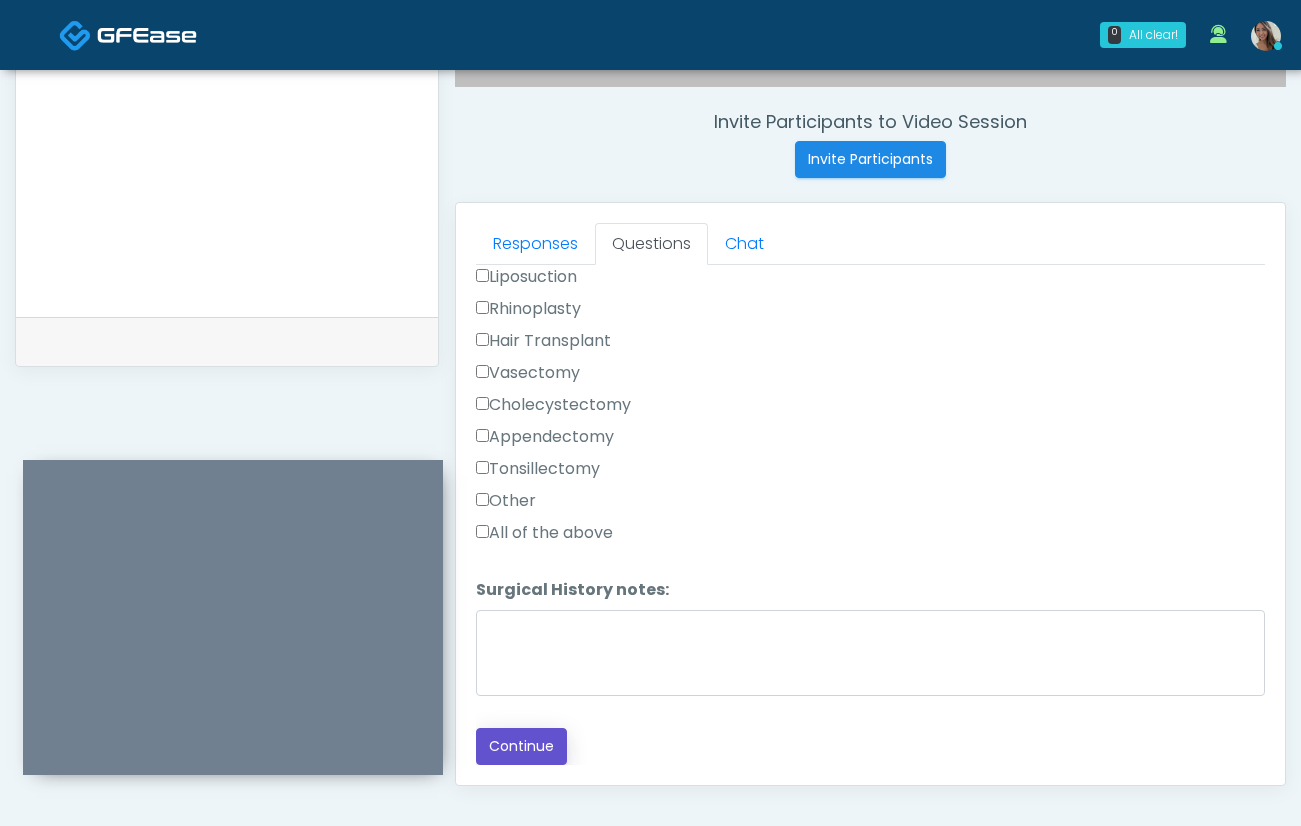 click on "Continue" at bounding box center (521, 746) 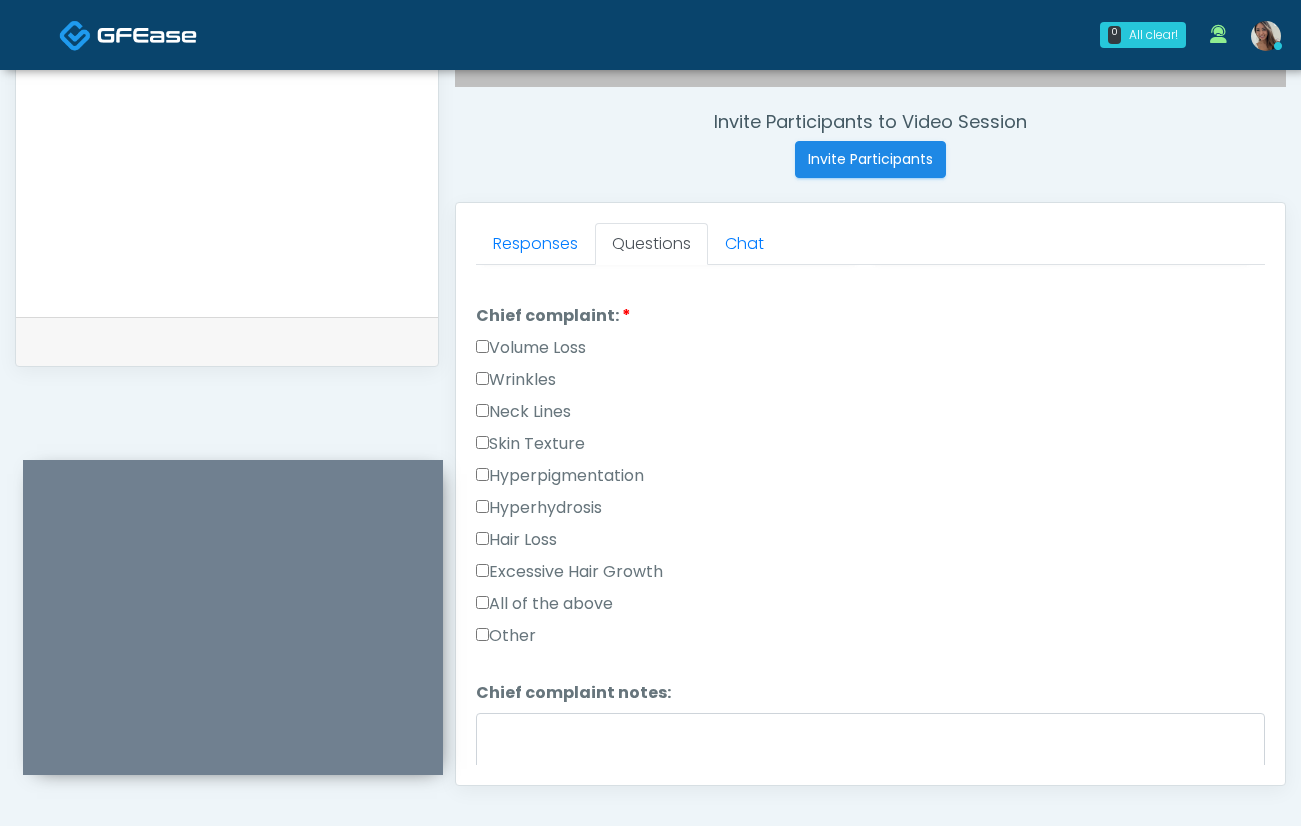 scroll, scrollTop: 182, scrollLeft: 0, axis: vertical 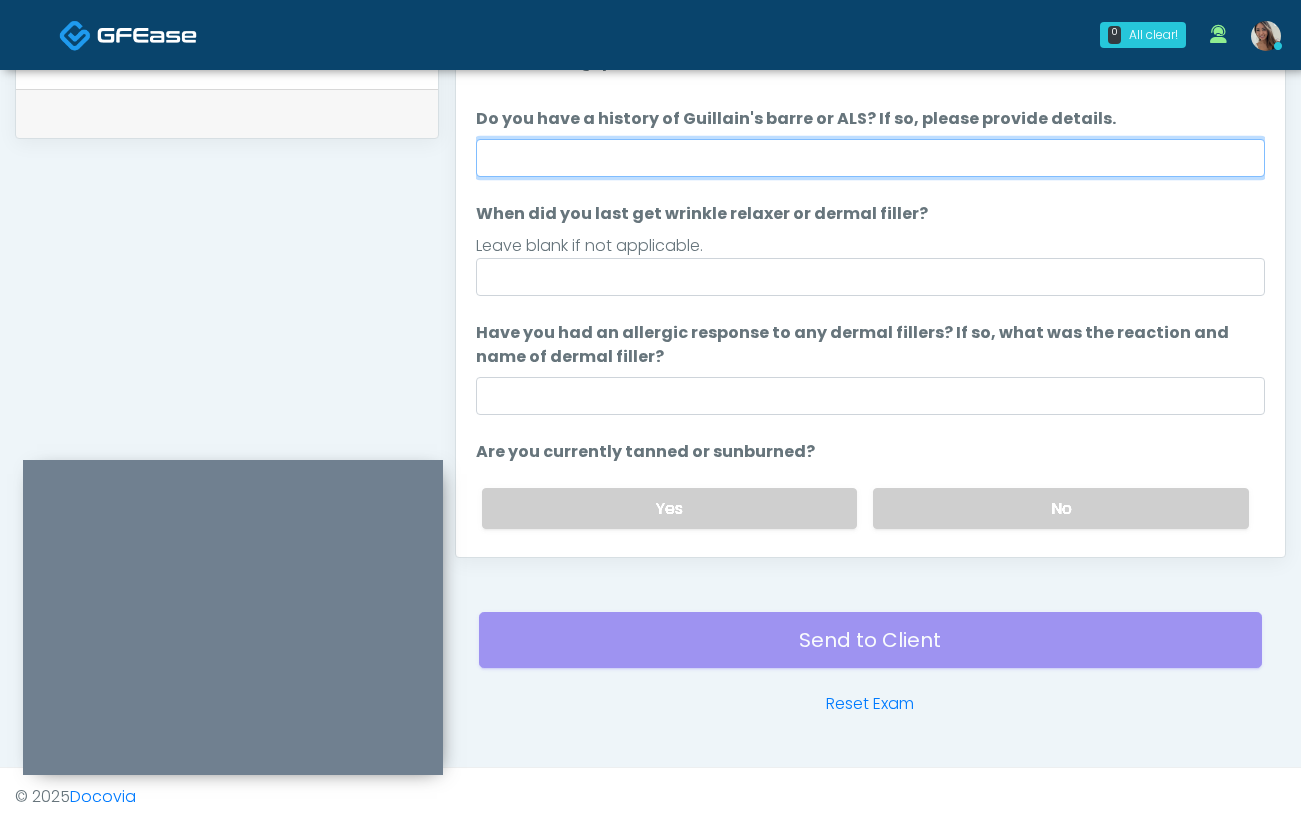 click on "Do you have a history of Guillain's barre or ALS? If so, please provide details." at bounding box center (870, 158) 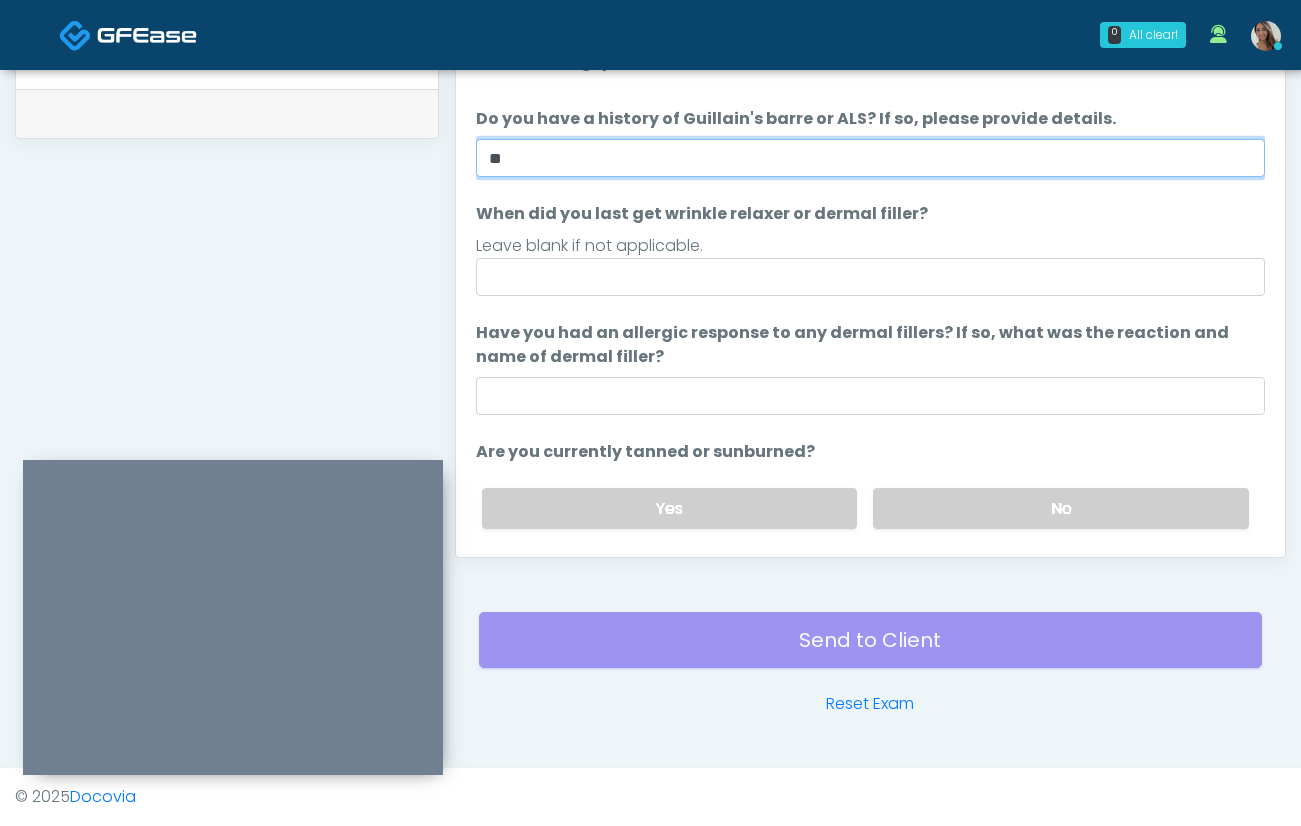 type on "**" 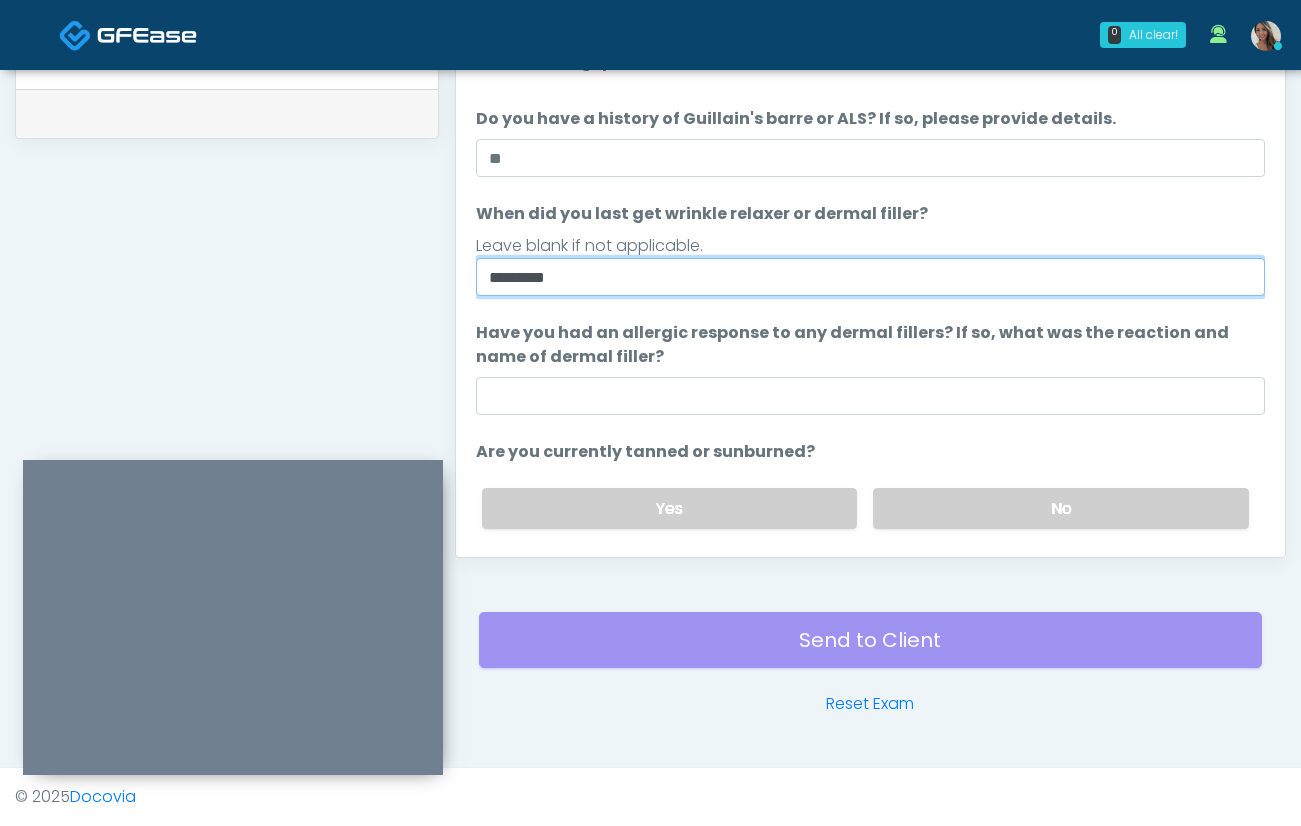 type on "*********" 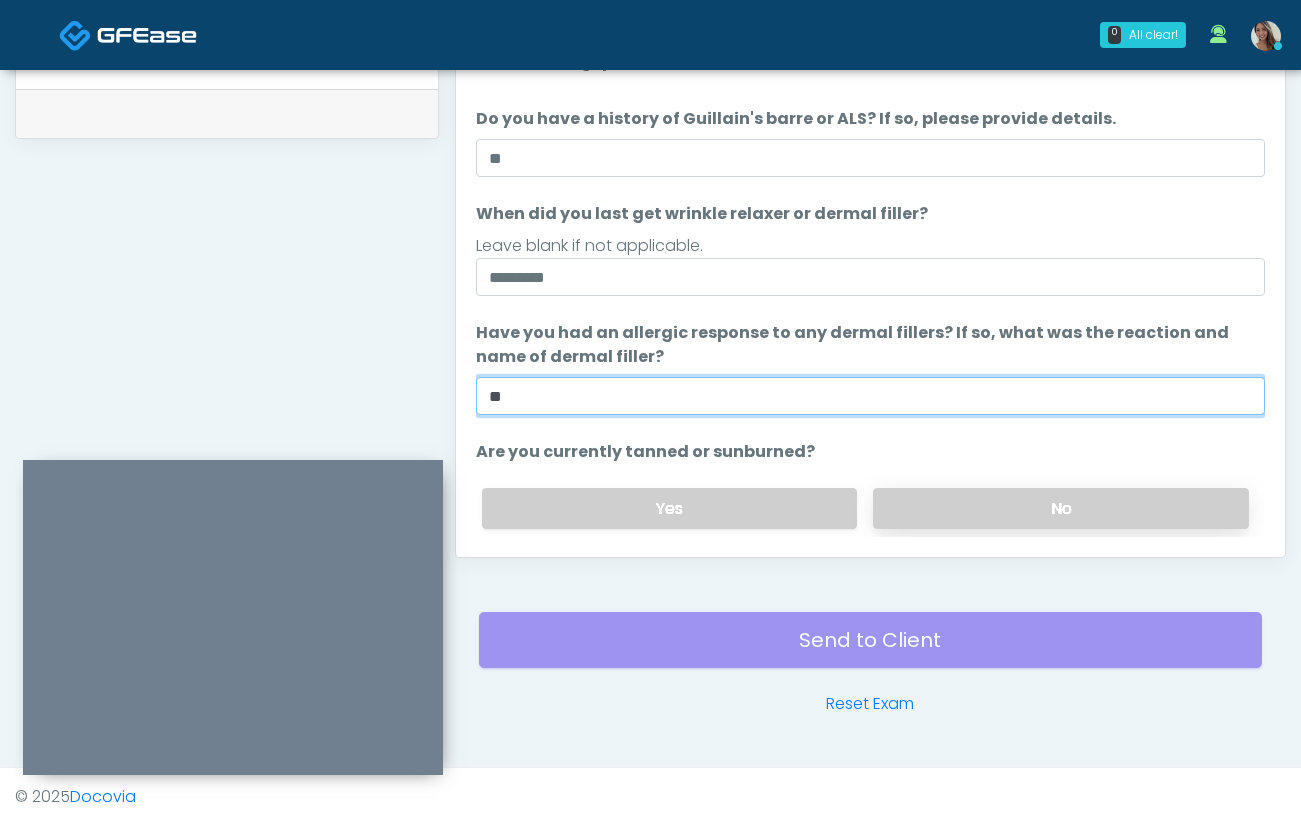 type on "**" 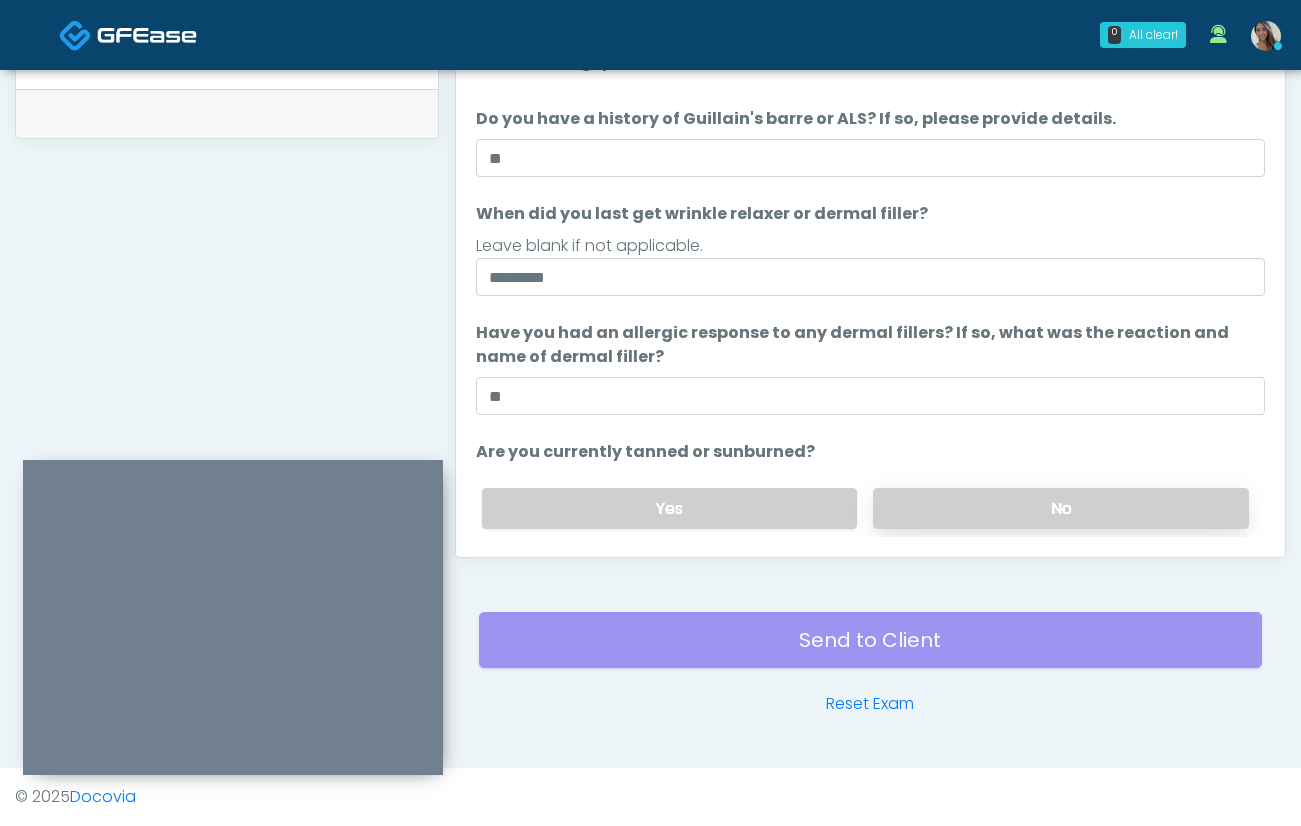 click on "No" at bounding box center [1061, 508] 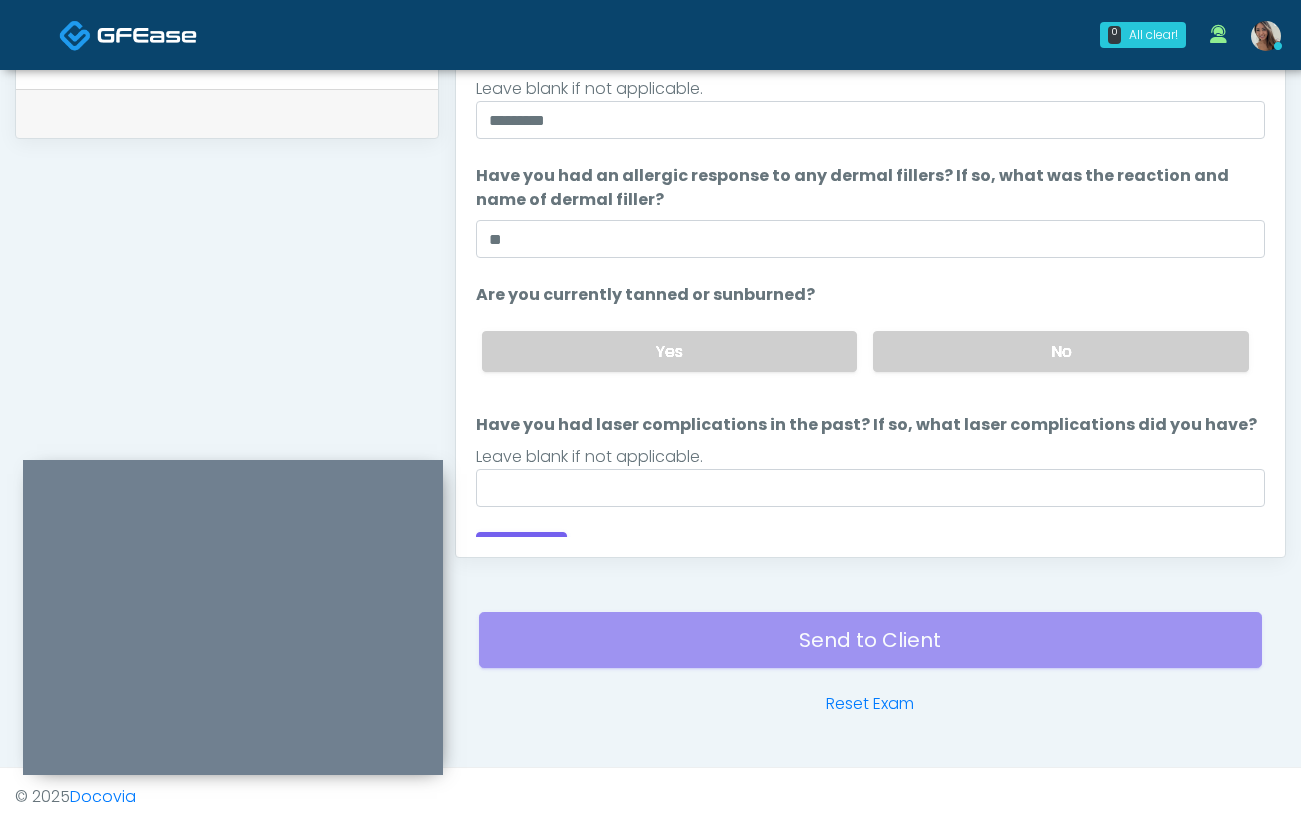 scroll, scrollTop: 189, scrollLeft: 0, axis: vertical 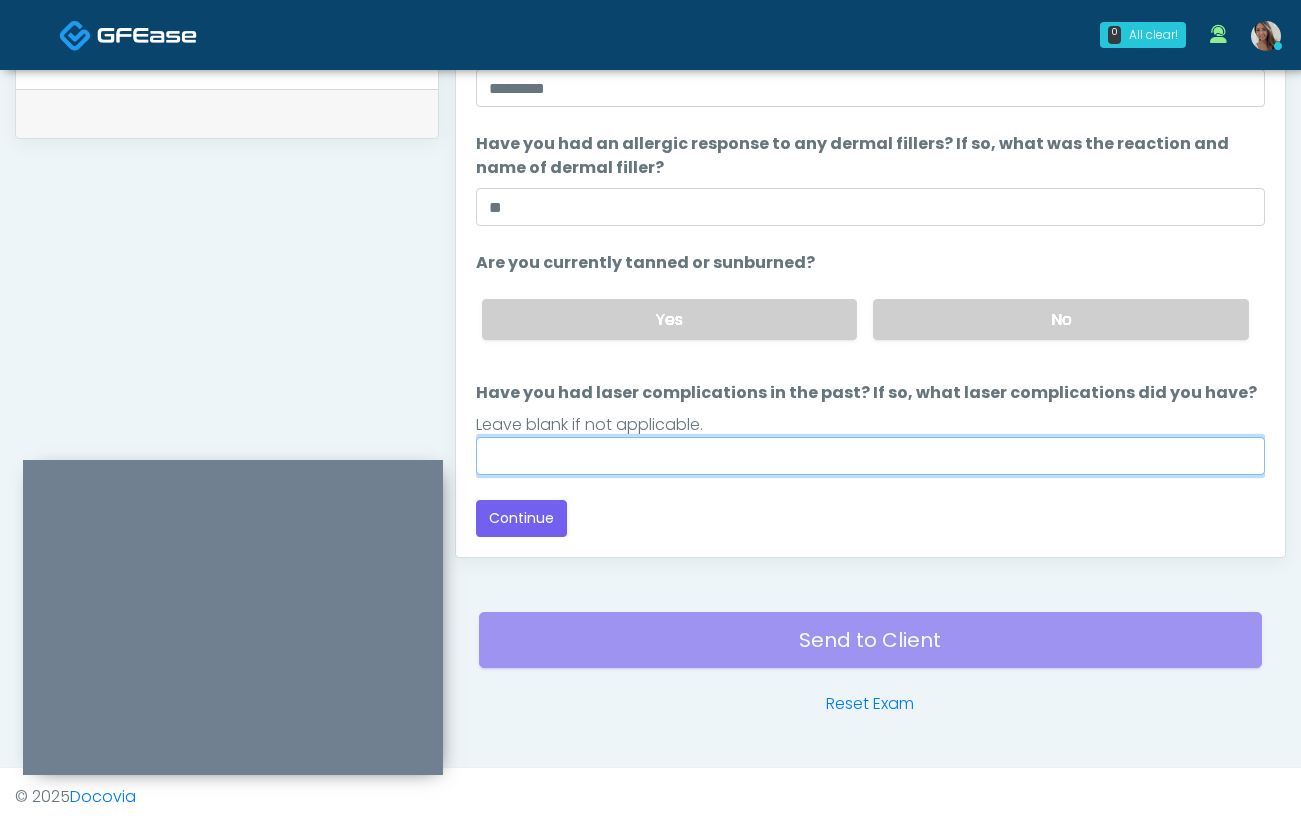 click on "Have you had laser complications in the past? If so, what laser complications did you have?" at bounding box center [870, 456] 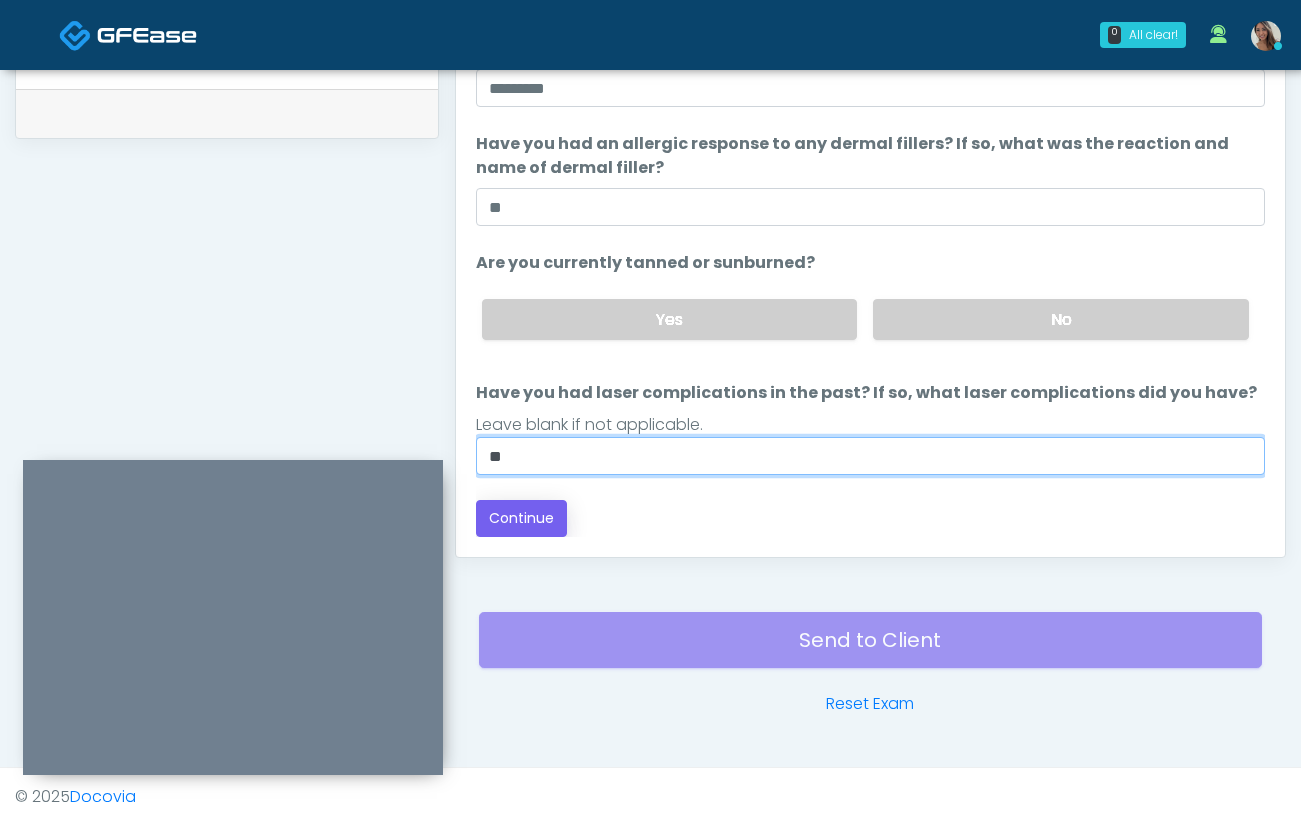 type on "**" 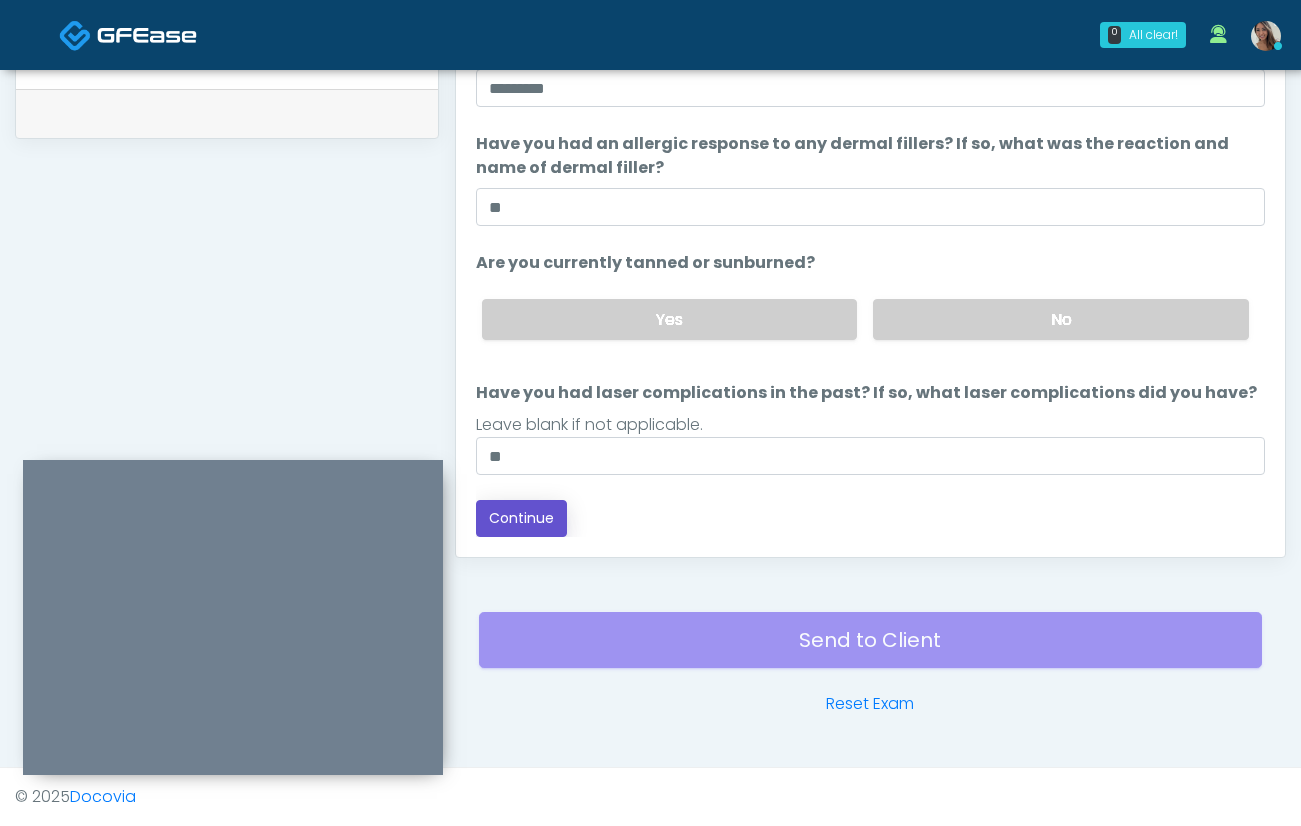 click on "Continue" at bounding box center [521, 518] 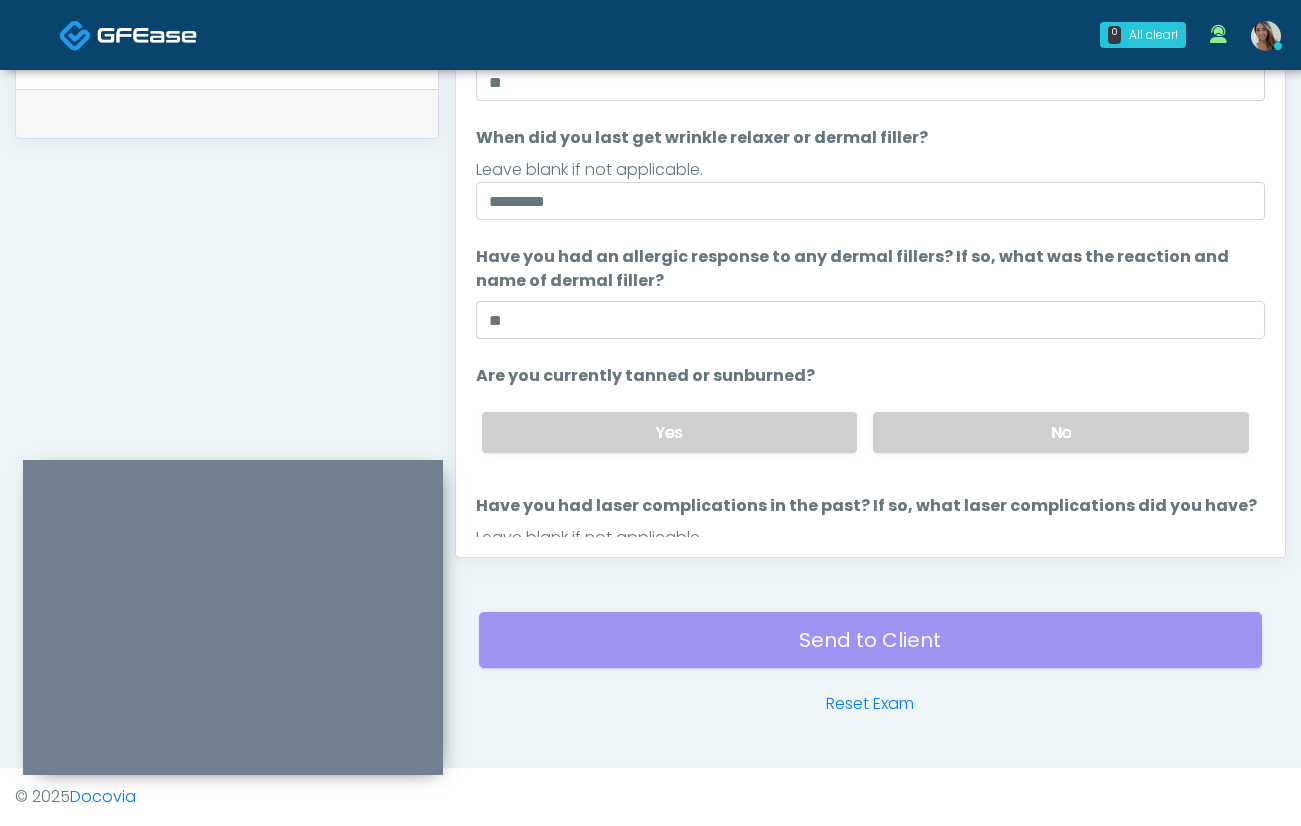 scroll, scrollTop: 0, scrollLeft: 0, axis: both 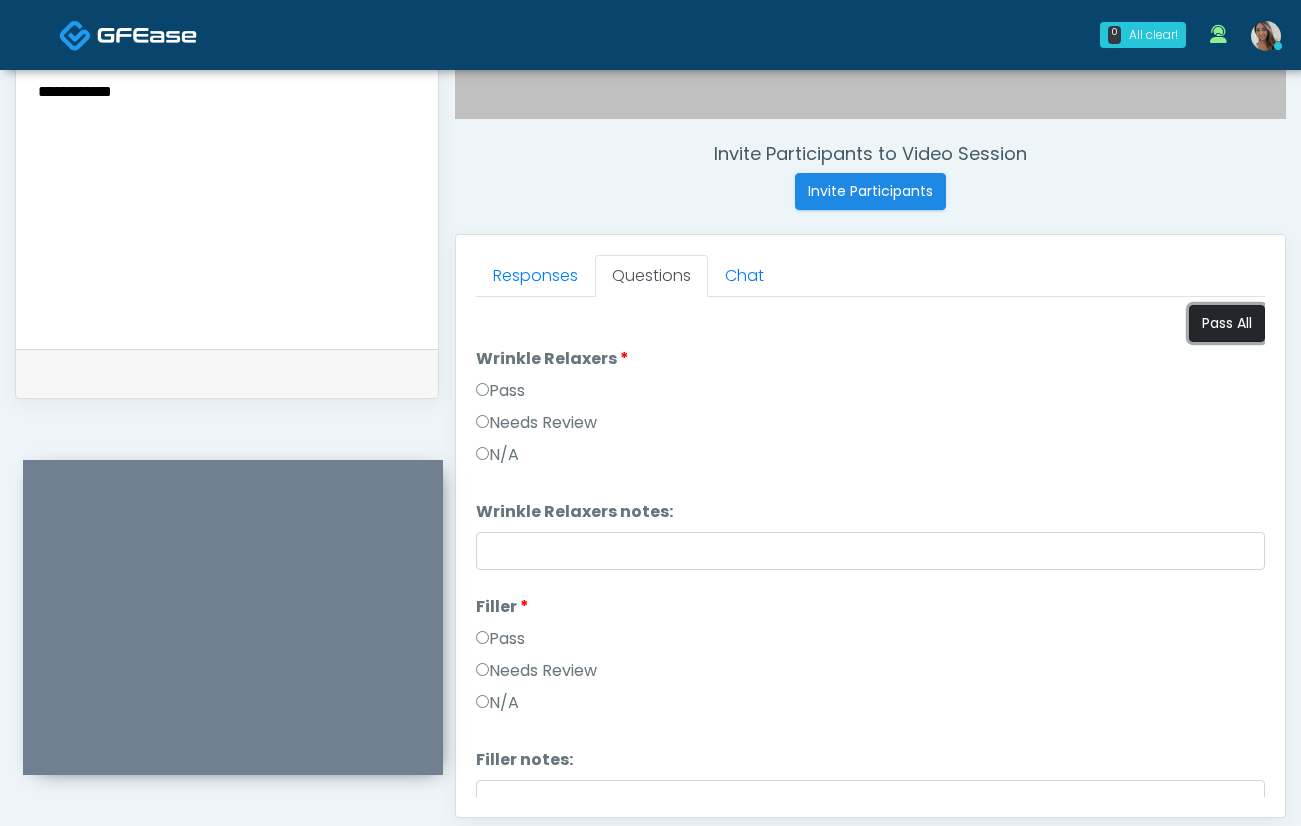 click on "Pass All" at bounding box center (1227, 323) 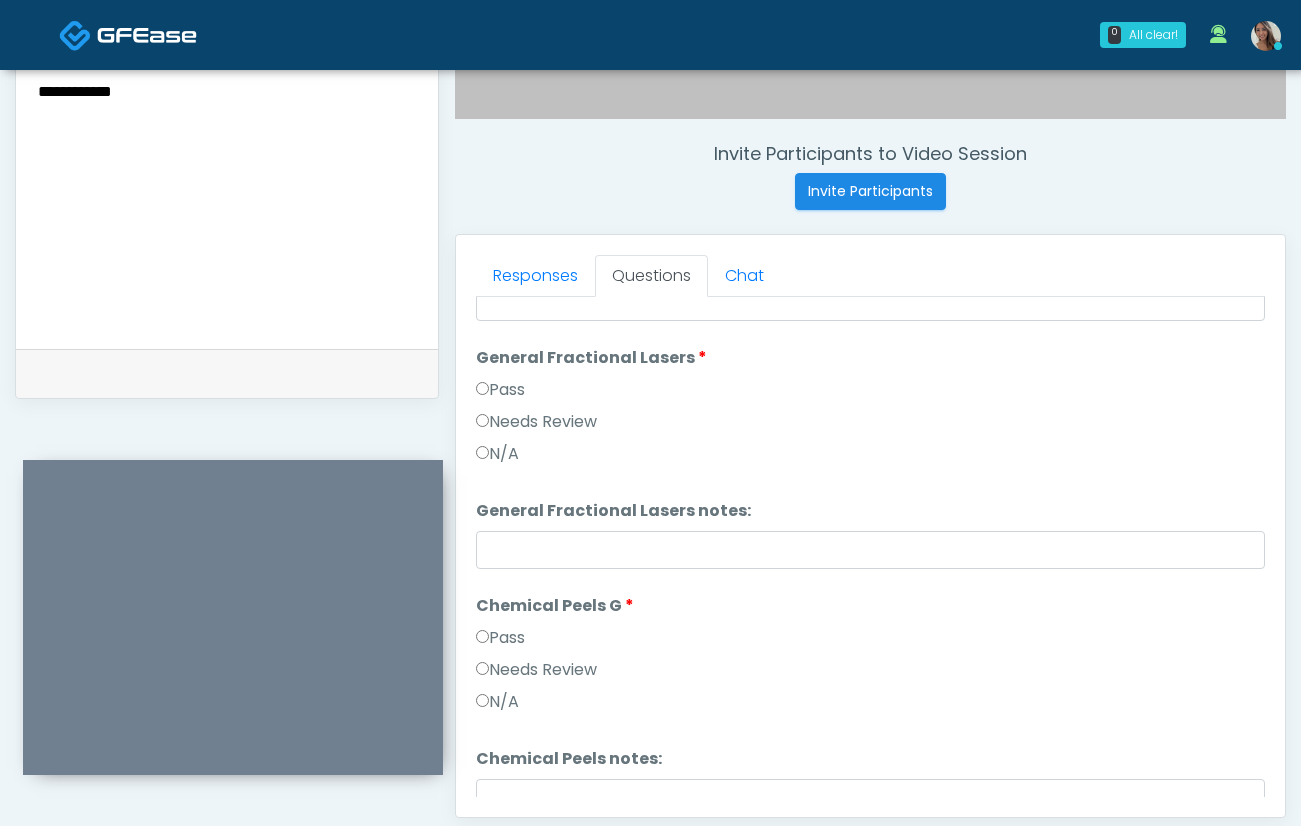 scroll, scrollTop: 796, scrollLeft: 0, axis: vertical 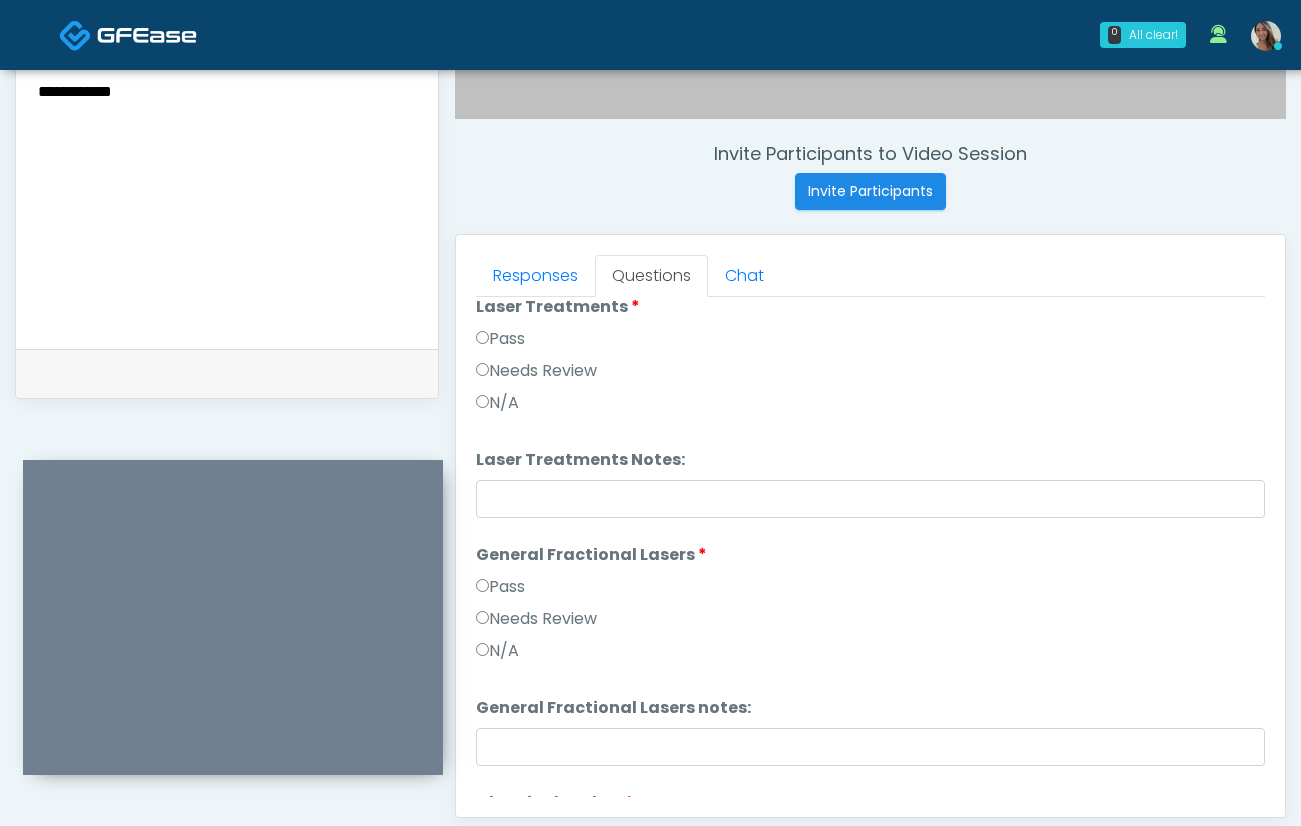 click on "Needs Review" at bounding box center (536, 371) 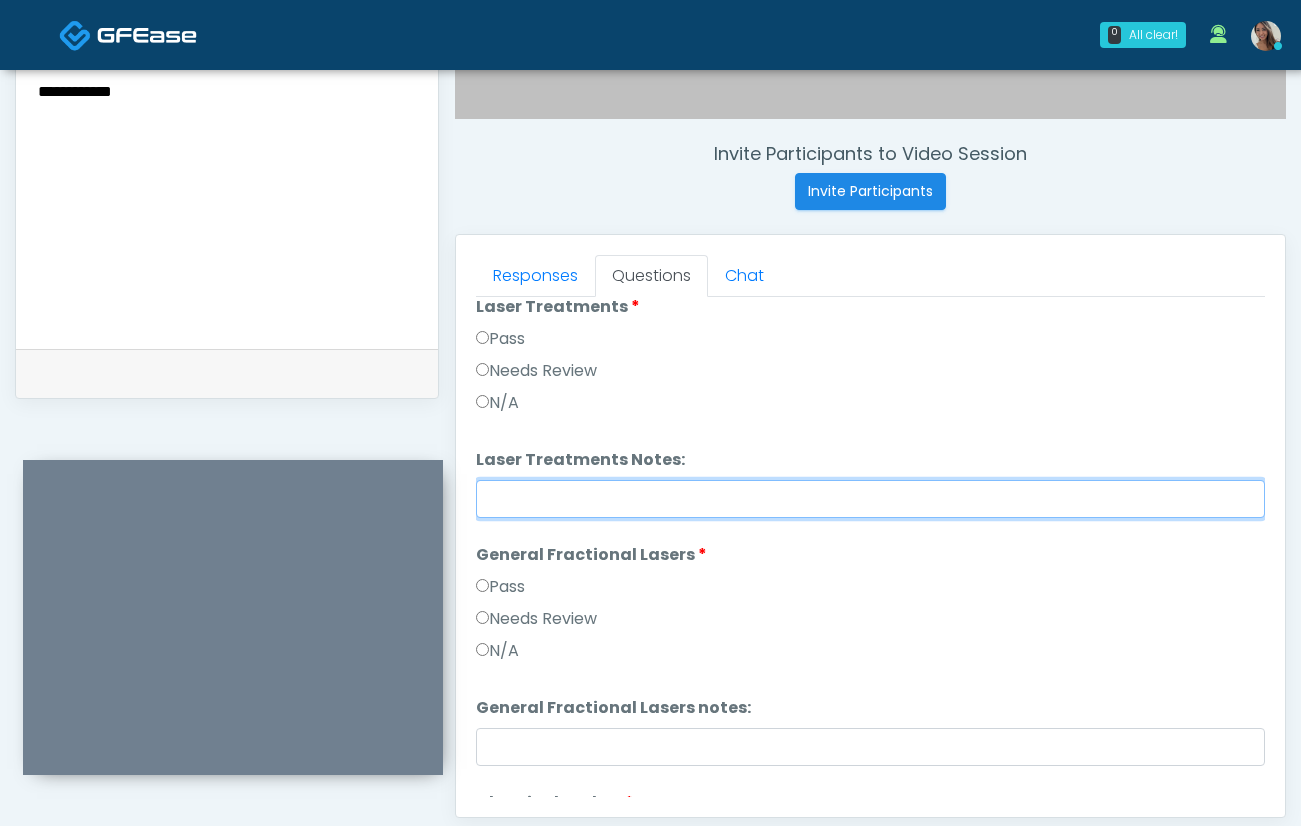 click on "Laser Treatments Notes:" at bounding box center [870, 499] 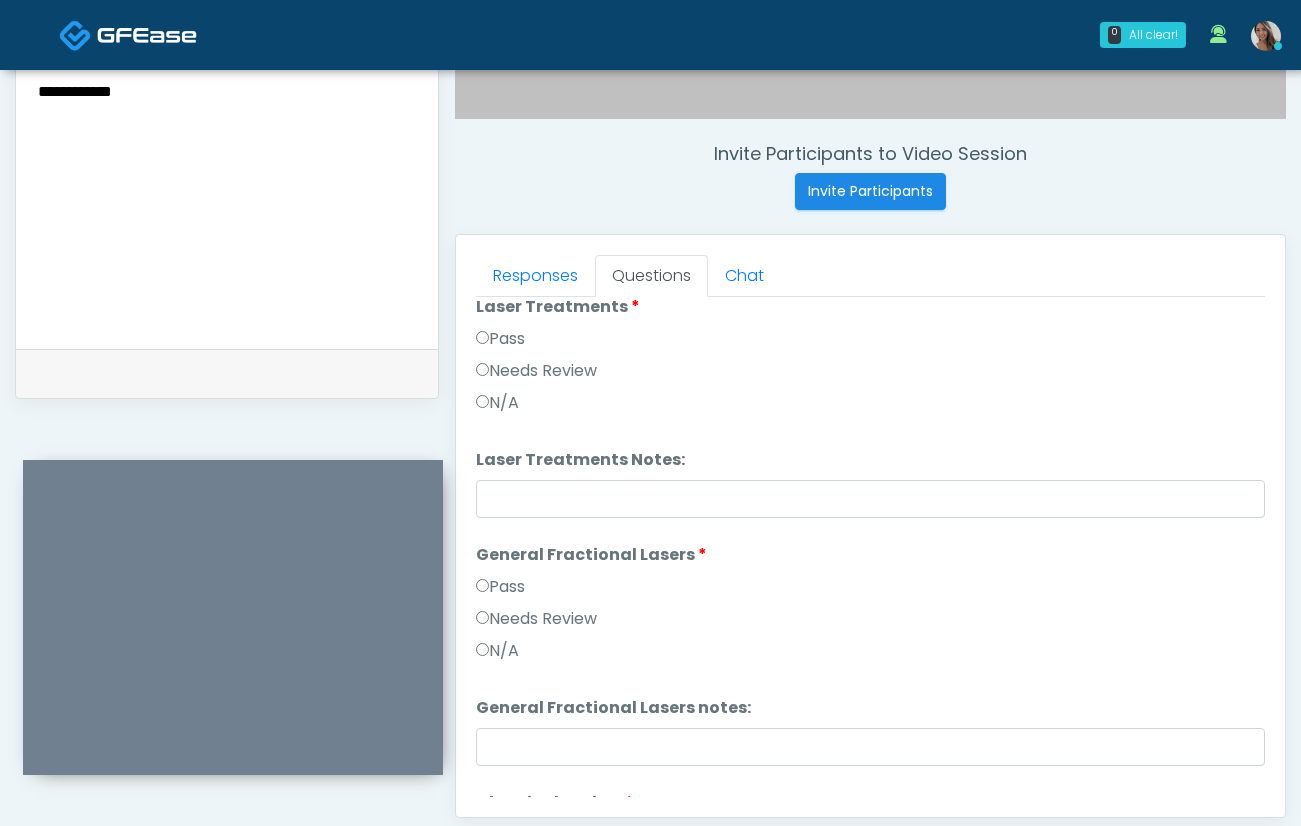 click on "**********" at bounding box center [227, 200] 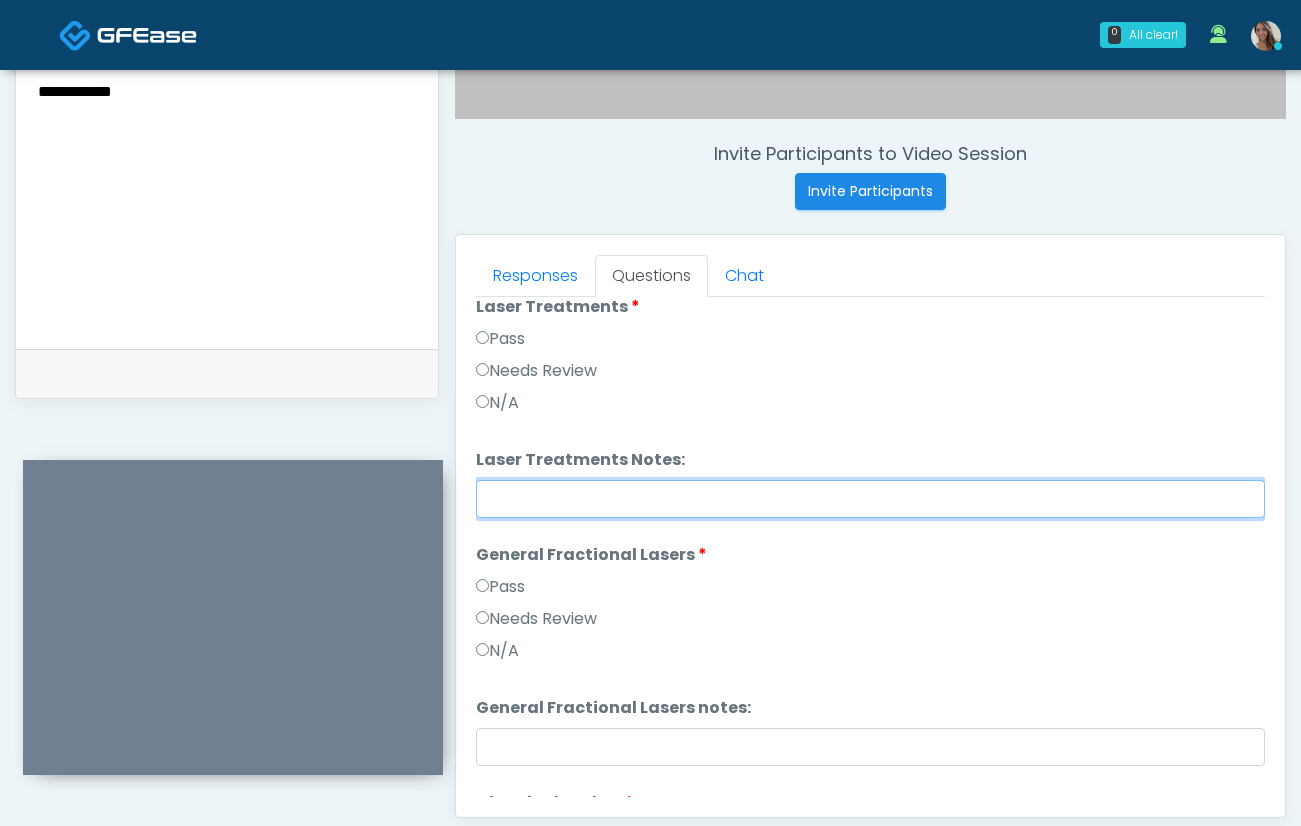 click on "Laser Treatments Notes:" at bounding box center [870, 499] 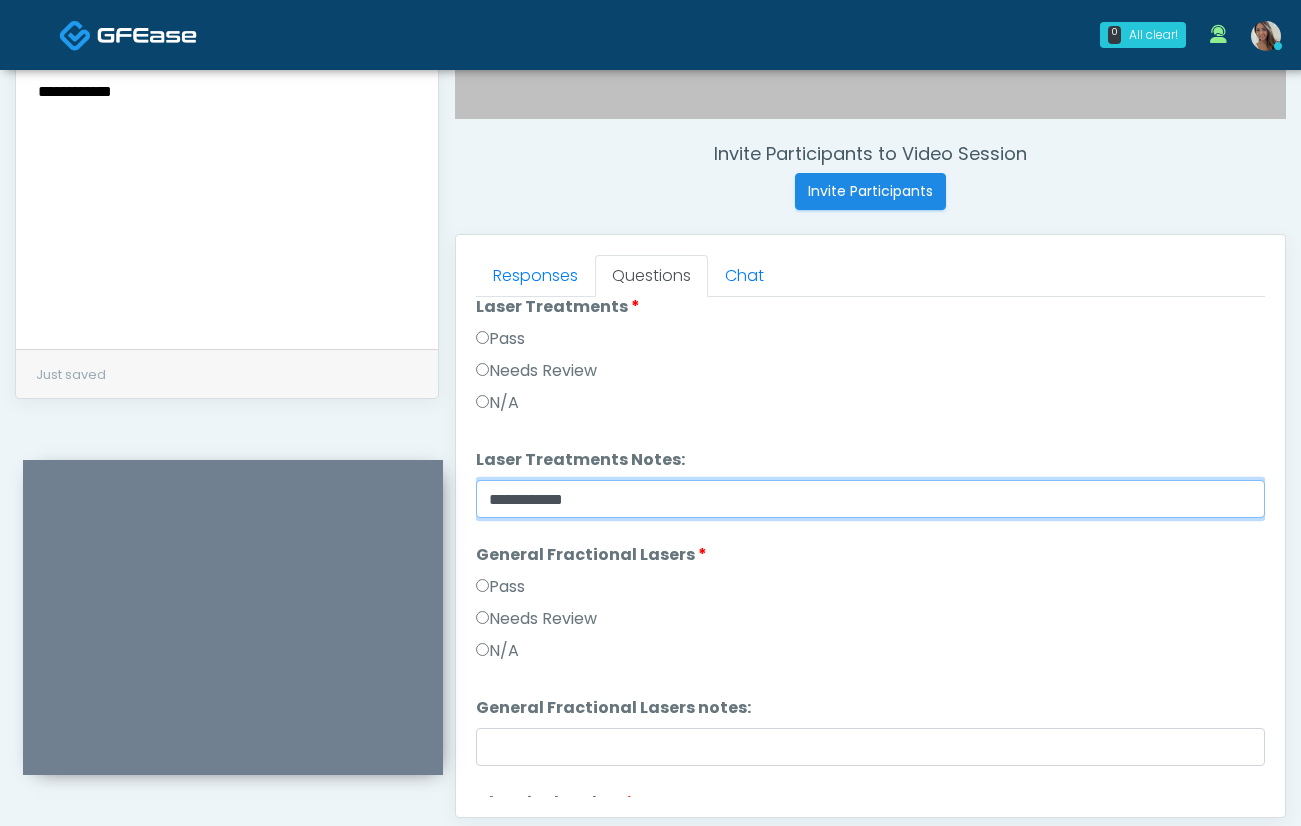 type on "**********" 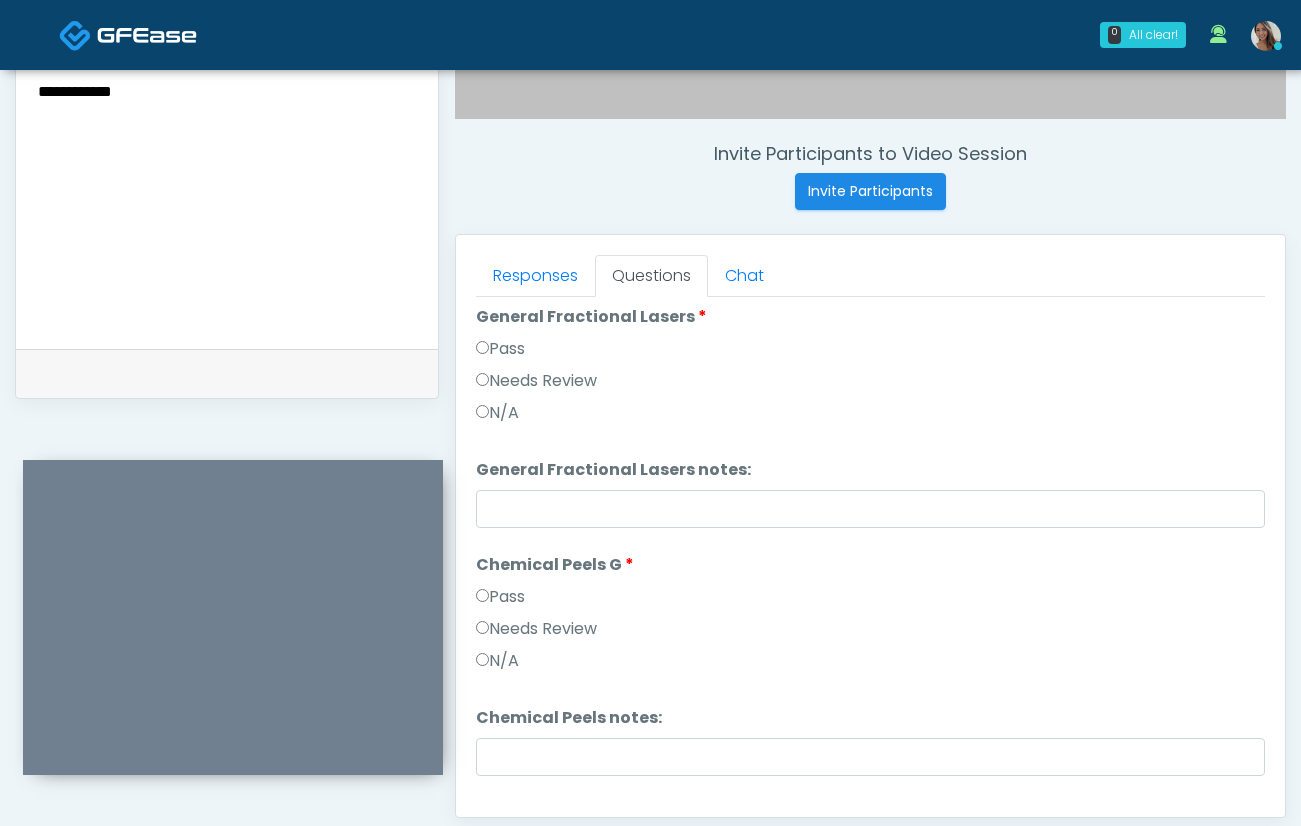 scroll, scrollTop: 1039, scrollLeft: 0, axis: vertical 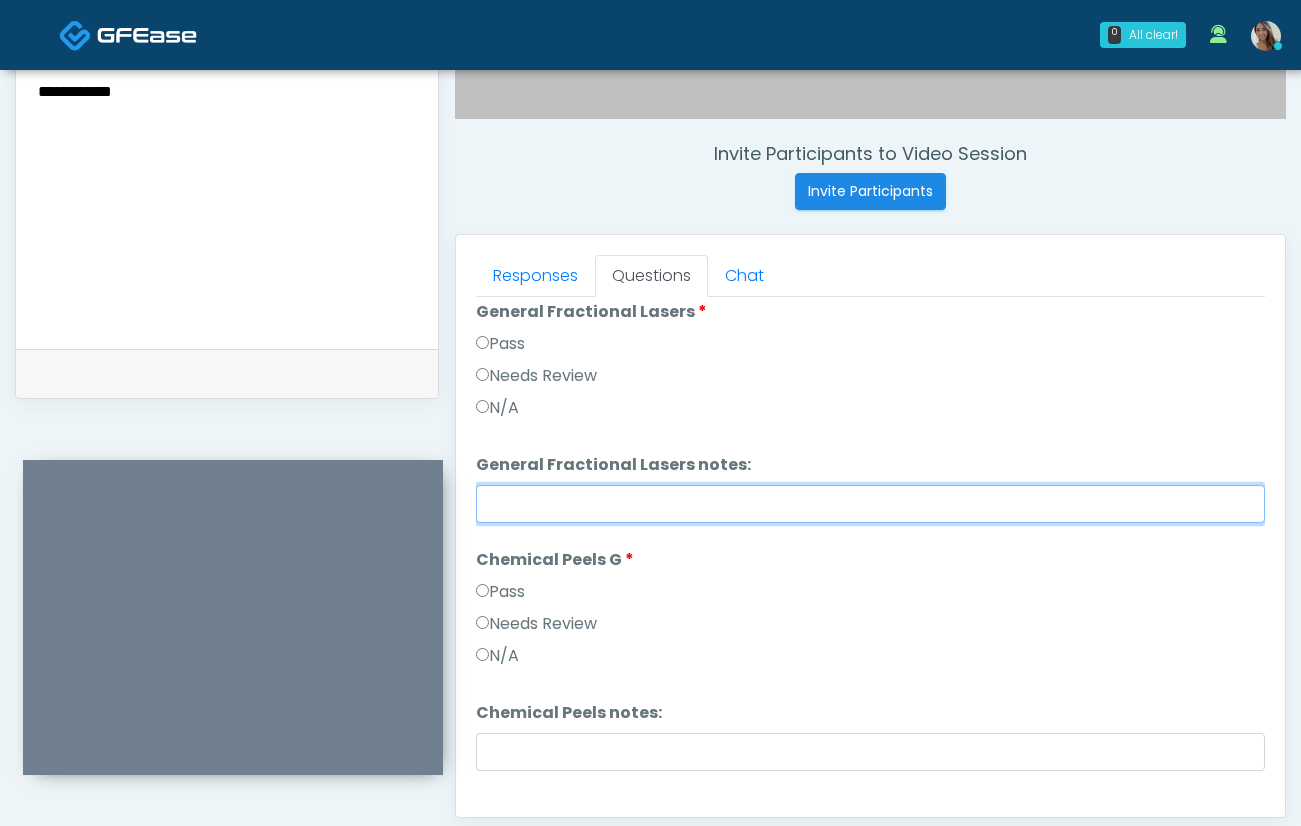 click on "General Fractional Lasers notes:" at bounding box center [870, 504] 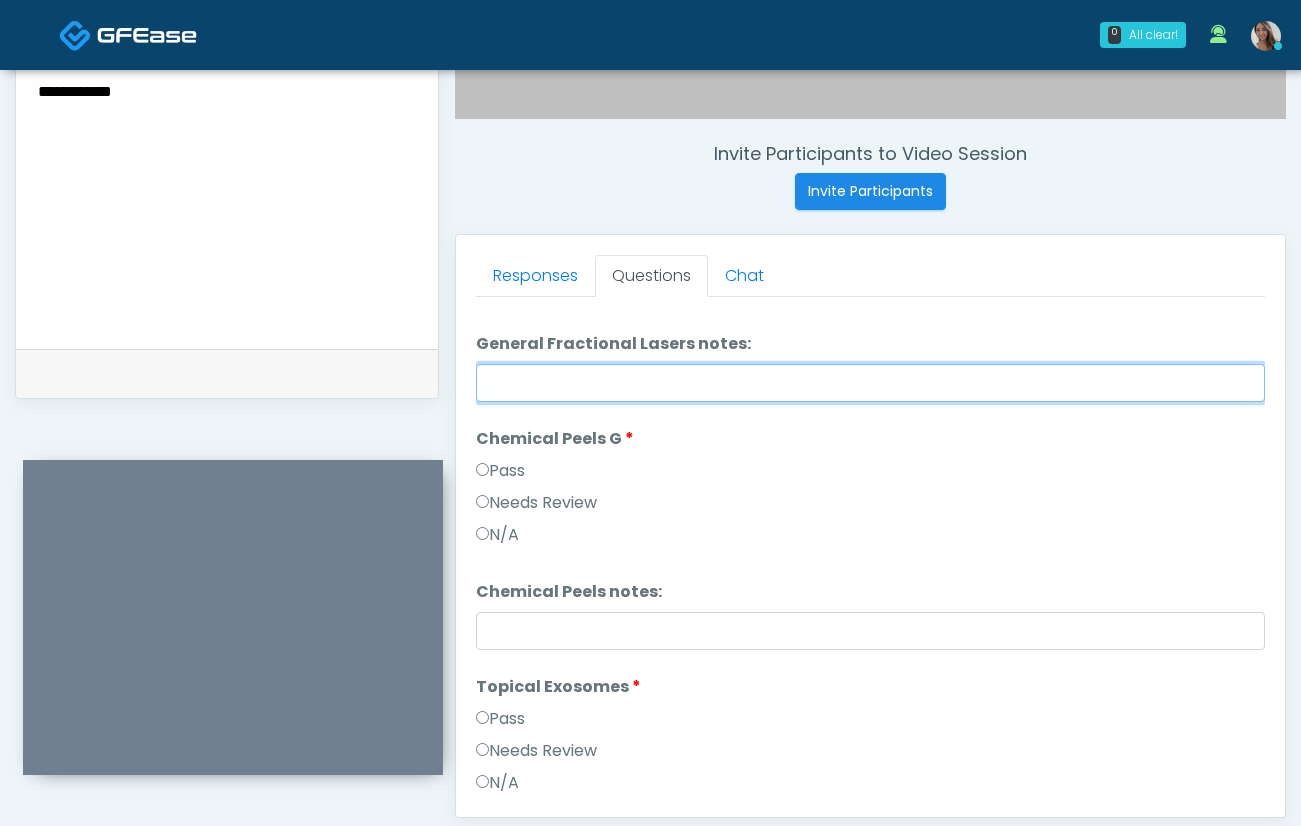 paste on "**********" 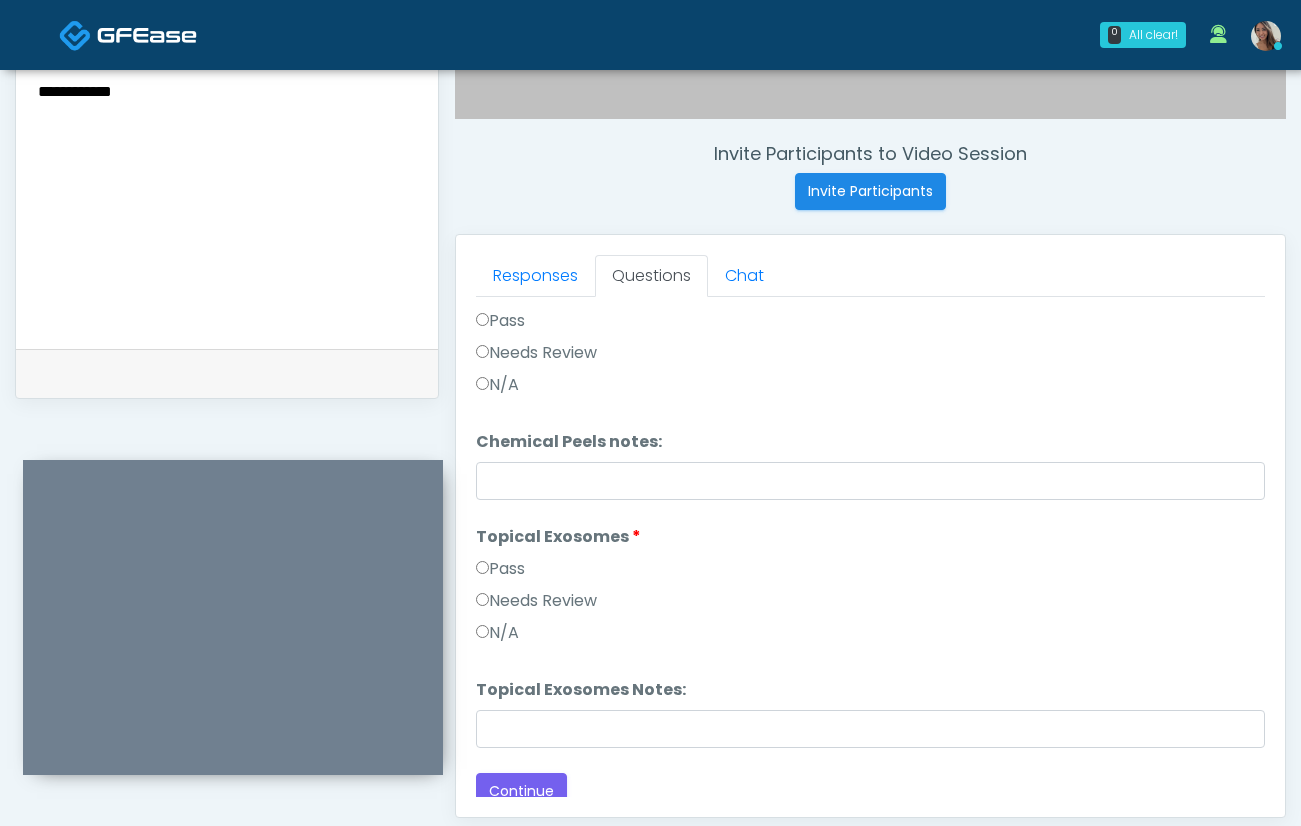 scroll, scrollTop: 1323, scrollLeft: 0, axis: vertical 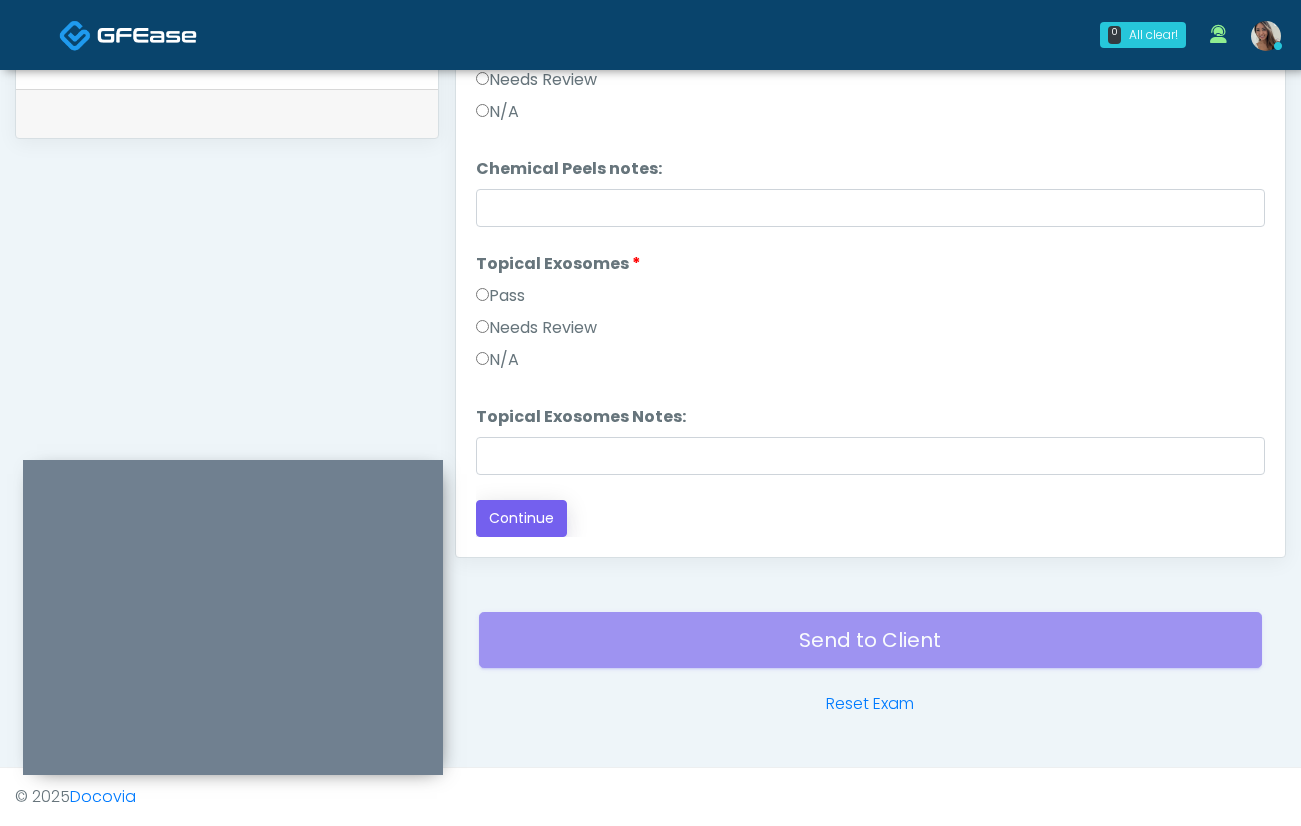 type on "**********" 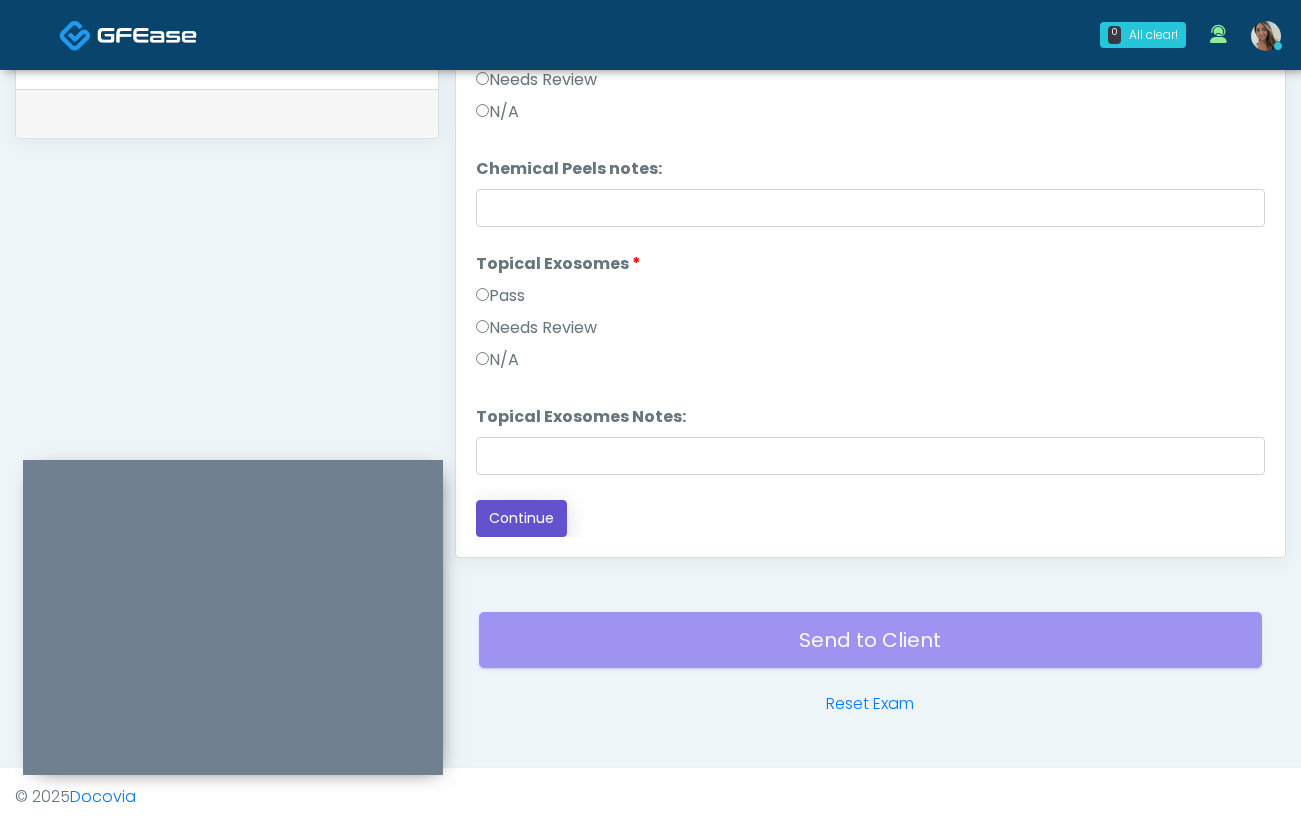 click on "Continue" at bounding box center [521, 518] 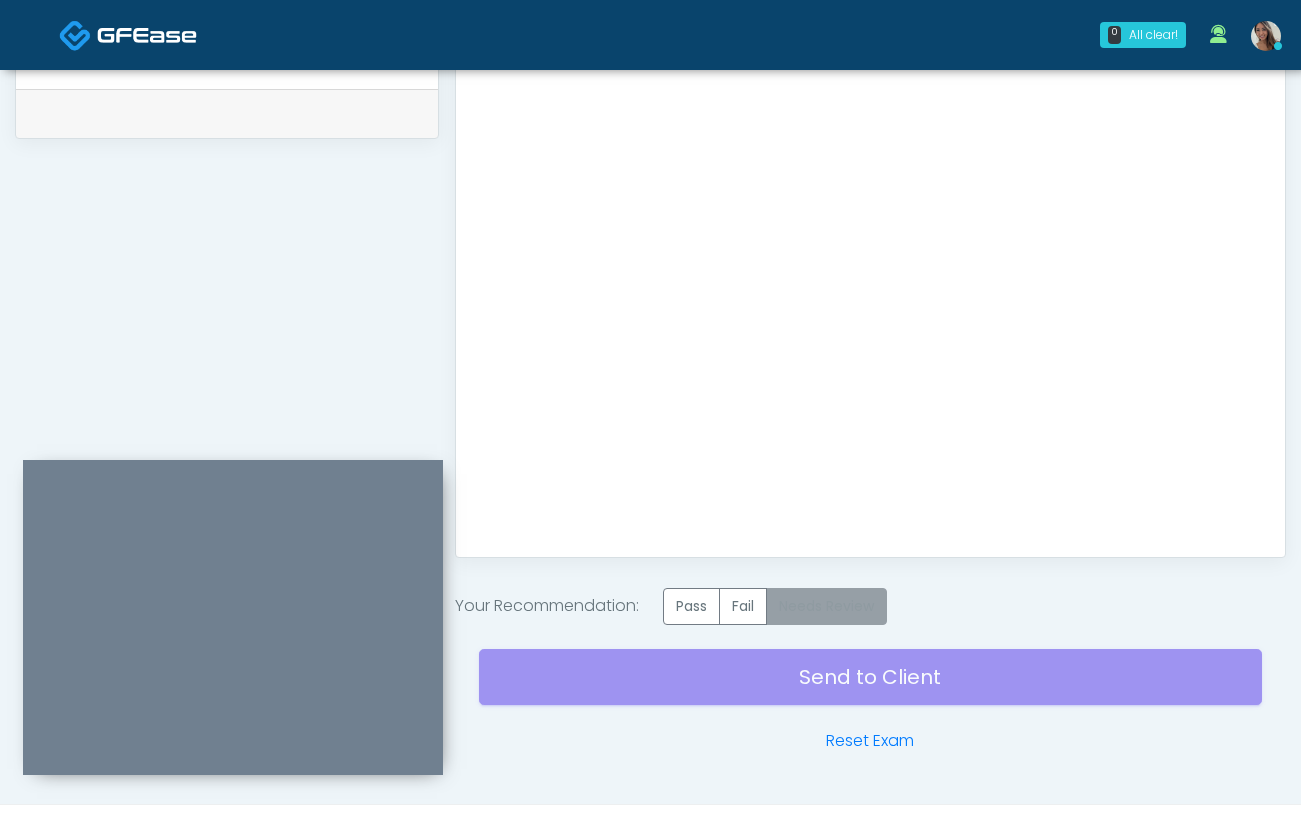 scroll, scrollTop: 0, scrollLeft: 0, axis: both 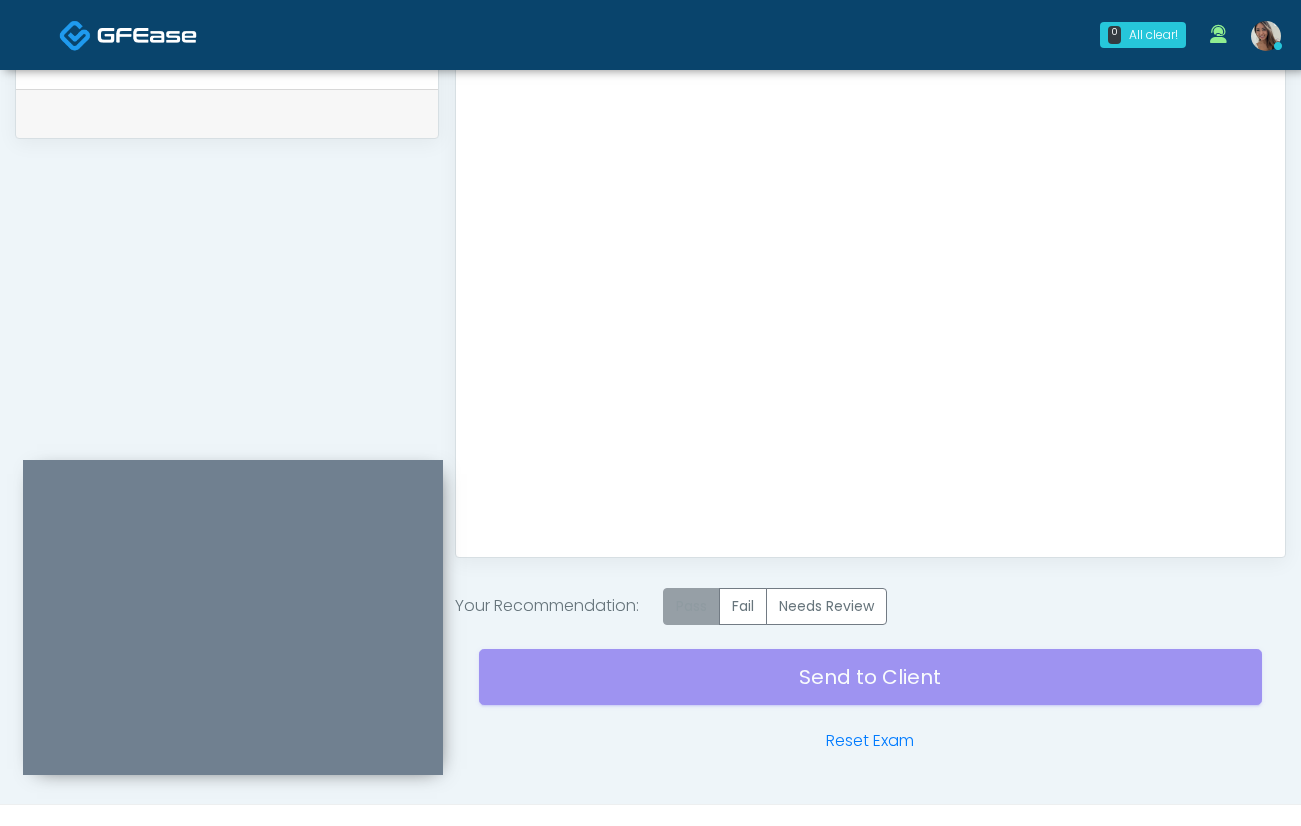 click on "Pass" at bounding box center (691, 606) 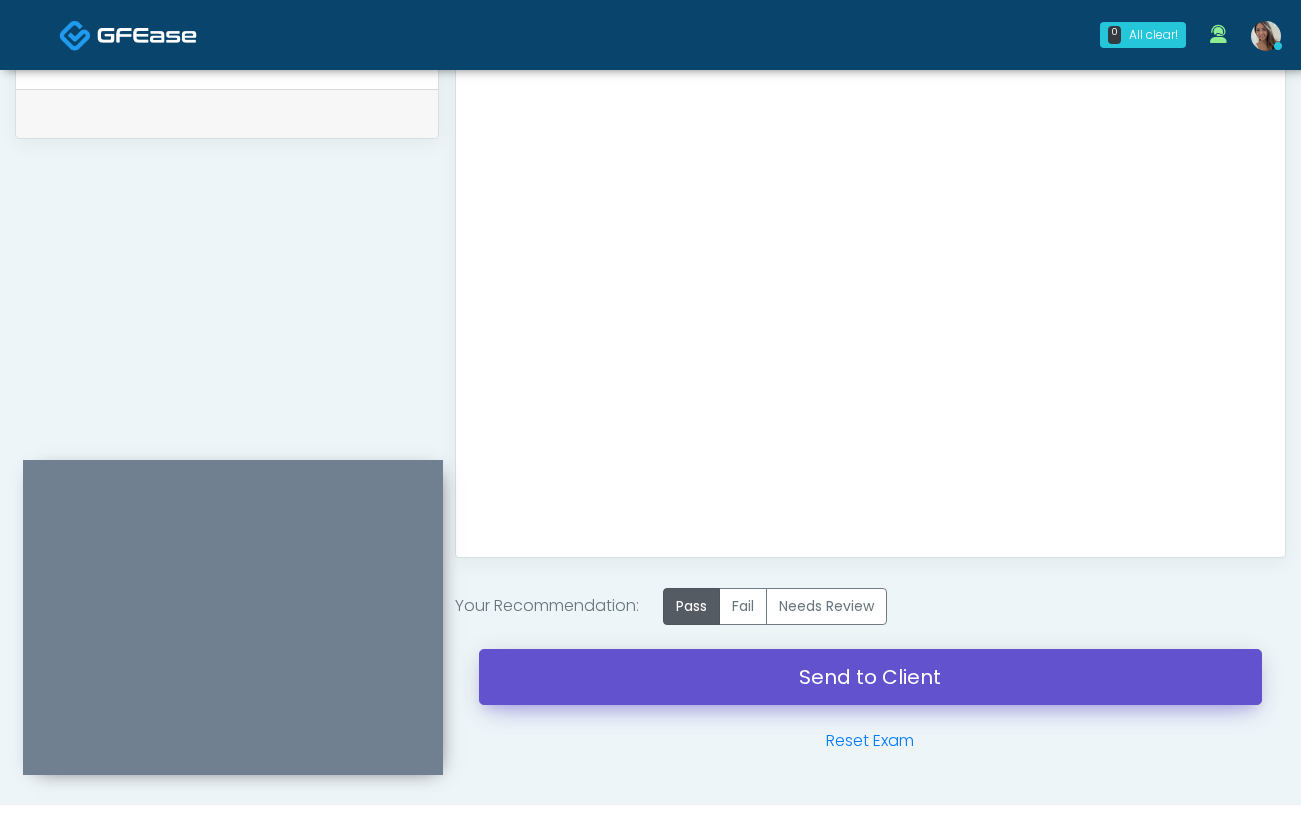click on "Send to Client" at bounding box center [870, 677] 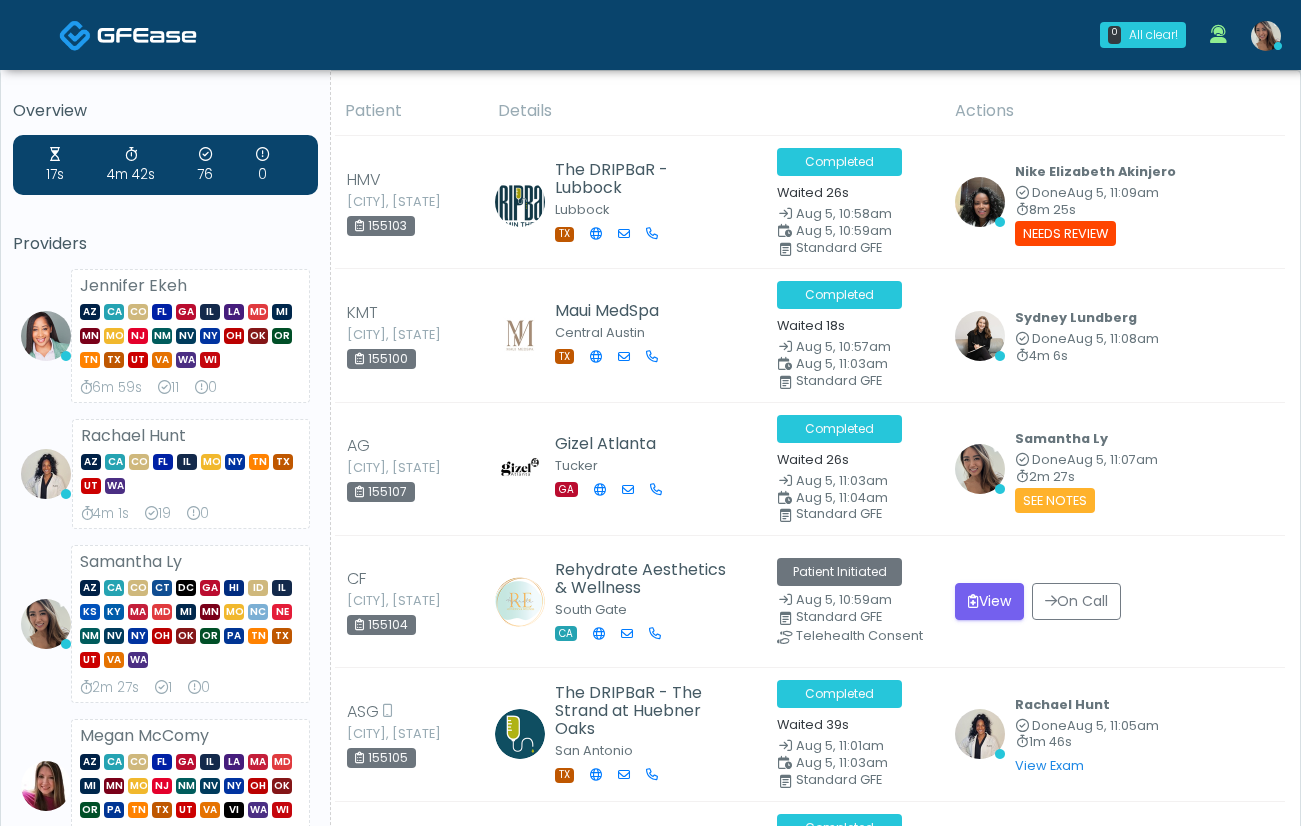 scroll, scrollTop: 0, scrollLeft: 0, axis: both 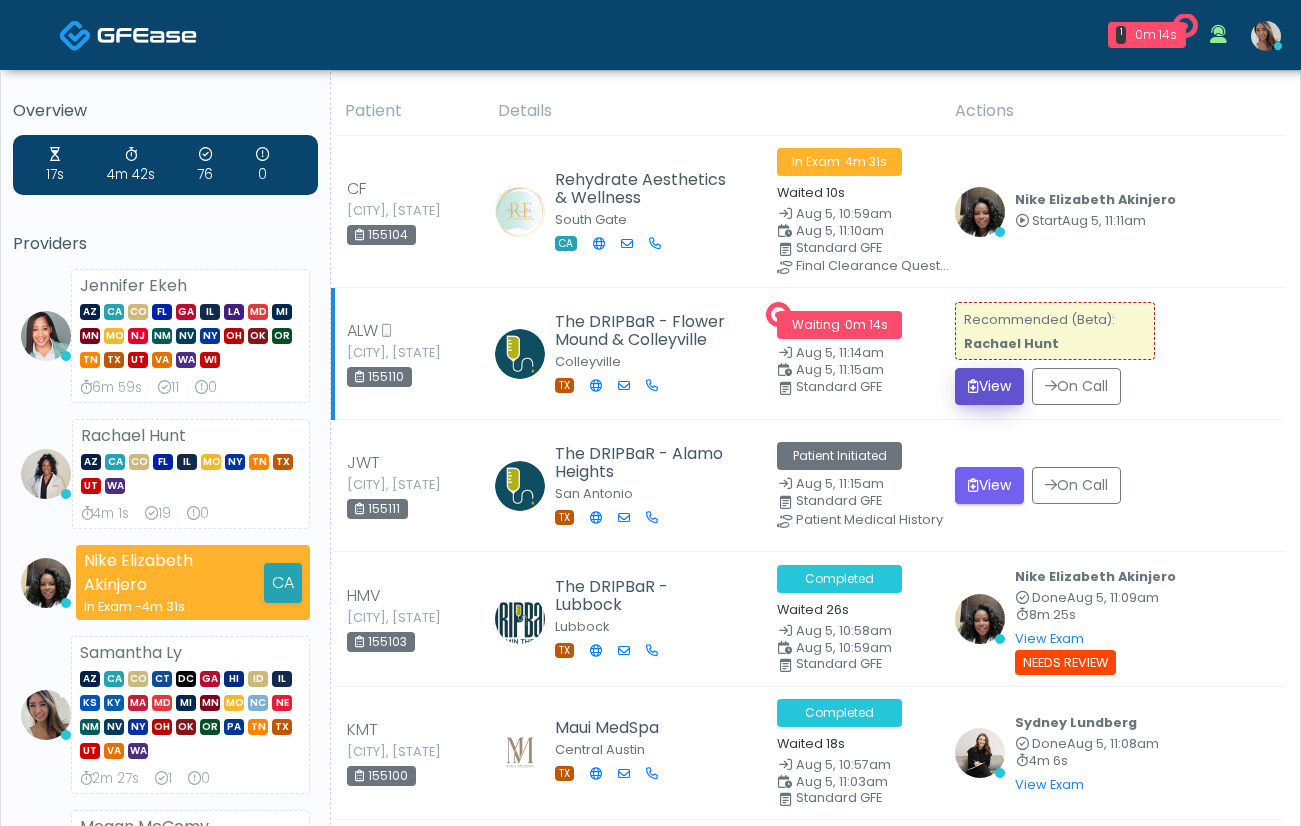 click at bounding box center (973, 386) 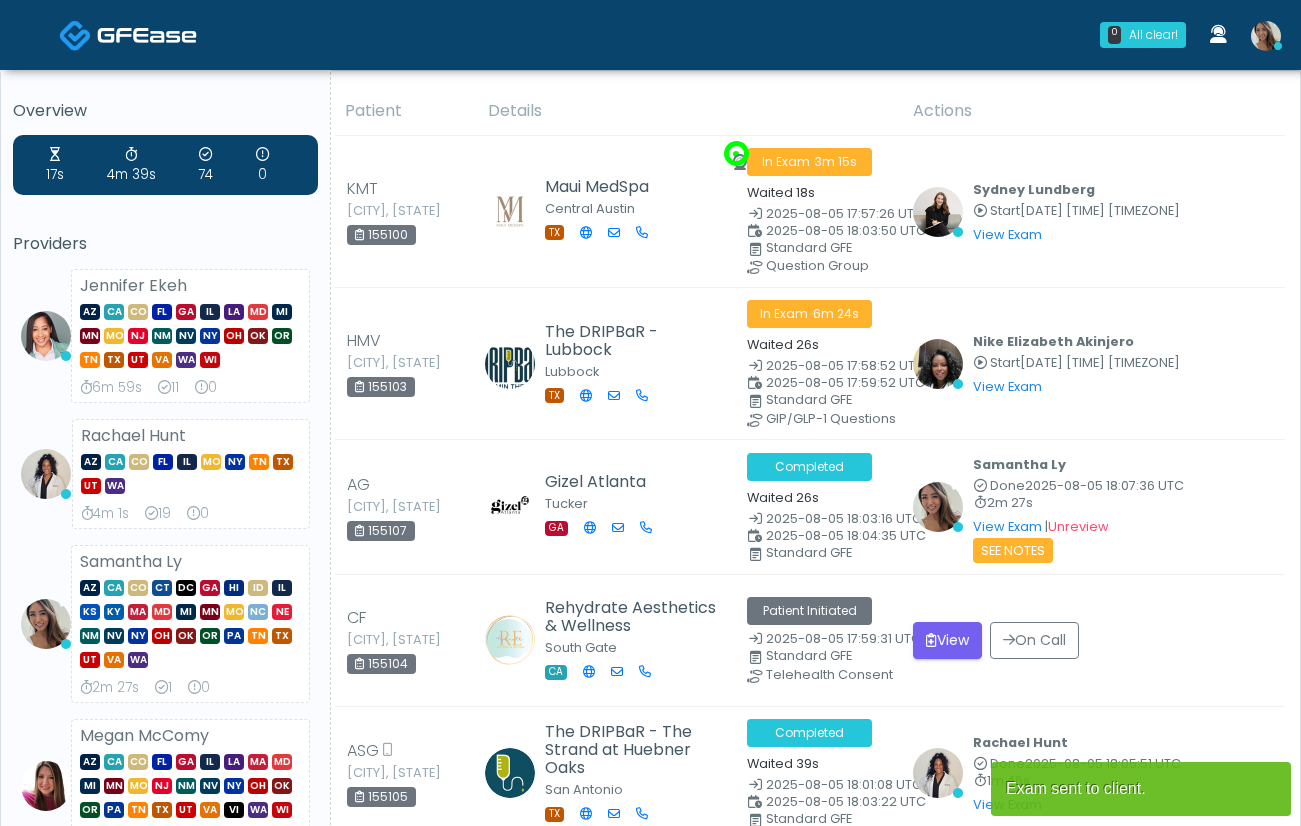 scroll, scrollTop: 0, scrollLeft: 0, axis: both 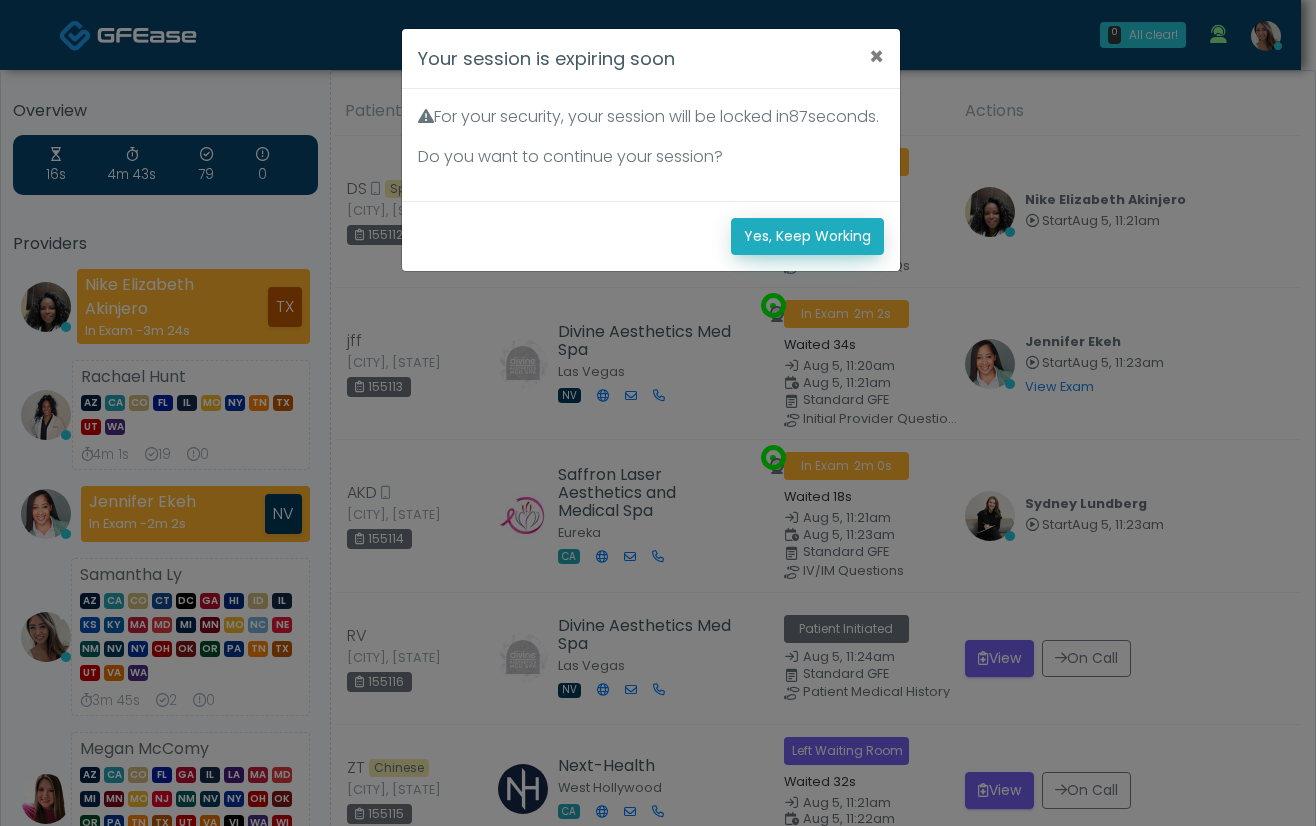 click on "Yes, Keep Working" at bounding box center (807, 236) 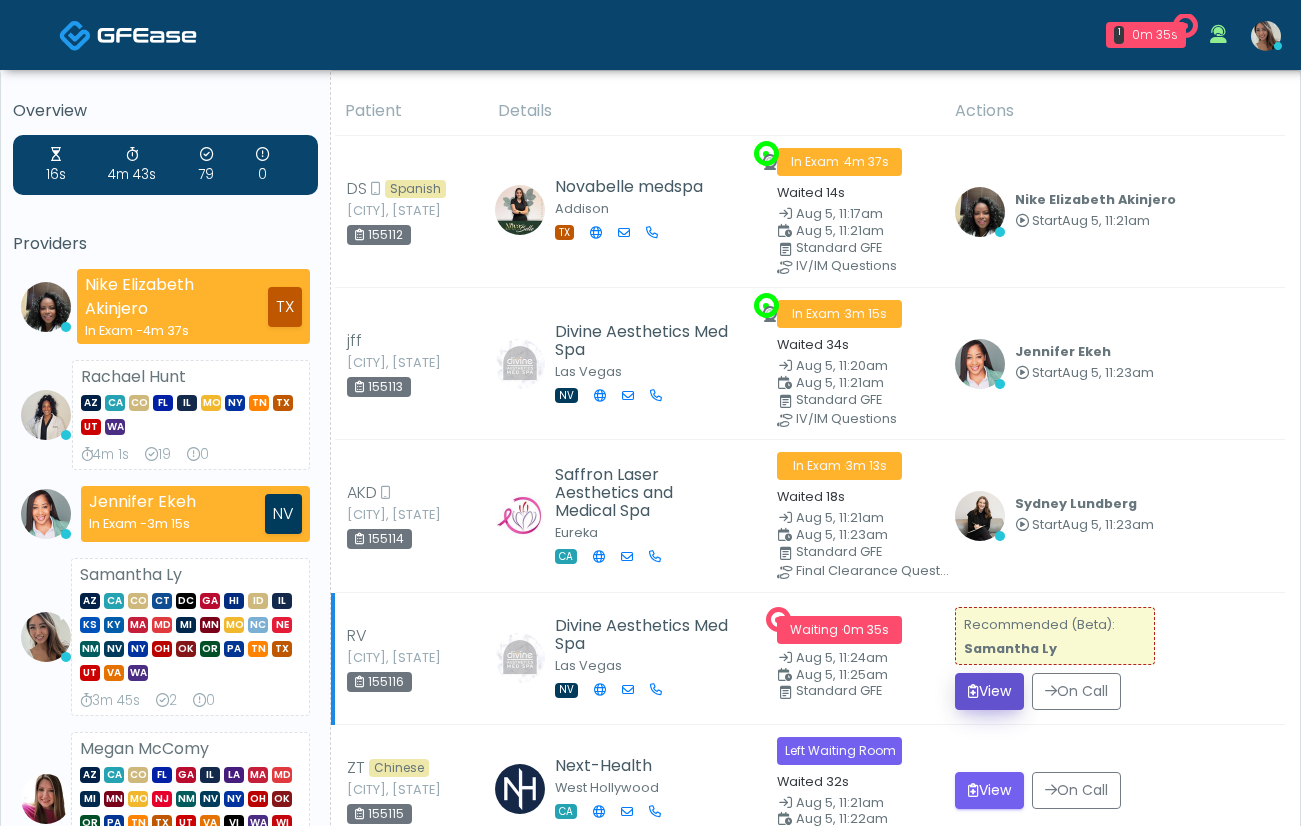 click on "View" at bounding box center [989, 691] 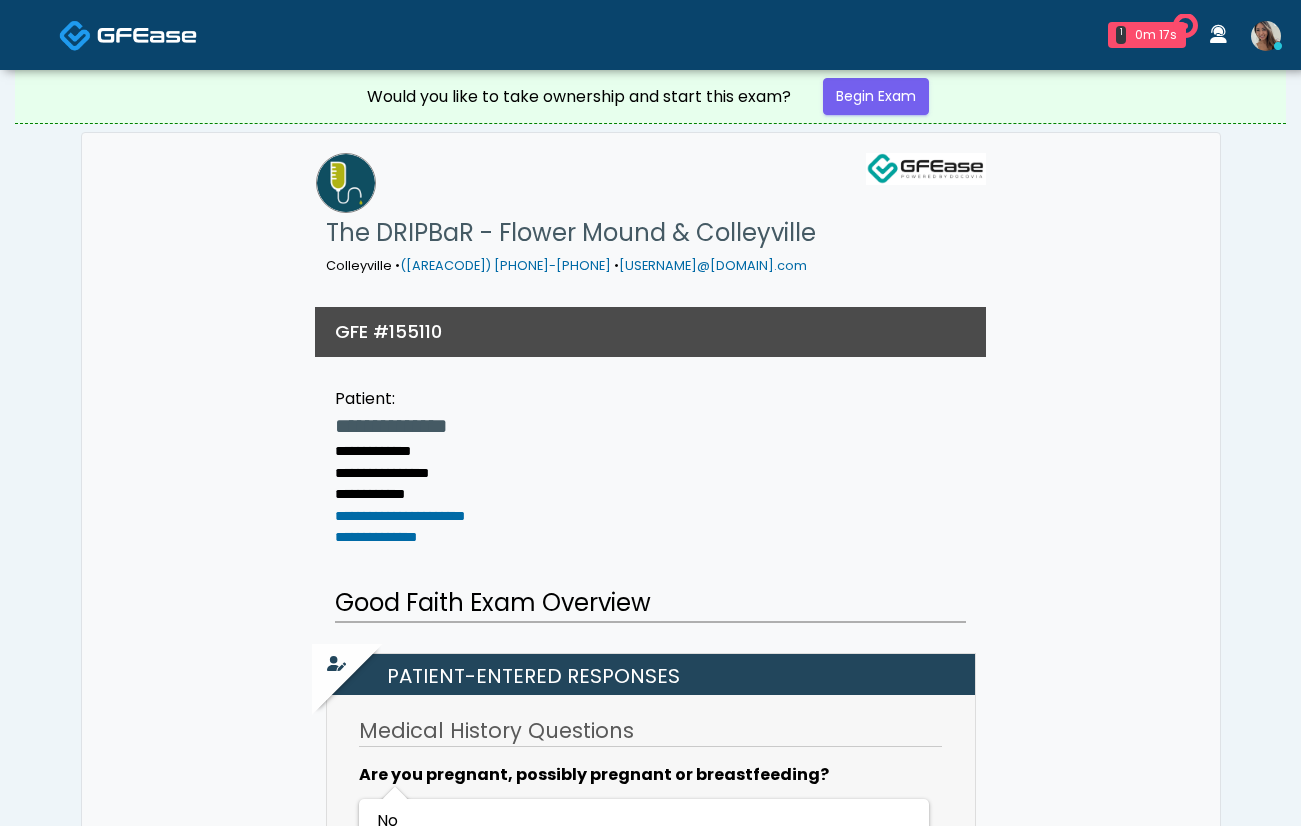 scroll, scrollTop: 0, scrollLeft: 0, axis: both 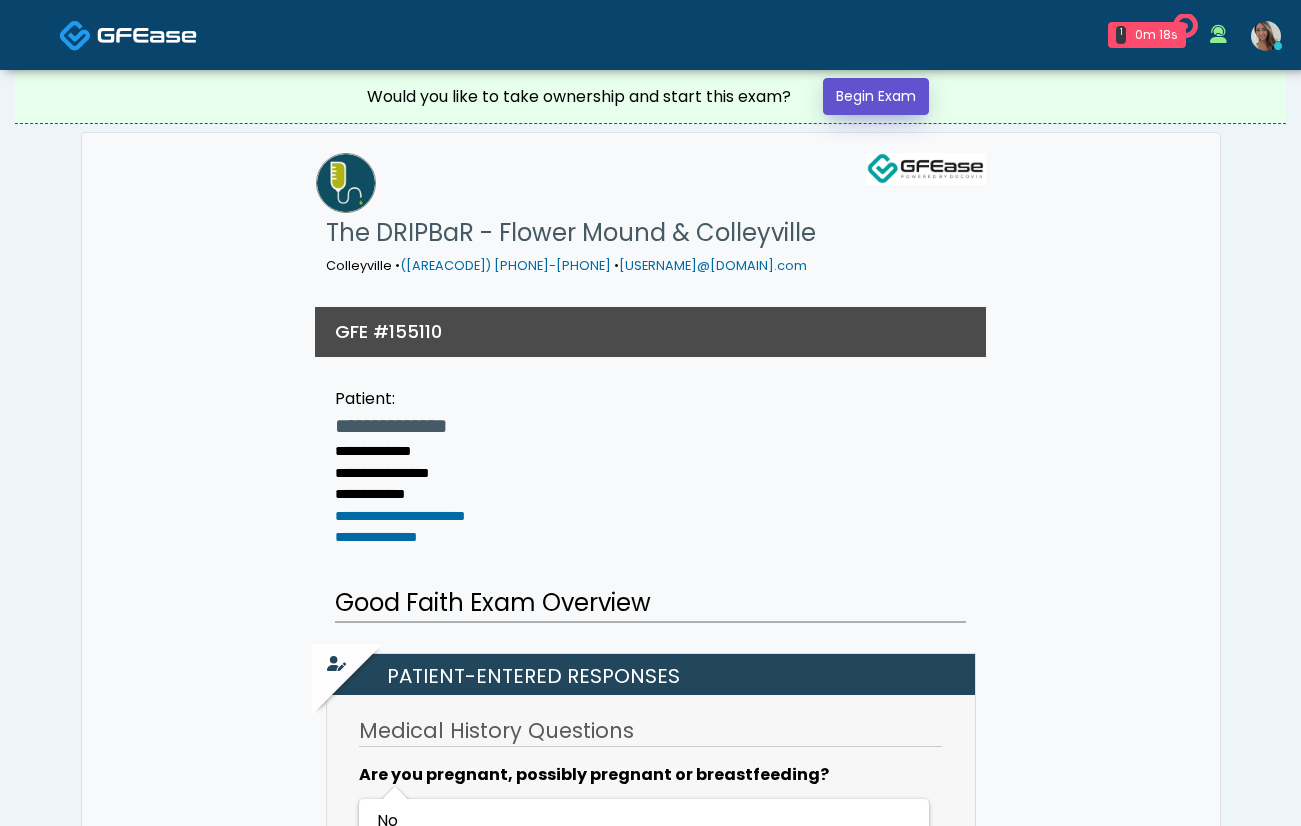 click on "Begin Exam" at bounding box center (876, 96) 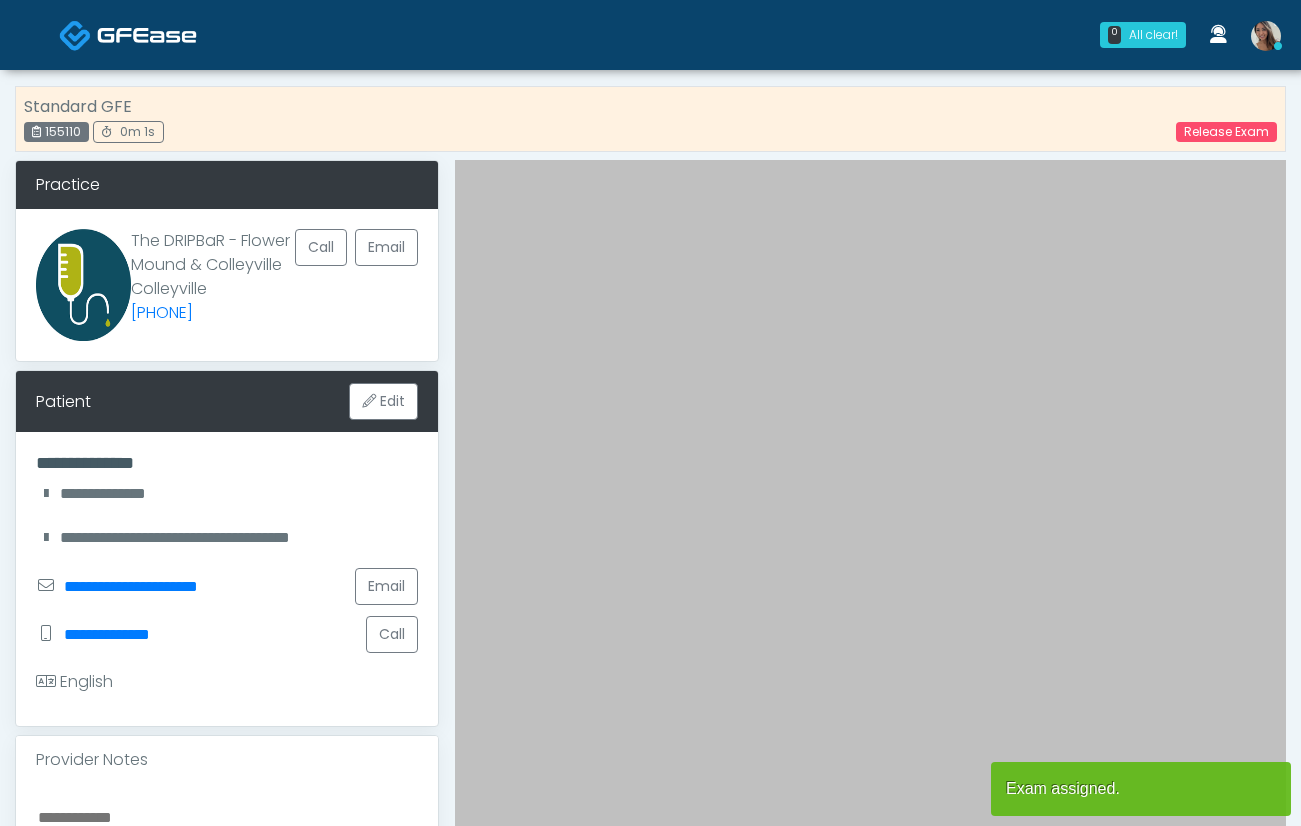 scroll, scrollTop: 0, scrollLeft: 0, axis: both 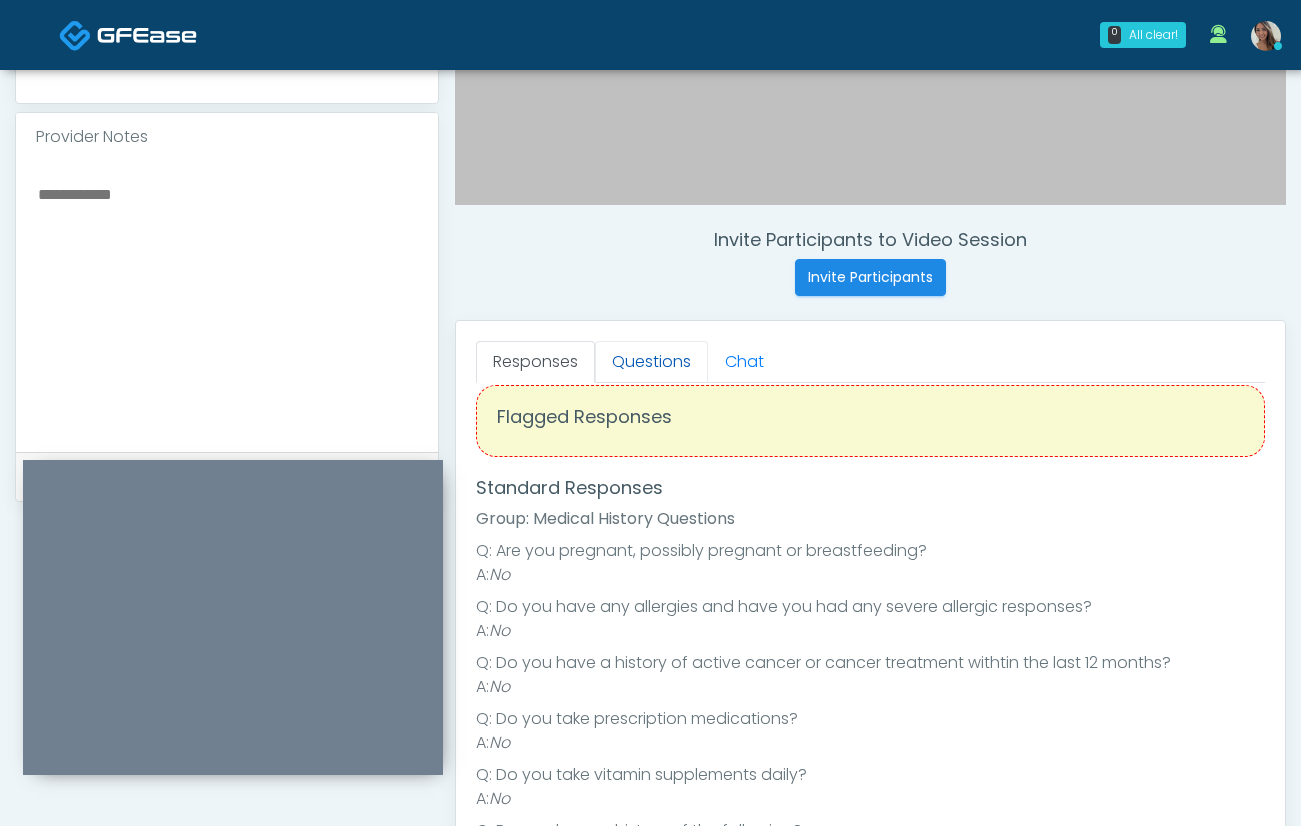 click on "Questions" at bounding box center [651, 362] 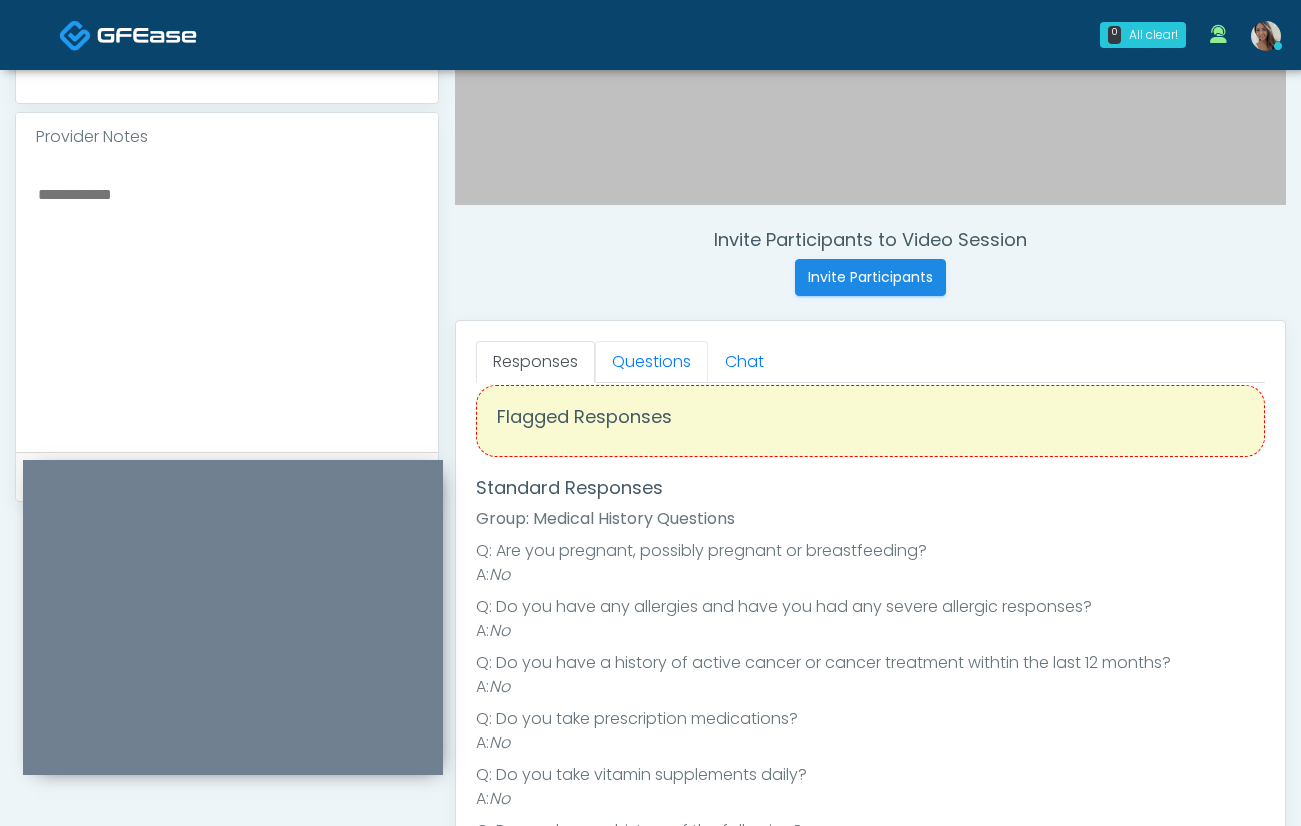 scroll, scrollTop: 0, scrollLeft: 0, axis: both 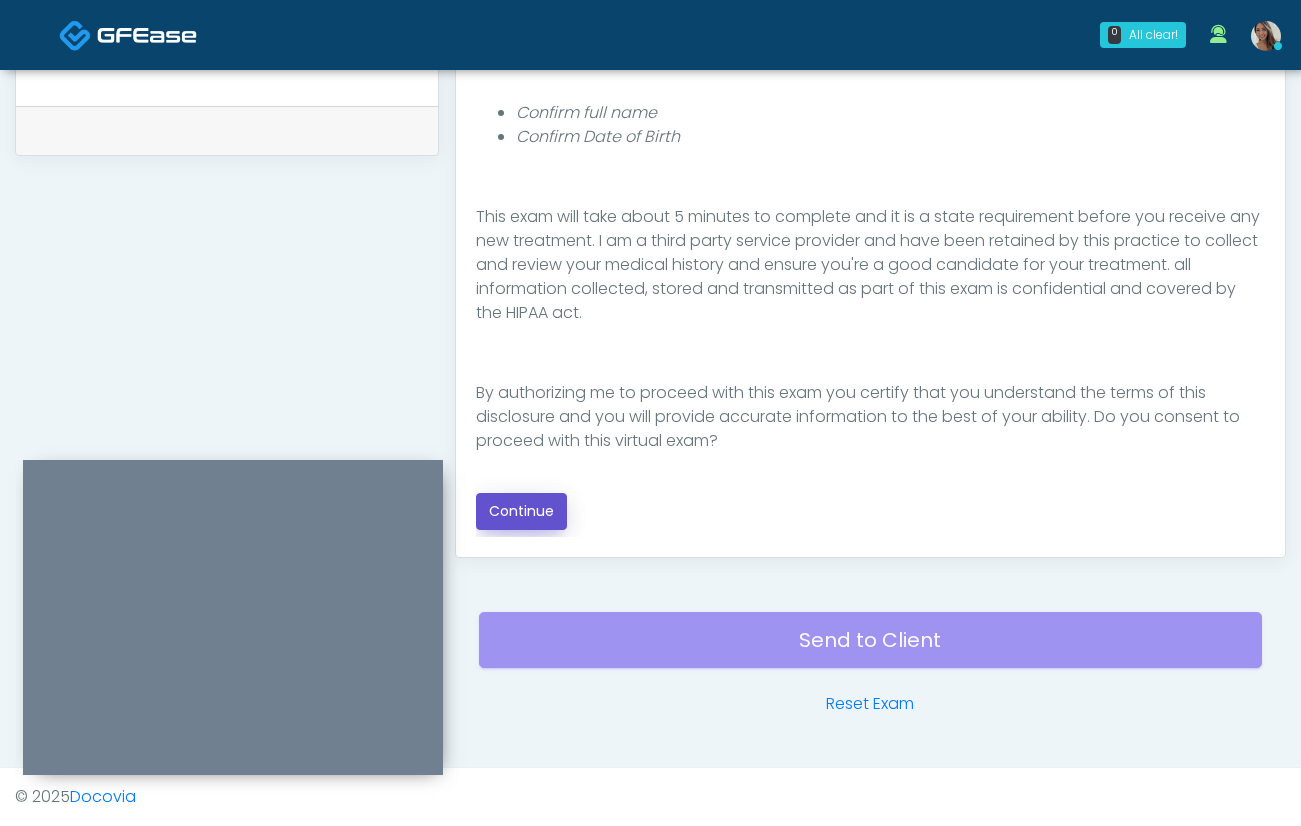 click on "Continue" at bounding box center [521, 511] 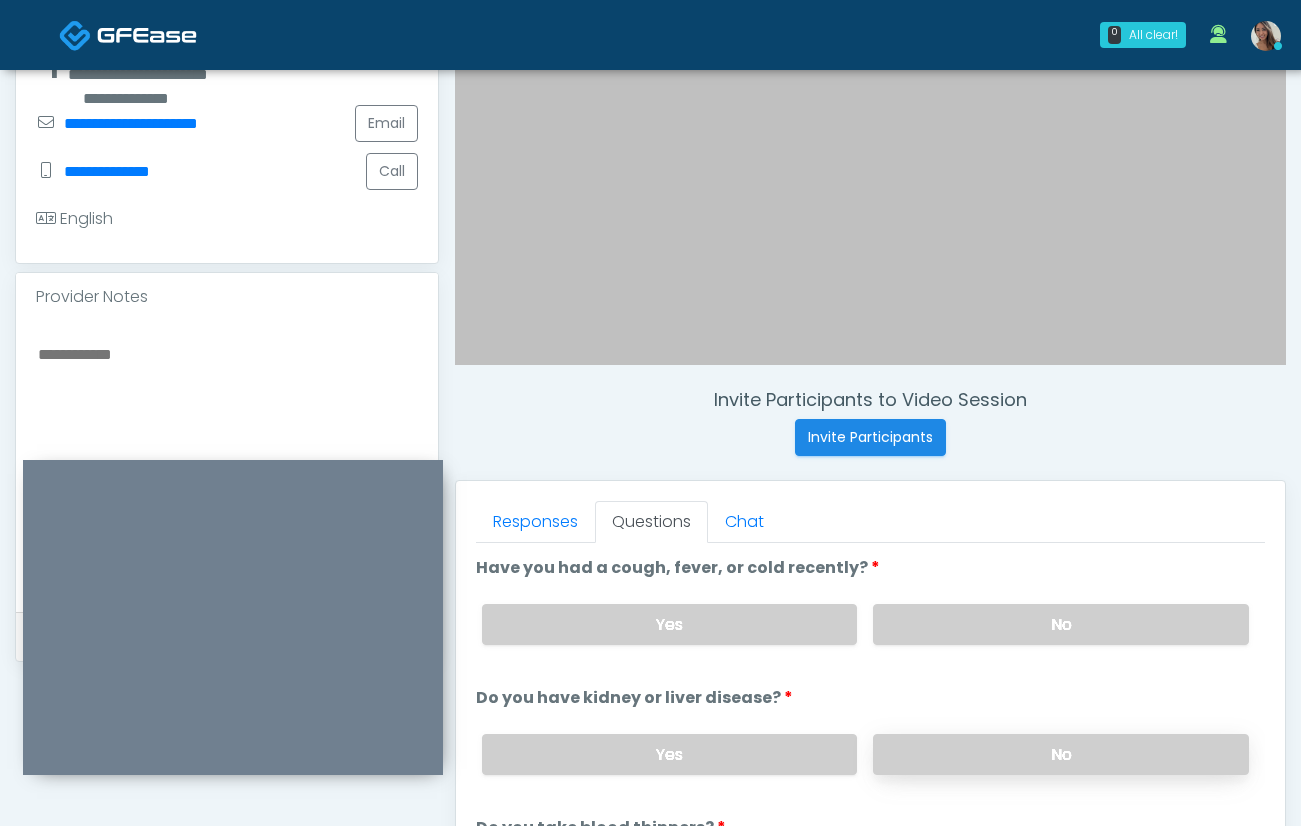 scroll, scrollTop: 671, scrollLeft: 0, axis: vertical 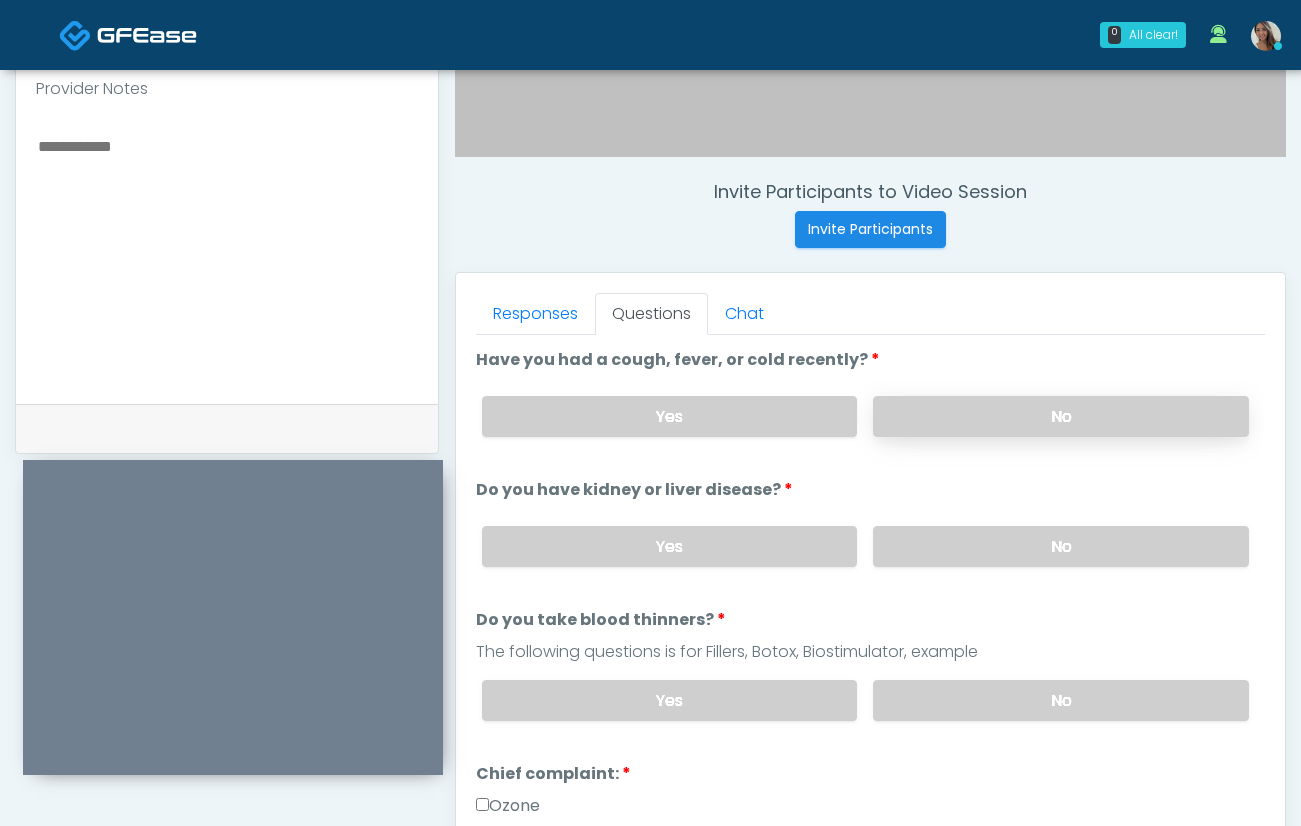 click on "No" at bounding box center [1061, 416] 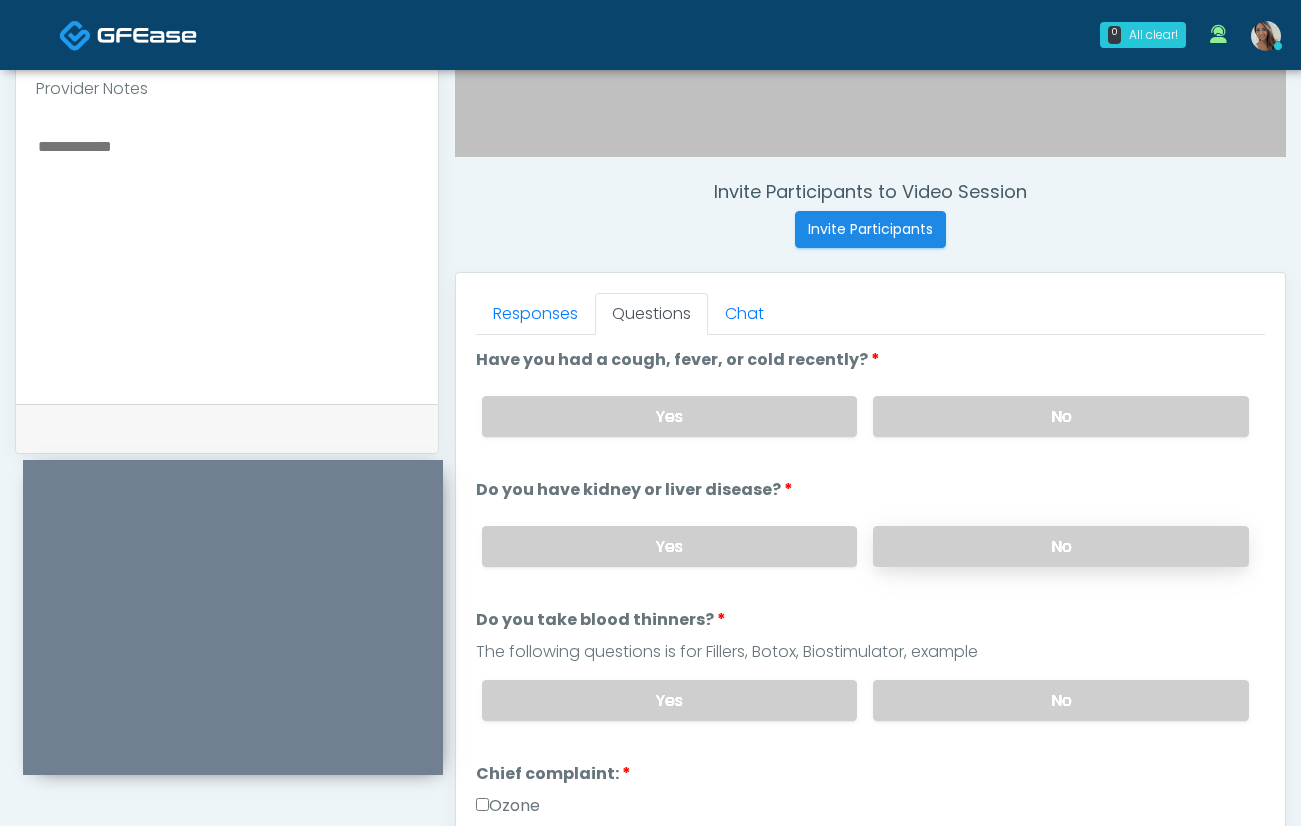 click on "No" at bounding box center [1061, 546] 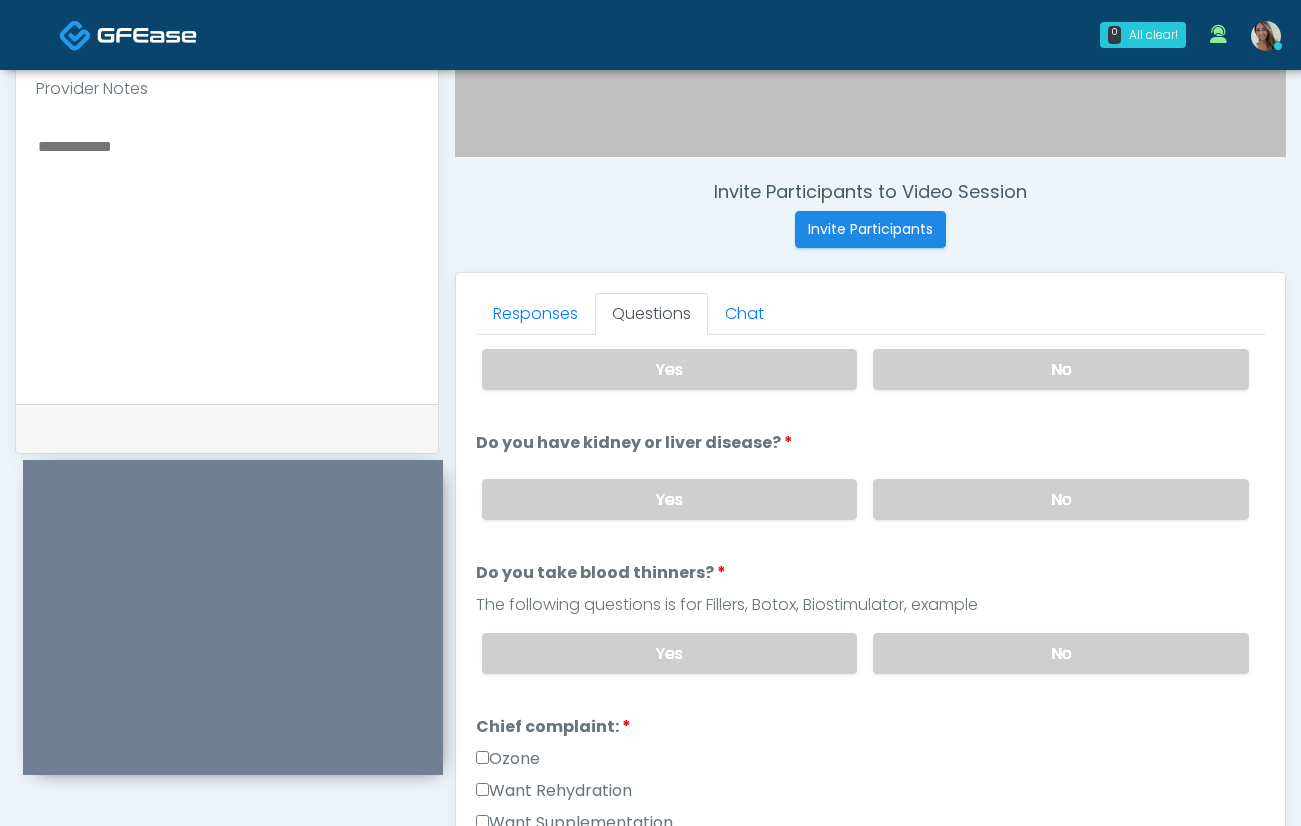 click on "Yes
No" at bounding box center [865, 653] 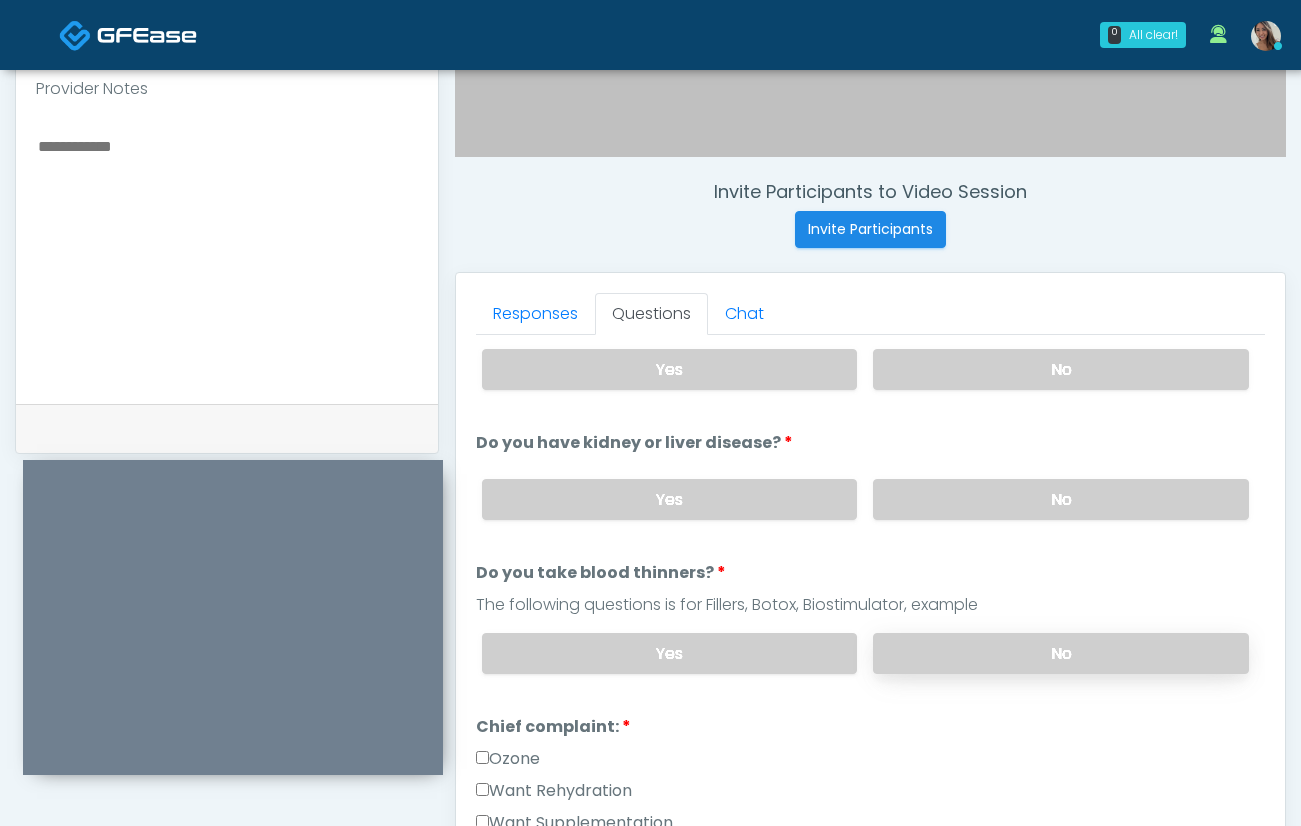 click on "No" at bounding box center [1061, 653] 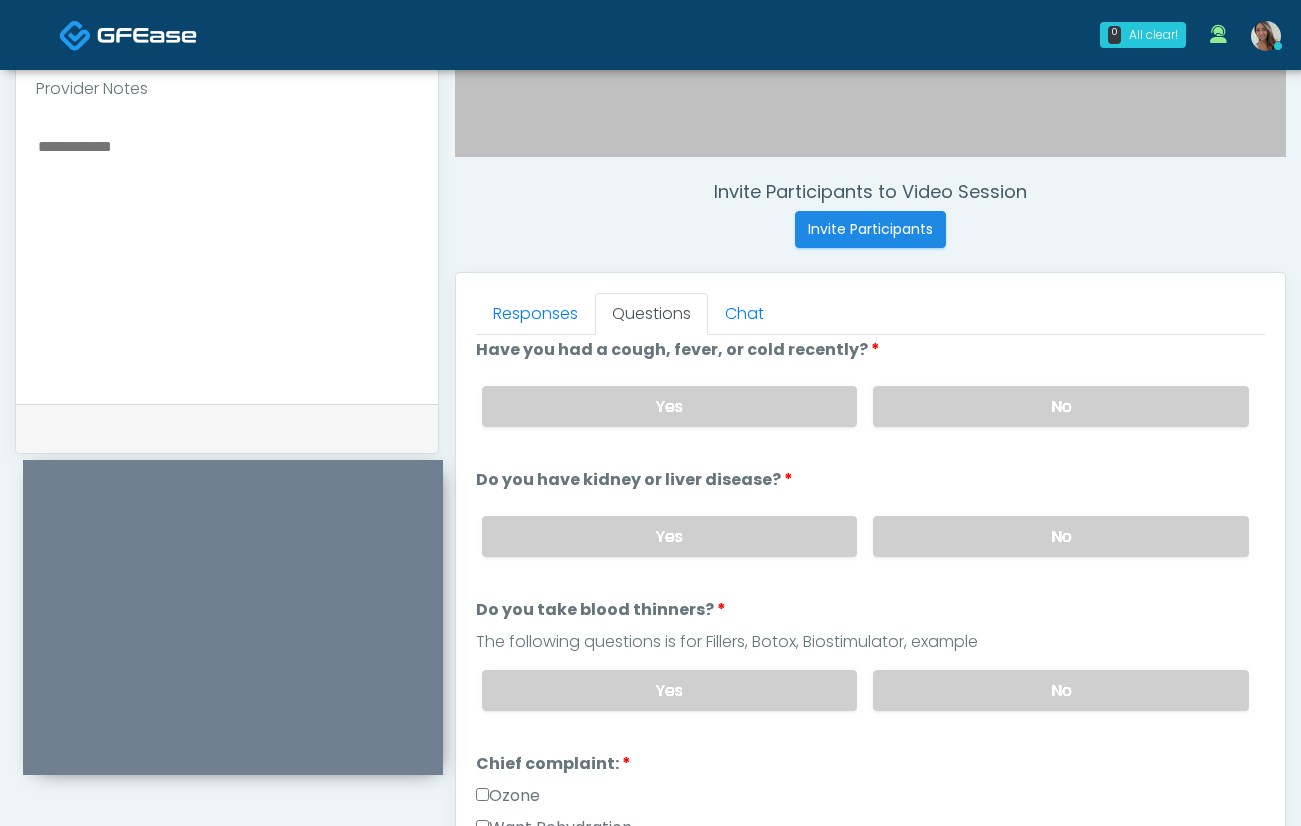 scroll, scrollTop: 0, scrollLeft: 0, axis: both 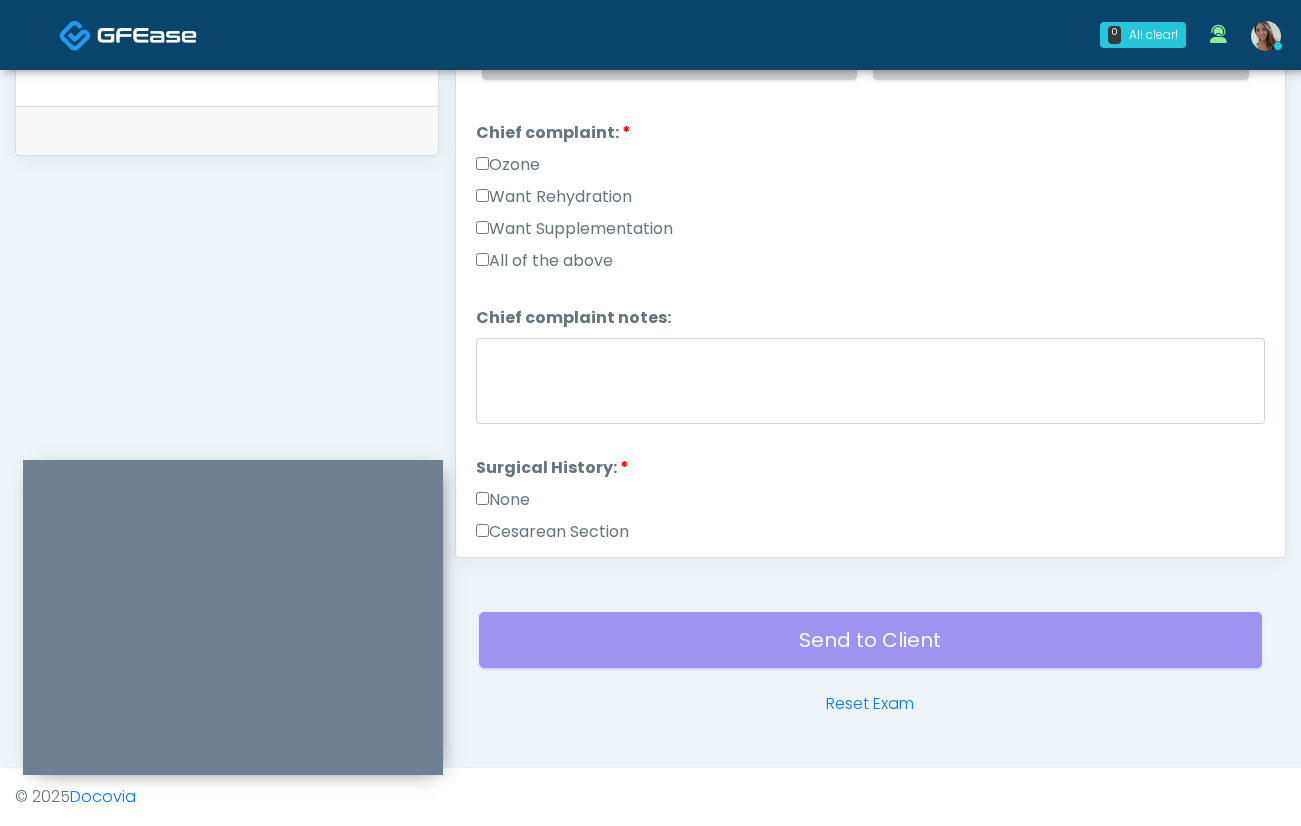 drag, startPoint x: 517, startPoint y: 497, endPoint x: 538, endPoint y: 432, distance: 68.30813 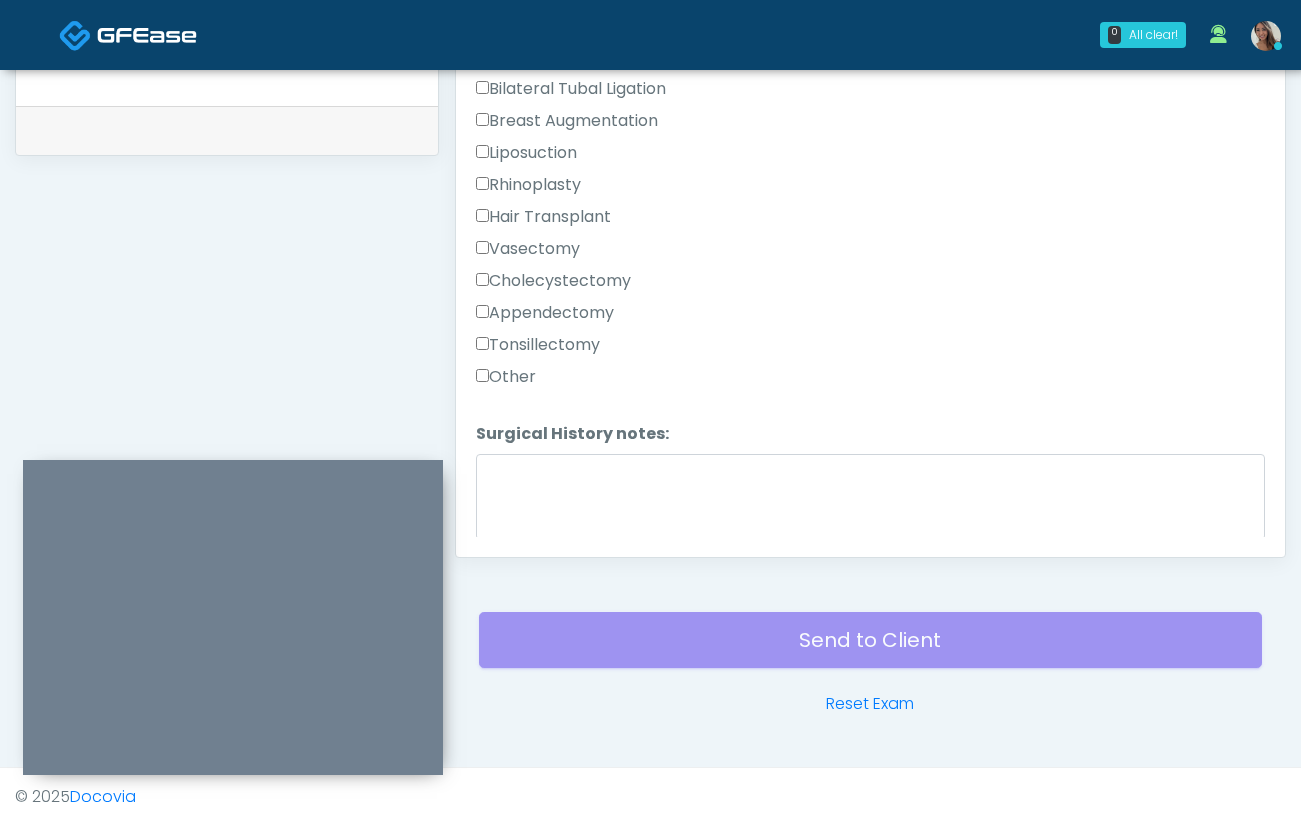 scroll, scrollTop: 922, scrollLeft: 0, axis: vertical 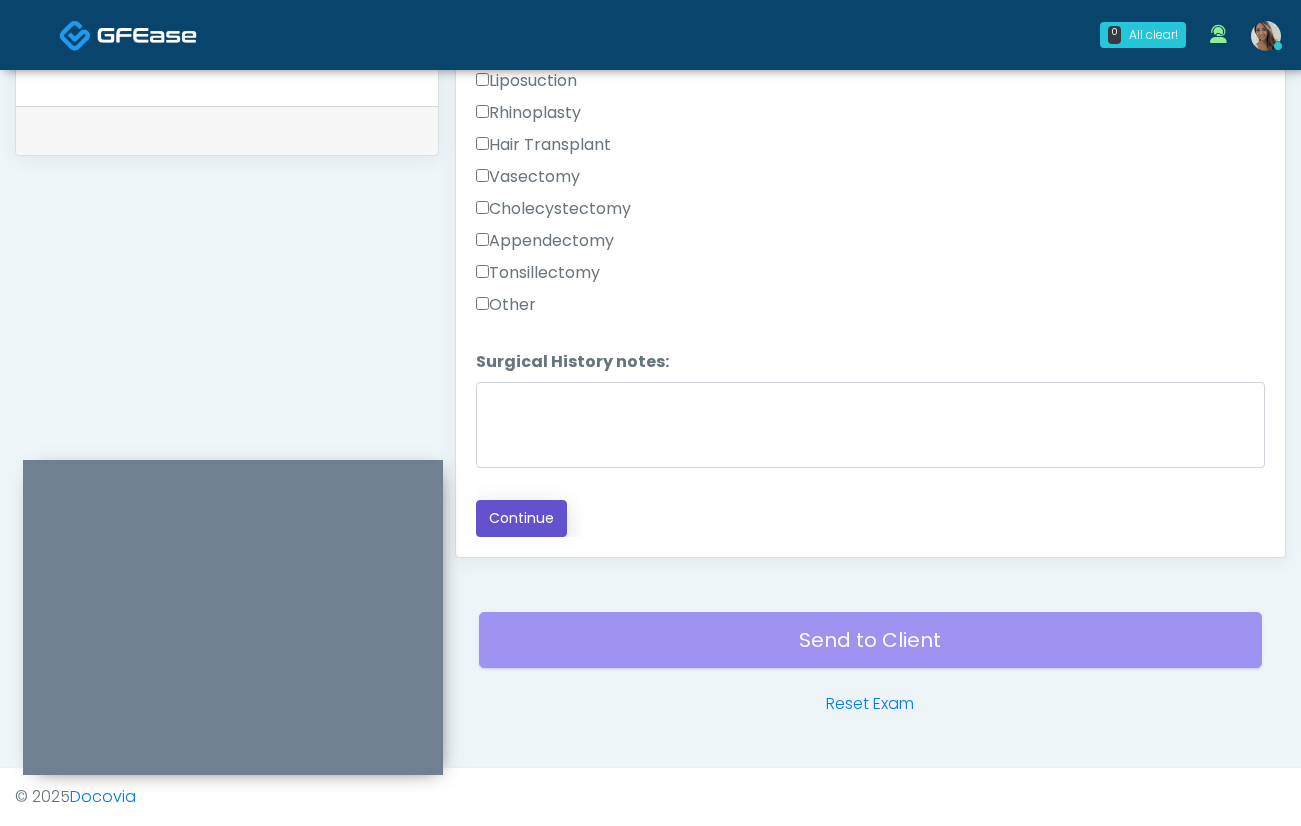click on "Continue" at bounding box center (521, 518) 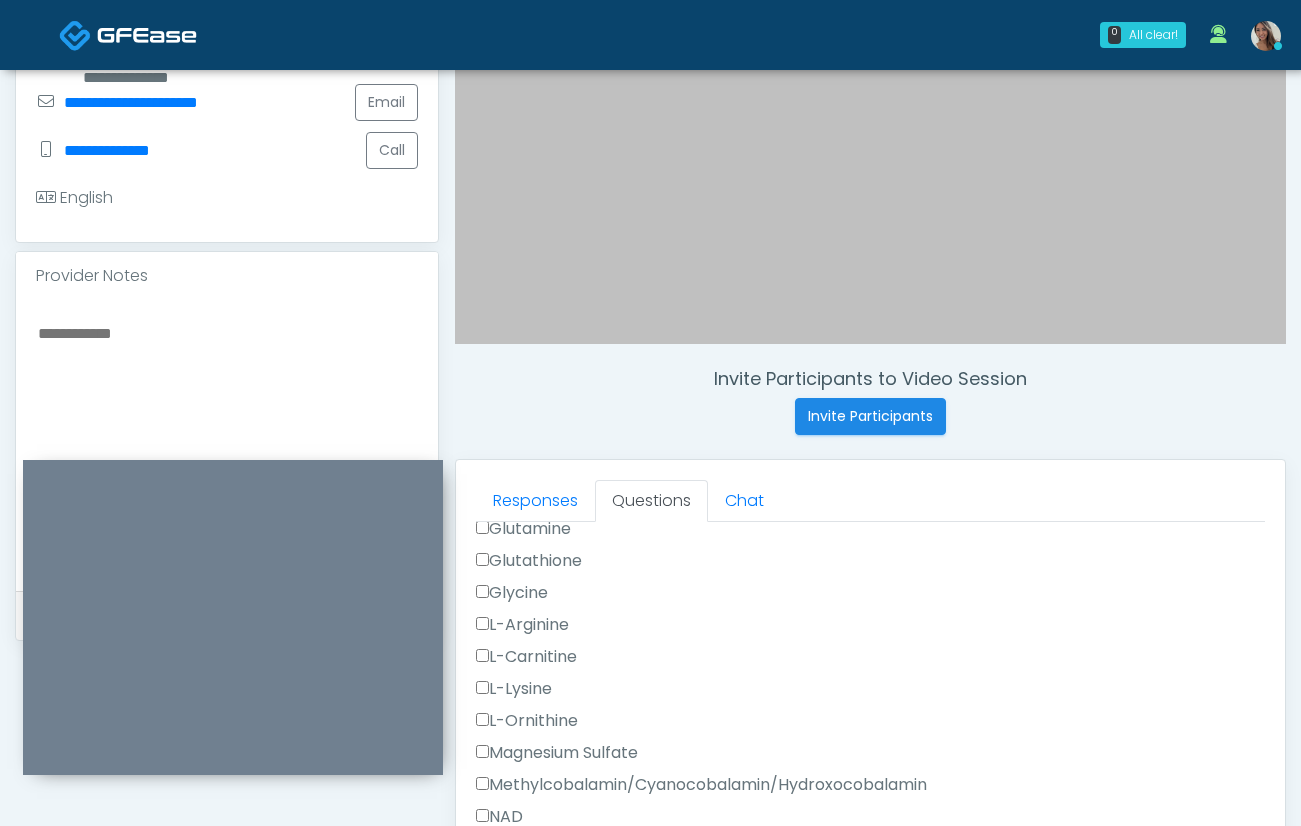 scroll, scrollTop: 969, scrollLeft: 0, axis: vertical 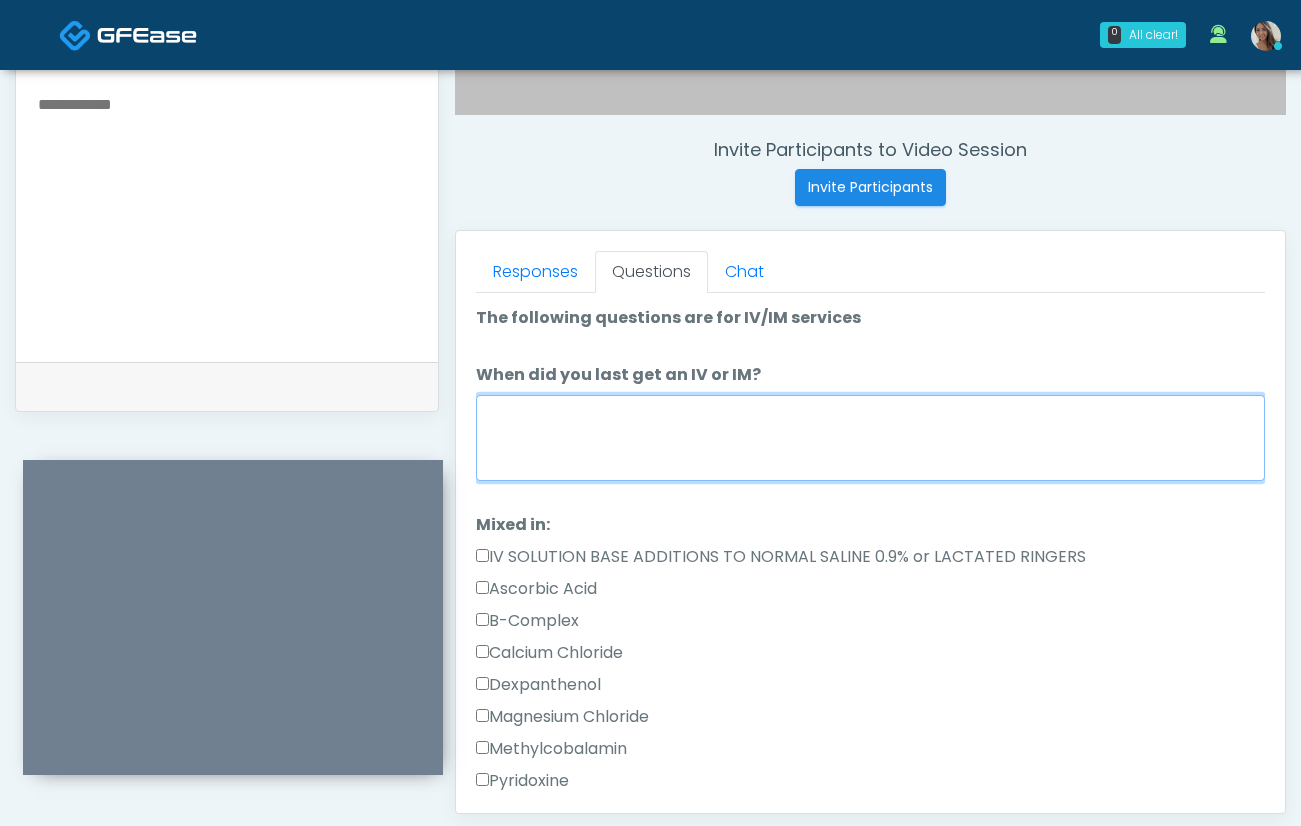 click on "When did you last get an IV or IM?" at bounding box center (870, 438) 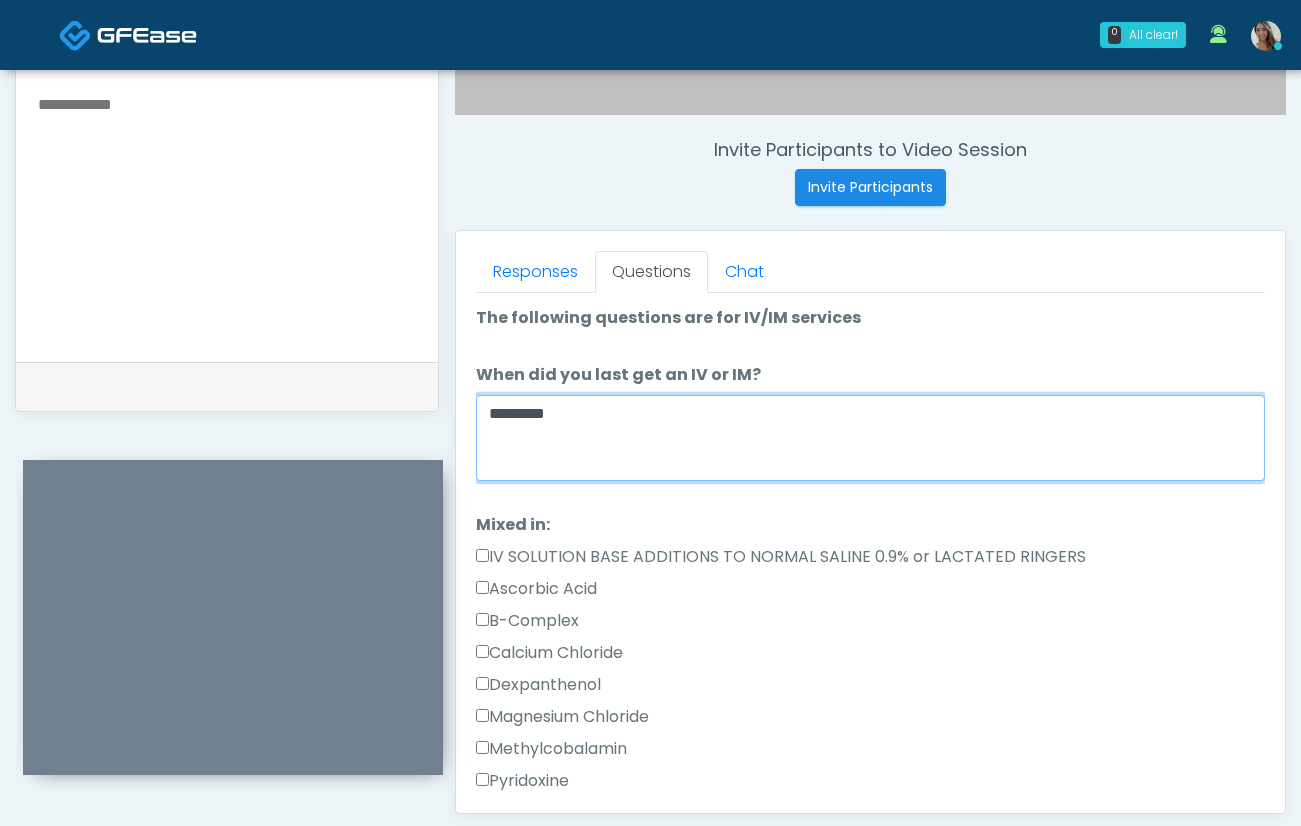 type on "*********" 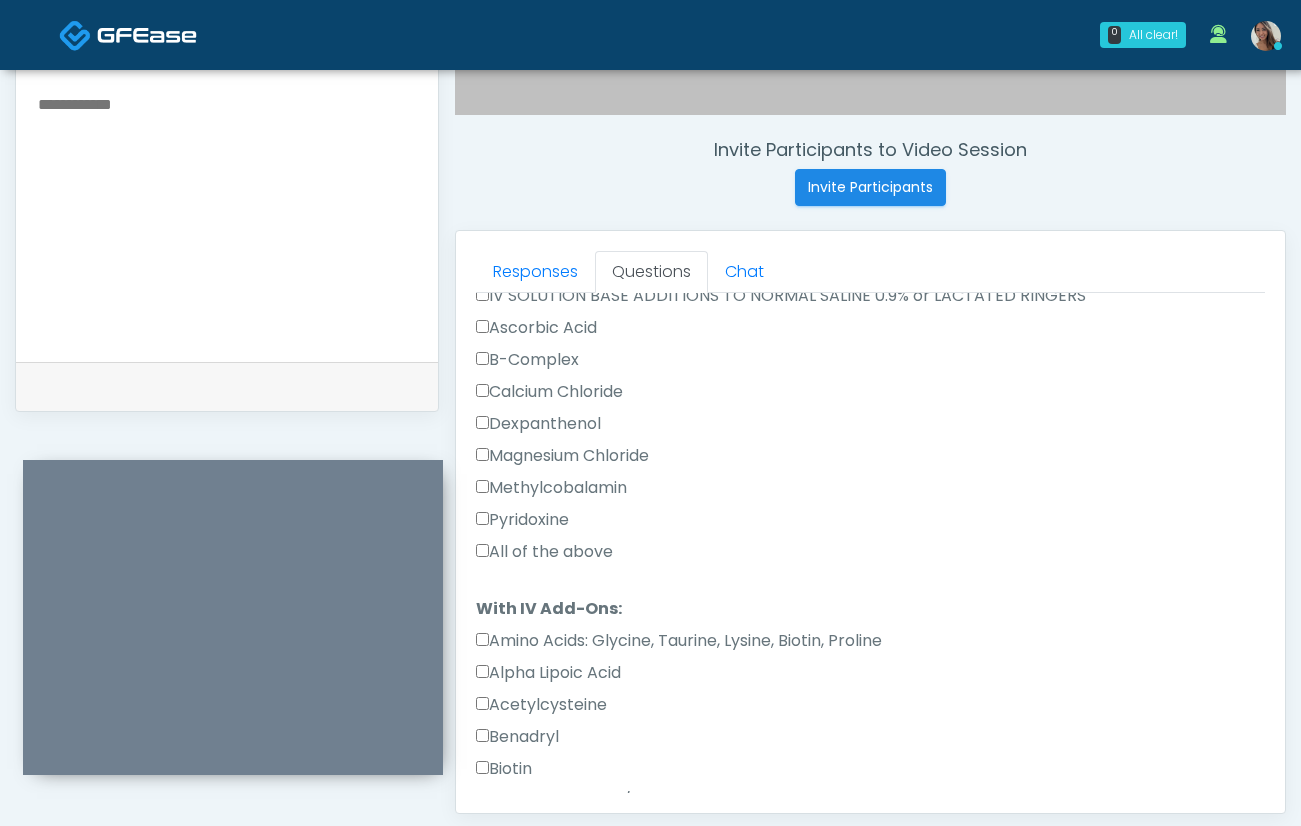 scroll, scrollTop: 256, scrollLeft: 0, axis: vertical 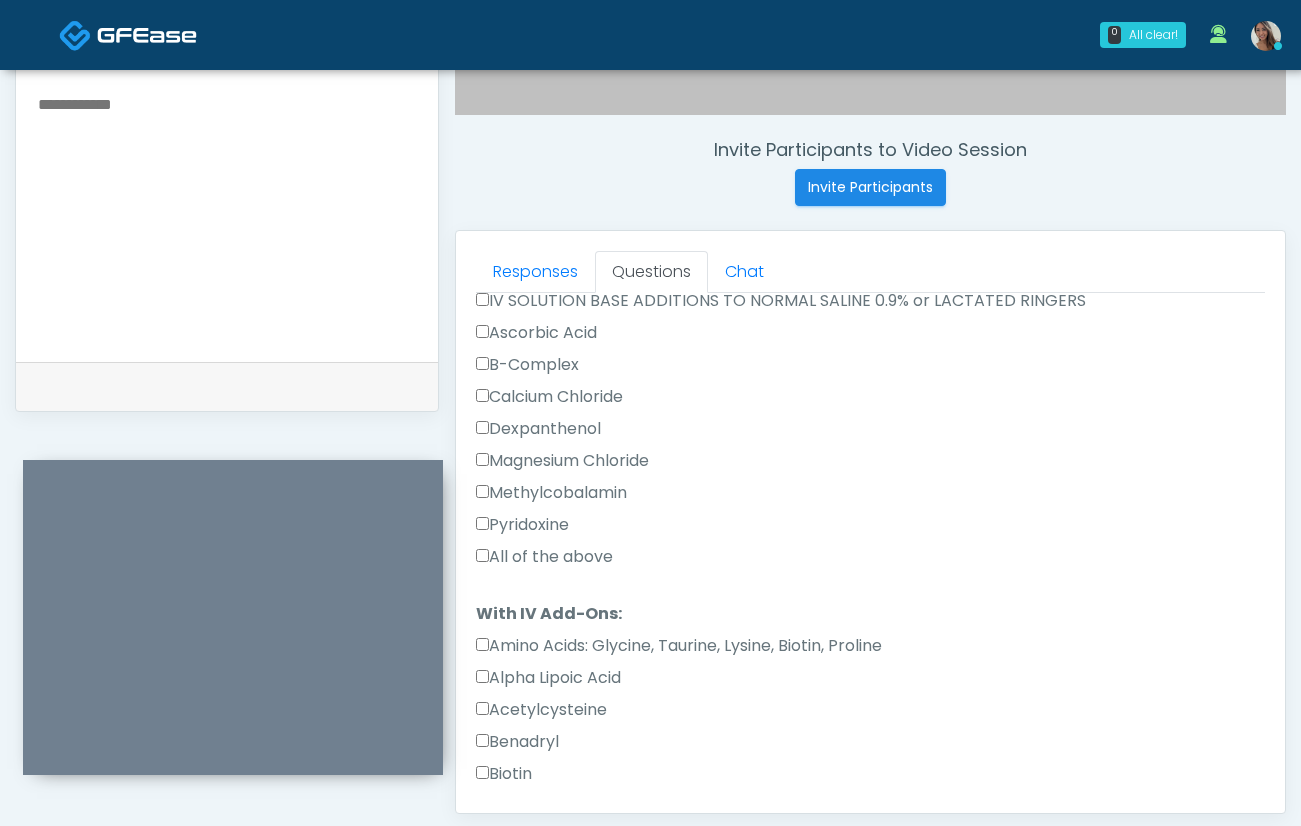 click on "All of the above" at bounding box center [544, 557] 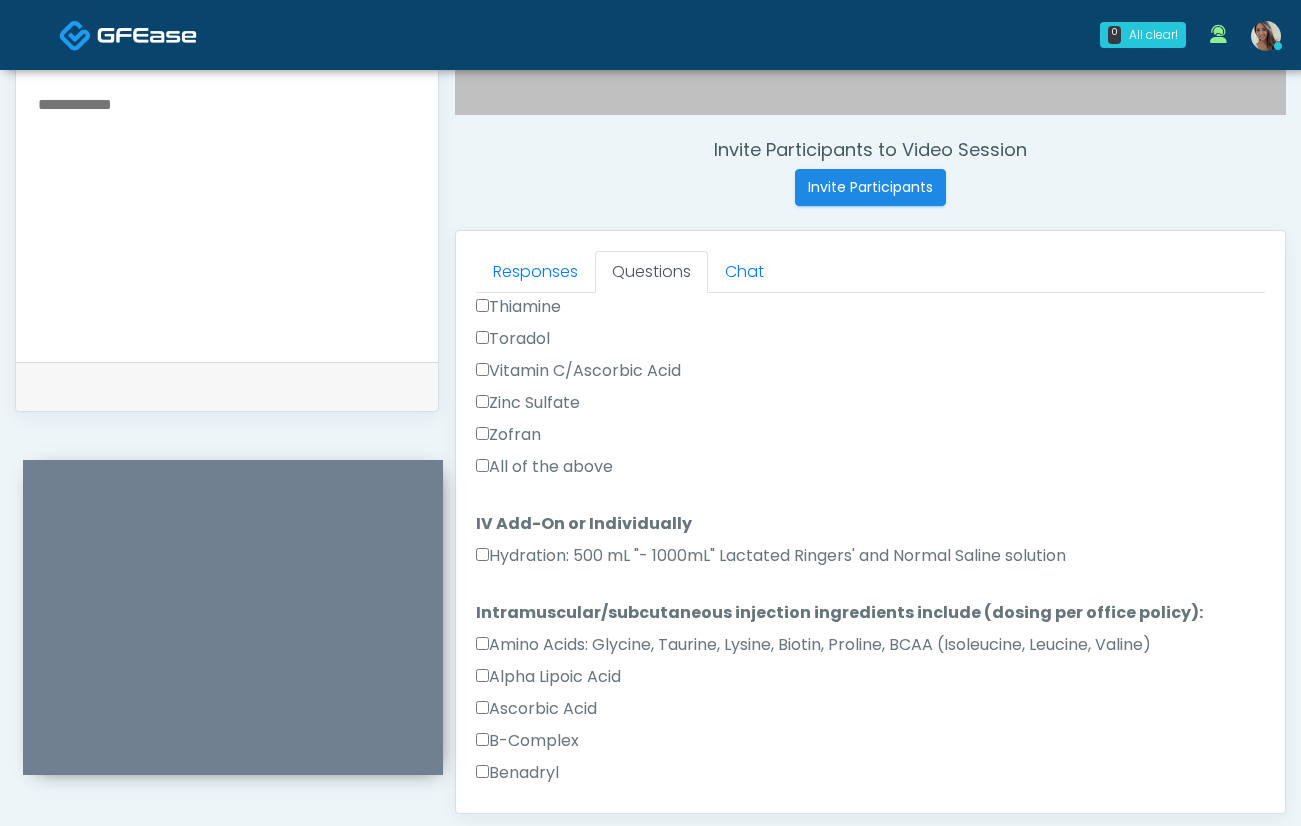 scroll, scrollTop: 1307, scrollLeft: 0, axis: vertical 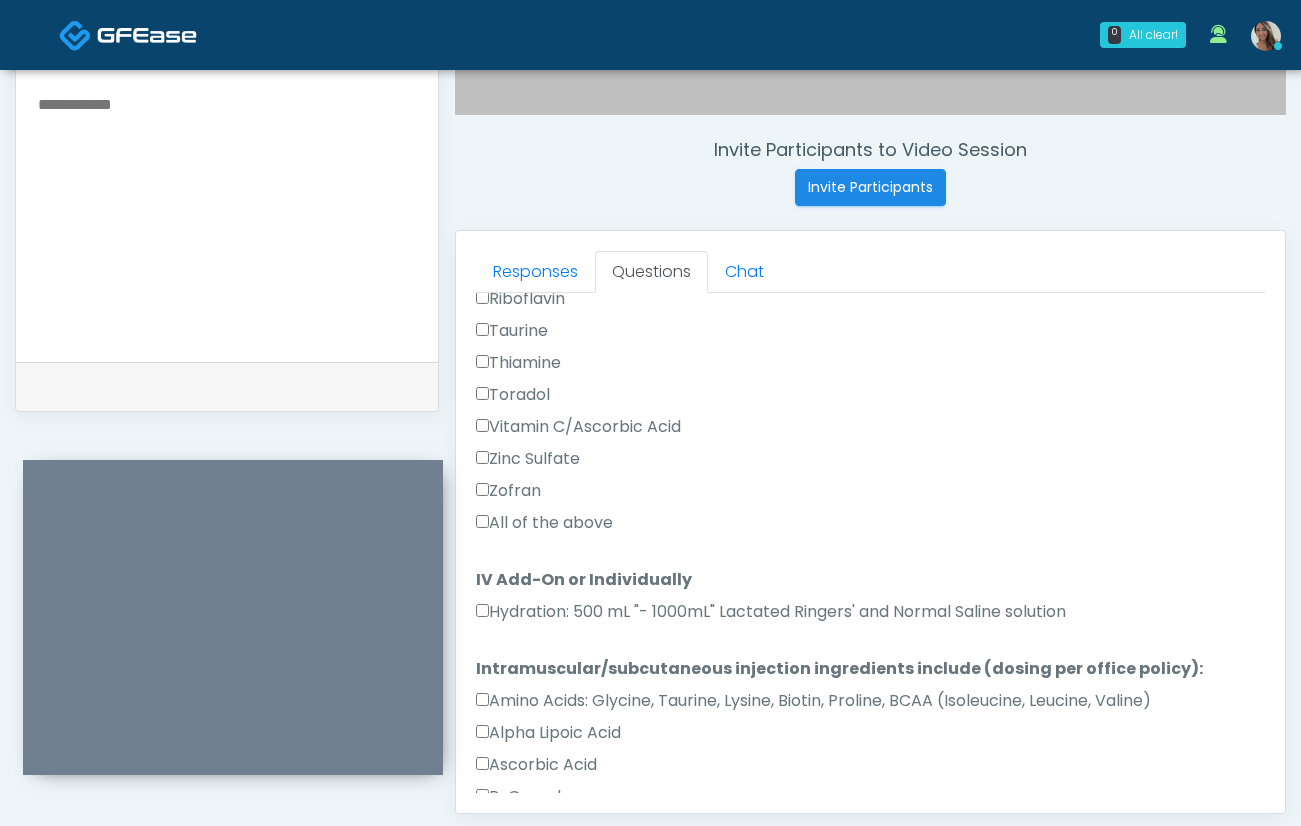 click on "All of the above" at bounding box center [544, 523] 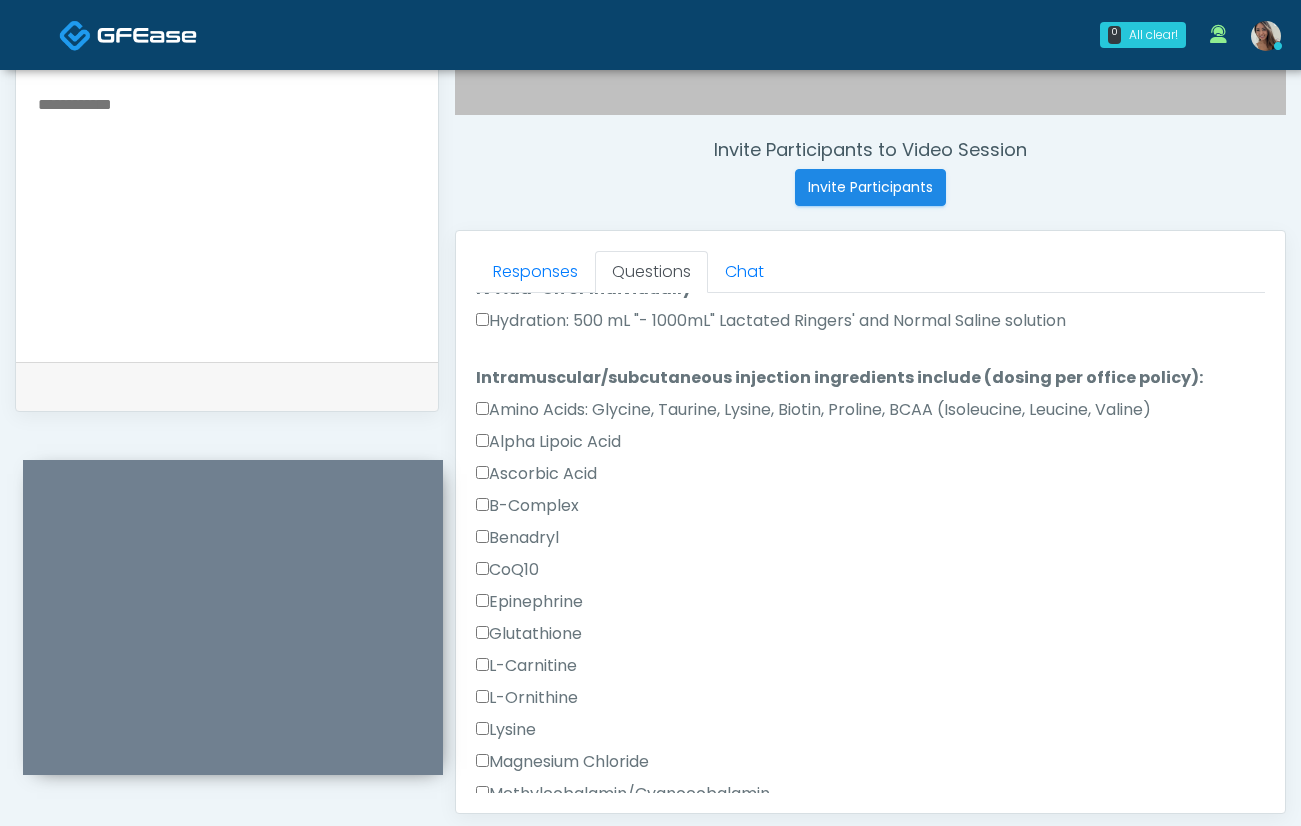 scroll, scrollTop: 2033, scrollLeft: 0, axis: vertical 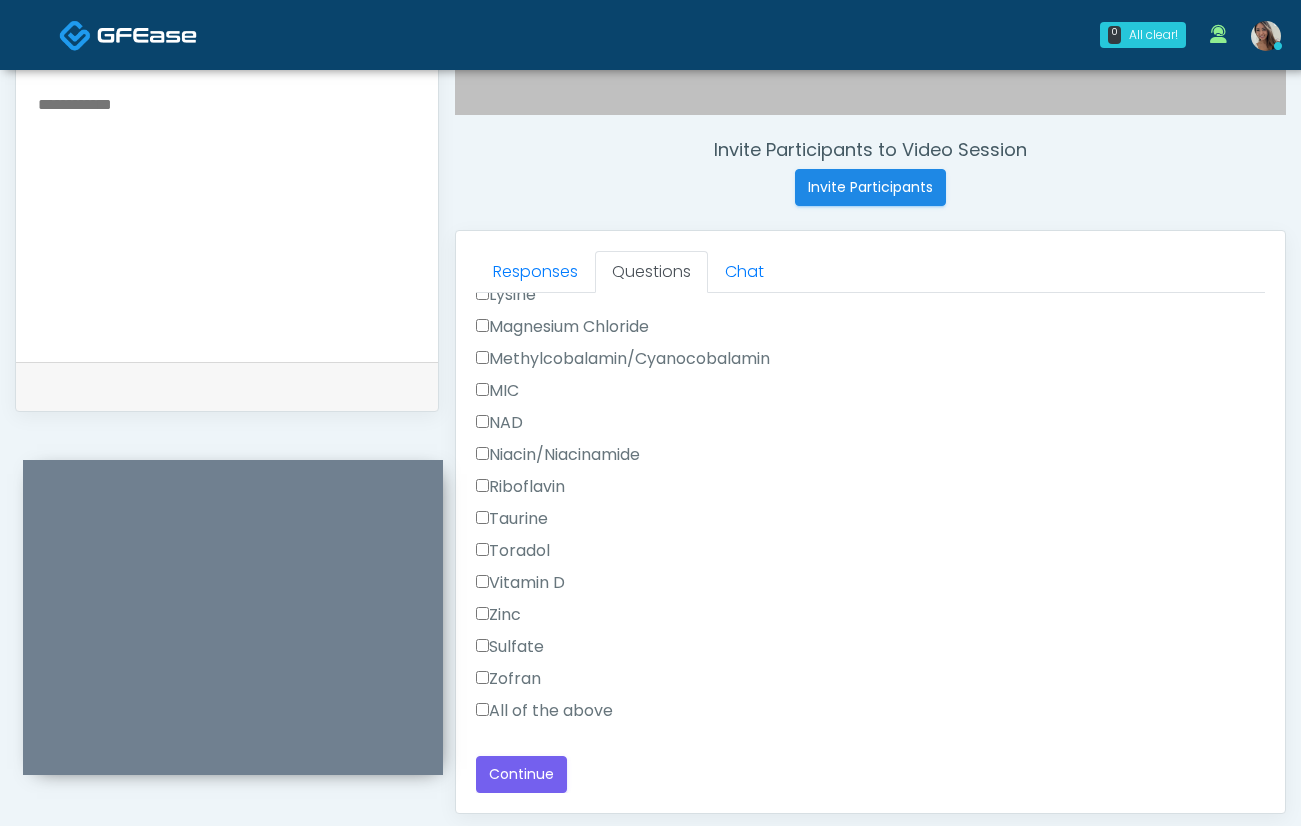 click on "All of the above" at bounding box center (544, 711) 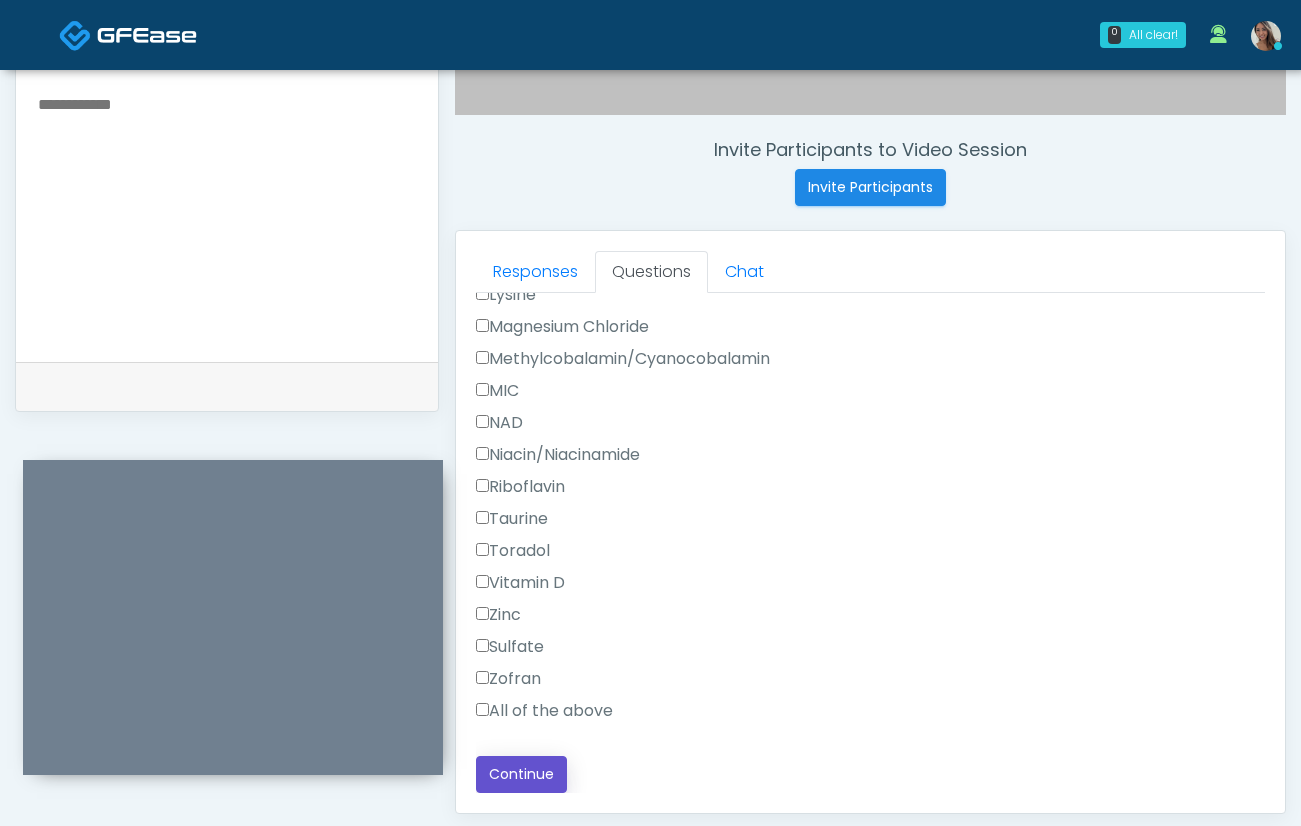 click on "Continue" at bounding box center (521, 774) 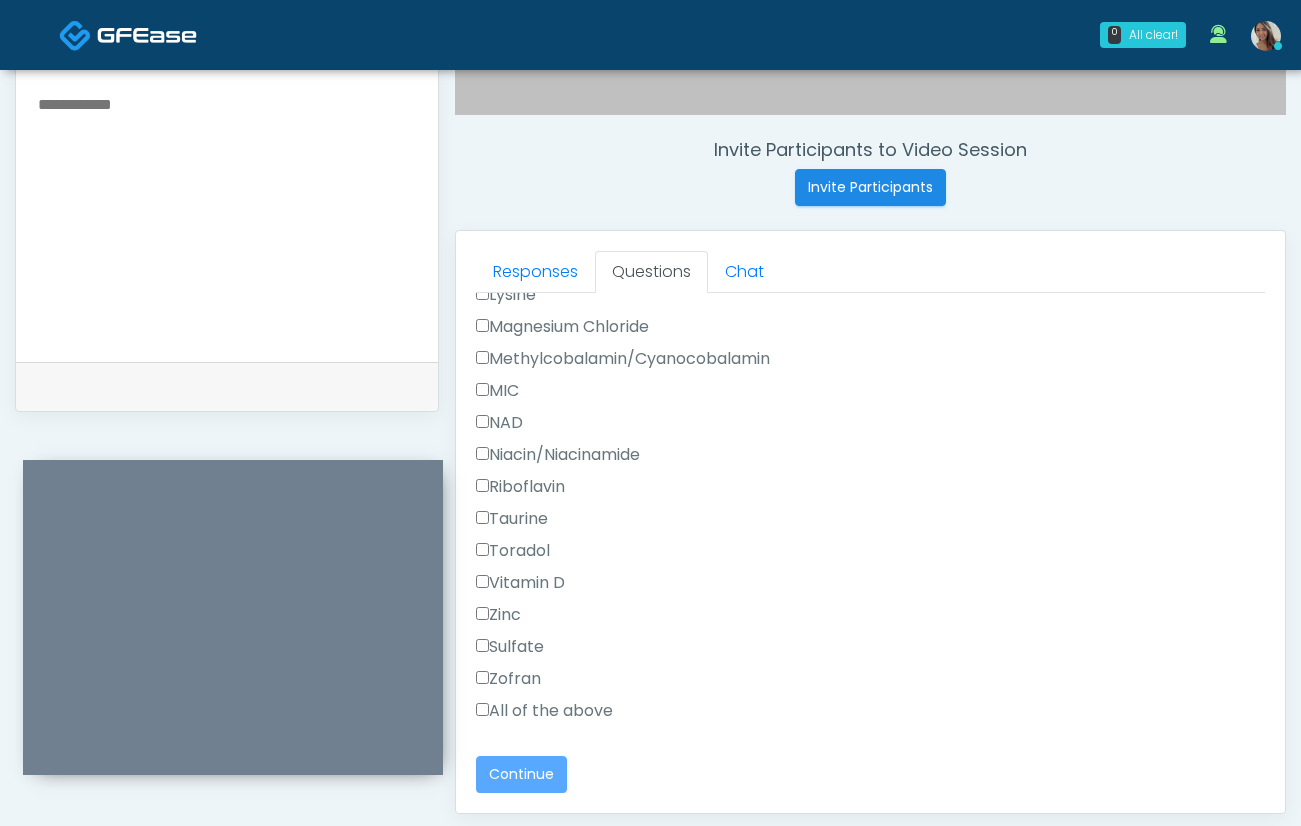 scroll, scrollTop: 1452, scrollLeft: 0, axis: vertical 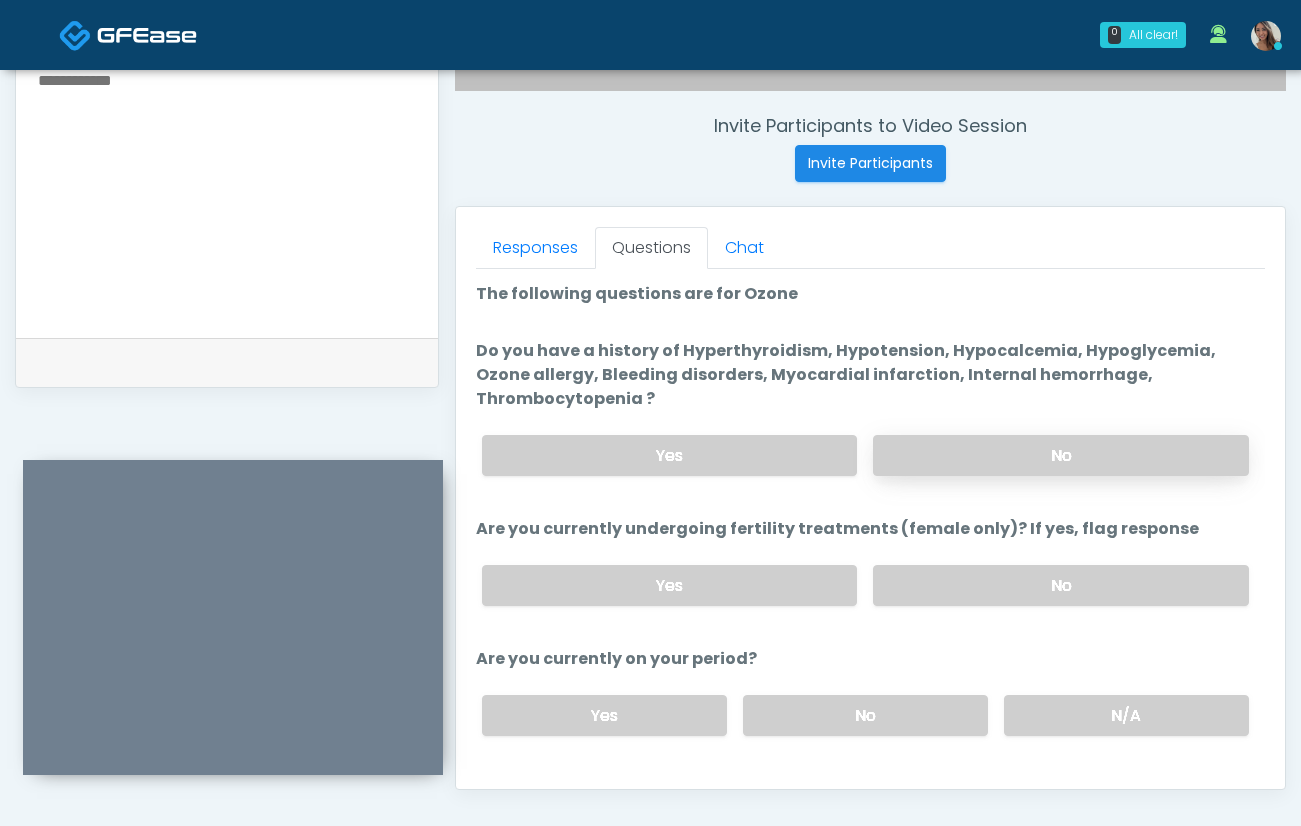 click on "No" at bounding box center [1061, 455] 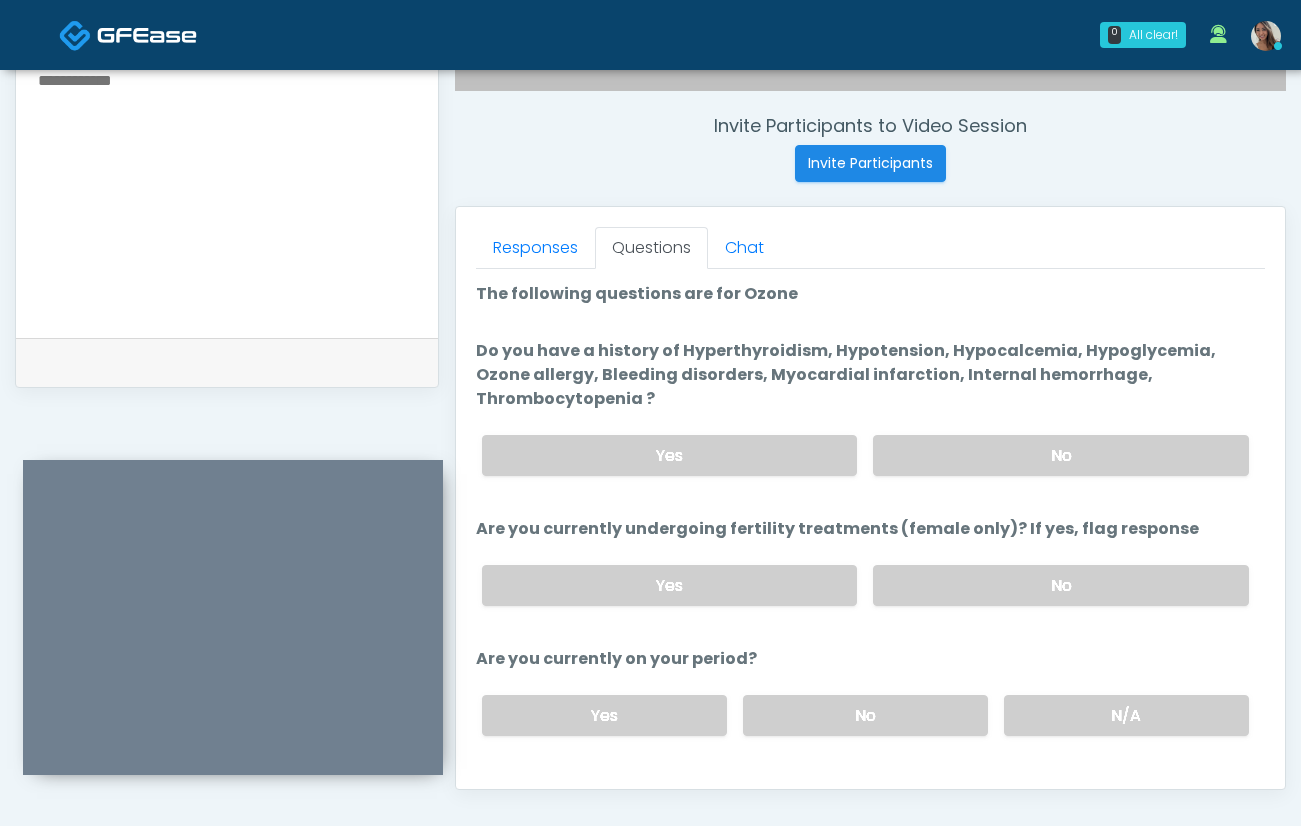 drag, startPoint x: 916, startPoint y: 558, endPoint x: 957, endPoint y: 602, distance: 60.1415 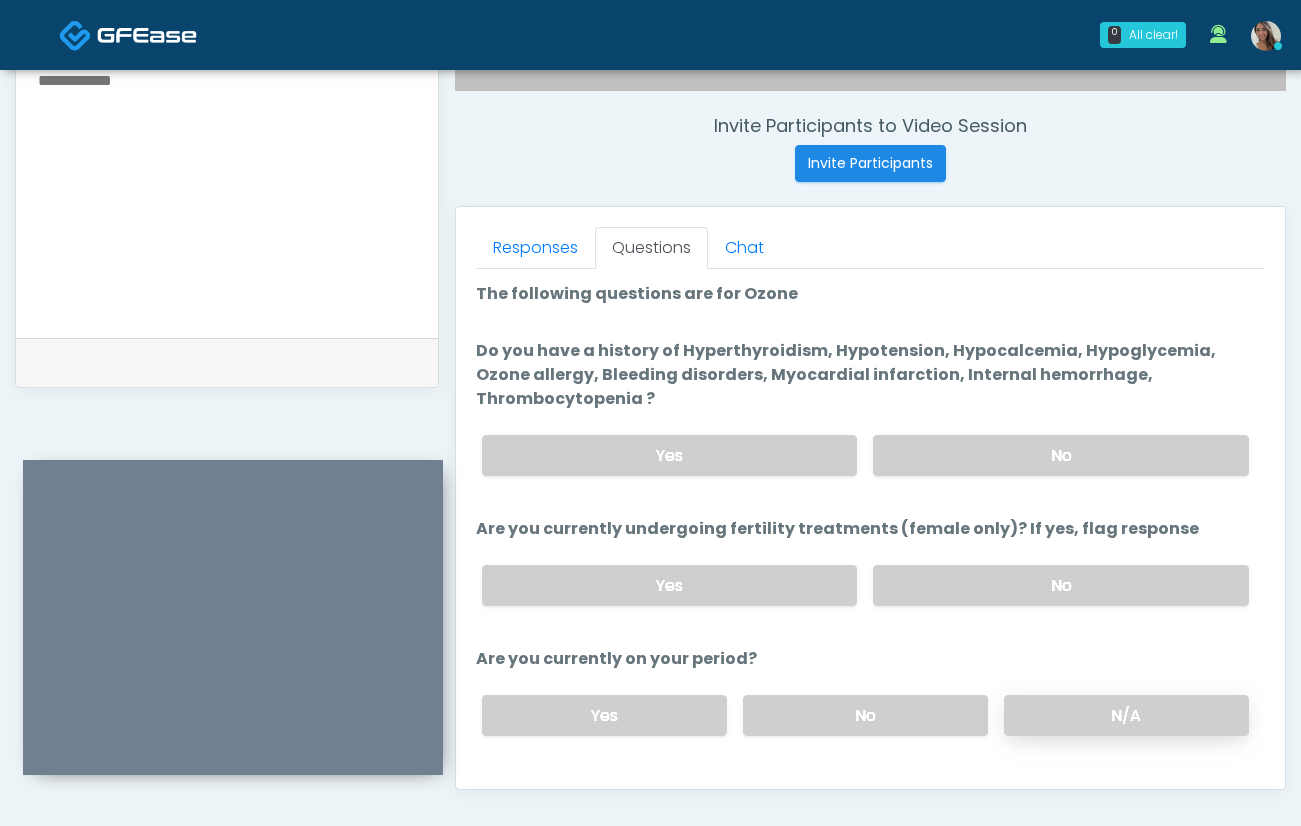 drag, startPoint x: 1048, startPoint y: 691, endPoint x: 1024, endPoint y: 673, distance: 30 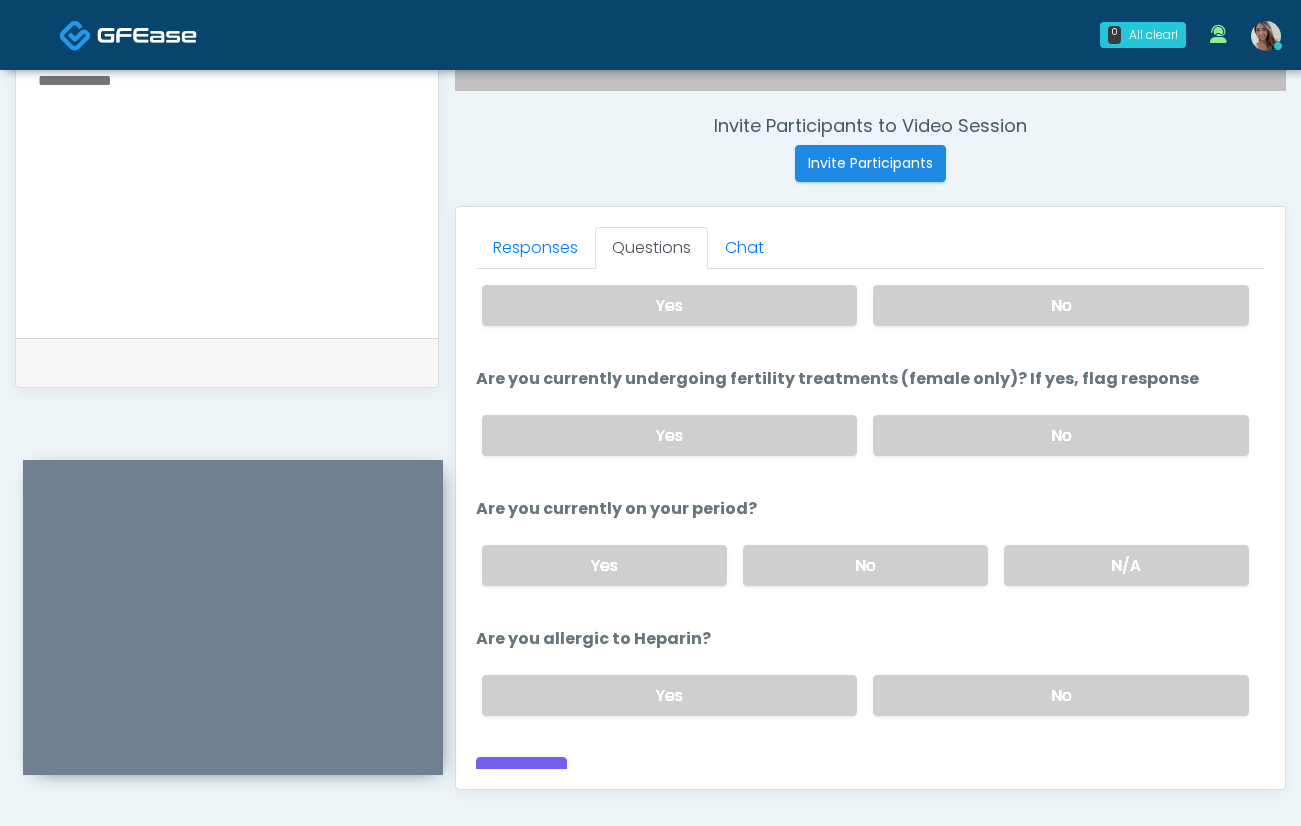 scroll, scrollTop: 151, scrollLeft: 0, axis: vertical 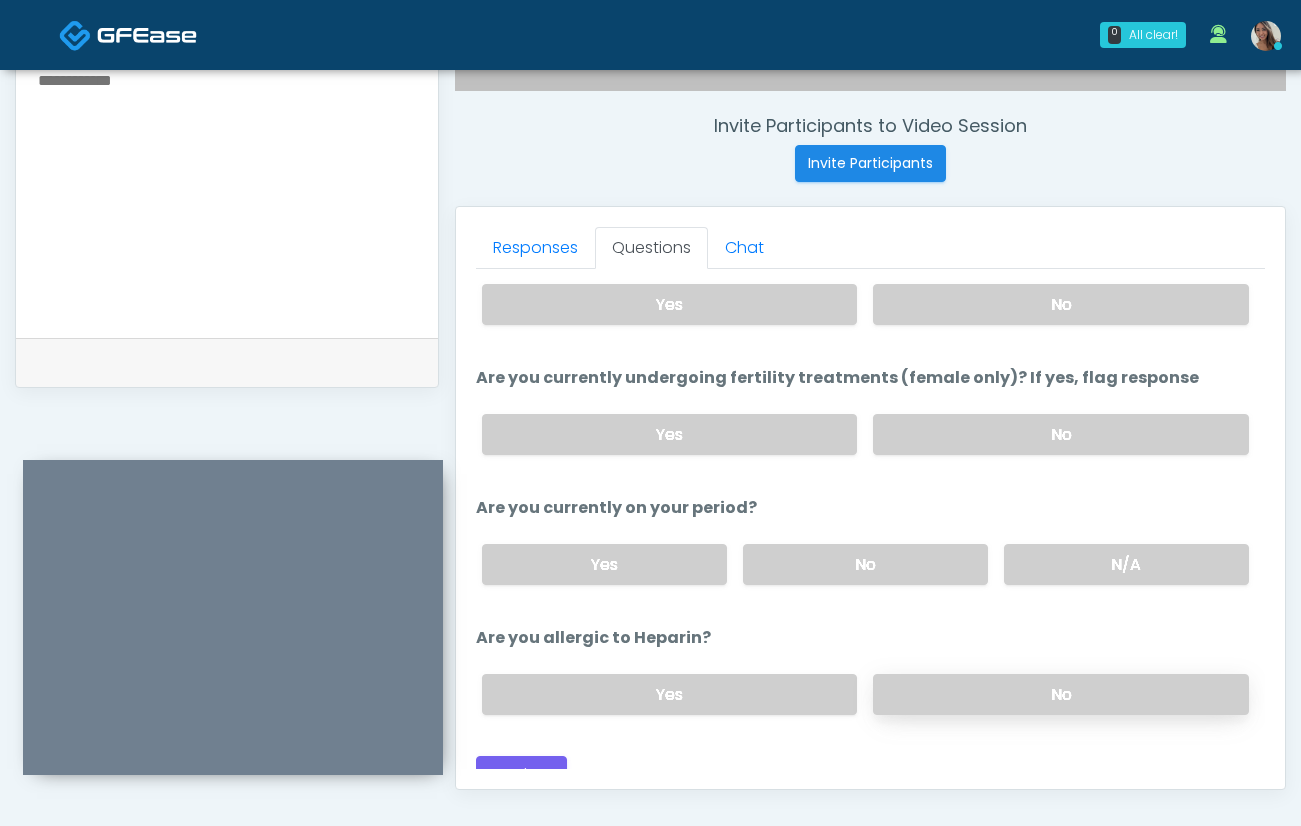 click on "No" at bounding box center [1061, 694] 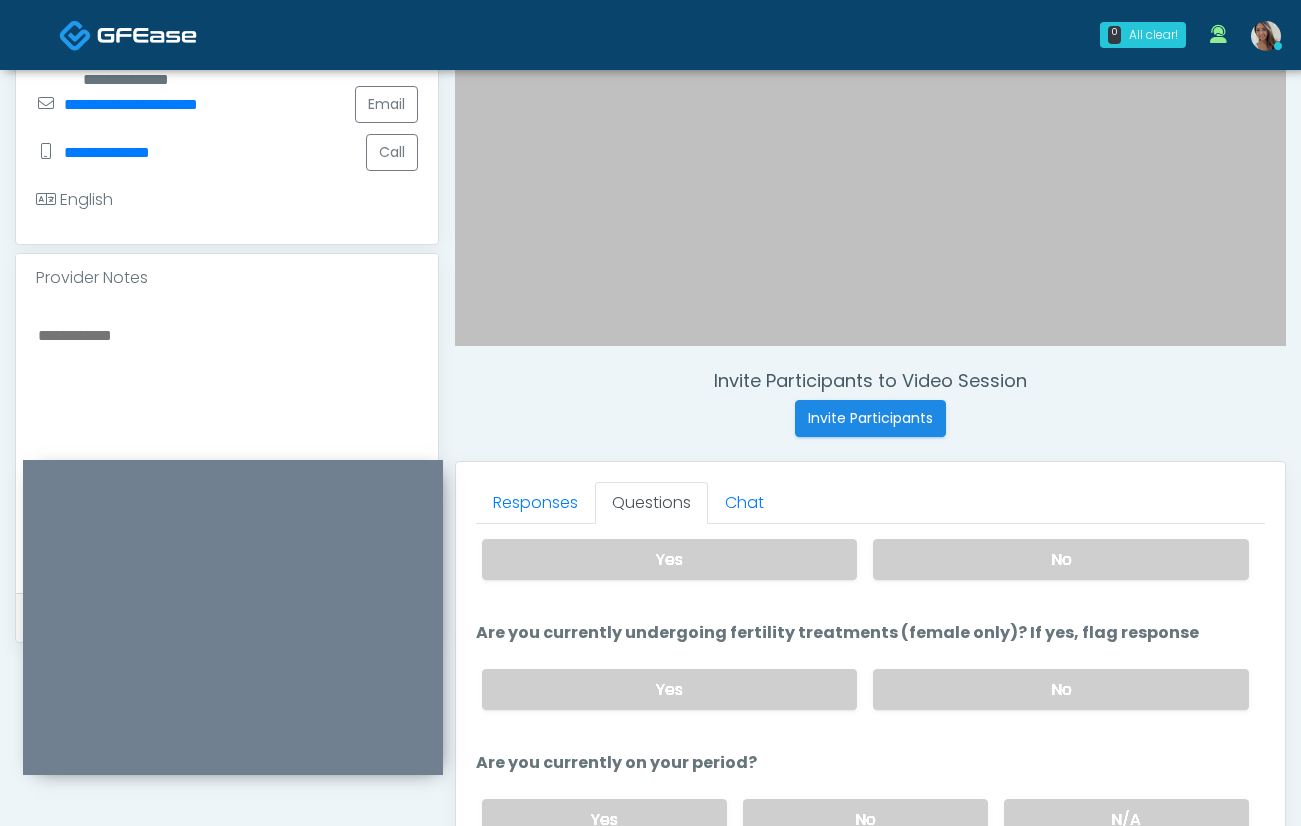 scroll, scrollTop: 481, scrollLeft: 0, axis: vertical 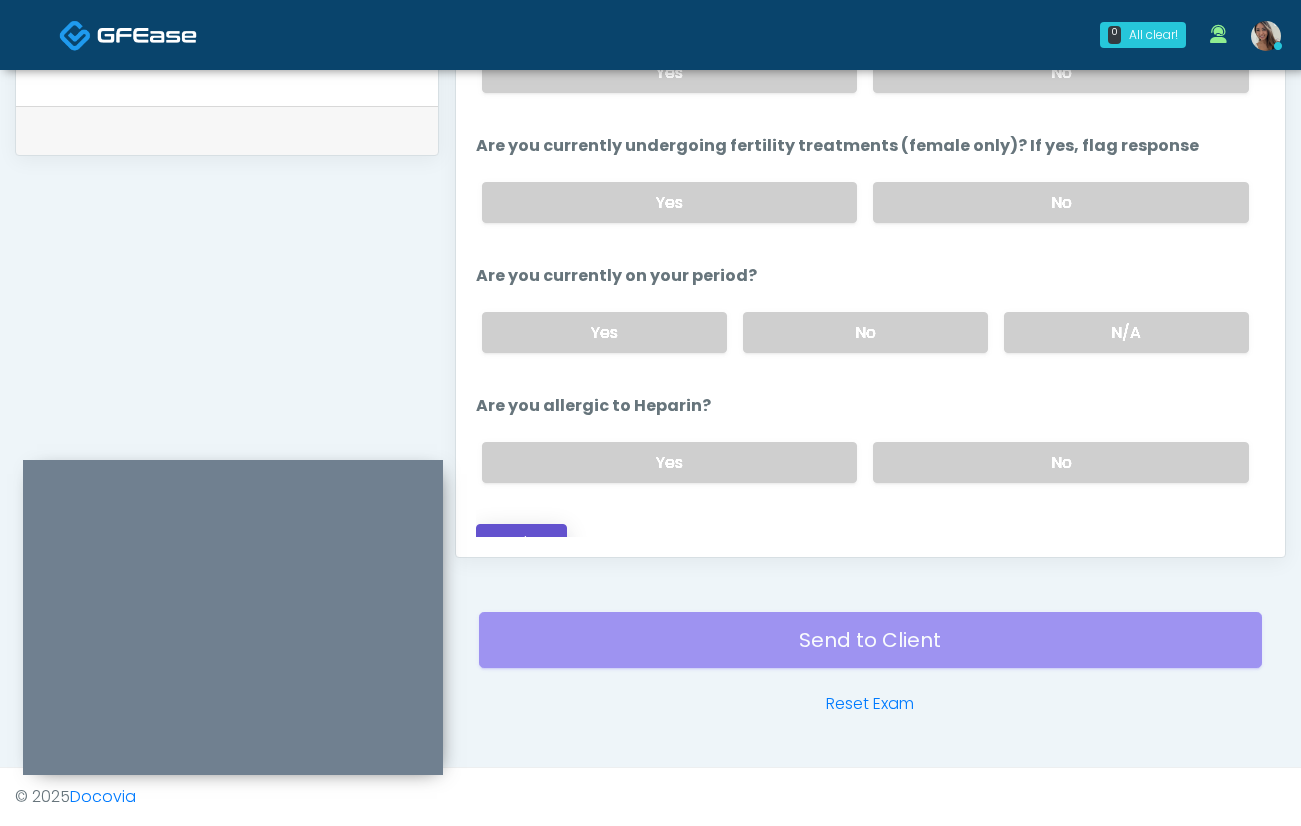 click on "Continue" at bounding box center [521, 542] 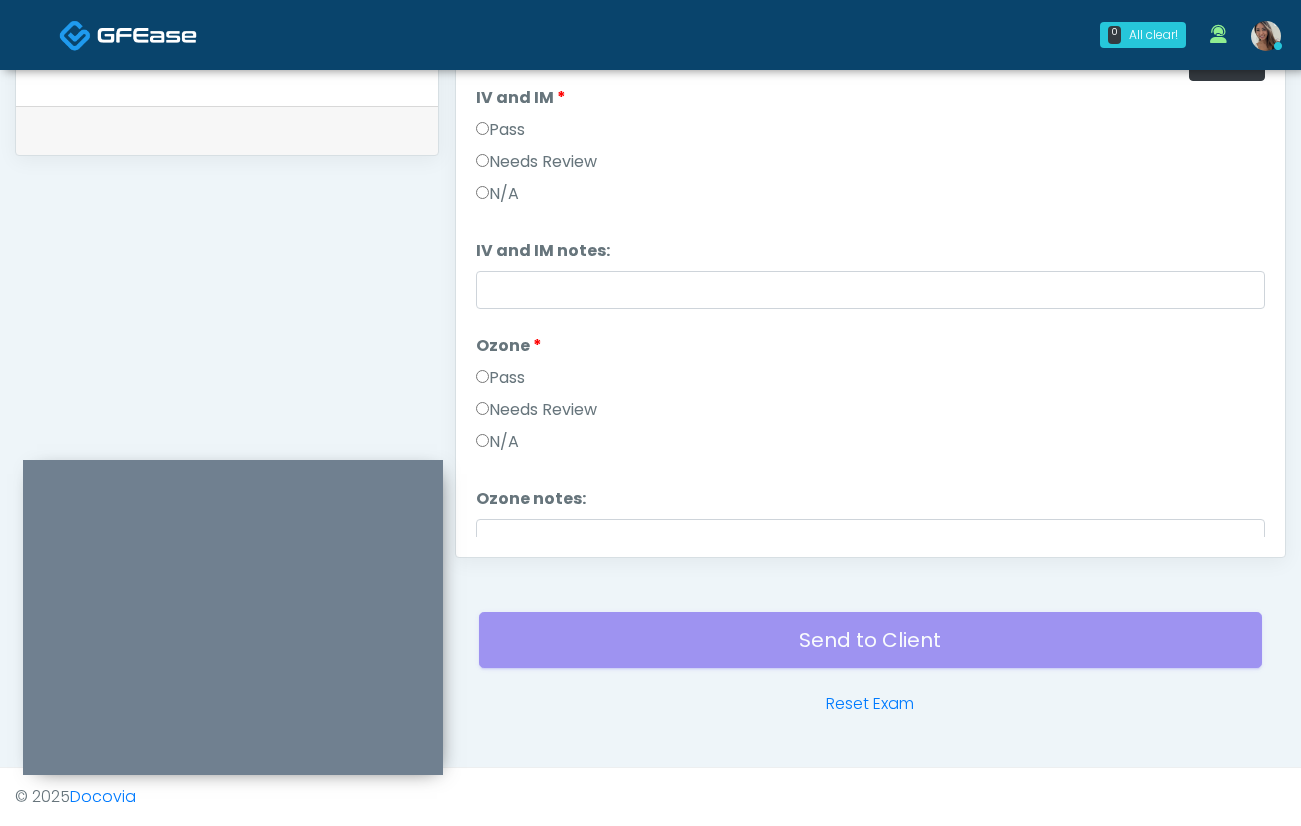scroll, scrollTop: 0, scrollLeft: 0, axis: both 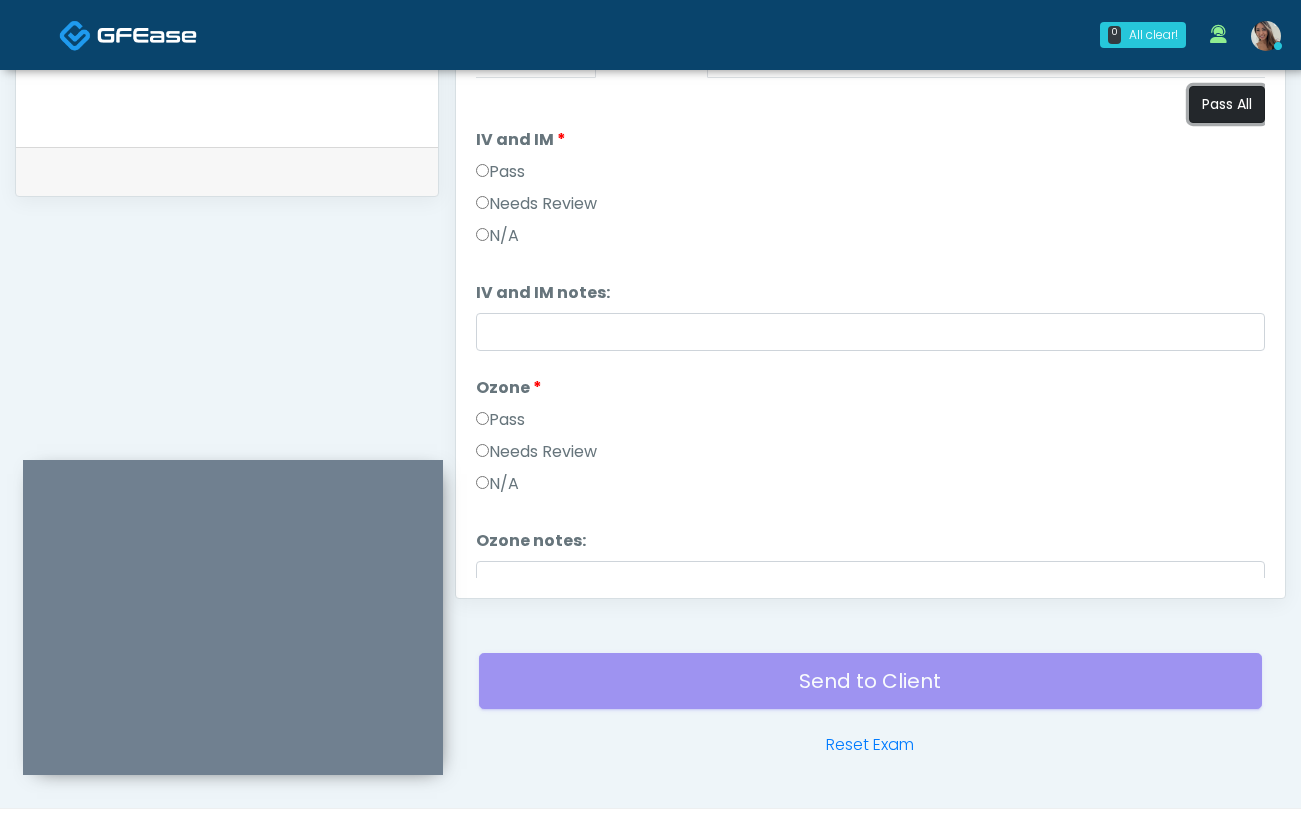click on "Pass All" at bounding box center [1227, 104] 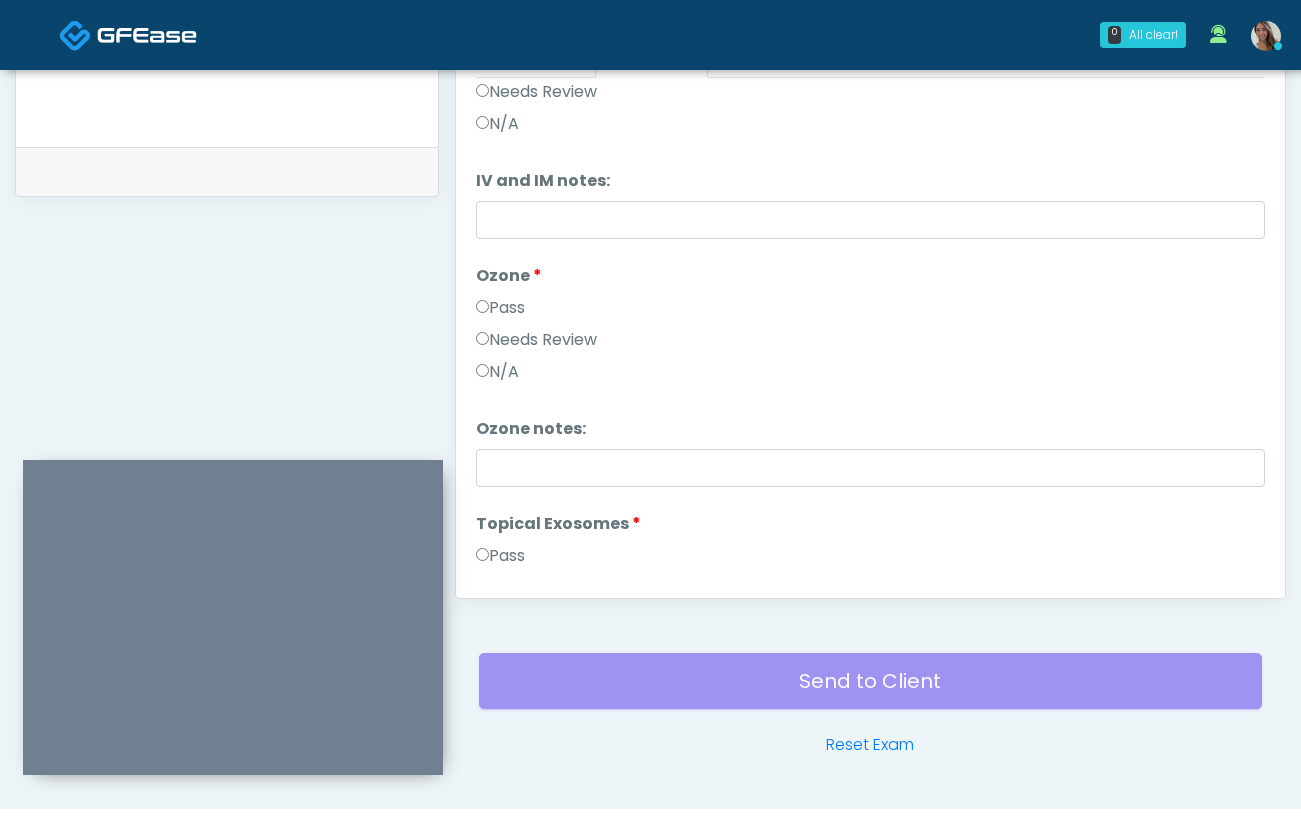 scroll, scrollTop: 236, scrollLeft: 0, axis: vertical 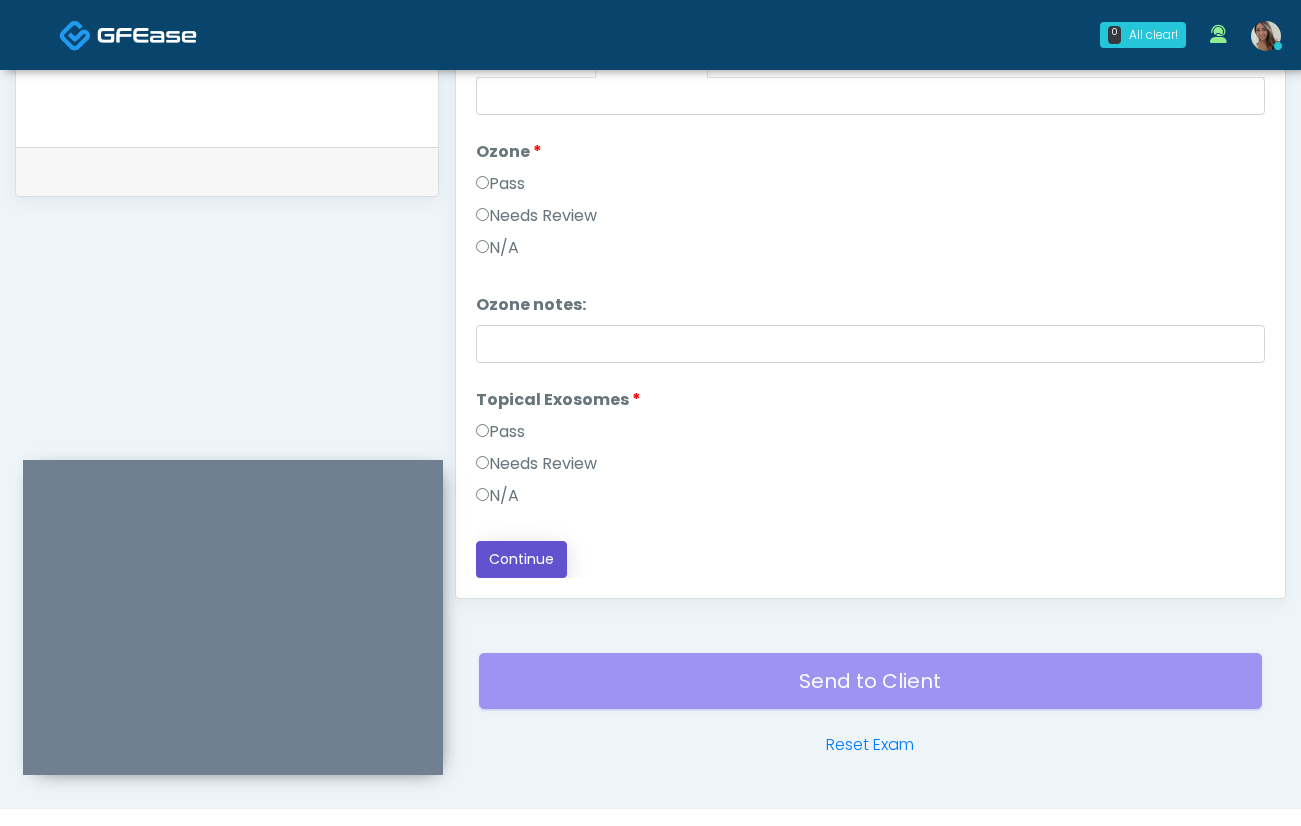 click on "Continue" at bounding box center (521, 559) 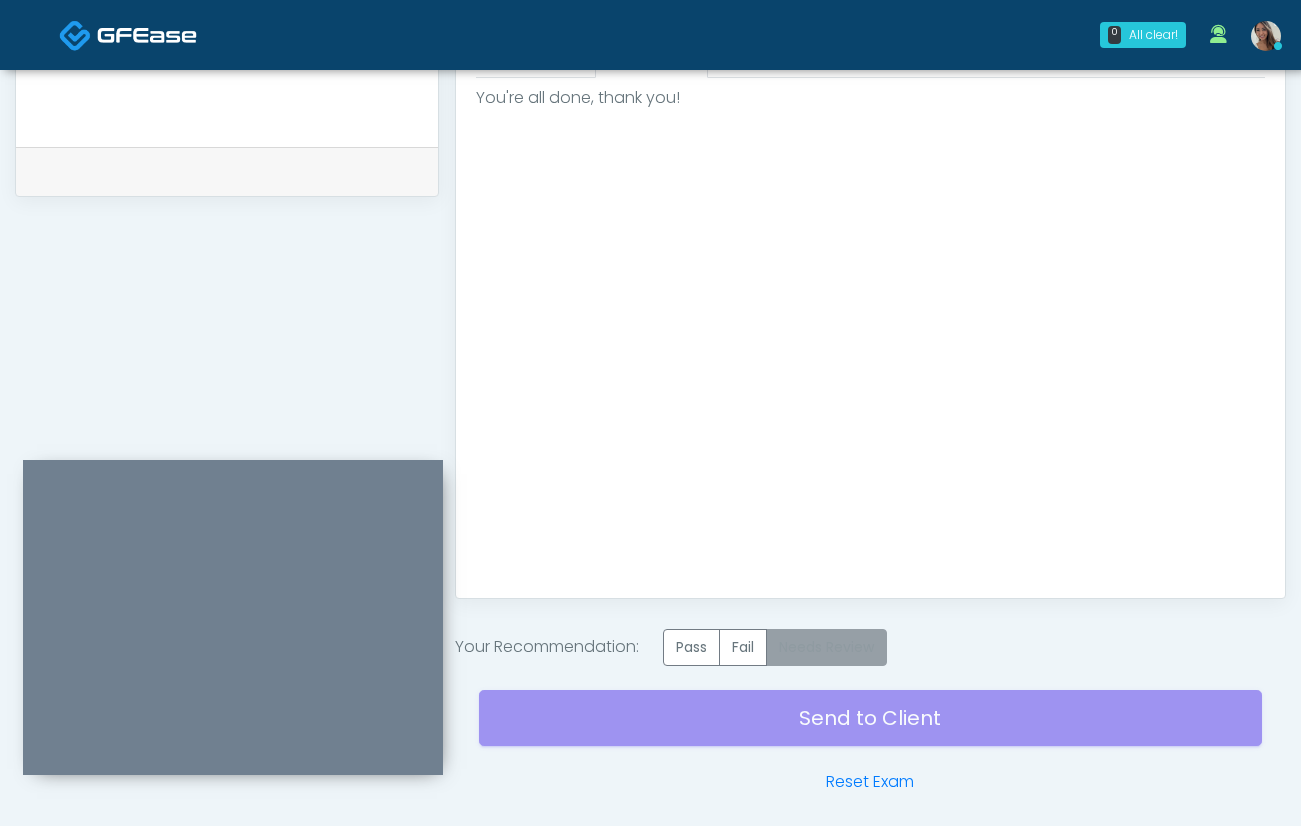 scroll, scrollTop: 0, scrollLeft: 0, axis: both 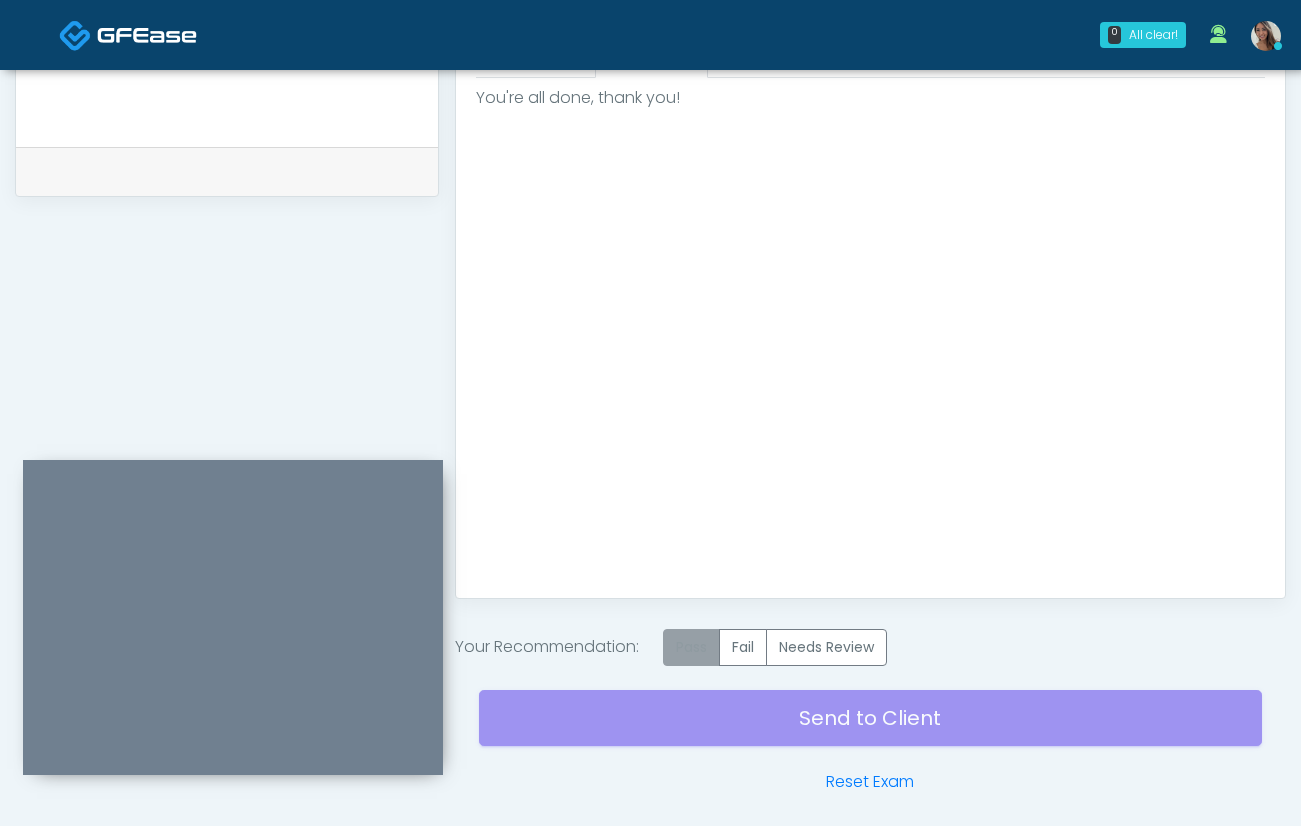 click on "Pass" at bounding box center [691, 647] 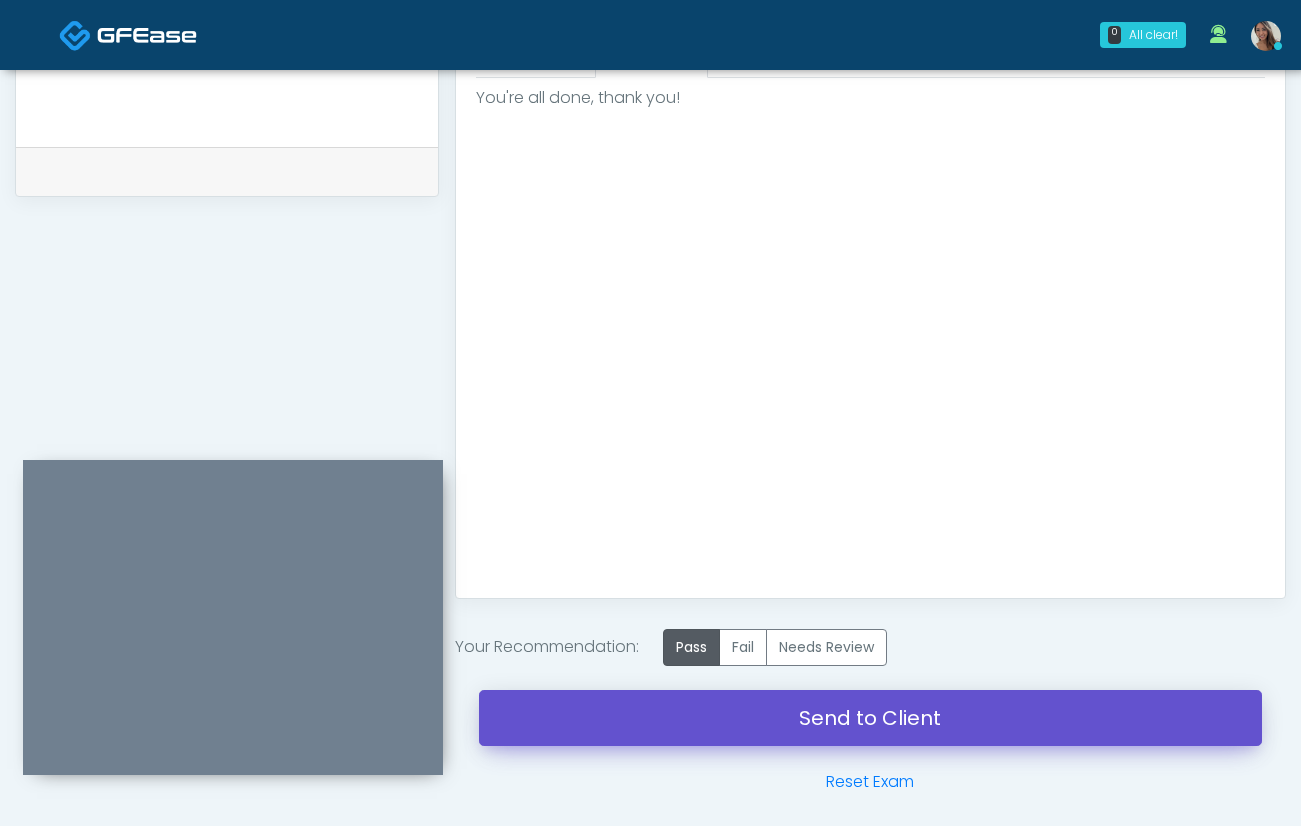 click on "Send to Client" at bounding box center (870, 718) 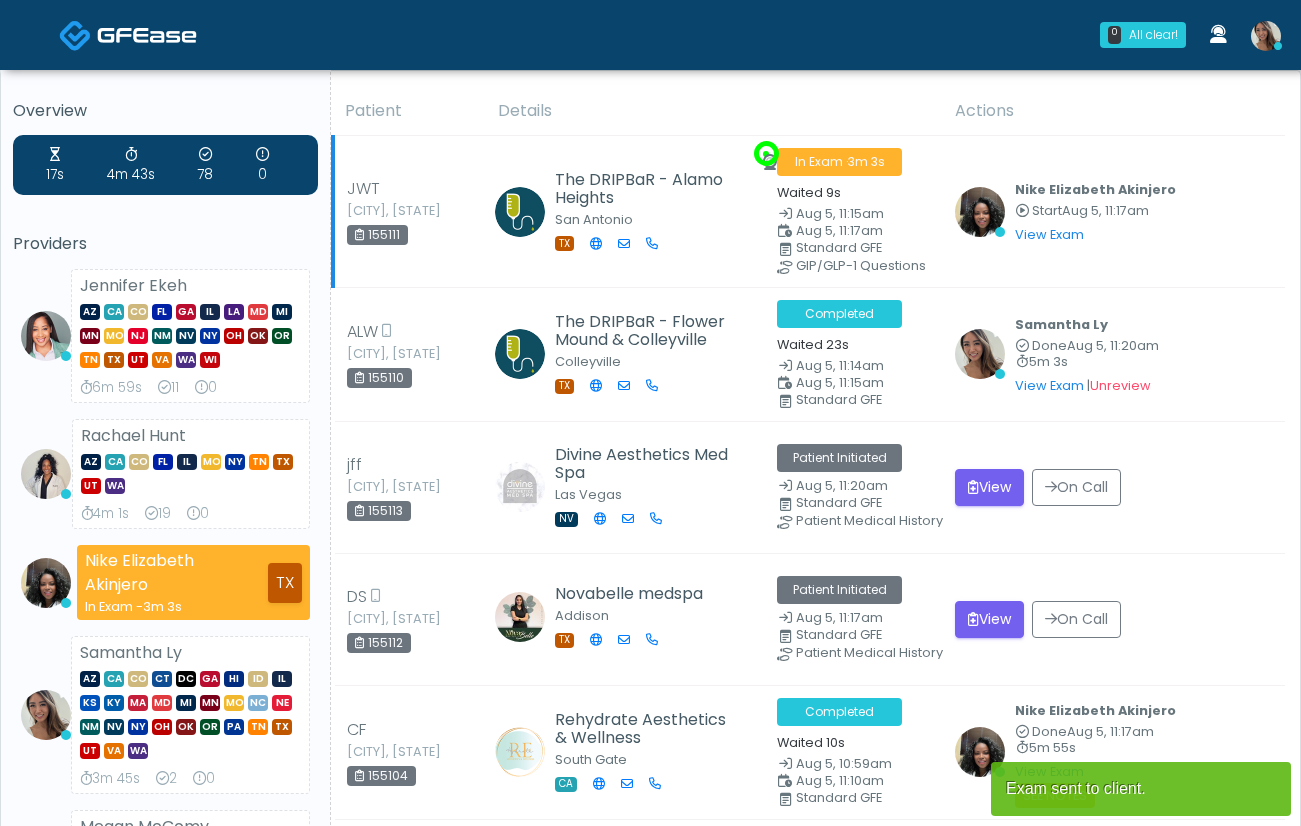 scroll, scrollTop: 0, scrollLeft: 0, axis: both 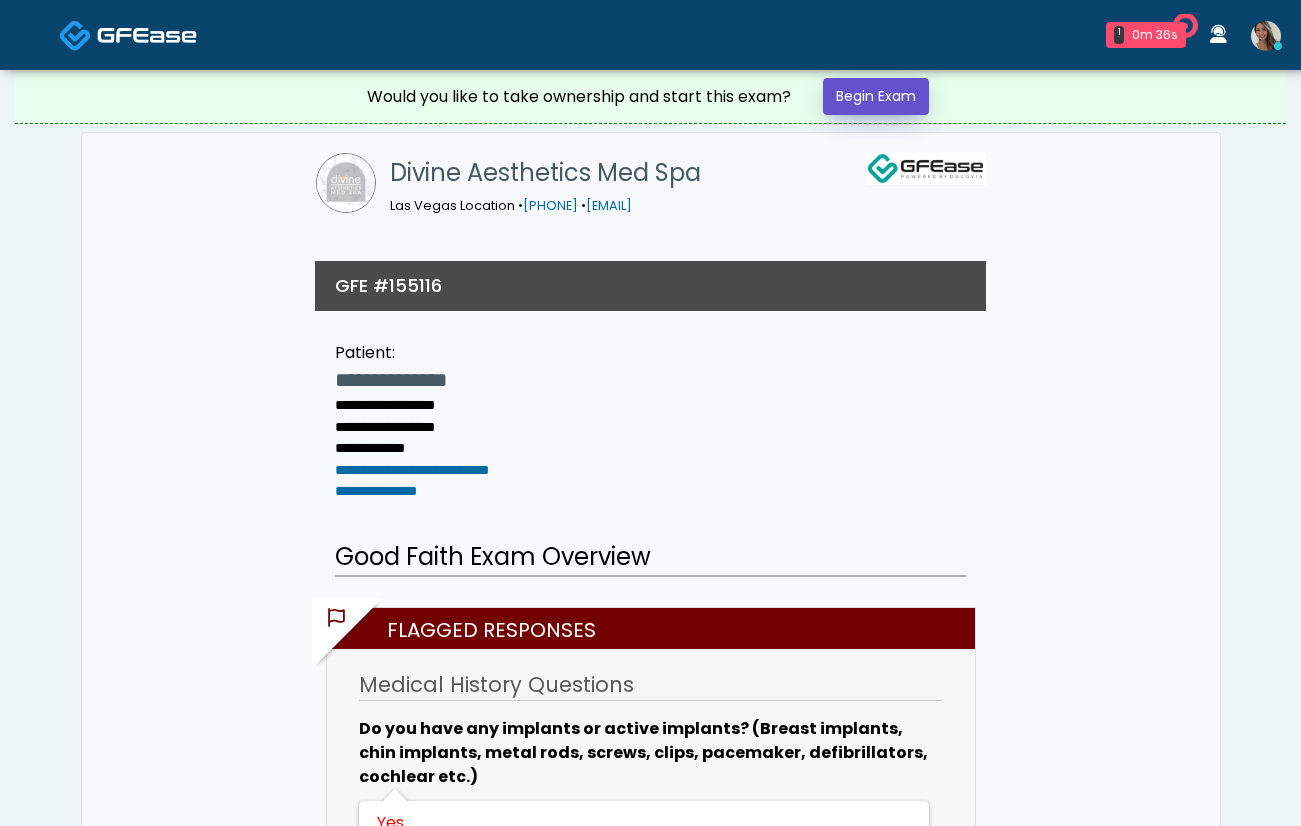 click on "Begin Exam" at bounding box center [876, 96] 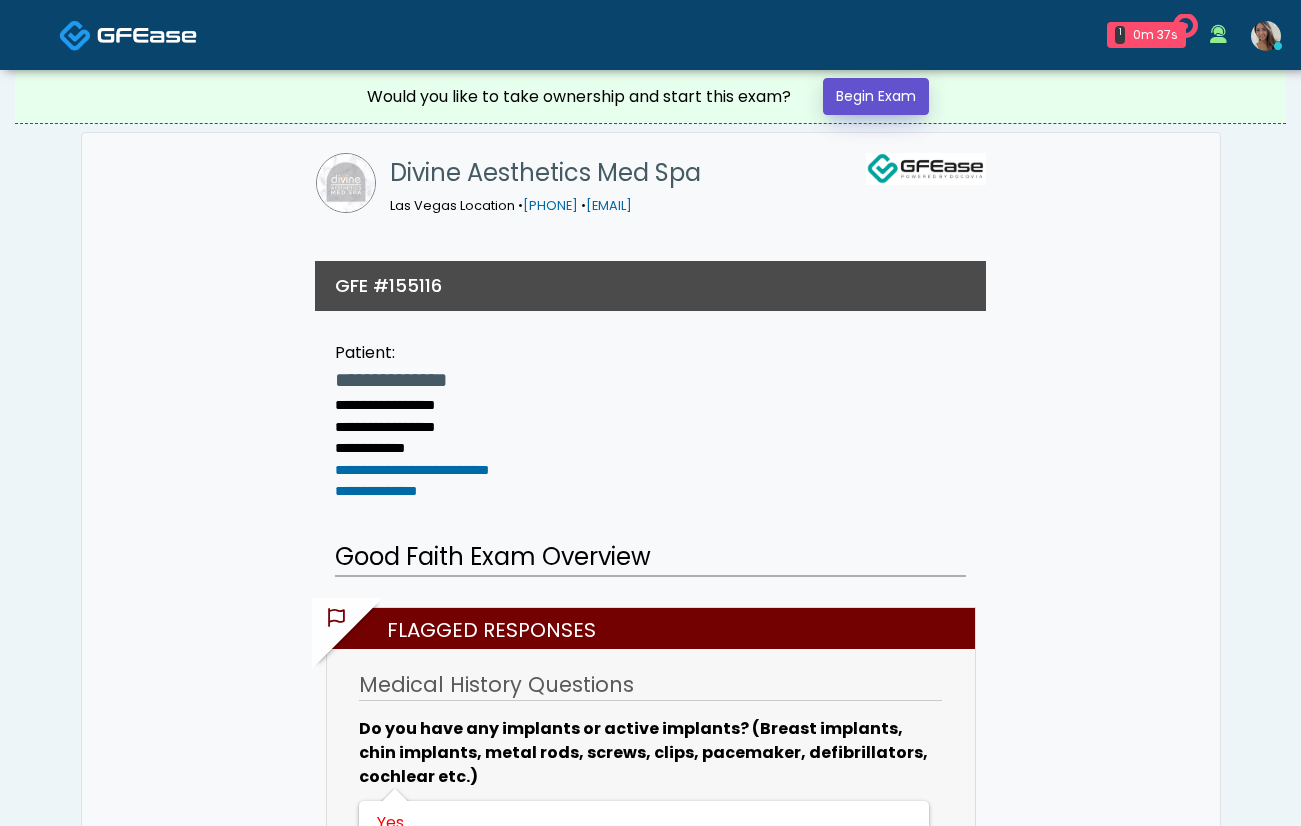 scroll, scrollTop: 0, scrollLeft: 0, axis: both 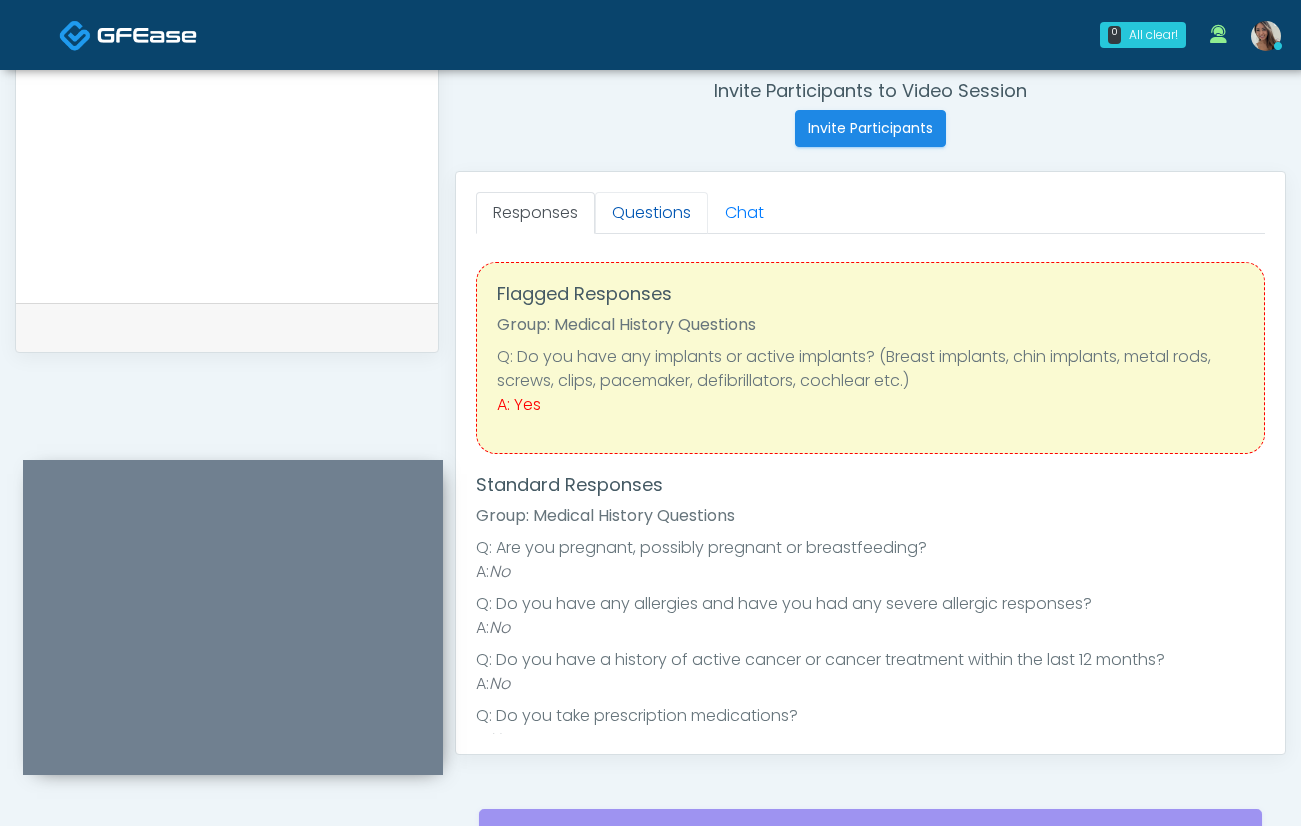 click on "Questions" at bounding box center [651, 213] 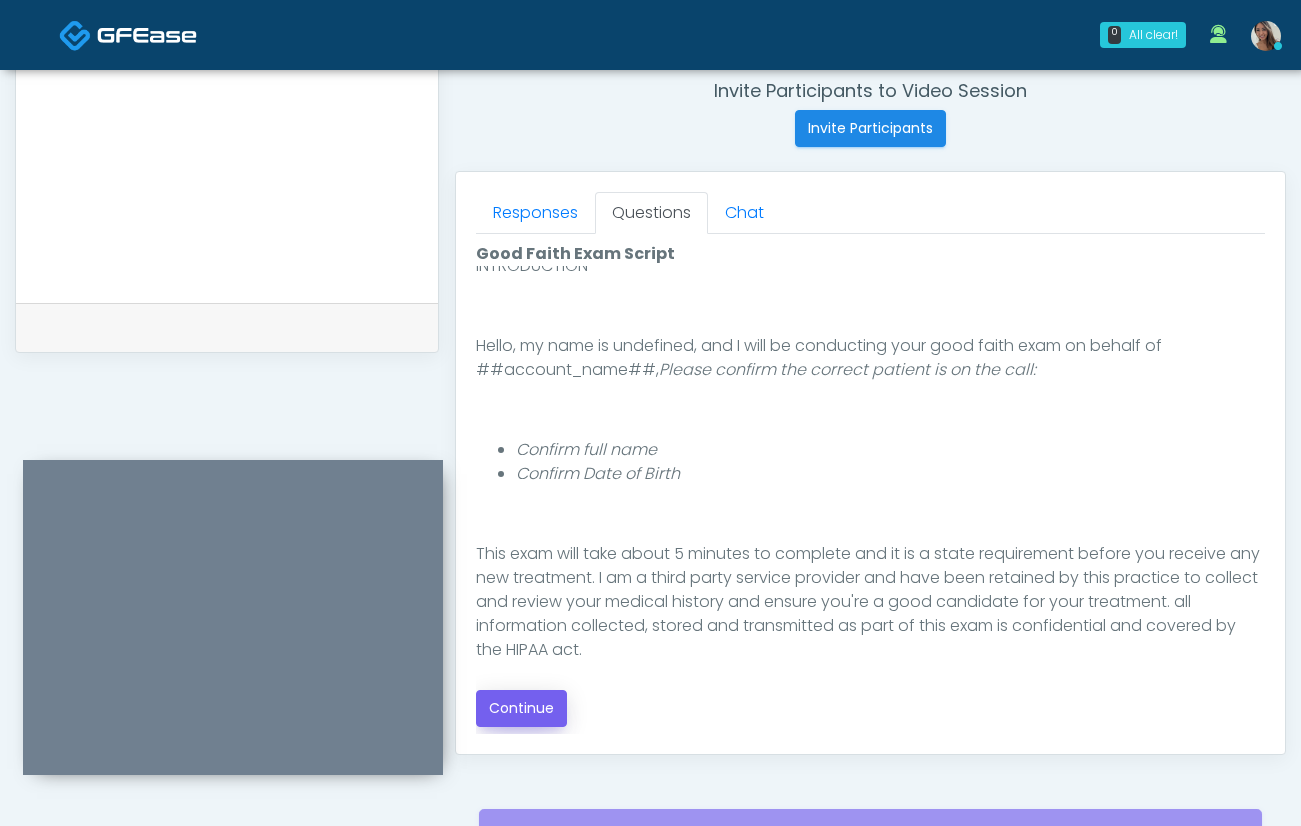 scroll, scrollTop: 95, scrollLeft: 0, axis: vertical 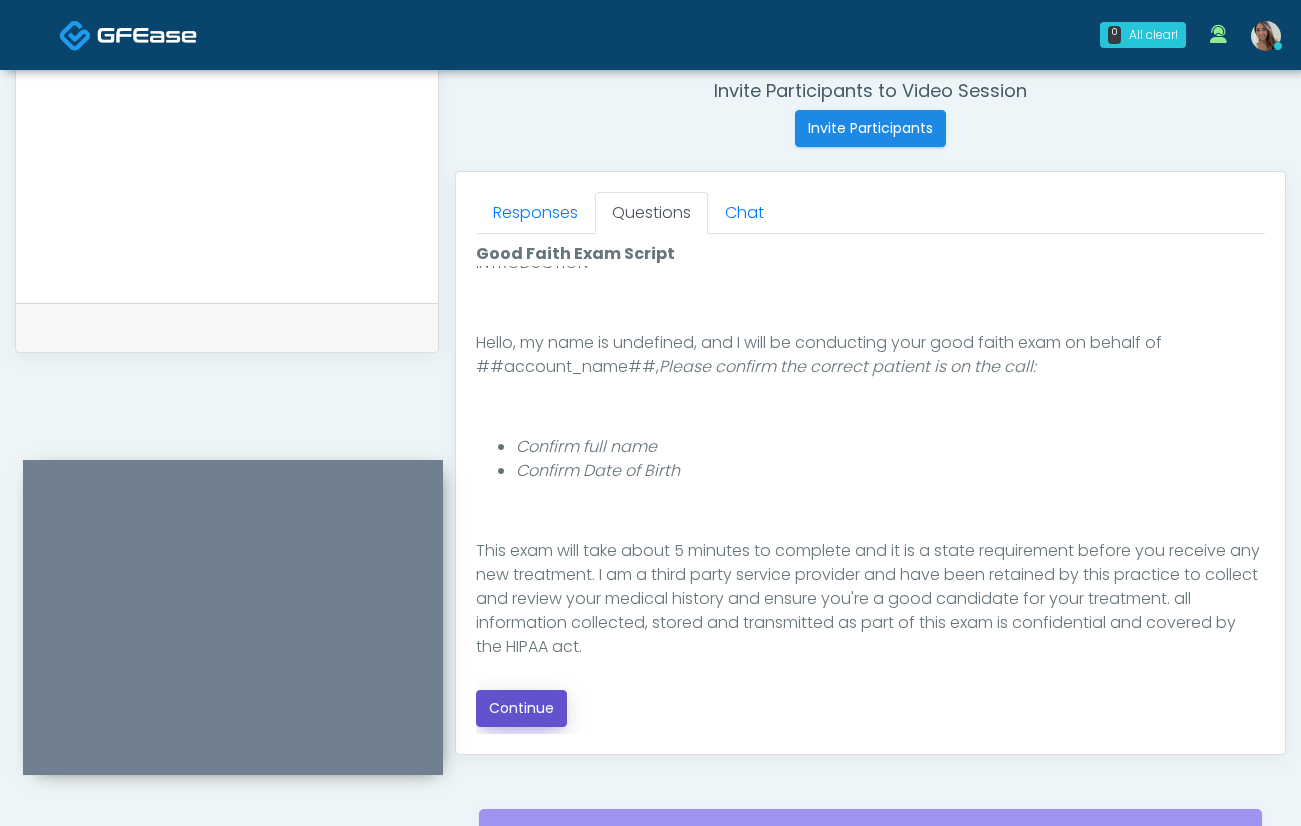 click on "Continue" at bounding box center (521, 708) 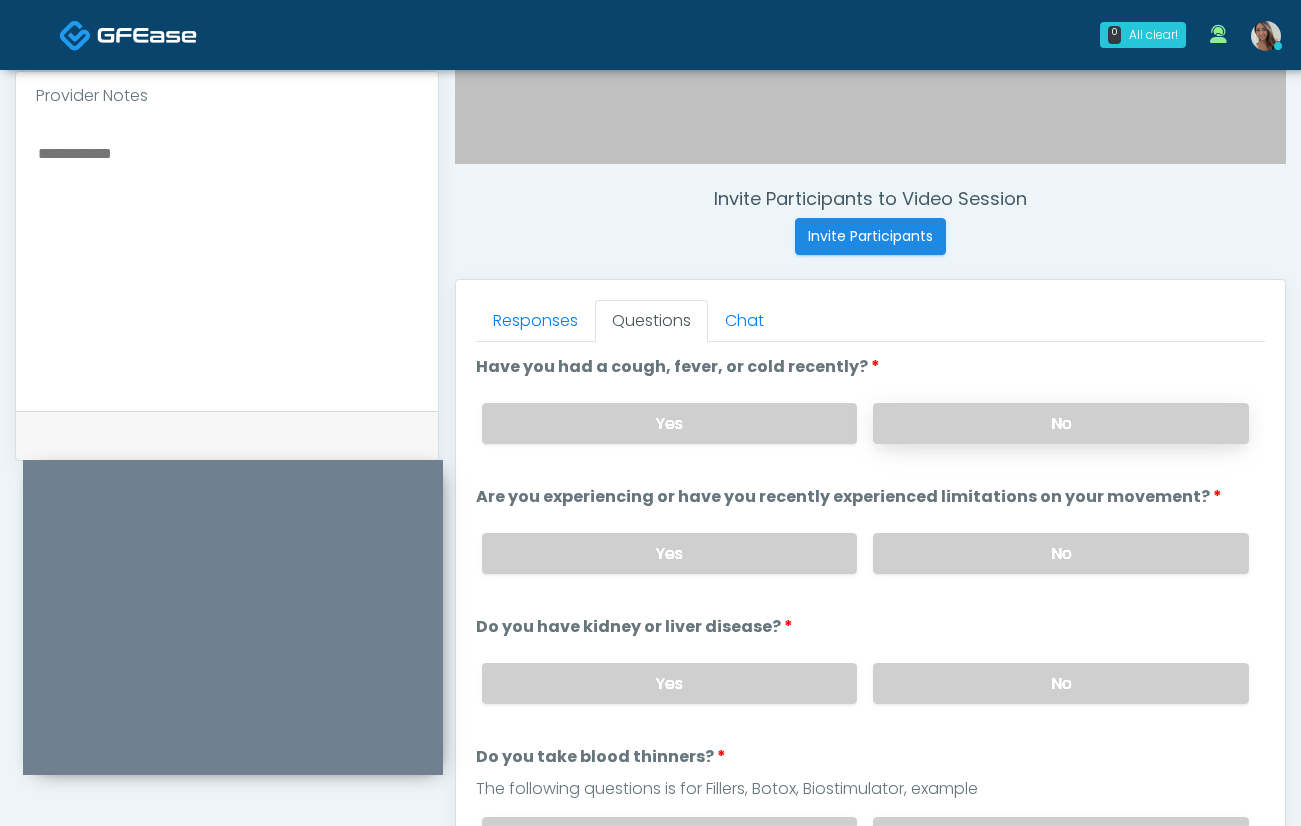 scroll, scrollTop: 667, scrollLeft: 0, axis: vertical 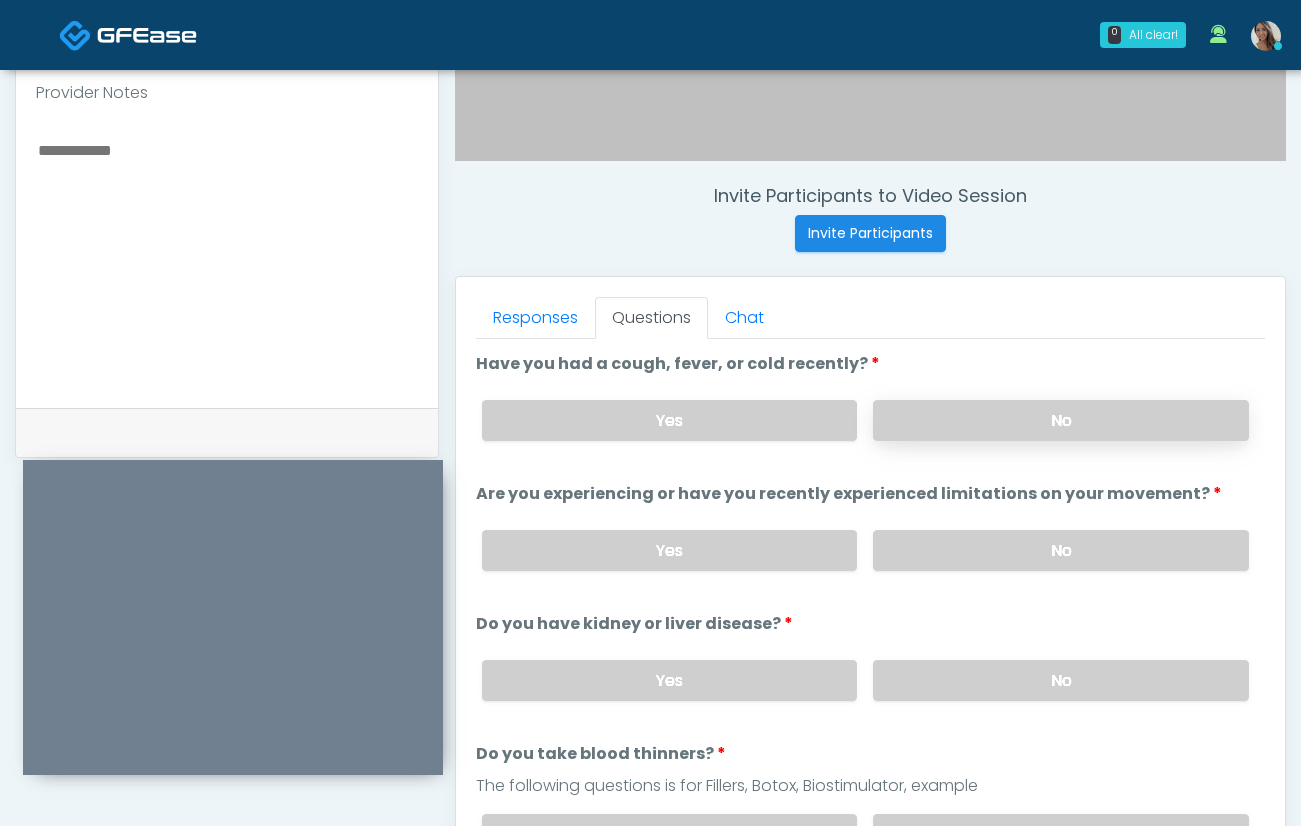 click on "No" at bounding box center [1061, 420] 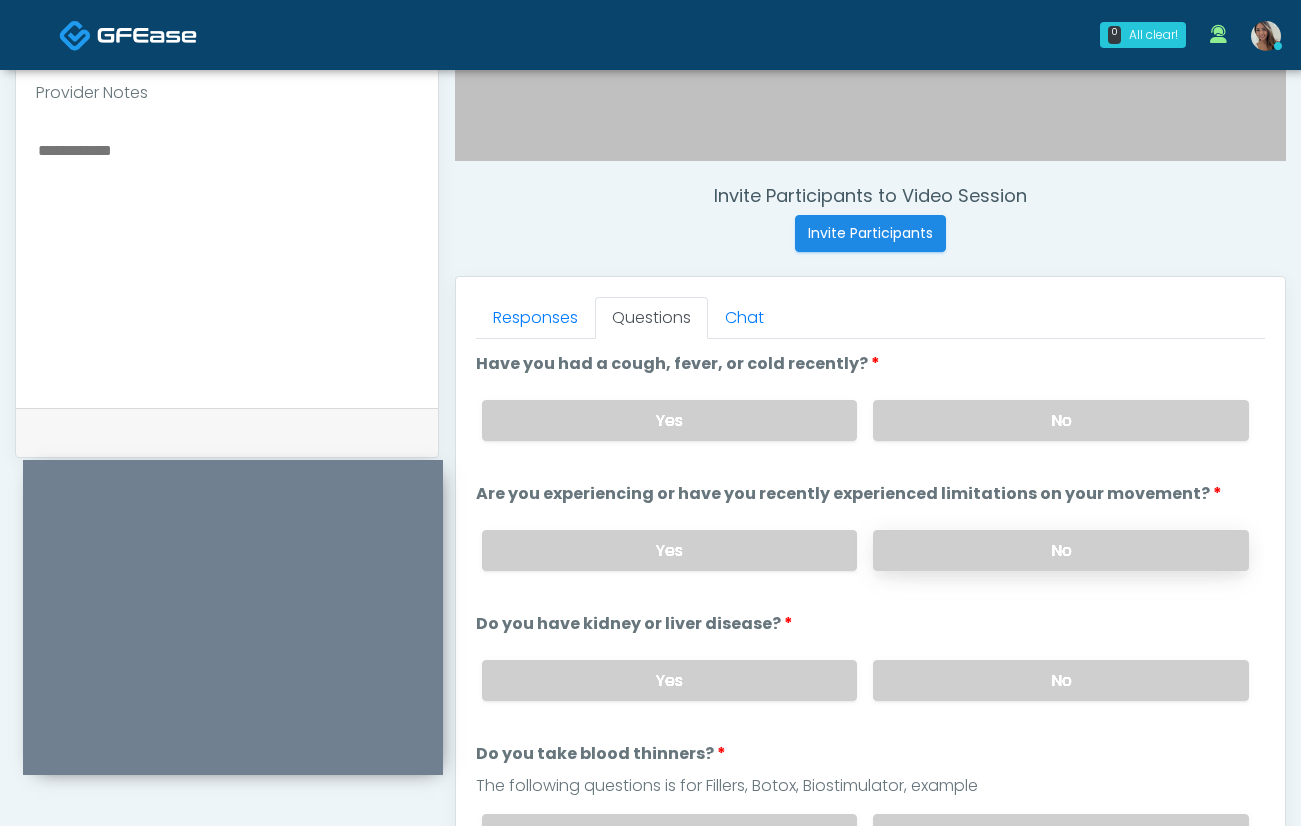click on "No" at bounding box center (1061, 550) 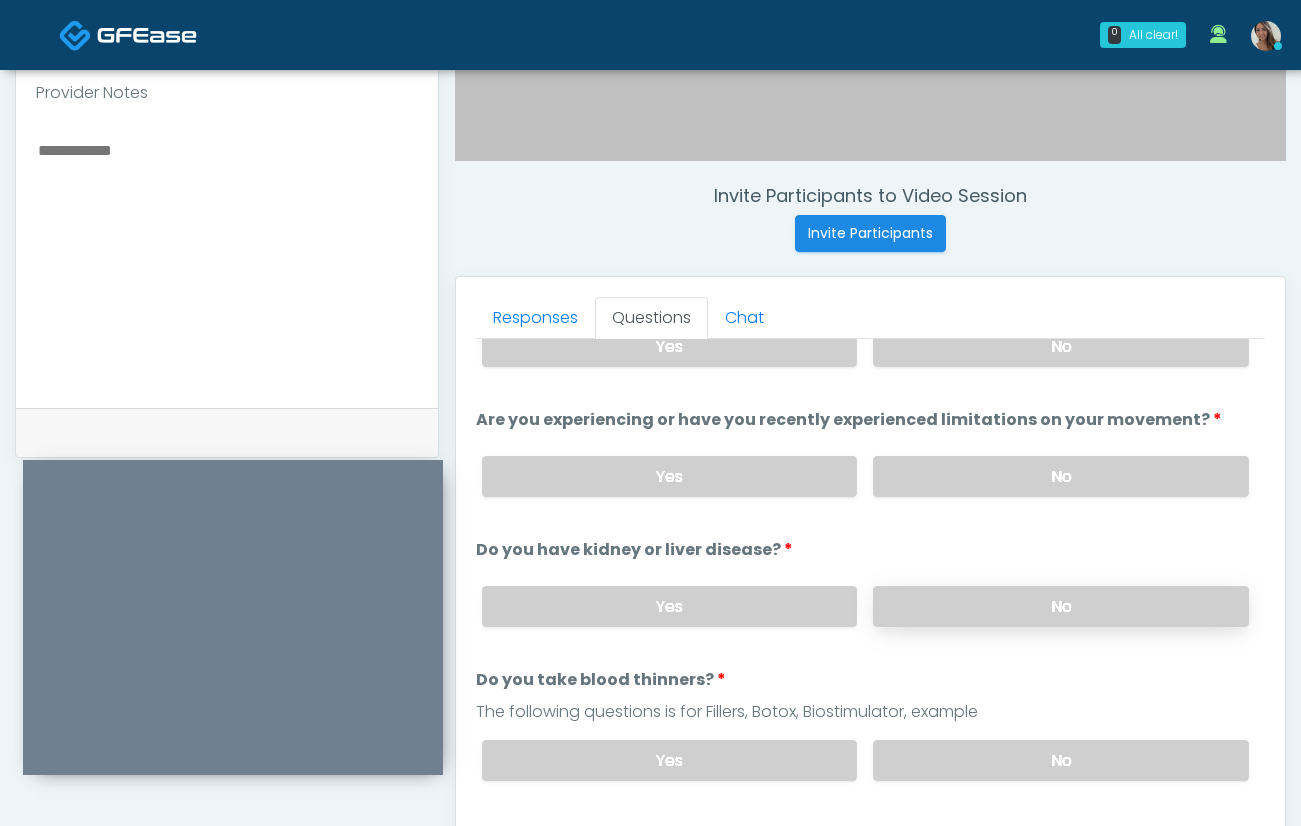 scroll, scrollTop: 78, scrollLeft: 0, axis: vertical 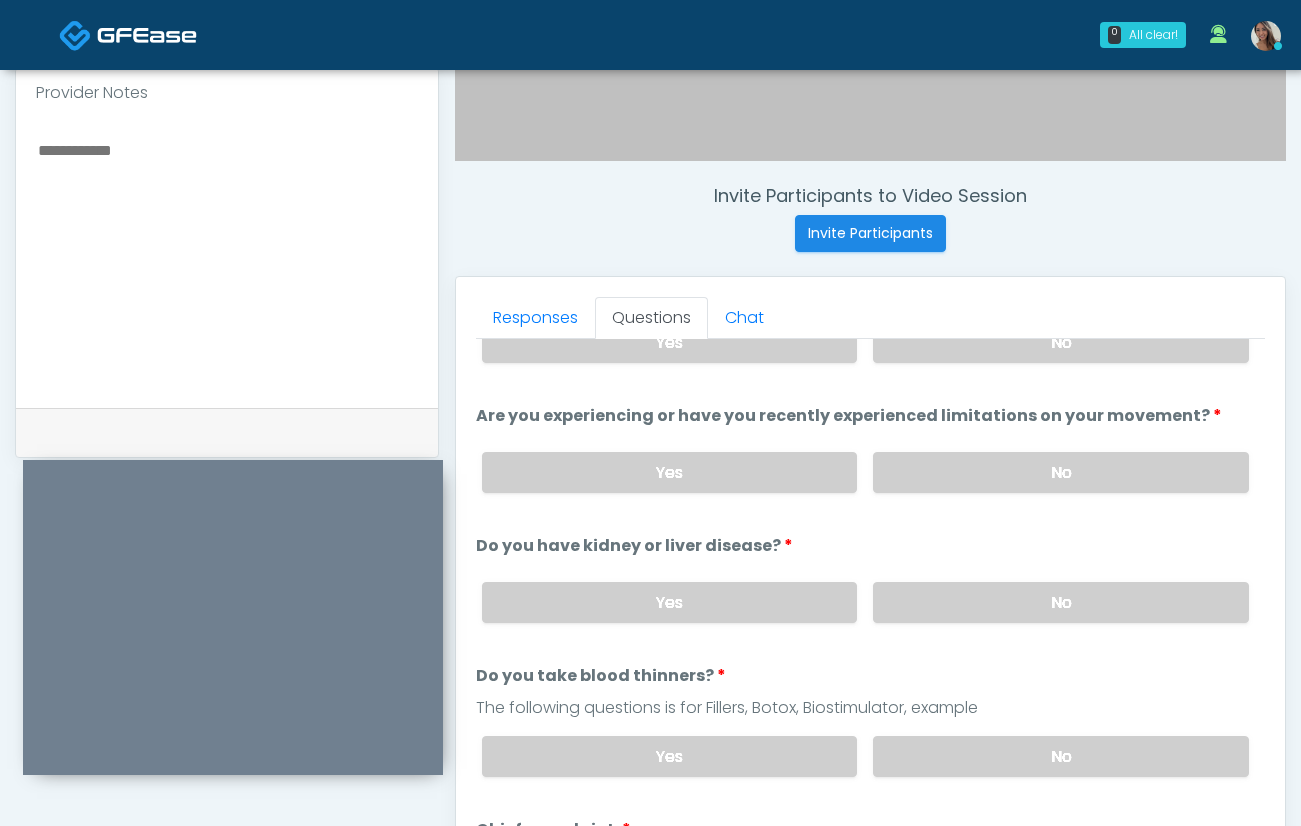 drag, startPoint x: 972, startPoint y: 594, endPoint x: 902, endPoint y: 570, distance: 74 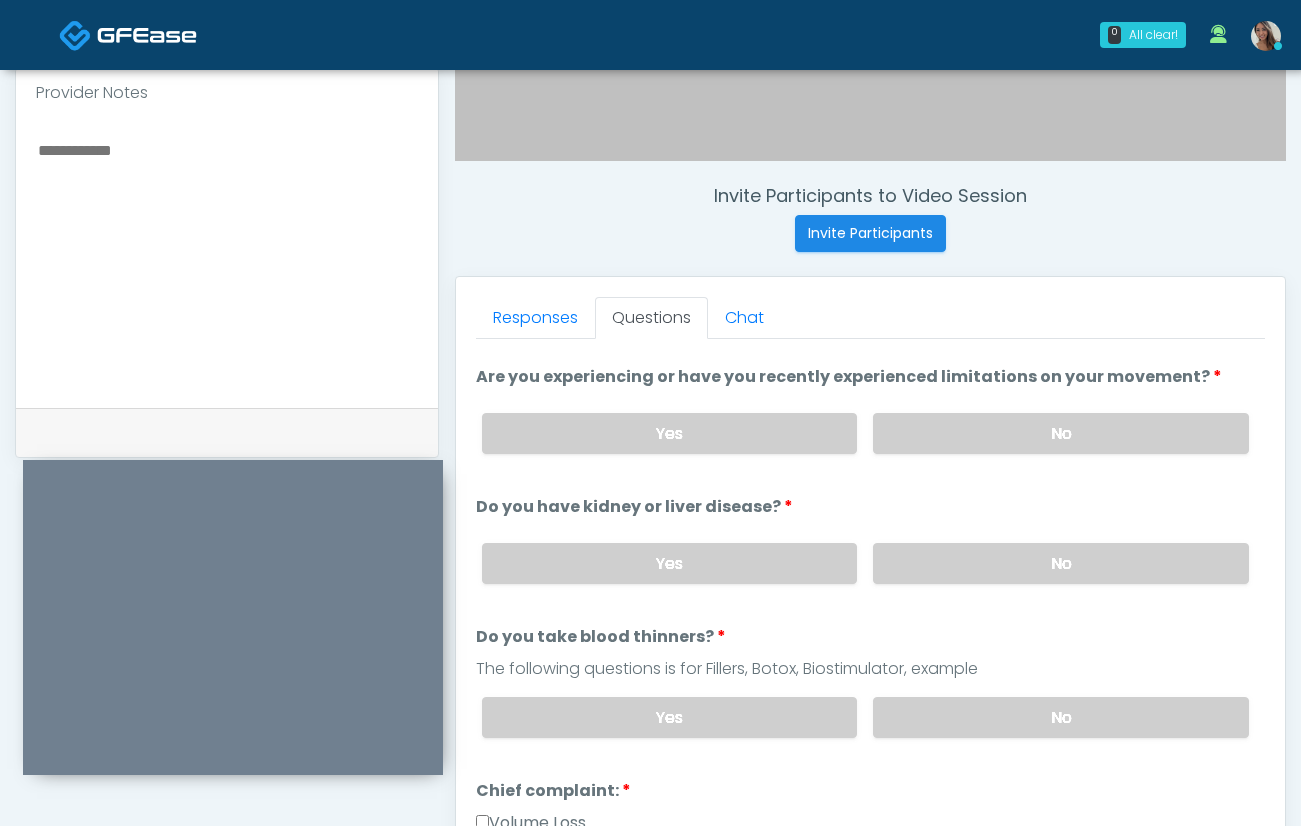 scroll, scrollTop: 118, scrollLeft: 0, axis: vertical 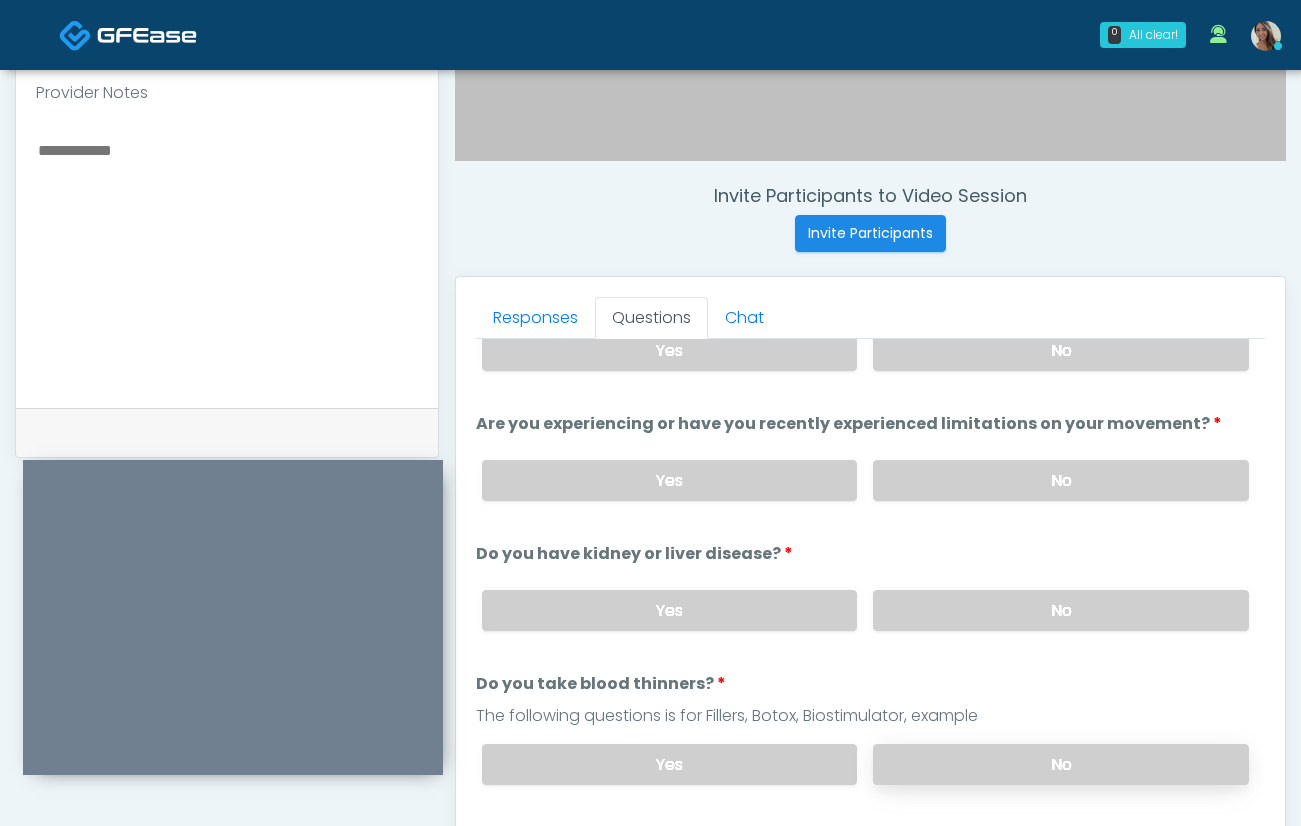 click on "No" at bounding box center (1061, 764) 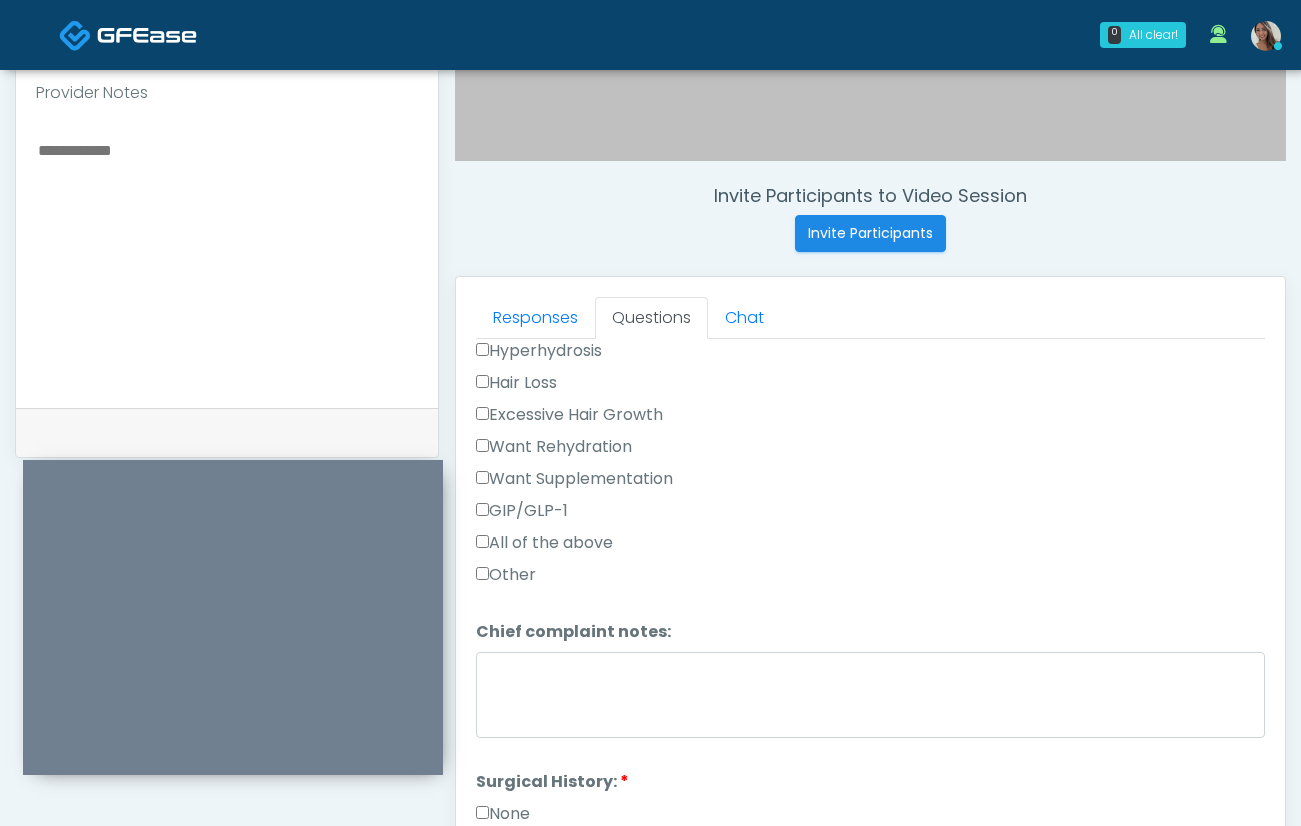 scroll, scrollTop: 961, scrollLeft: 0, axis: vertical 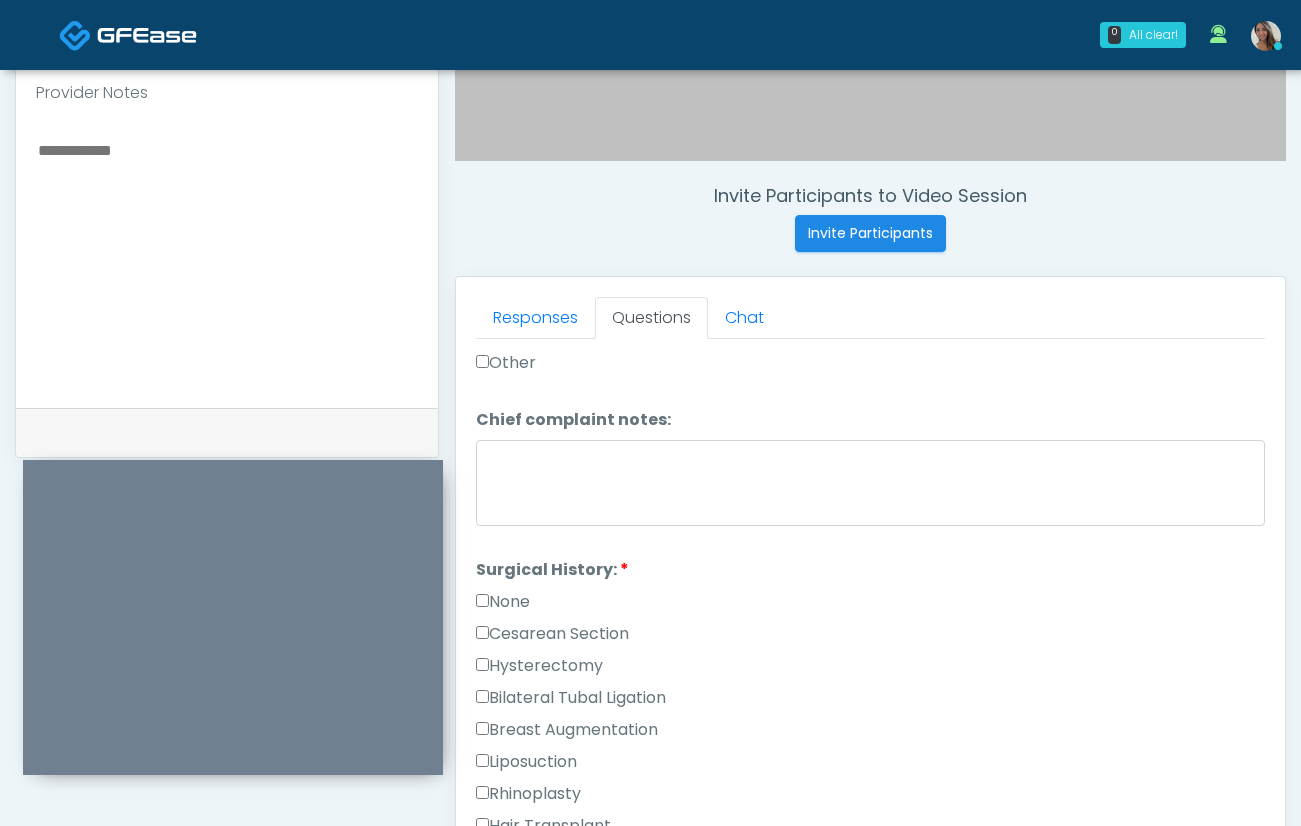 click on "Breast Augmentation" at bounding box center [567, 730] 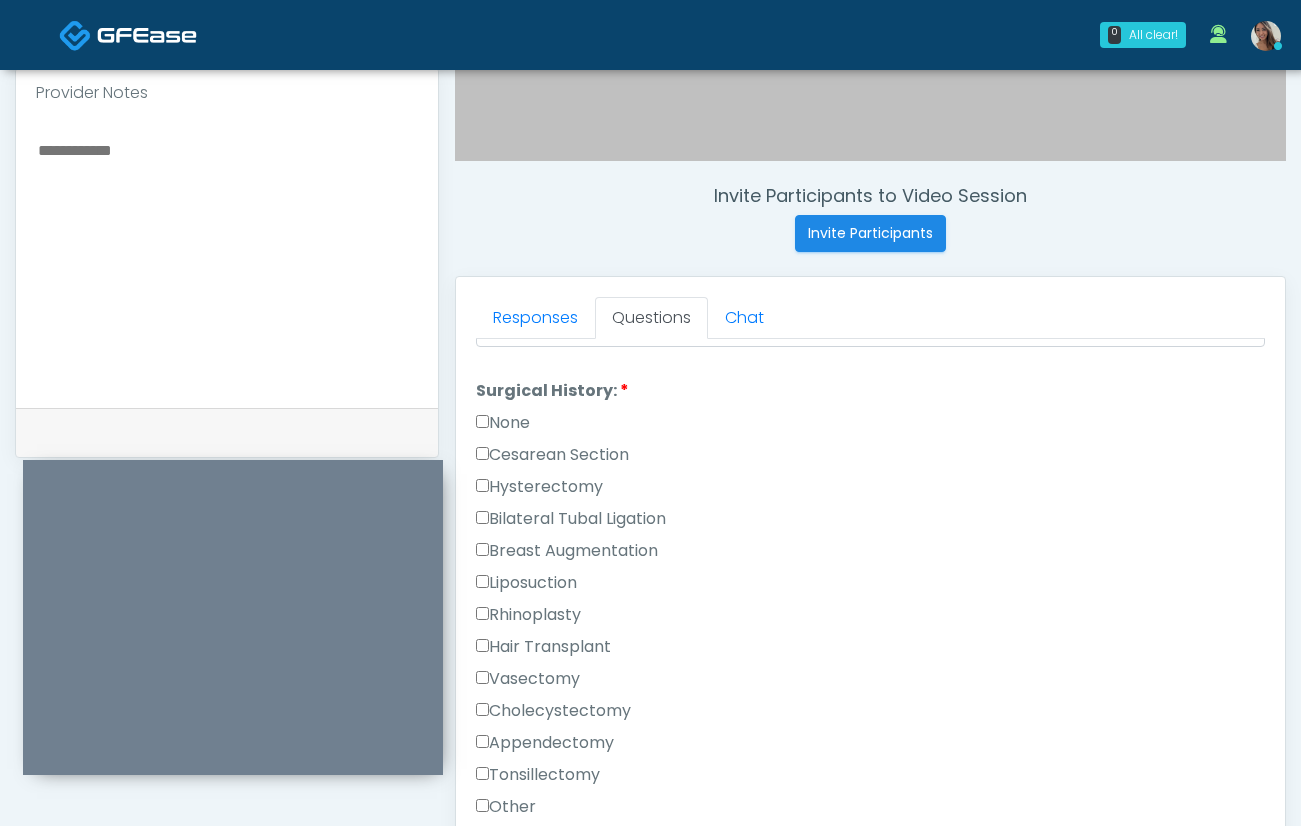 scroll, scrollTop: 1191, scrollLeft: 0, axis: vertical 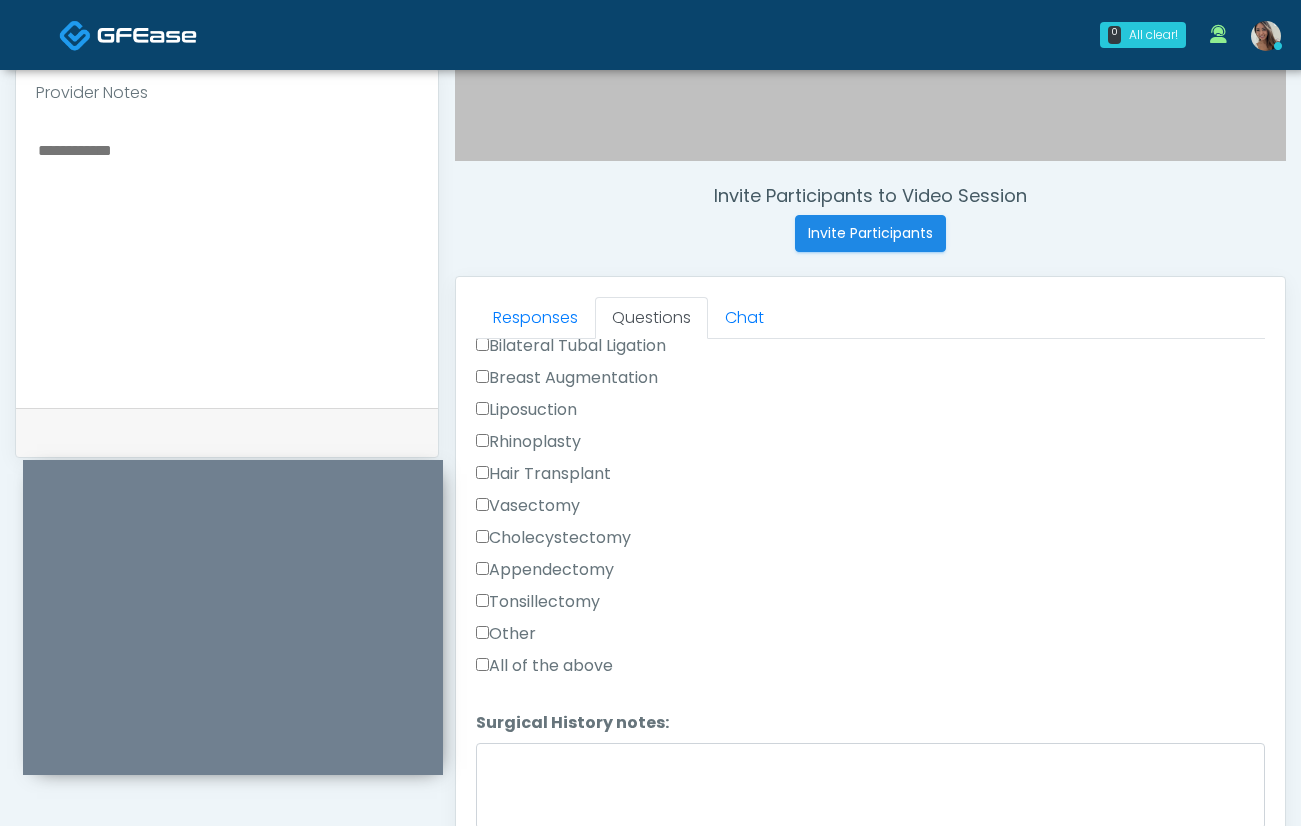 click on "Other" at bounding box center [506, 634] 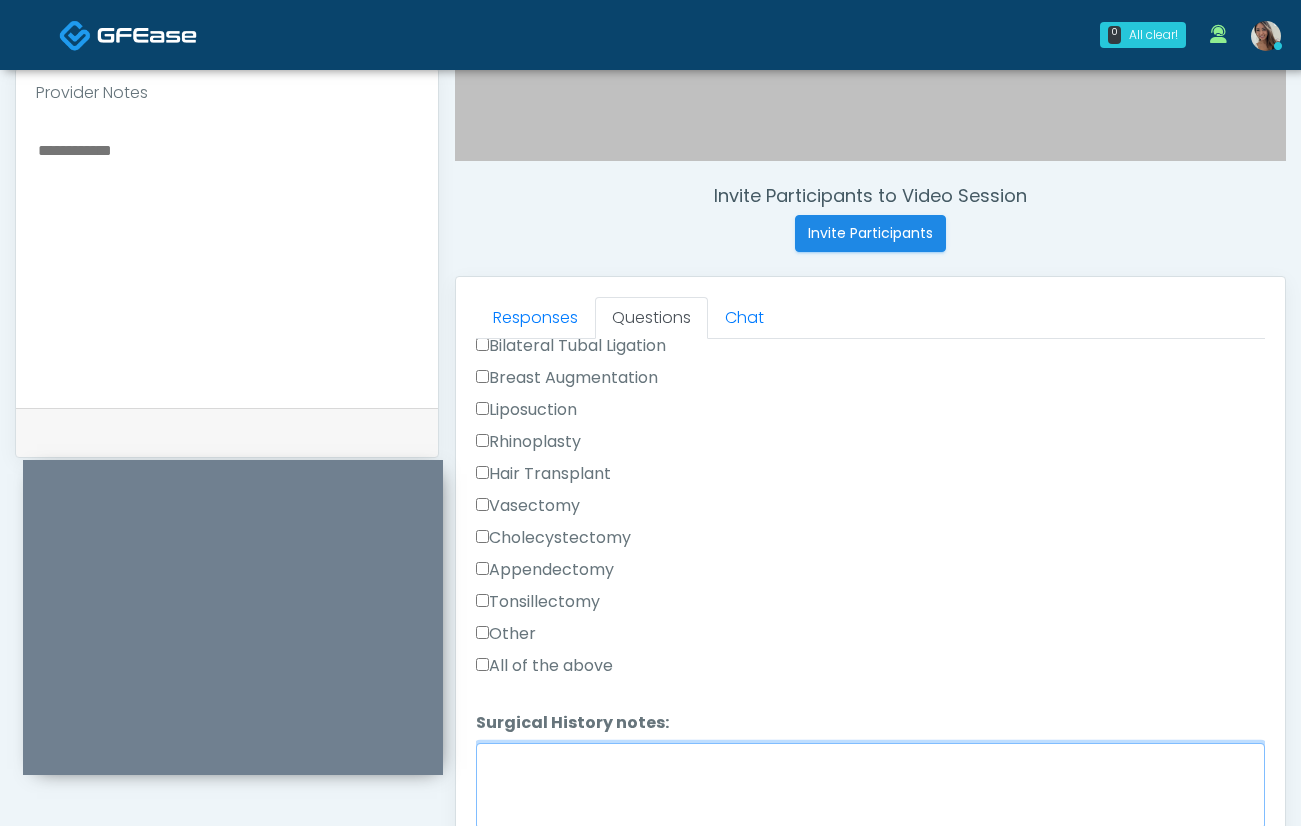 click on "Surgical History notes:" at bounding box center (870, 786) 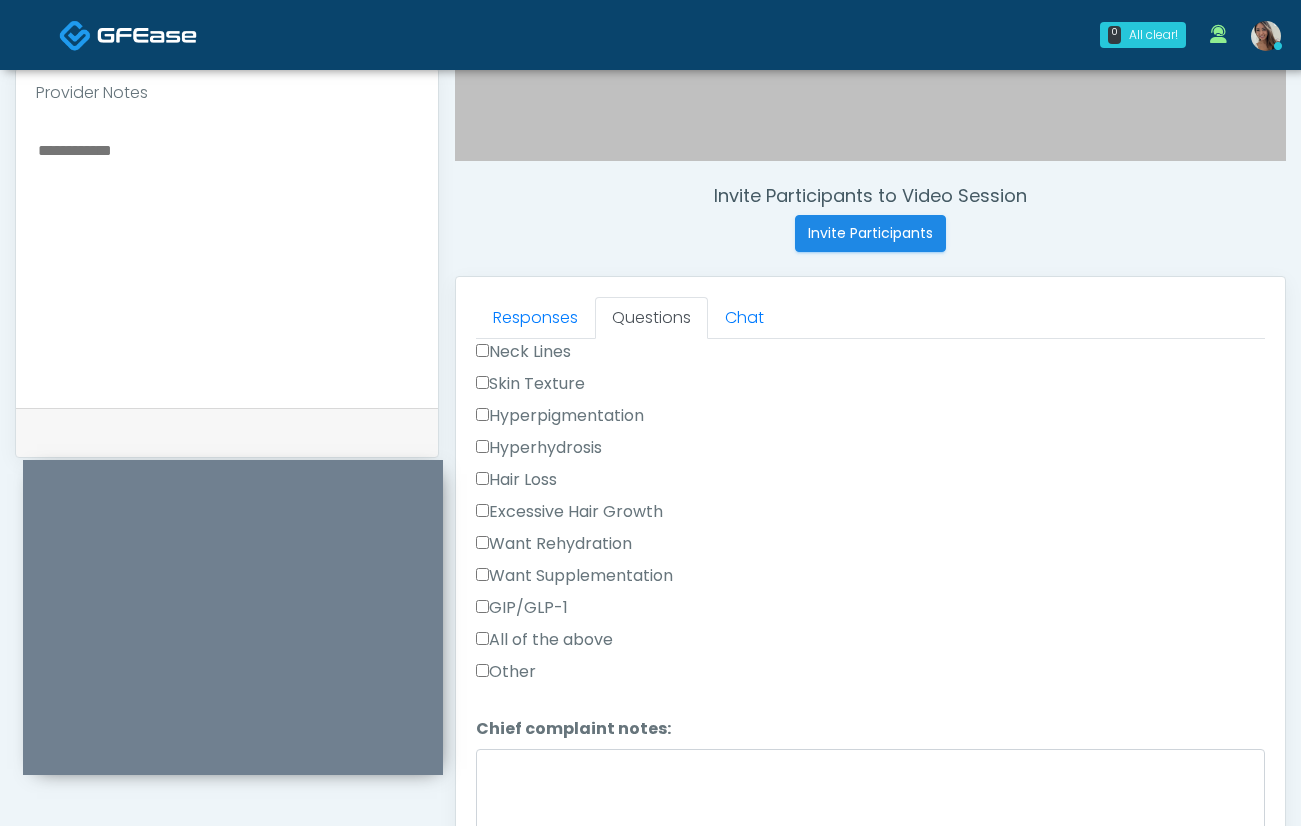 scroll, scrollTop: 640, scrollLeft: 0, axis: vertical 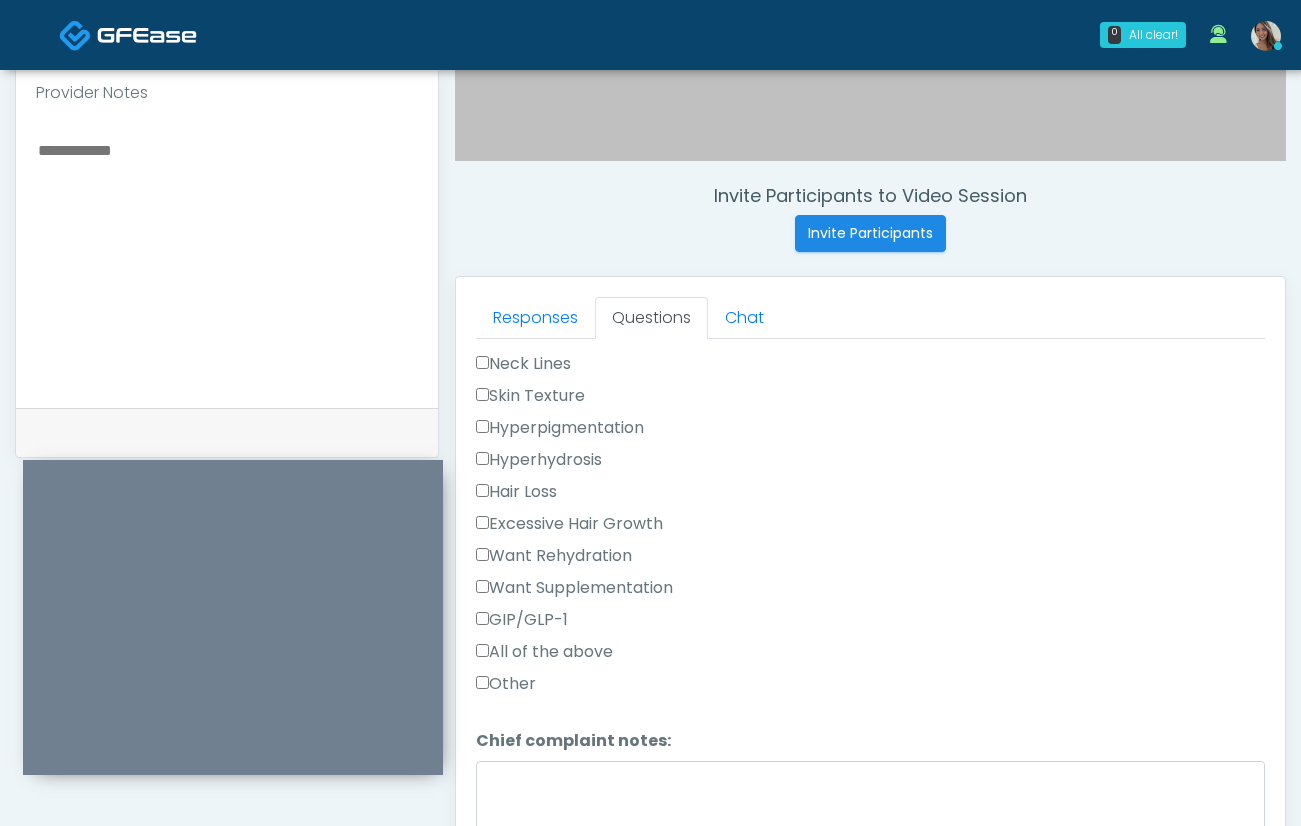 type on "********" 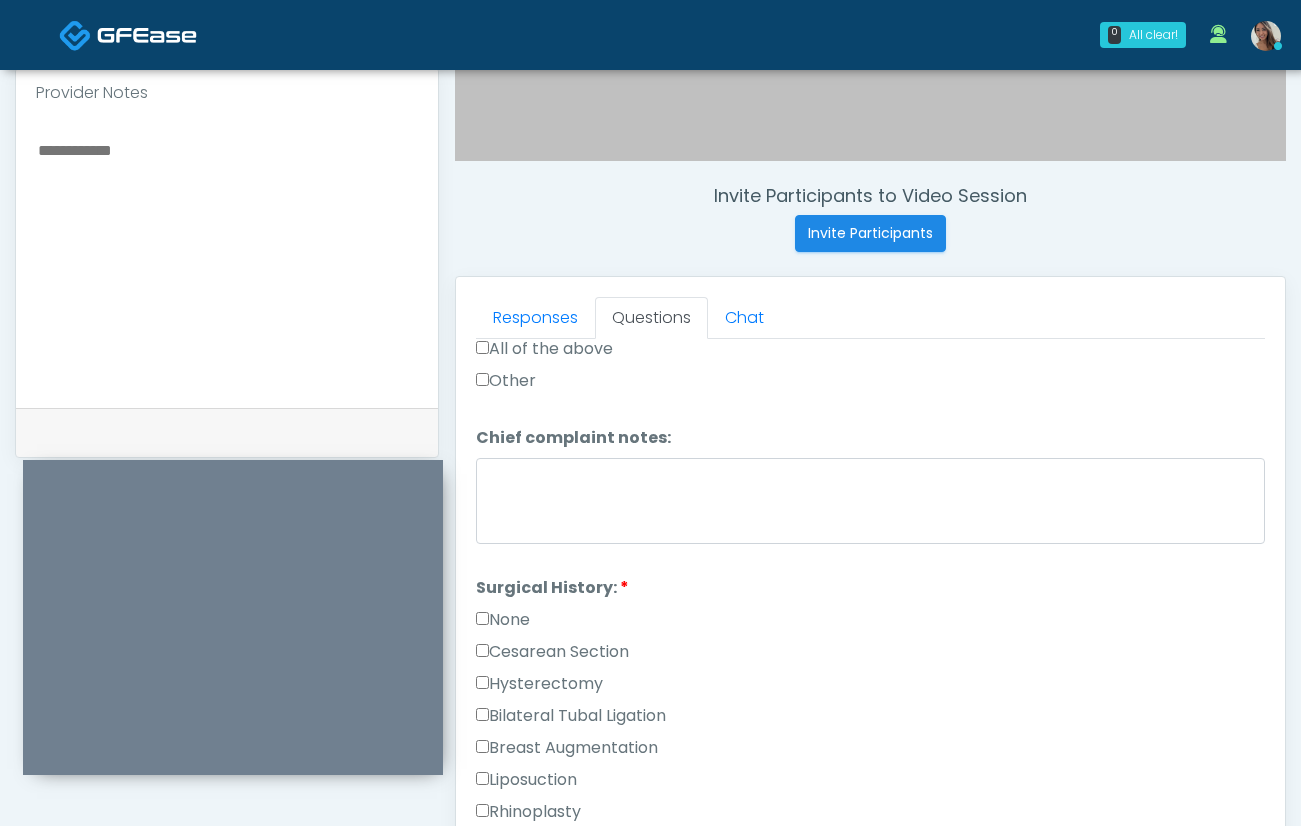 scroll, scrollTop: 1372, scrollLeft: 0, axis: vertical 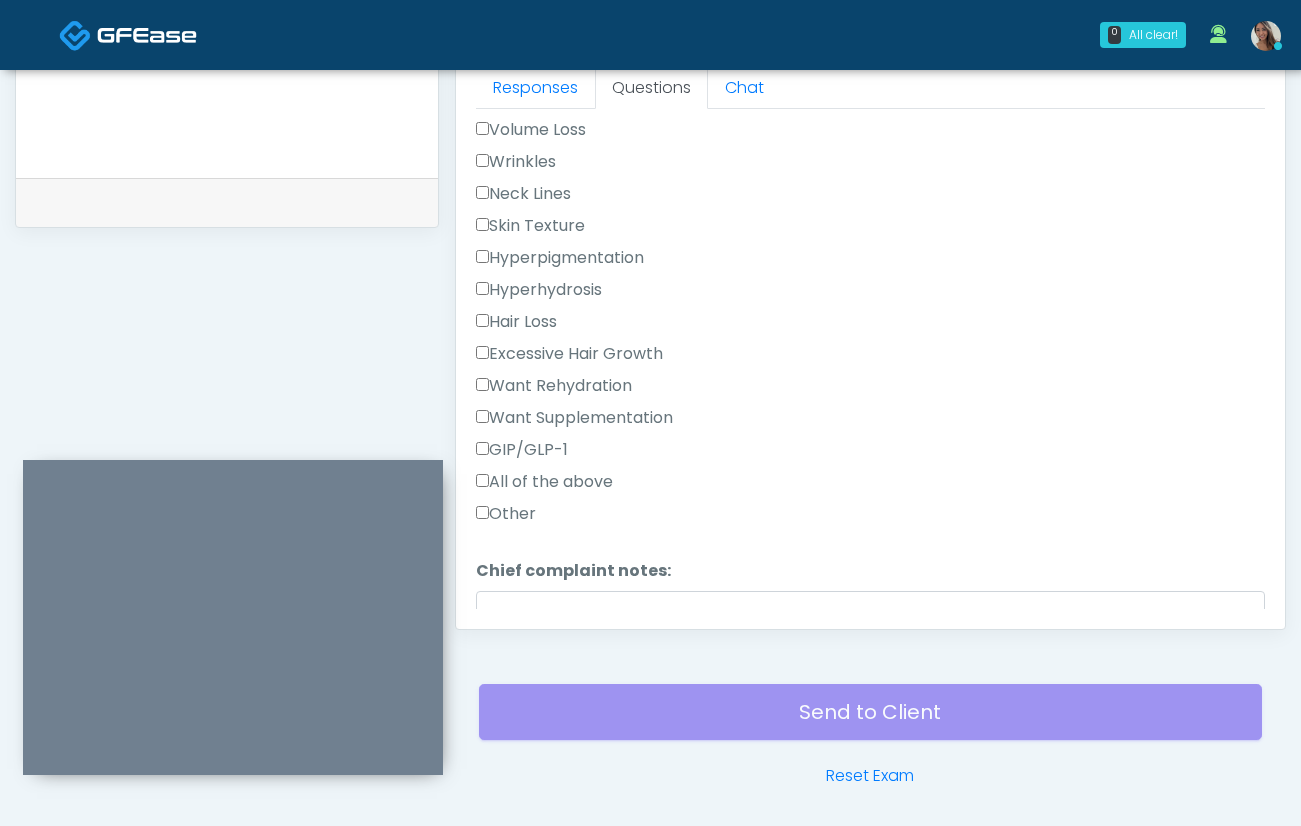 click on "Hyperpigmentation" at bounding box center (560, 258) 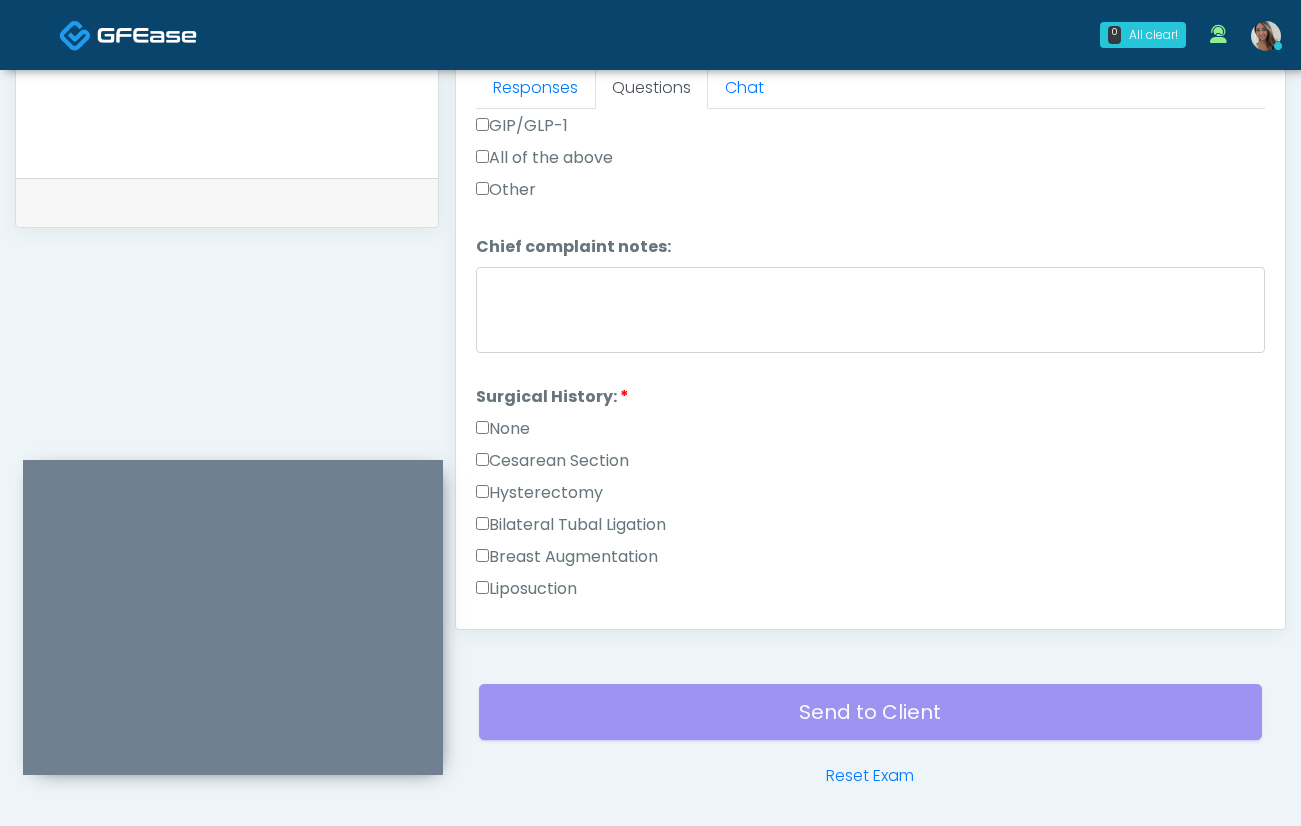 scroll, scrollTop: 1372, scrollLeft: 0, axis: vertical 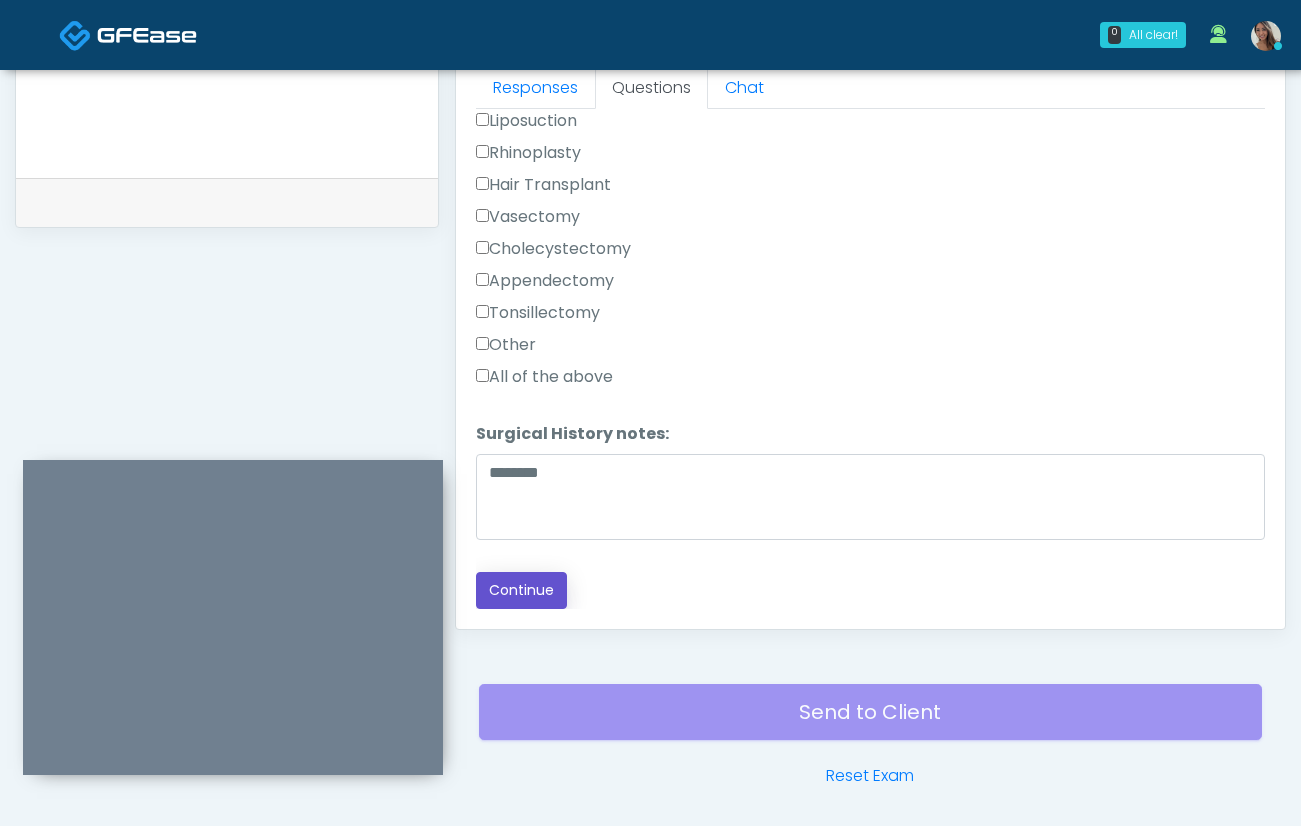 click on "Continue" at bounding box center (521, 590) 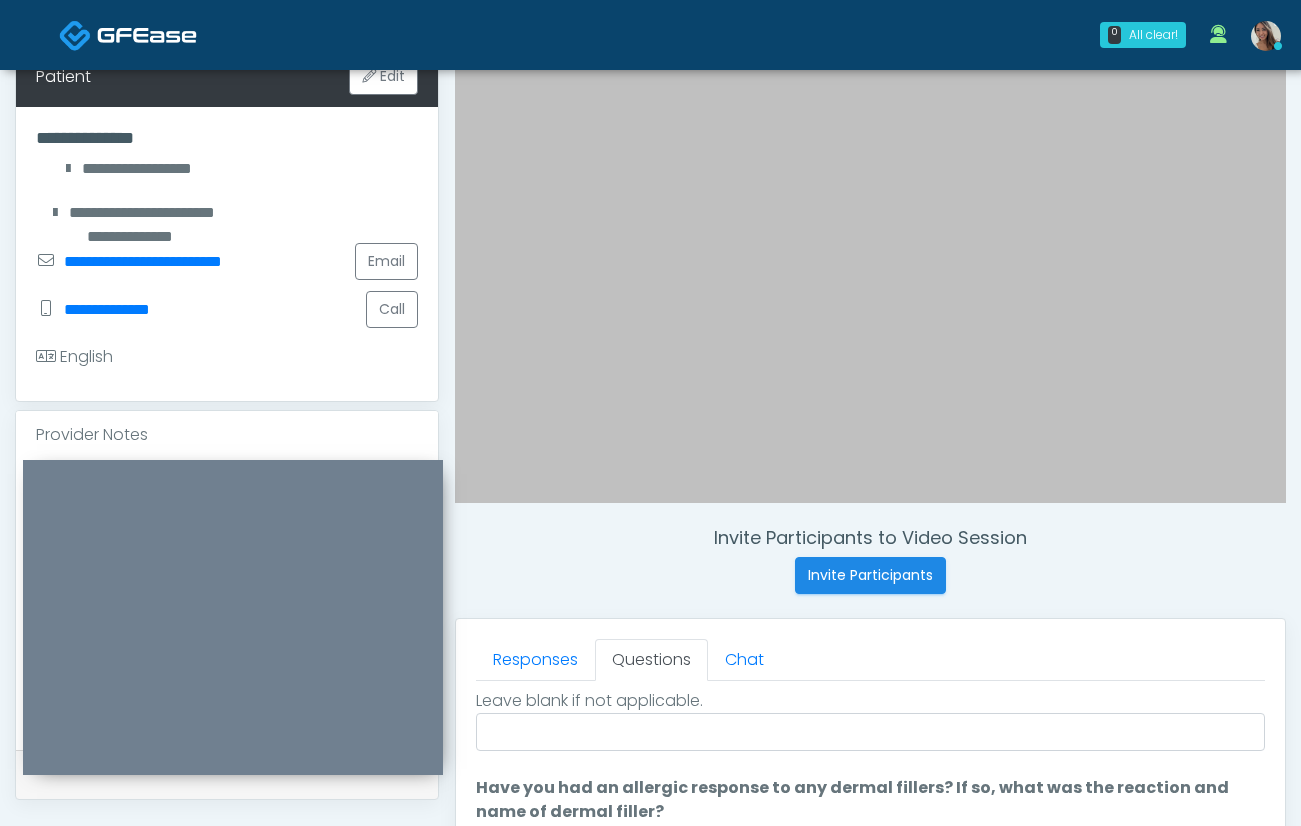 scroll, scrollTop: 969, scrollLeft: 0, axis: vertical 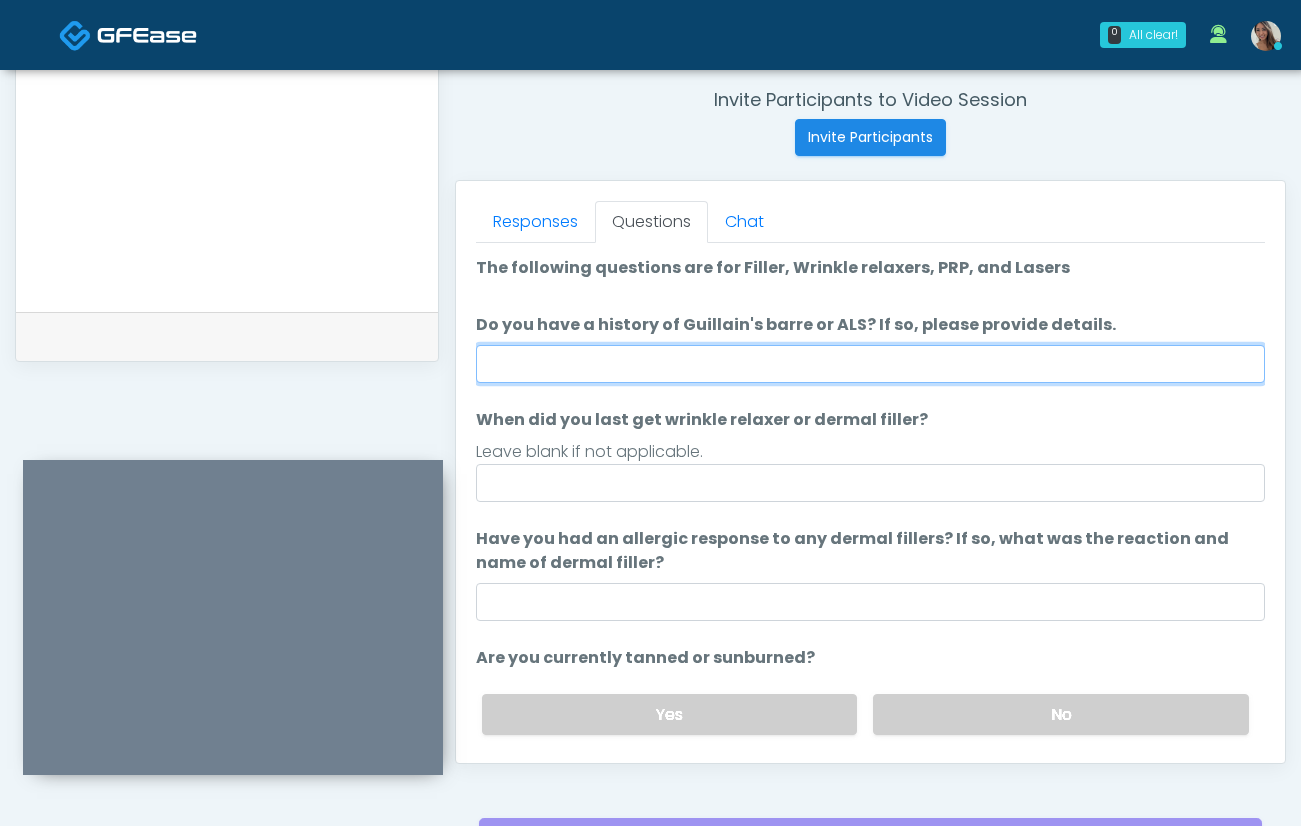 click on "Do you have a history of Guillain's barre or ALS? If so, please provide details." at bounding box center (870, 364) 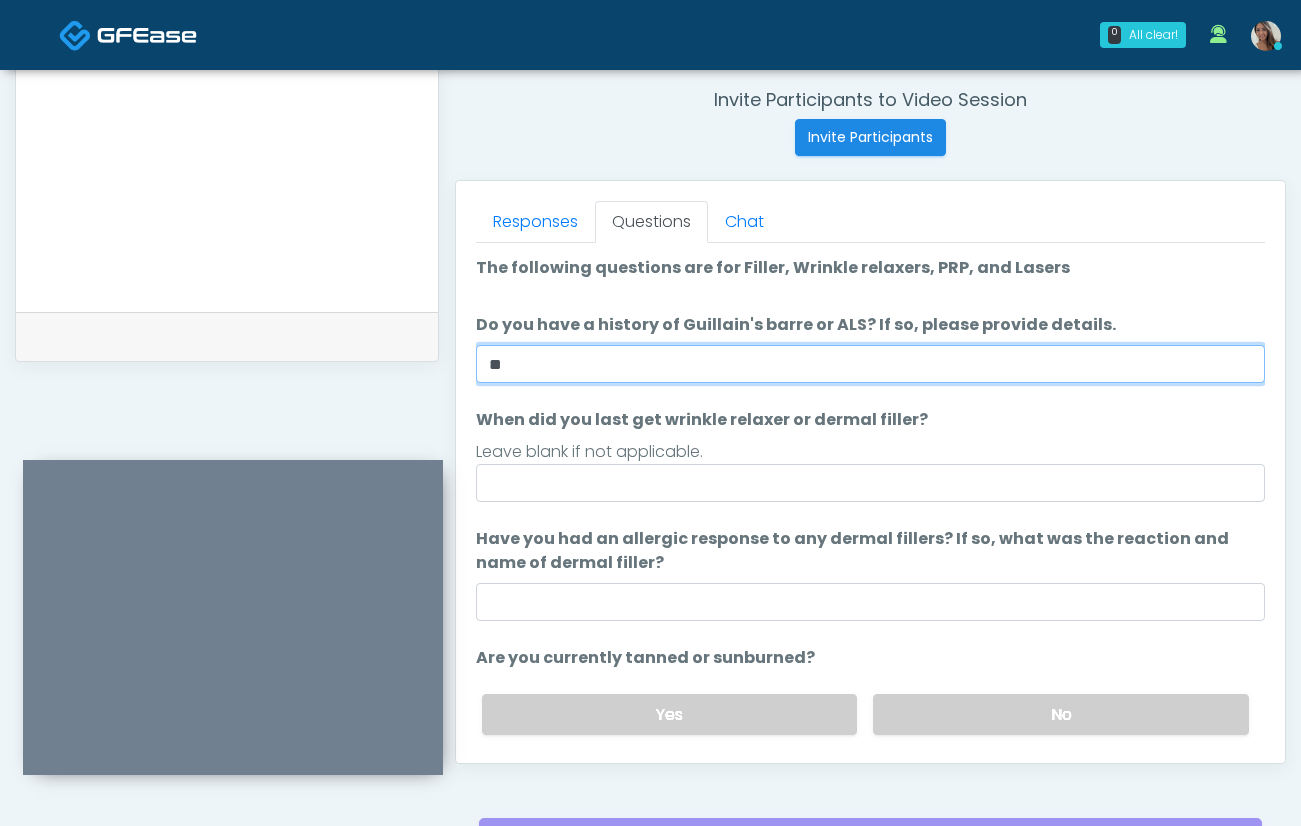 type on "**" 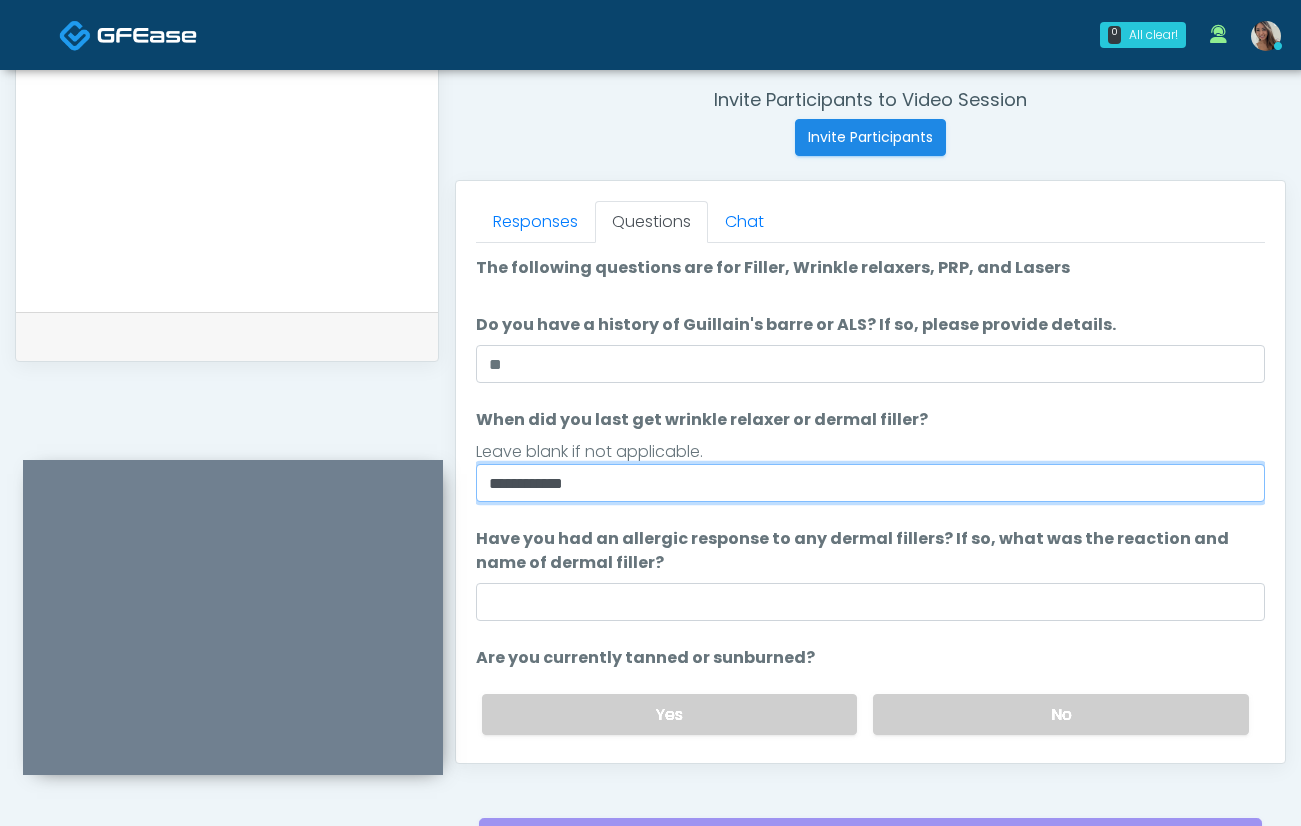 type on "**********" 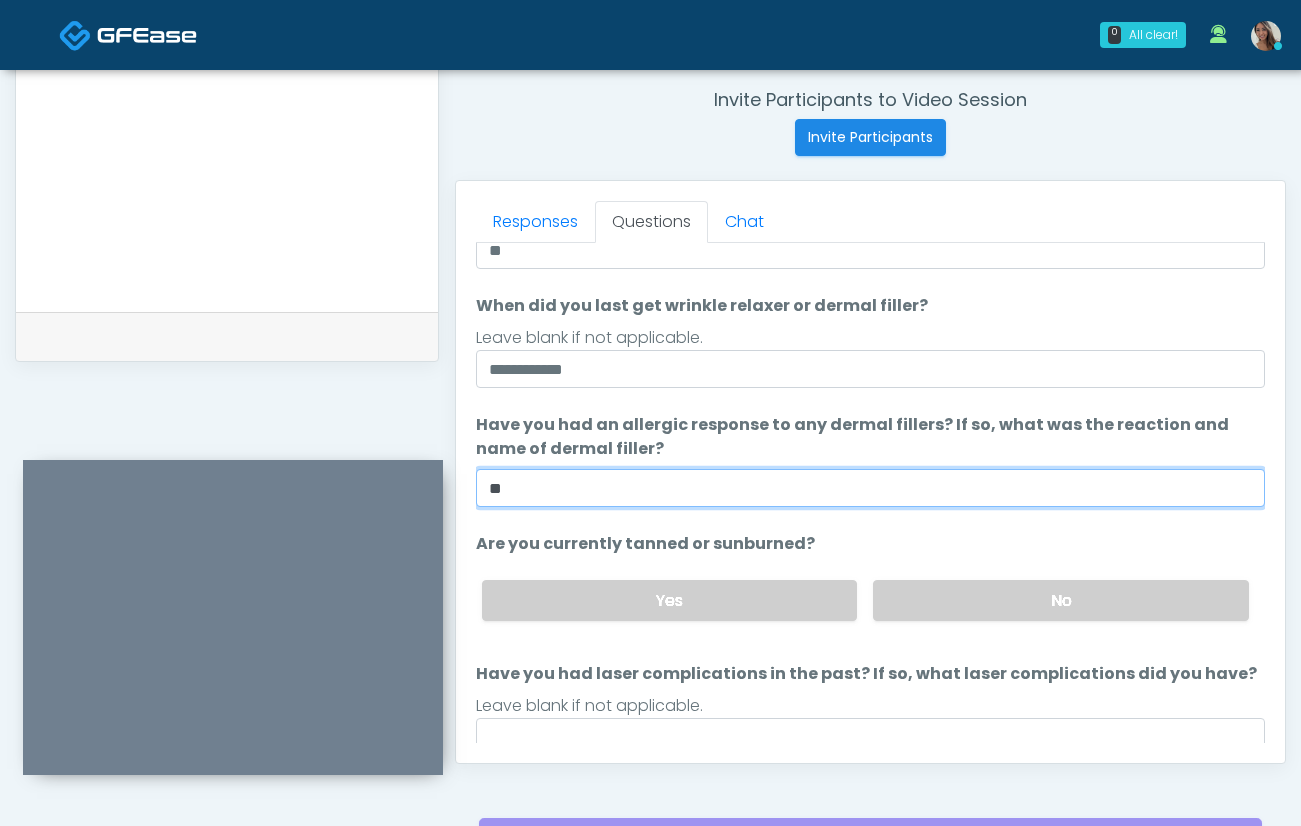 scroll, scrollTop: 119, scrollLeft: 0, axis: vertical 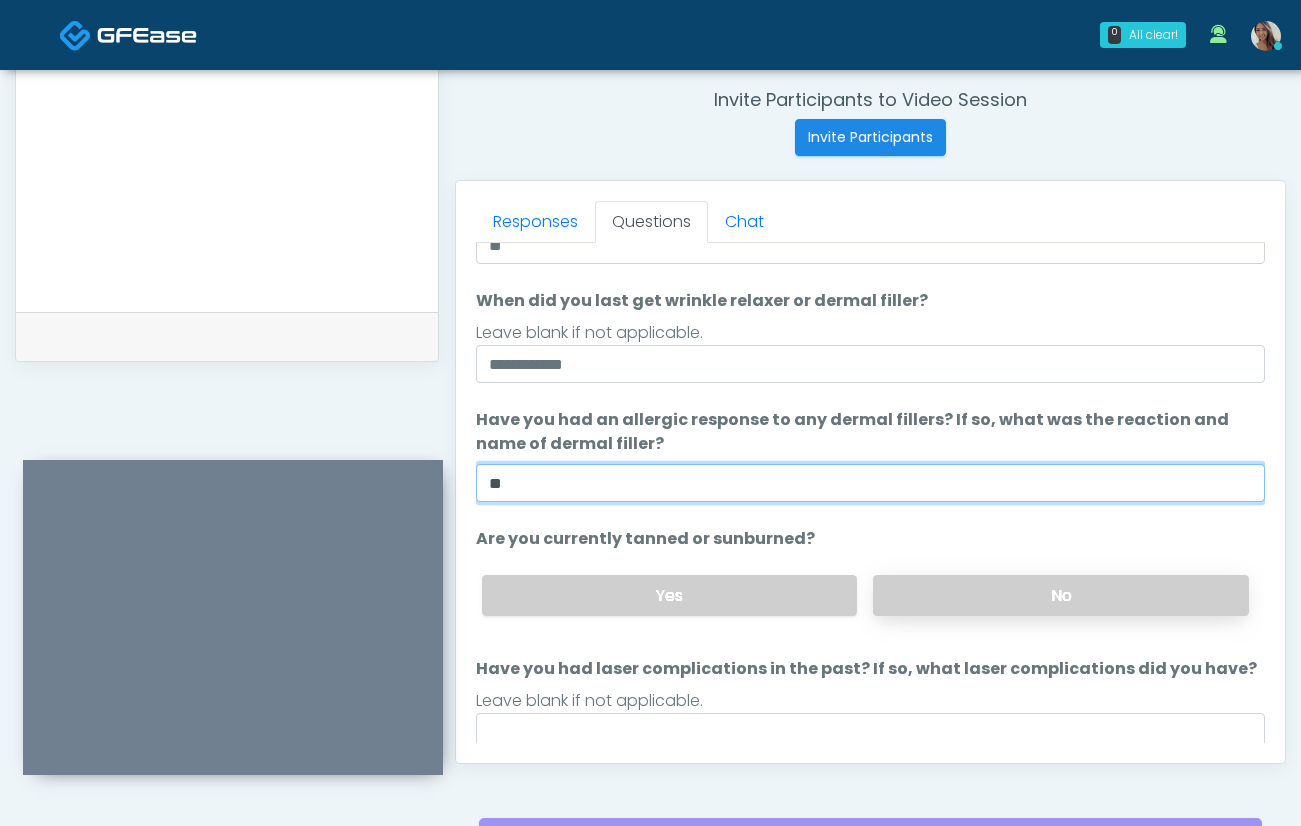 type on "**" 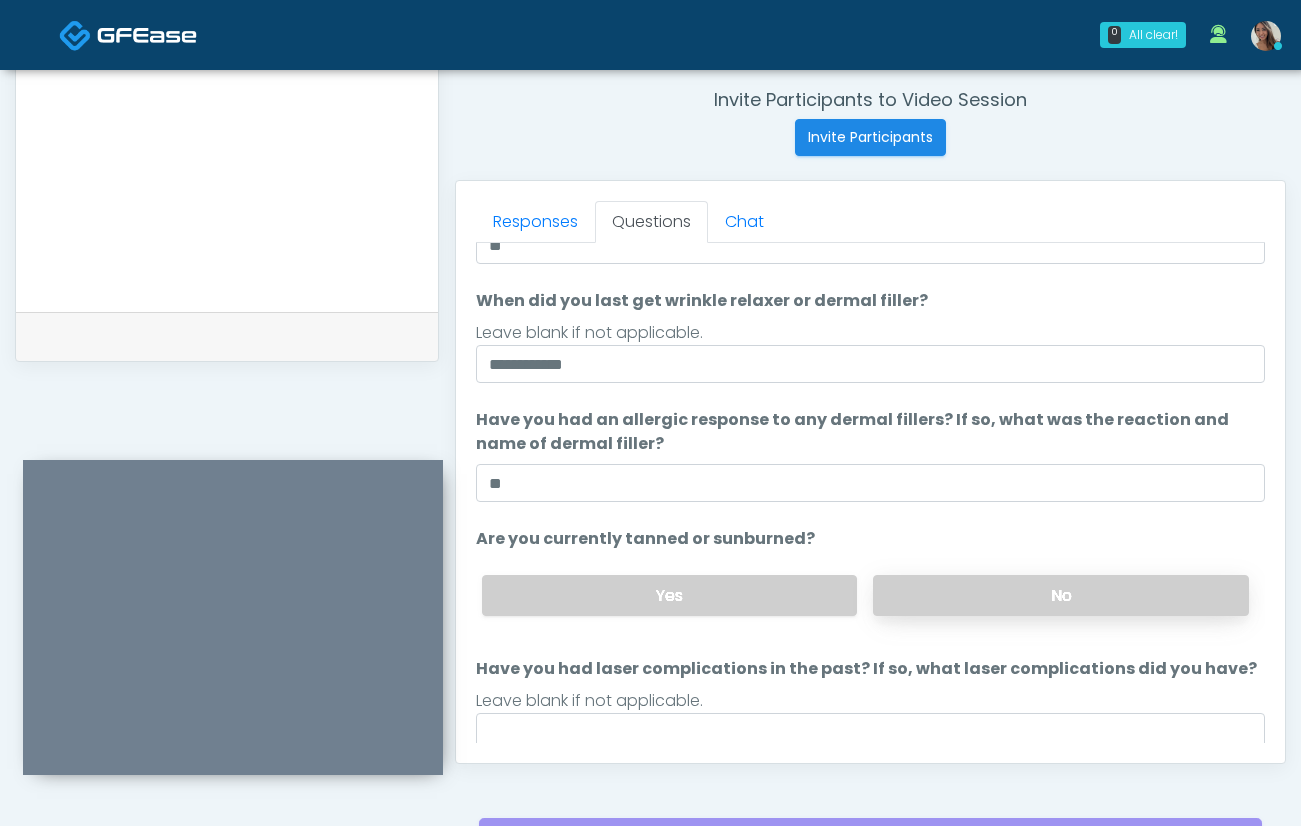 click on "Yes
No" at bounding box center [865, 595] 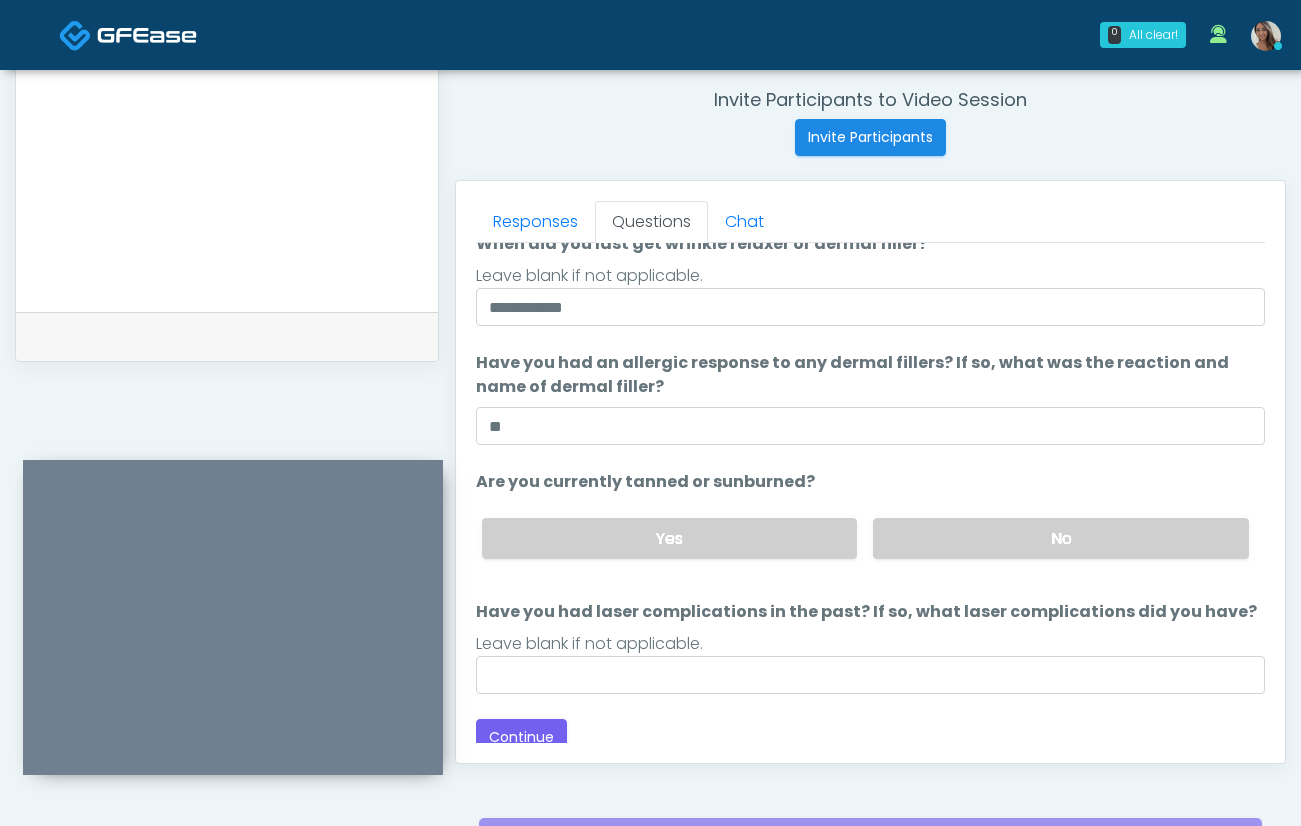 scroll, scrollTop: 189, scrollLeft: 0, axis: vertical 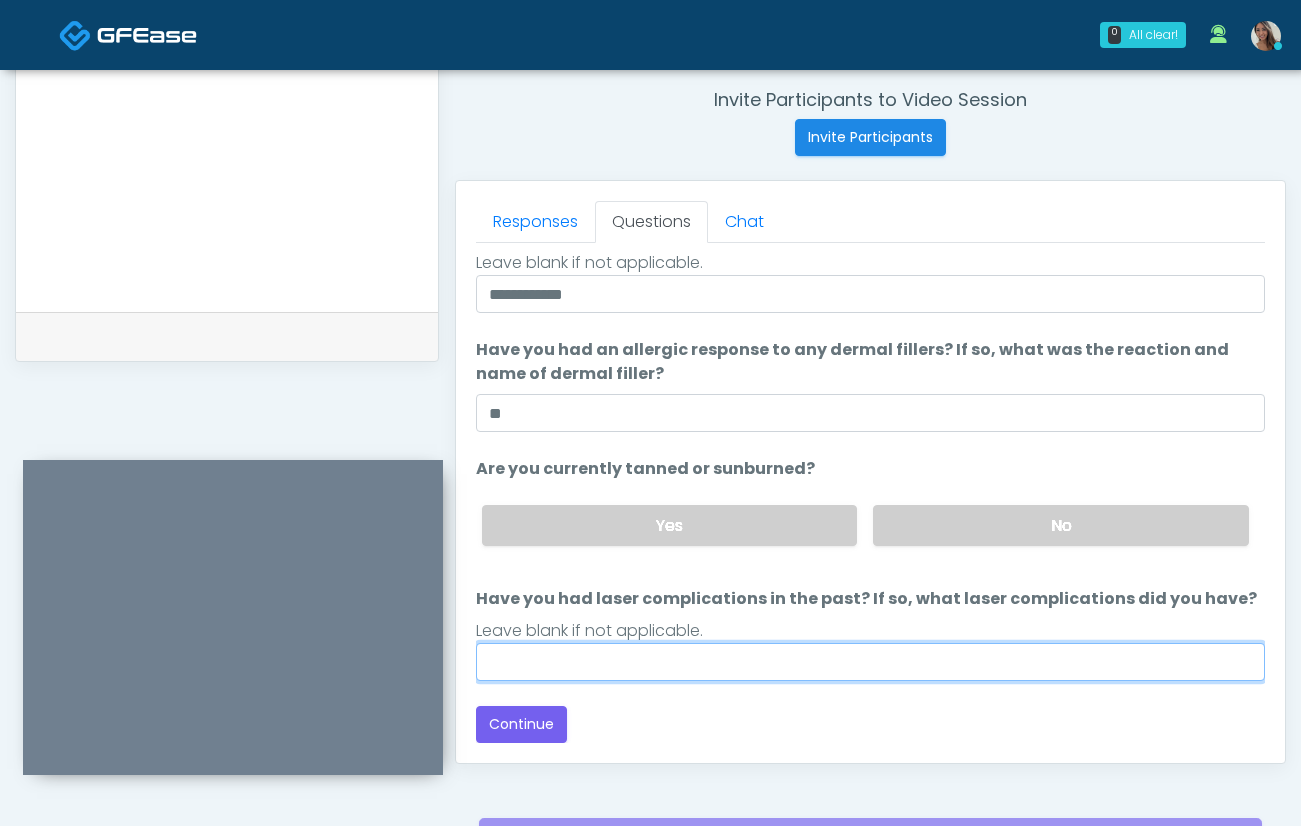 click on "Have you had laser complications in the past? If so, what laser complications did you have?" at bounding box center (870, 662) 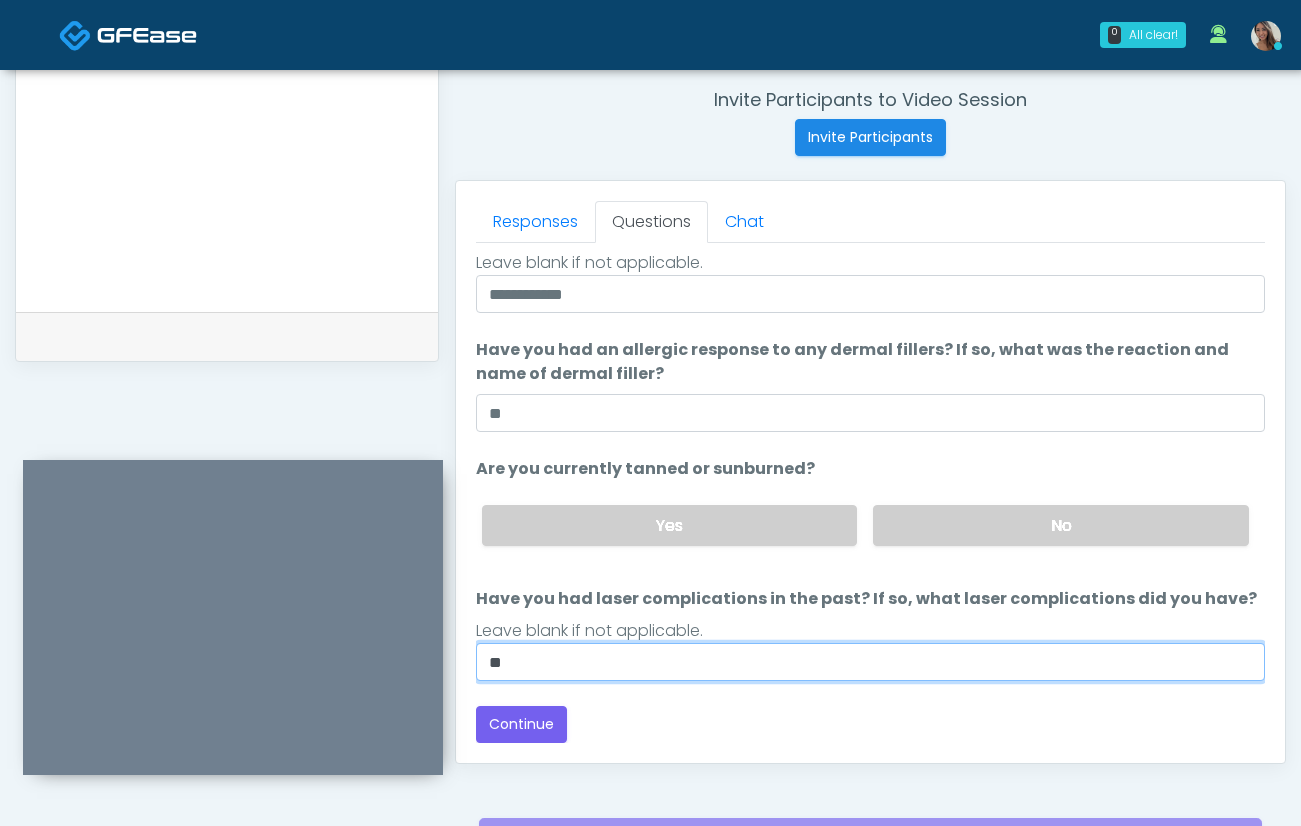type on "**" 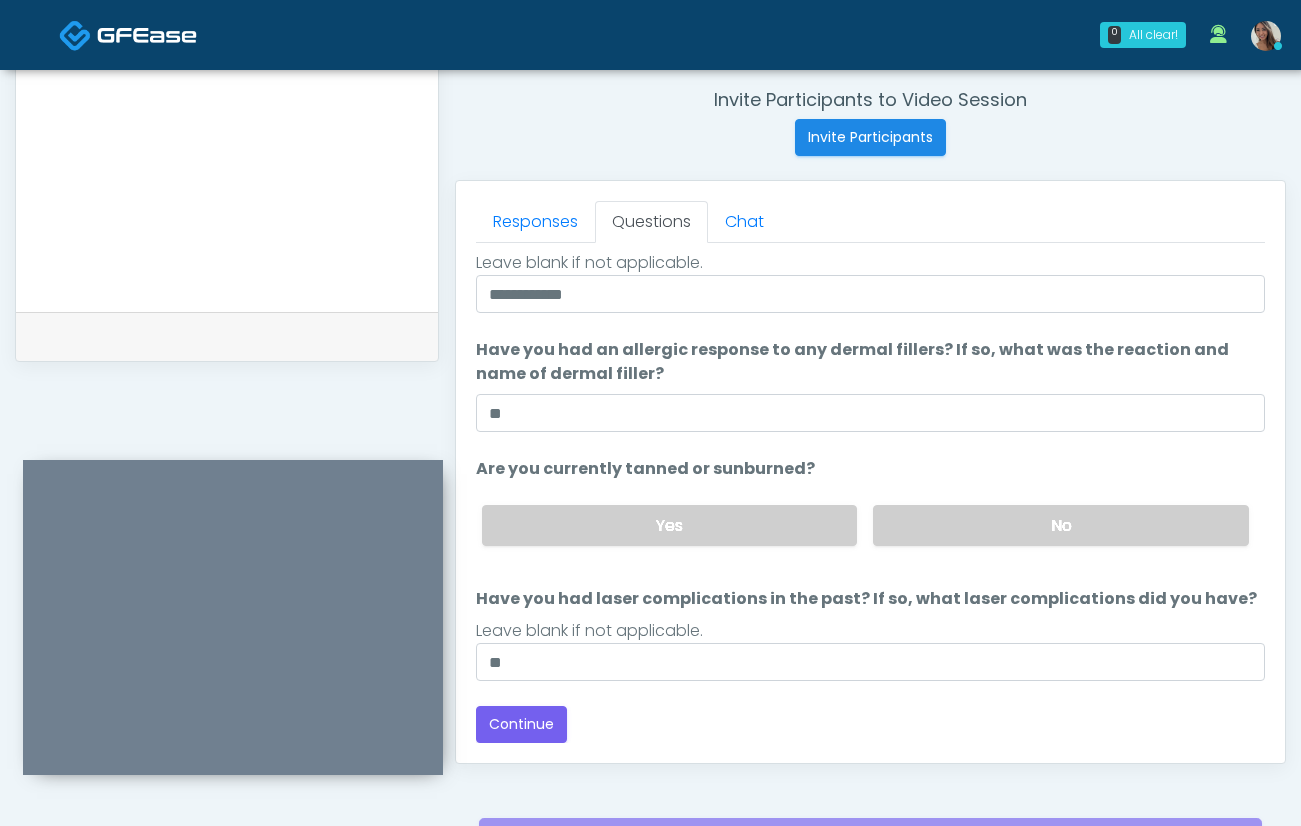 click at bounding box center (227, 163) 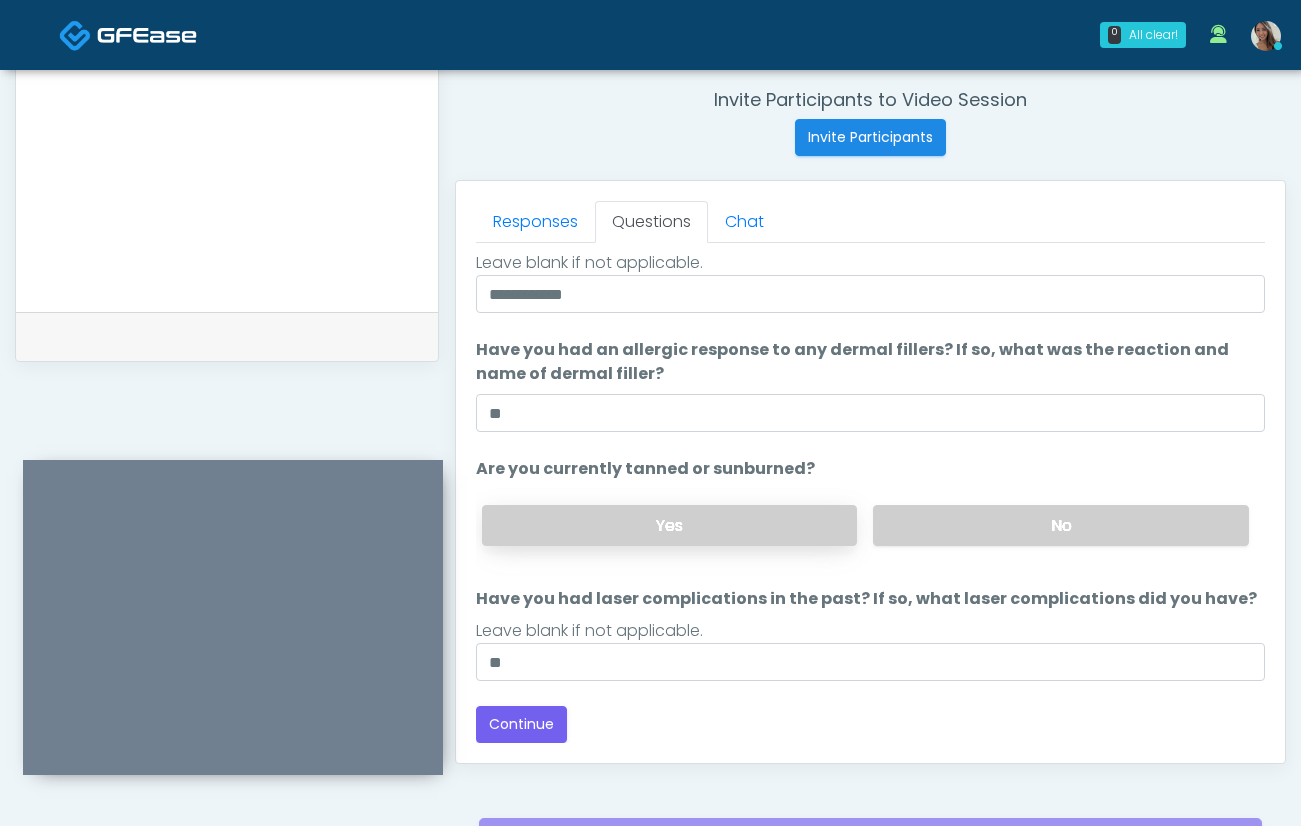 click on "Yes" at bounding box center (670, 525) 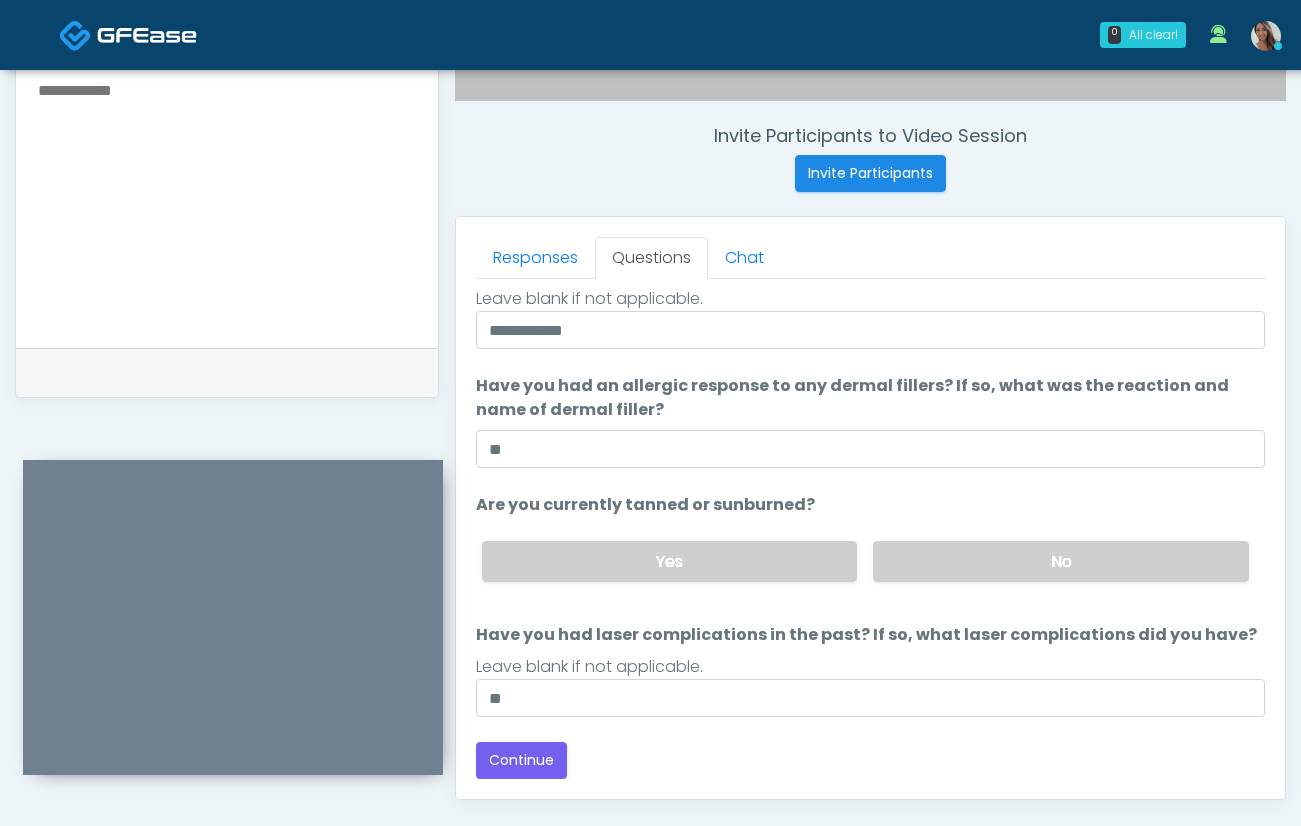scroll, scrollTop: 682, scrollLeft: 0, axis: vertical 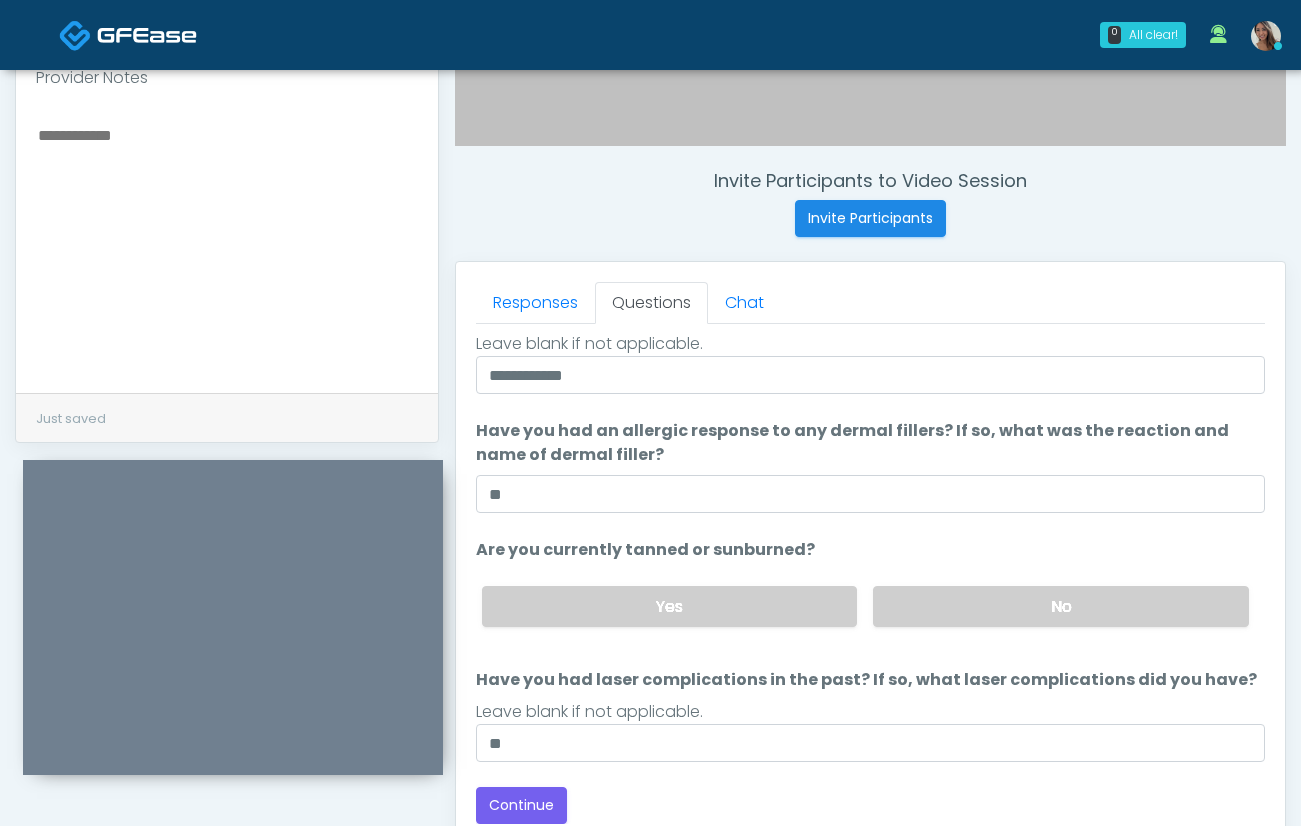 click at bounding box center [227, 244] 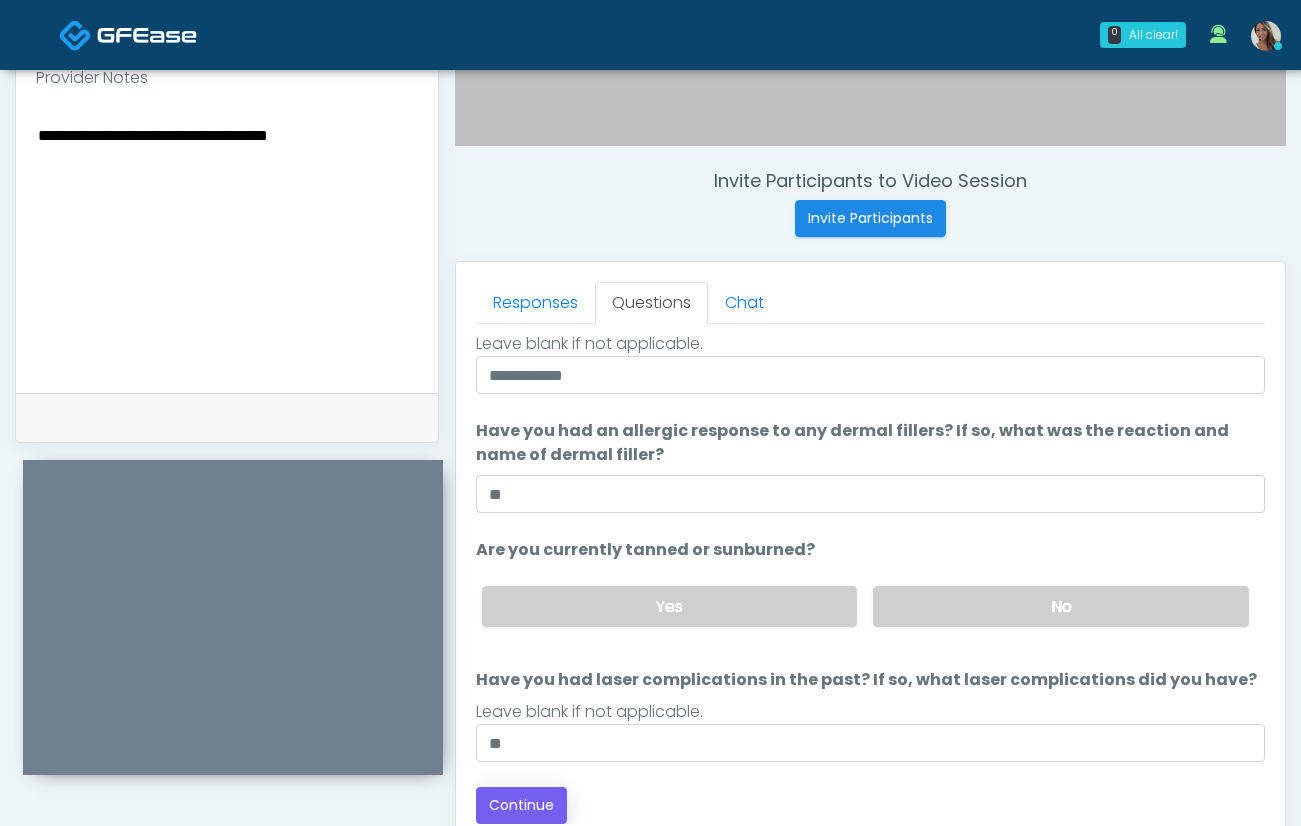 type on "**********" 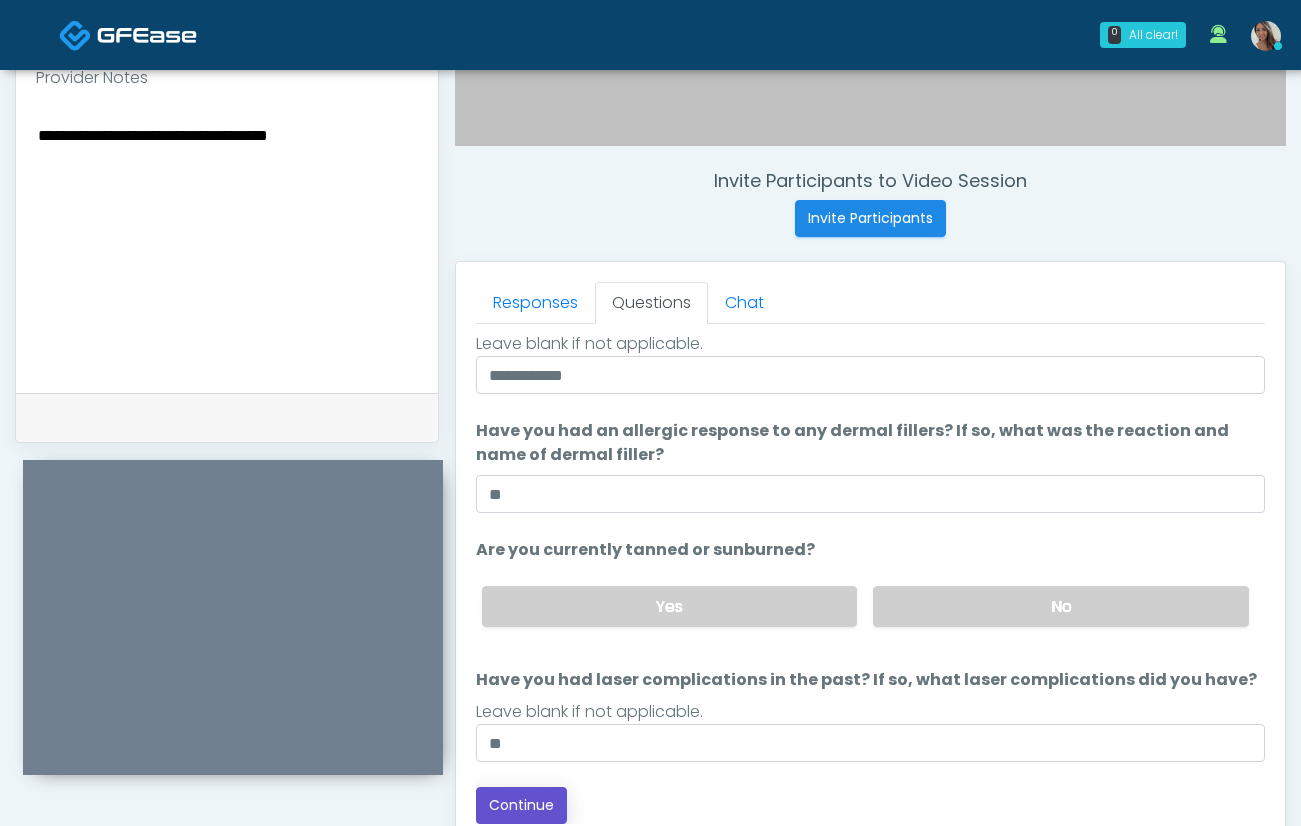 click on "Continue" at bounding box center [521, 805] 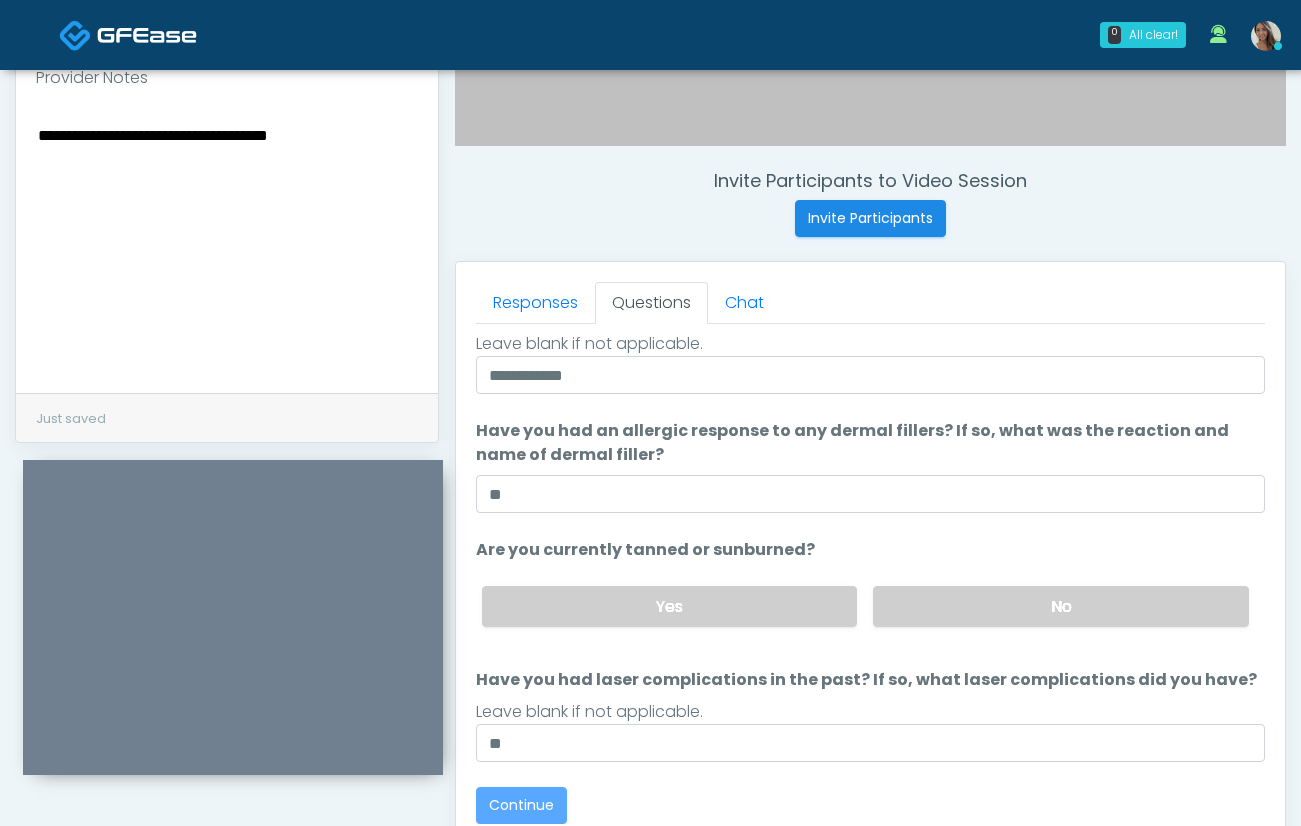 scroll, scrollTop: 969, scrollLeft: 0, axis: vertical 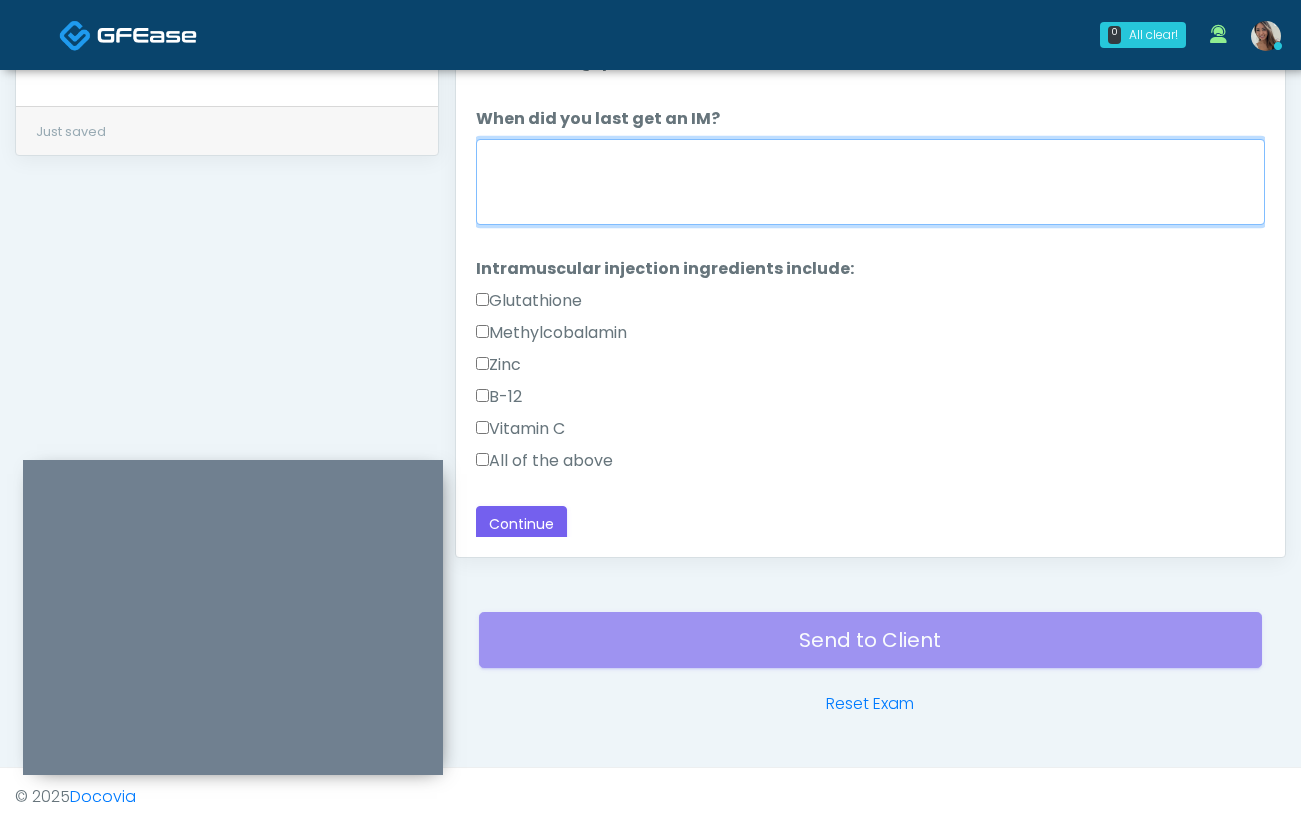 click on "When did you last get an IM?" at bounding box center [870, 182] 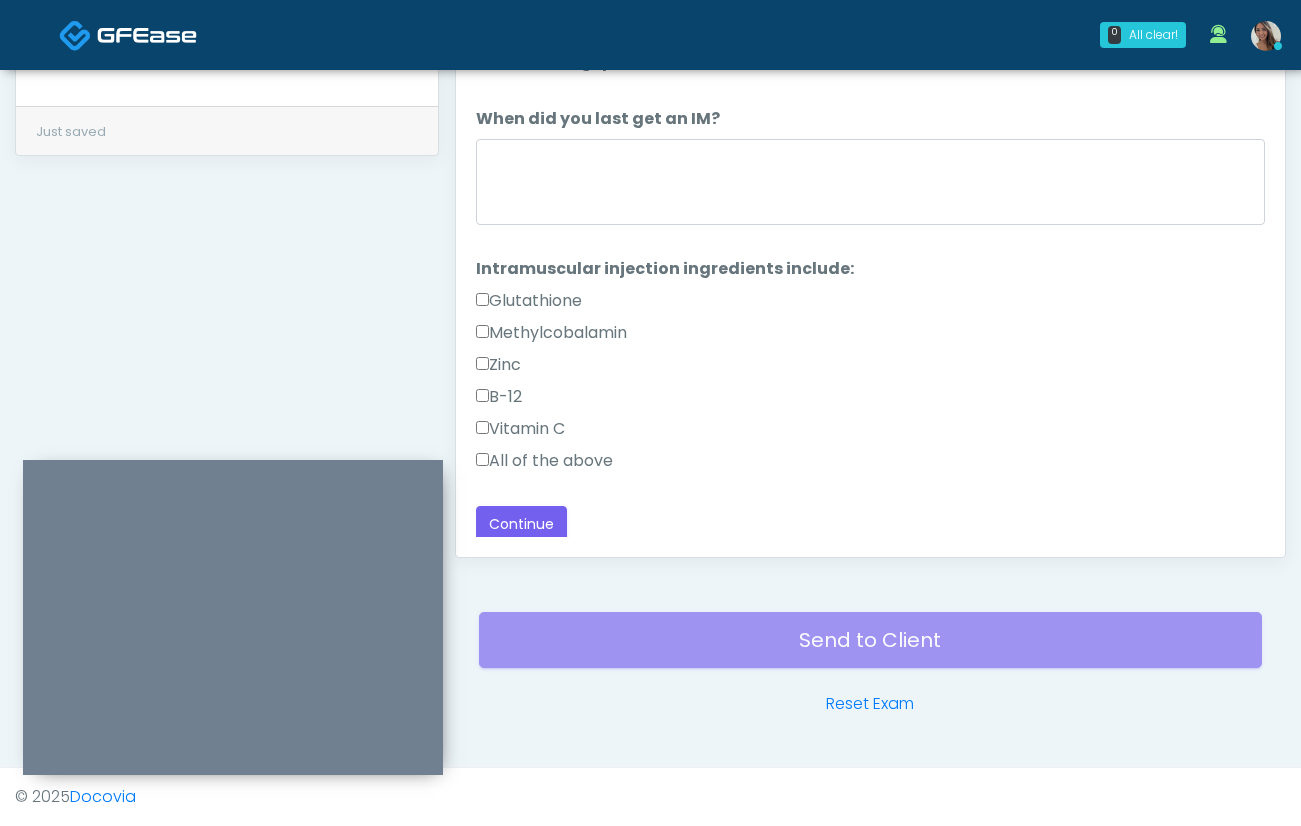 drag, startPoint x: 599, startPoint y: 458, endPoint x: 598, endPoint y: 442, distance: 16.03122 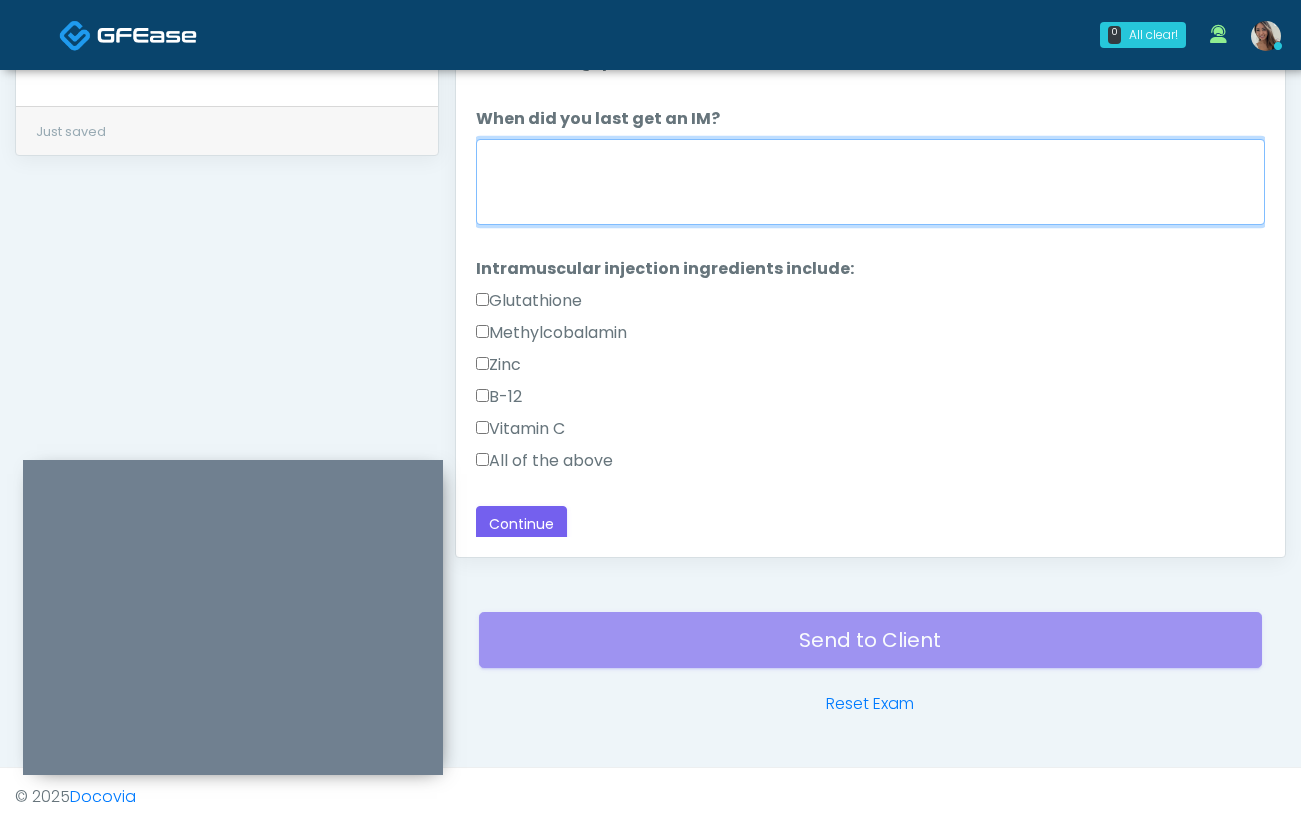 click on "When did you last get an IM?" at bounding box center [870, 182] 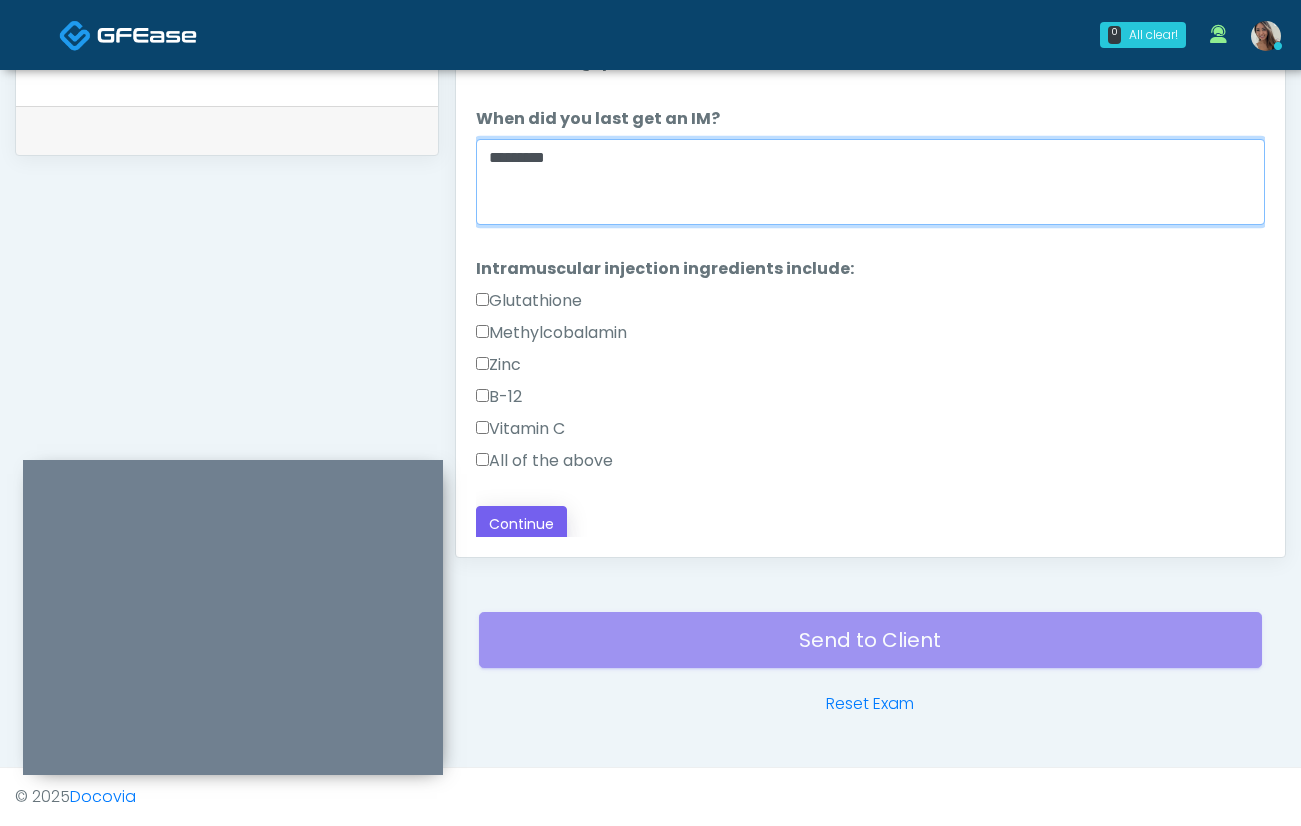 type on "*********" 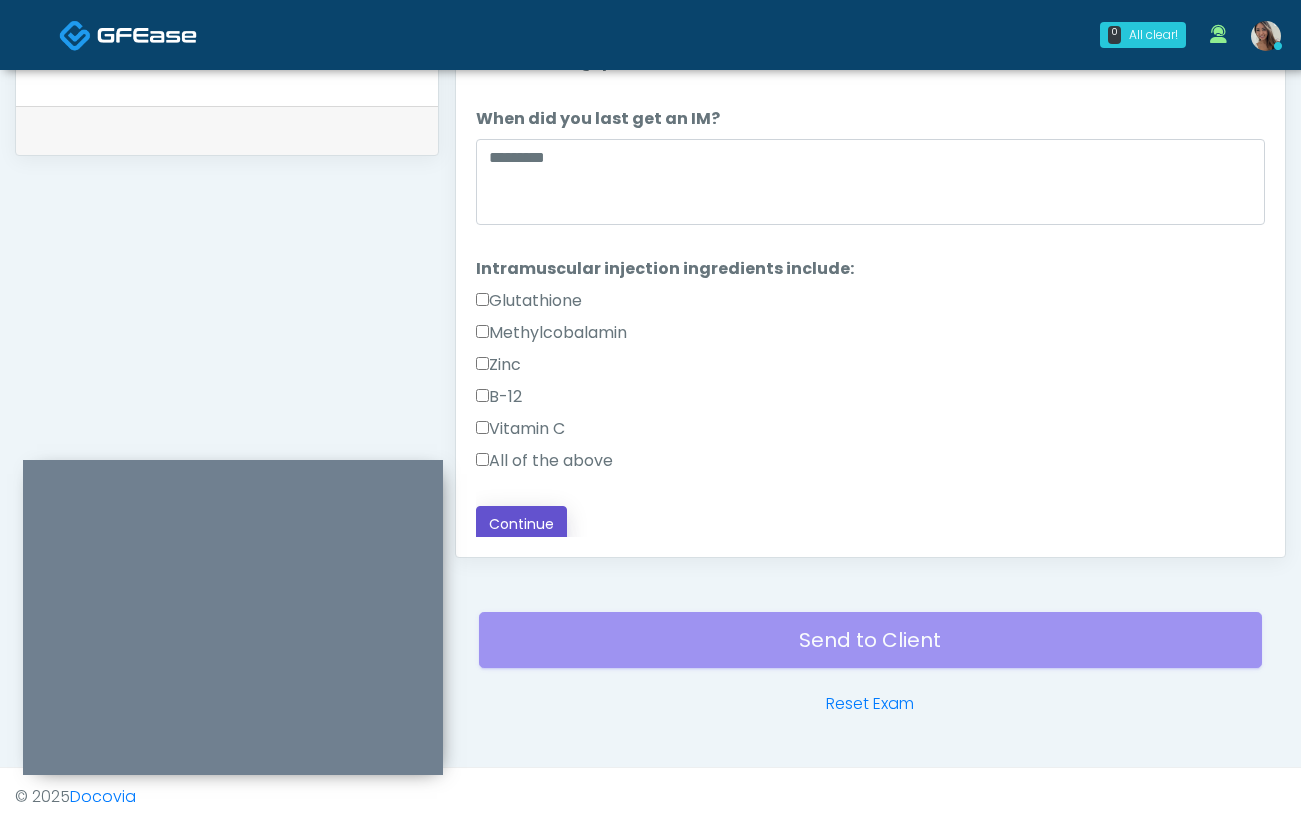 click on "Continue" at bounding box center (521, 524) 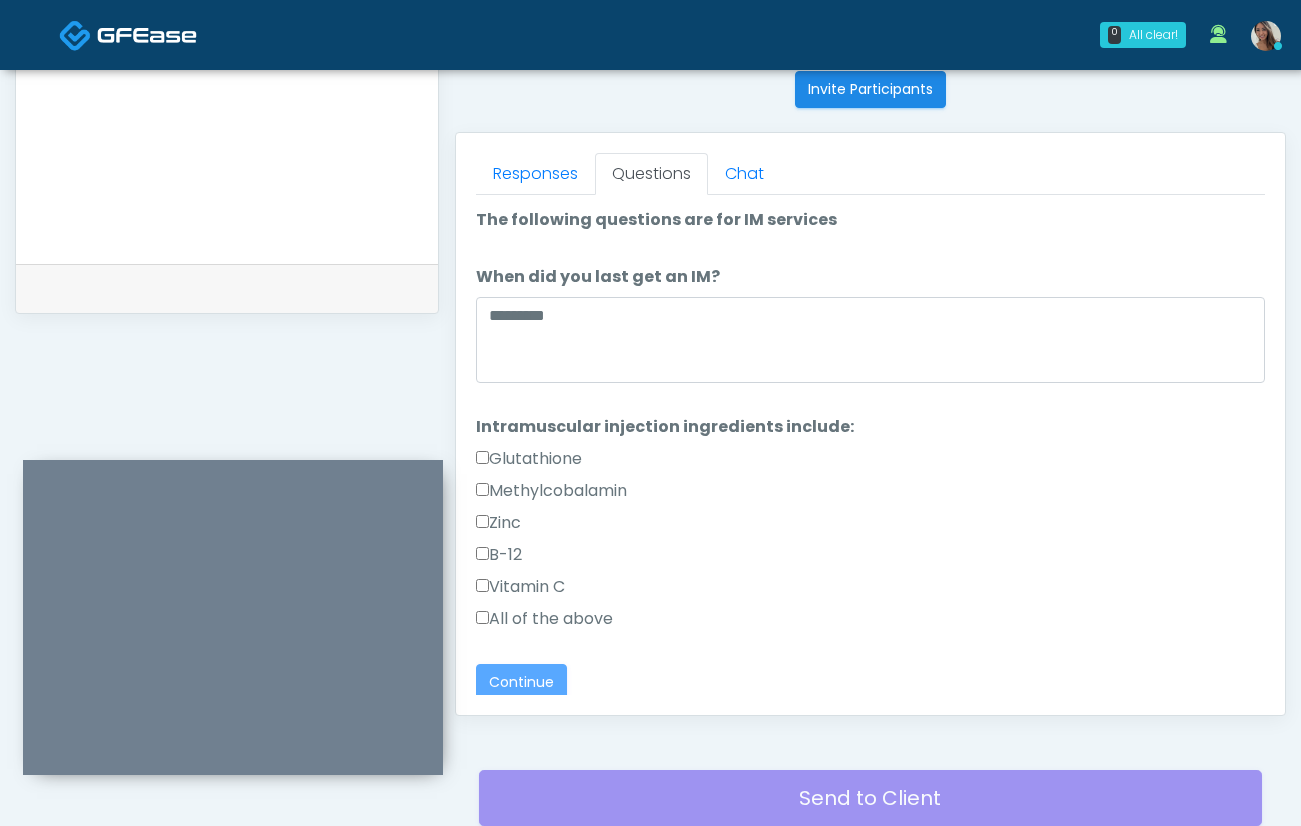 scroll, scrollTop: 743, scrollLeft: 0, axis: vertical 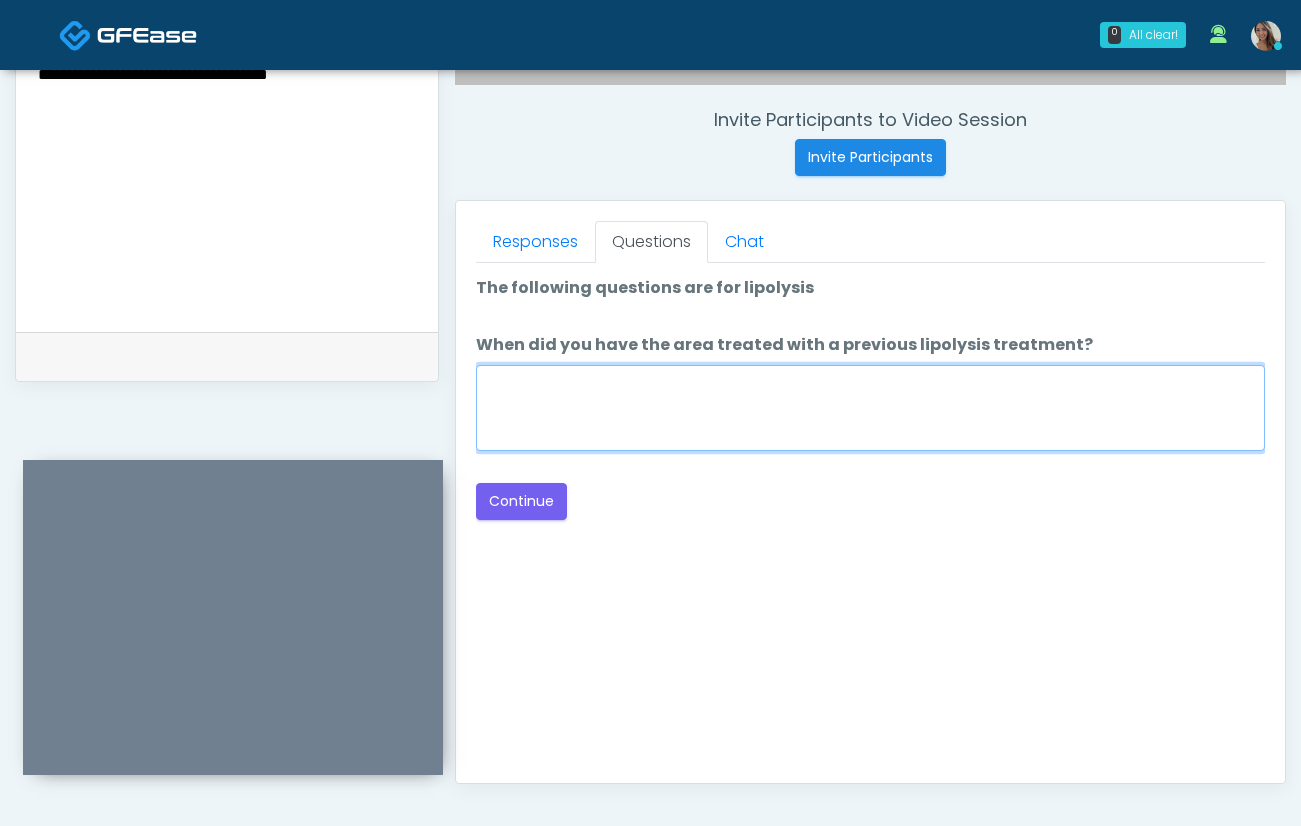 click on "When did you have the area treated with a previous lipolysis treatment?" at bounding box center (870, 408) 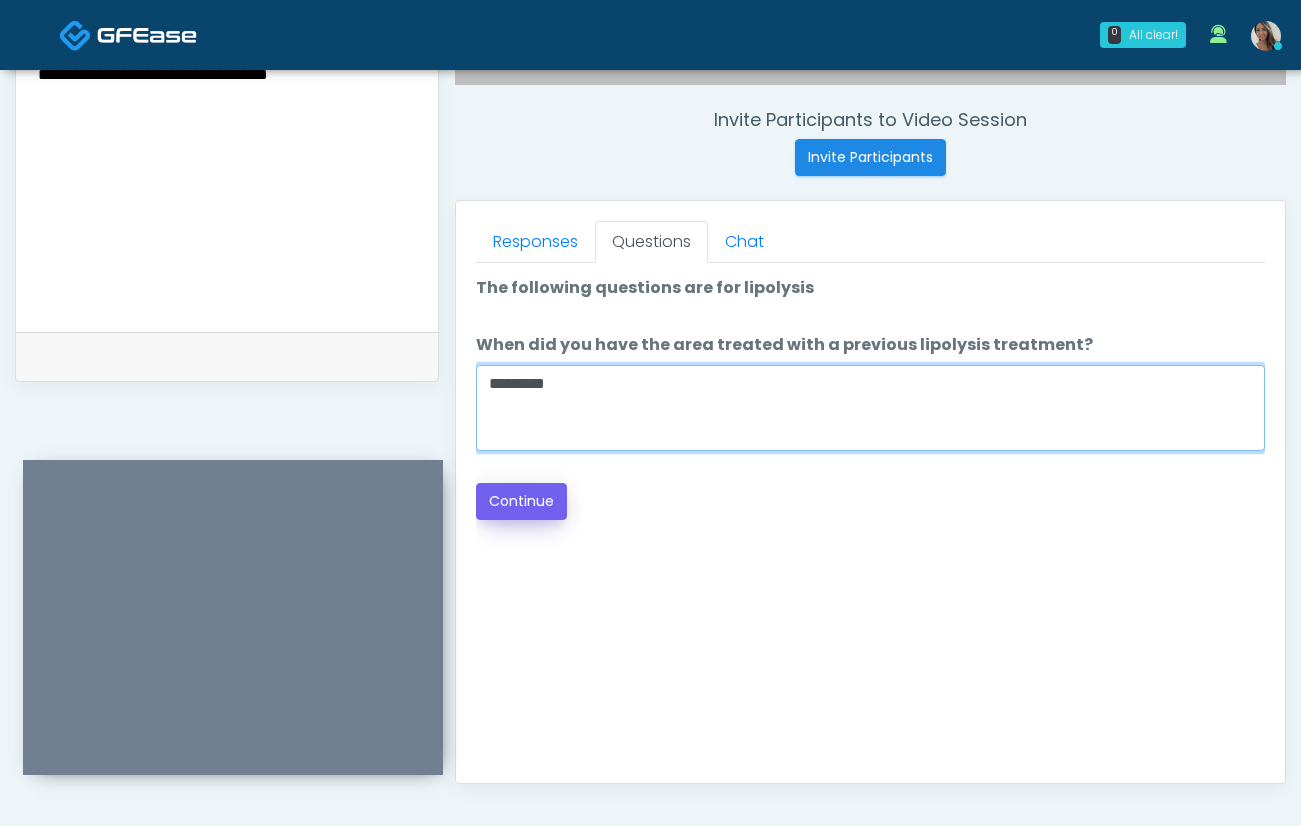 type on "*********" 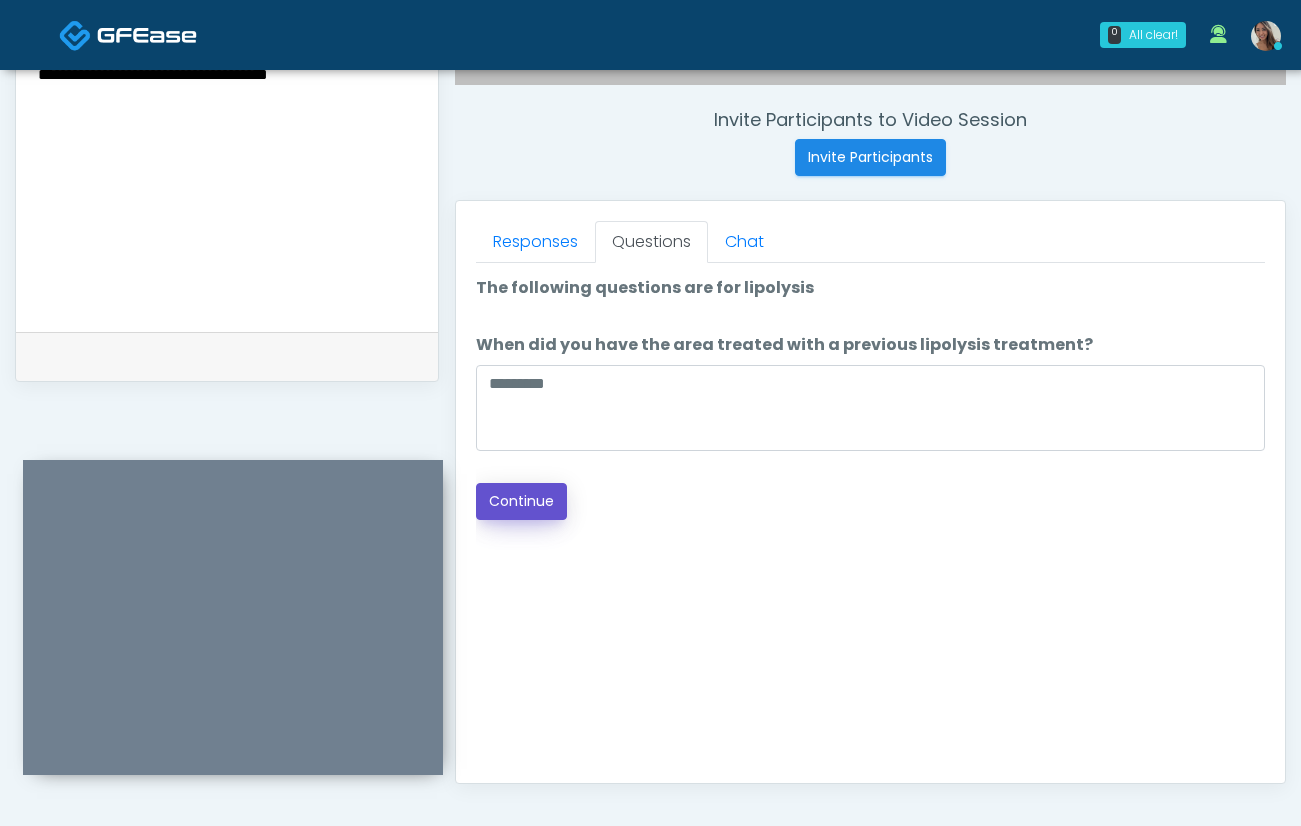 click on "Continue" at bounding box center (521, 501) 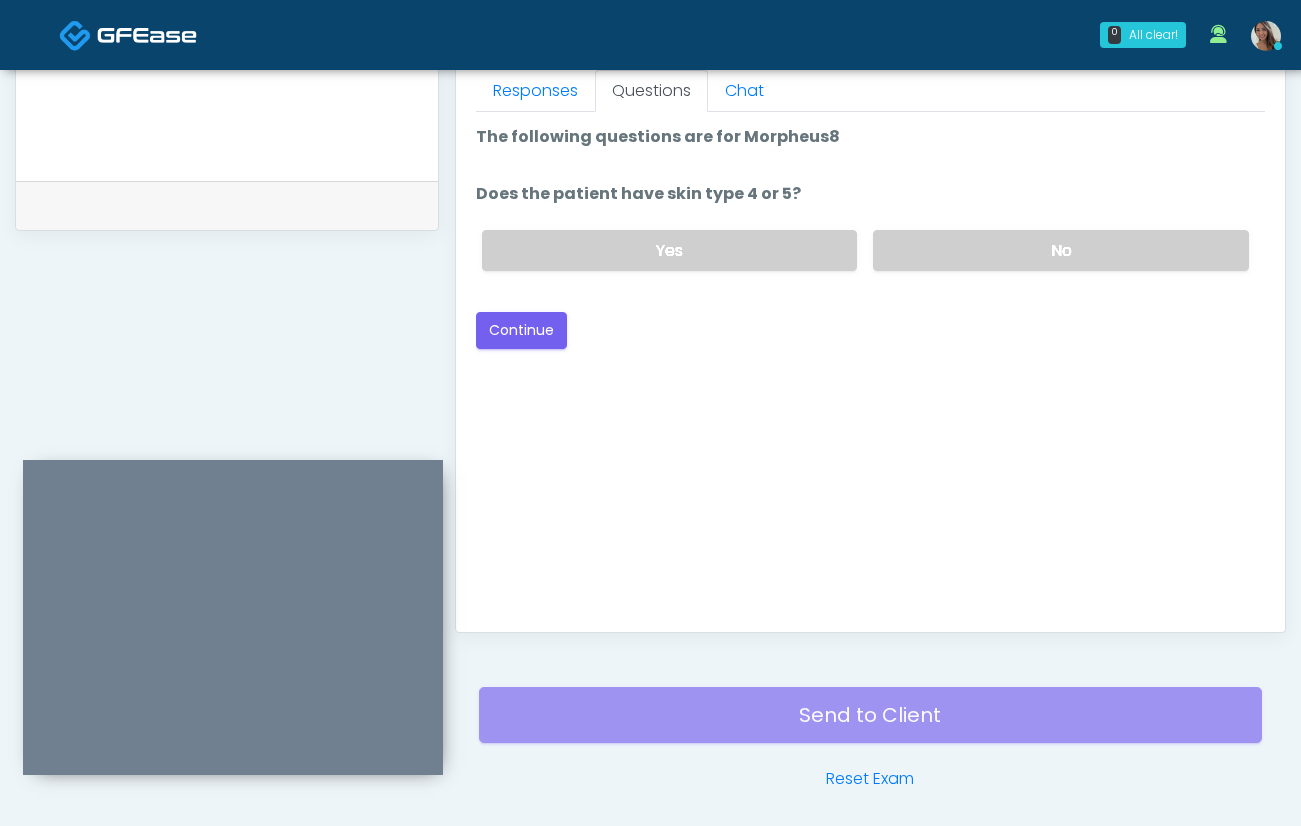 drag, startPoint x: 979, startPoint y: 259, endPoint x: 761, endPoint y: 271, distance: 218.33003 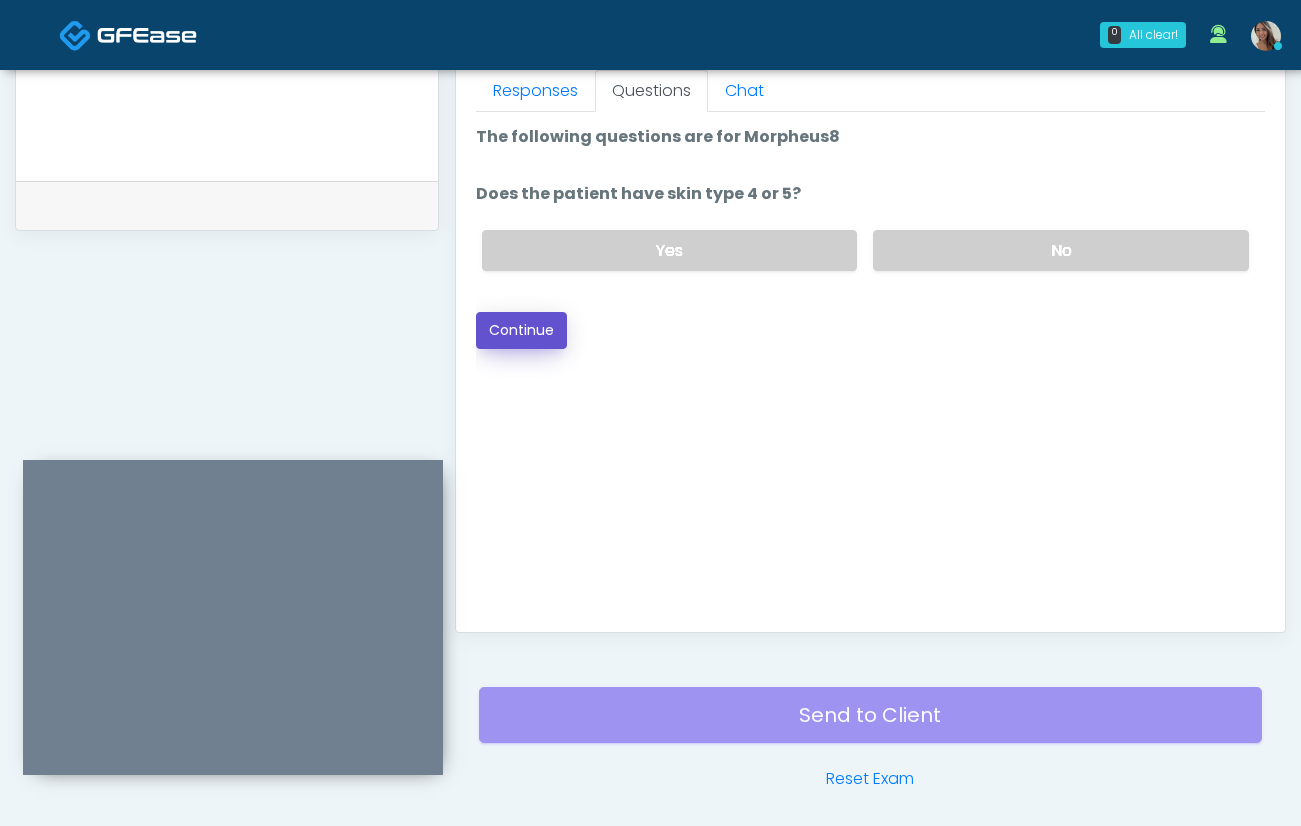 click on "Continue" at bounding box center (521, 330) 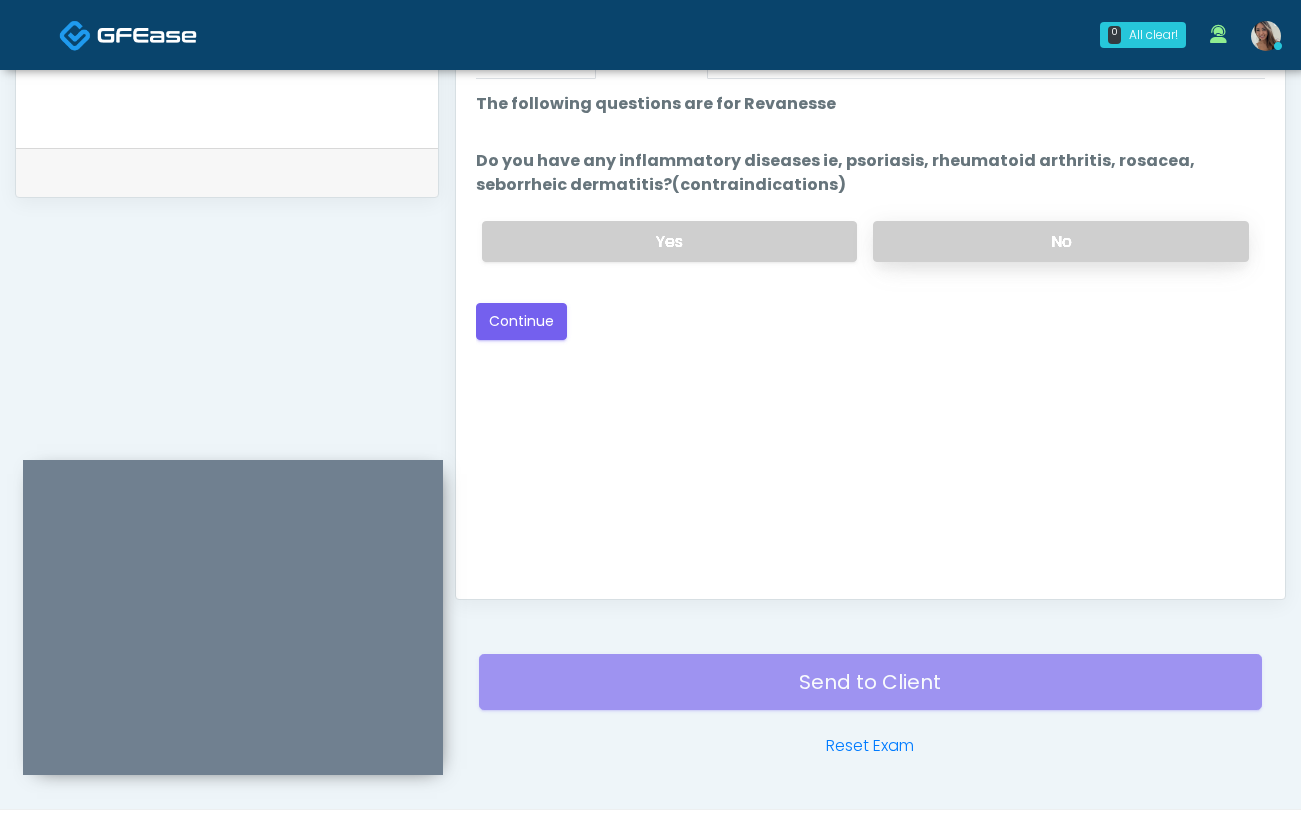 scroll, scrollTop: 925, scrollLeft: 0, axis: vertical 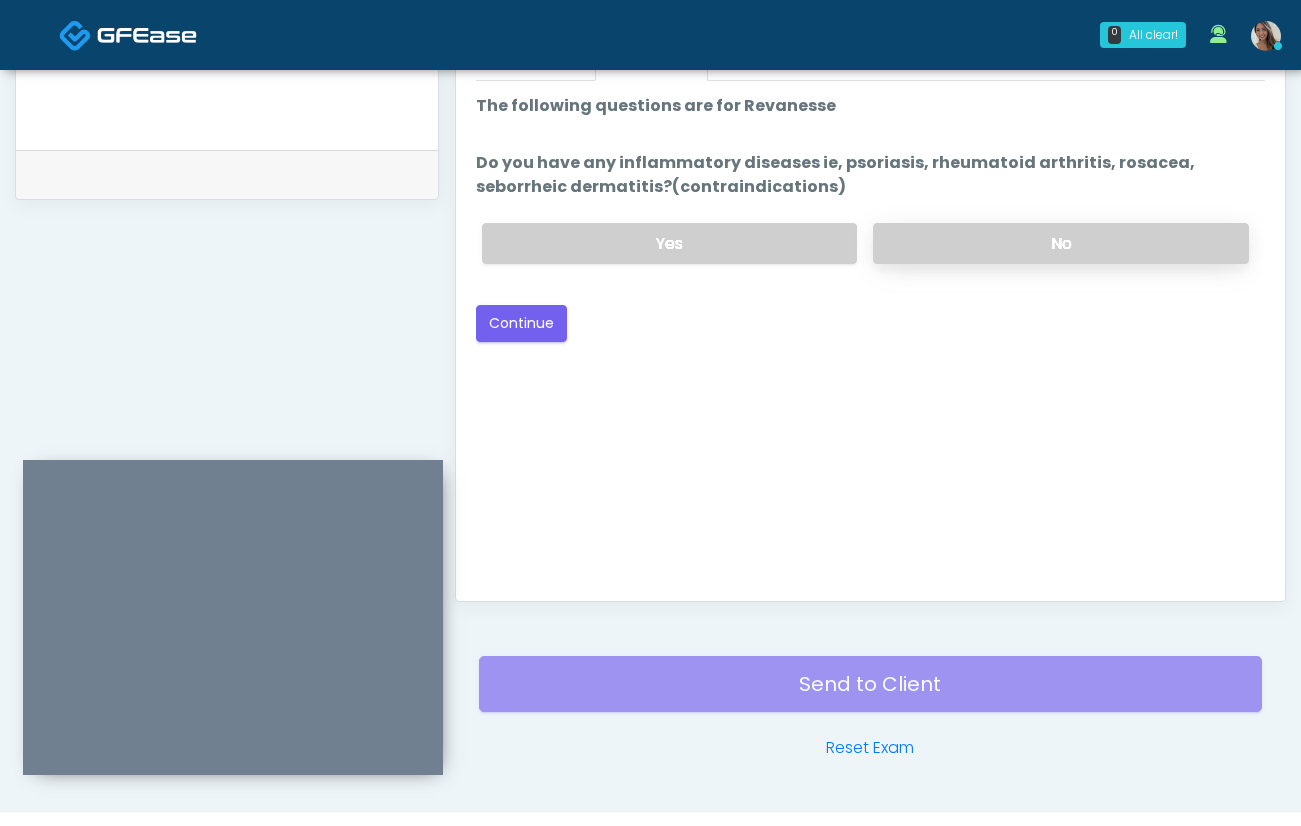 click on "No" at bounding box center (1061, 243) 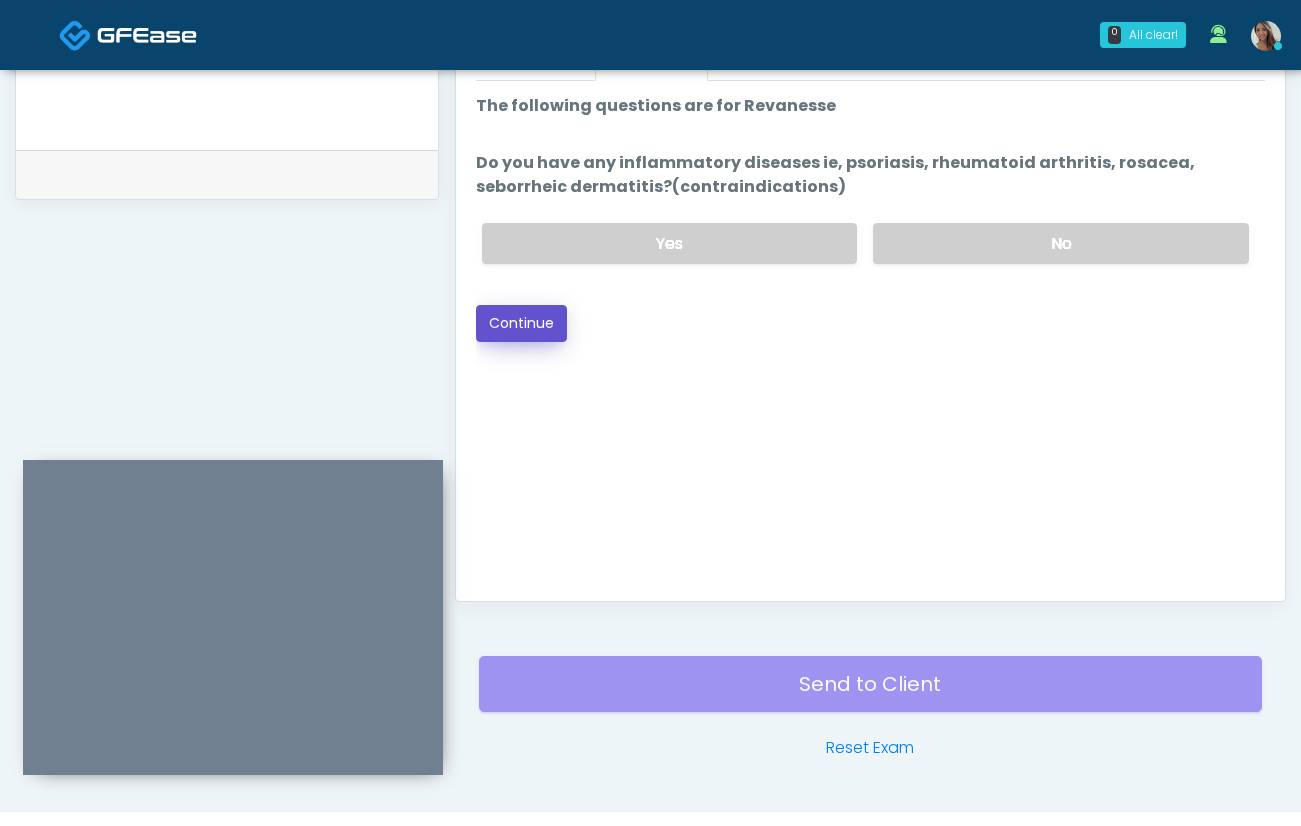 click on "Continue" at bounding box center [521, 323] 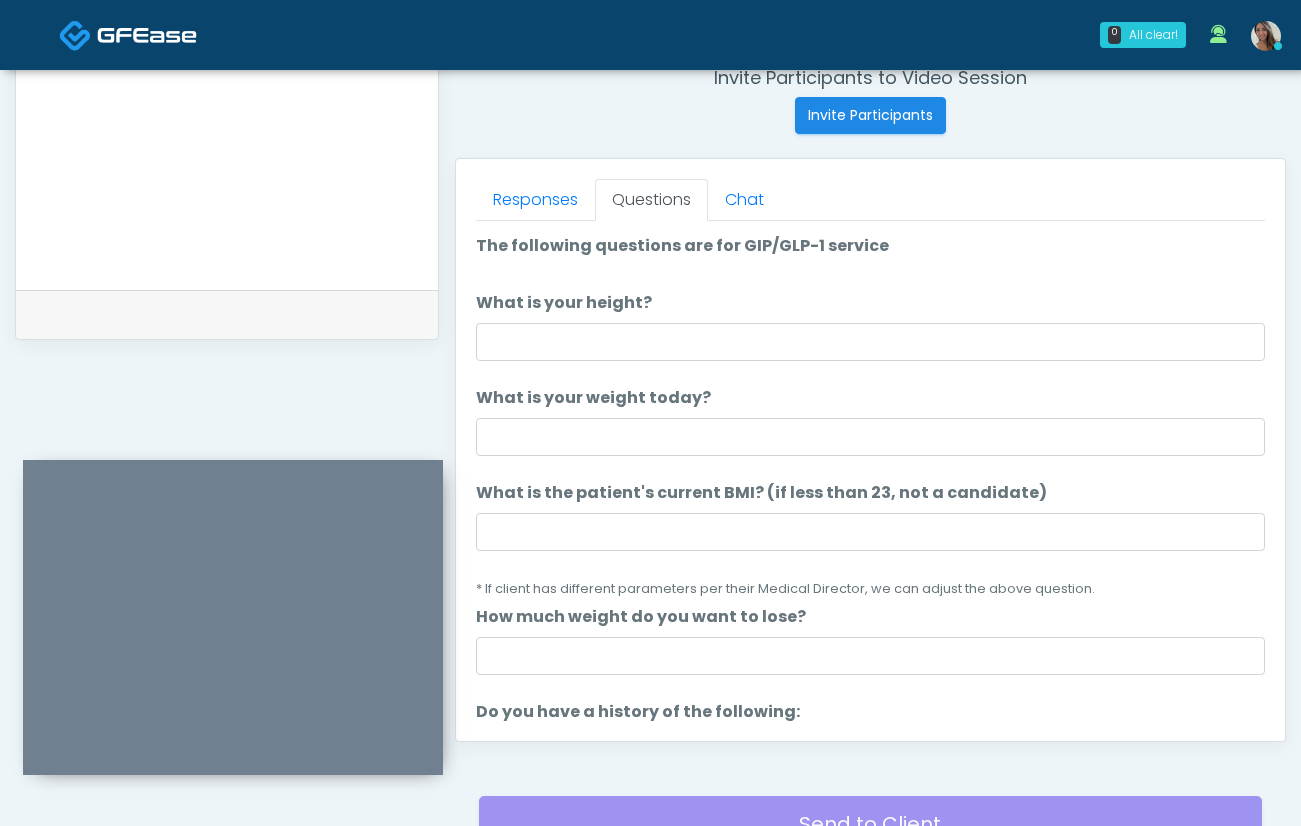 scroll, scrollTop: 730, scrollLeft: 0, axis: vertical 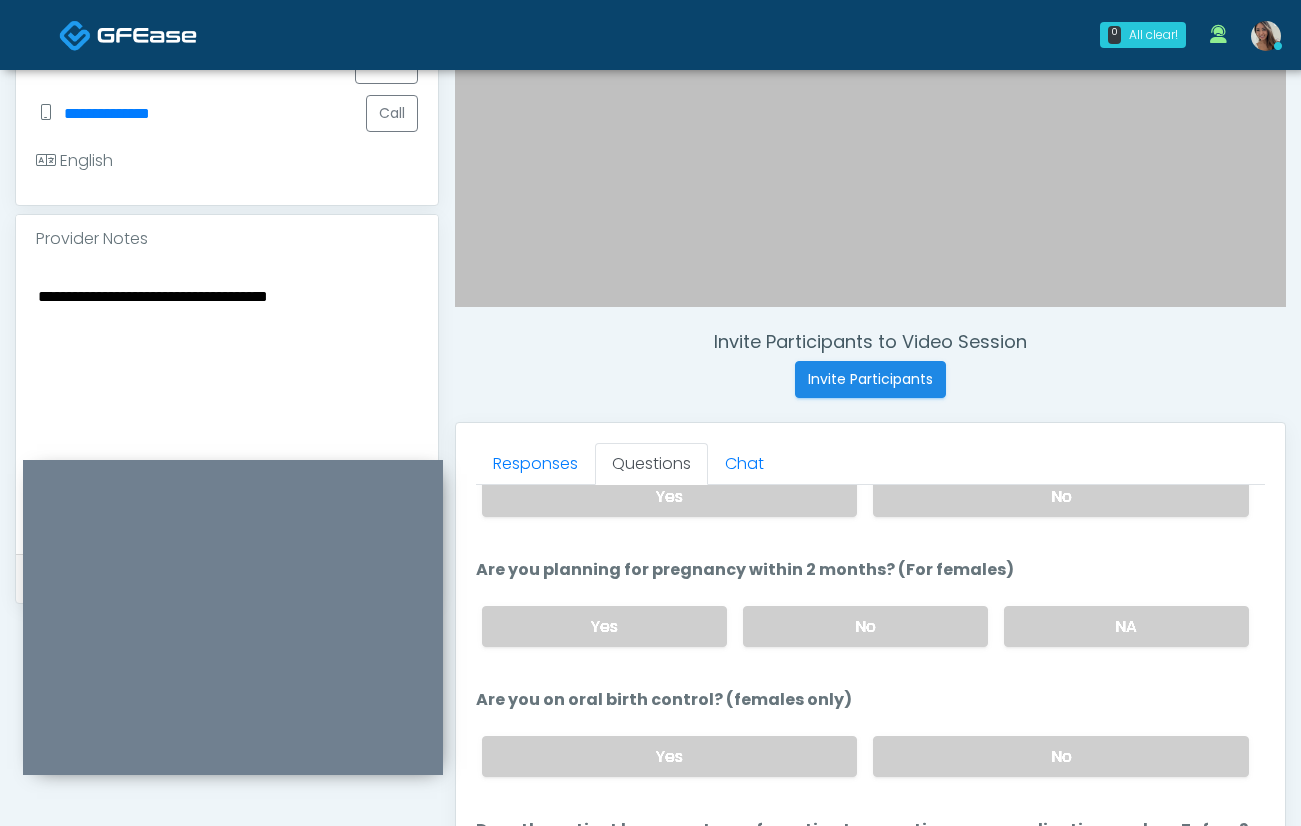click on "**********" at bounding box center [227, 405] 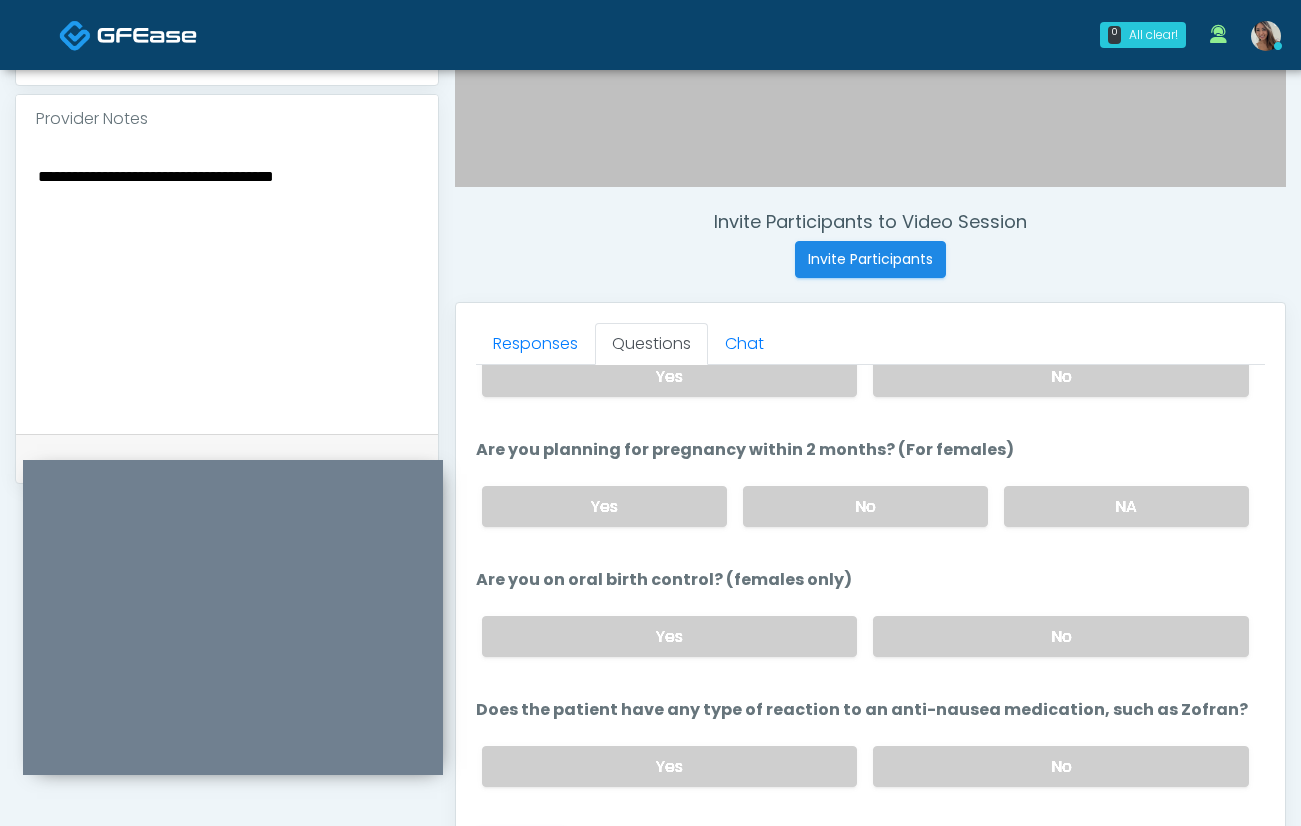 scroll, scrollTop: 969, scrollLeft: 0, axis: vertical 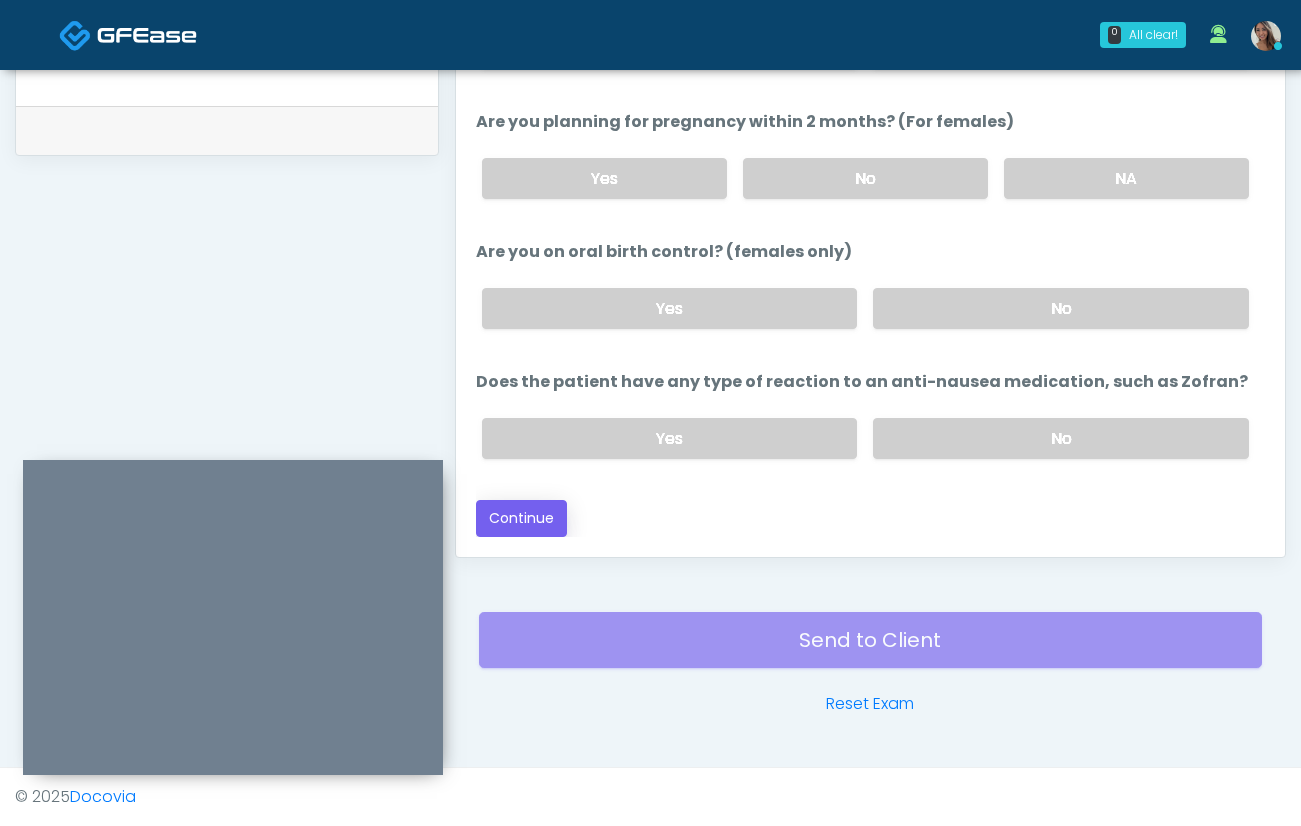 type on "**********" 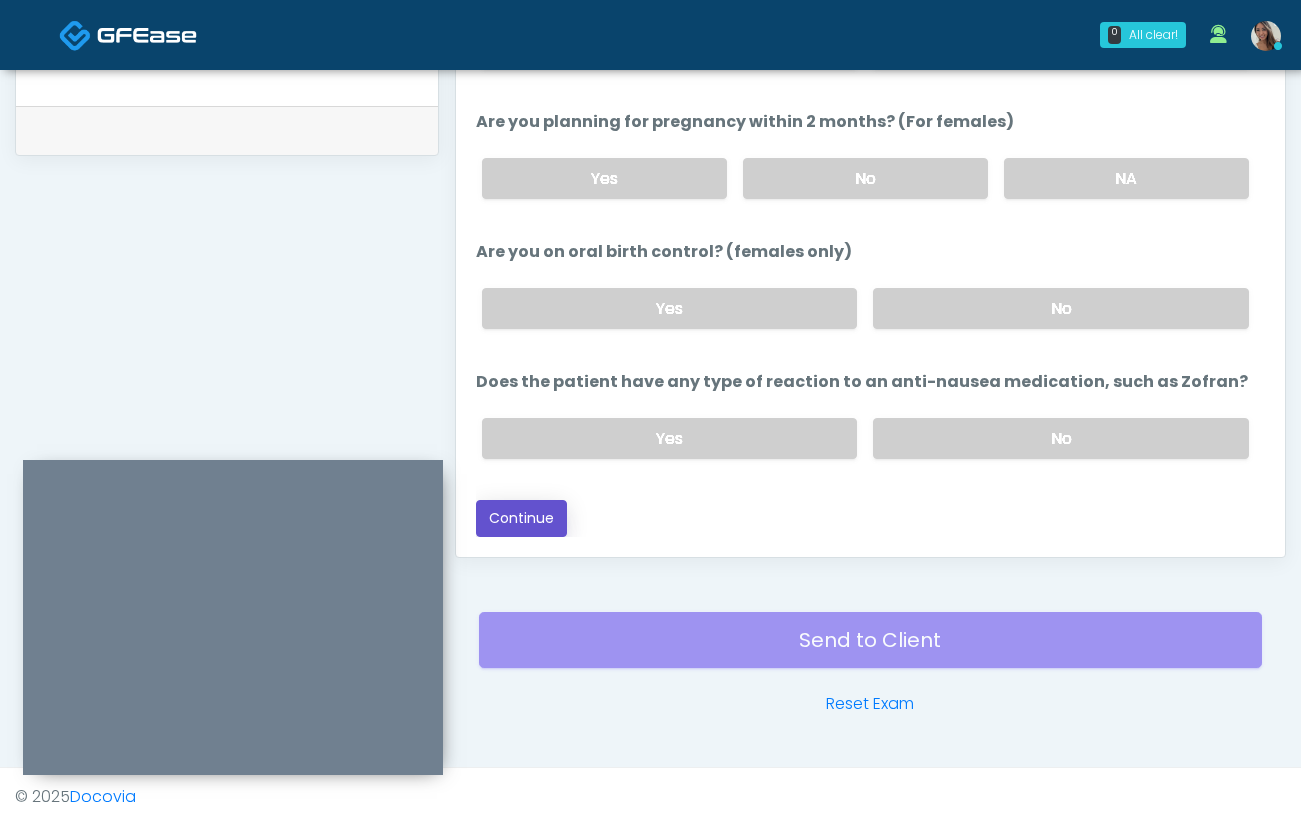 click on "Continue" at bounding box center (521, 518) 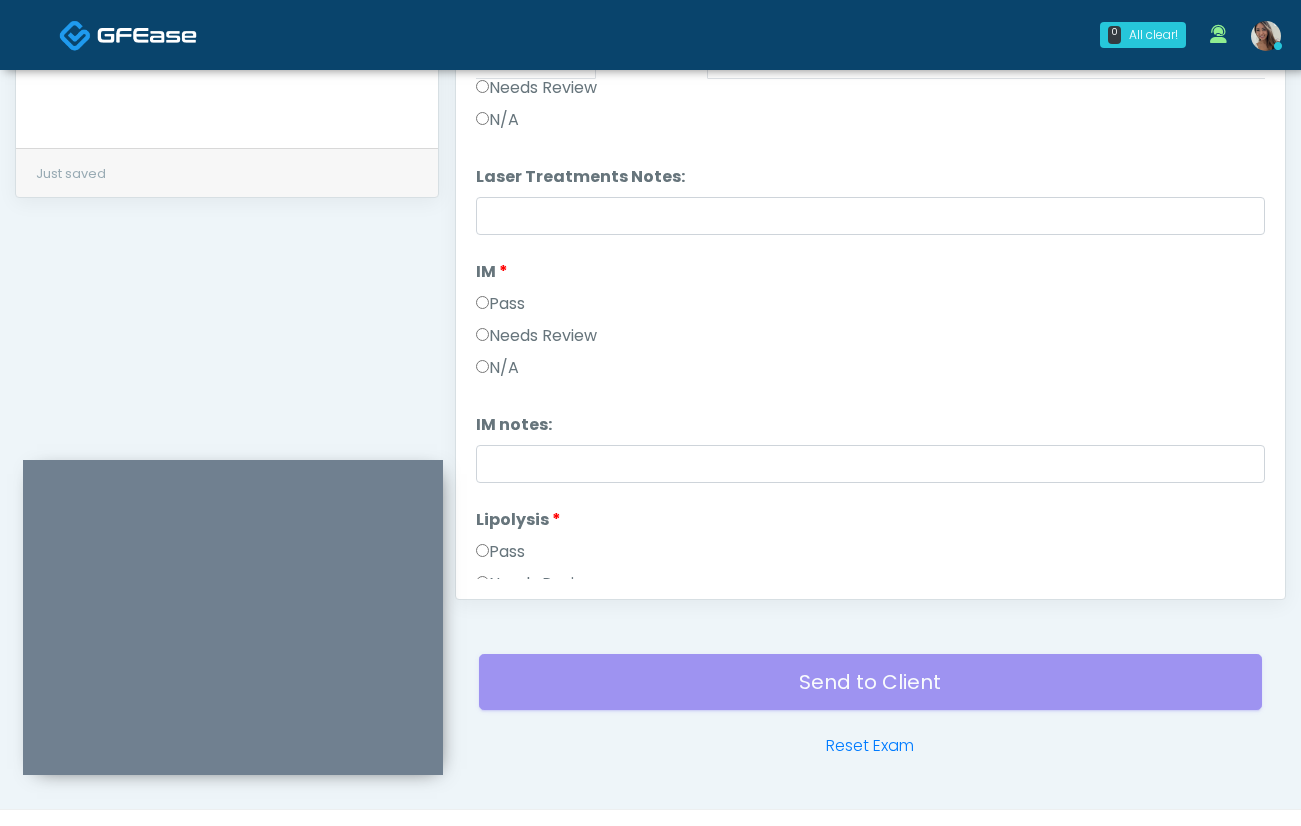 scroll, scrollTop: 756, scrollLeft: 0, axis: vertical 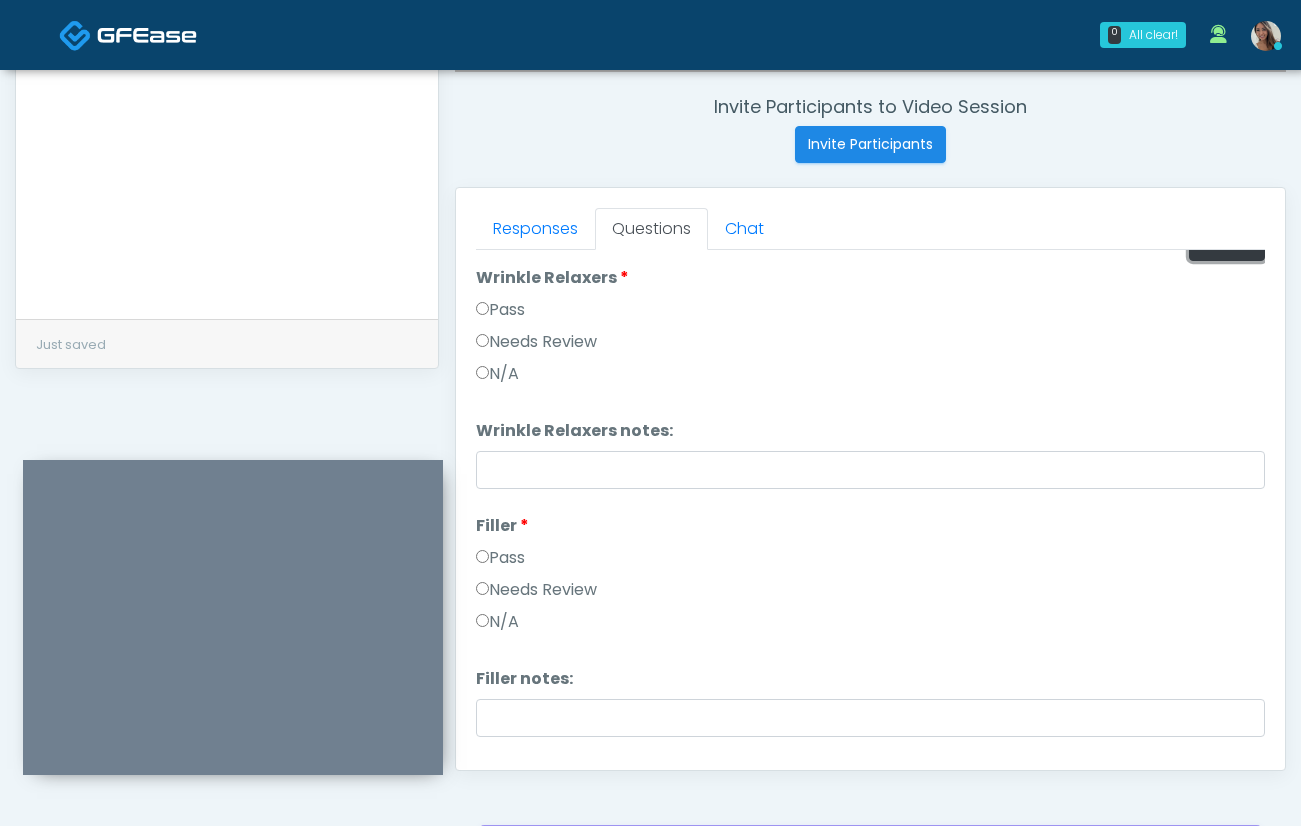 drag, startPoint x: 1221, startPoint y: 259, endPoint x: 1173, endPoint y: 286, distance: 55.072678 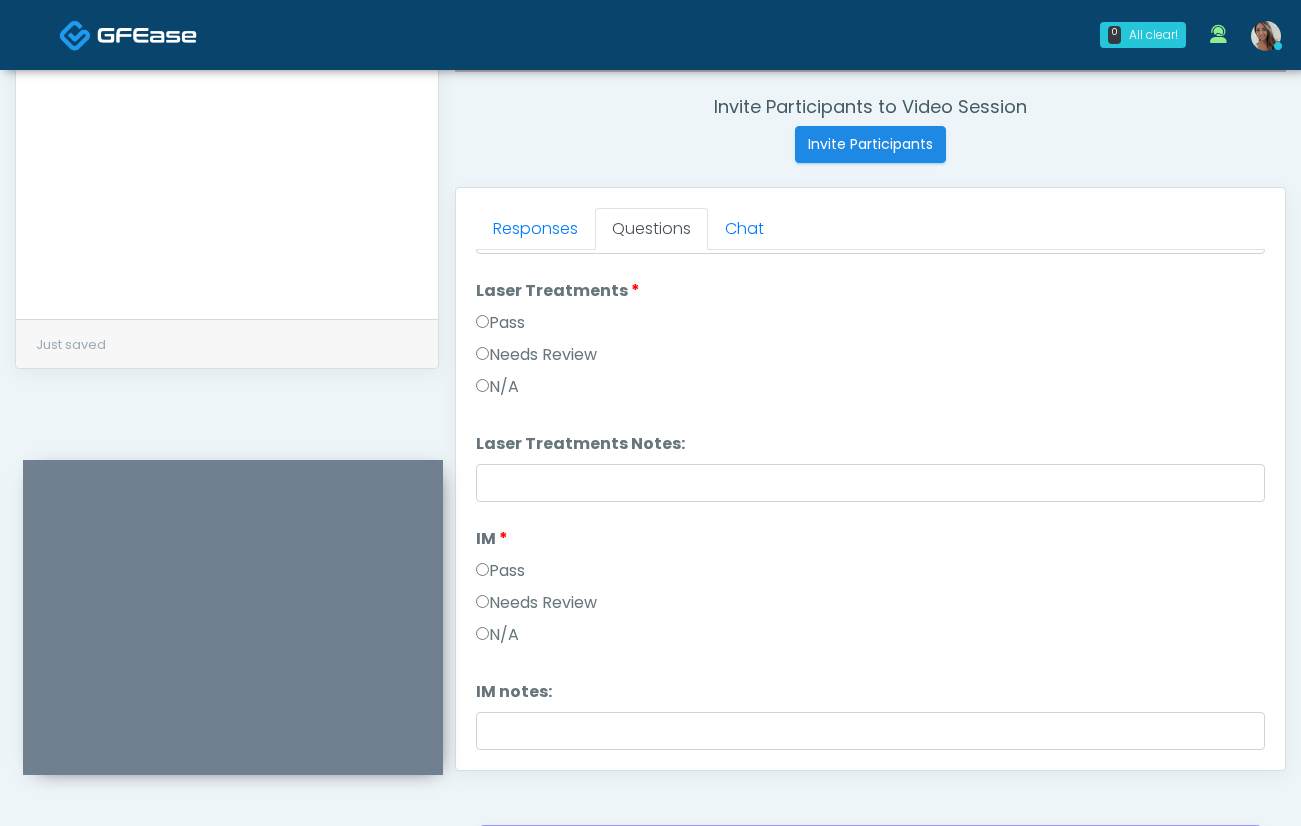 scroll, scrollTop: 1044, scrollLeft: 0, axis: vertical 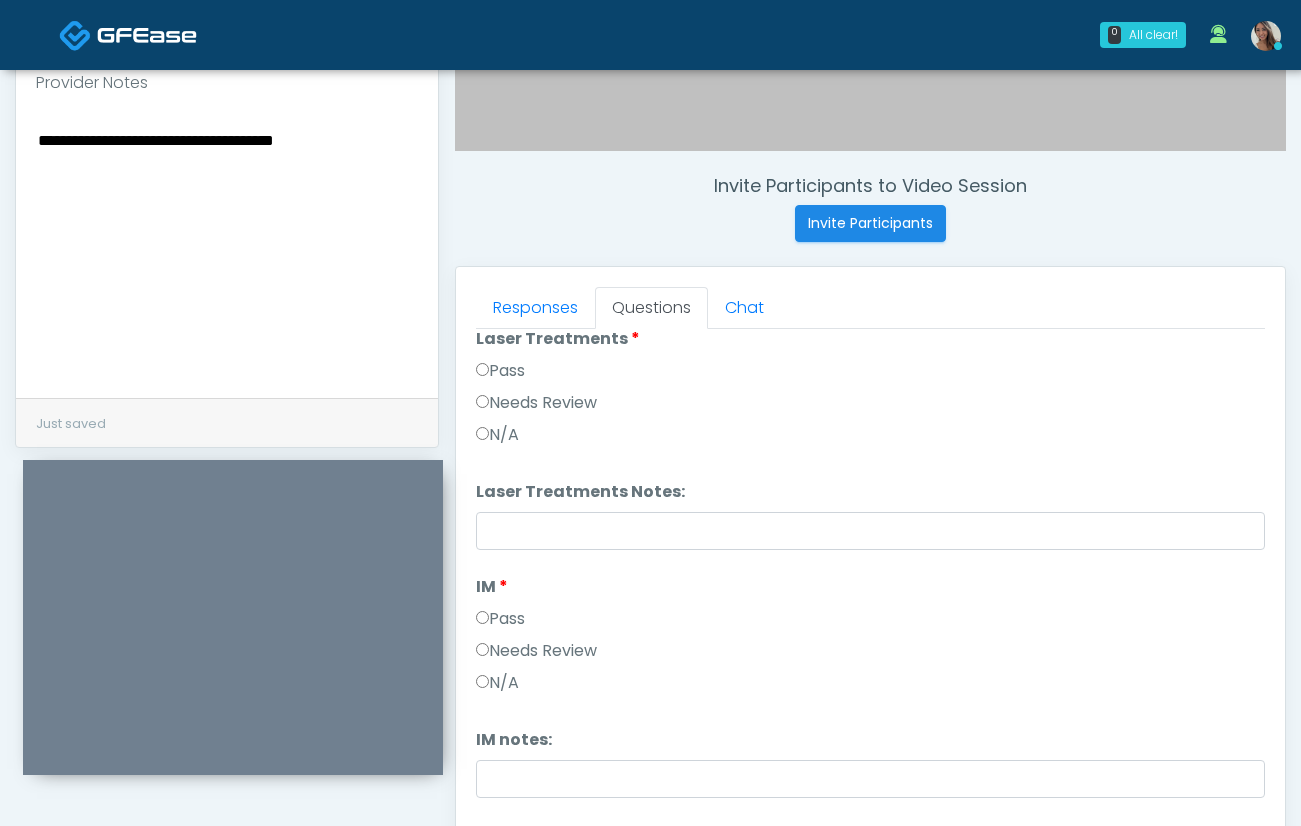 click on "**********" at bounding box center [227, 252] 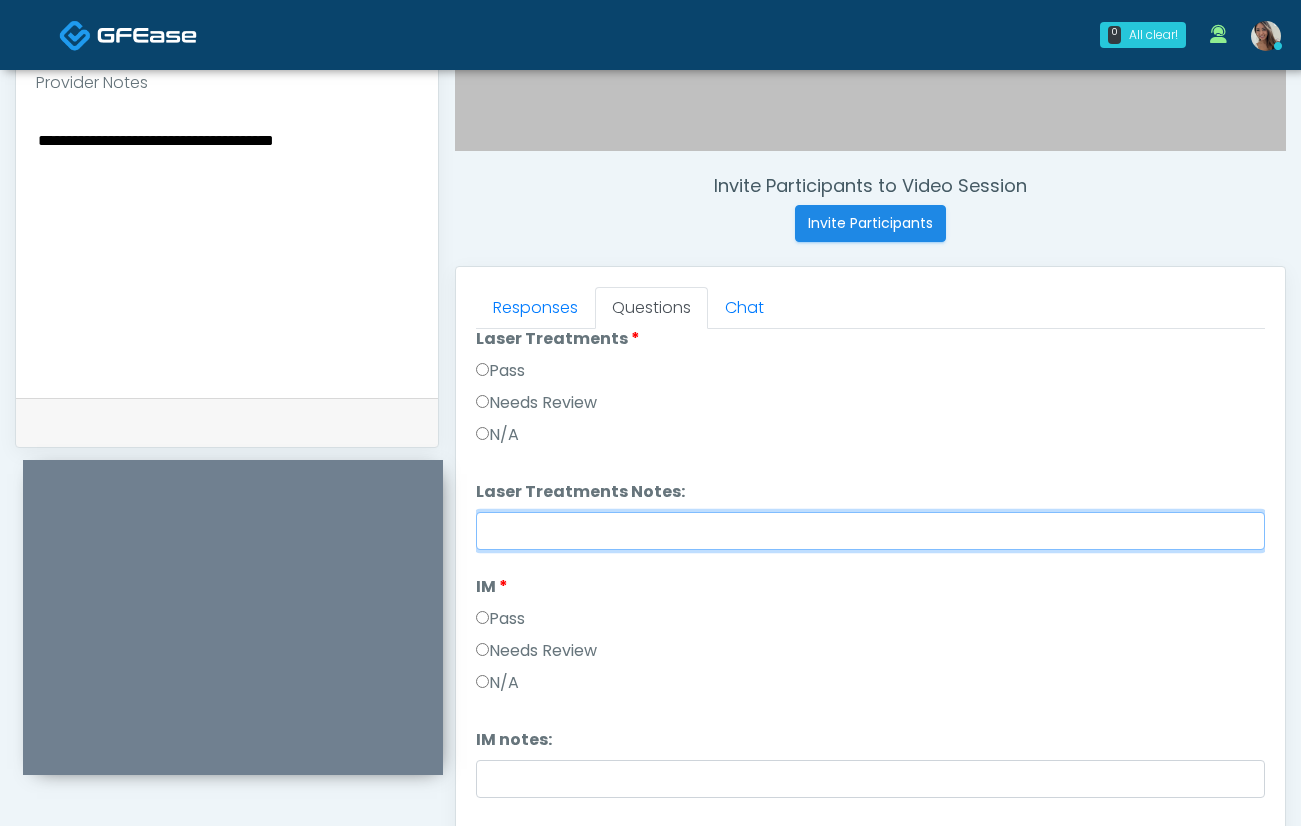click on "Laser Treatments Notes:" at bounding box center (870, 531) 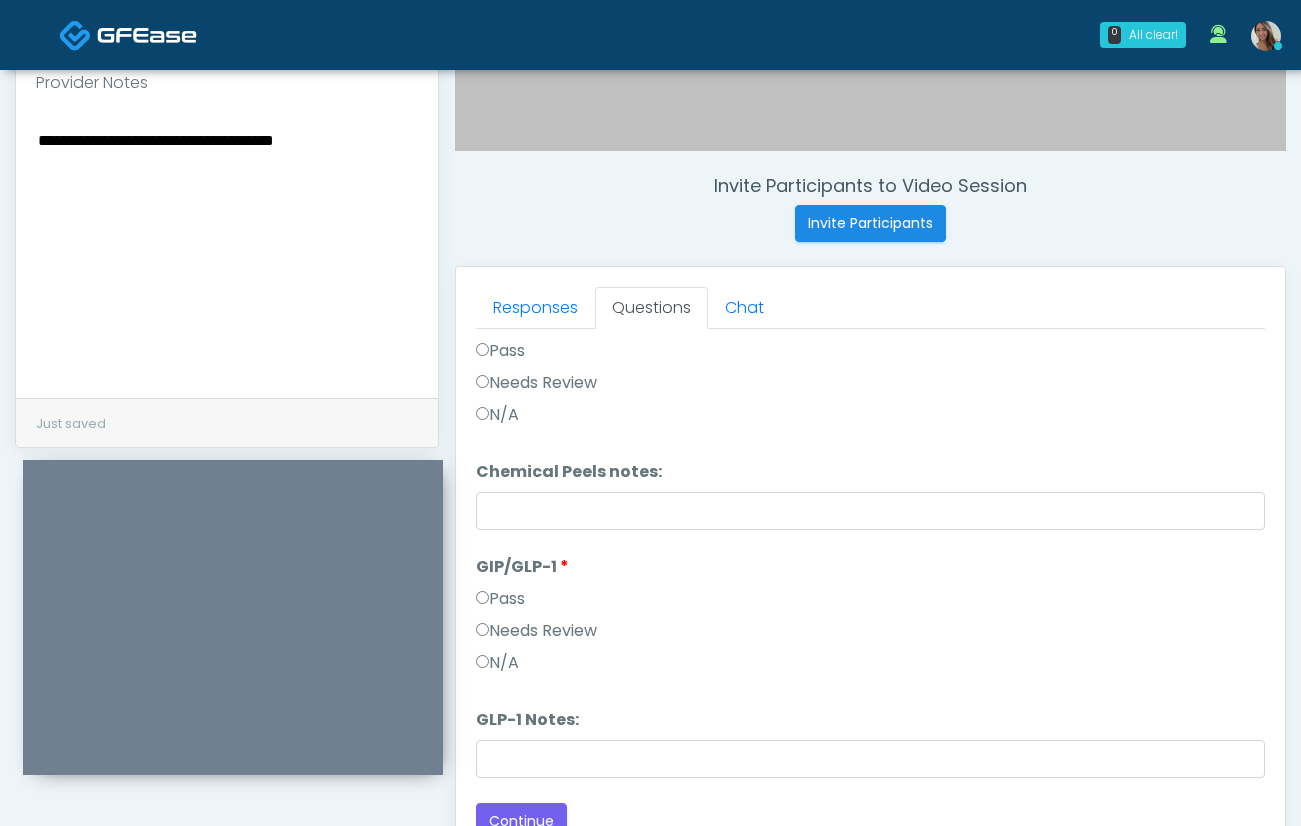 scroll, scrollTop: 2811, scrollLeft: 0, axis: vertical 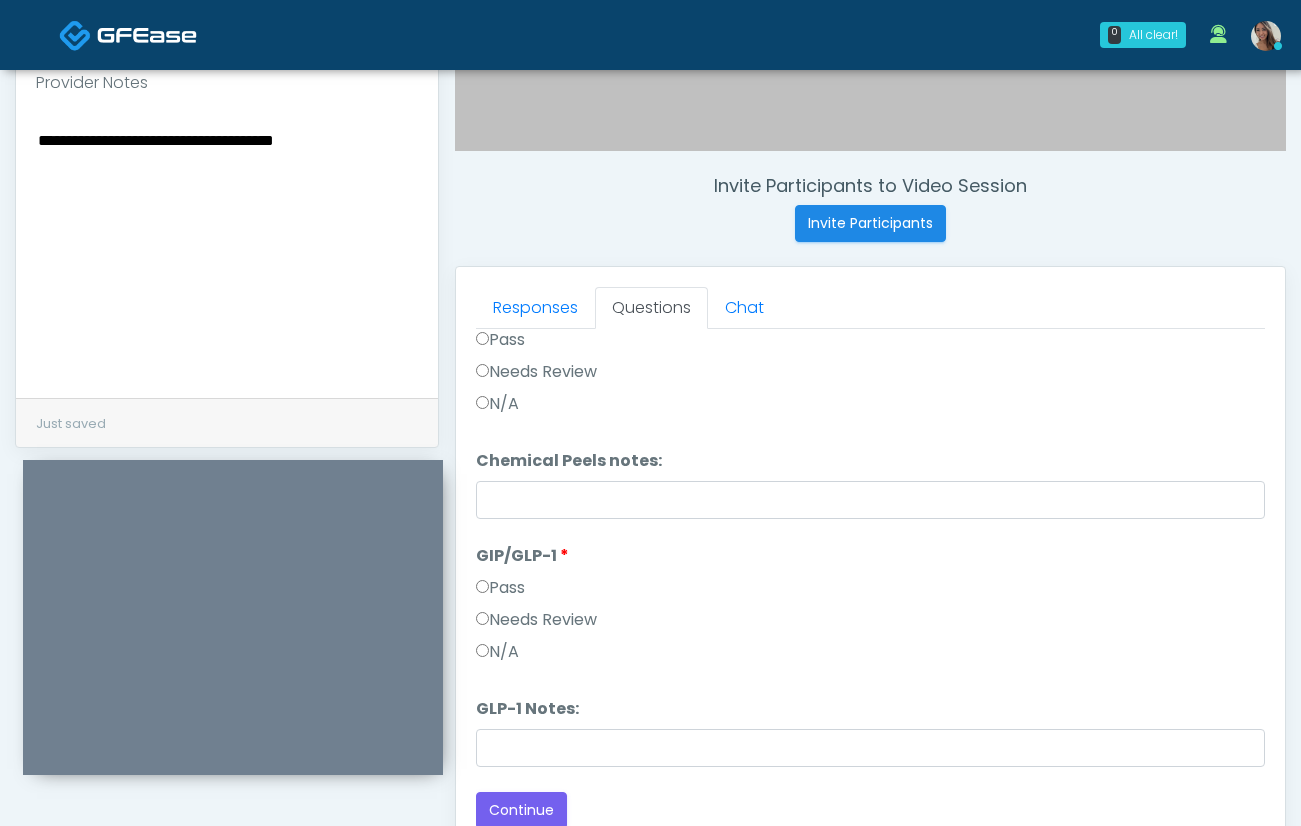type on "**********" 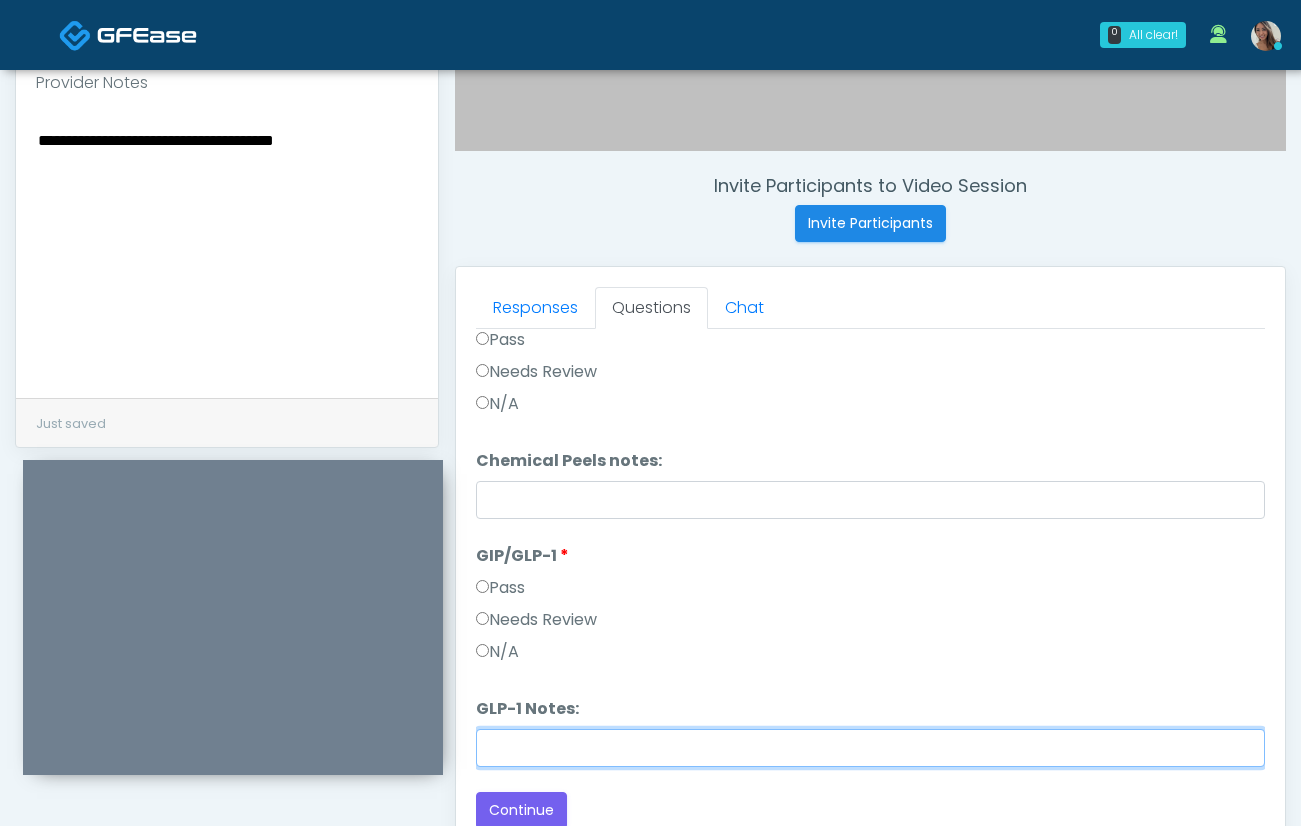 click on "GLP-1 Notes:" at bounding box center (870, 748) 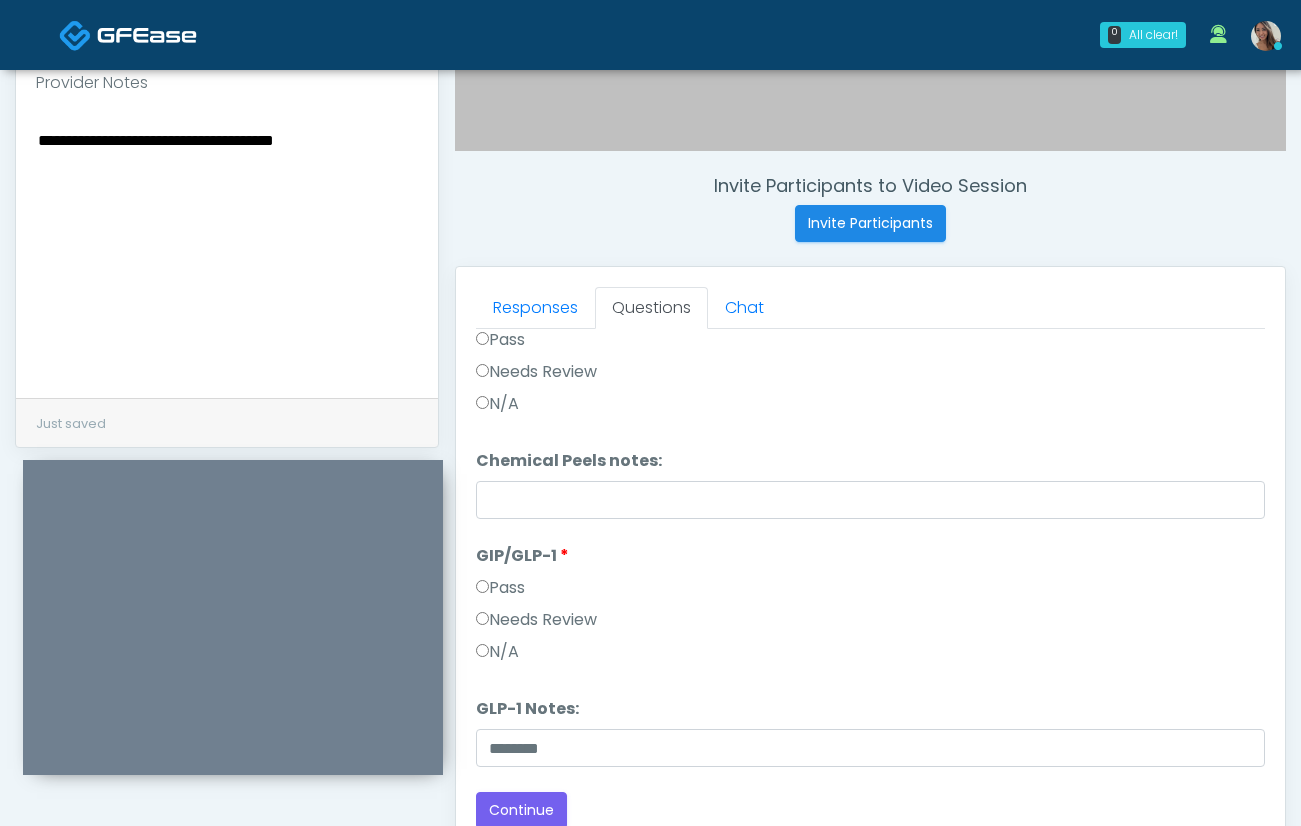 click at bounding box center [233, 617] 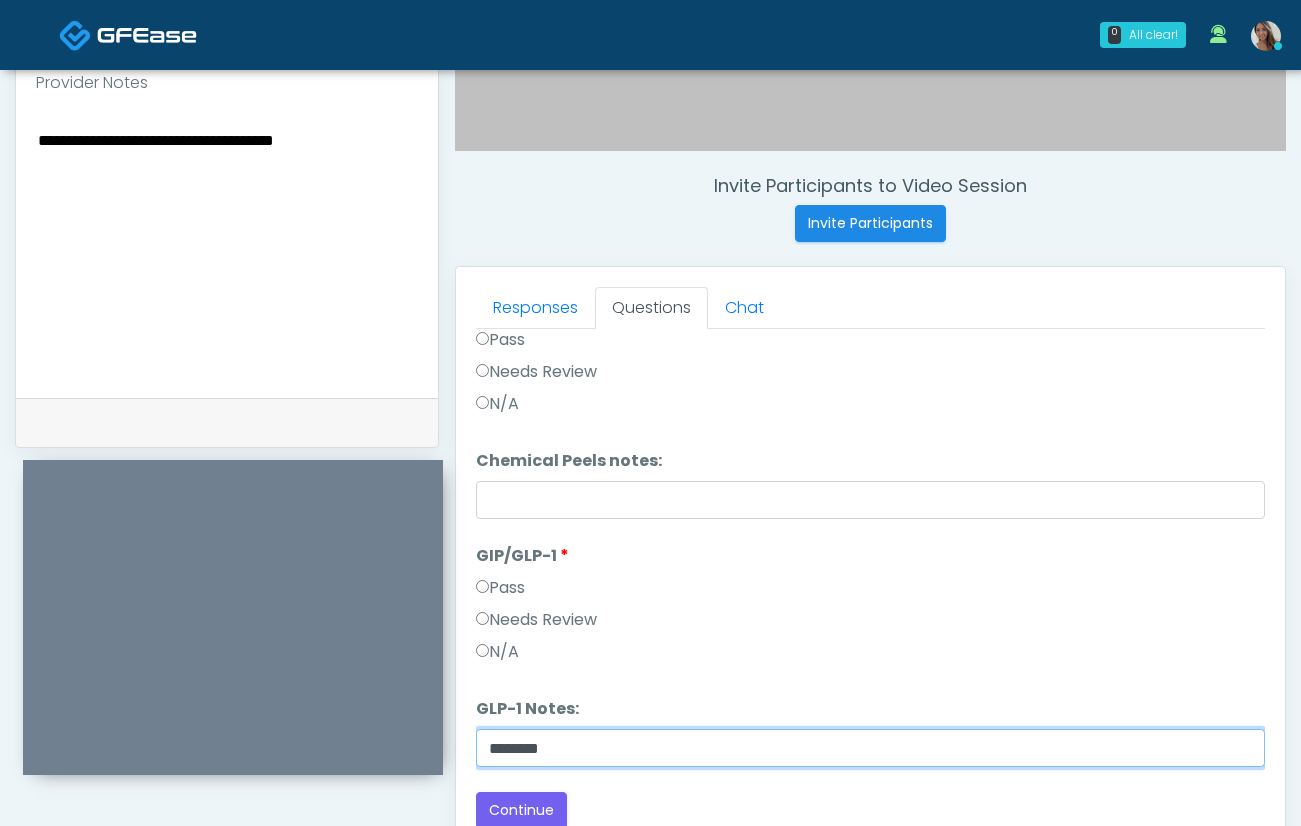 click on "********" at bounding box center [870, 748] 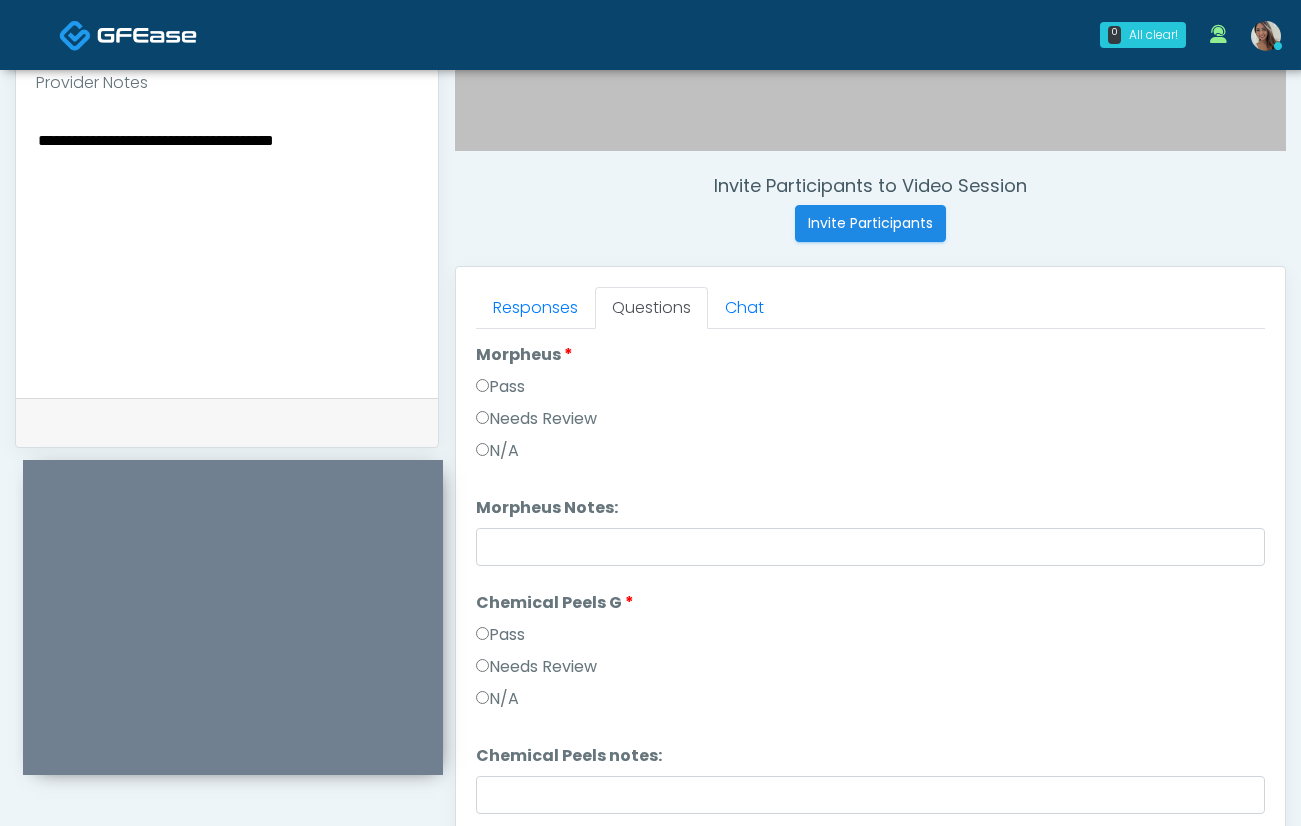 scroll, scrollTop: 2742, scrollLeft: 0, axis: vertical 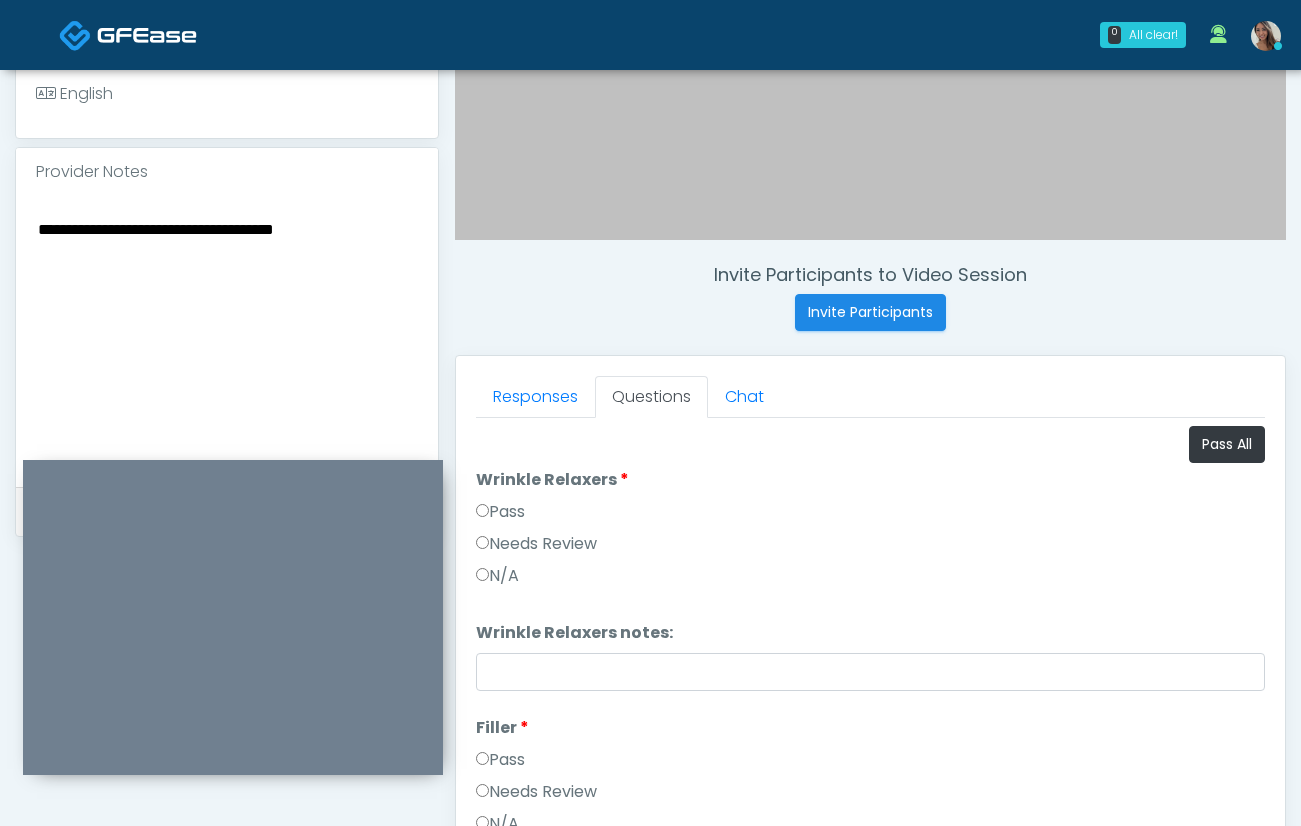 type on "**********" 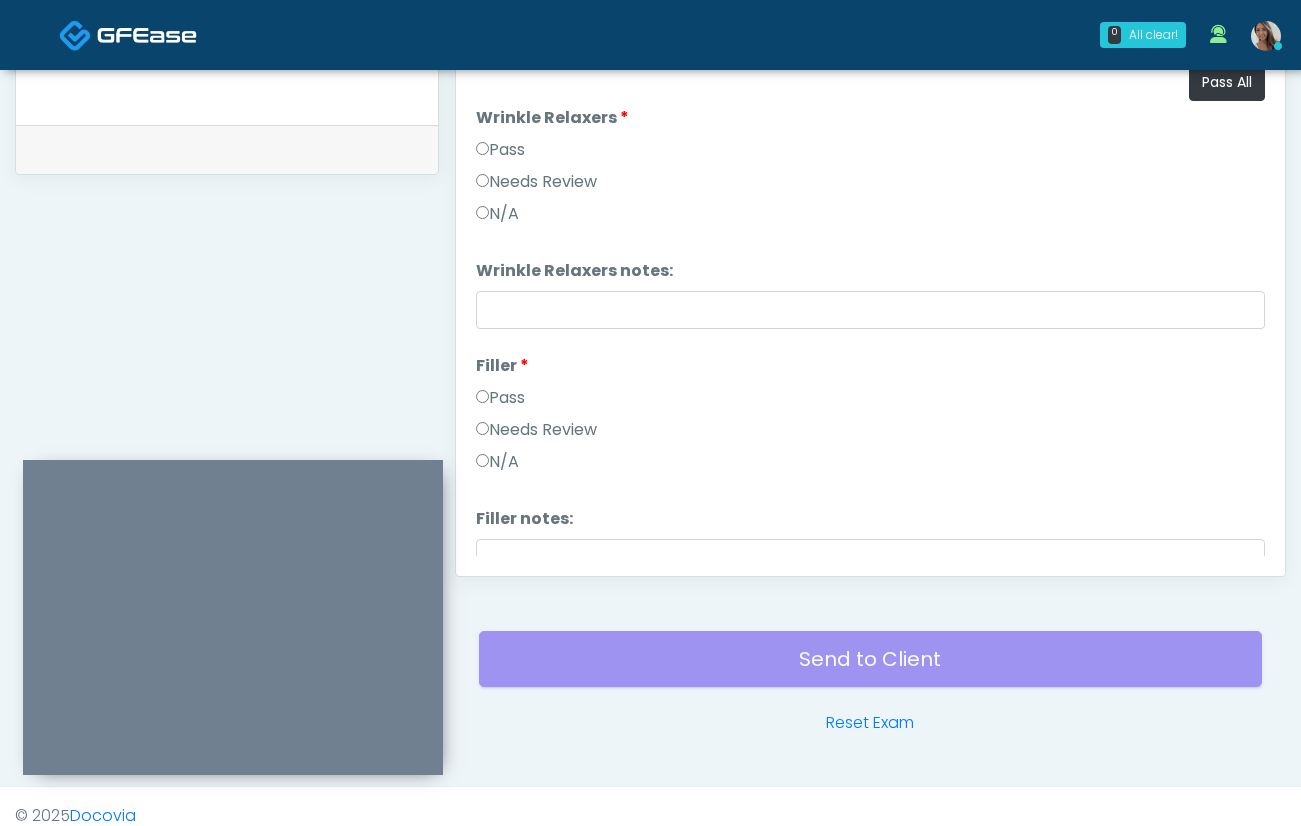 scroll, scrollTop: 969, scrollLeft: 0, axis: vertical 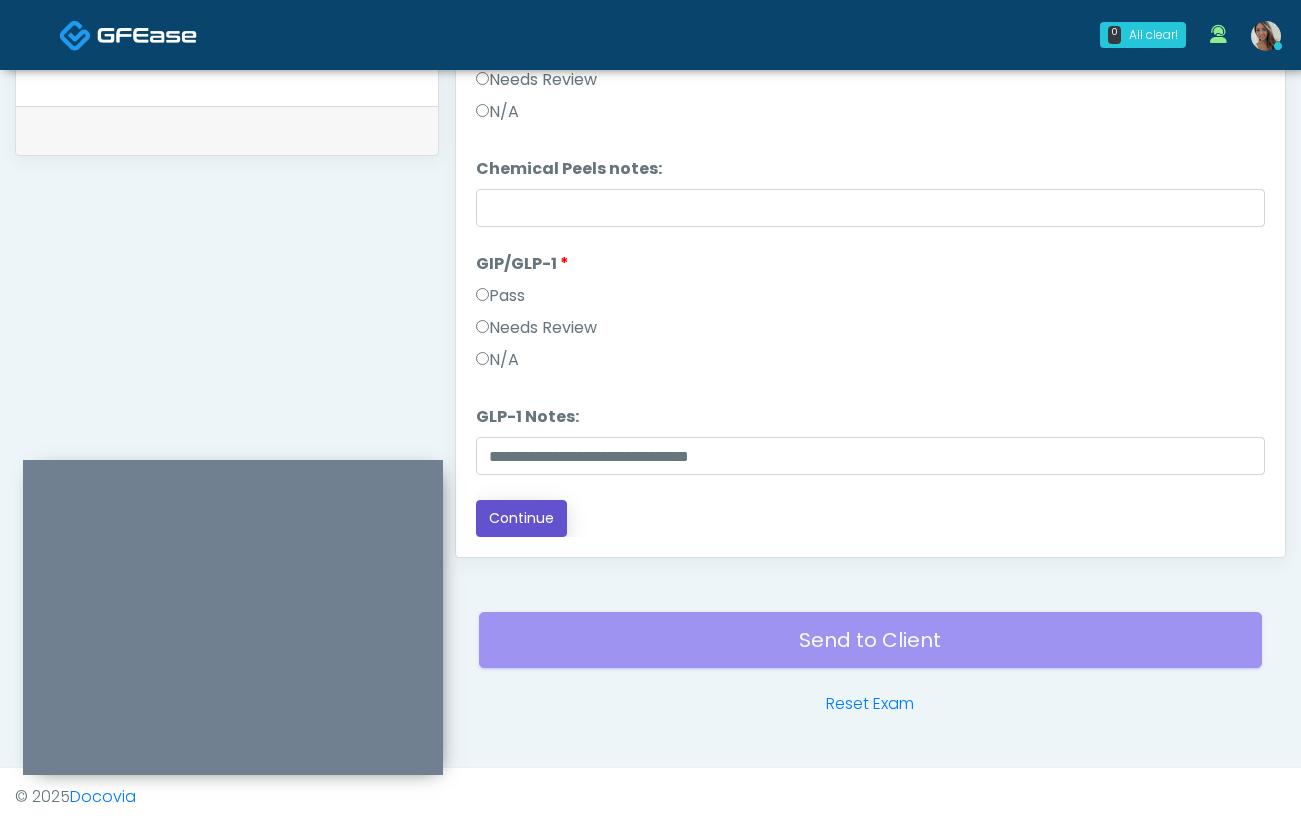 click on "Continue" at bounding box center [521, 518] 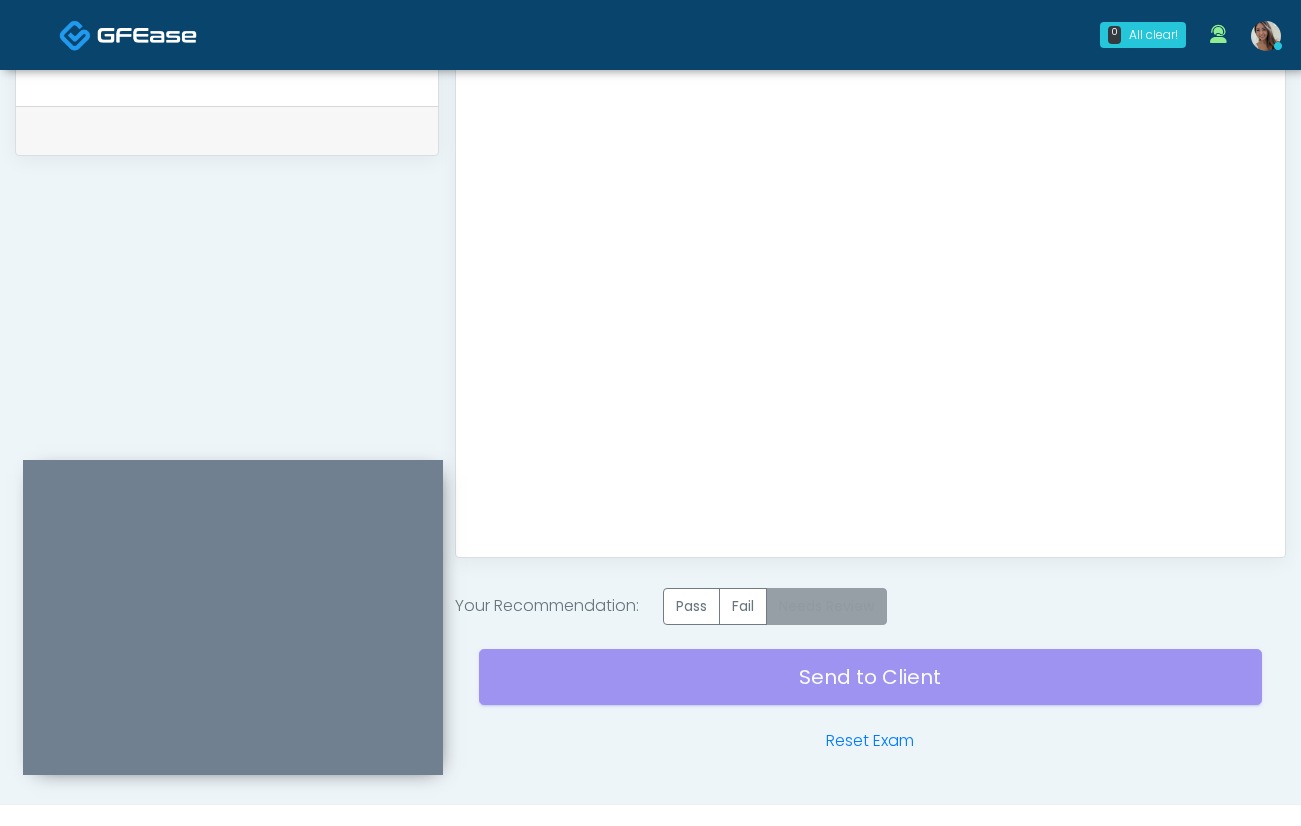 scroll, scrollTop: 0, scrollLeft: 0, axis: both 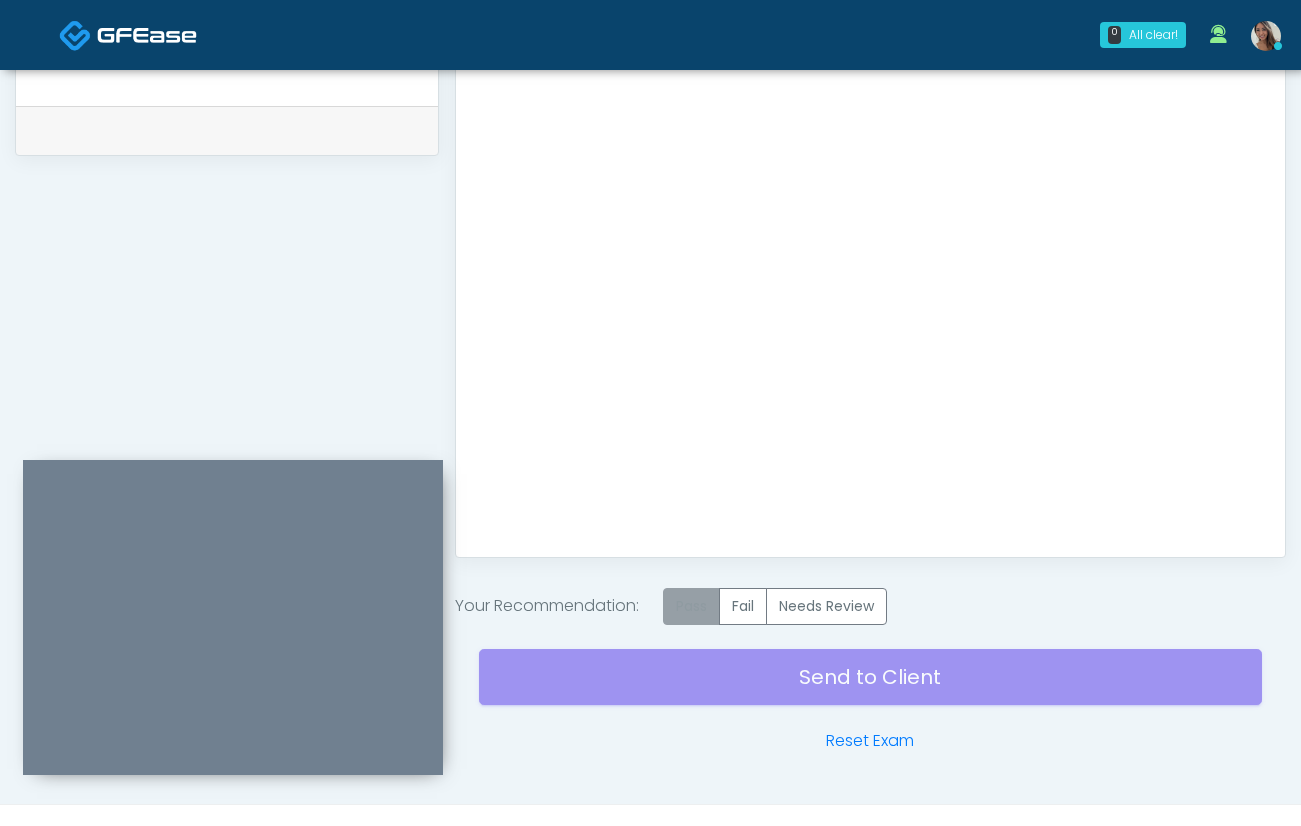 click on "Pass" at bounding box center (691, 606) 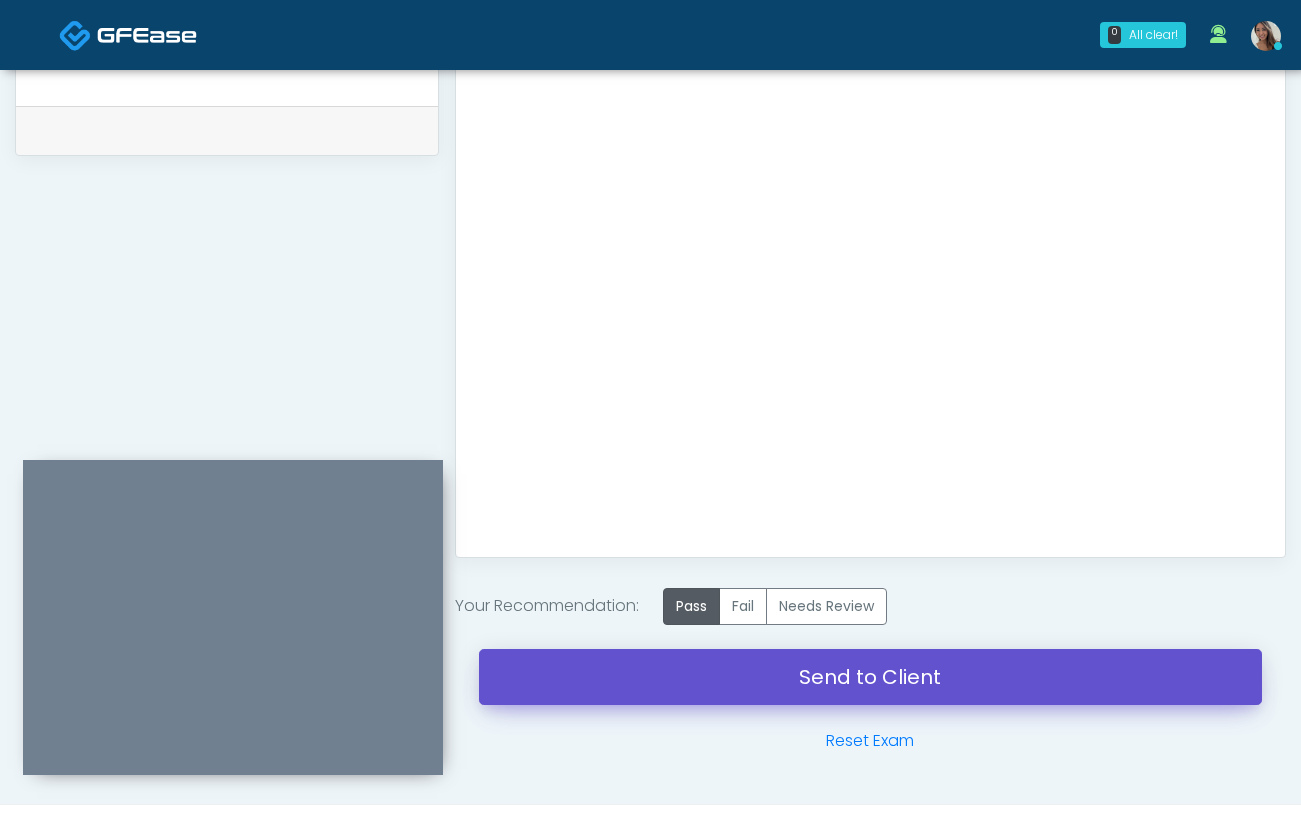 click on "Send to Client" at bounding box center (870, 677) 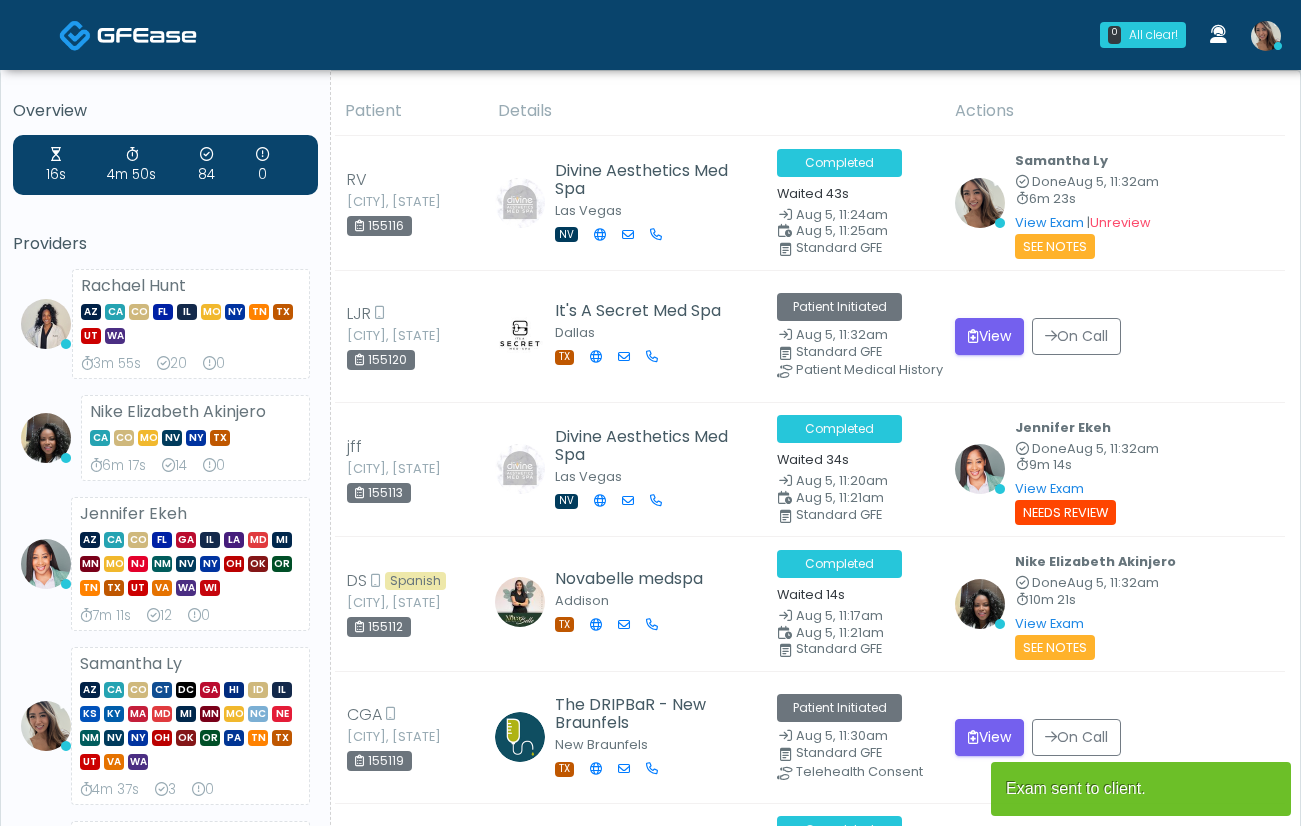 scroll, scrollTop: 0, scrollLeft: 0, axis: both 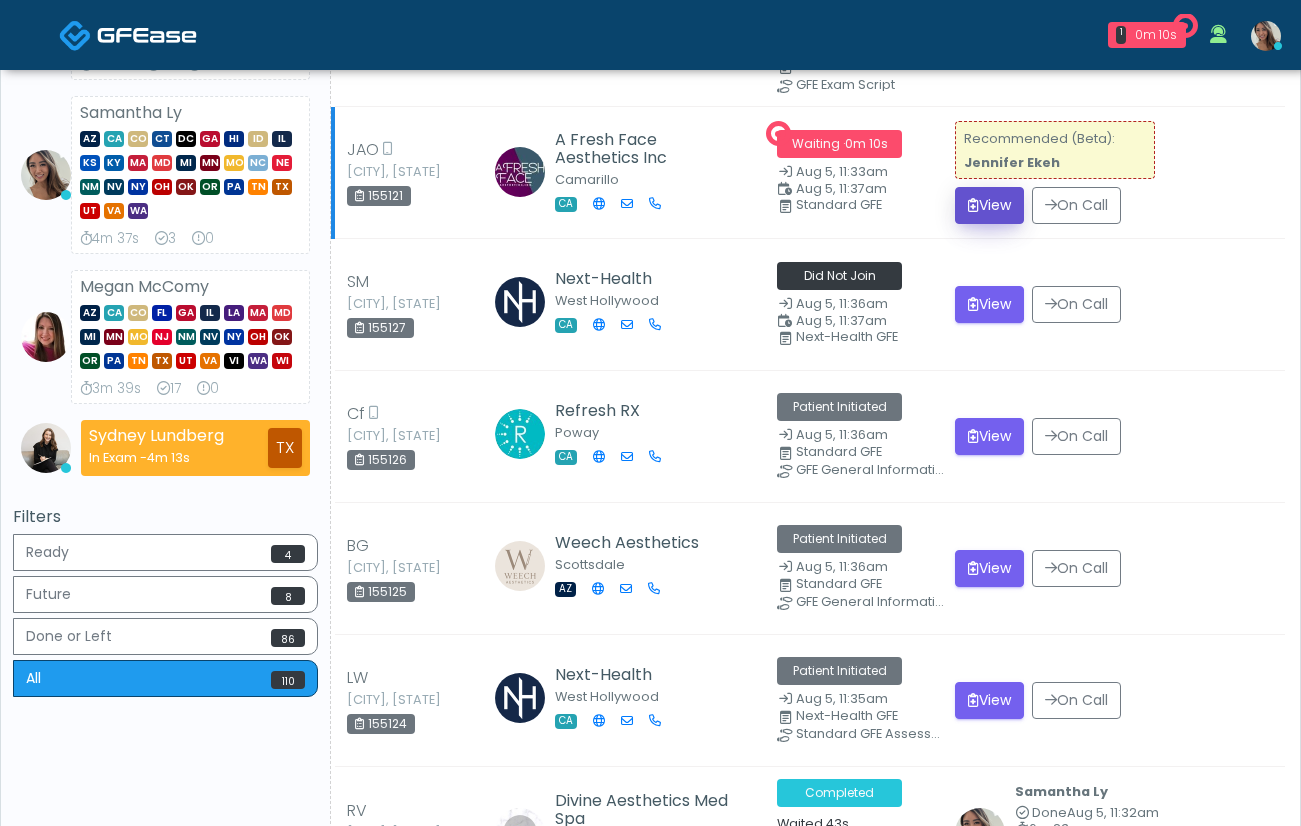 click on "View" at bounding box center [989, 205] 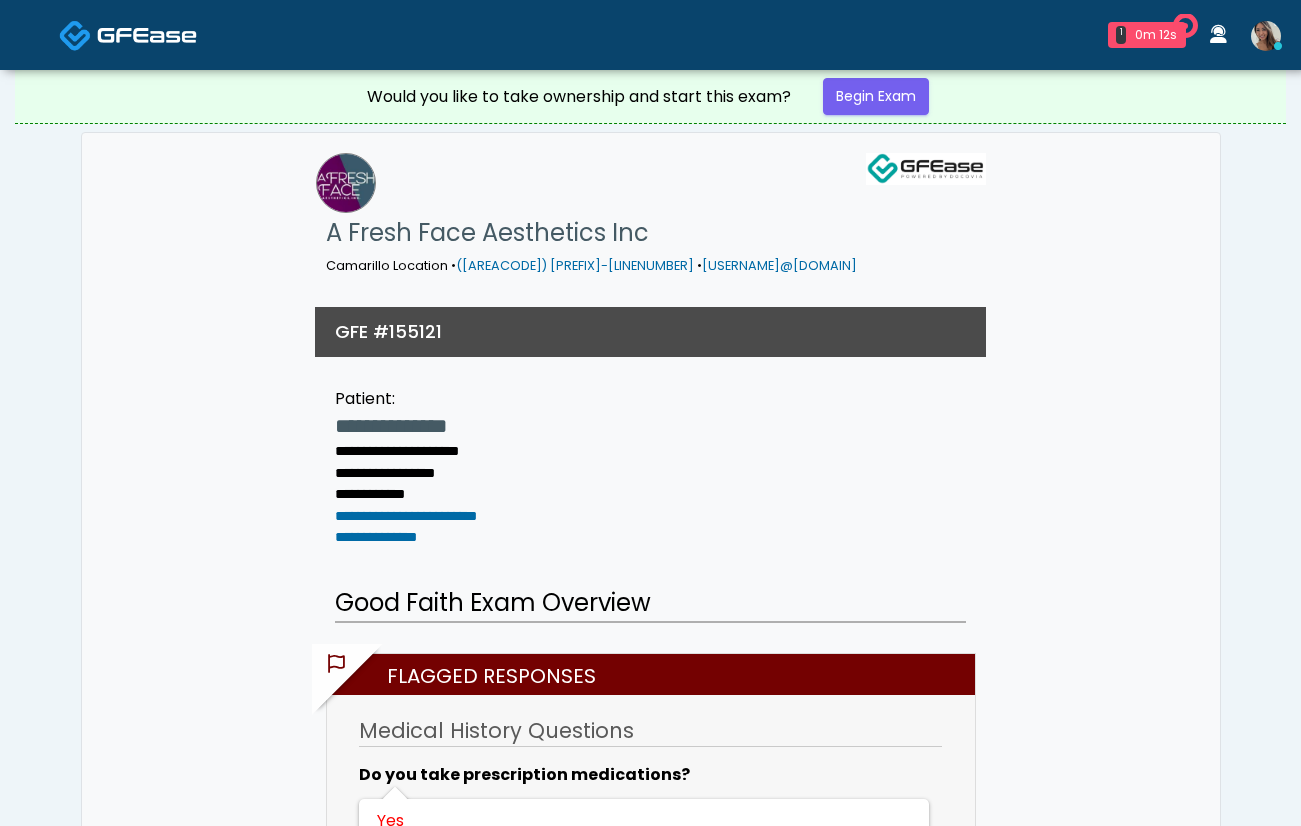 scroll, scrollTop: 0, scrollLeft: 0, axis: both 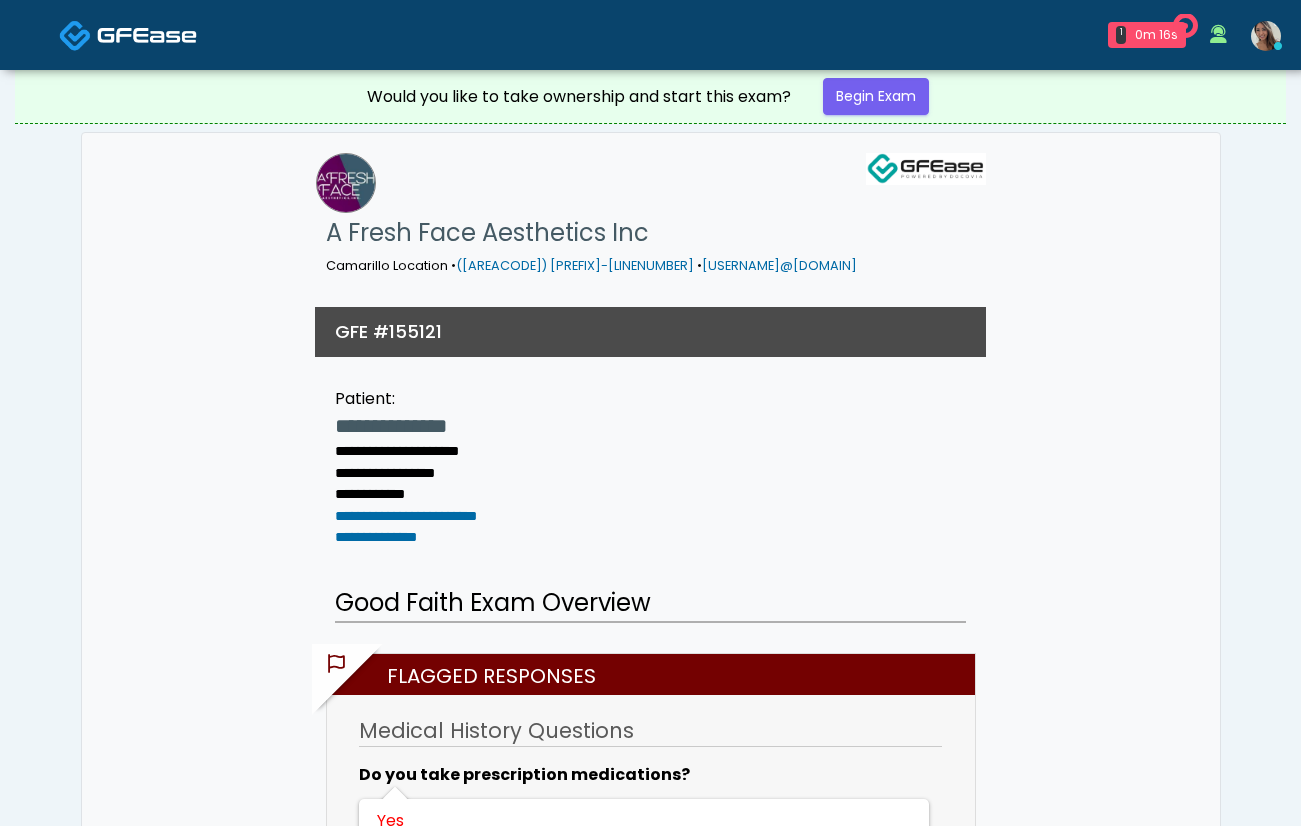 click at bounding box center (147, 35) 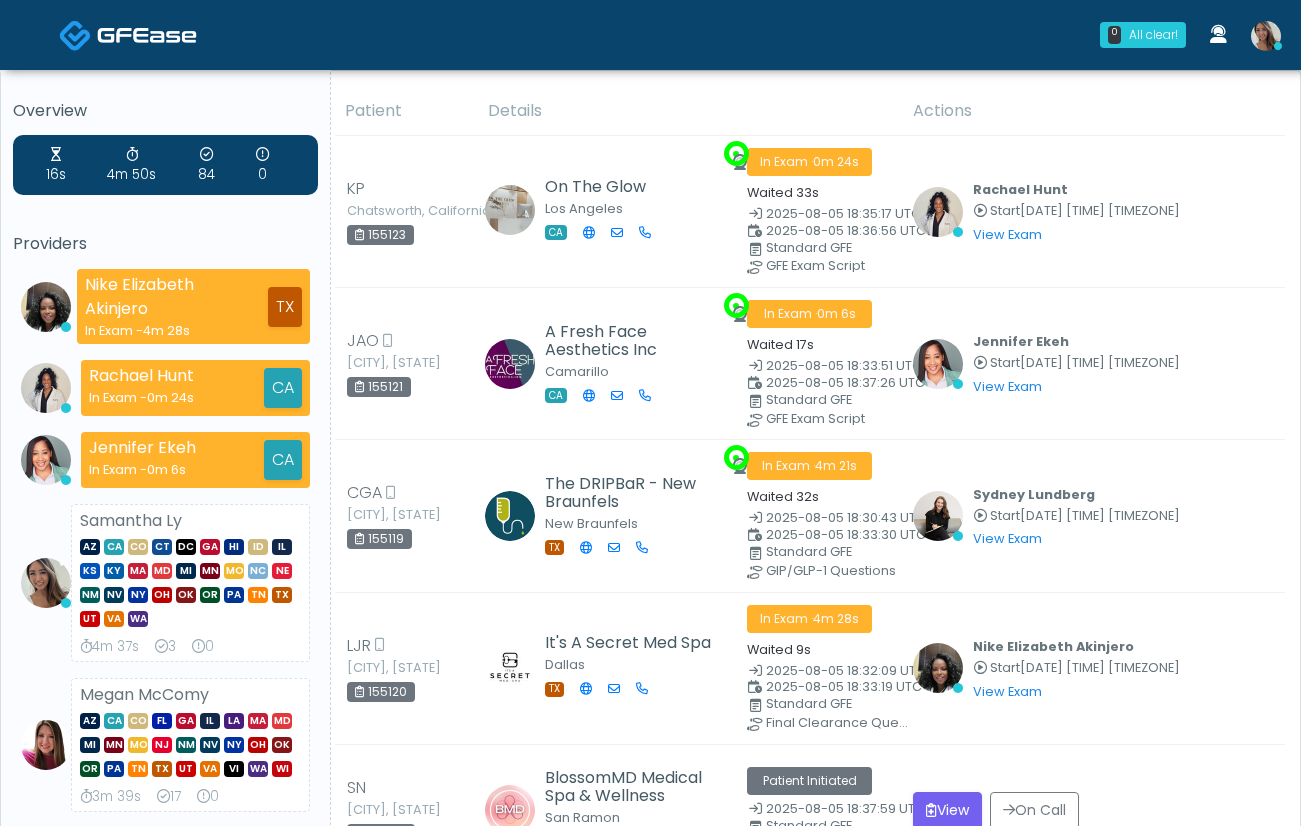 scroll, scrollTop: 0, scrollLeft: 0, axis: both 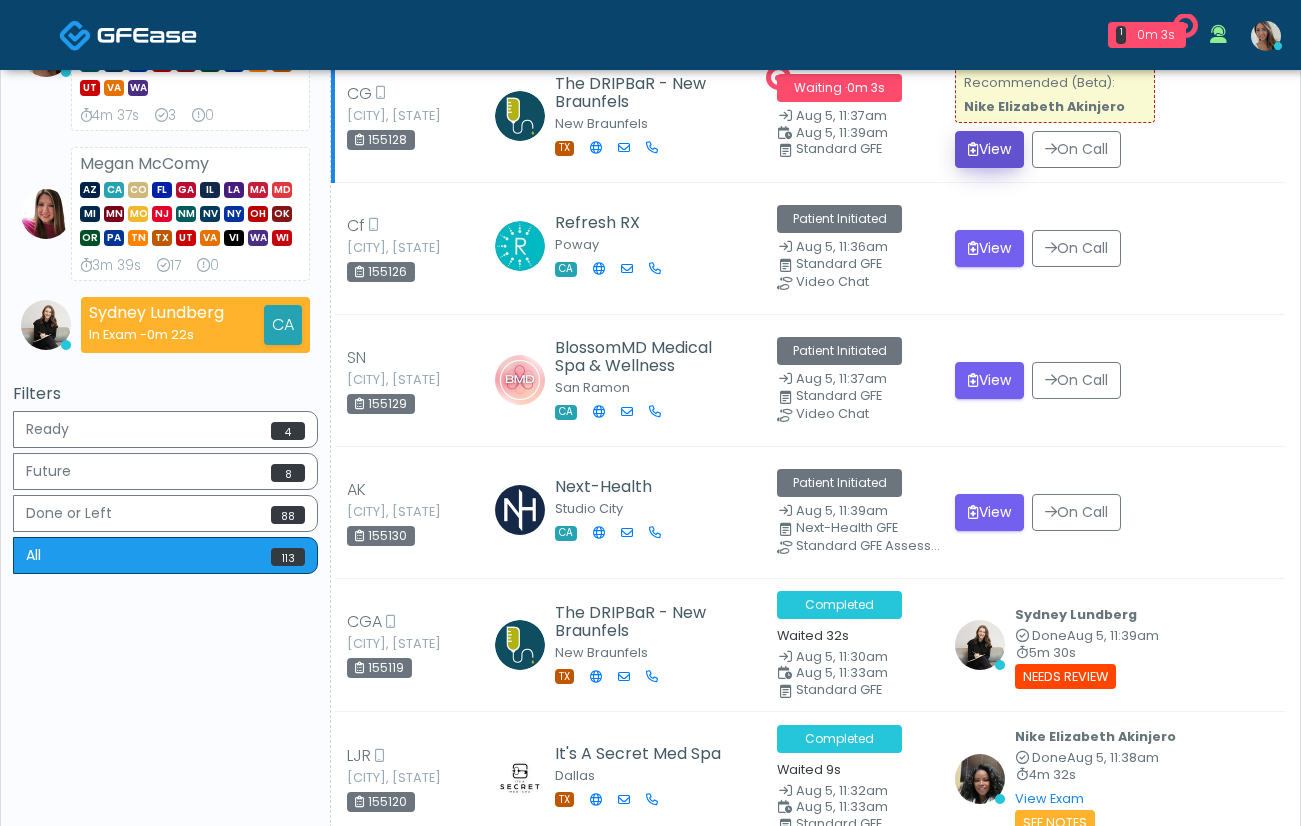 click on "View" at bounding box center (989, 149) 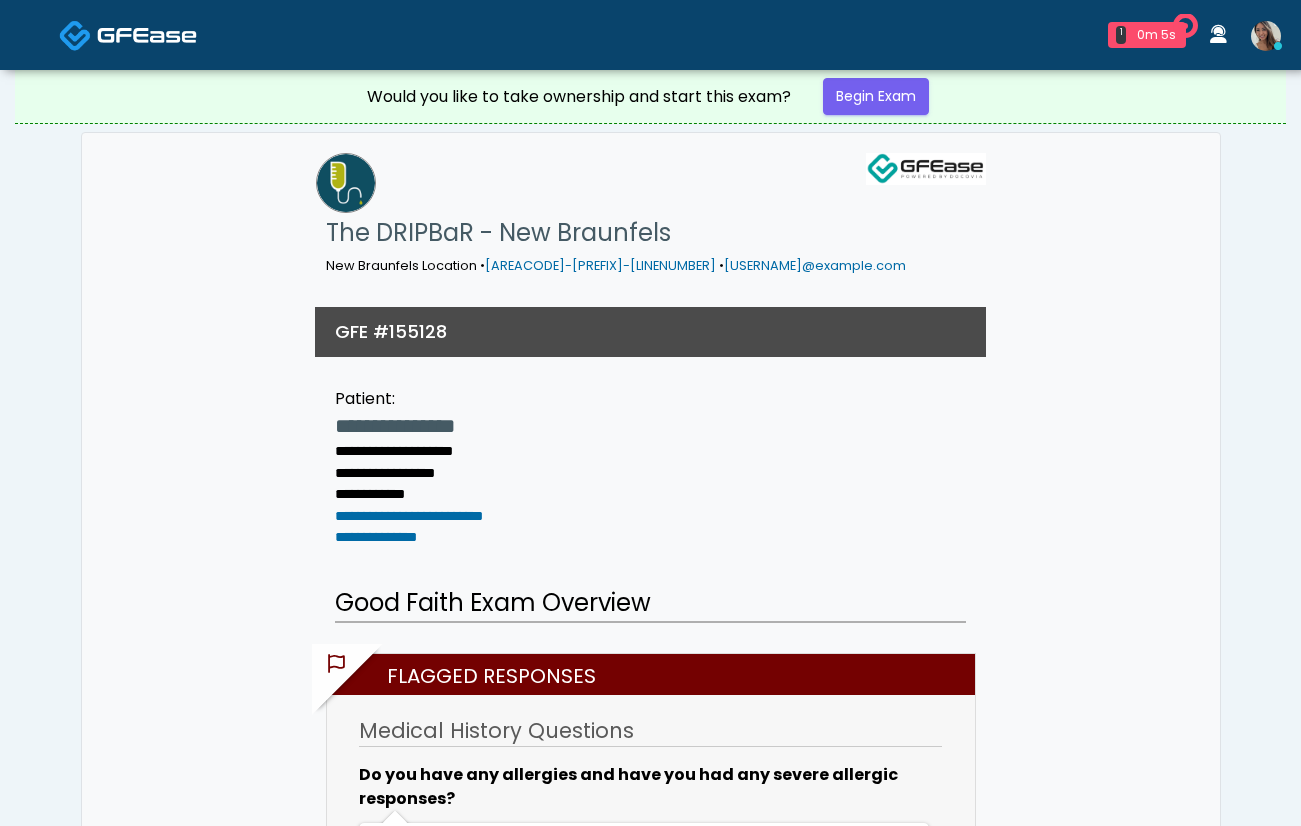 scroll, scrollTop: 0, scrollLeft: 0, axis: both 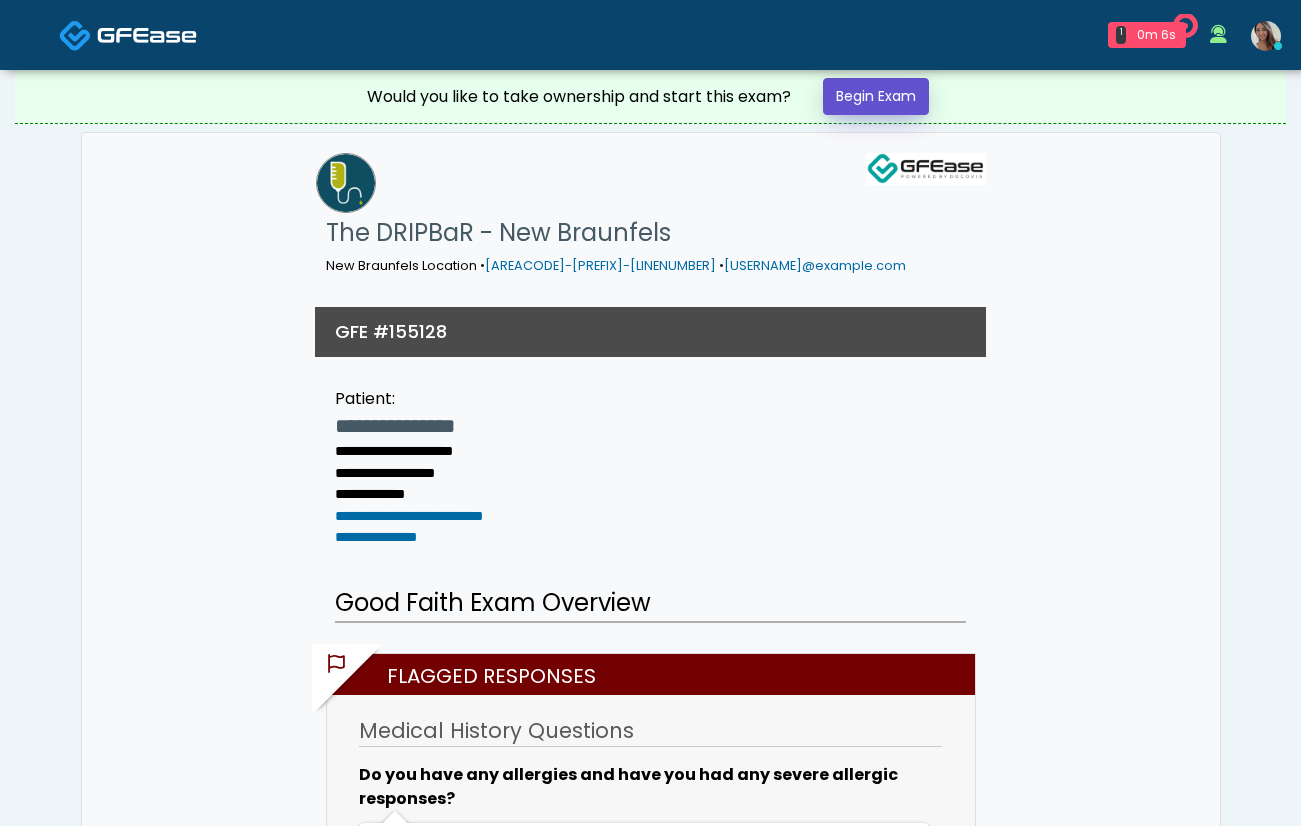 click on "Begin Exam" at bounding box center (876, 96) 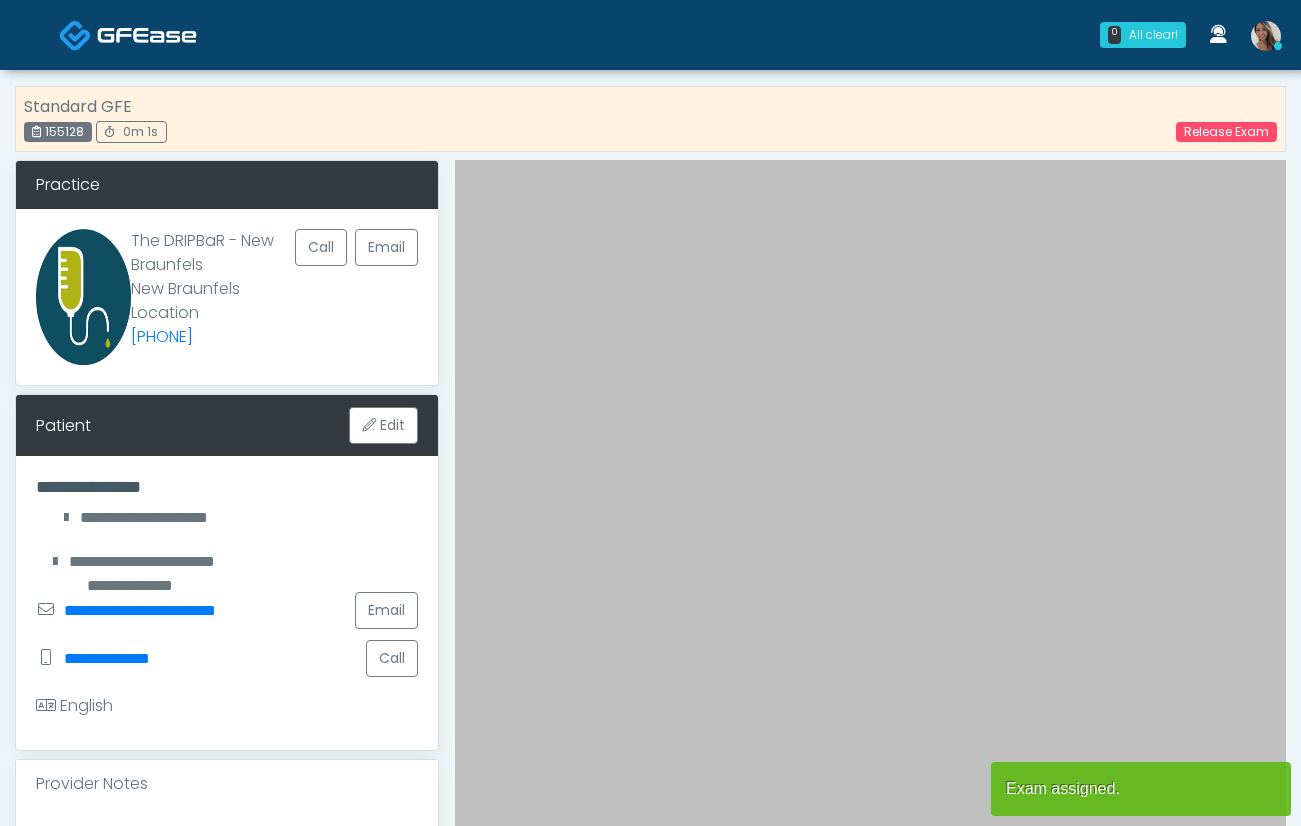 scroll, scrollTop: 0, scrollLeft: 0, axis: both 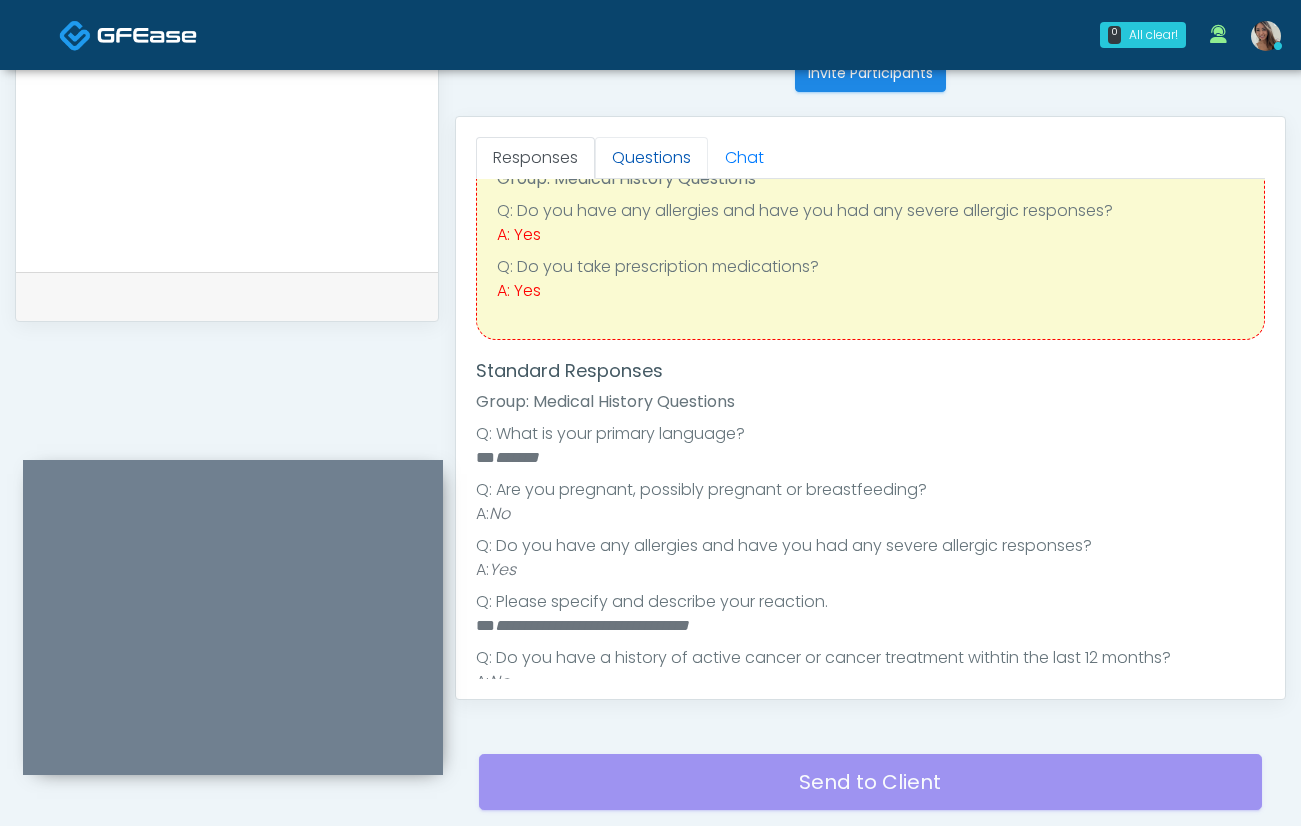 click on "Questions" at bounding box center (651, 158) 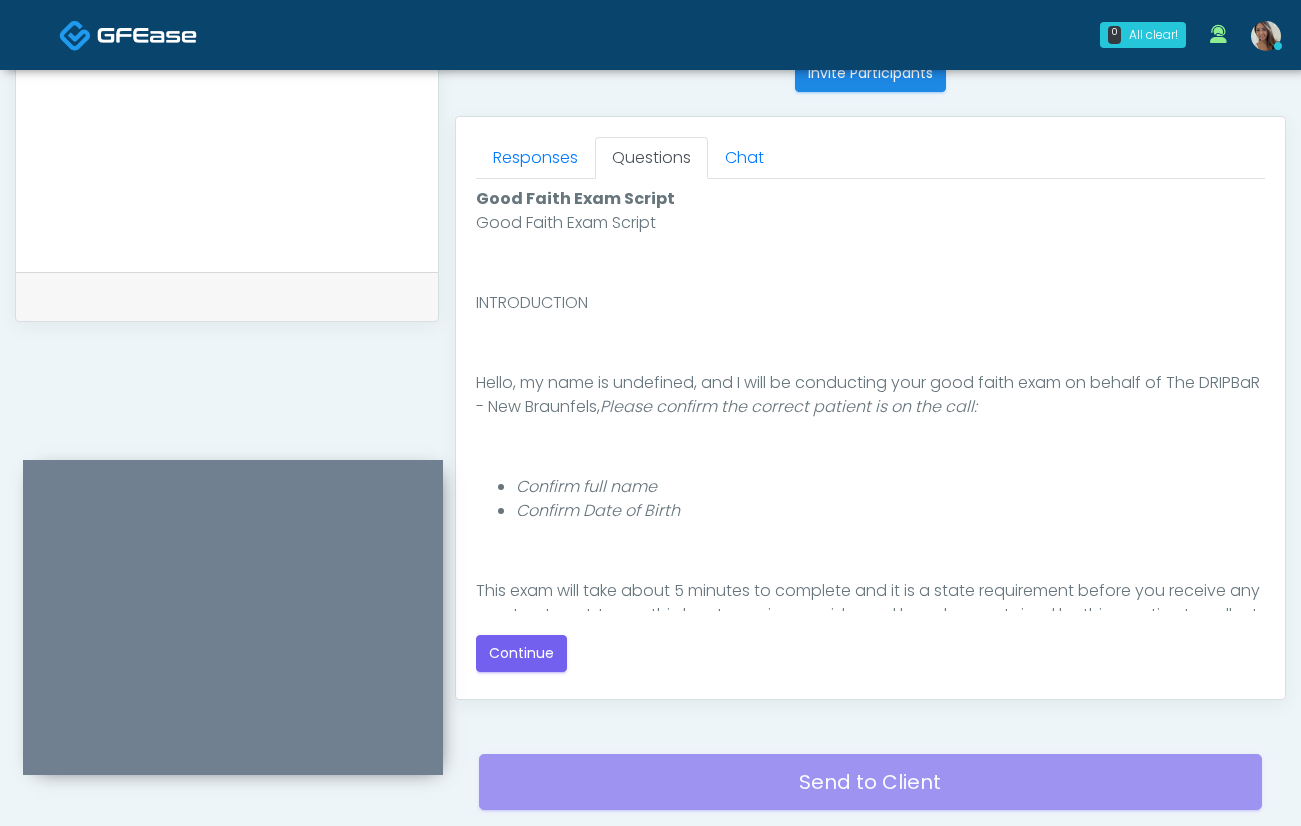 scroll, scrollTop: 0, scrollLeft: 0, axis: both 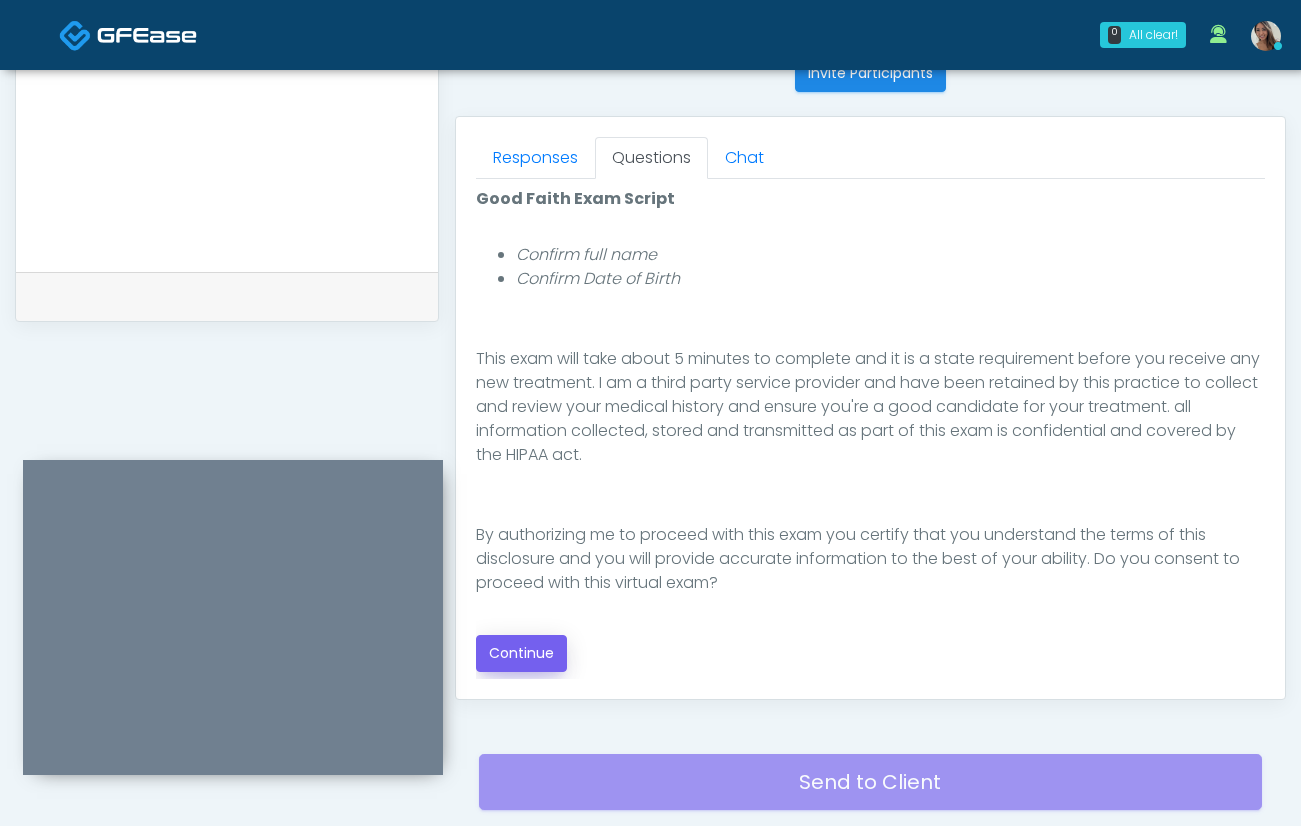 click on "Good Faith Exam Script
Good Faith Exam Script INTRODUCTION Hello, my name is undefined, and I will be conducting your good faith exam on behalf of The DRIPBaR - New Braunfels,  Please confirm the correct patient is on the call: Confirm full name Confirm Date of Birth ﻿﻿ This exam will take about 5 minutes to complete and it is a state requirement before you receive any new treatment. I am a third party service provider and have been retained by this practice to collect and review your medical history and ensure you're a good candidate for your treatment. all information collected, stored and transmitted as part of this exam is confidential and covered by the HIPAA act.  By authorizing me to proceed with this exam you certify that you understand the terms of this disclosure and you will provide accurate information to the best of your ability. Do you consent to proceed with this virtual exam?
Continue" at bounding box center (870, 429) 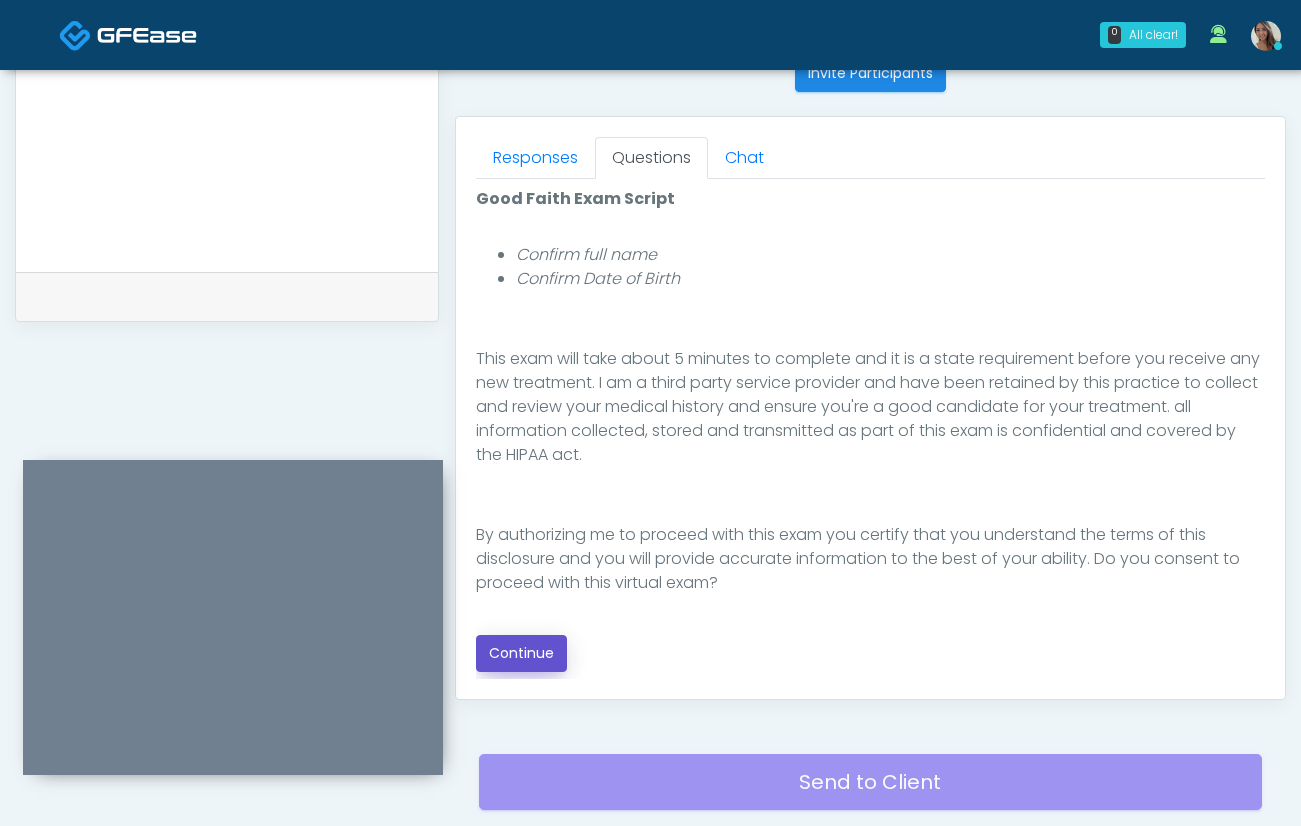 click on "Continue" at bounding box center (521, 653) 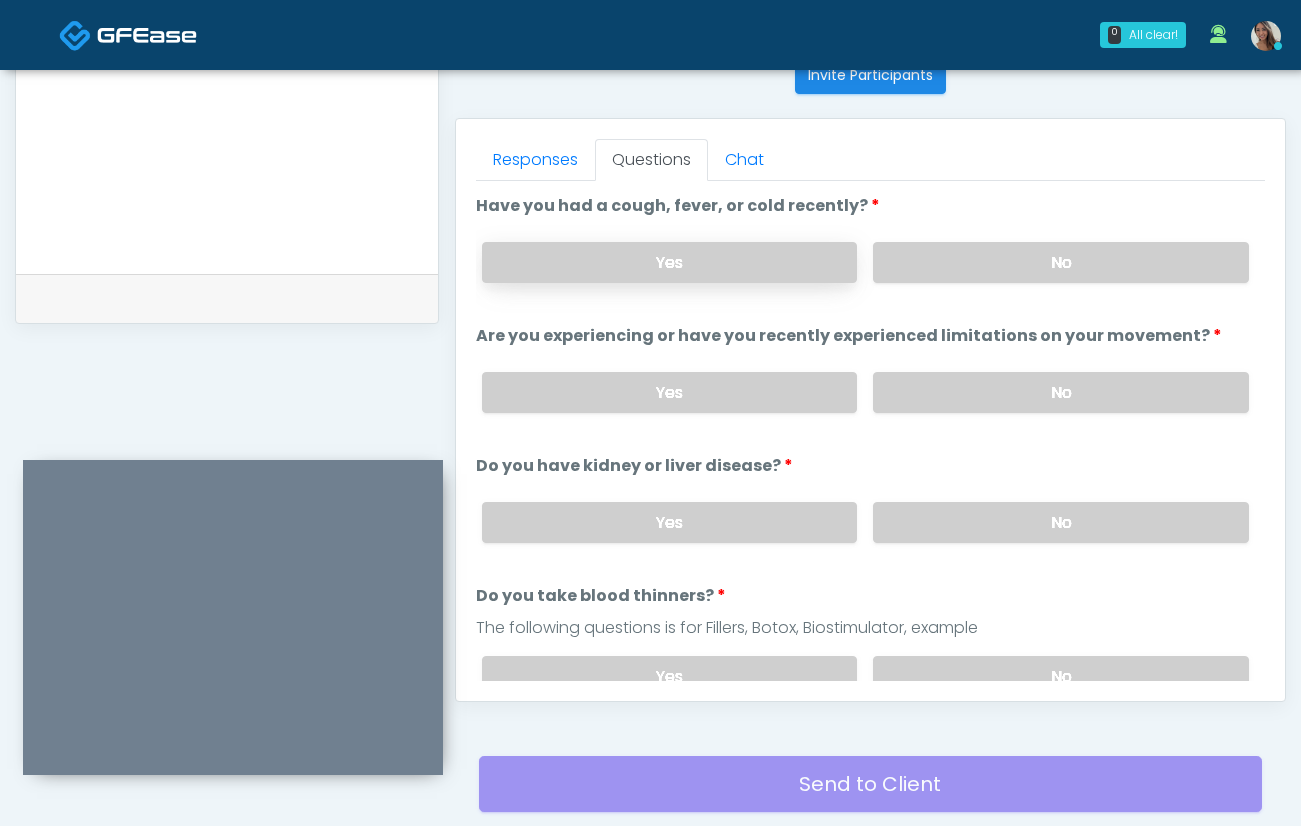 scroll, scrollTop: 810, scrollLeft: 0, axis: vertical 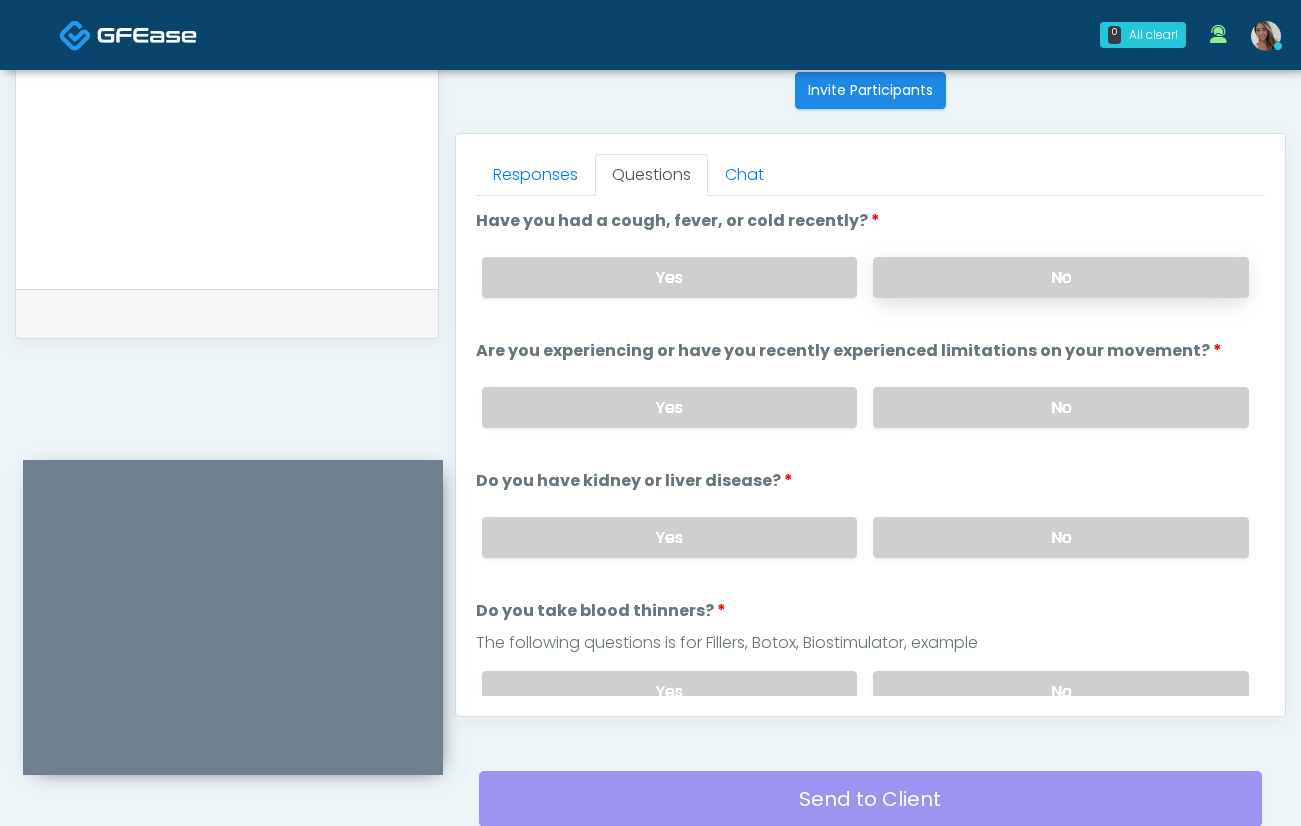 click on "No" at bounding box center (1061, 277) 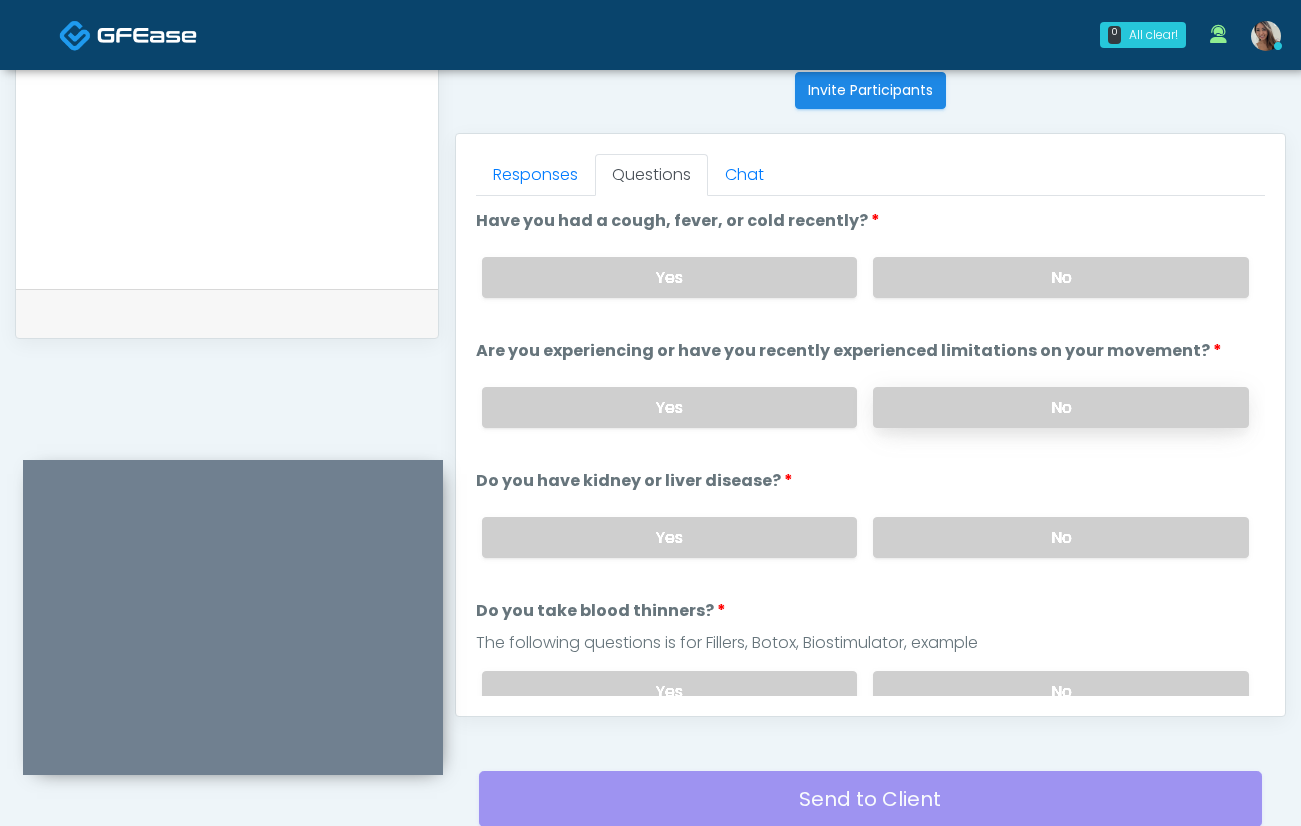 click on "Yes
No" at bounding box center [865, 407] 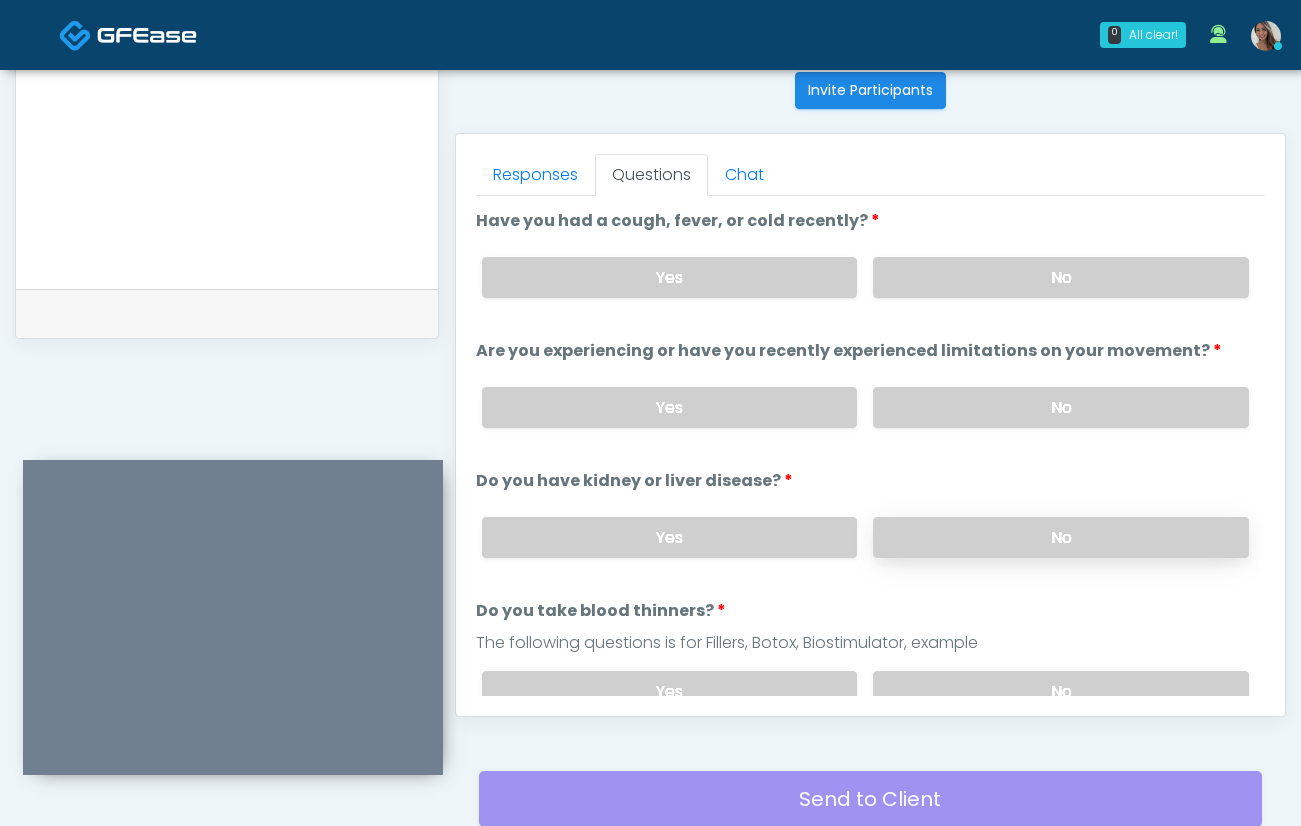 click on "No" at bounding box center [1061, 537] 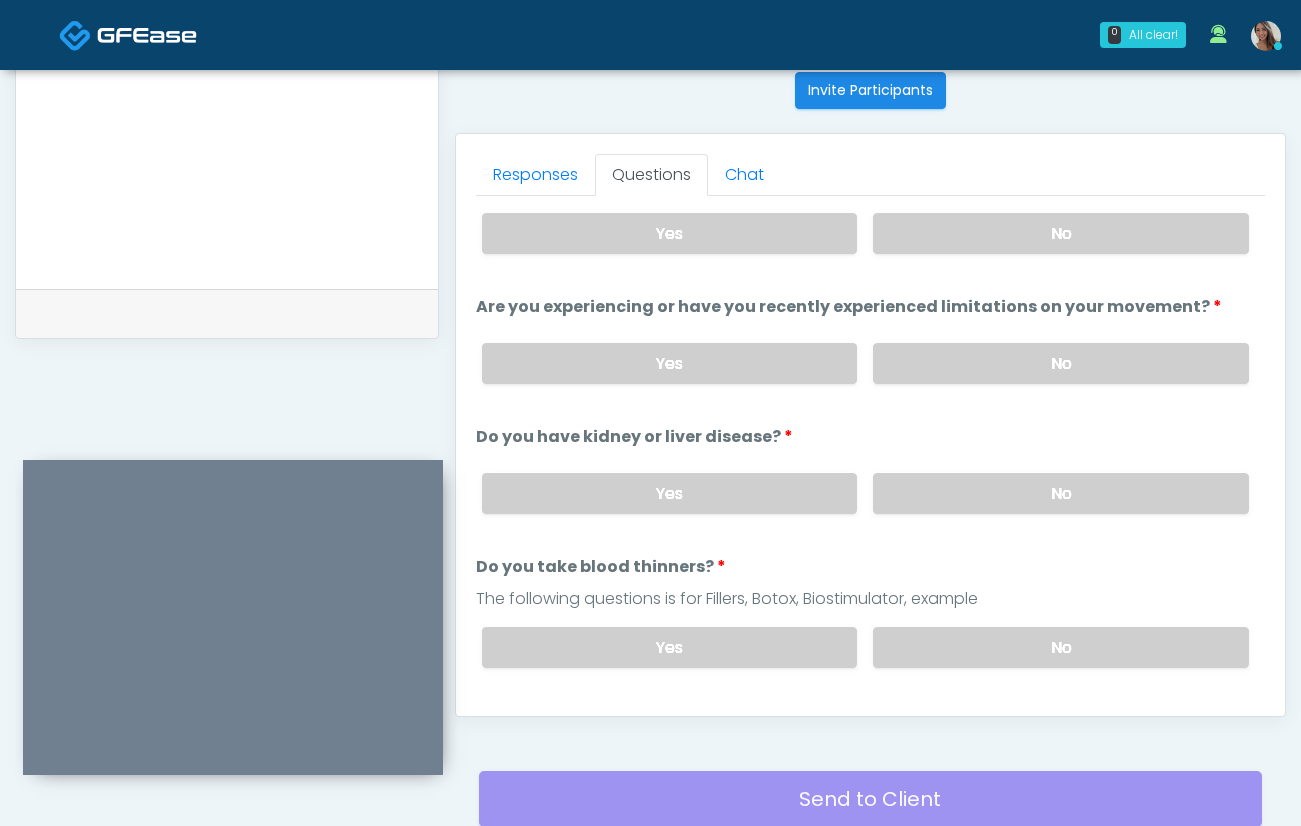 scroll, scrollTop: 119, scrollLeft: 0, axis: vertical 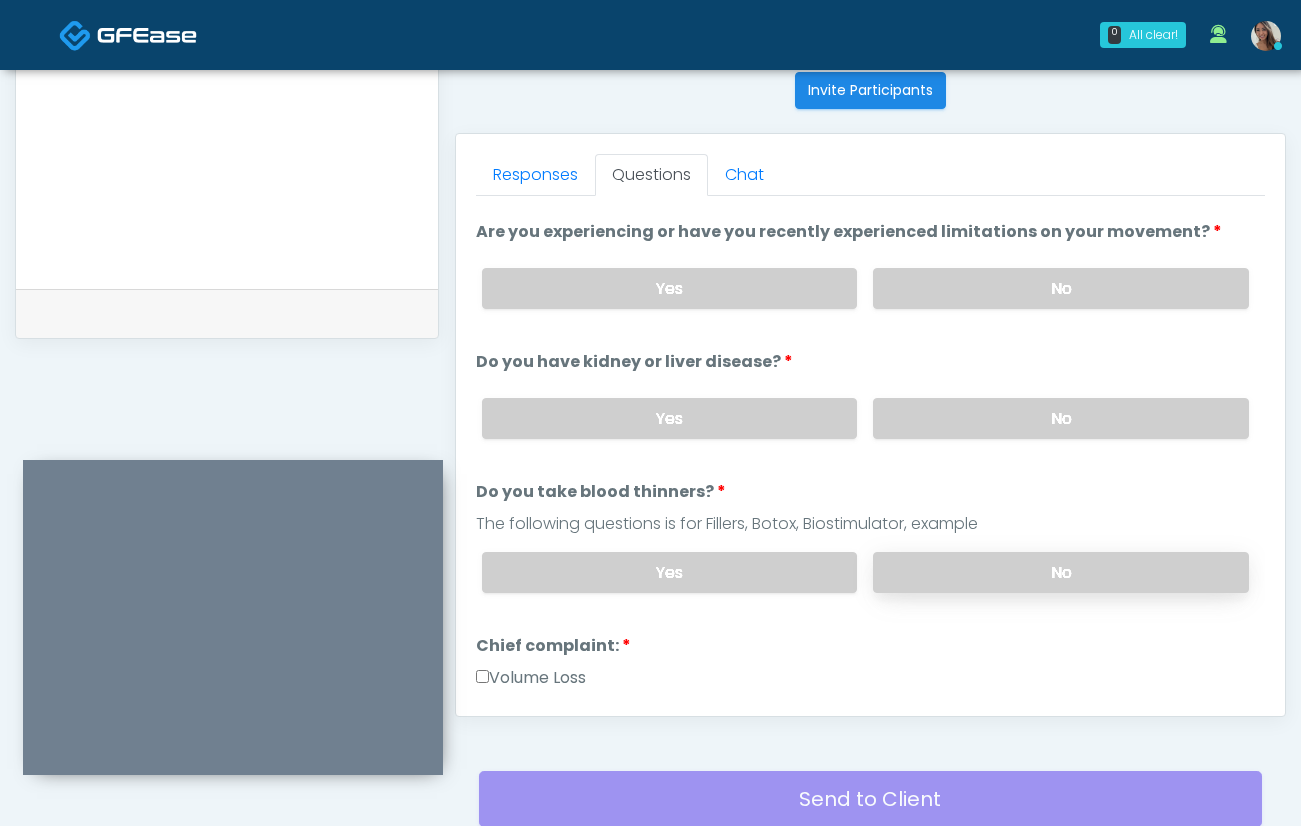 click on "No" at bounding box center [1061, 572] 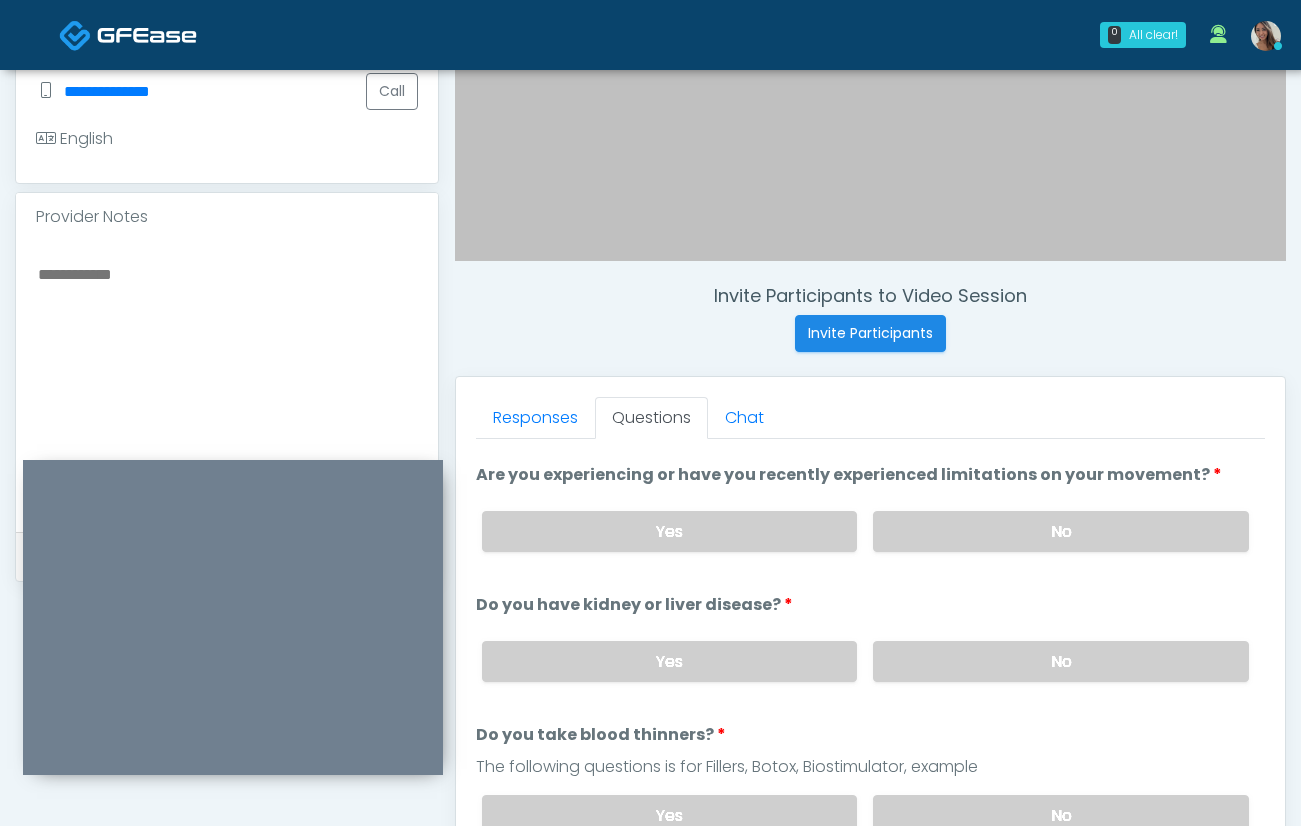 scroll, scrollTop: 560, scrollLeft: 0, axis: vertical 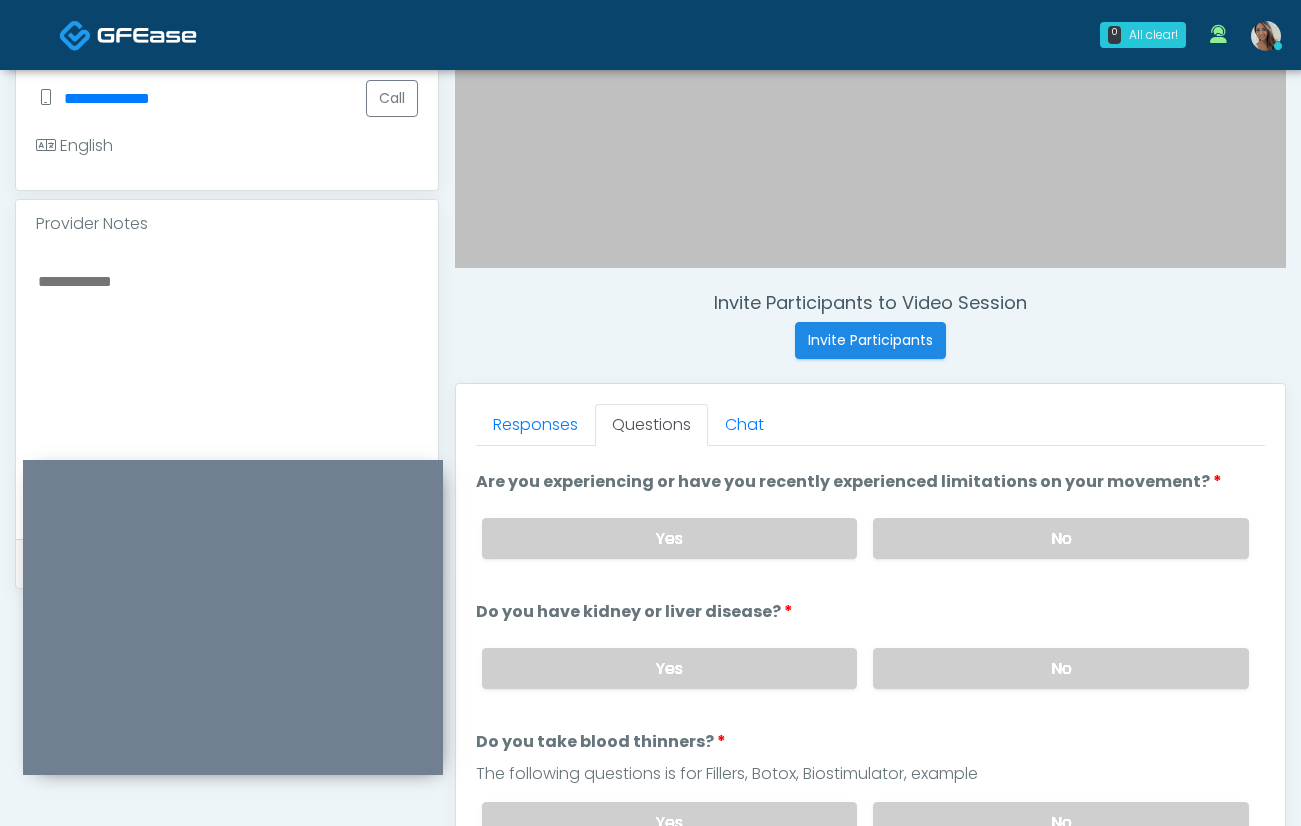 click at bounding box center [227, 390] 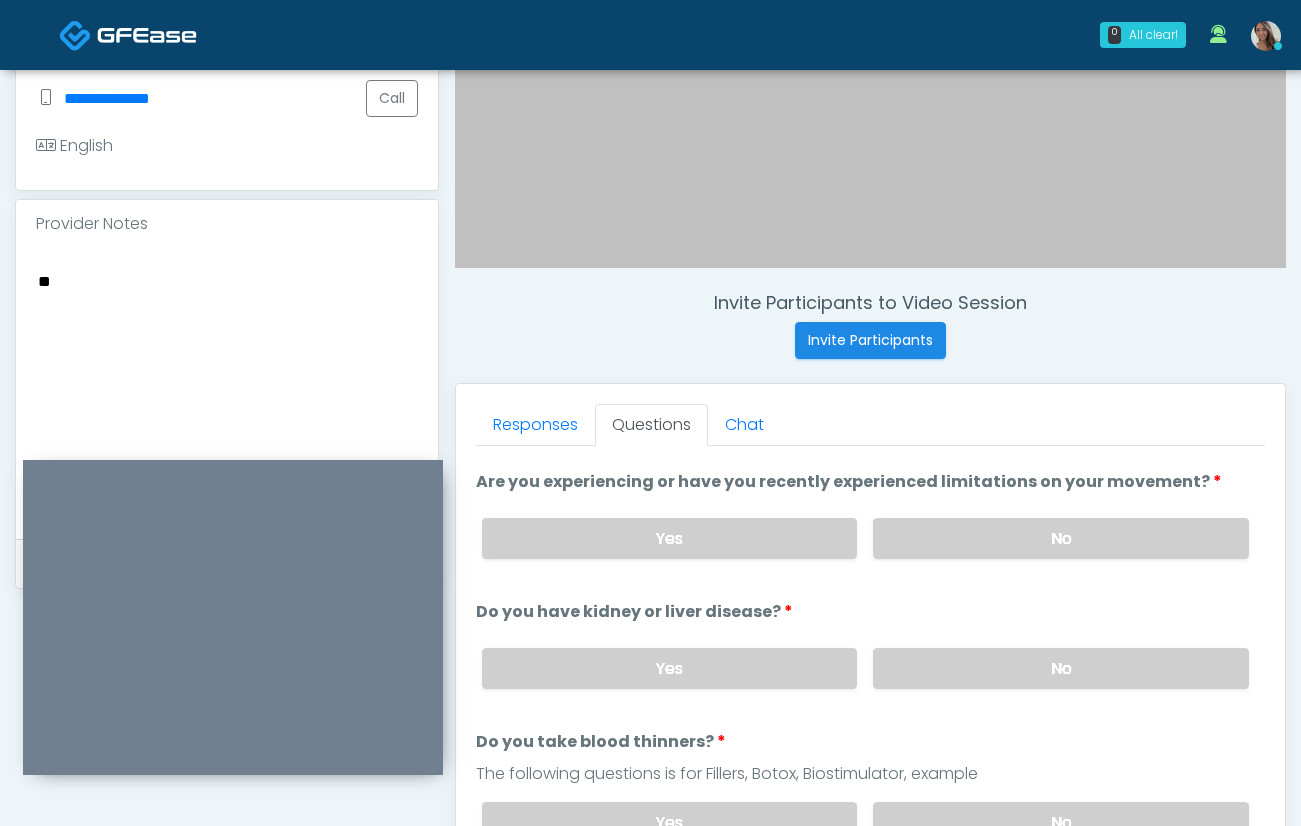 type on "*" 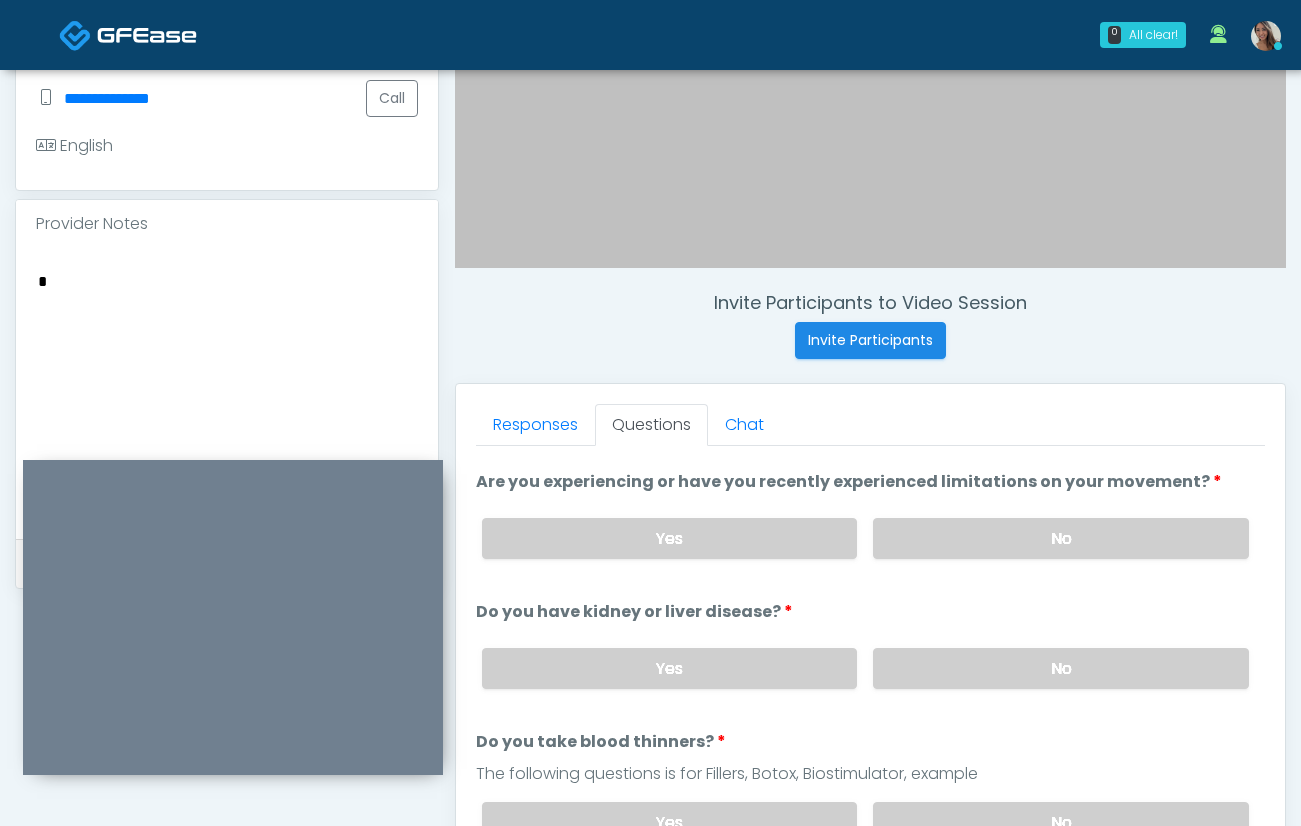 type 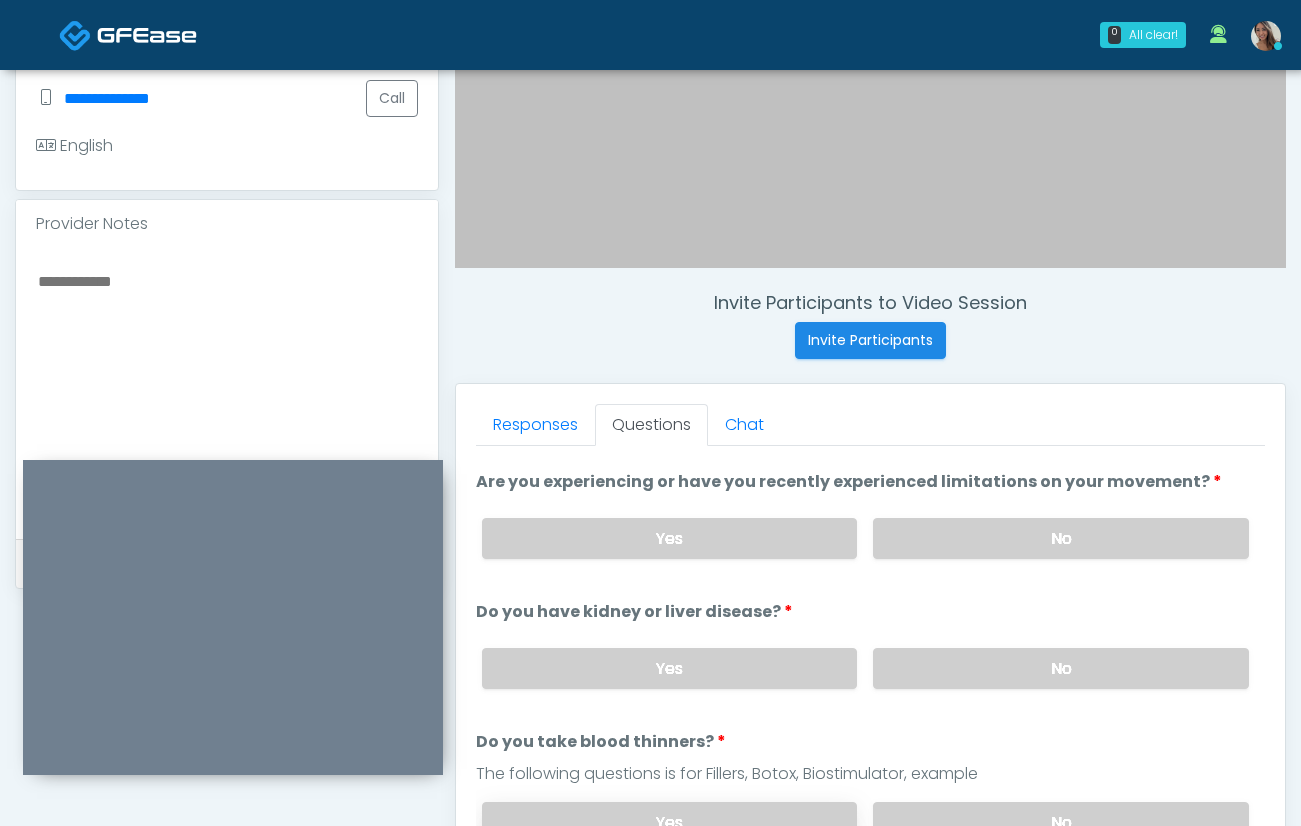 scroll, scrollTop: 969, scrollLeft: 0, axis: vertical 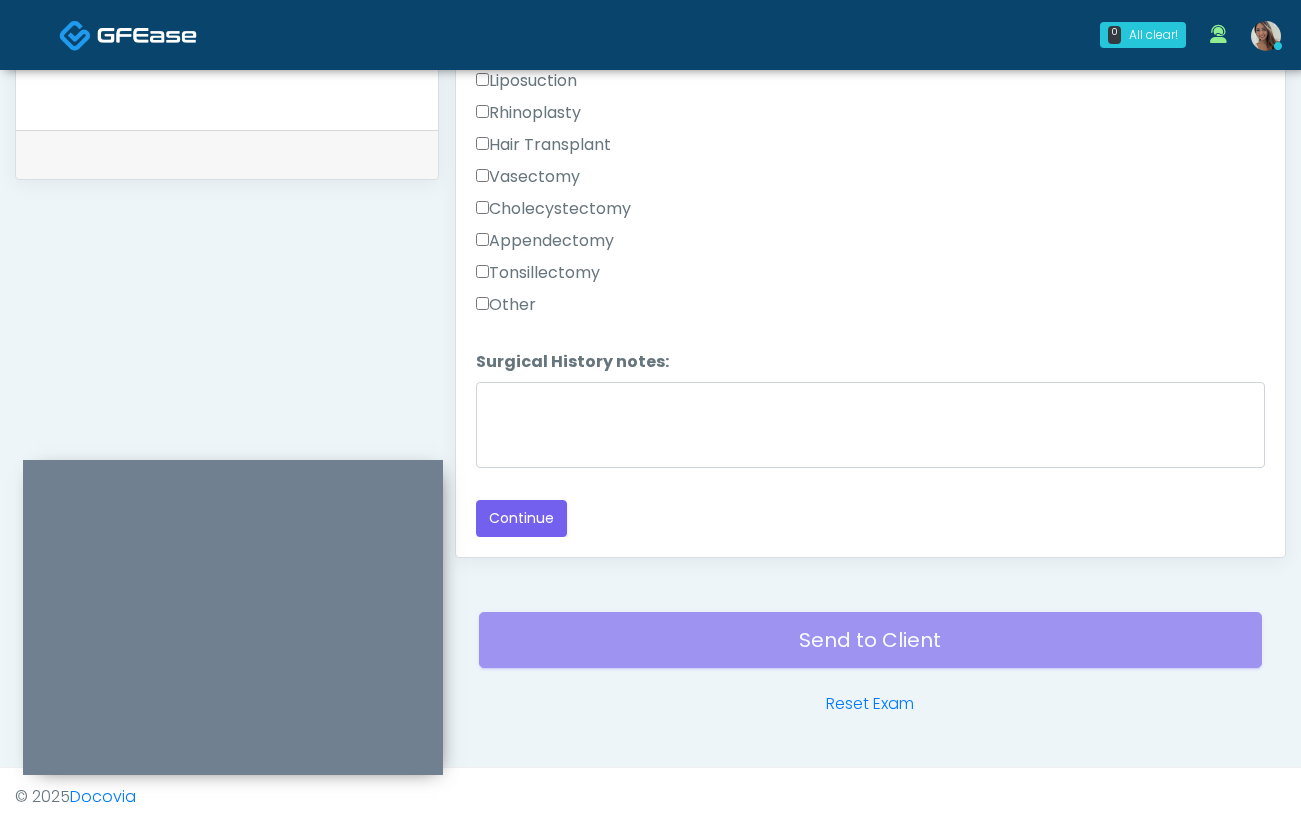 click on "Other" at bounding box center (506, 305) 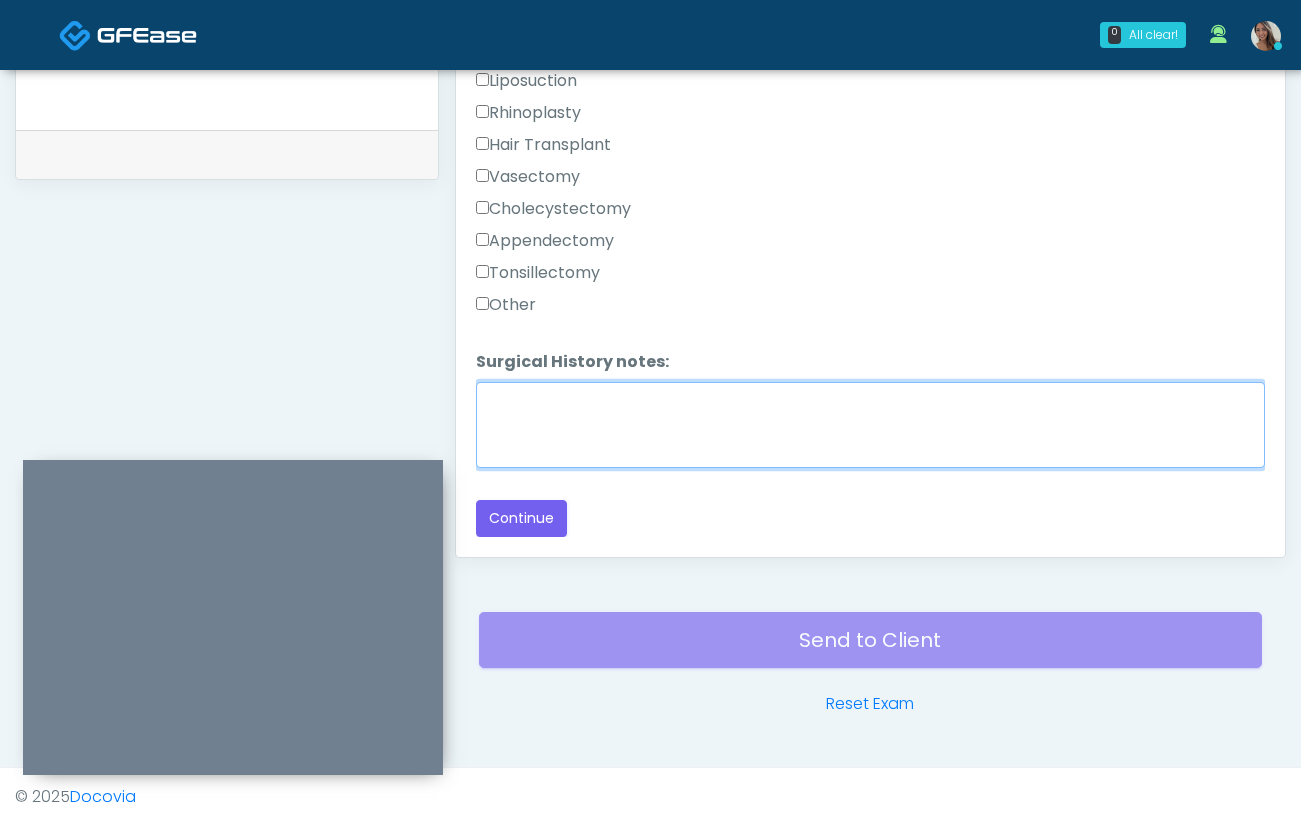 click on "Surgical History notes:" at bounding box center (870, 425) 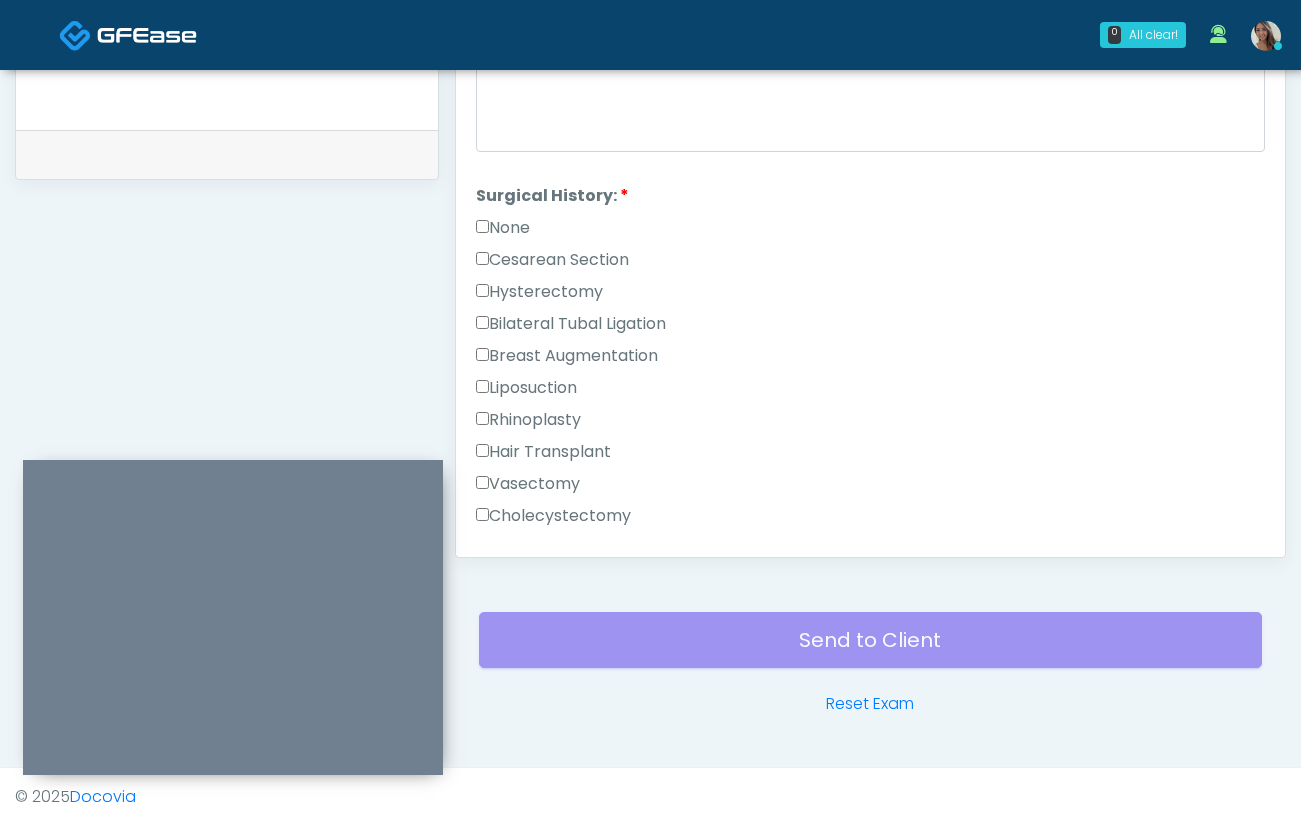 scroll, scrollTop: 783, scrollLeft: 0, axis: vertical 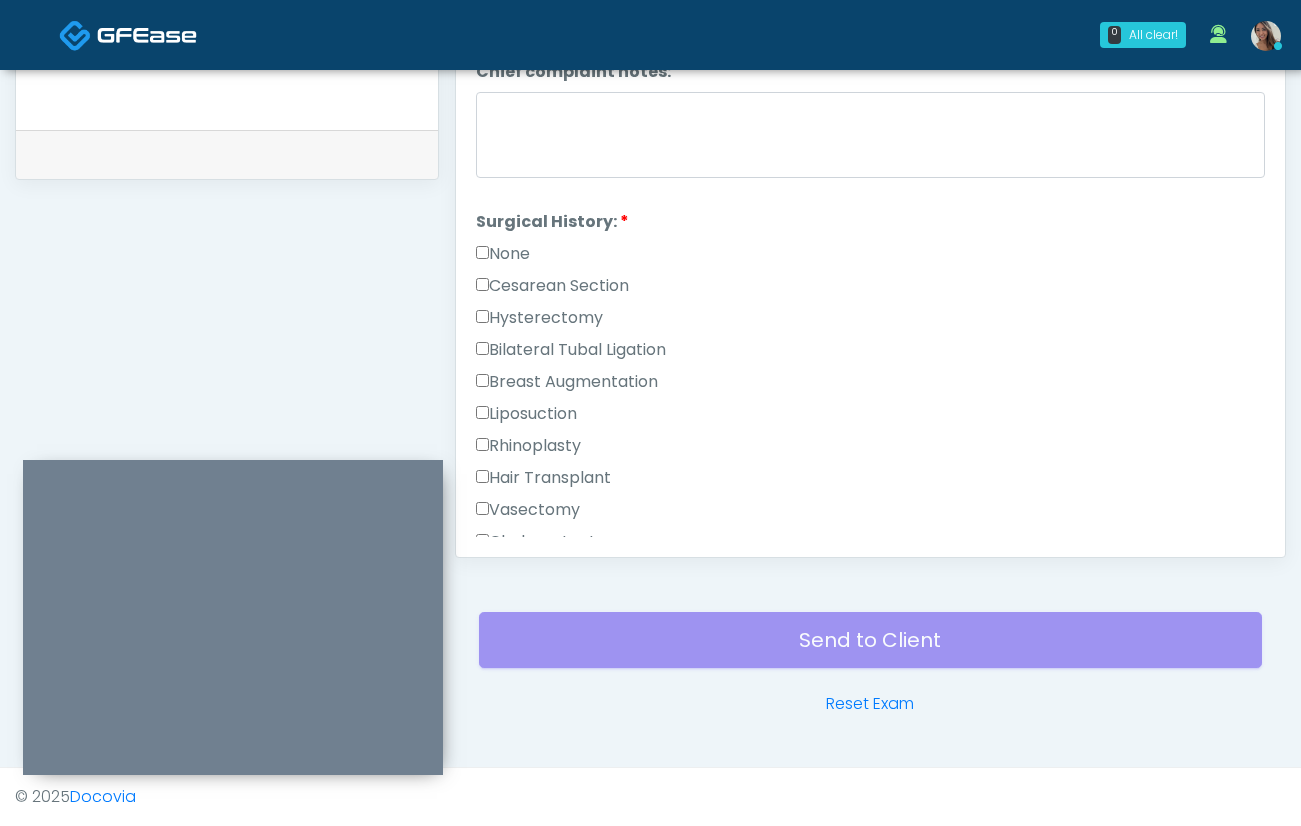 click on "Breast Augmentation" at bounding box center [567, 382] 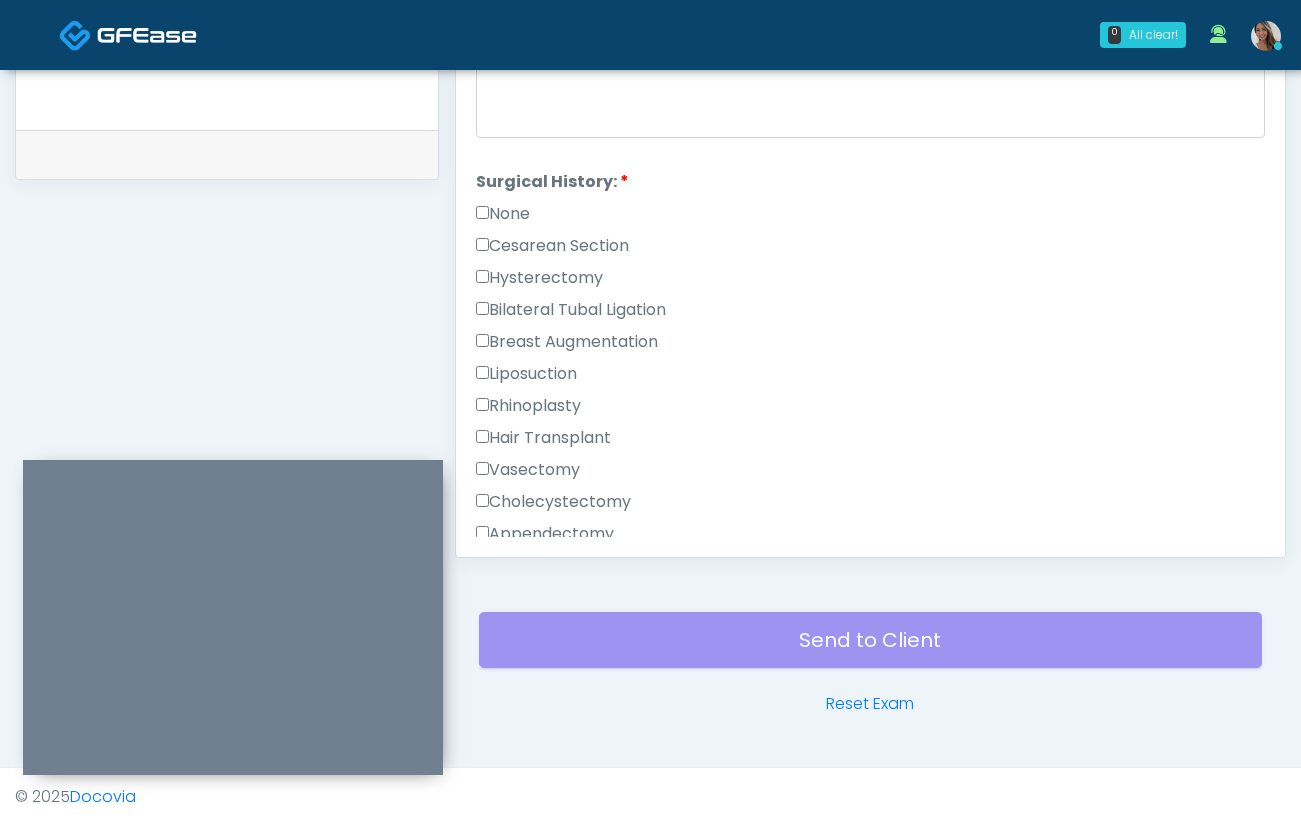 scroll, scrollTop: 1006, scrollLeft: 0, axis: vertical 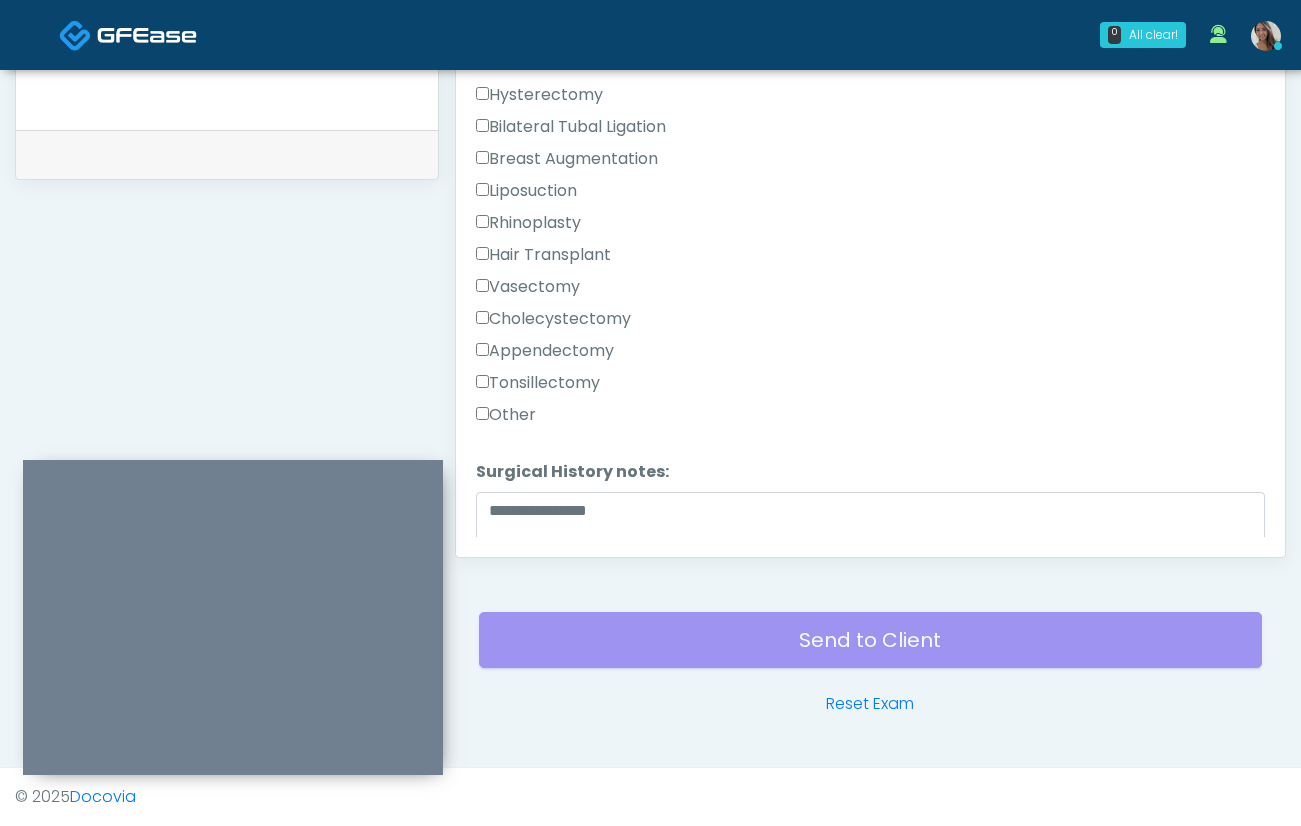 click on "Cholecystectomy" at bounding box center [553, 319] 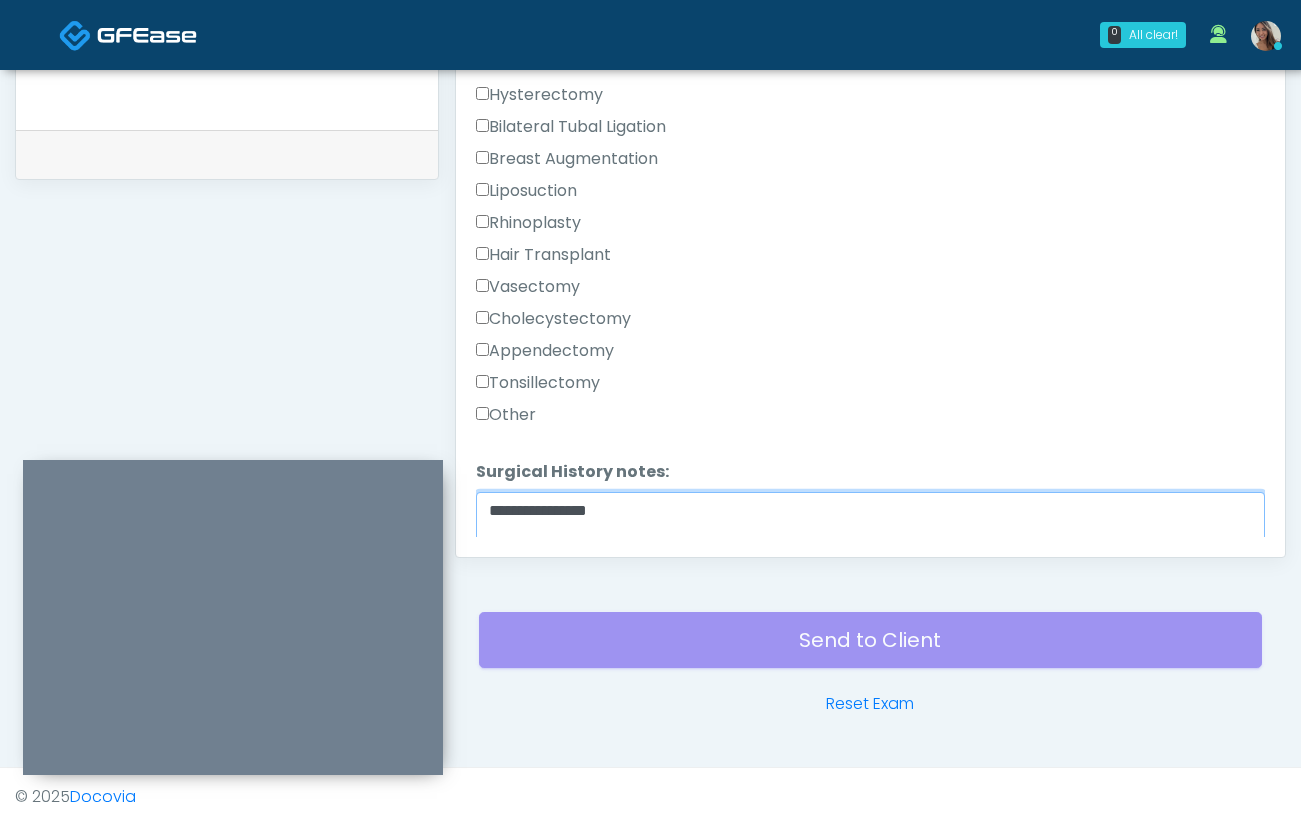 click on "**********" at bounding box center [870, 535] 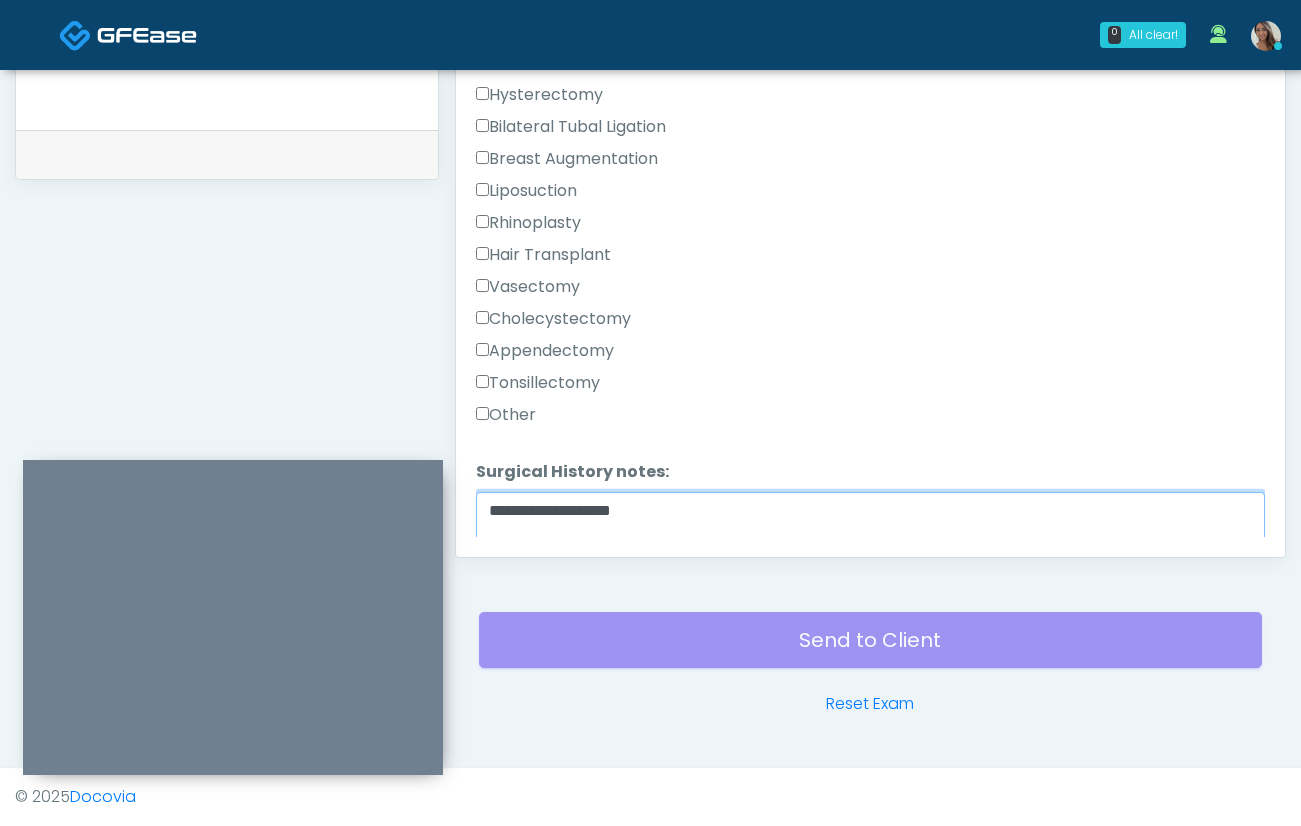 click on "**********" at bounding box center [870, 535] 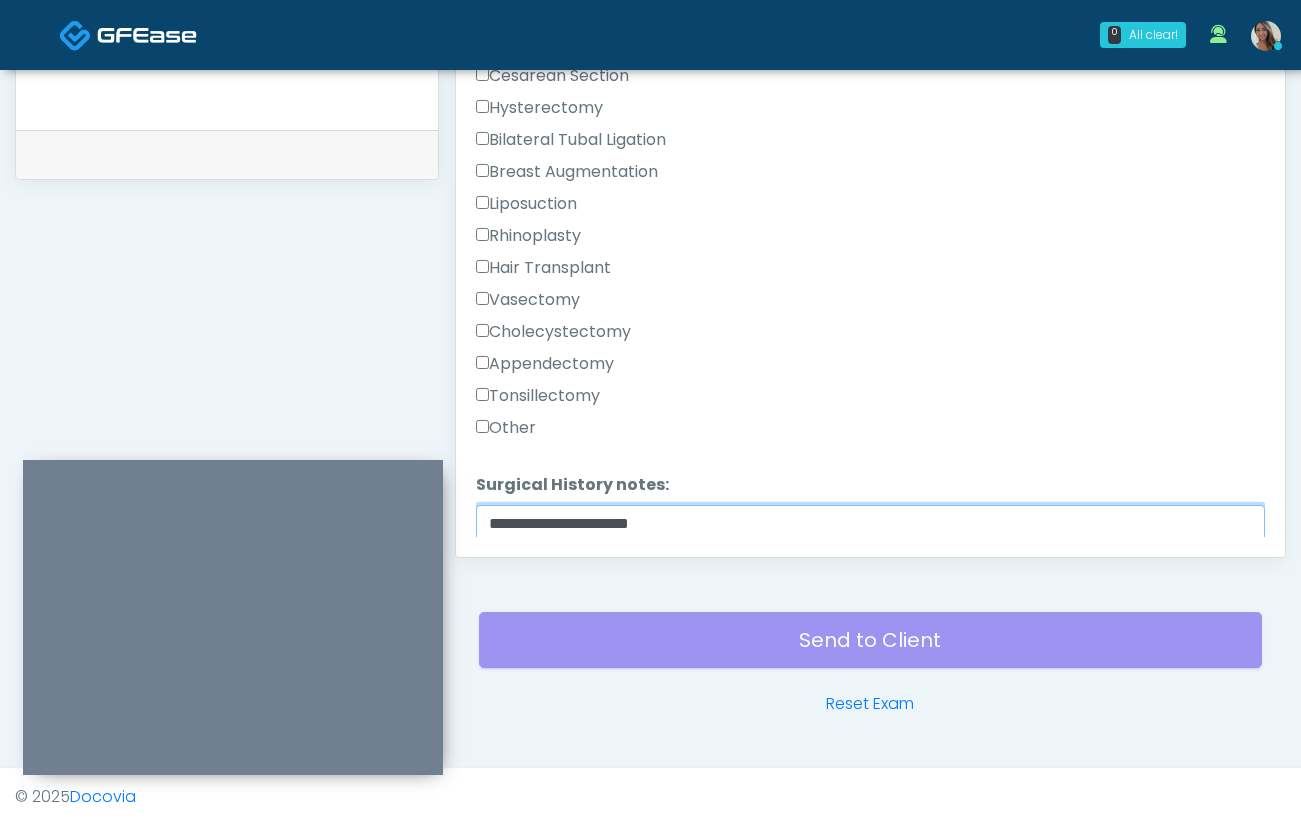 scroll, scrollTop: 981, scrollLeft: 0, axis: vertical 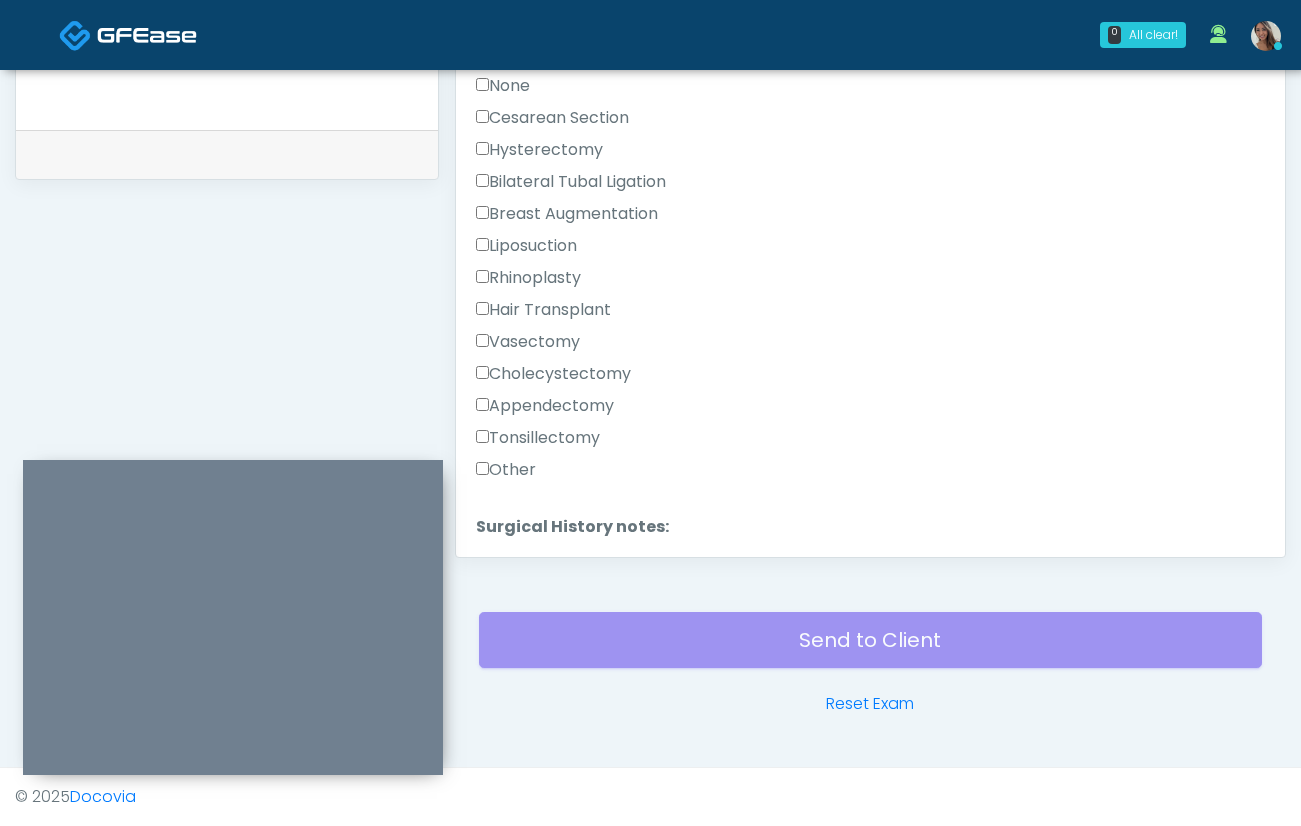 type on "**********" 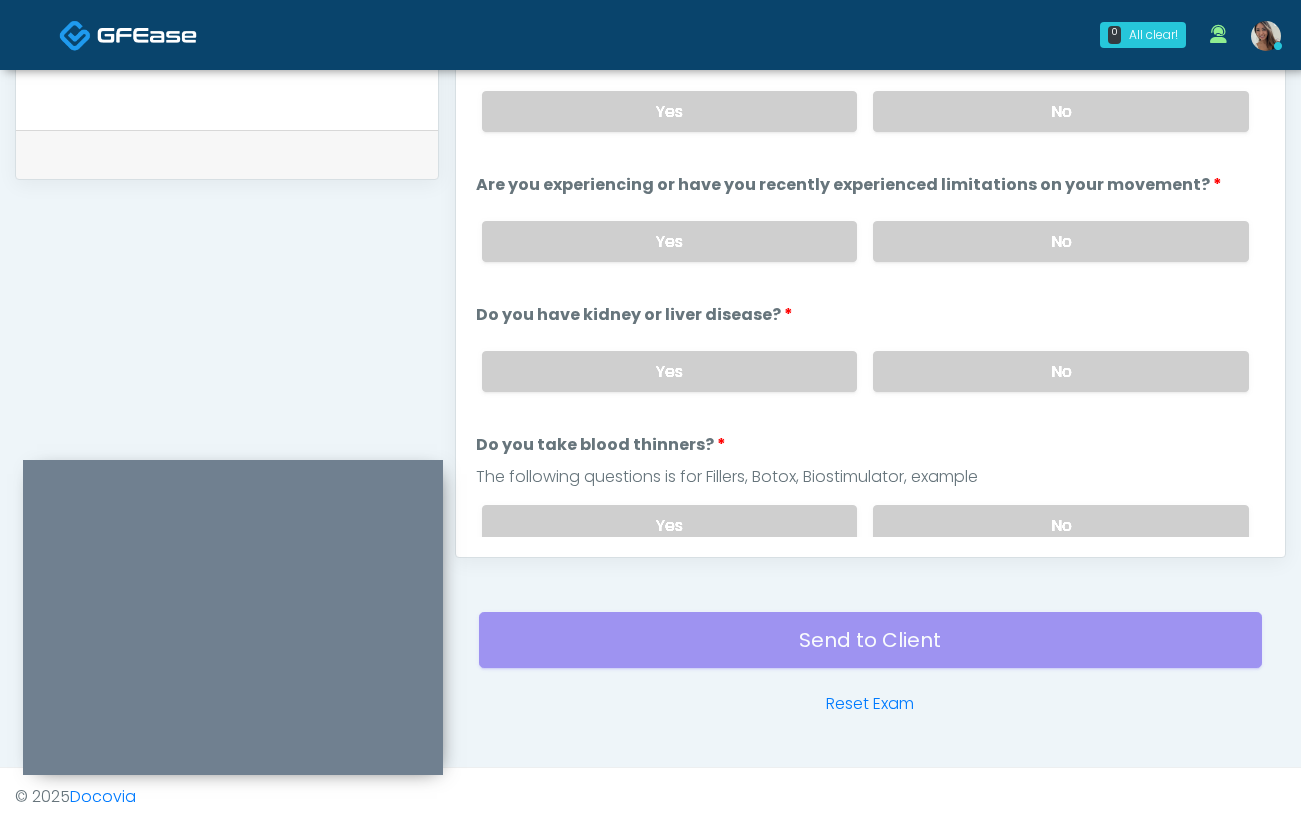 scroll, scrollTop: 0, scrollLeft: 0, axis: both 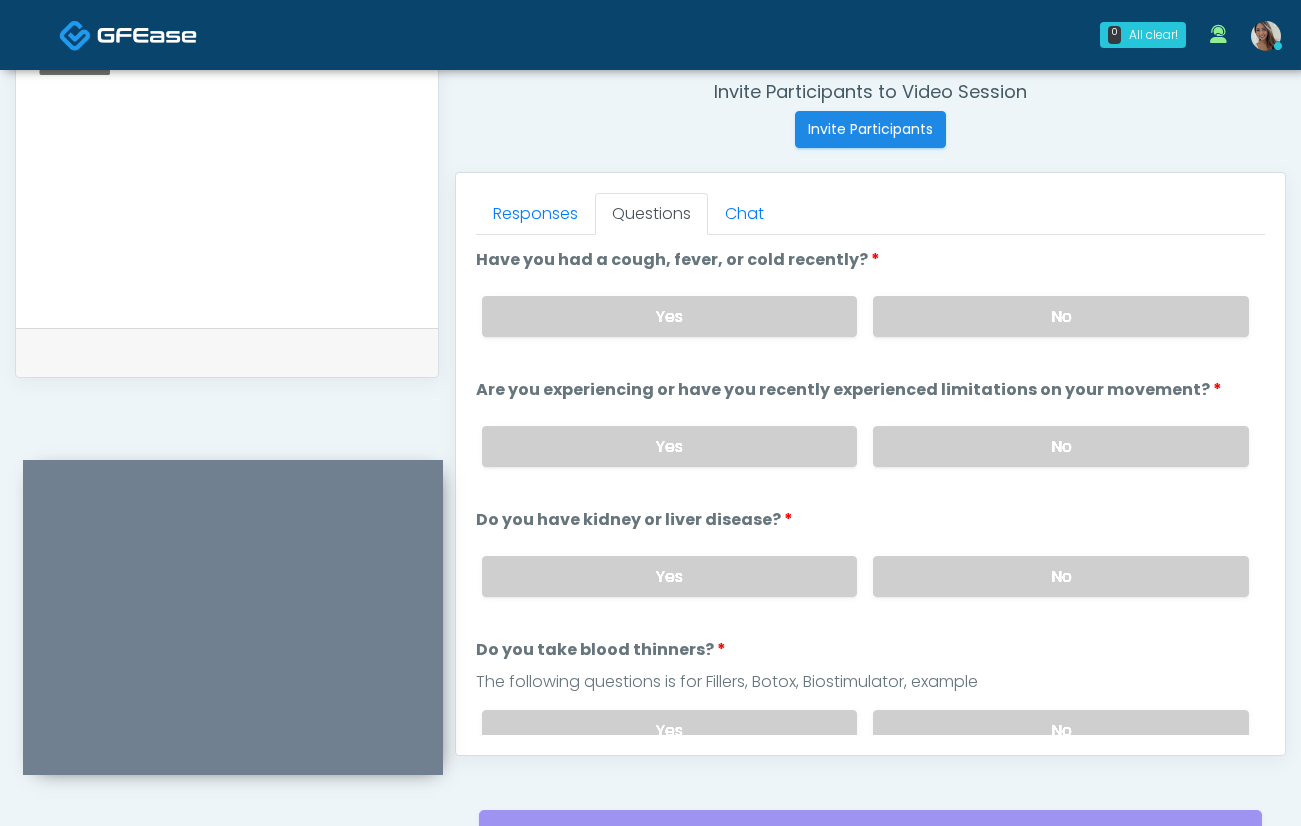 drag, startPoint x: 890, startPoint y: 269, endPoint x: 560, endPoint y: 268, distance: 330.00153 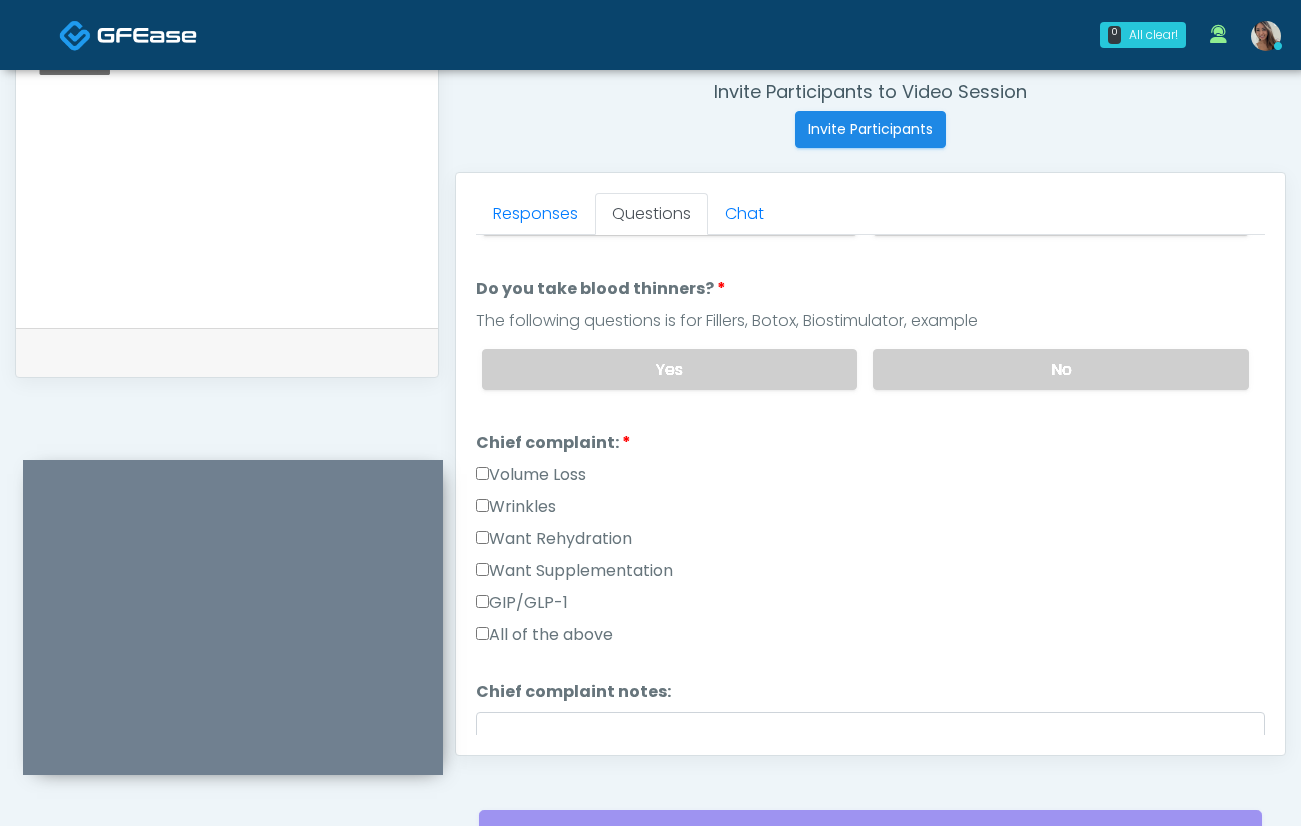 scroll, scrollTop: 359, scrollLeft: 0, axis: vertical 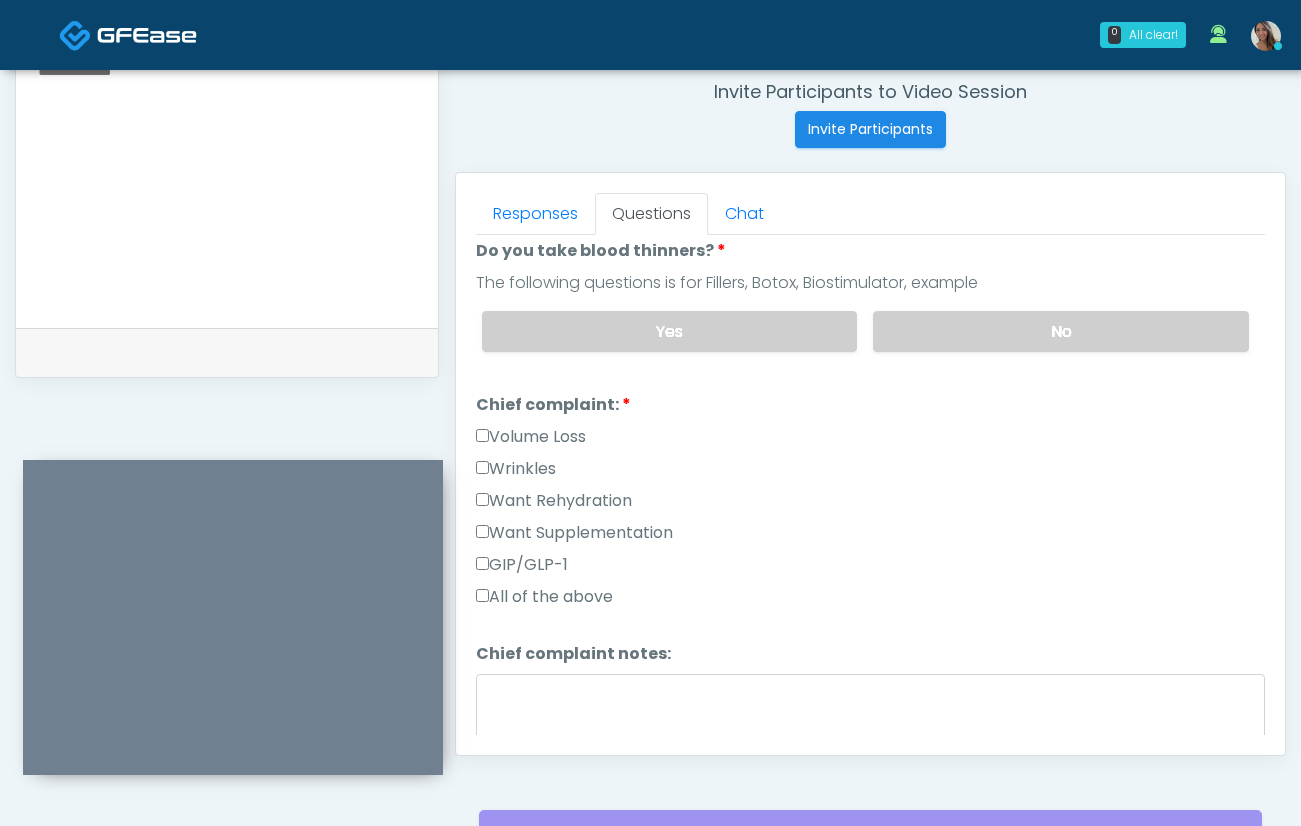 click on "Want Supplementation" at bounding box center (574, 533) 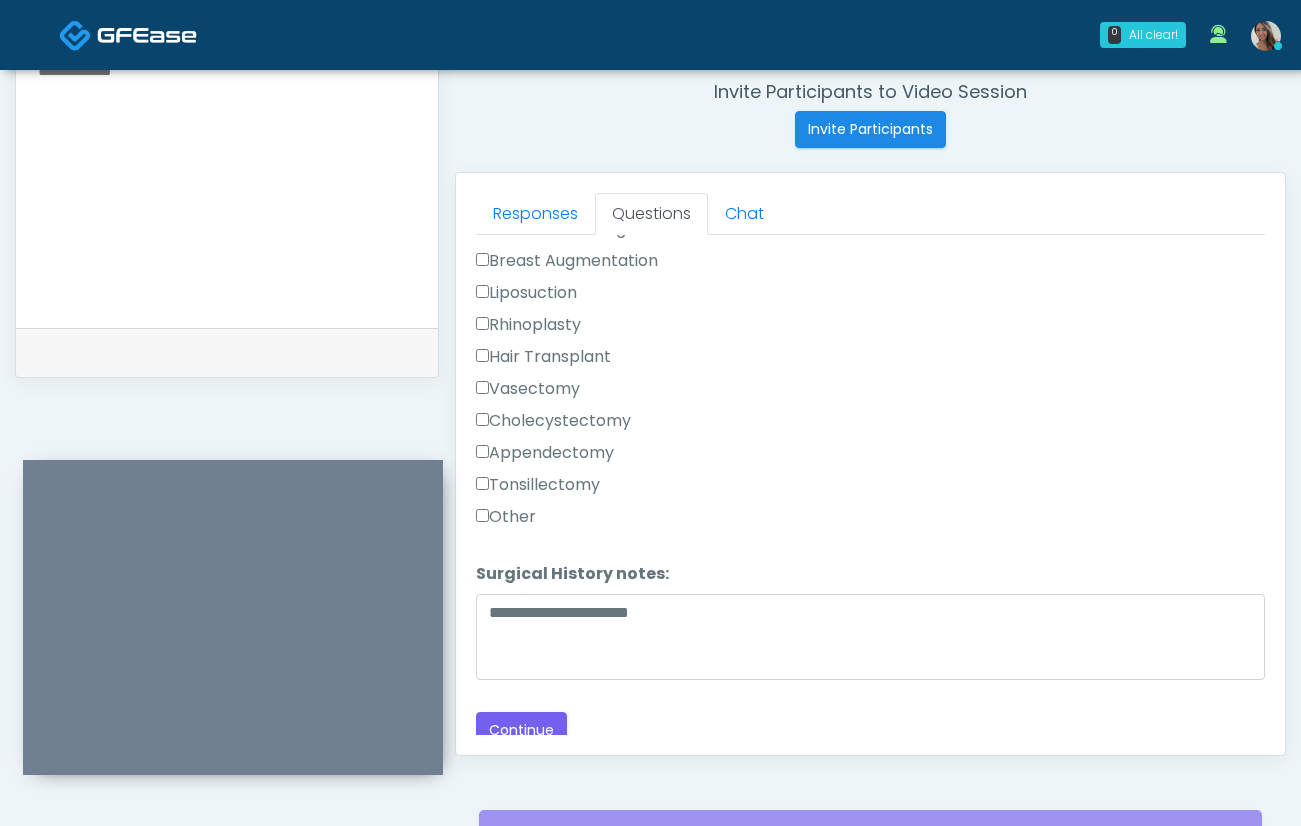 scroll, scrollTop: 1116, scrollLeft: 0, axis: vertical 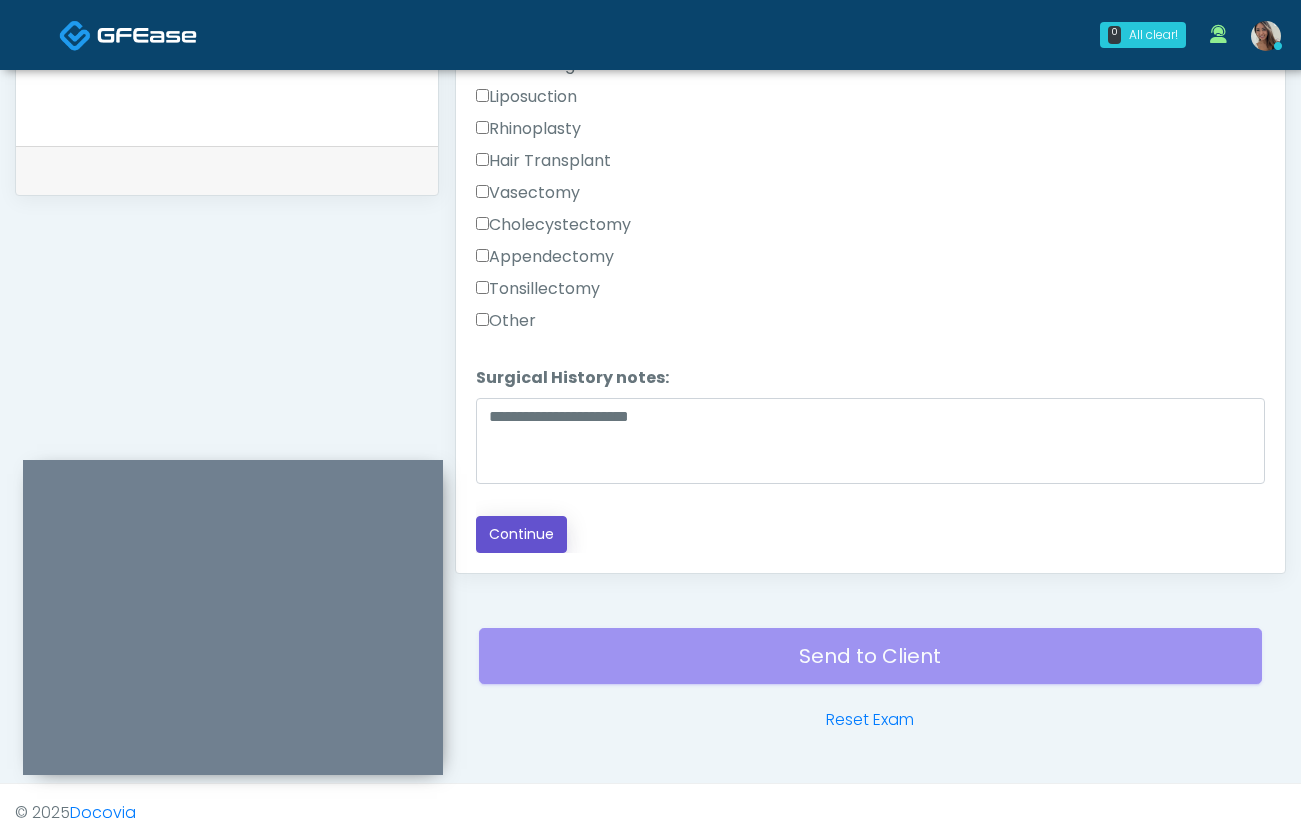 click on "Continue" at bounding box center [521, 534] 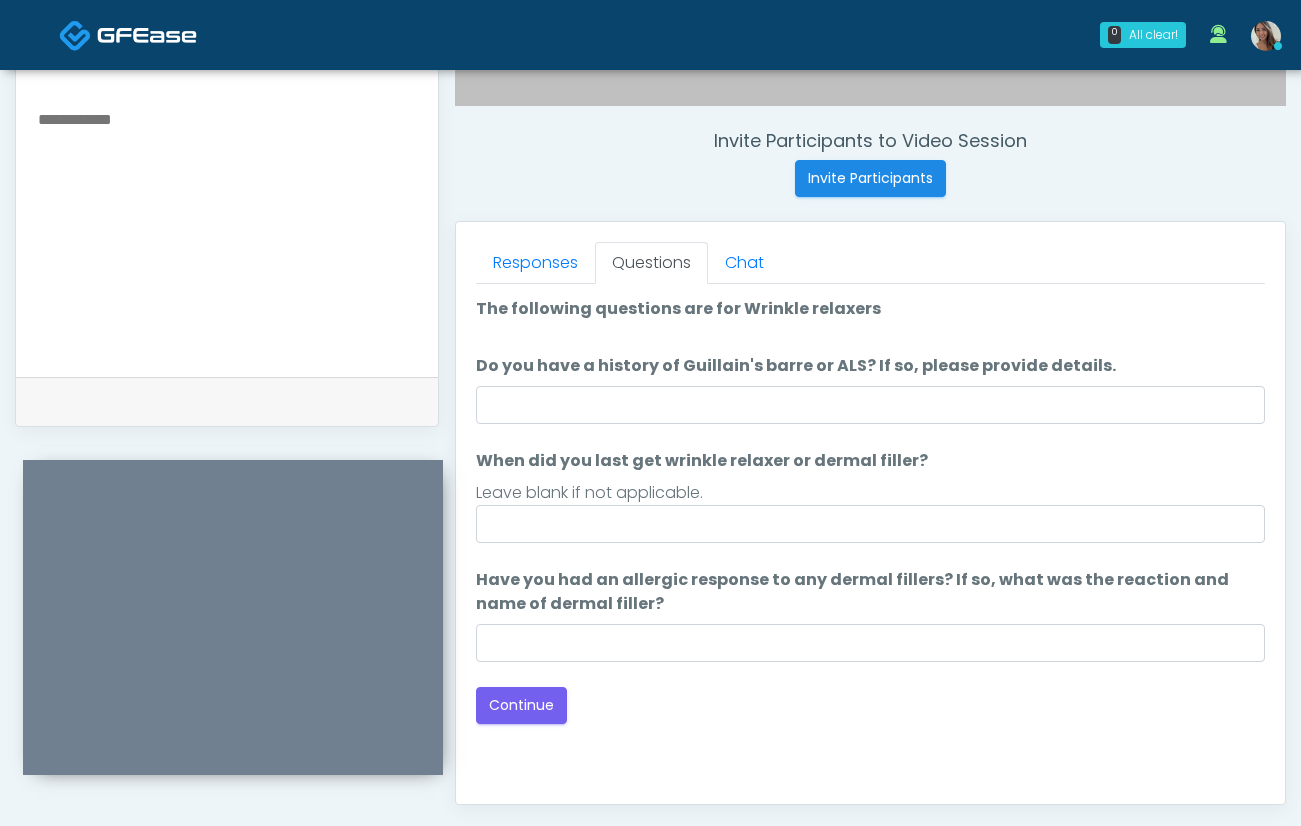 scroll, scrollTop: 969, scrollLeft: 0, axis: vertical 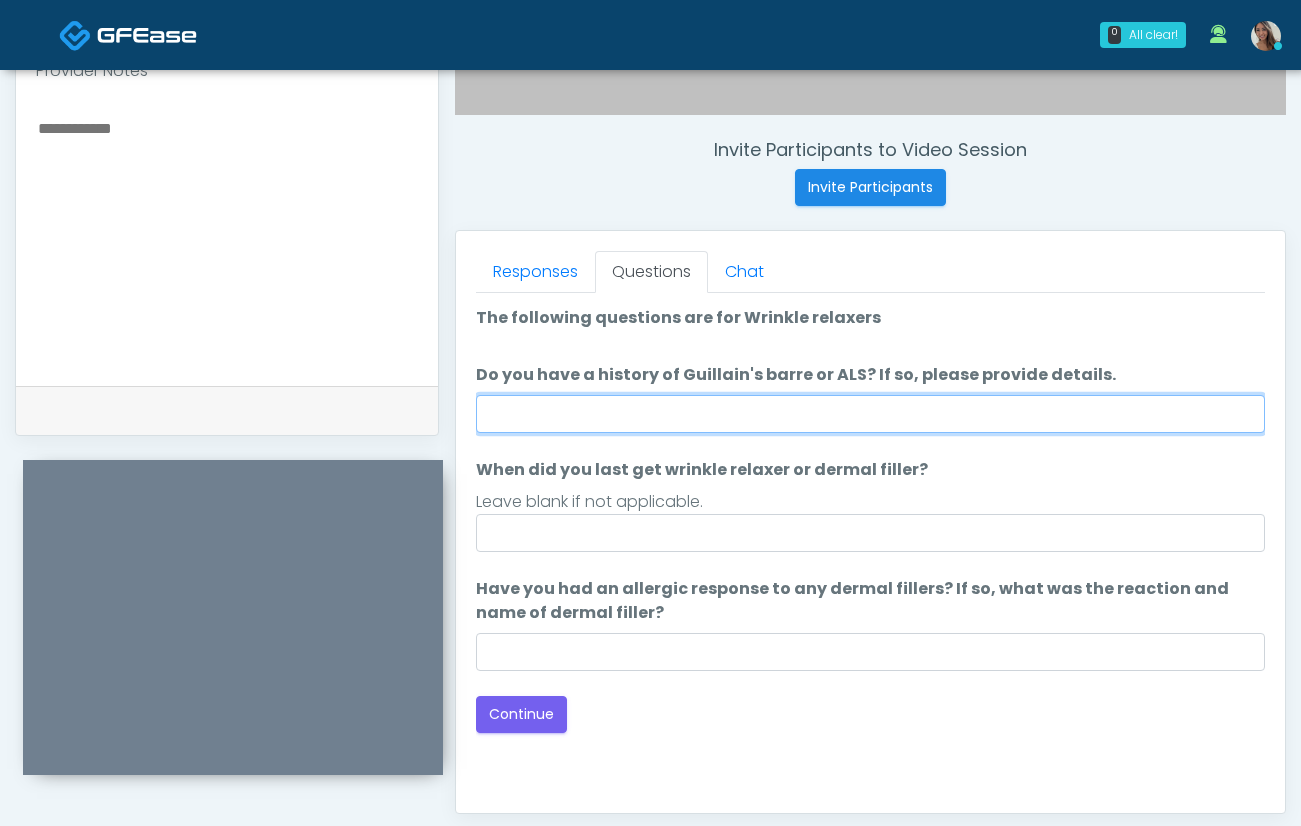 click on "Do you have a history of Guillain's barre or ALS? If so, please provide details." at bounding box center (870, 414) 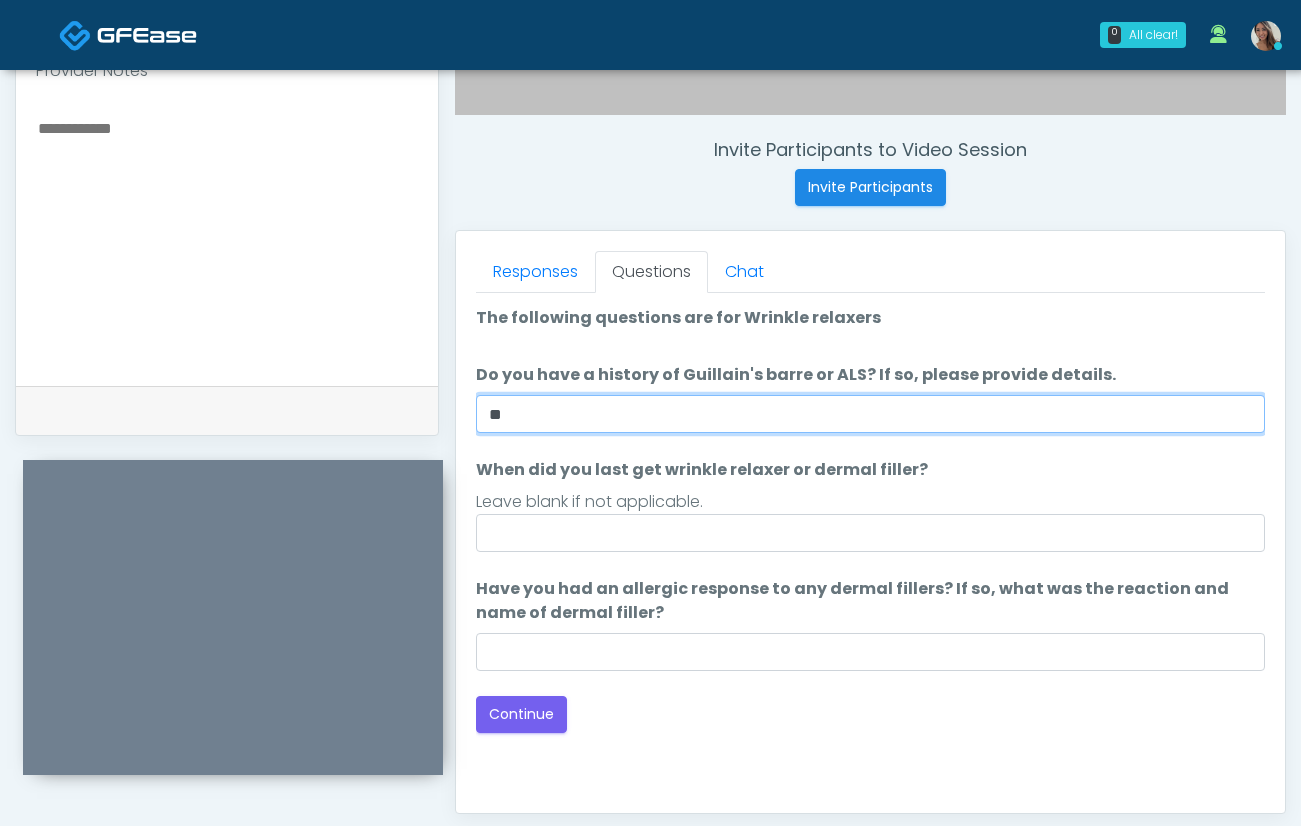 type on "**" 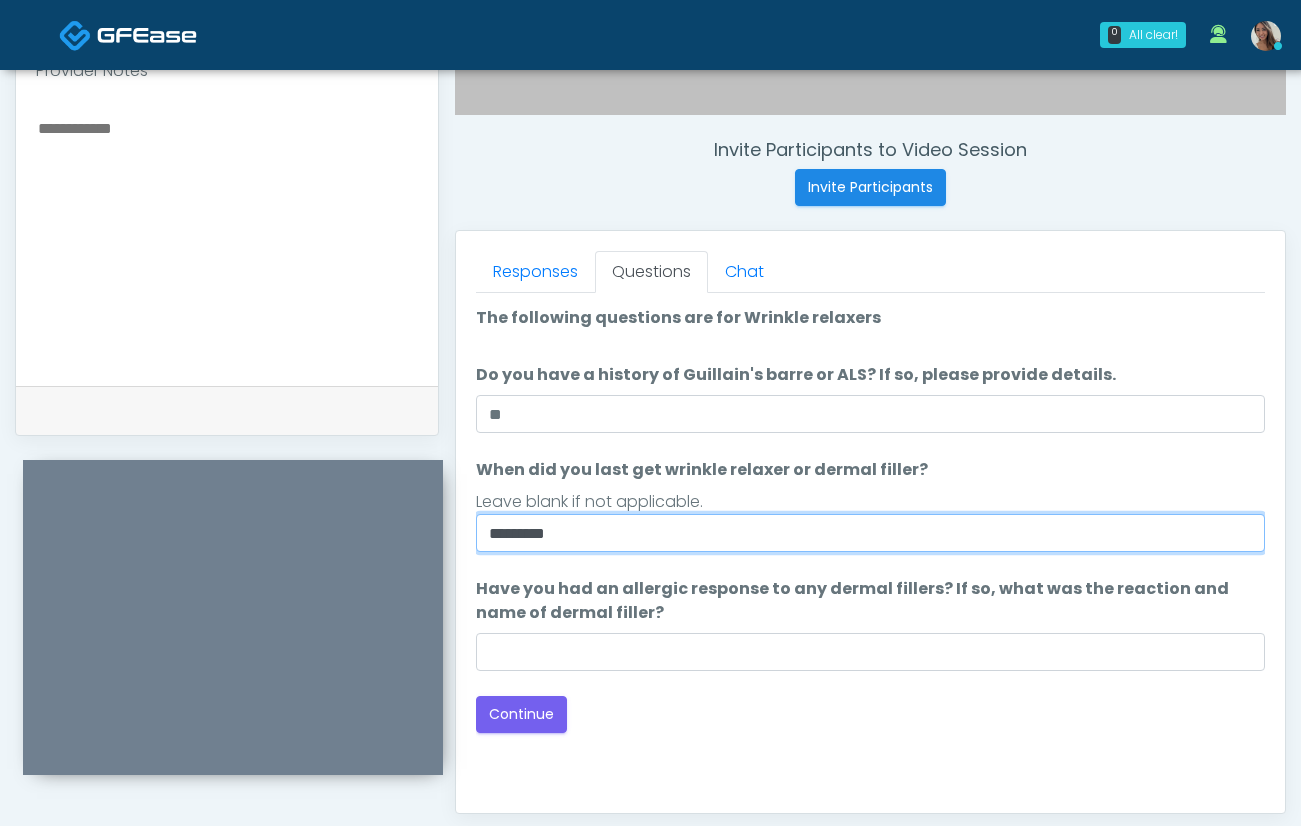type on "*********" 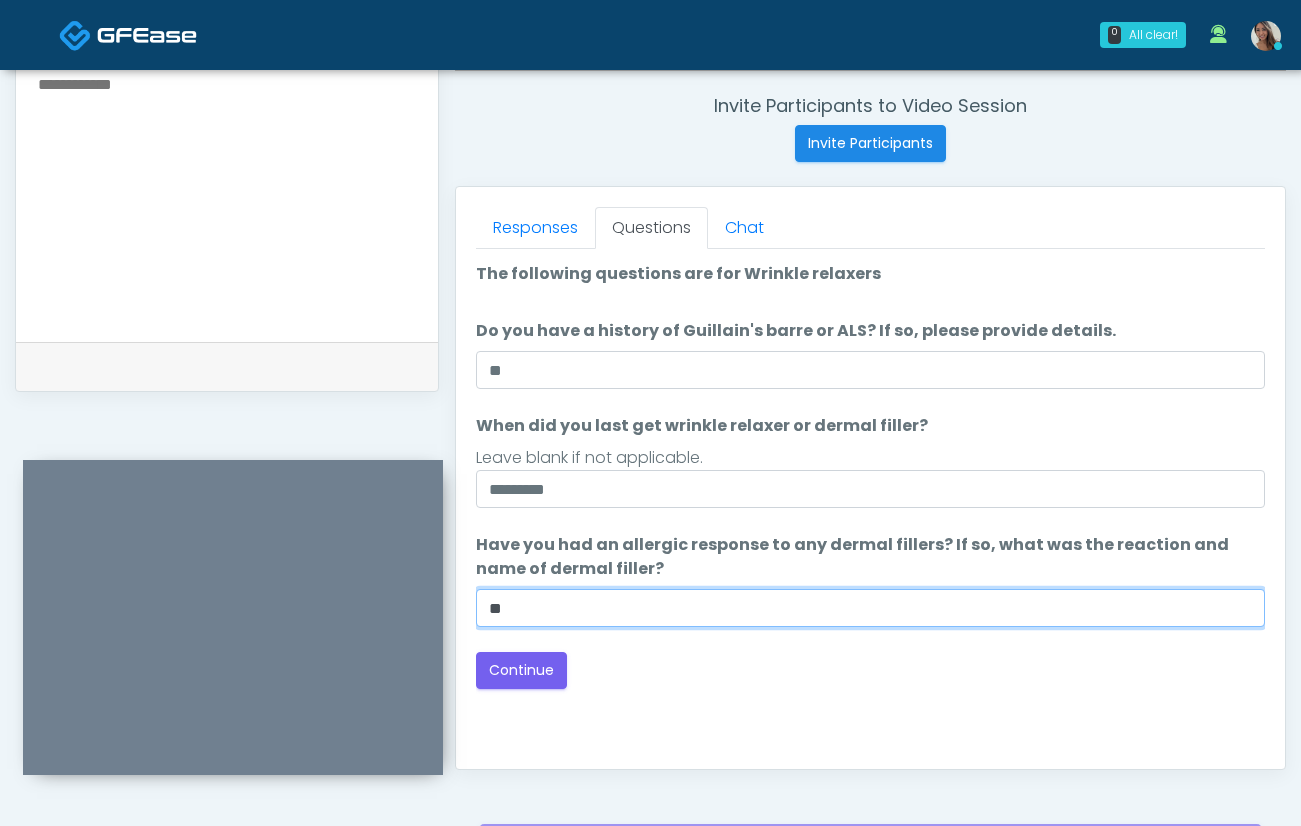 scroll, scrollTop: 832, scrollLeft: 0, axis: vertical 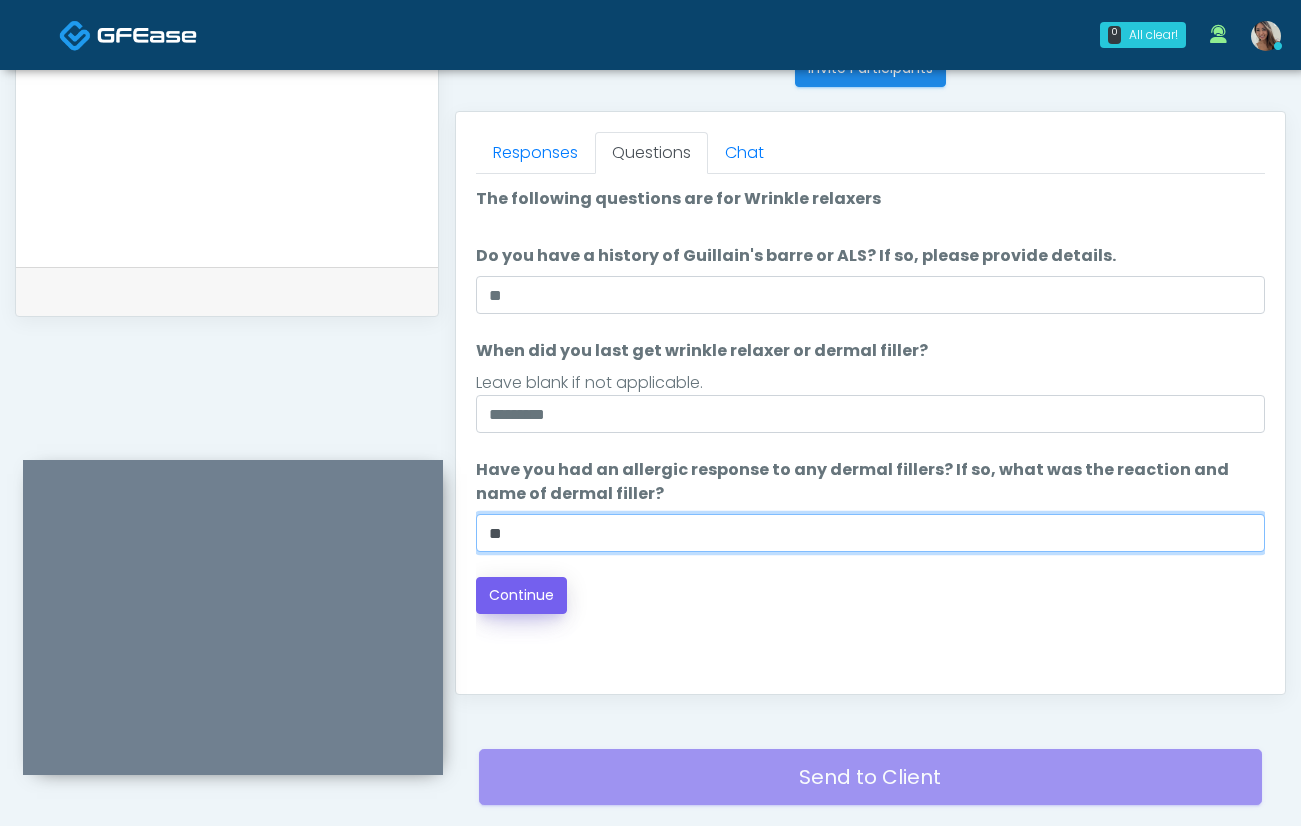 type on "**" 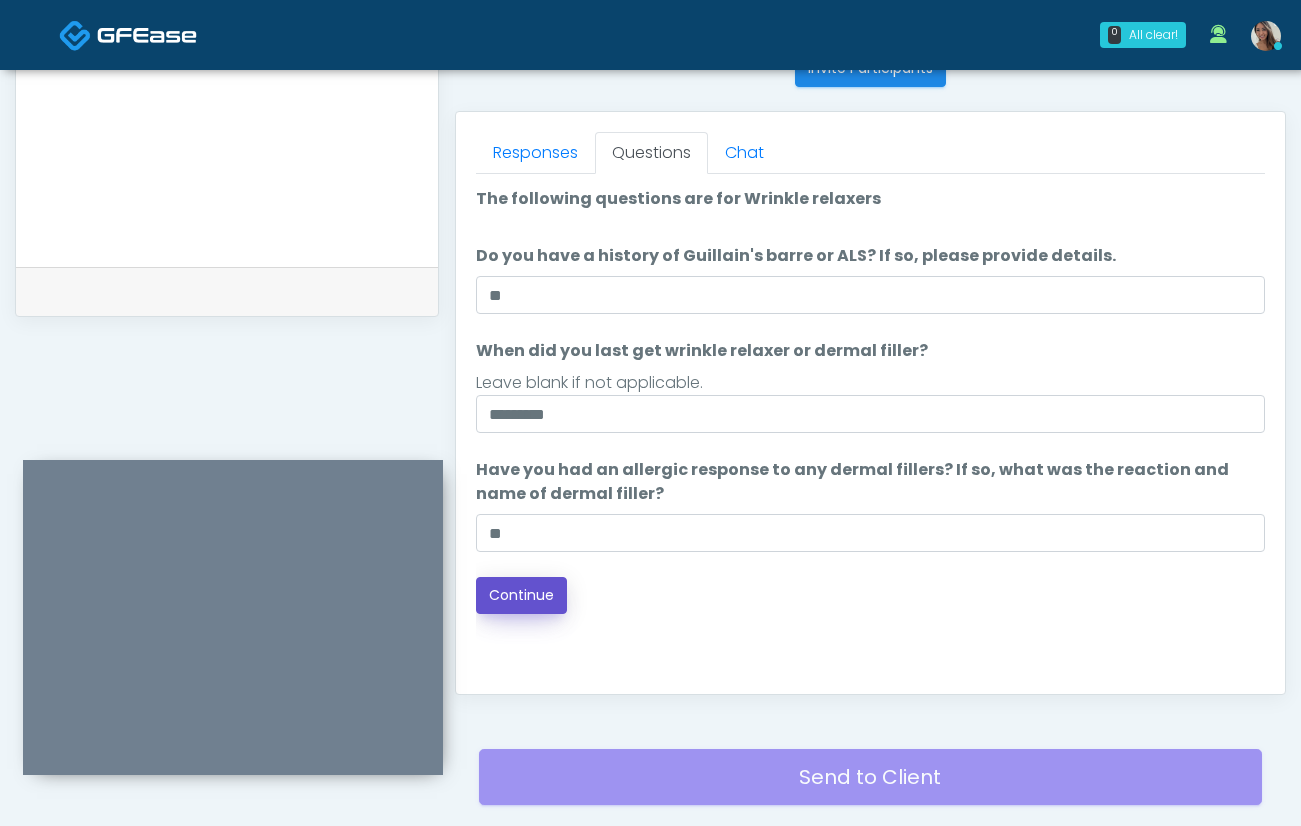 click on "Continue" at bounding box center [521, 595] 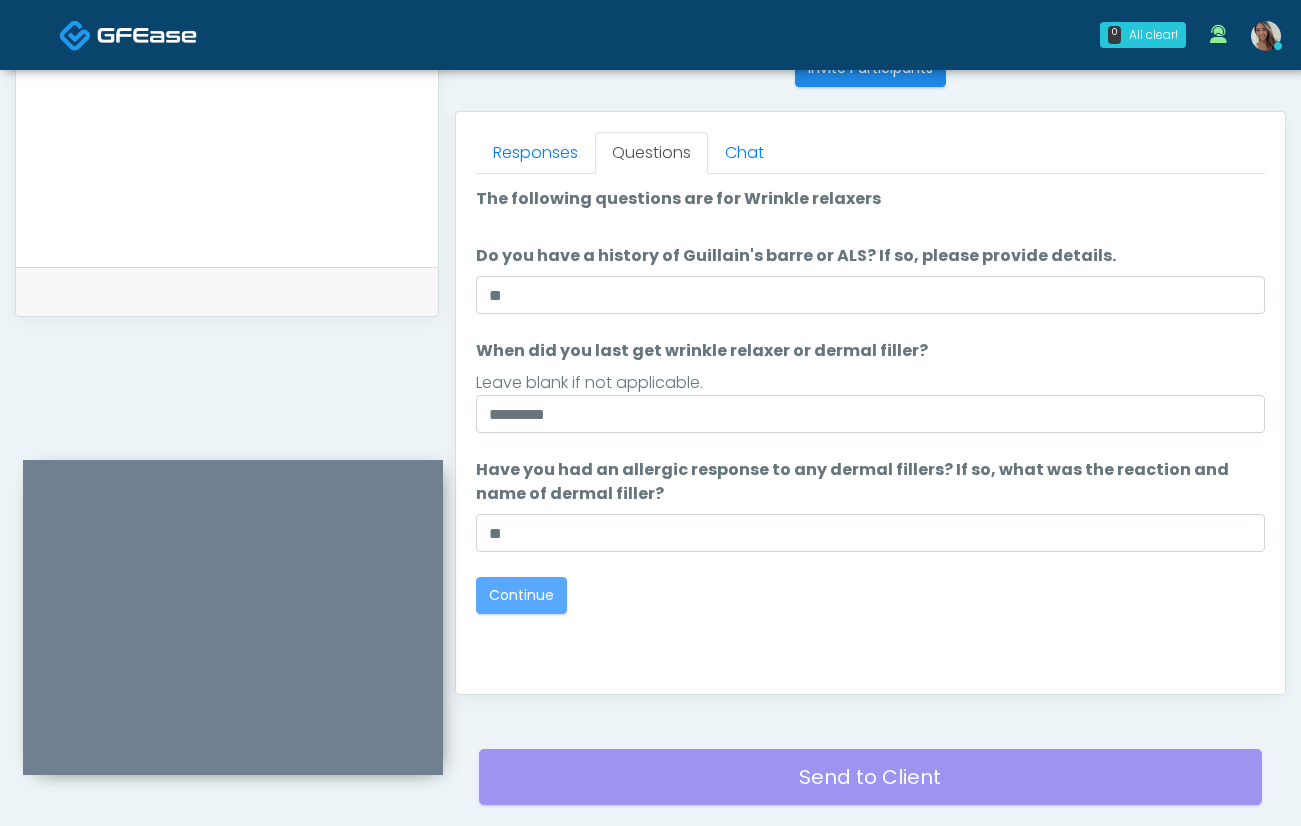 scroll, scrollTop: 969, scrollLeft: 0, axis: vertical 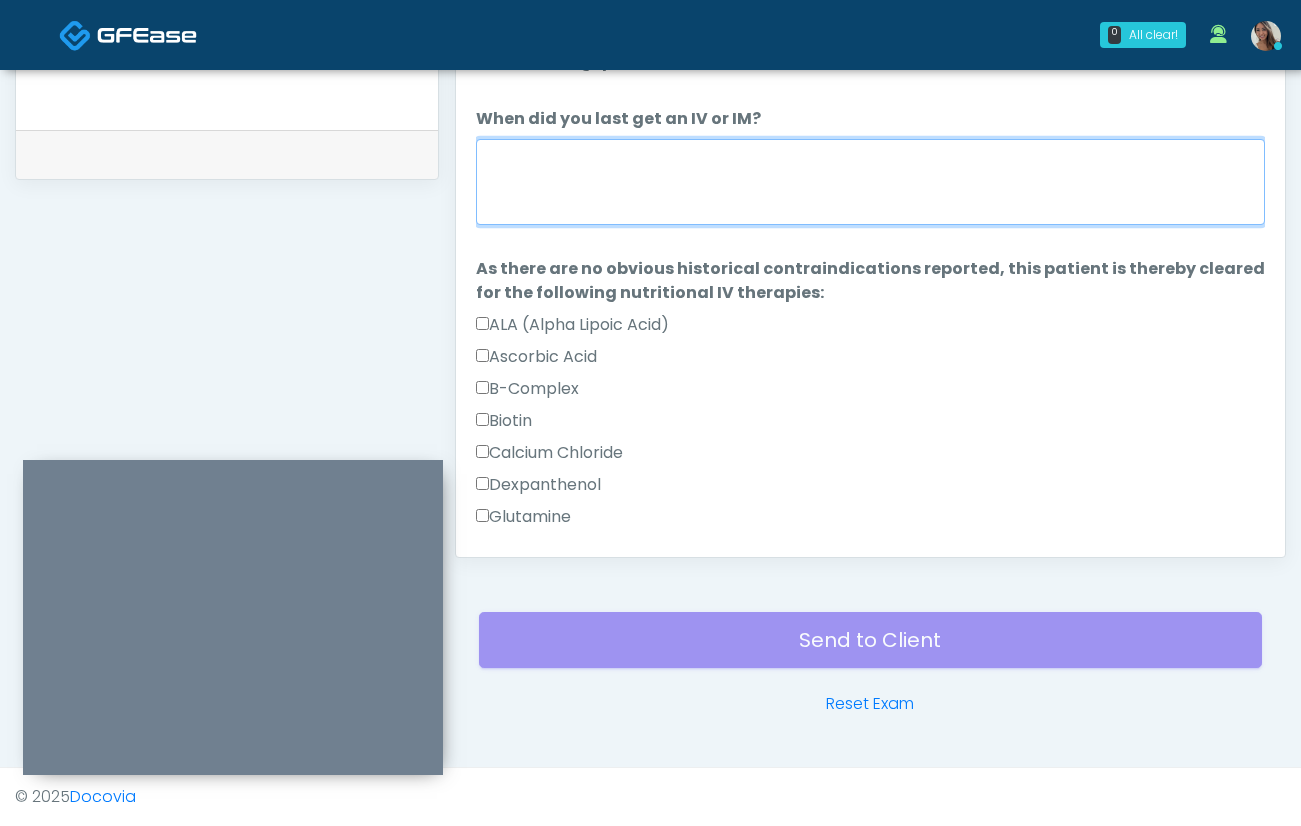 click on "When did you last get an IV or IM?" at bounding box center (870, 182) 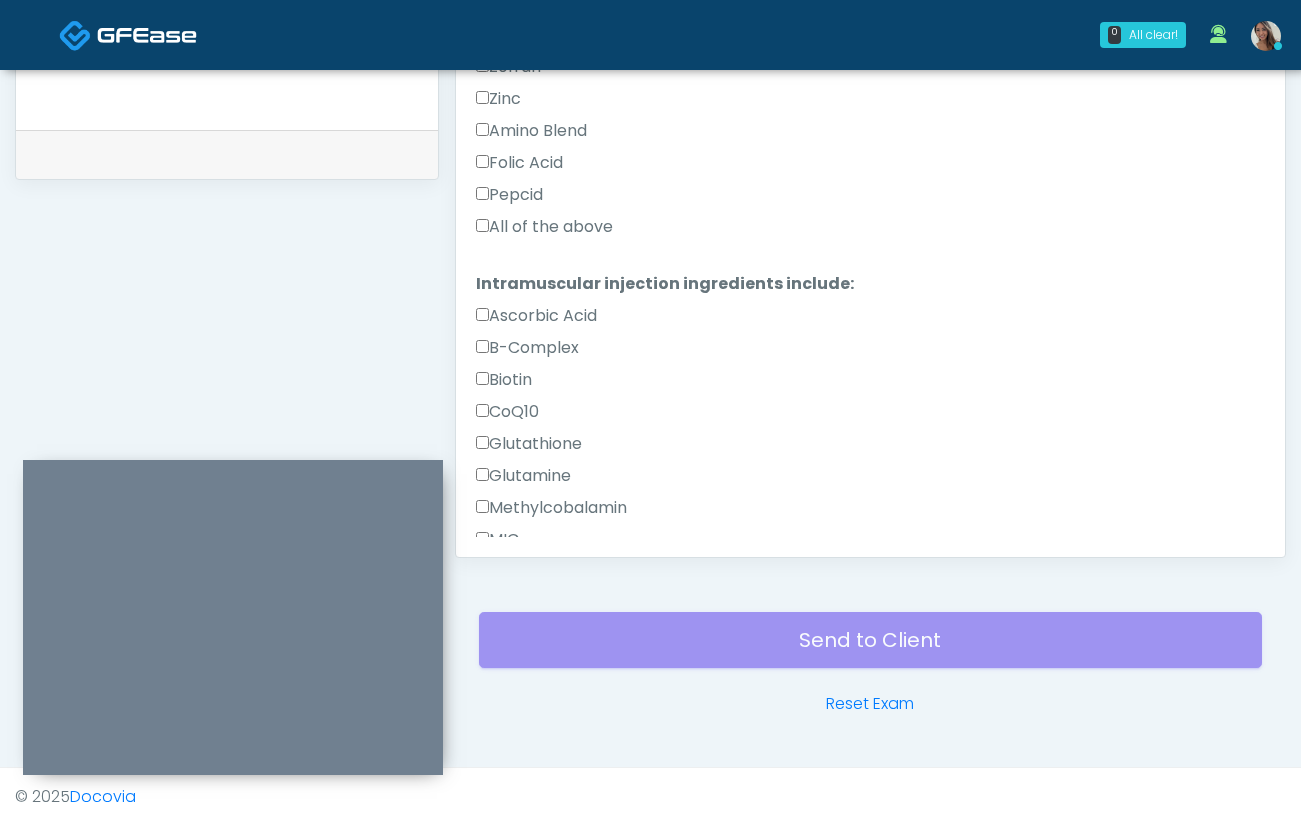 type on "**********" 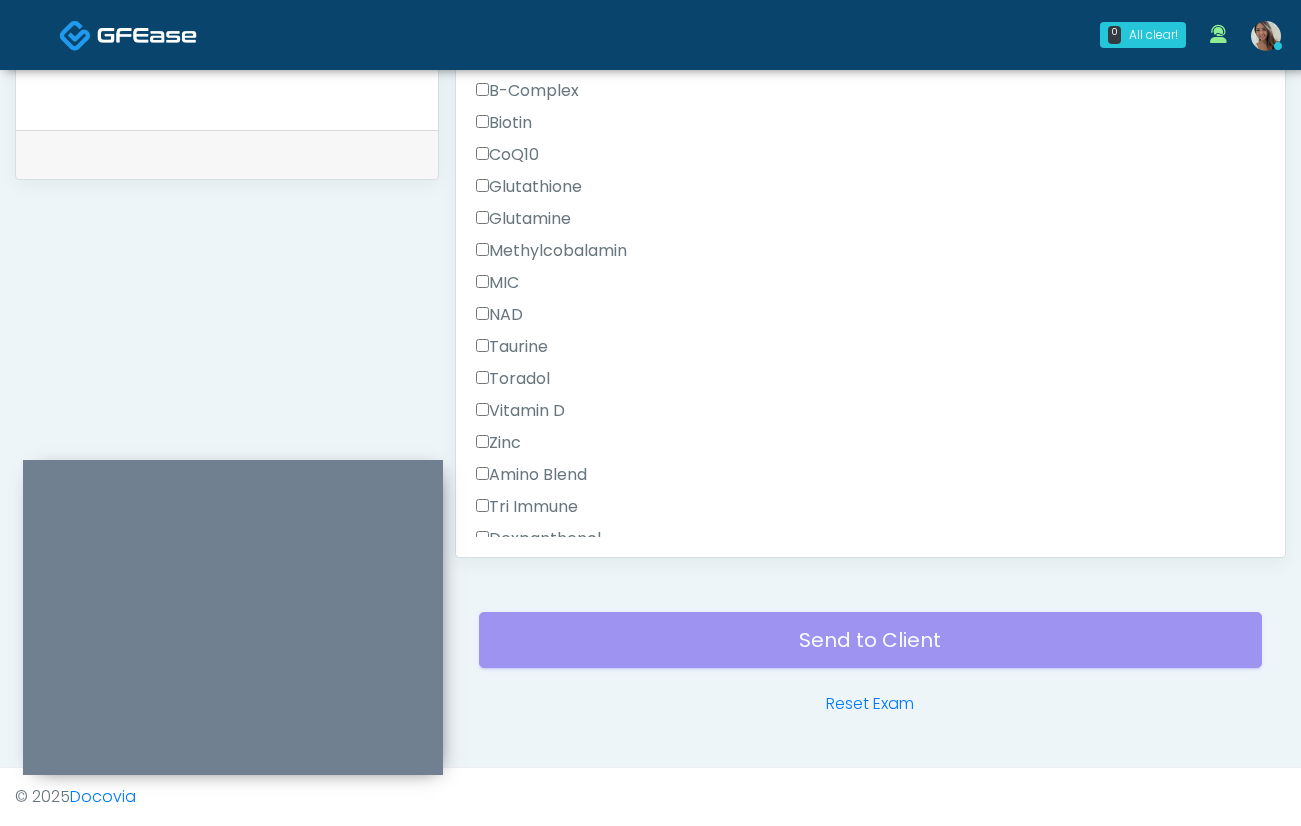 scroll, scrollTop: 1335, scrollLeft: 0, axis: vertical 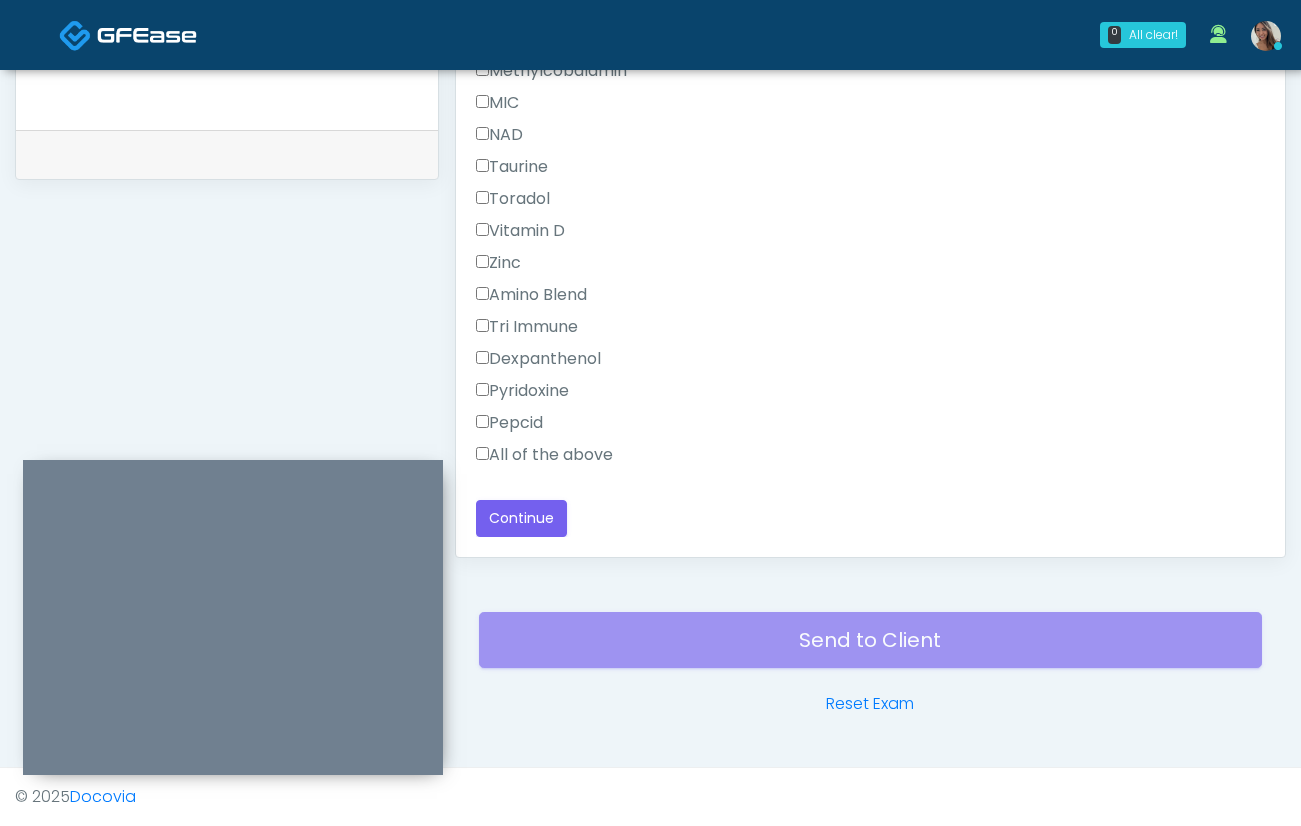 click on "All of the above" at bounding box center [544, 455] 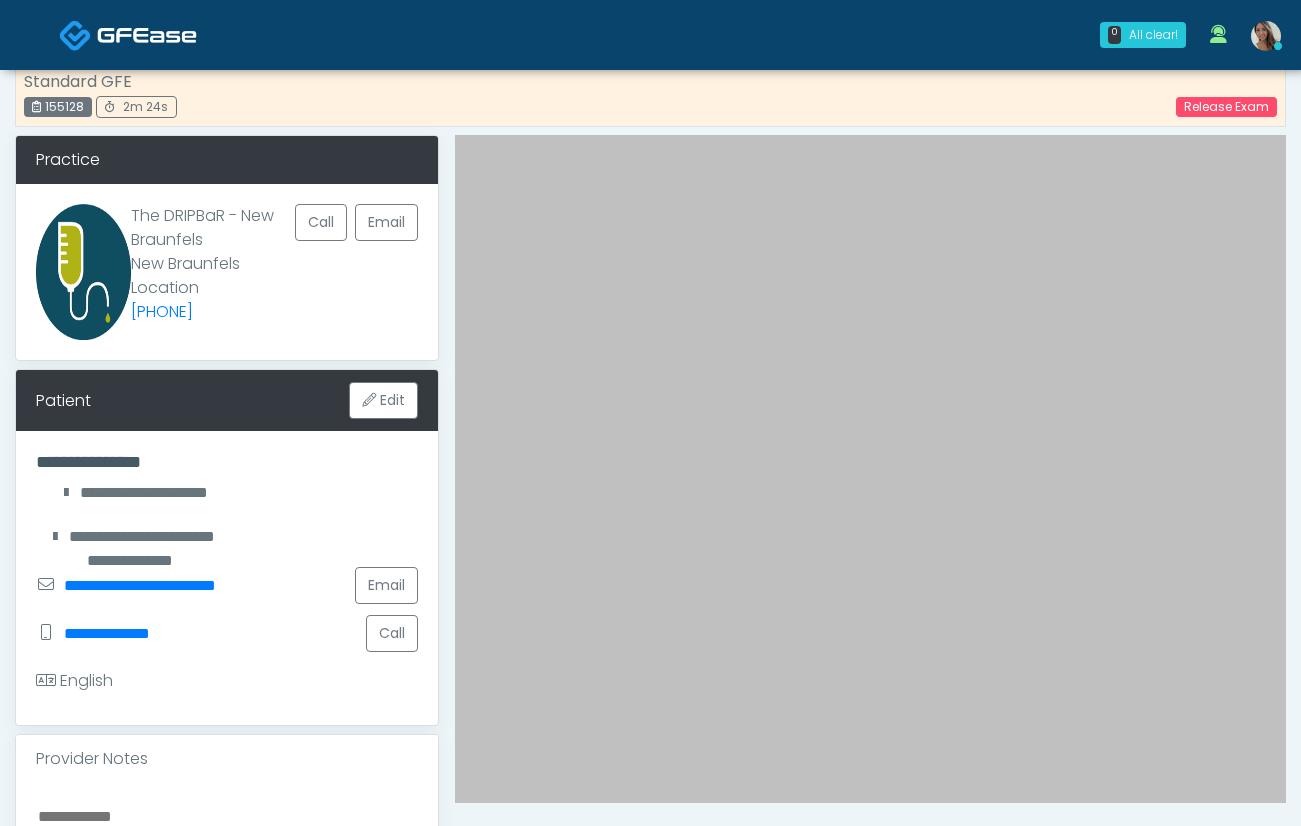 scroll, scrollTop: 26, scrollLeft: 0, axis: vertical 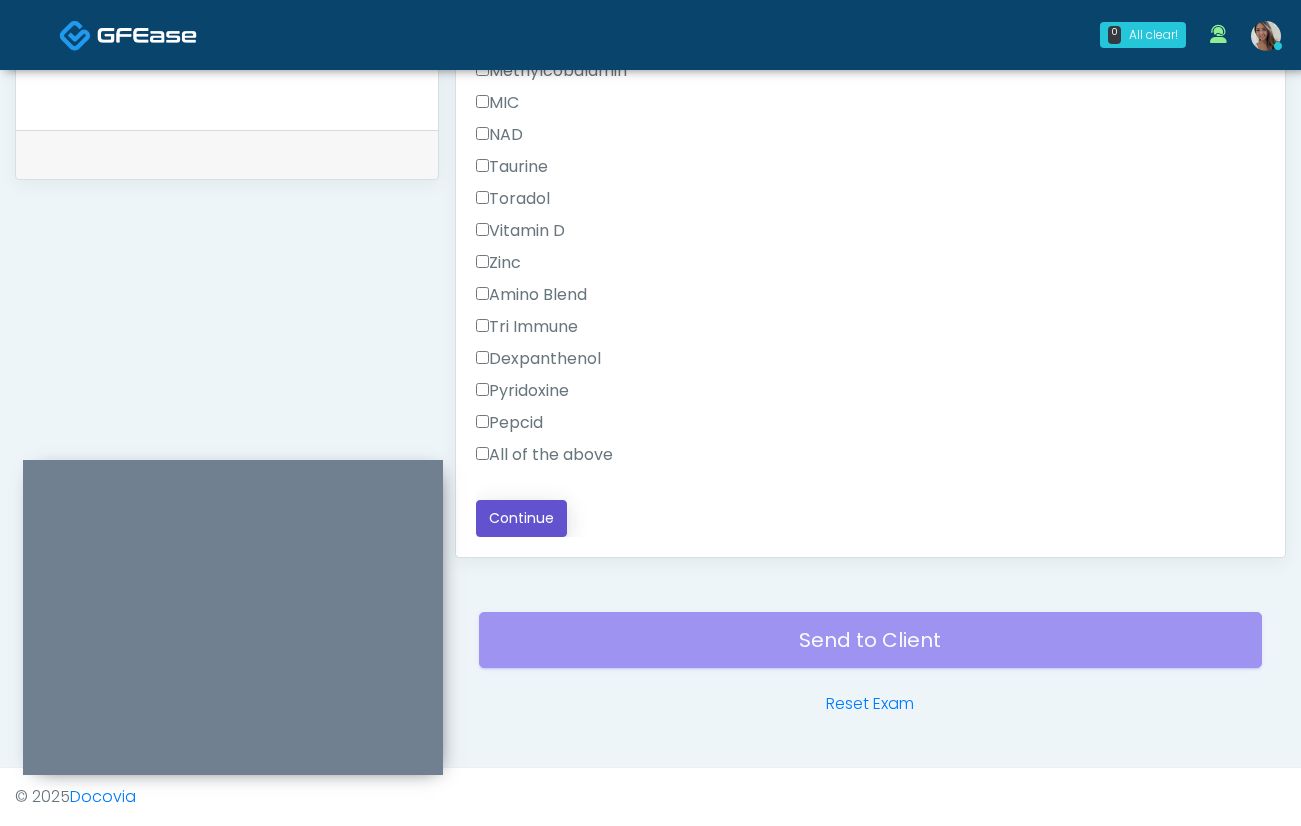 click on "Continue" at bounding box center (521, 518) 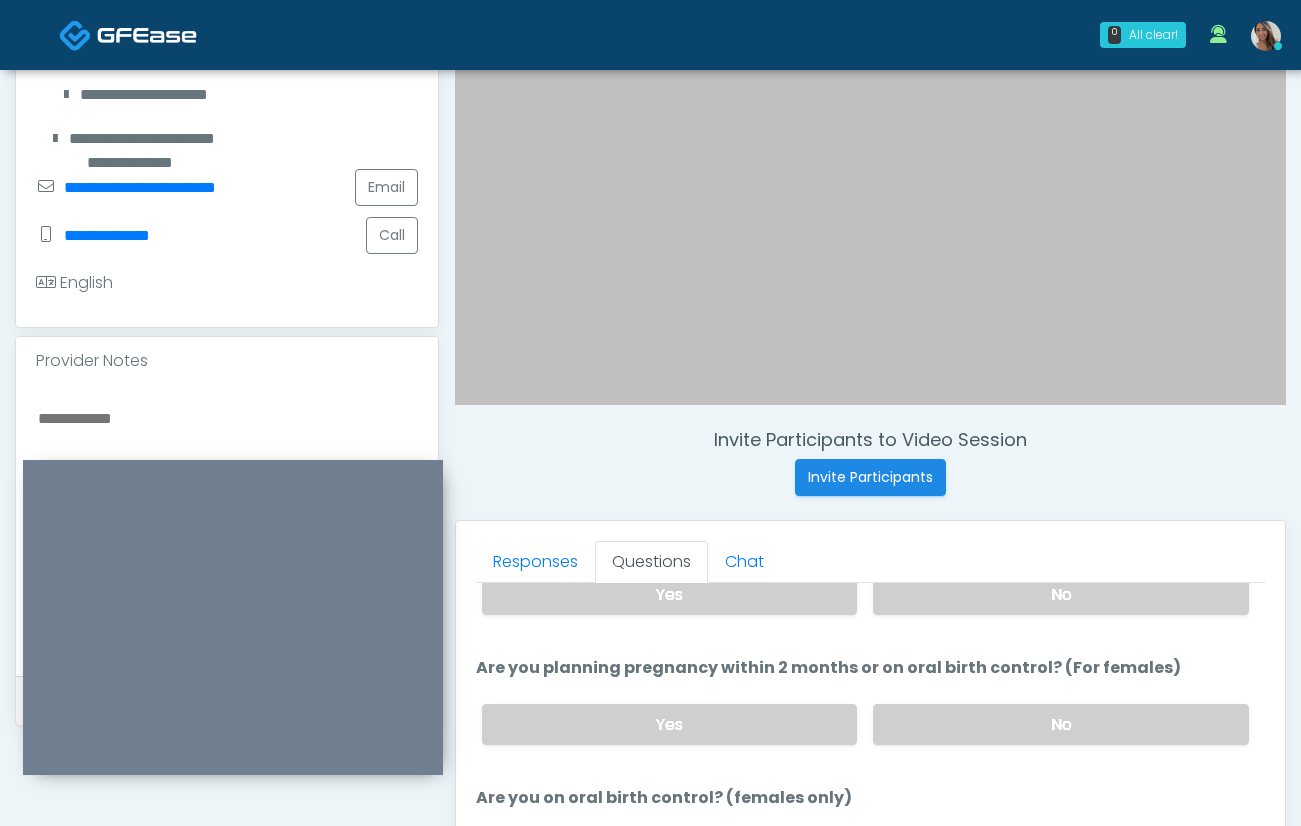 scroll, scrollTop: 969, scrollLeft: 0, axis: vertical 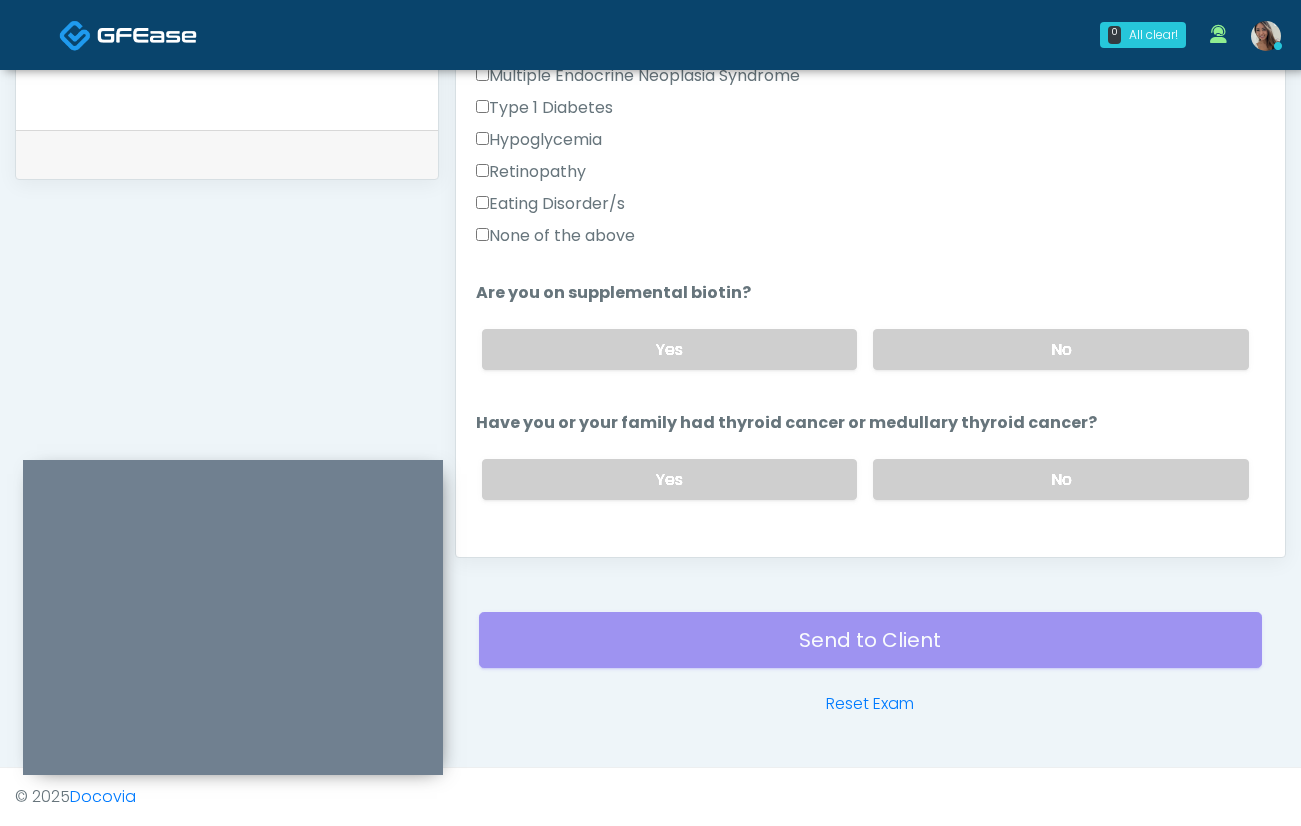 drag, startPoint x: 623, startPoint y: 236, endPoint x: 702, endPoint y: 255, distance: 81.25269 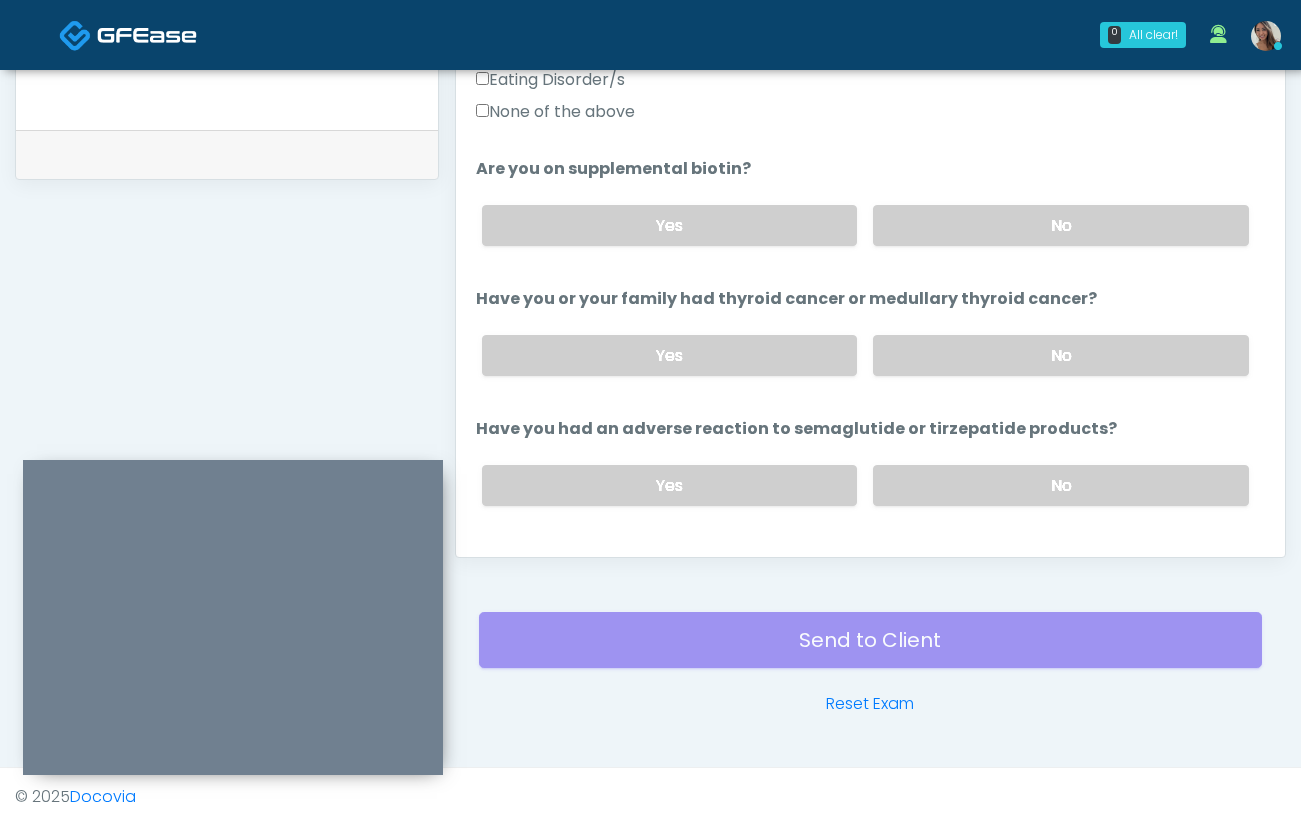 scroll, scrollTop: 844, scrollLeft: 0, axis: vertical 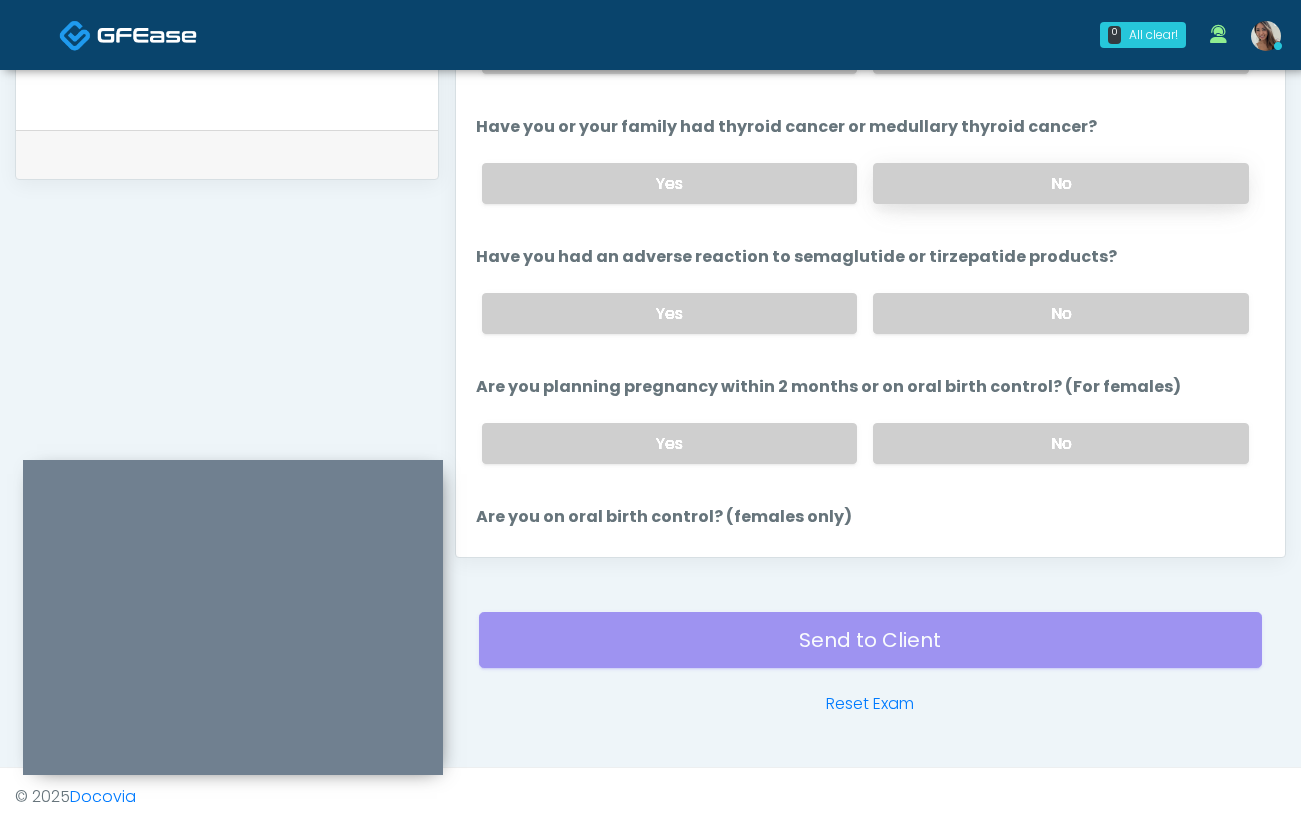 click on "No" at bounding box center [1061, 183] 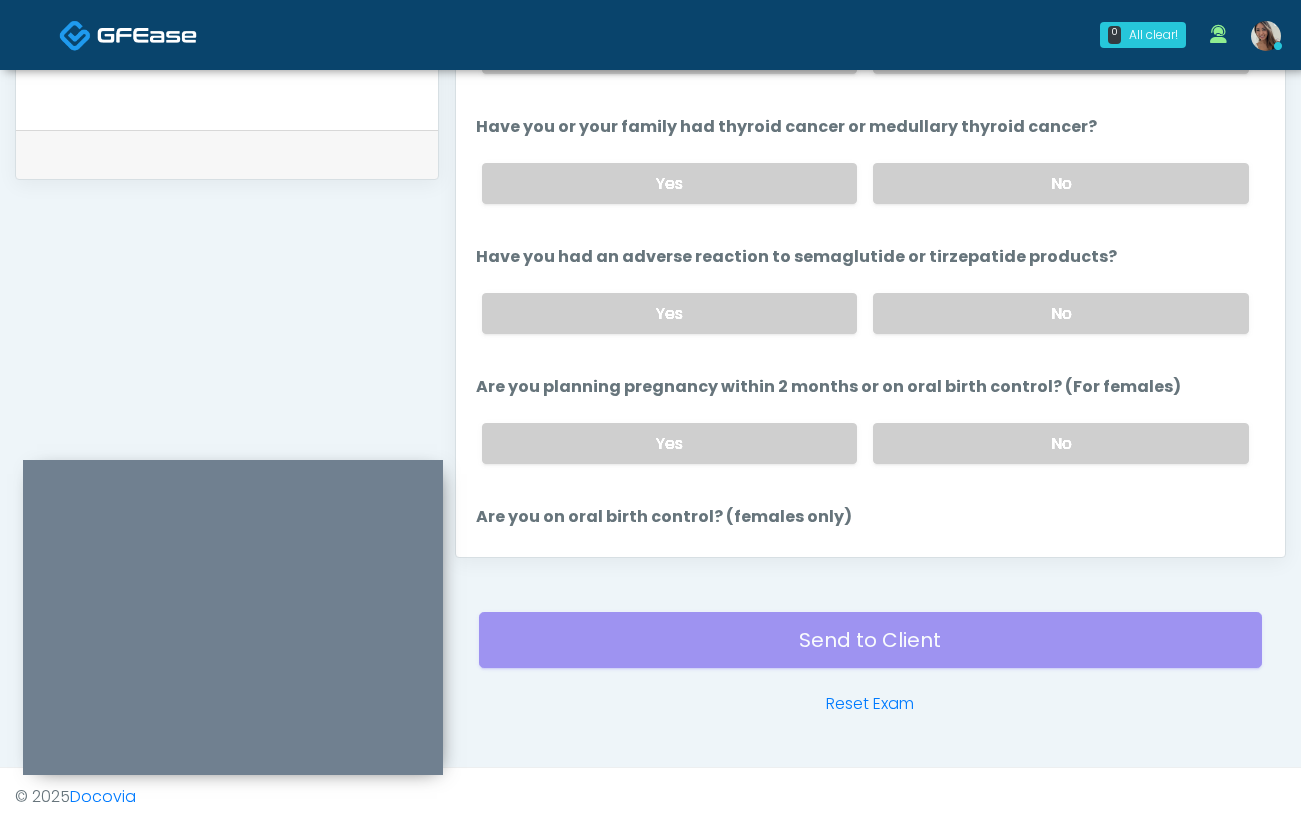 click on "No" at bounding box center (1061, 313) 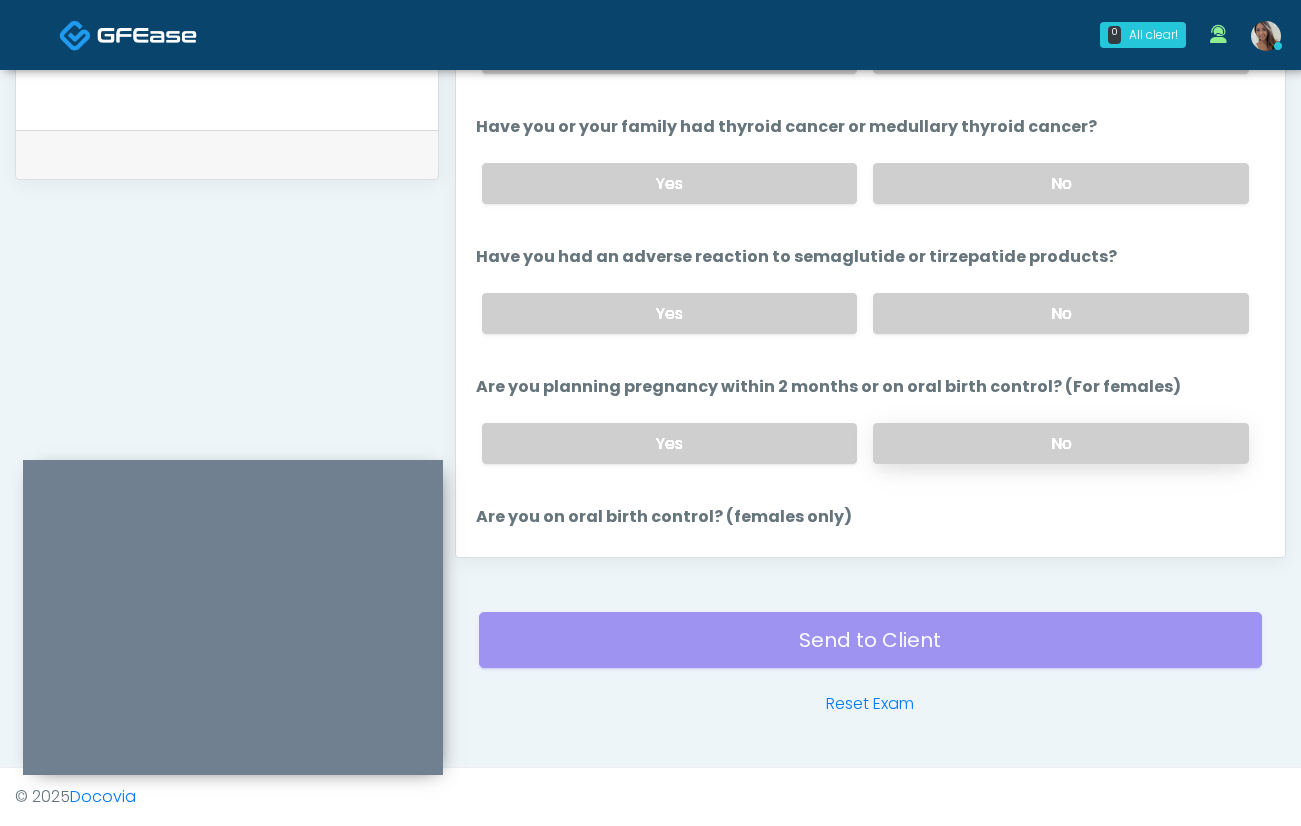 click on "No" at bounding box center (1061, 443) 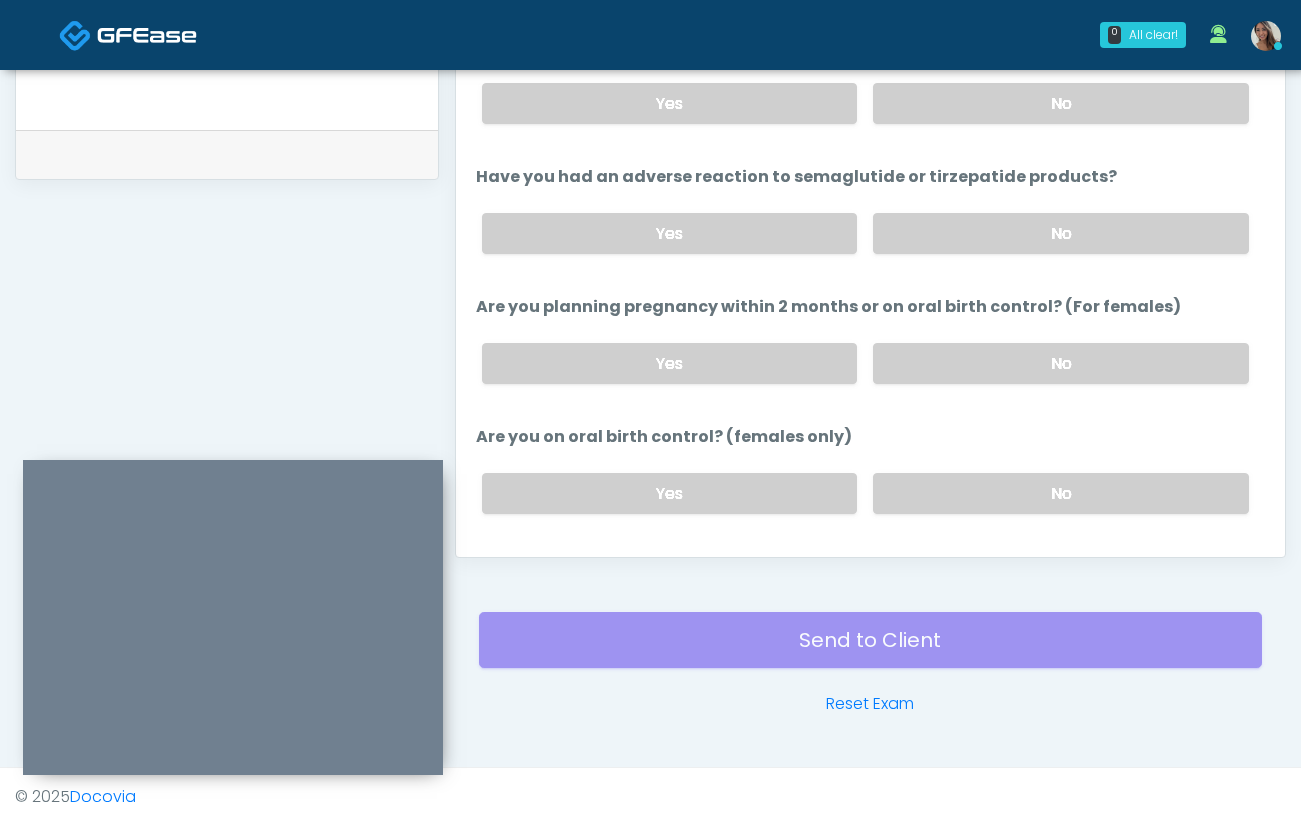 scroll, scrollTop: 1109, scrollLeft: 0, axis: vertical 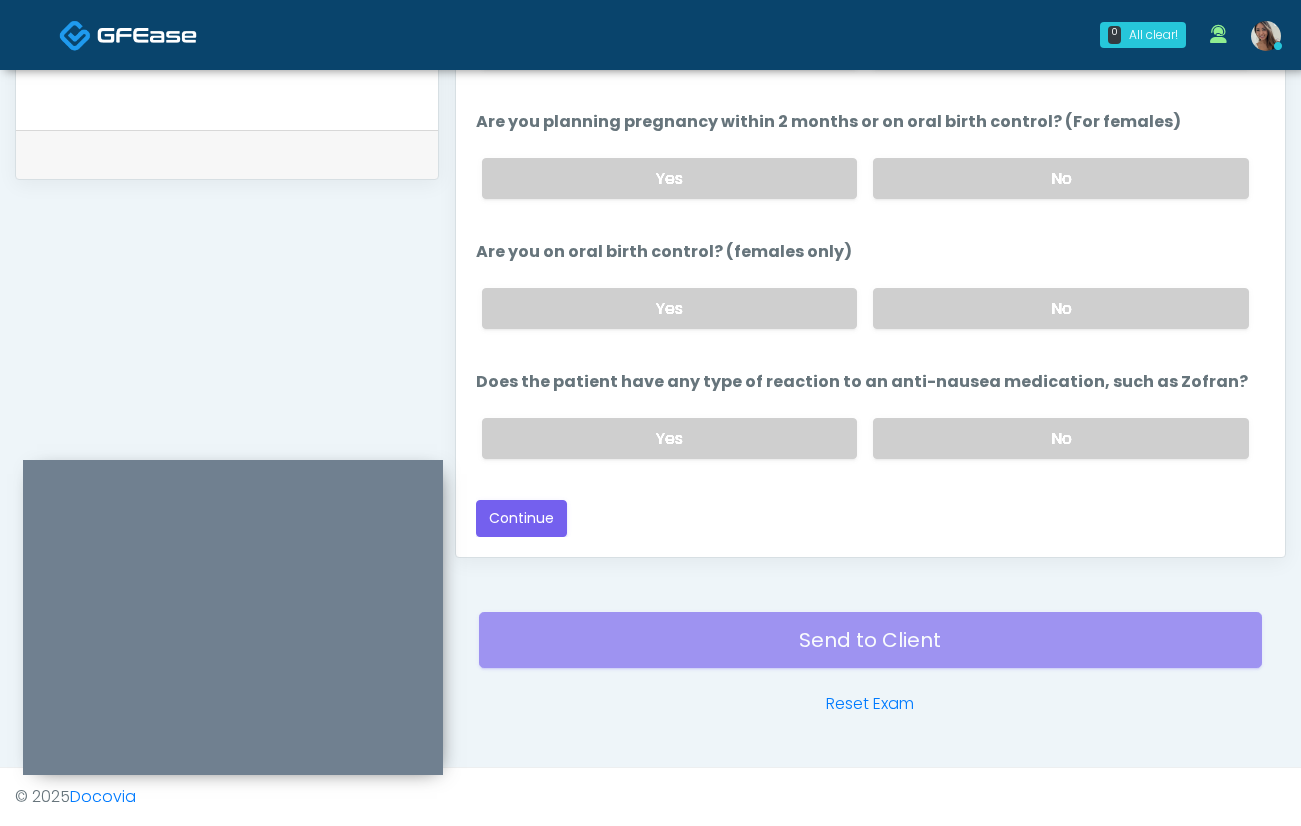 click on "Yes
No" at bounding box center [865, 308] 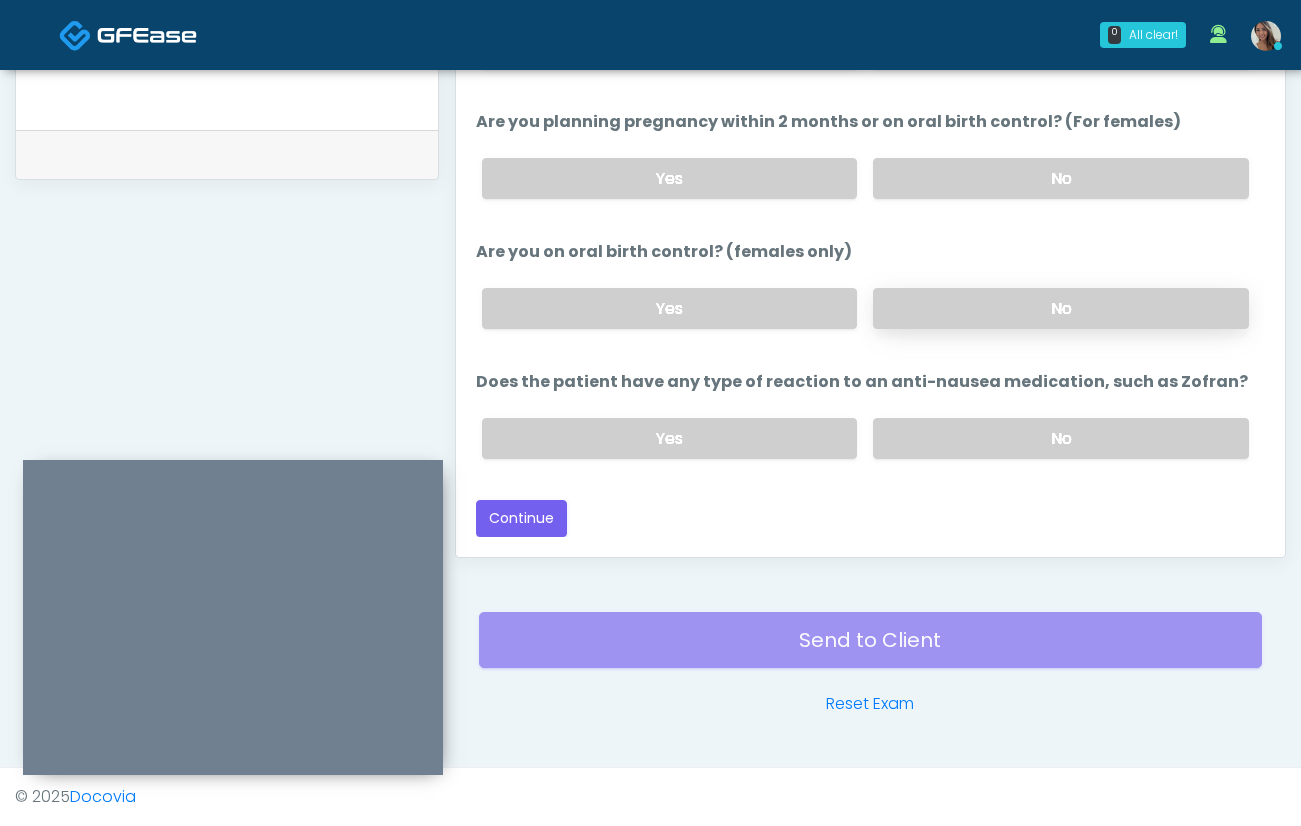 click on "No" at bounding box center (1061, 308) 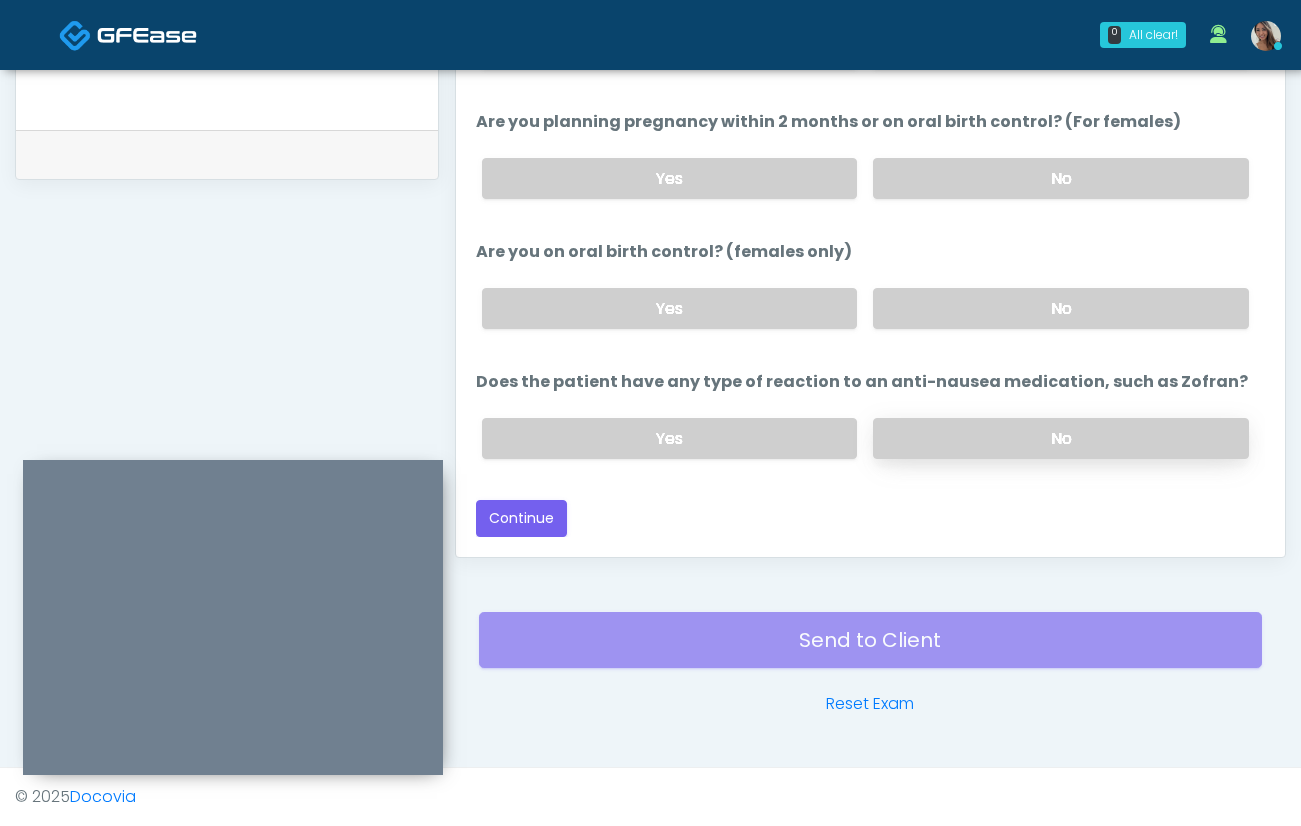 click on "No" at bounding box center [1061, 438] 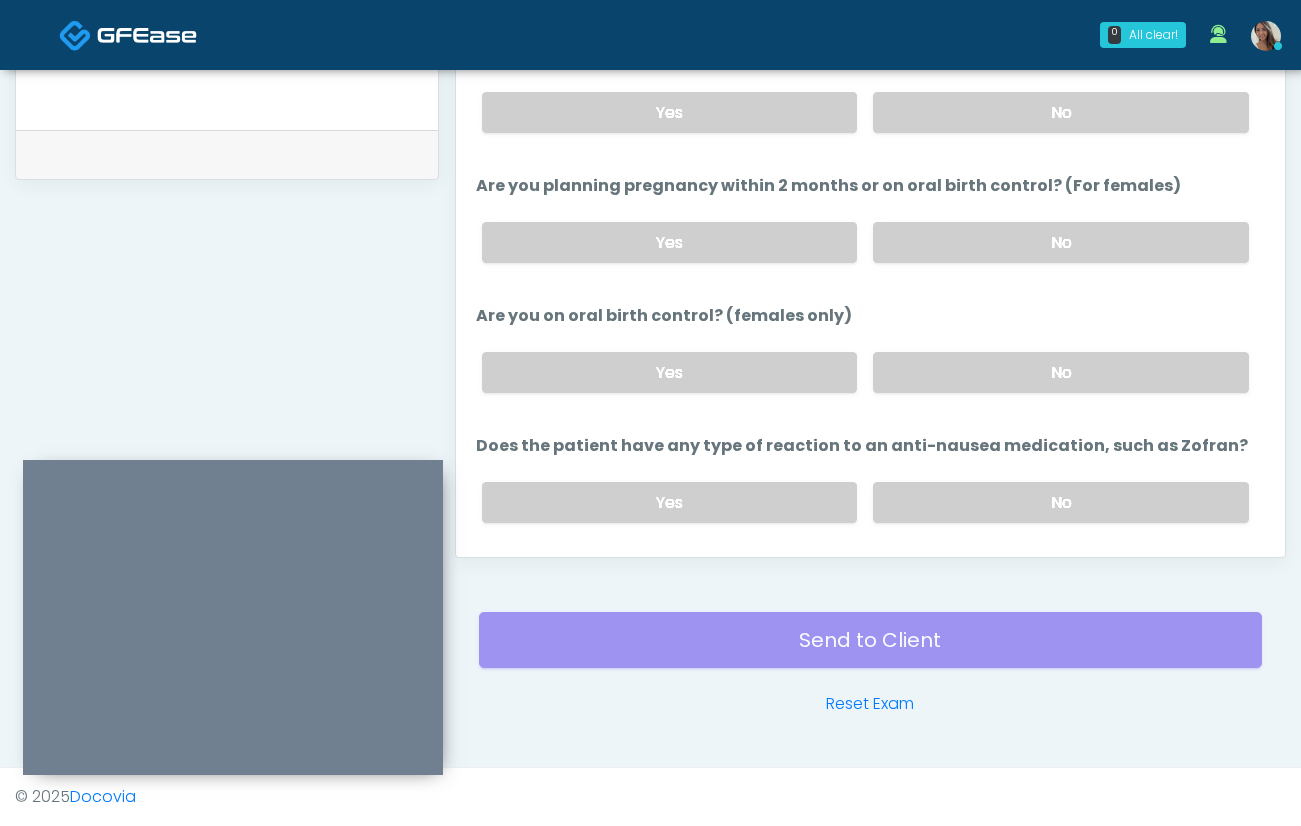 scroll, scrollTop: 1044, scrollLeft: 0, axis: vertical 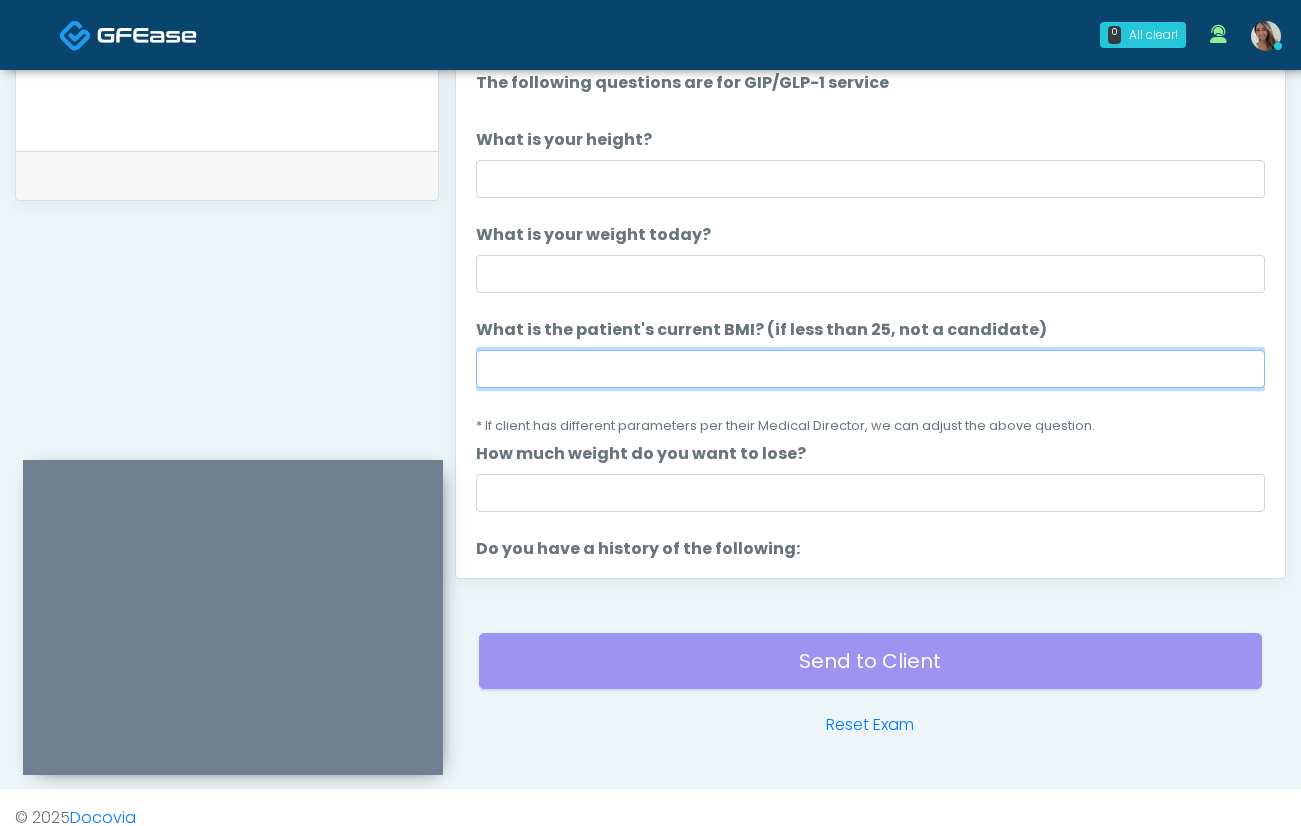 drag, startPoint x: 574, startPoint y: 373, endPoint x: 574, endPoint y: 362, distance: 11 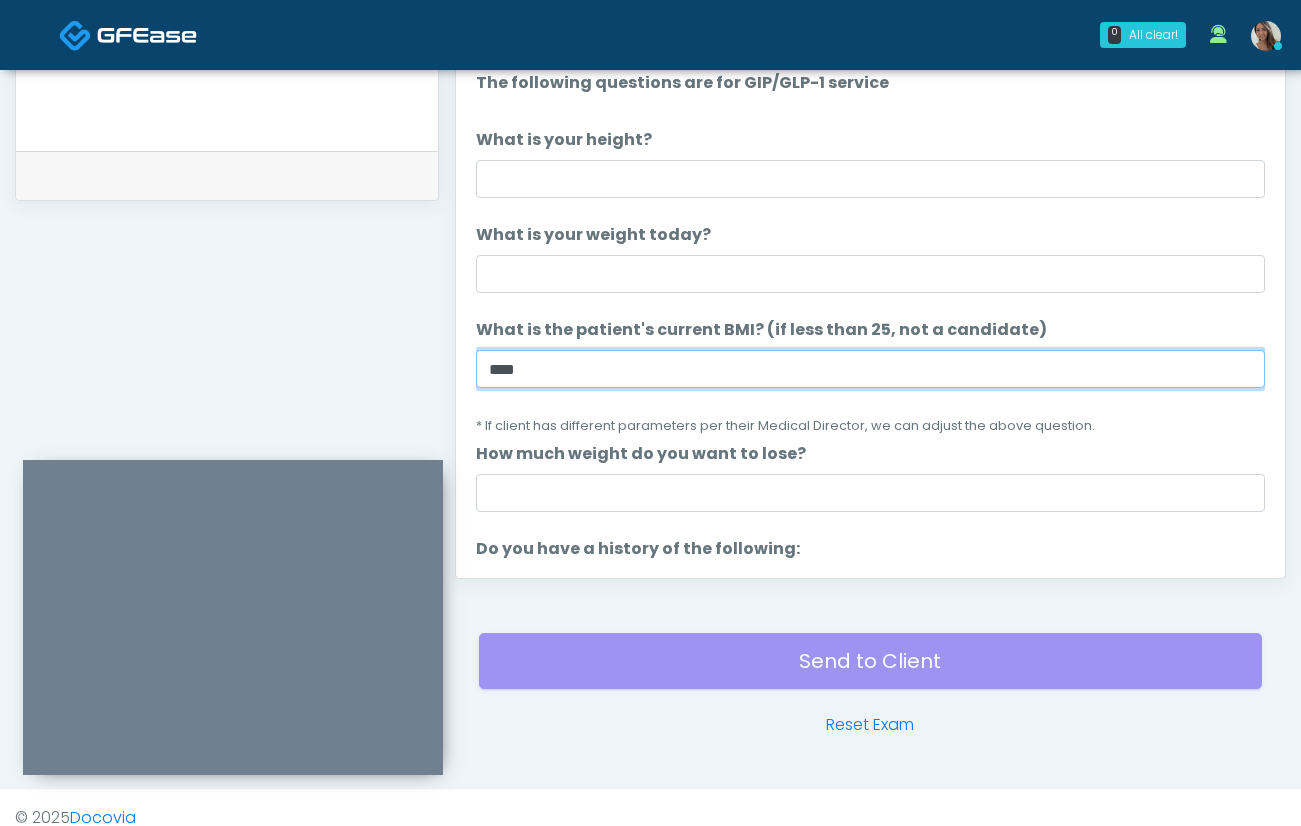 type on "****" 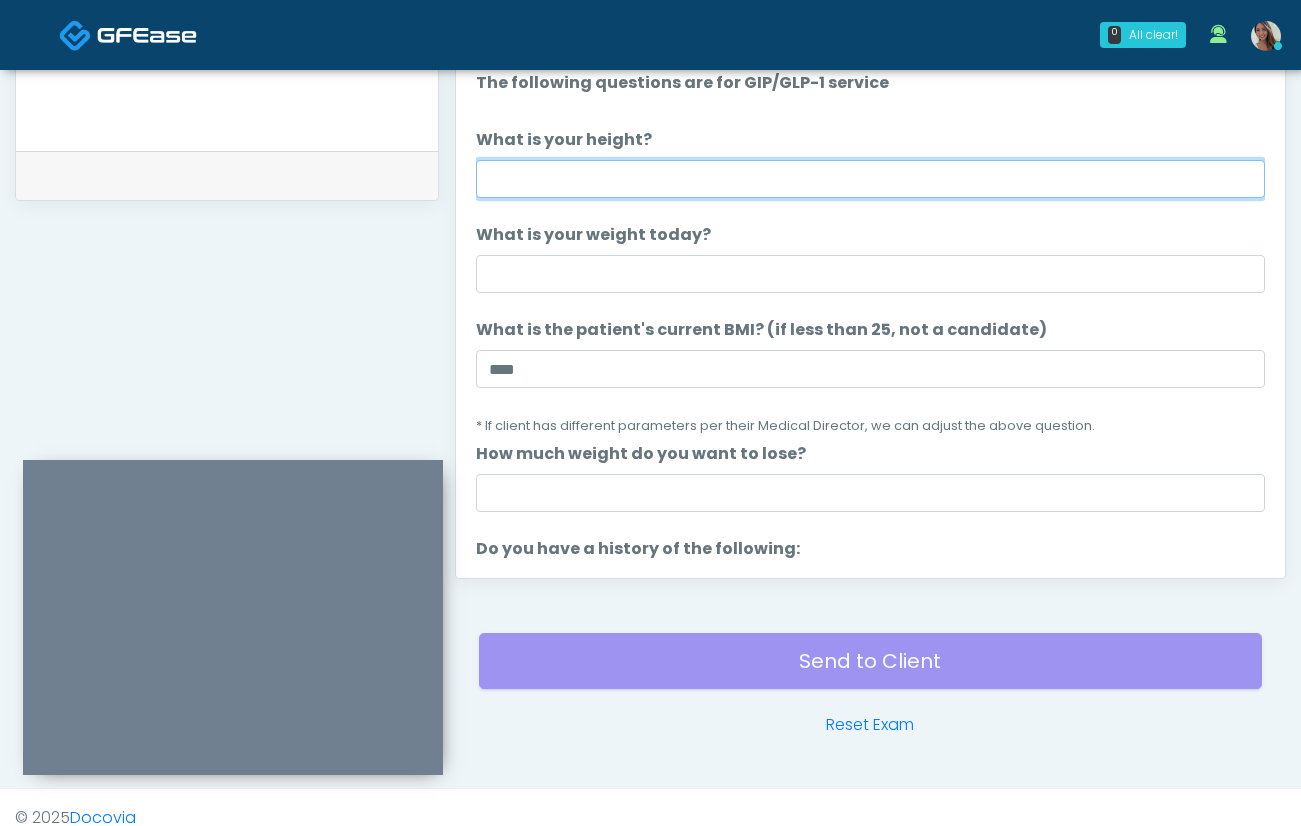 click on "What is your height?" at bounding box center [870, 179] 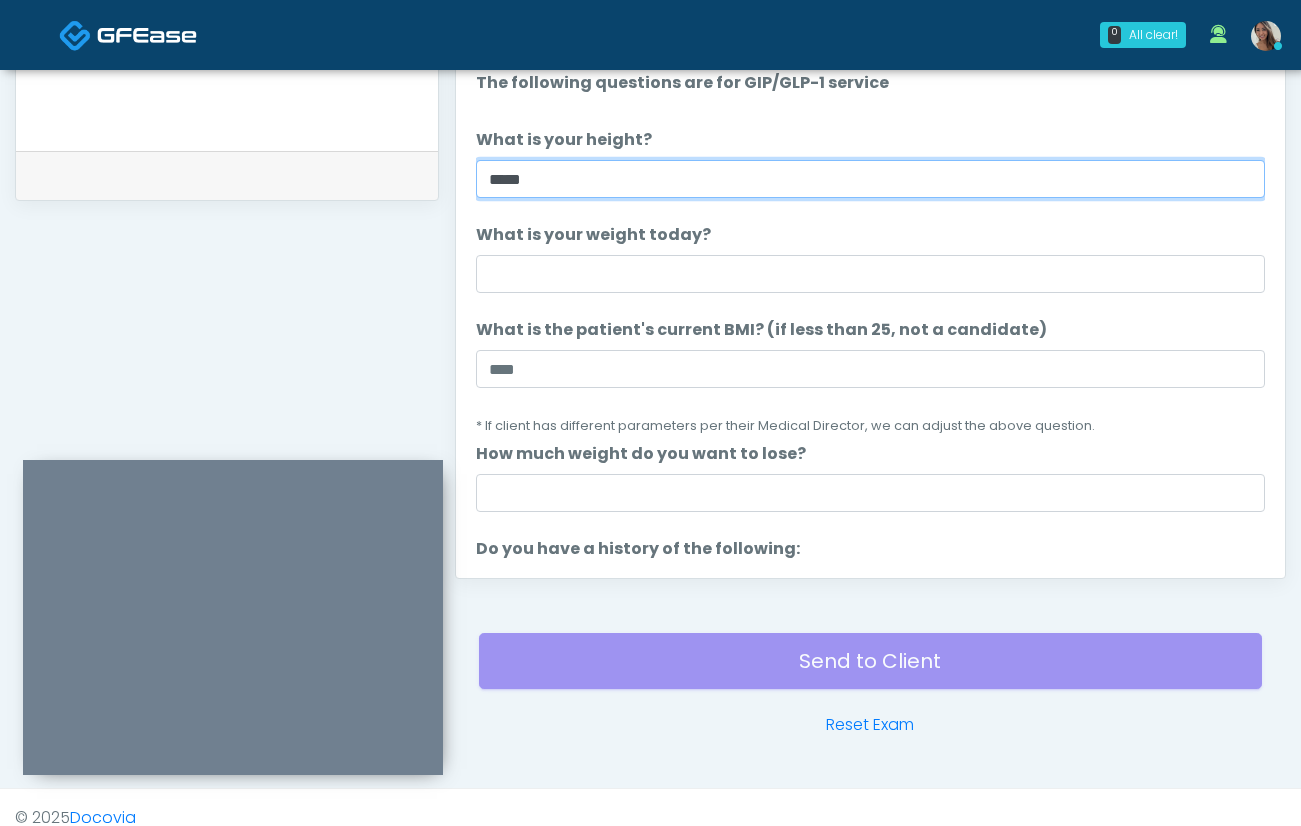 type on "*****" 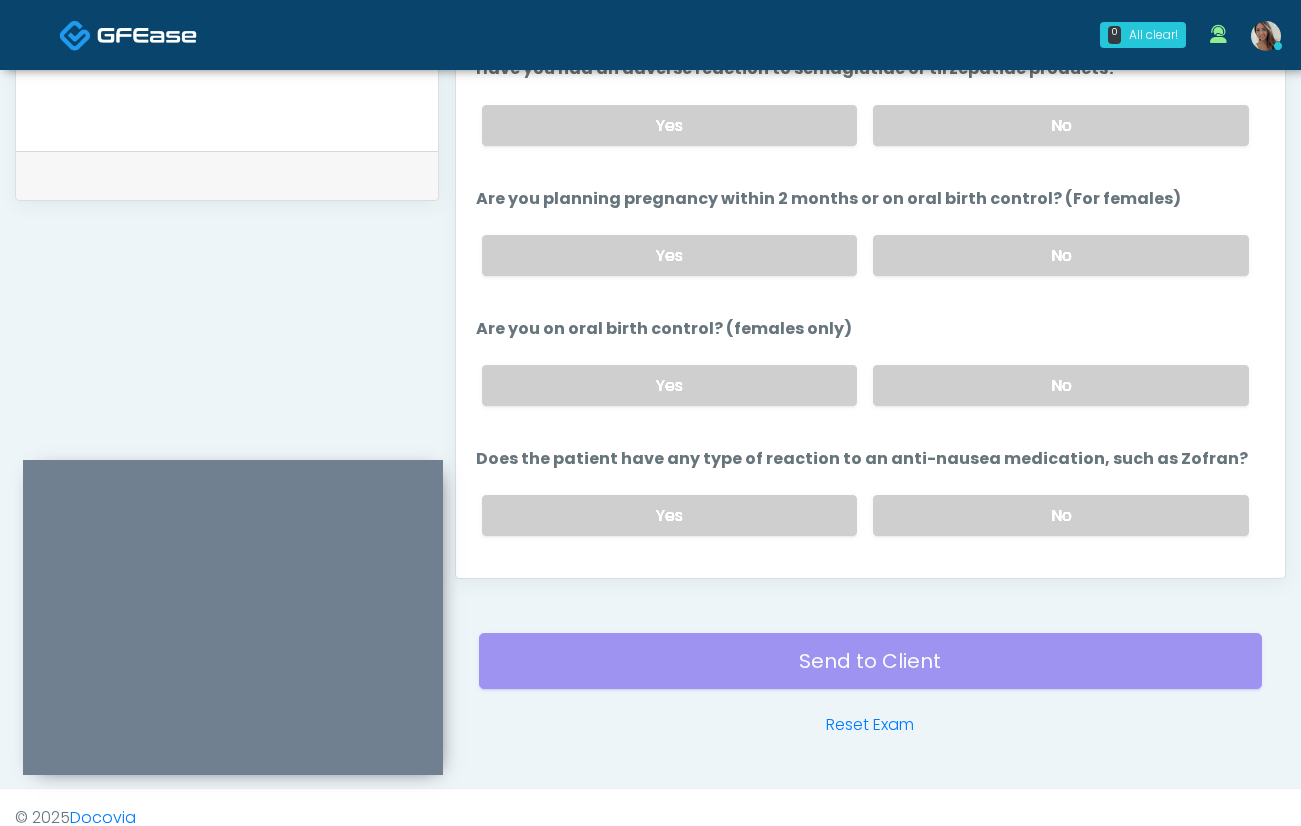 scroll, scrollTop: 1109, scrollLeft: 0, axis: vertical 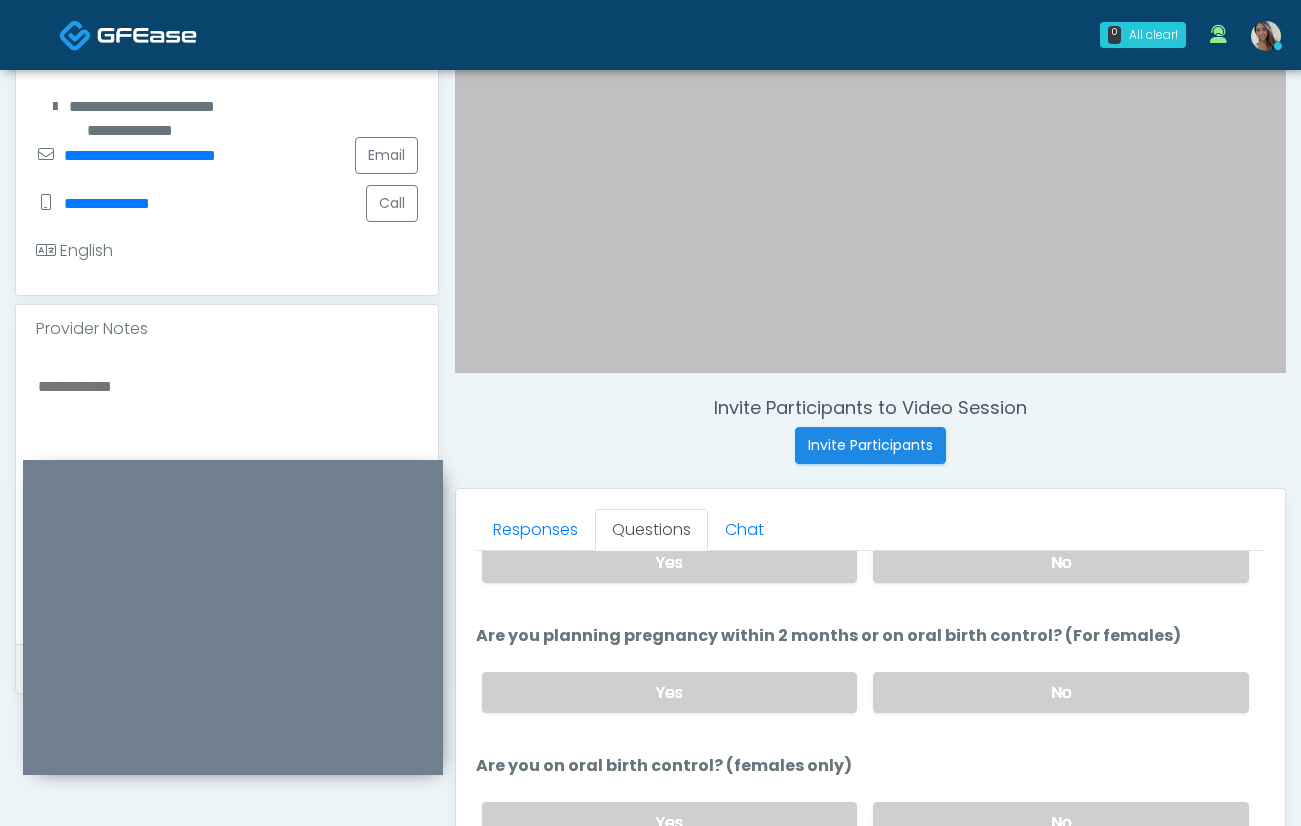 type on "***" 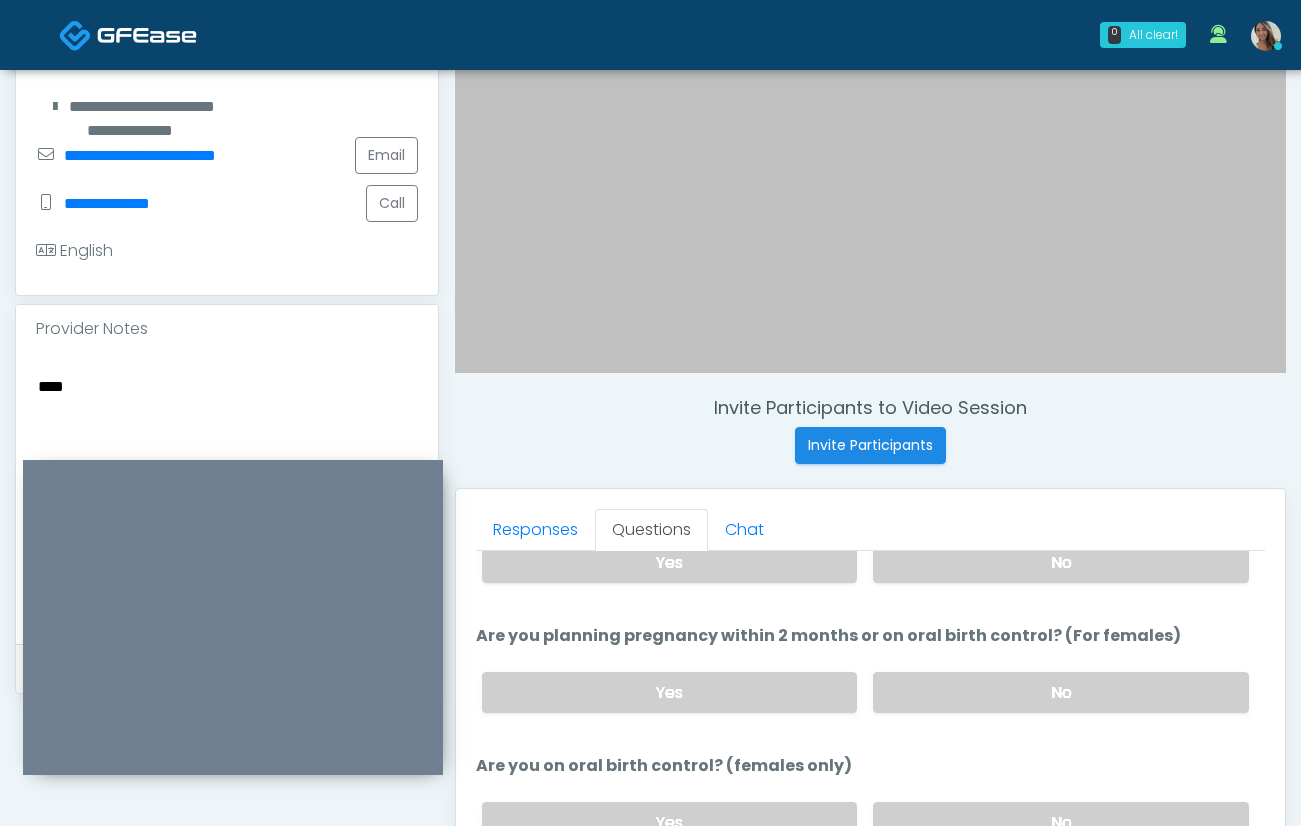 paste on "*****" 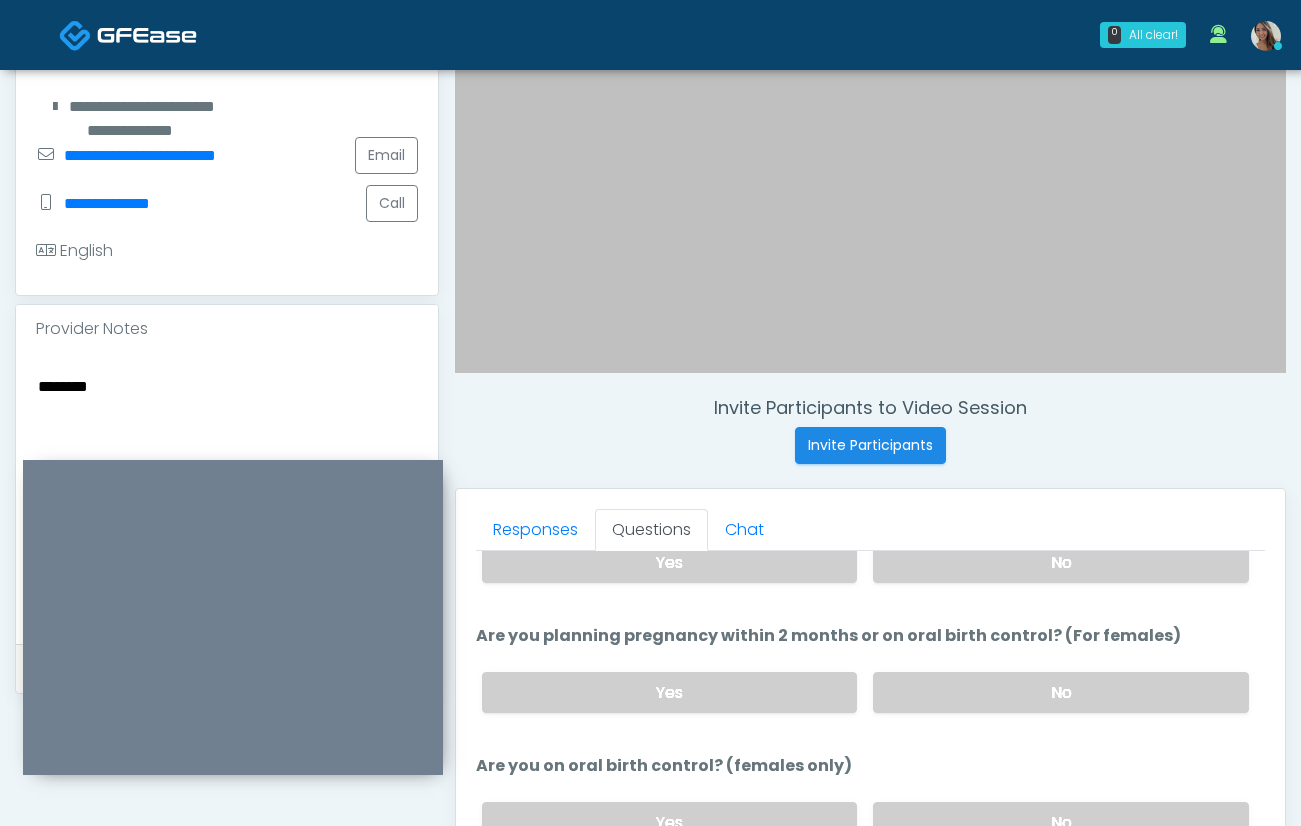 type on "********" 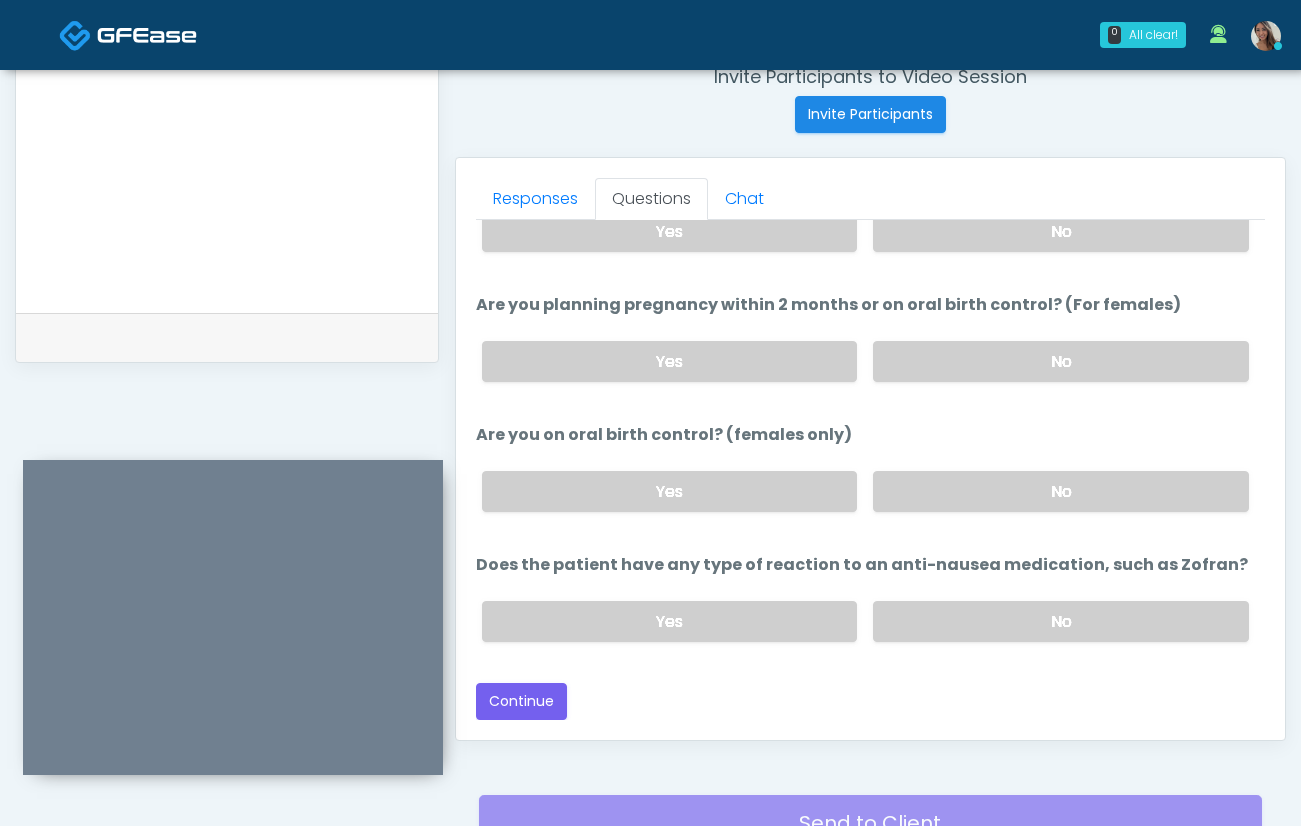 scroll, scrollTop: 969, scrollLeft: 0, axis: vertical 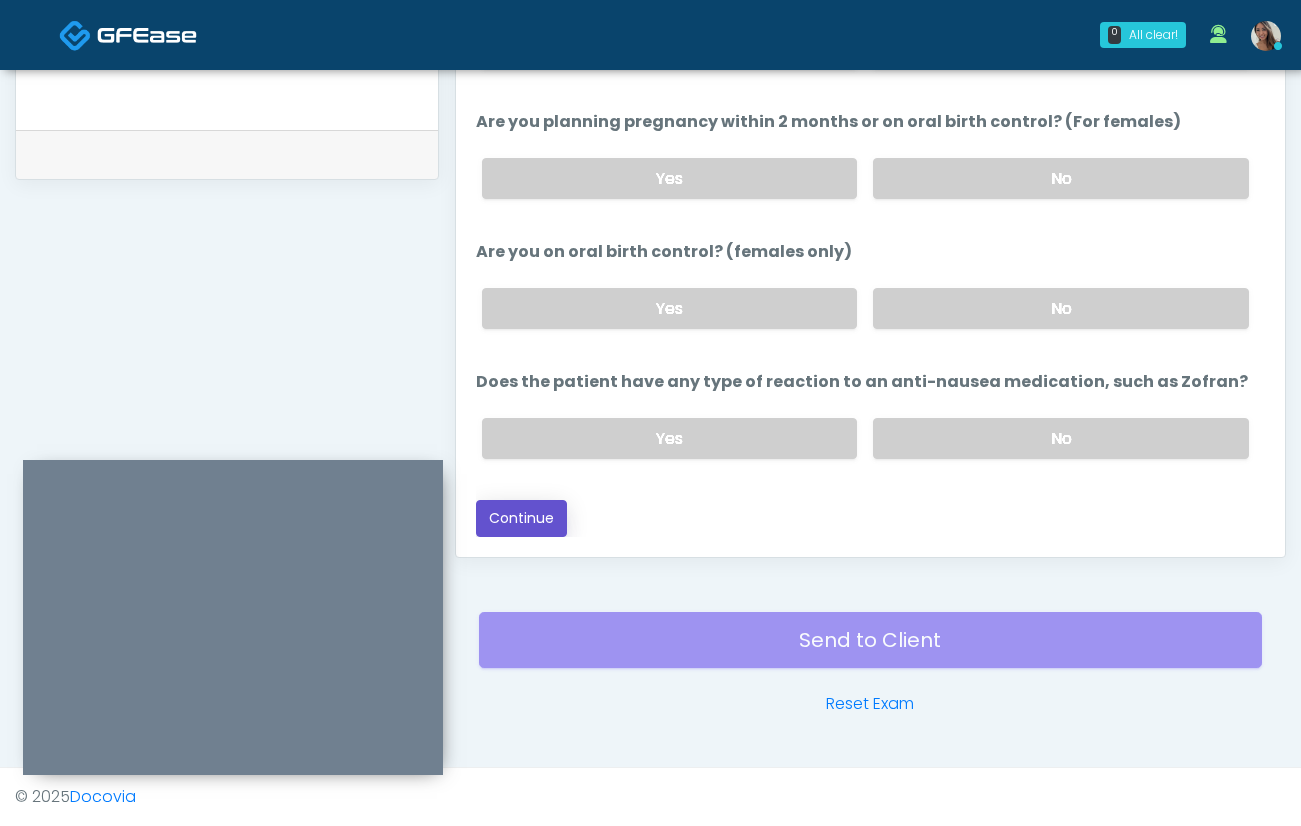 click on "Continue" at bounding box center (521, 518) 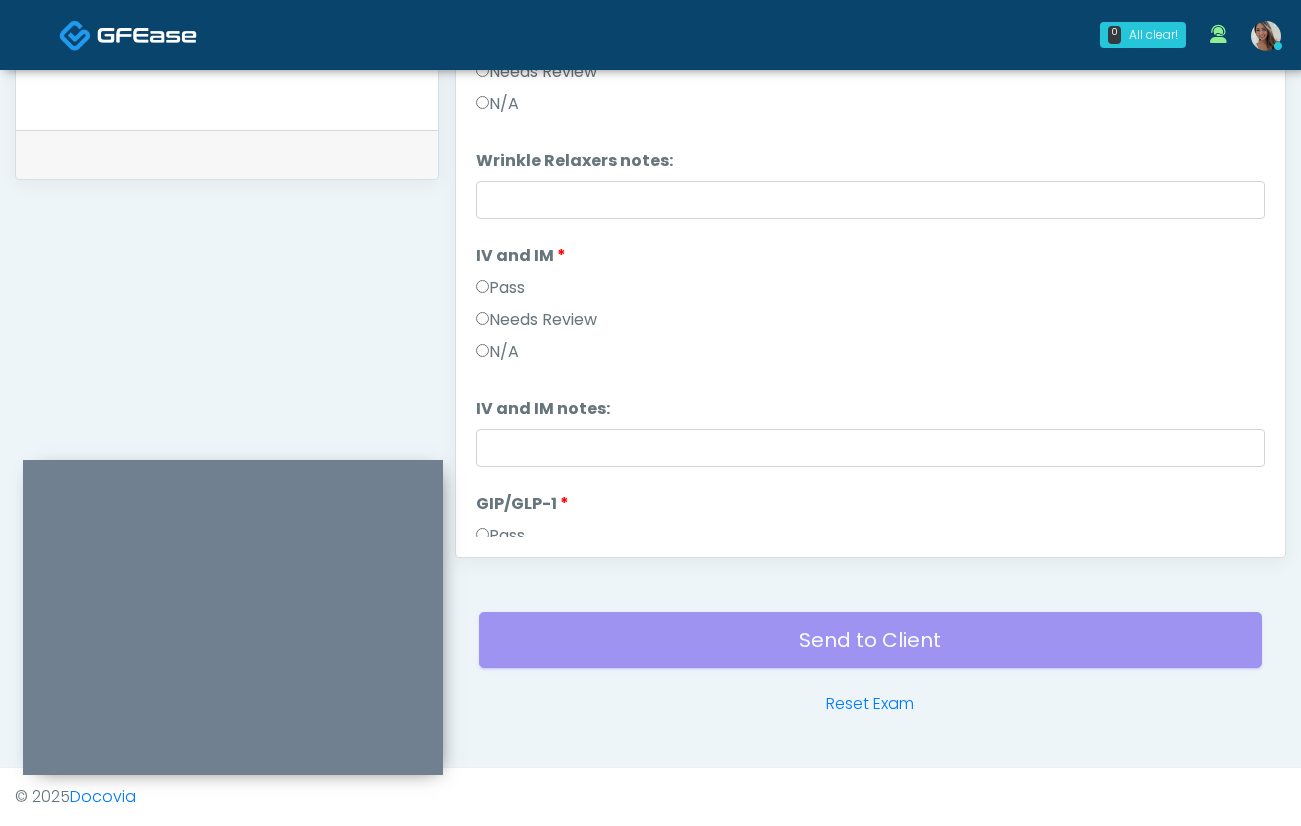 scroll, scrollTop: 0, scrollLeft: 0, axis: both 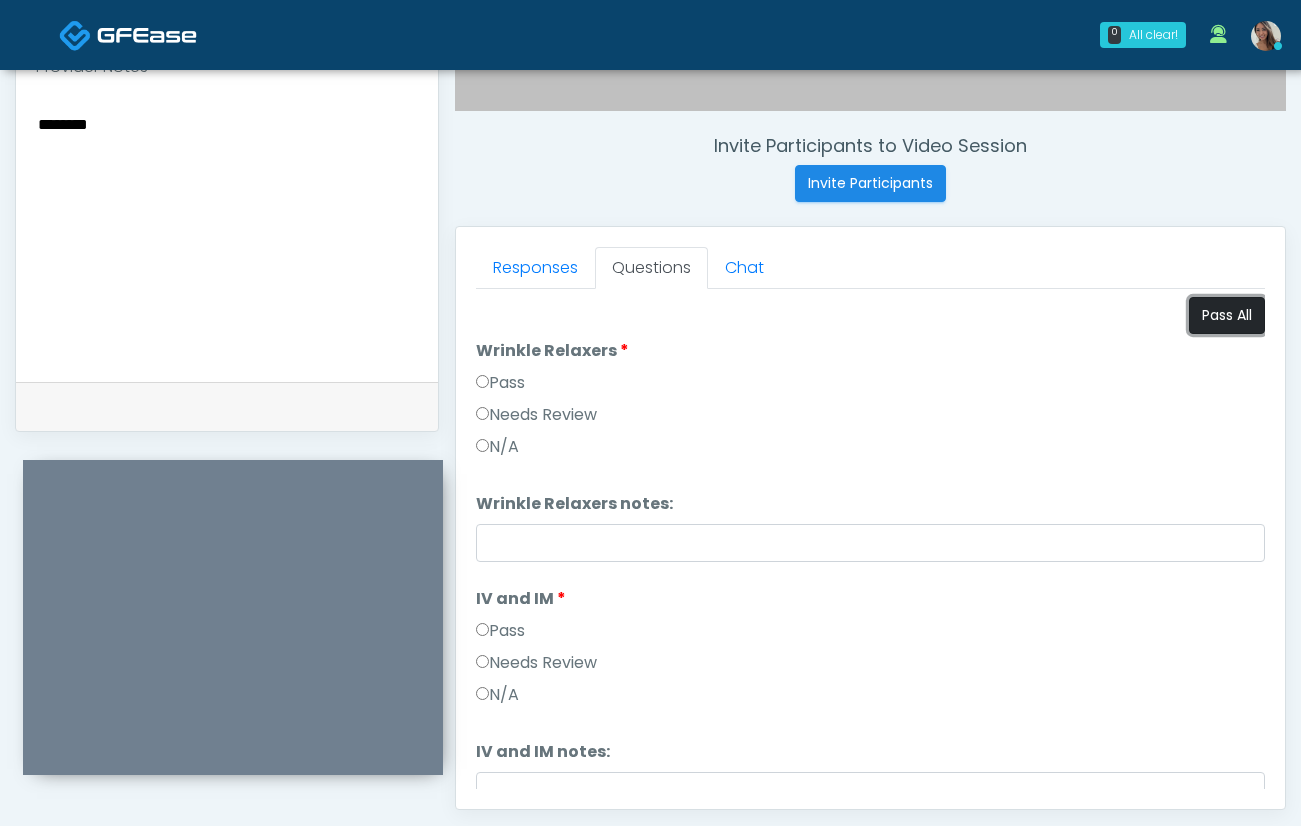 click on "Pass All" at bounding box center [1227, 315] 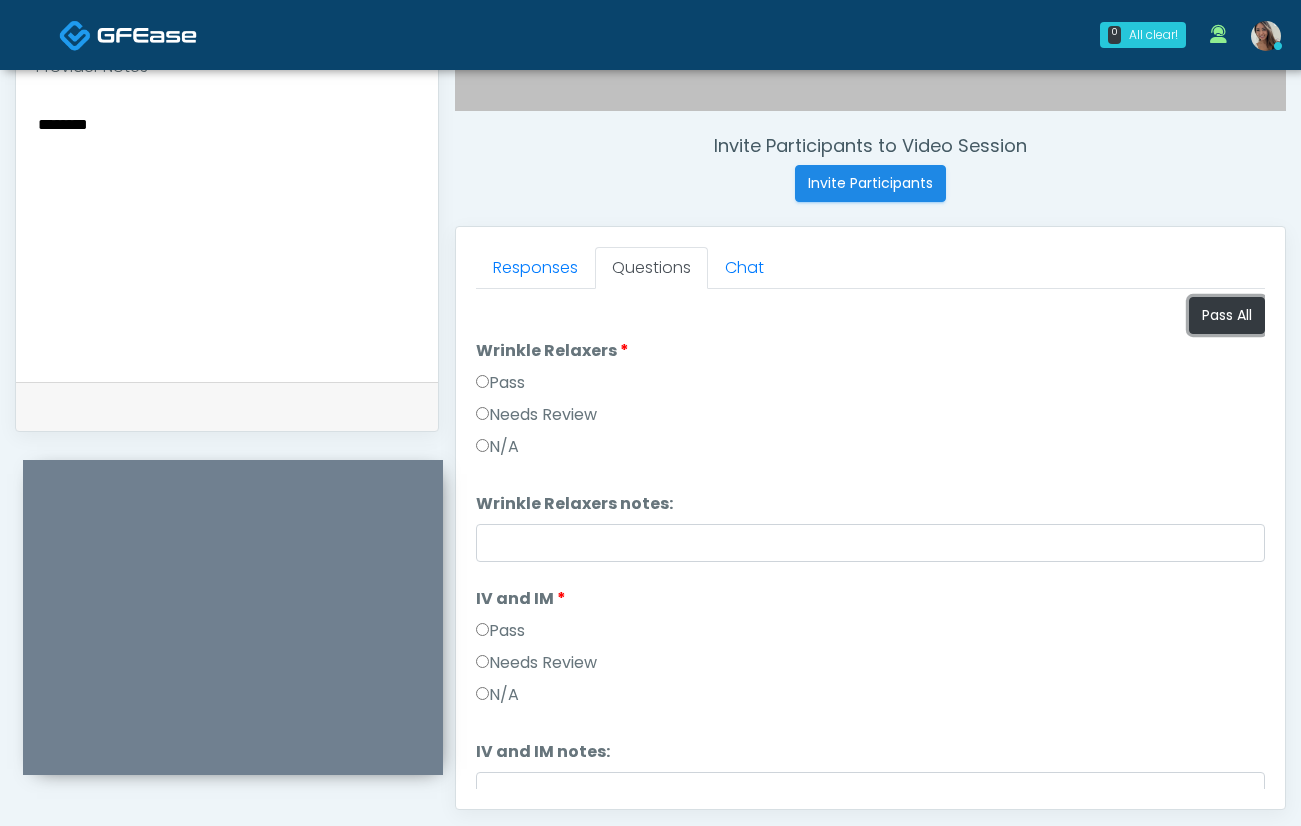 scroll, scrollTop: 331, scrollLeft: 0, axis: vertical 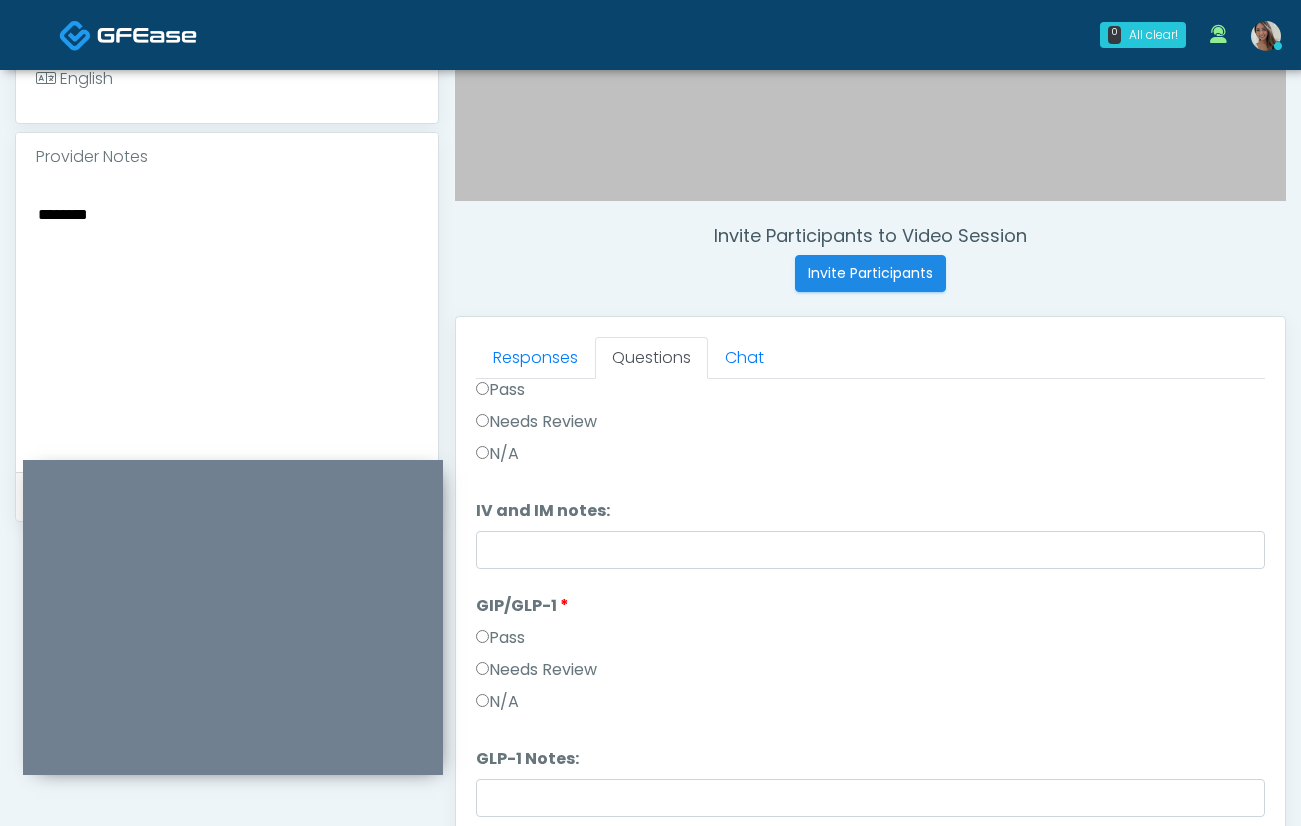 click on "Provider Notes" at bounding box center [227, 157] 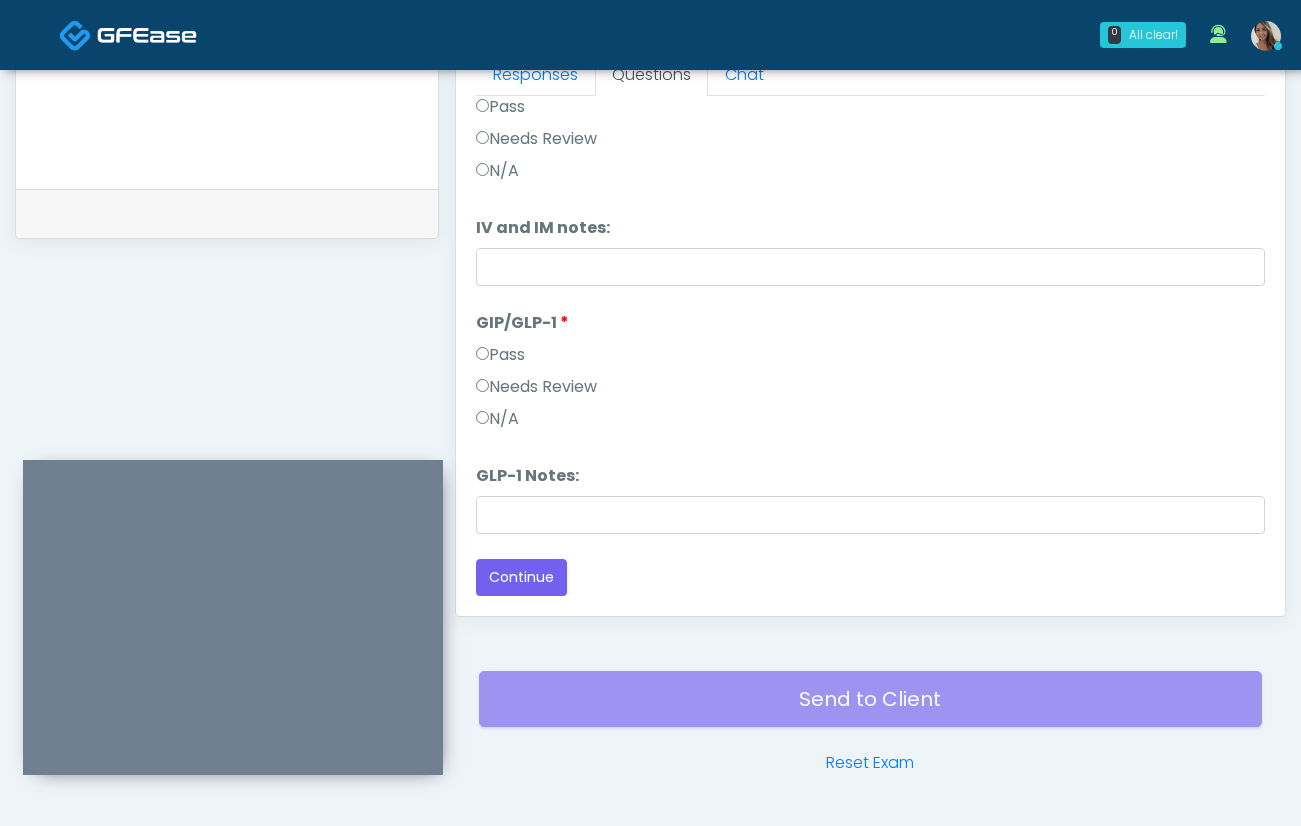 scroll, scrollTop: 969, scrollLeft: 0, axis: vertical 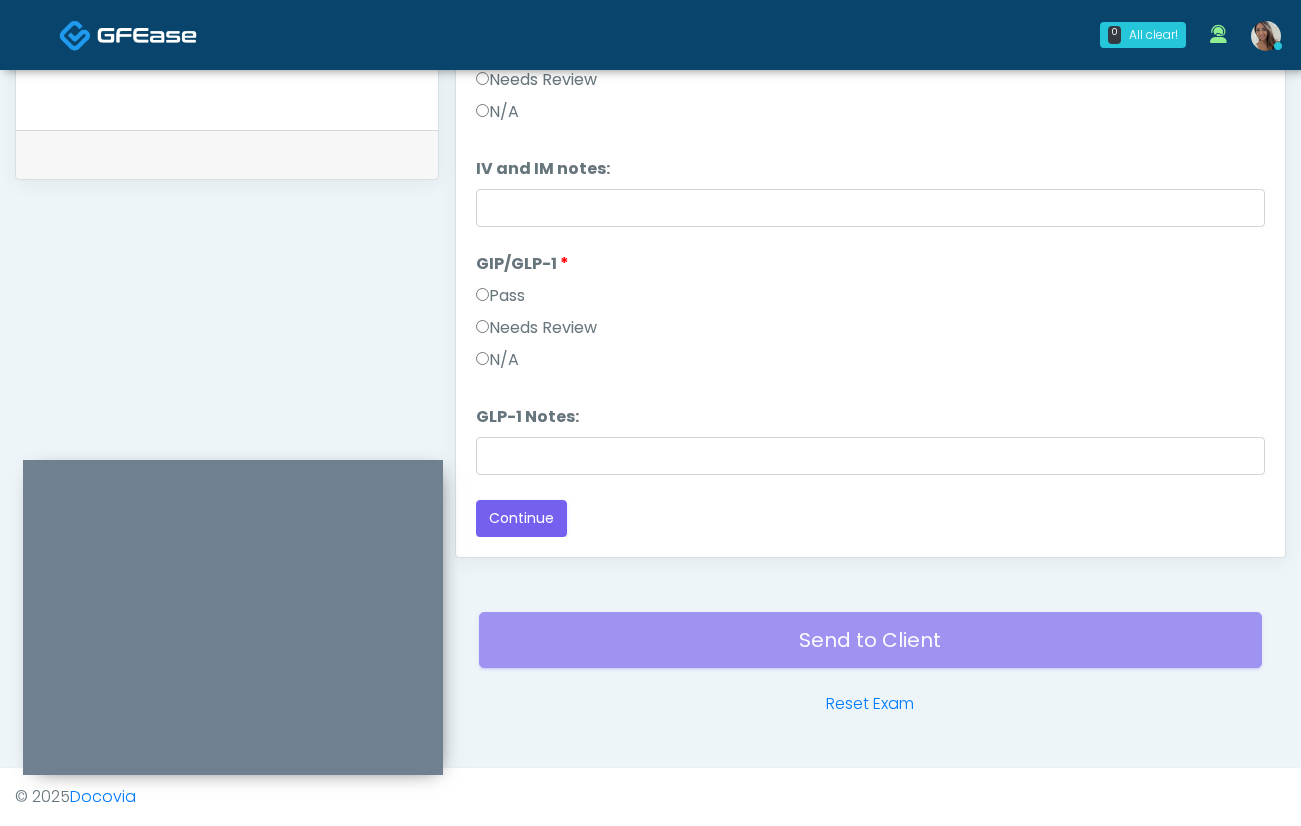 click on "Loading...
Connecting to your agent...
Please wait while we prepare your personalized experience.
Pass All
Wrinkle Relaxers
Wrinkle Relaxers
Pass
Needs Review
N/A
Wrinkle Relaxers notes:
Wrinkle Relaxers notes:" at bounding box center (870, 125) 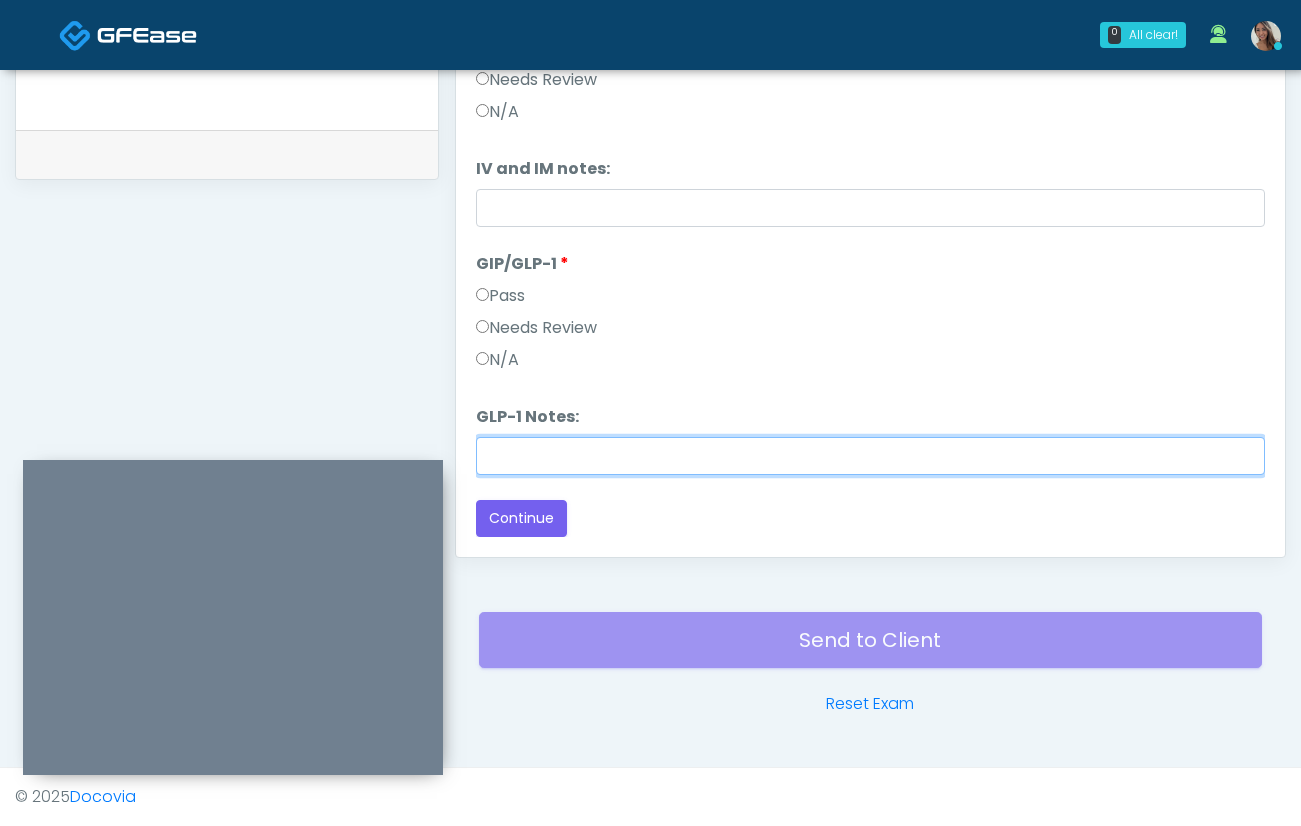 click on "GLP-1 Notes:" at bounding box center (870, 456) 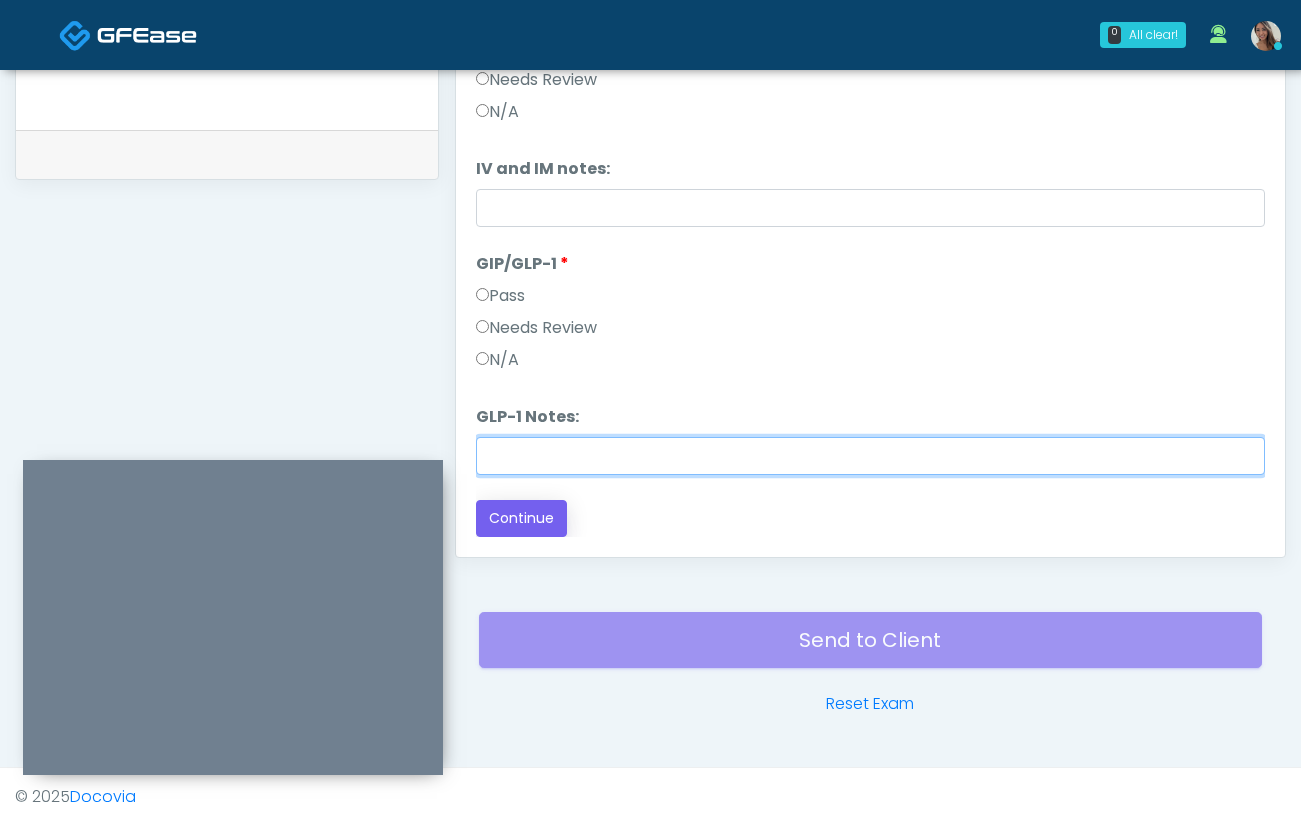 paste on "********" 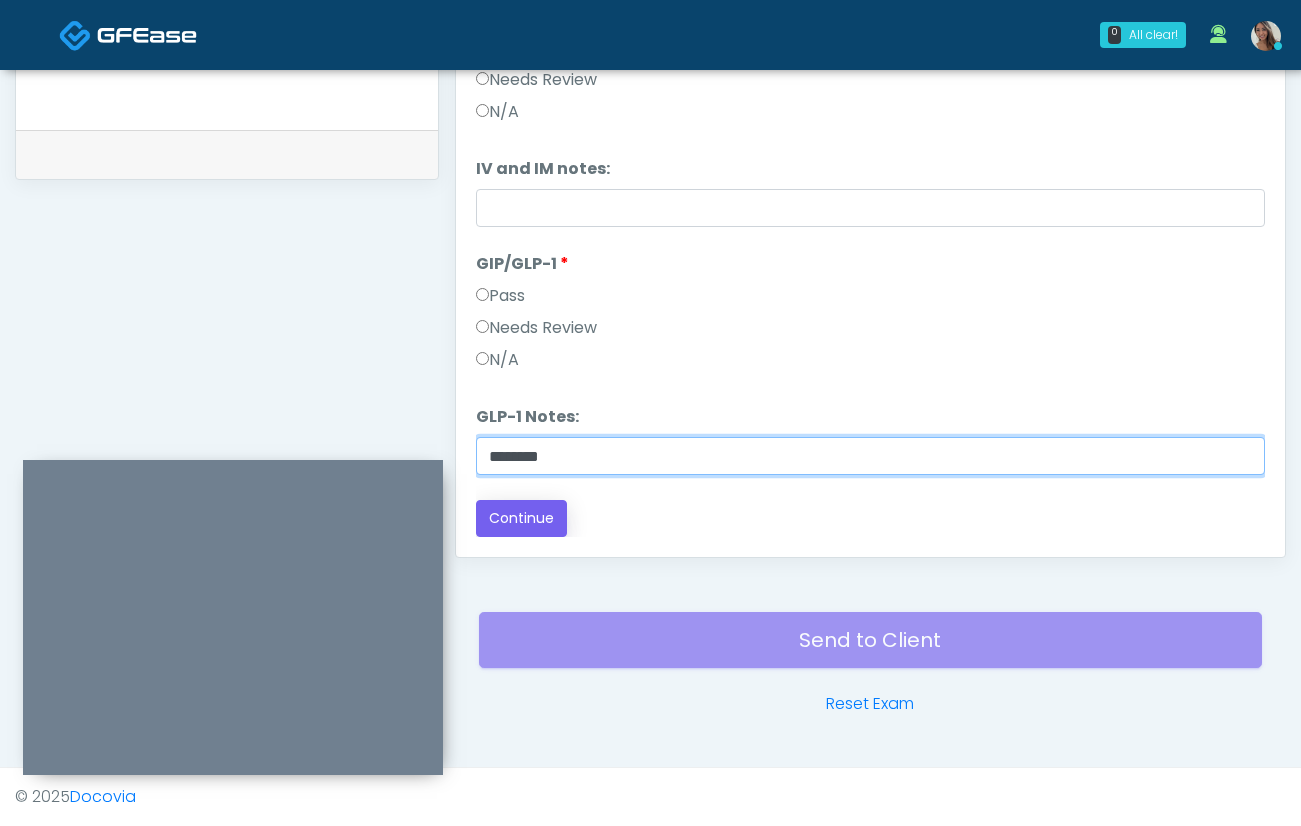 type on "********" 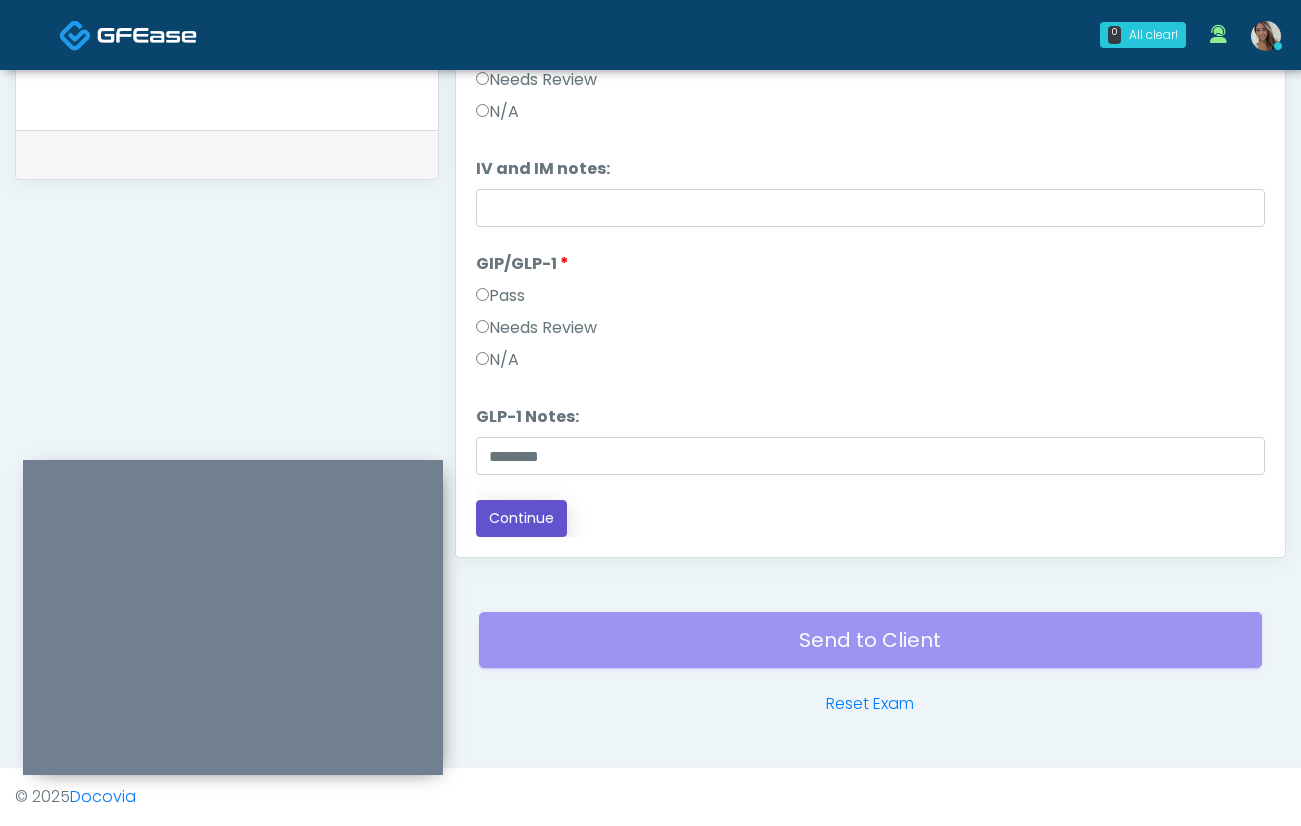 click on "Continue" at bounding box center (521, 518) 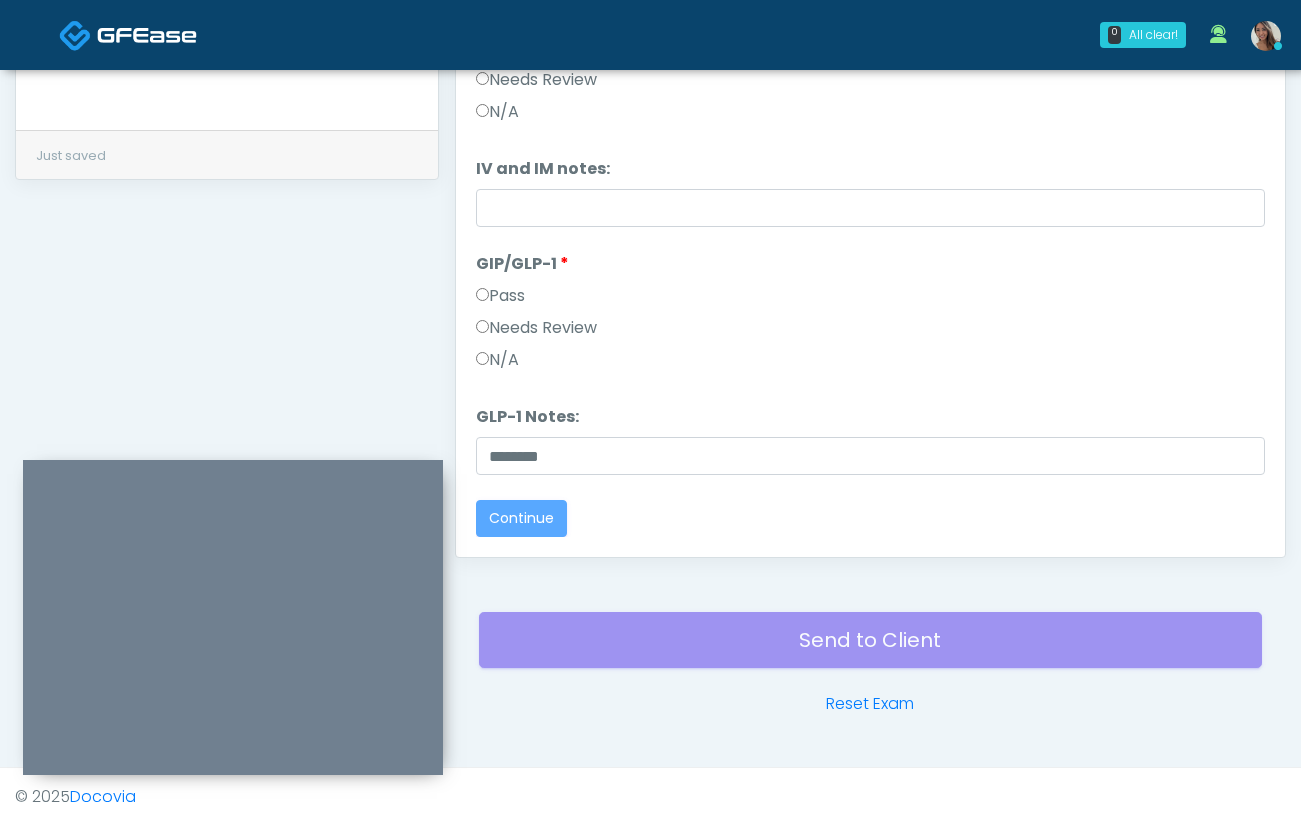 scroll, scrollTop: 0, scrollLeft: 0, axis: both 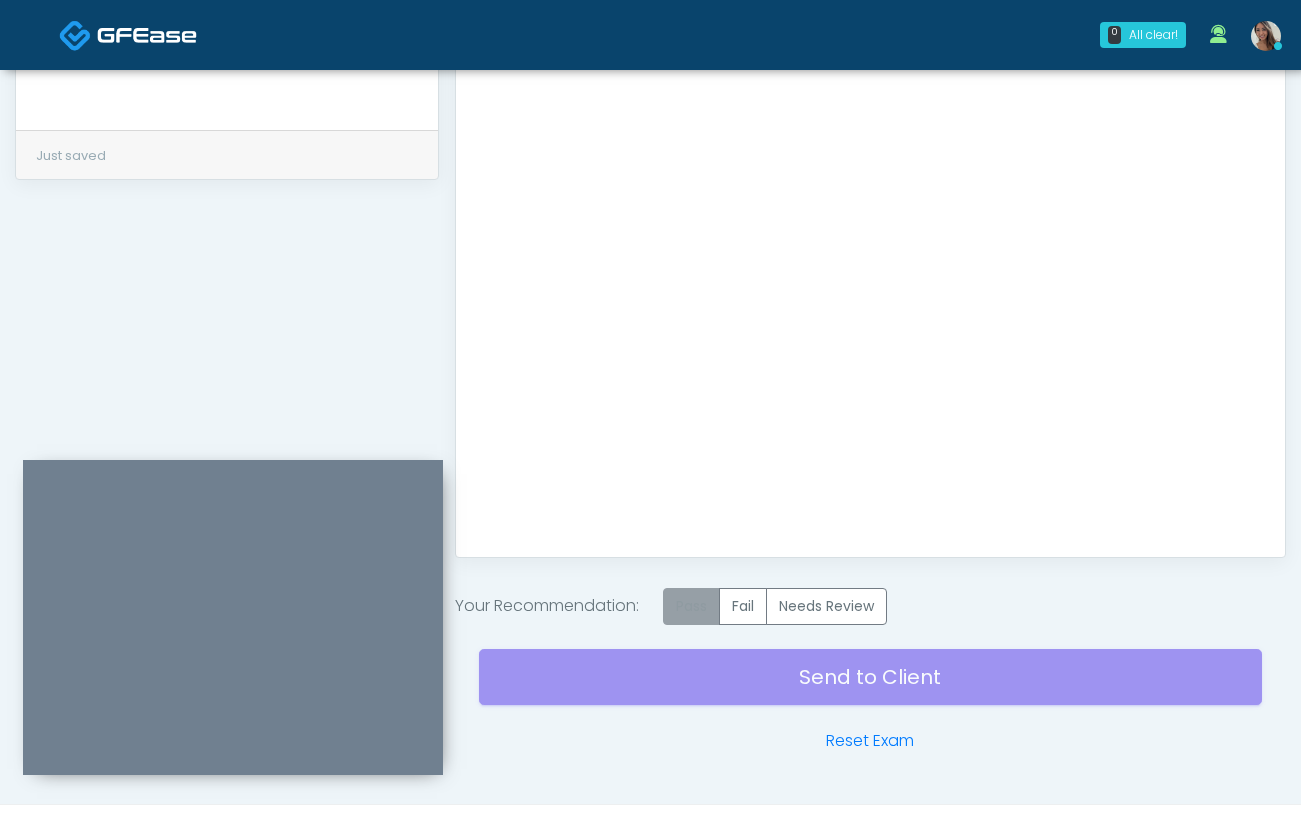 click on "Pass" at bounding box center (691, 606) 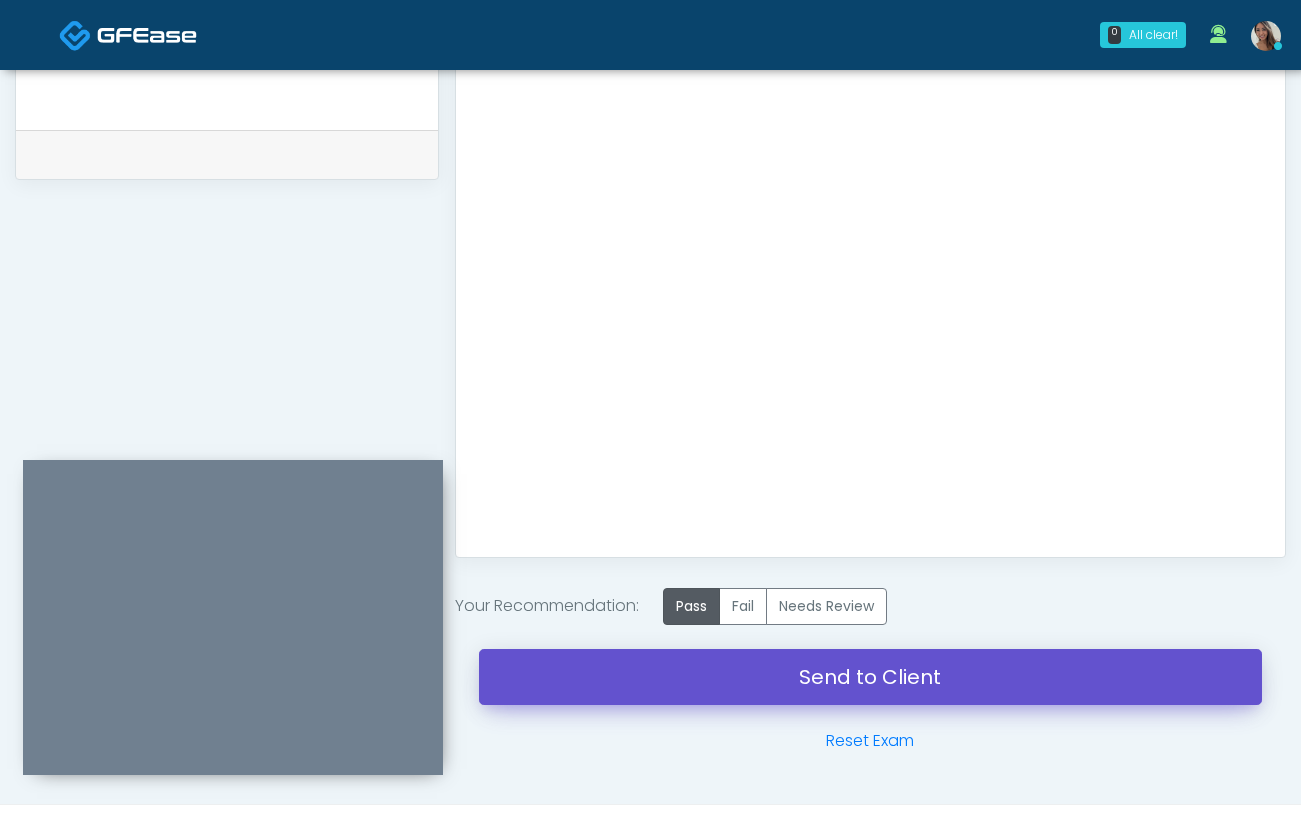 click on "Send to Client" at bounding box center (870, 677) 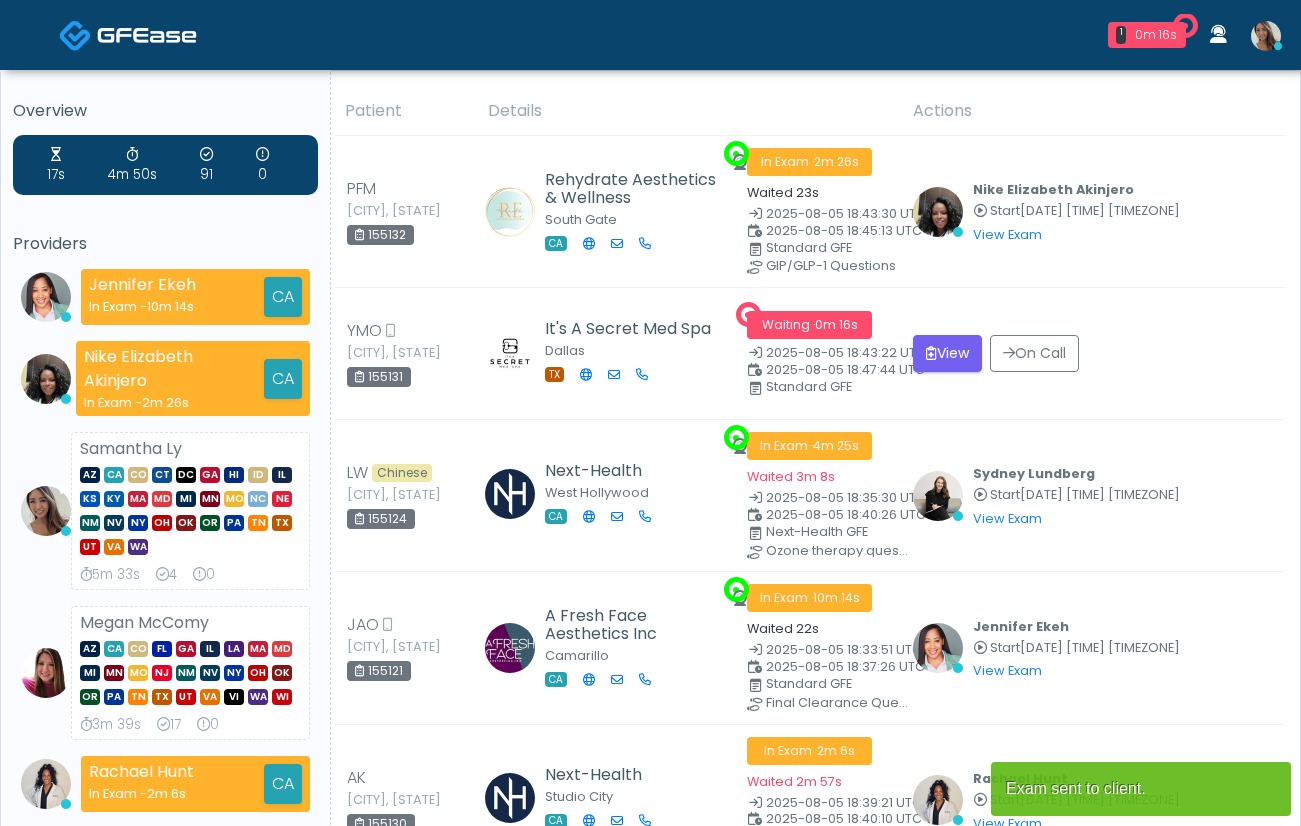 scroll, scrollTop: 0, scrollLeft: 0, axis: both 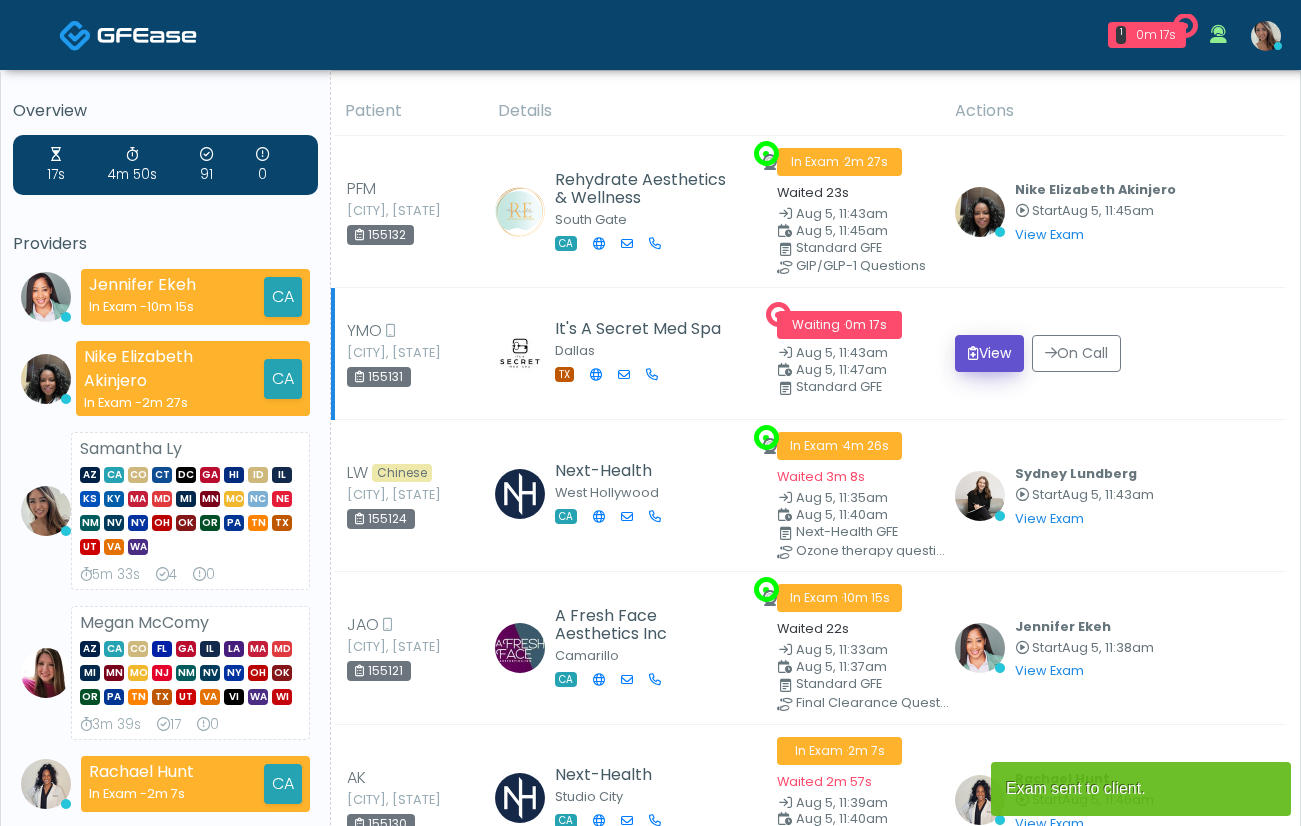 click on "View" at bounding box center (989, 353) 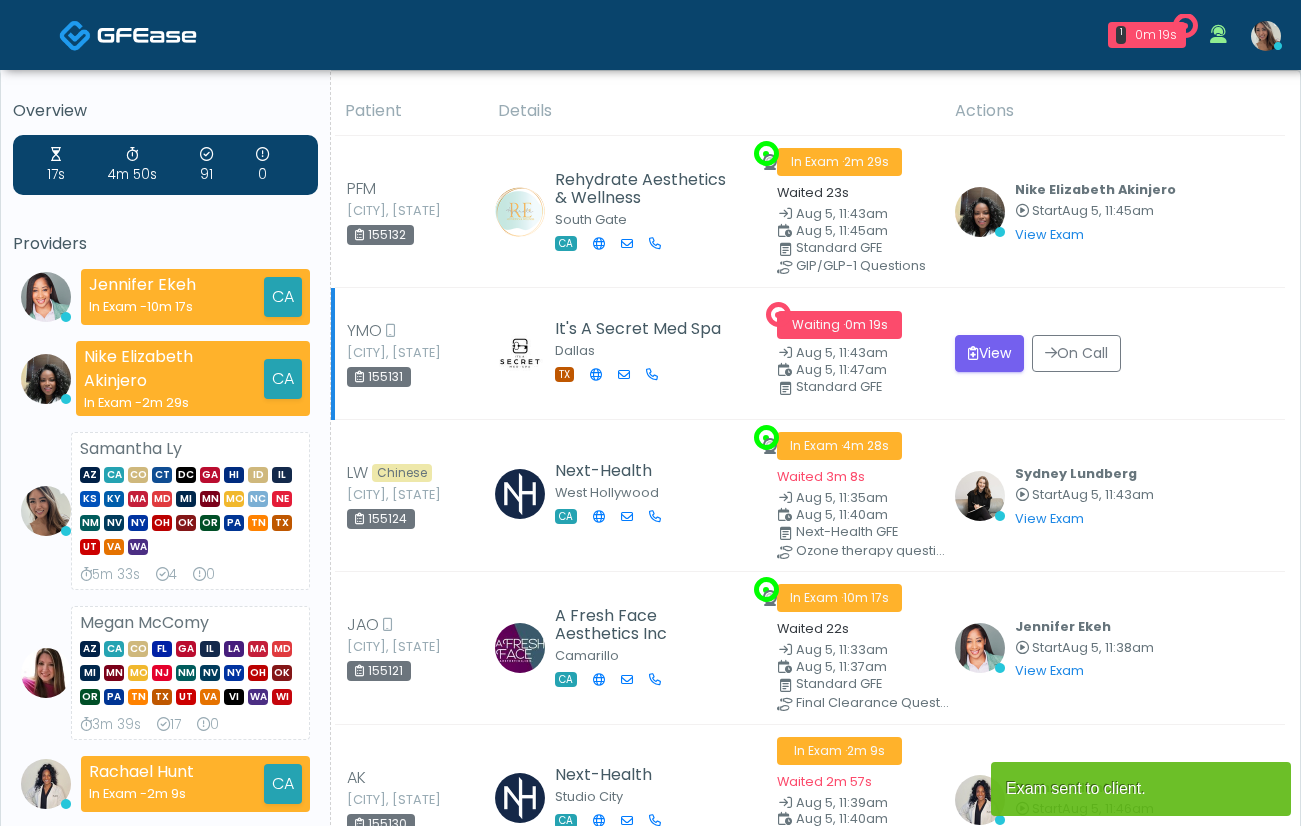 scroll, scrollTop: 0, scrollLeft: 0, axis: both 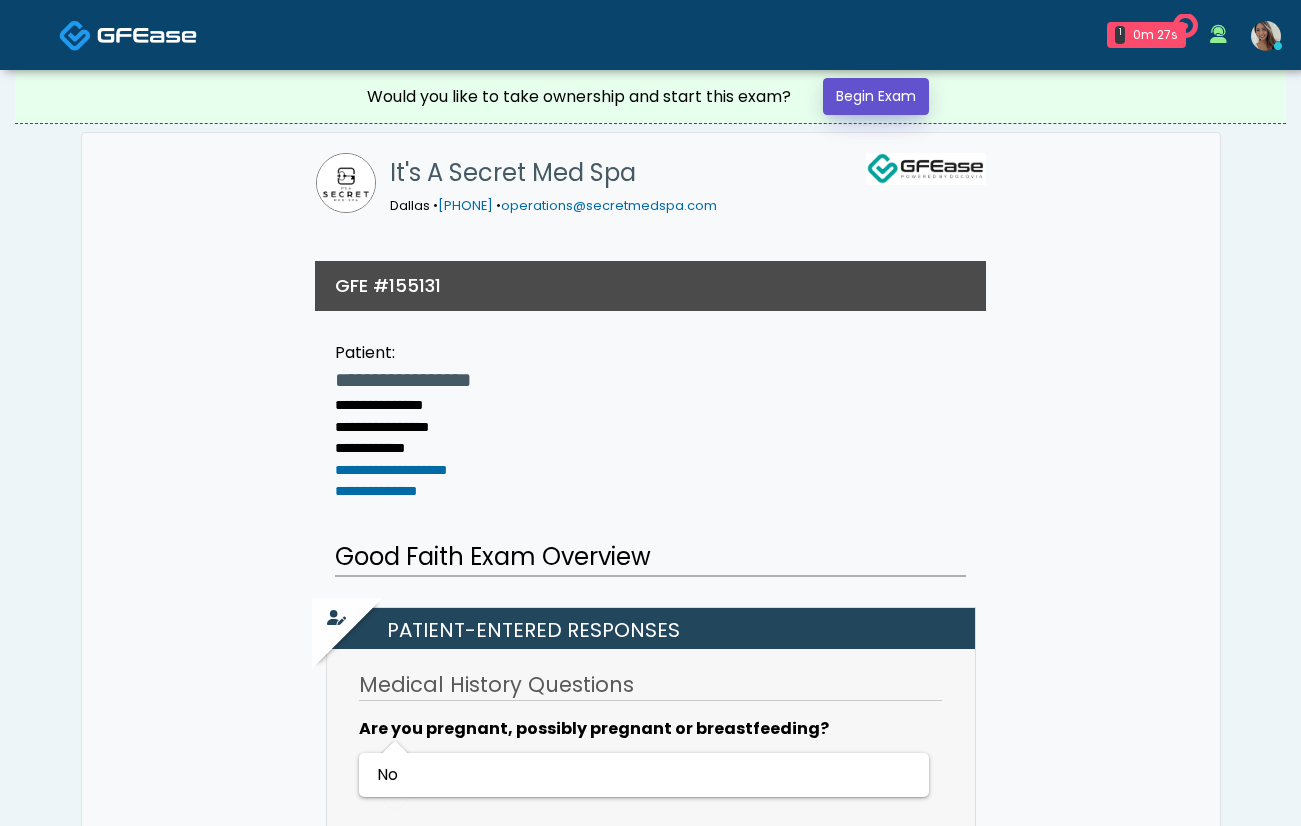 click on "Begin Exam" at bounding box center [876, 96] 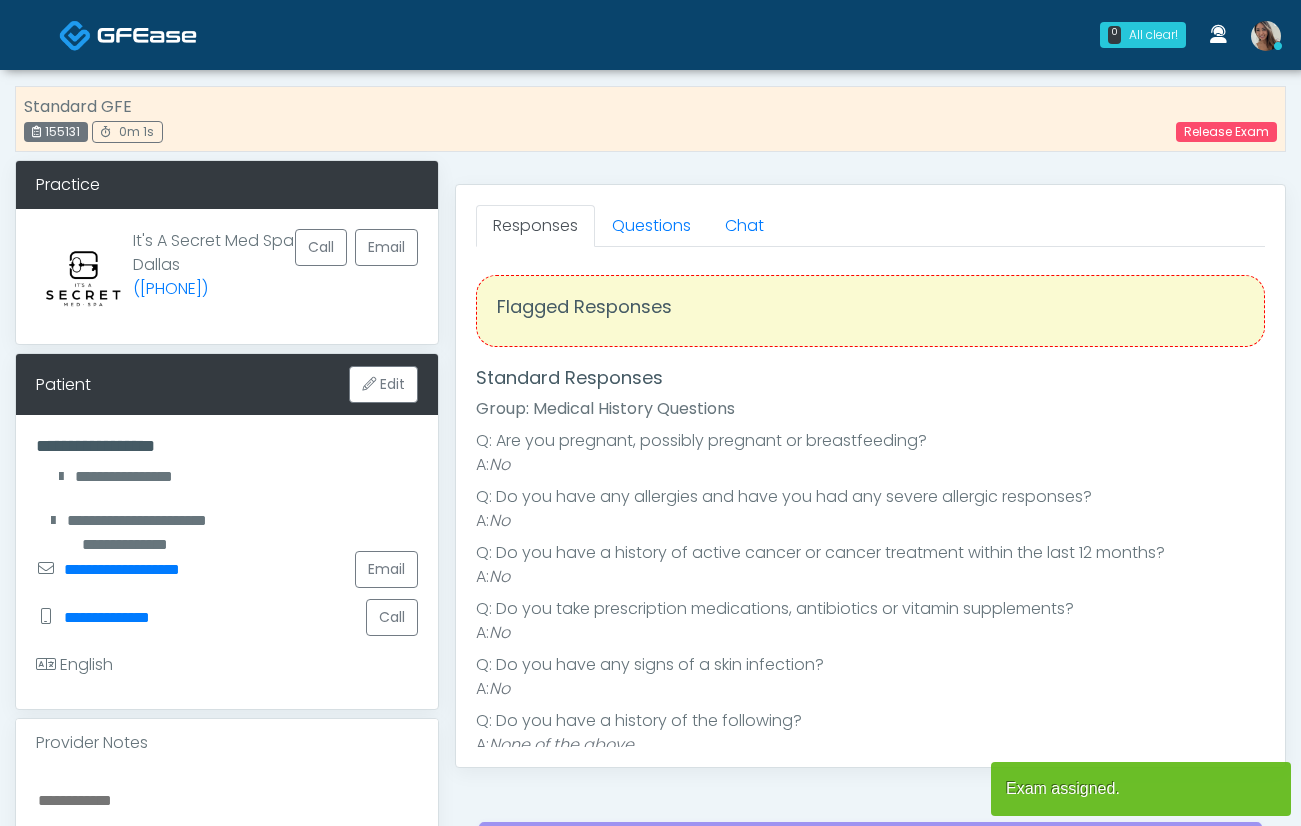 scroll, scrollTop: 0, scrollLeft: 0, axis: both 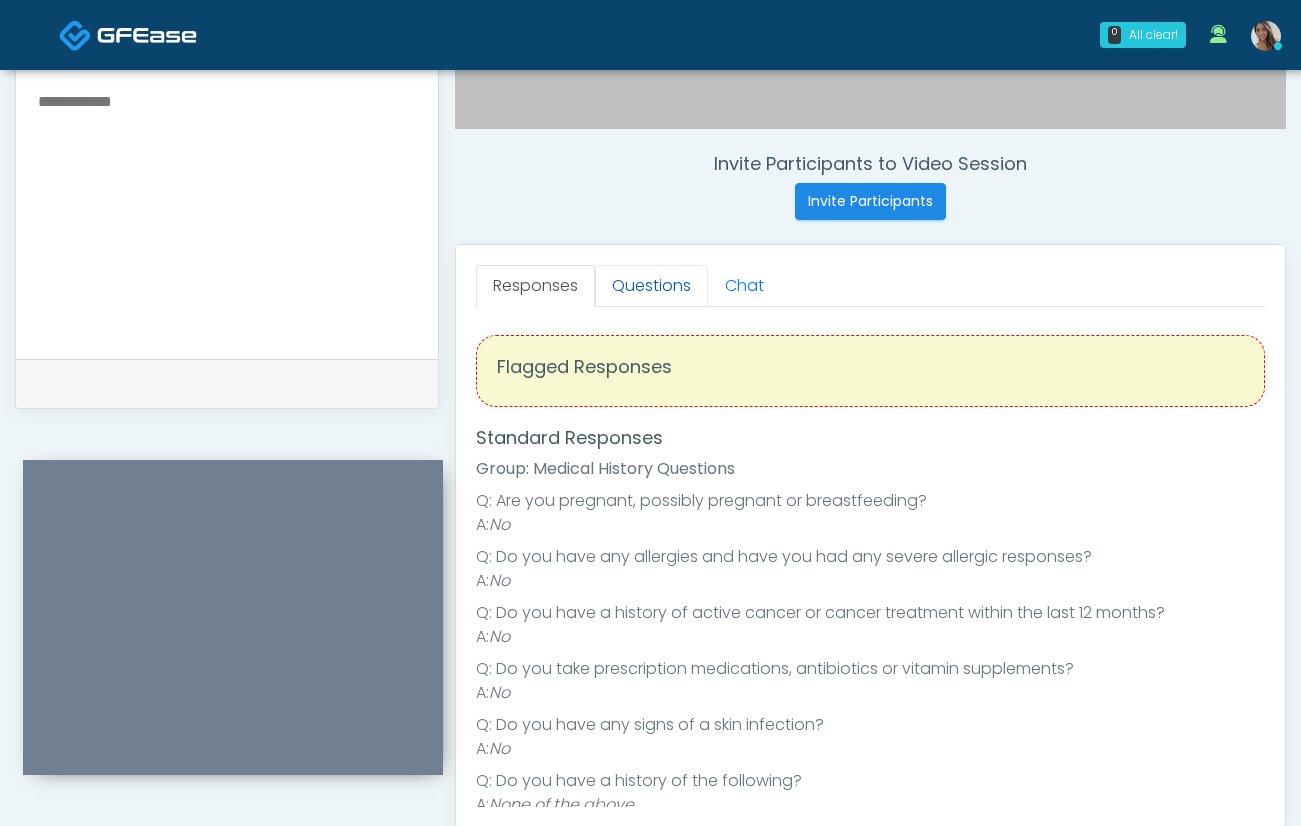 click on "Questions" at bounding box center (651, 286) 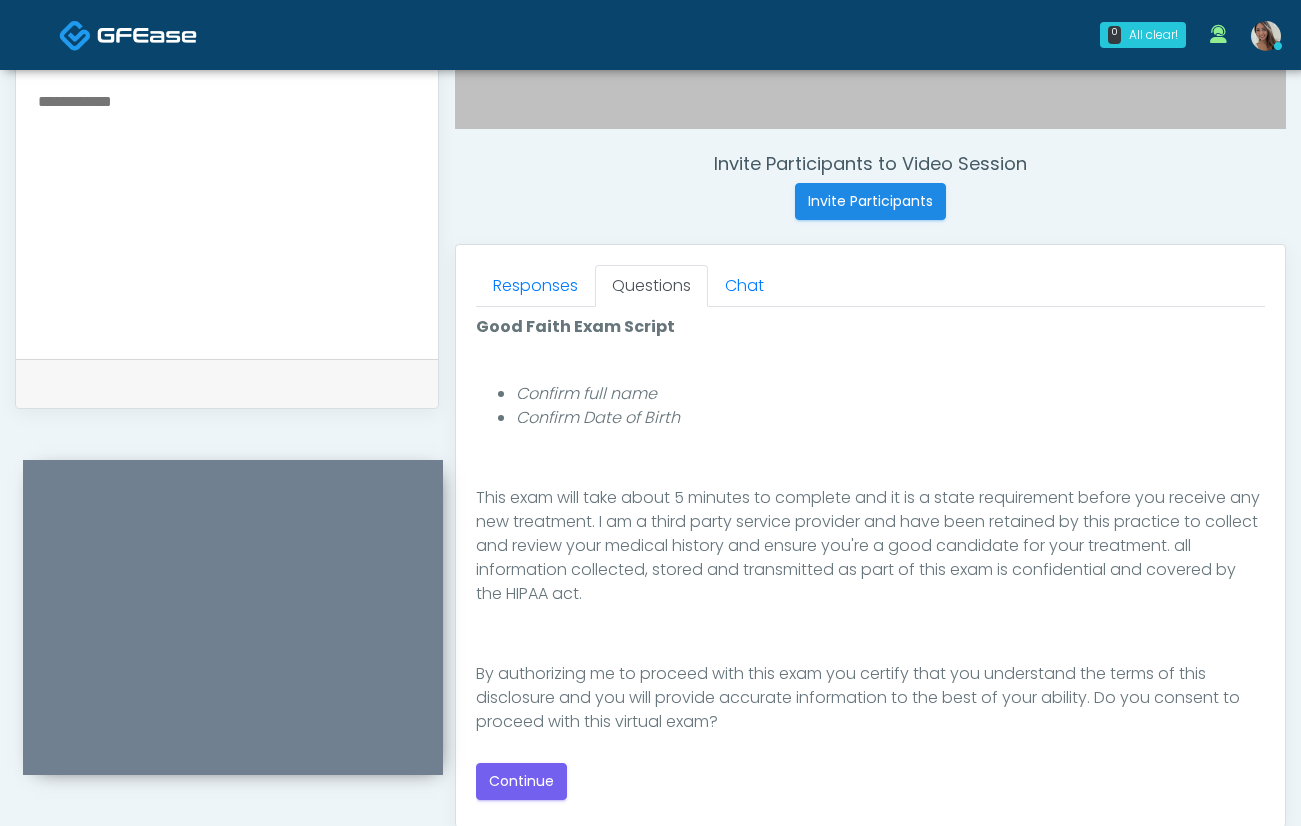 scroll, scrollTop: 232, scrollLeft: 0, axis: vertical 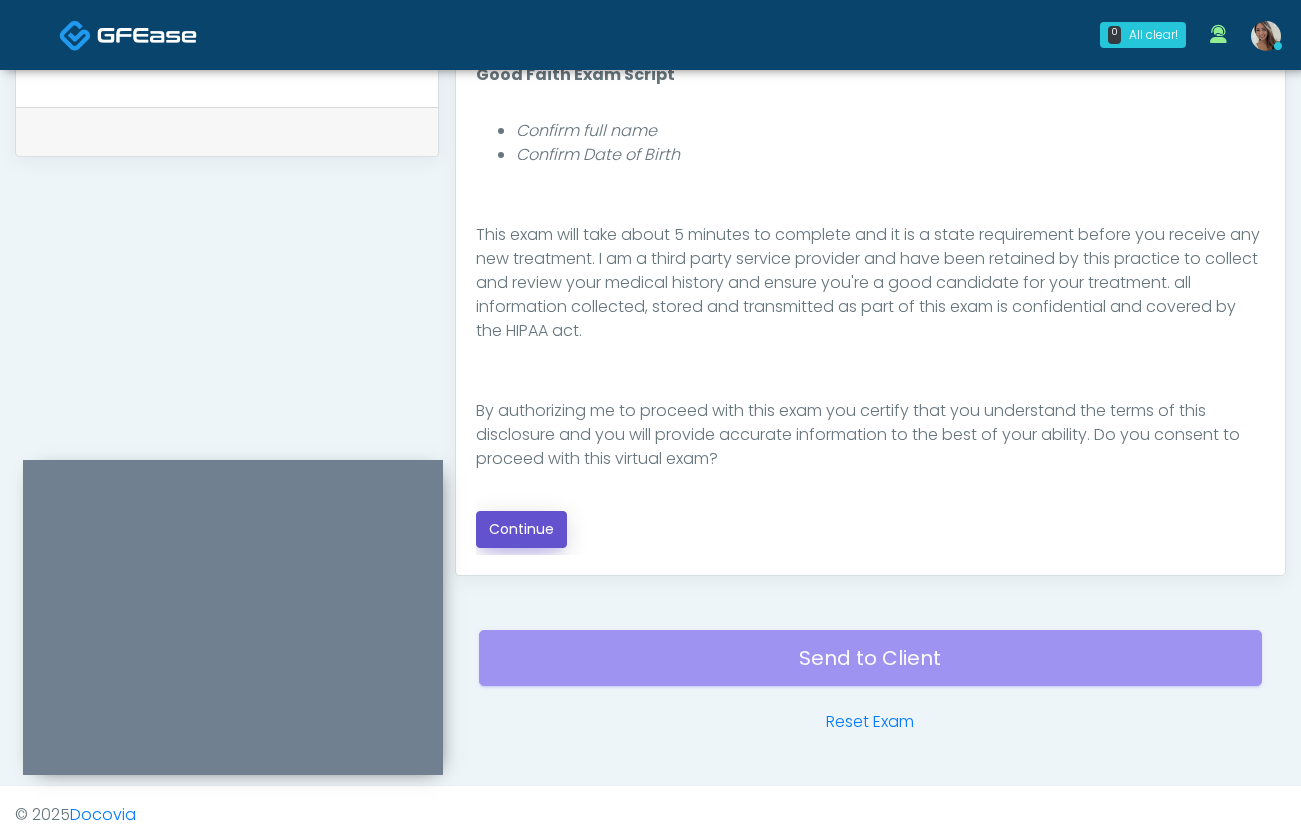 click on "Continue" at bounding box center (521, 529) 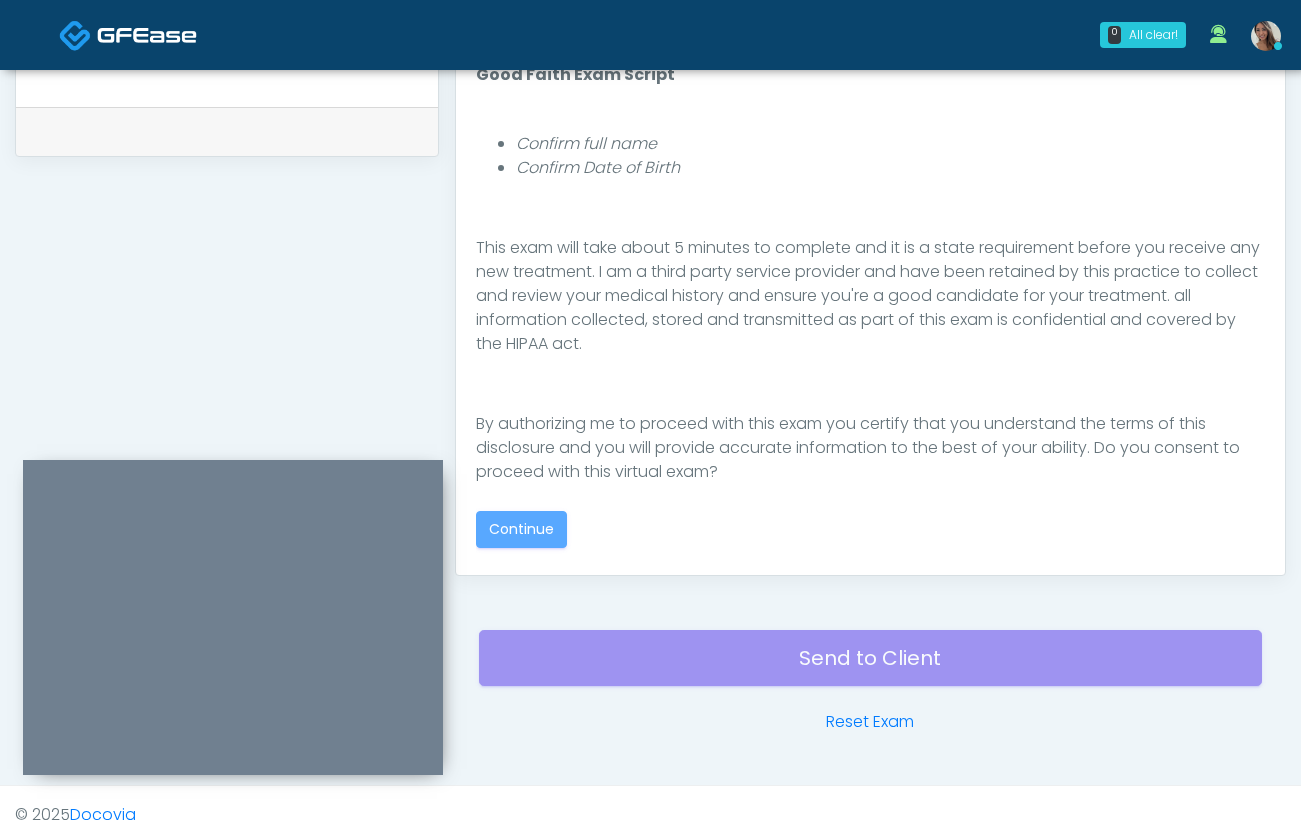 scroll, scrollTop: 94, scrollLeft: 0, axis: vertical 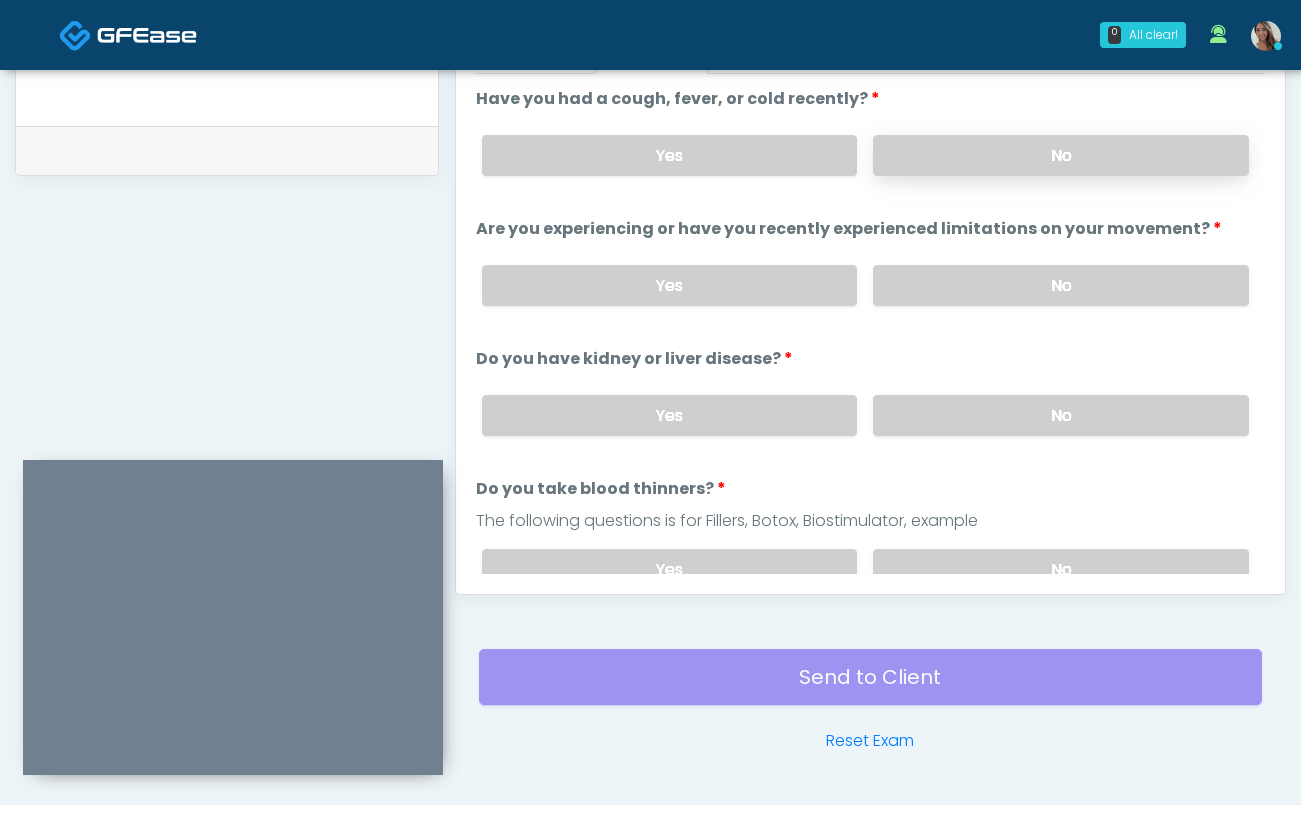 click on "No" at bounding box center [1061, 155] 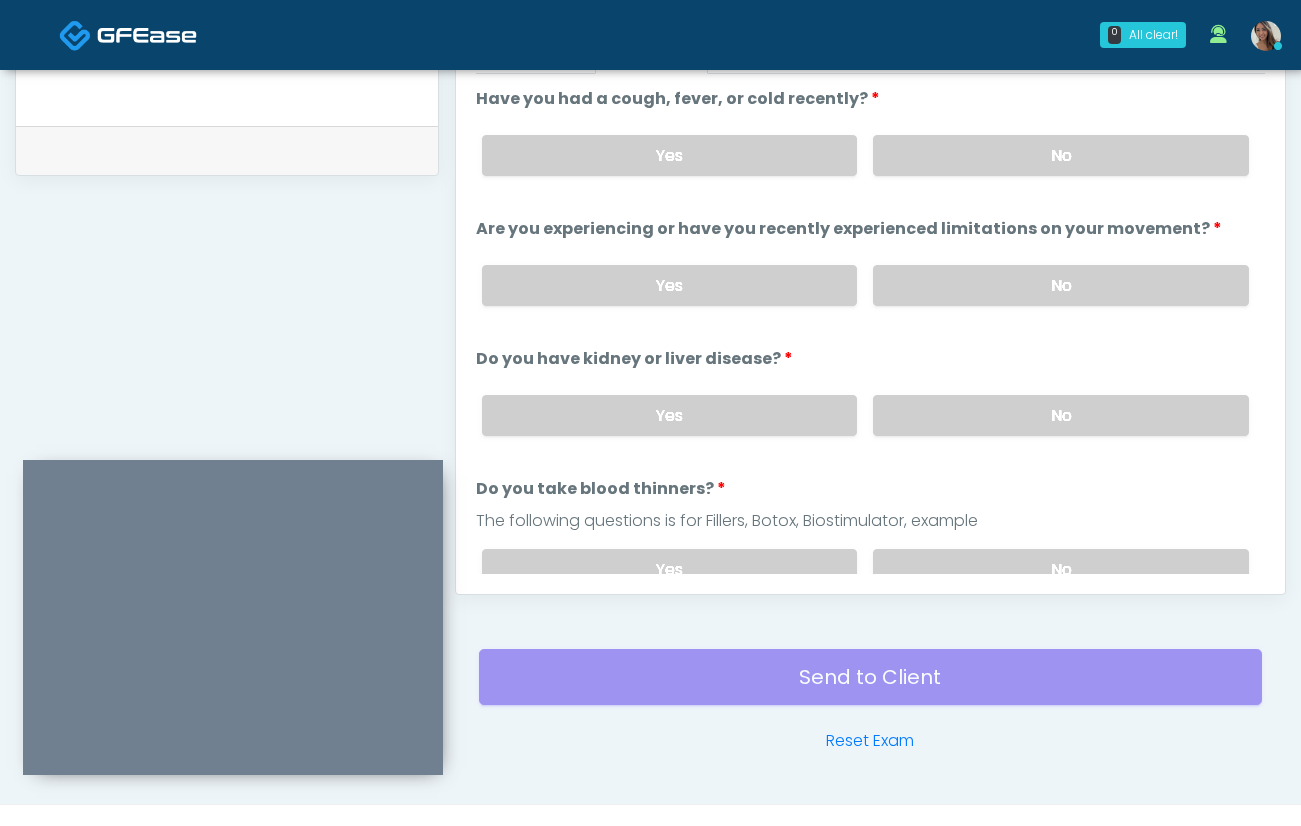 drag, startPoint x: 1006, startPoint y: 268, endPoint x: 1003, endPoint y: 331, distance: 63.07139 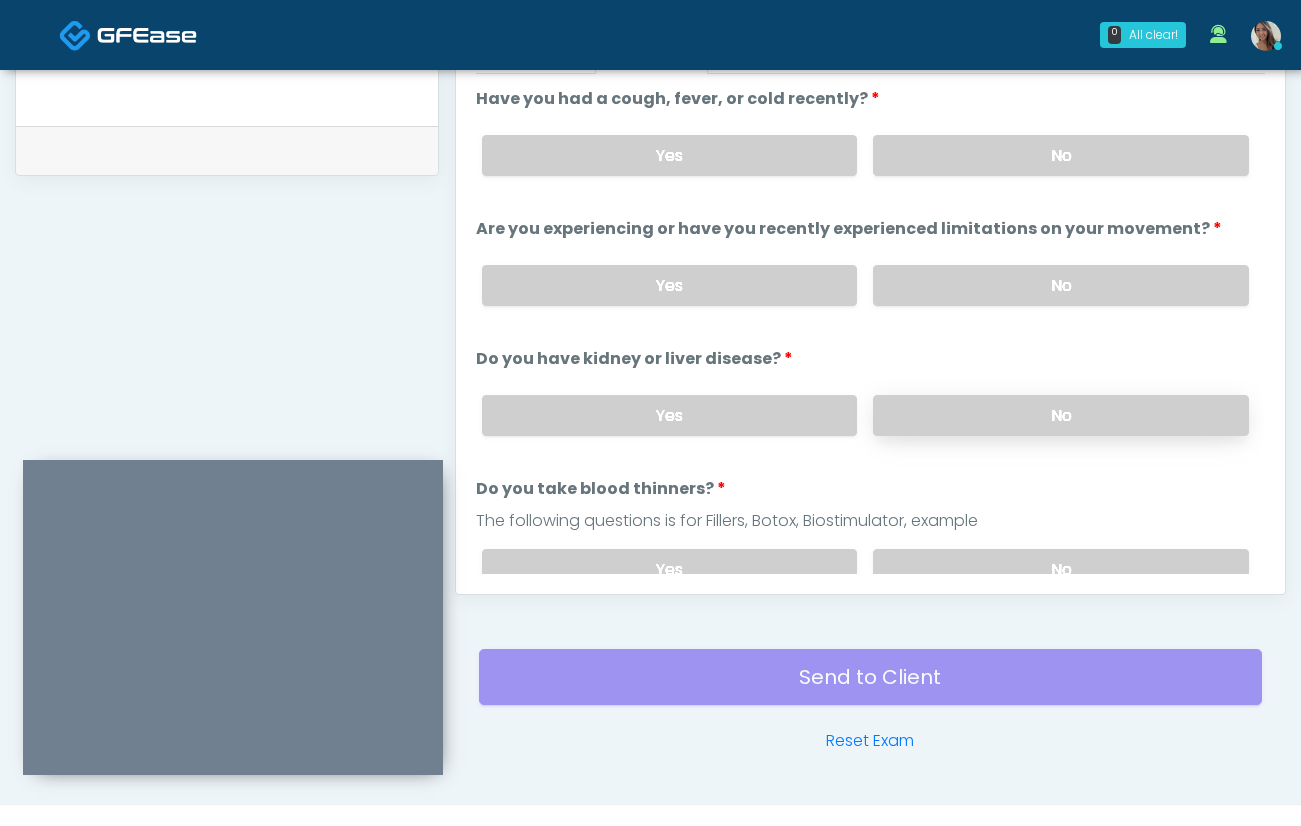 click on "No" at bounding box center [1061, 415] 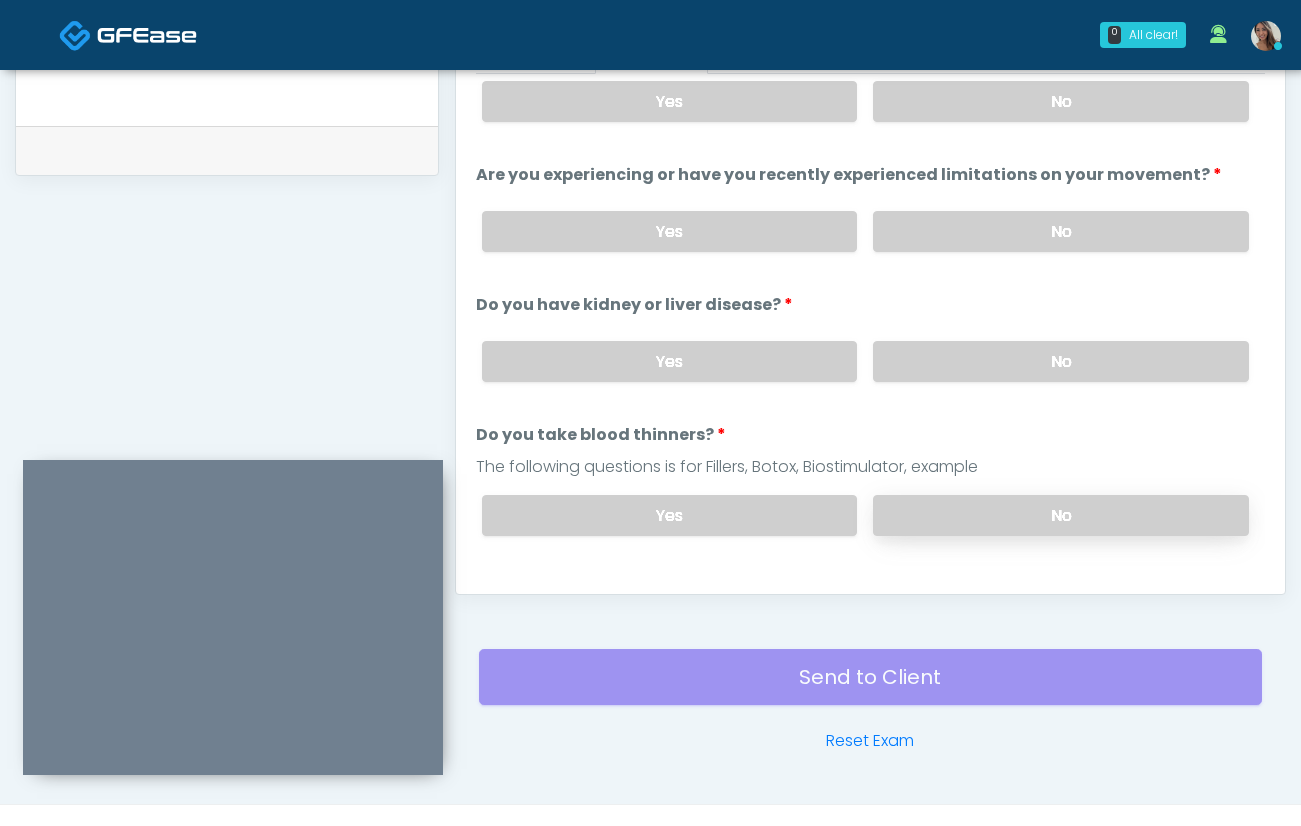 scroll, scrollTop: 61, scrollLeft: 0, axis: vertical 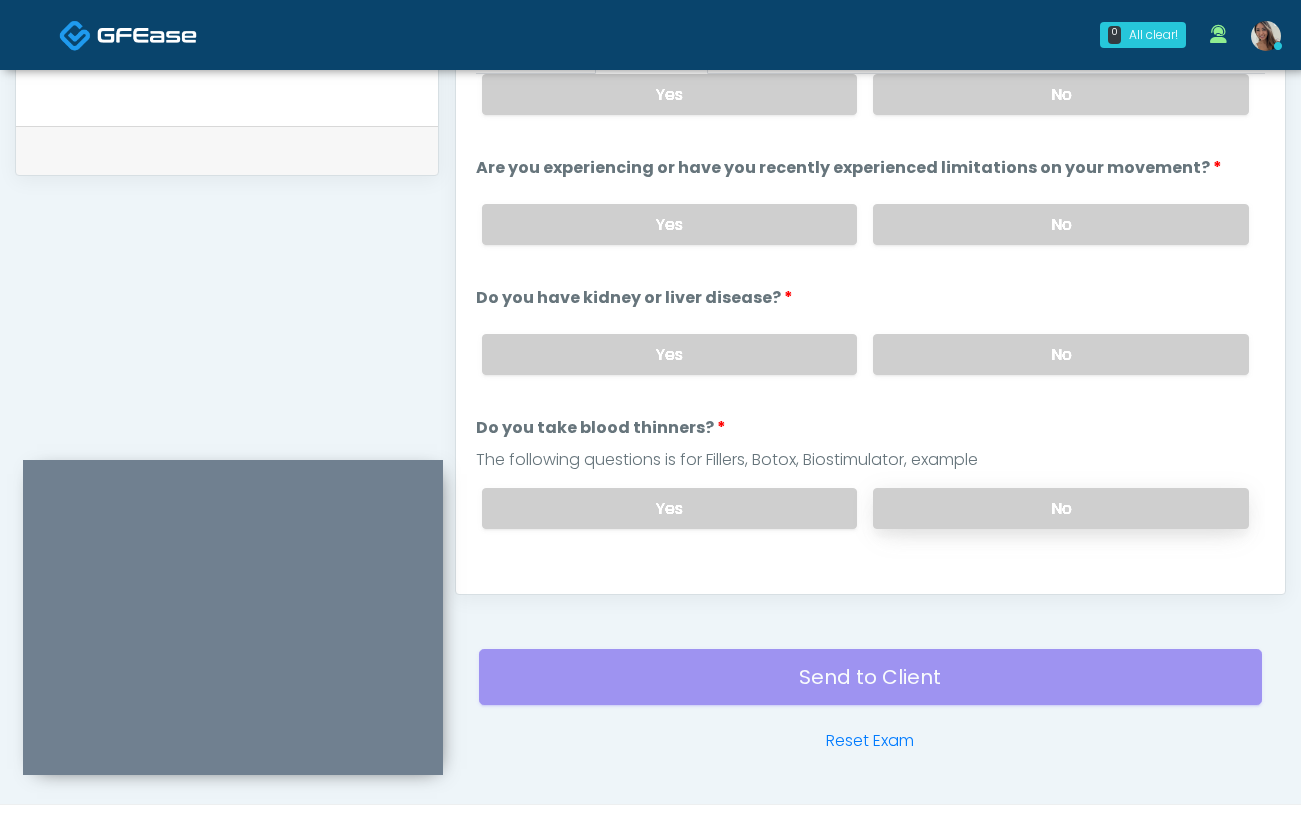 click on "No" at bounding box center [1061, 508] 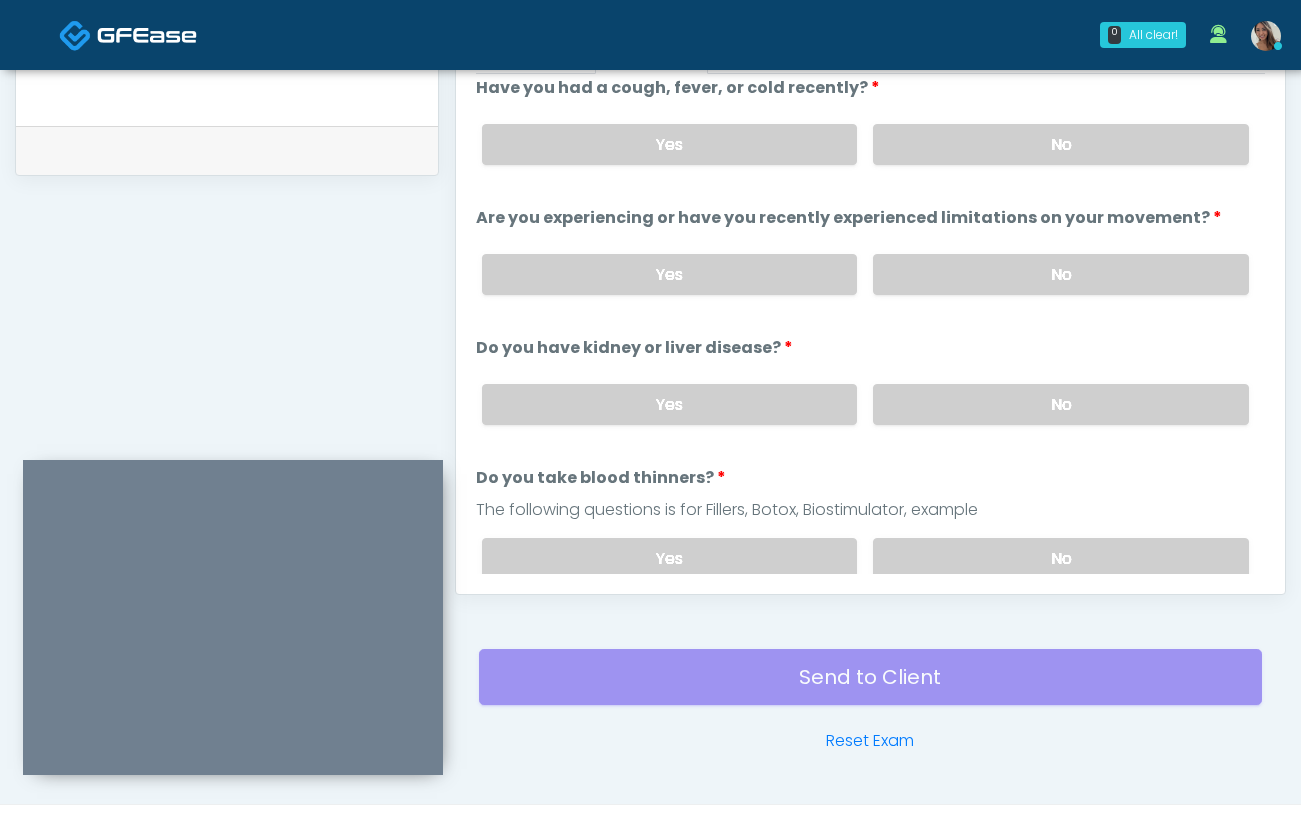 scroll, scrollTop: 0, scrollLeft: 0, axis: both 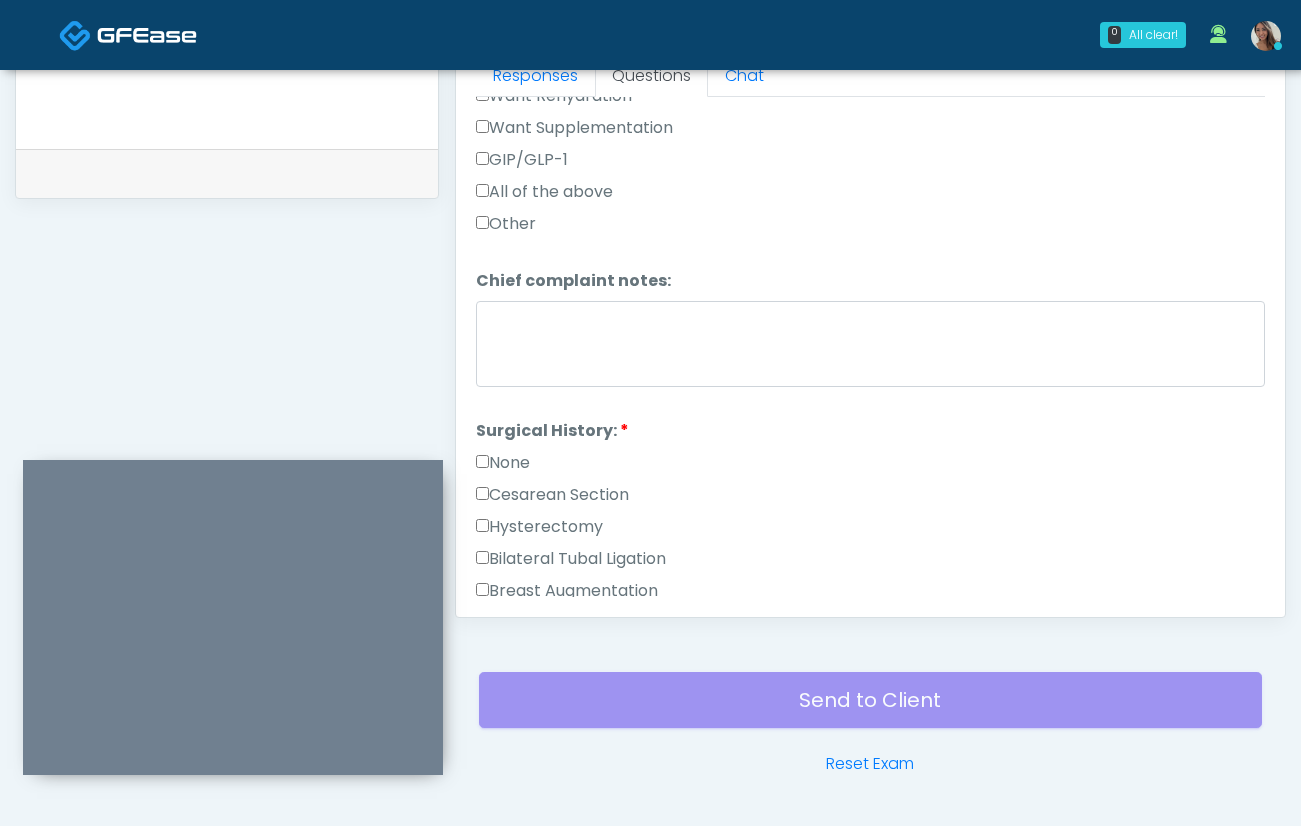 click on "None" at bounding box center (503, 463) 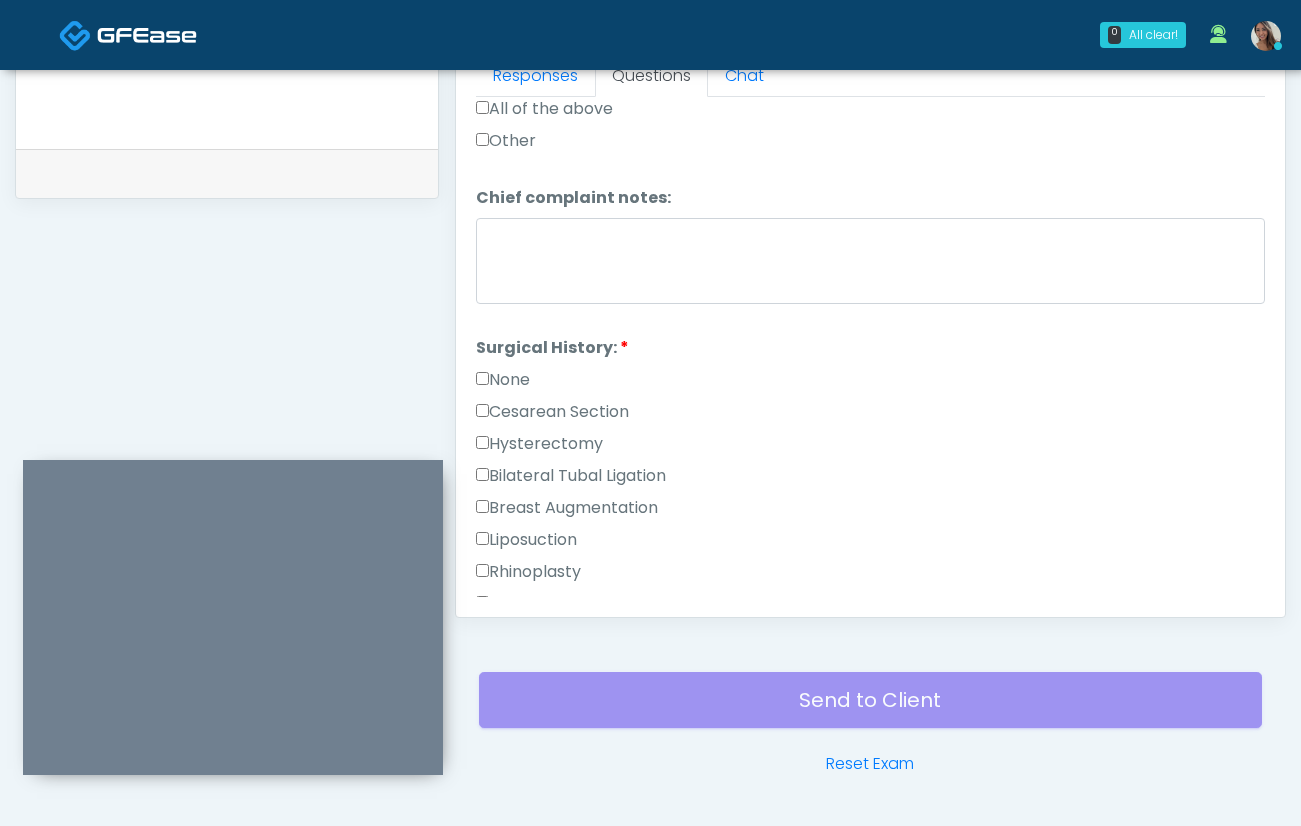 scroll, scrollTop: 344, scrollLeft: 0, axis: vertical 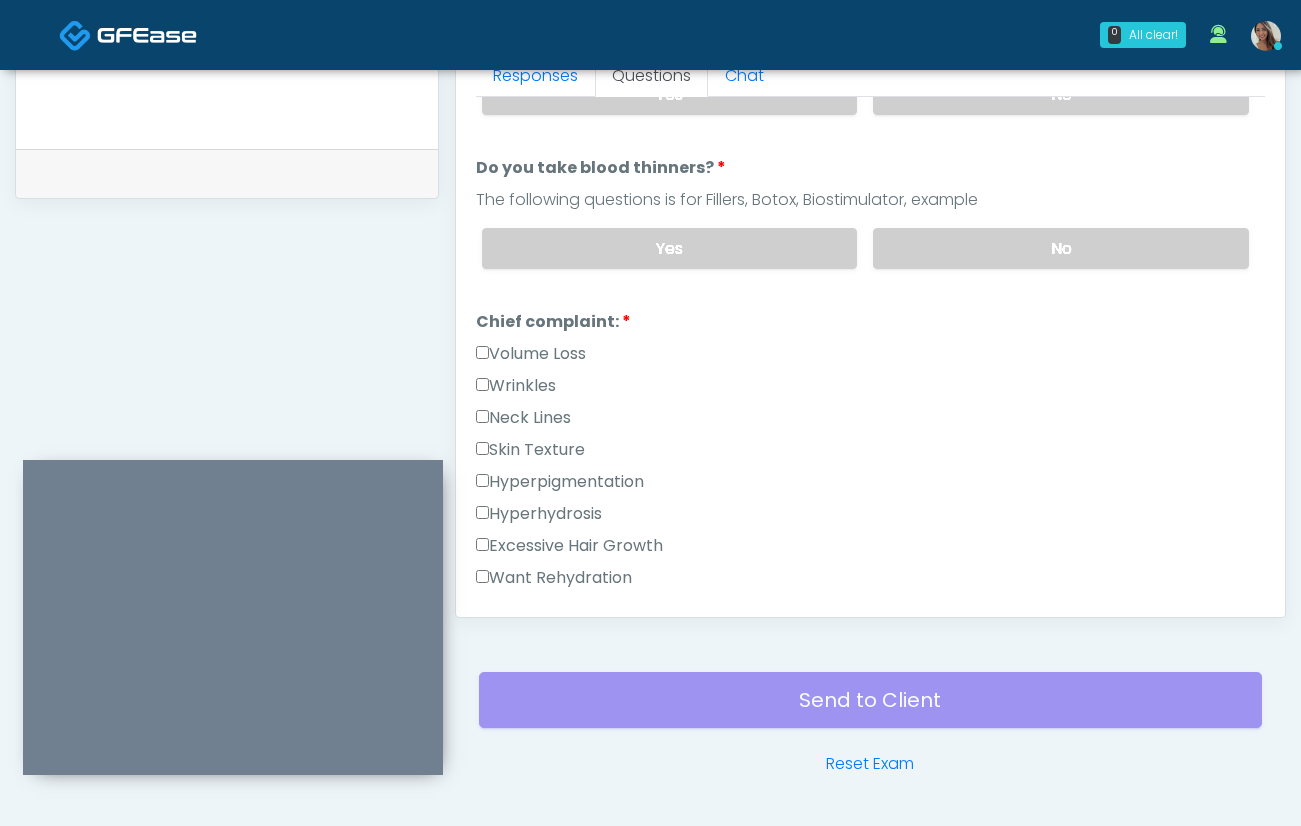 click on "Wrinkles" at bounding box center (516, 386) 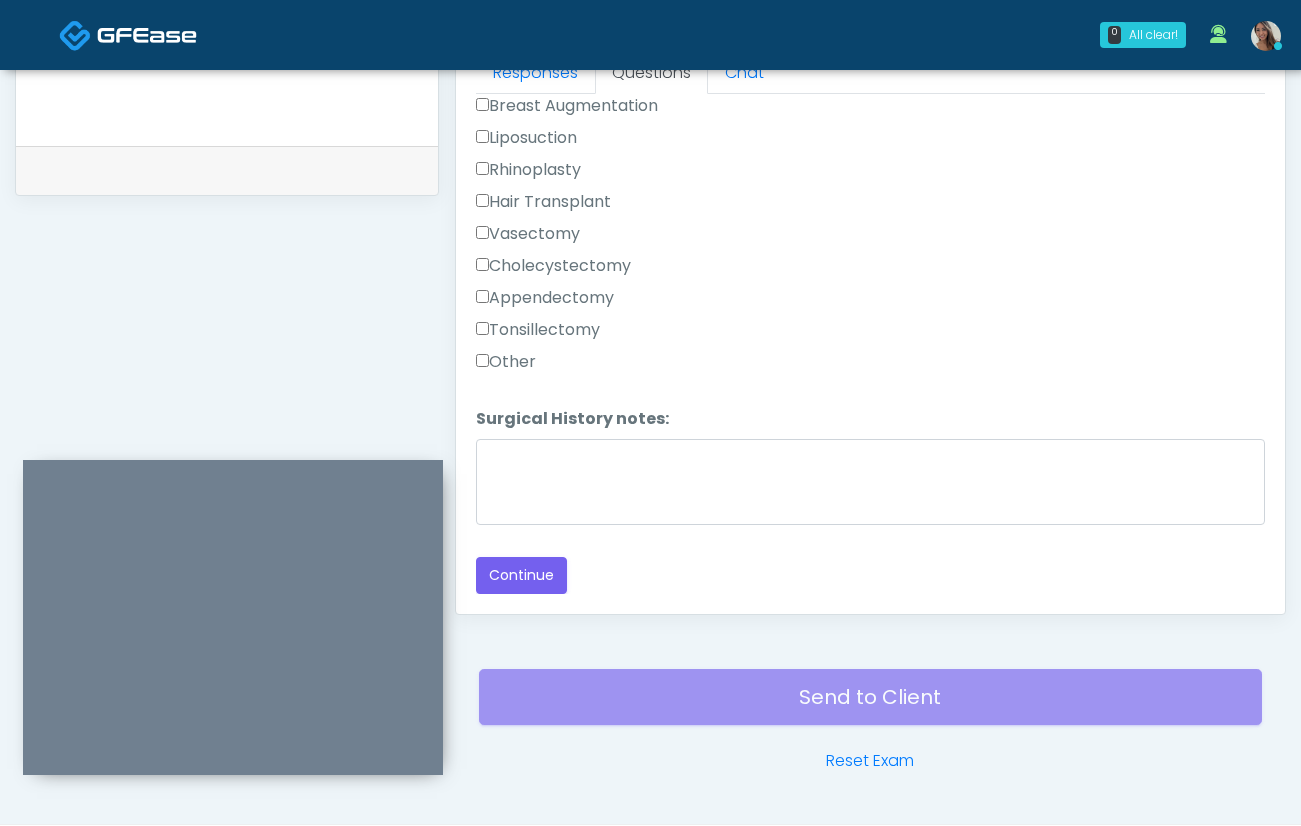 scroll, scrollTop: 913, scrollLeft: 0, axis: vertical 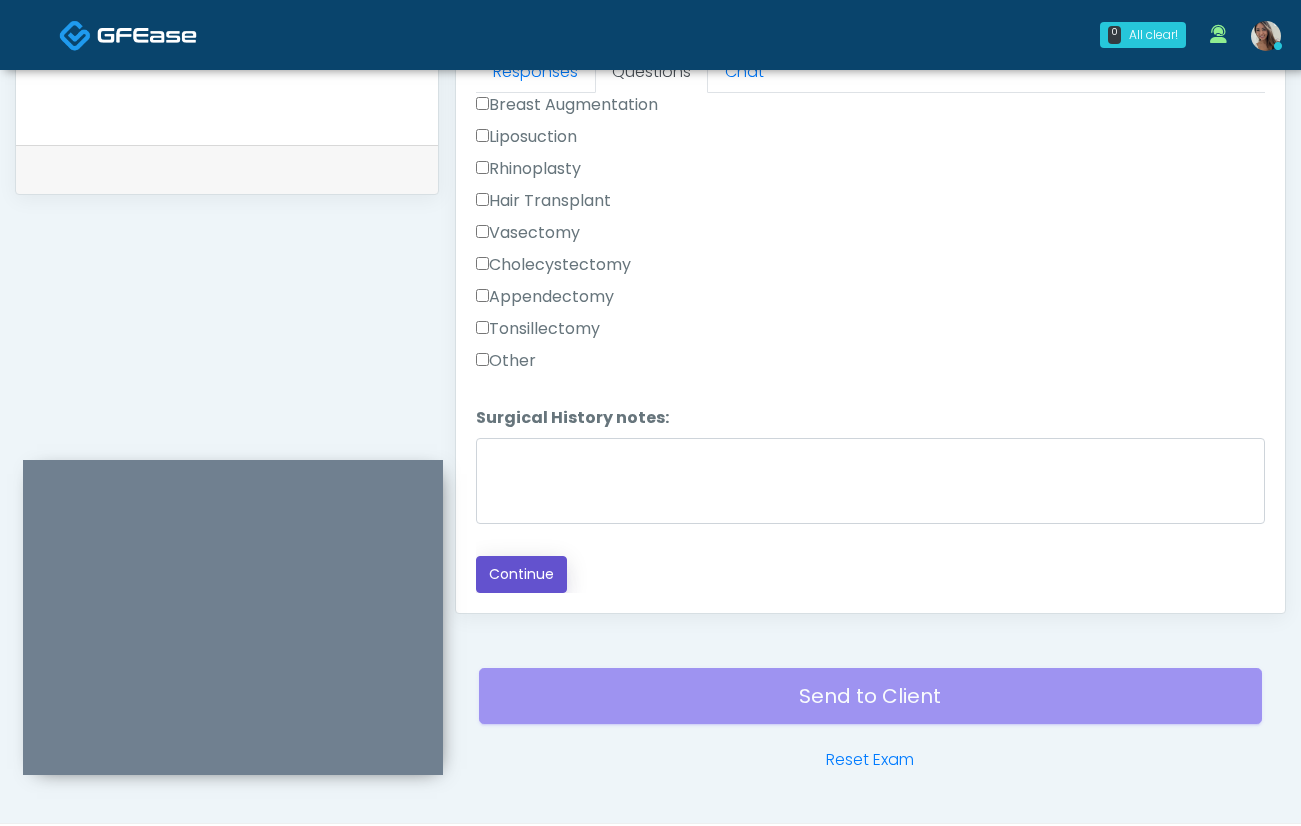 click on "Continue" at bounding box center (521, 574) 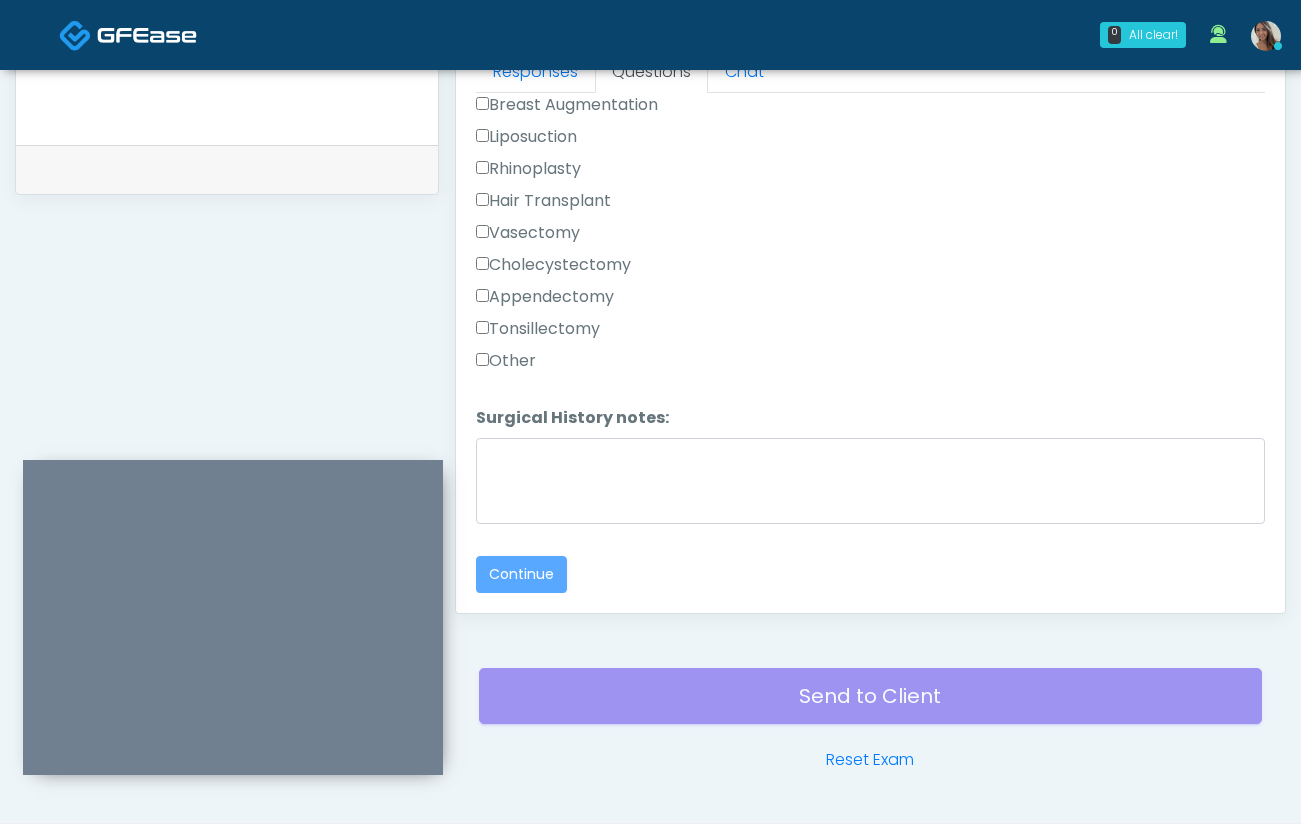 scroll, scrollTop: 151, scrollLeft: 0, axis: vertical 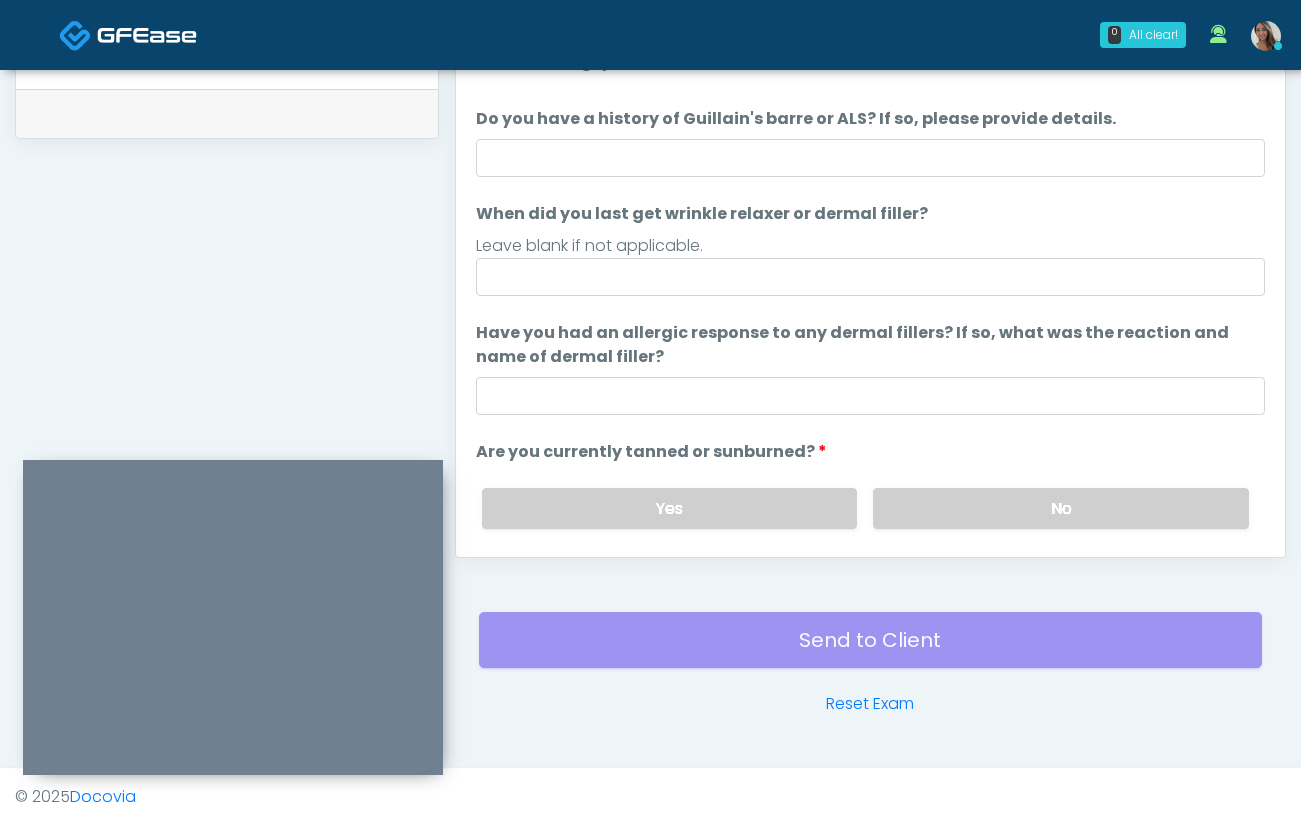 click on "The following questions are for Filler, Wrinkle relaxers, PRP, and Lasers
The following questions are for Filler, Wrinkle relaxers, PRP, and Lasers
Do you have a history of Guillain's barre or ALS? If so, please provide details.
Do you have a history of Guillain's barre or ALS? If so, please provide details.
When did you last get wrinkle relaxer or dermal filler?
When did you last get wrinkle relaxer or dermal filler?
Leave blank if not applicable.
Have you had an allergic response to any dermal fillers? If so, what was the reaction and name of dermal filler?" at bounding box center (870, 357) 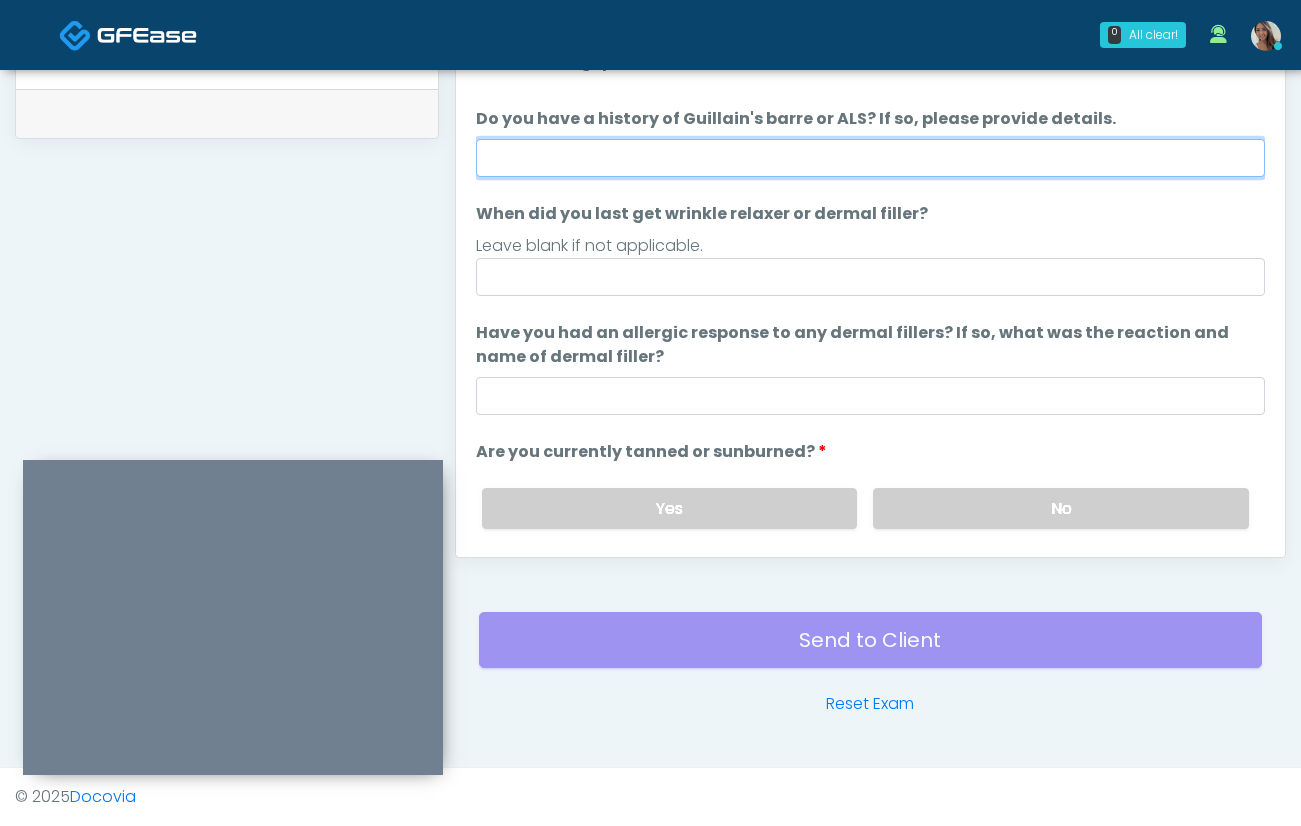 click on "Do you have a history of Guillain's barre or ALS? If so, please provide details." at bounding box center (870, 158) 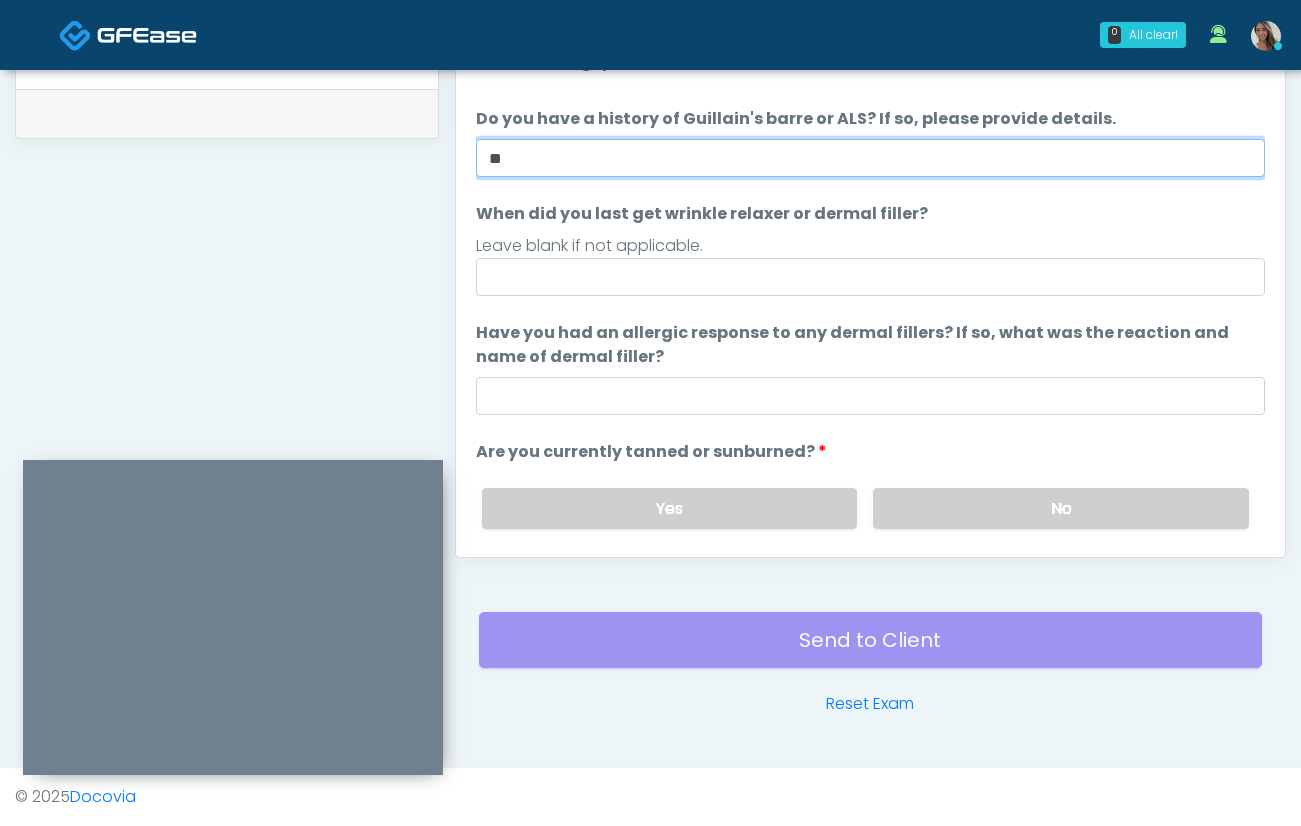 type on "**" 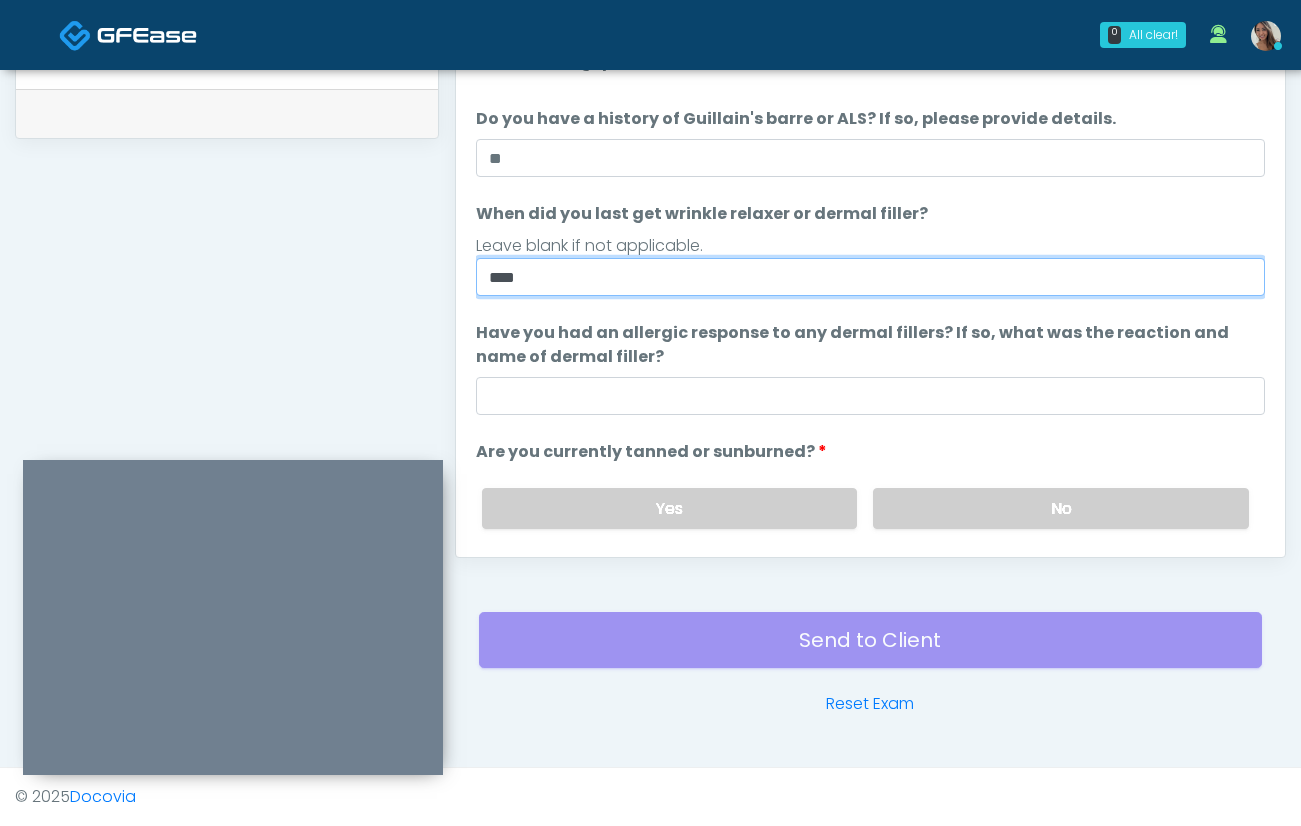 type on "****" 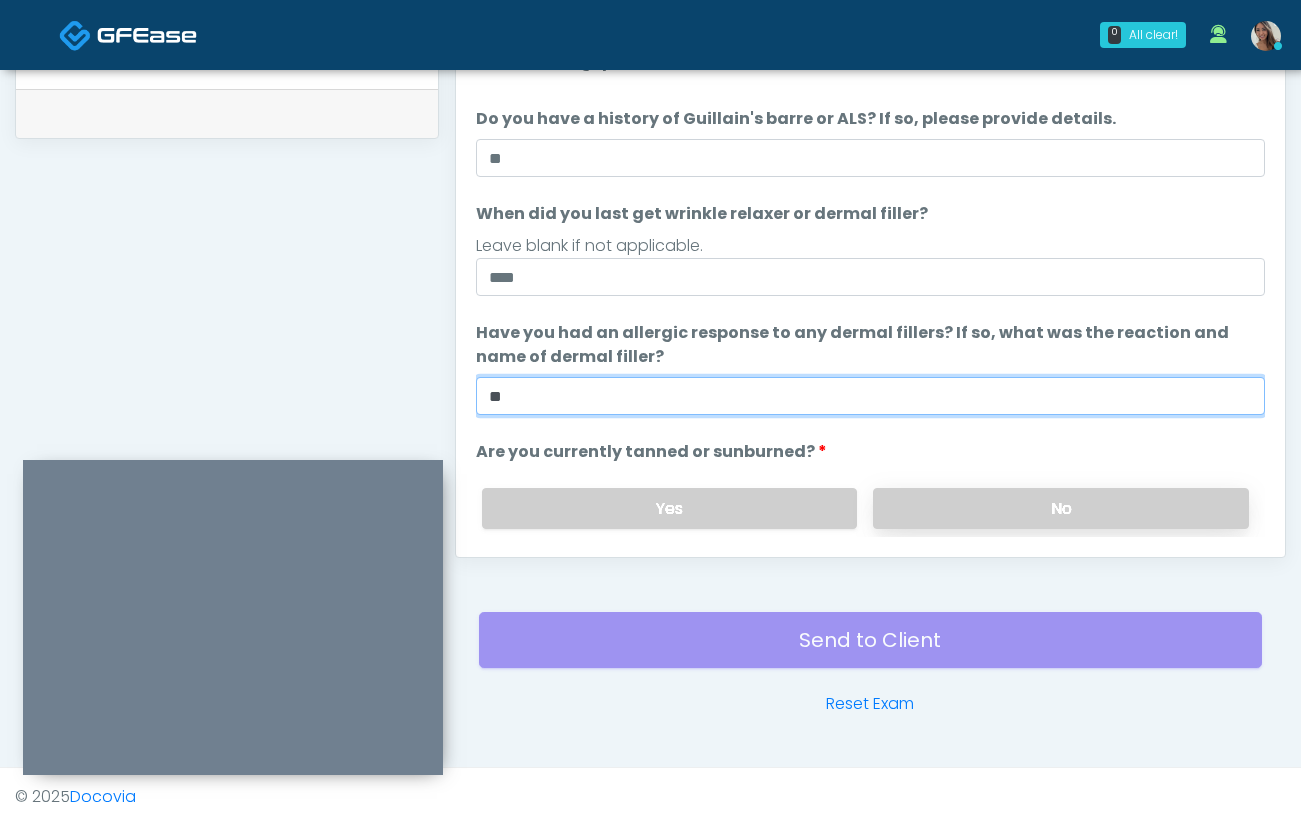 type on "**" 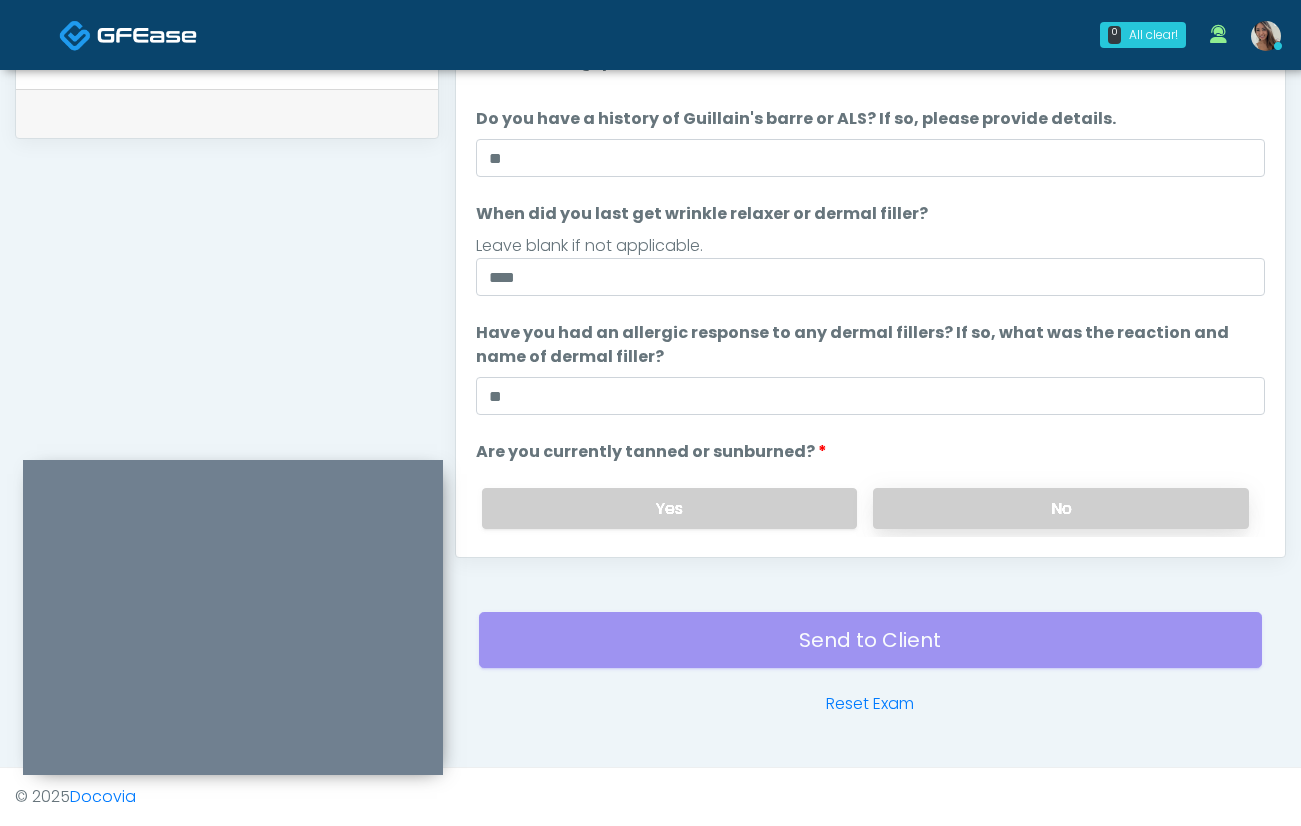 click on "No" at bounding box center (1061, 508) 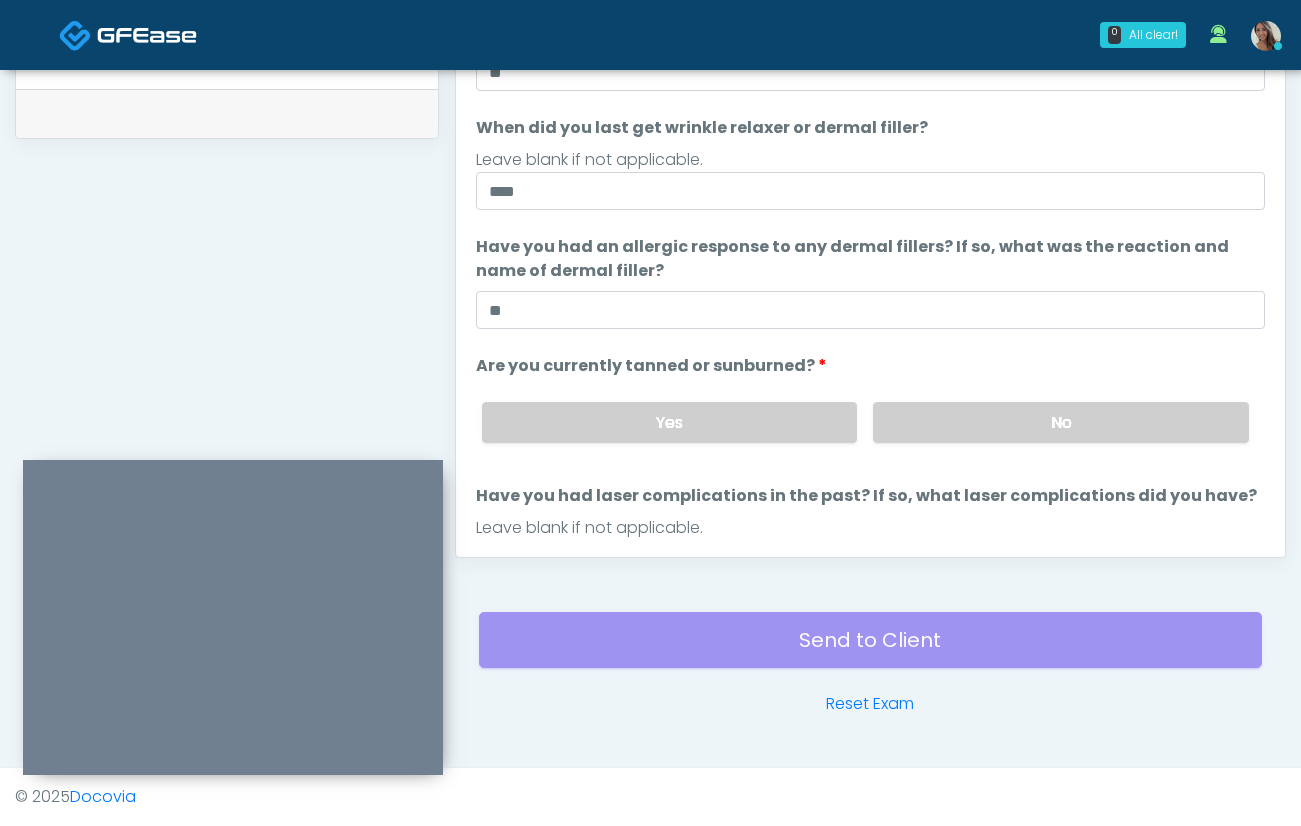 scroll, scrollTop: 189, scrollLeft: 0, axis: vertical 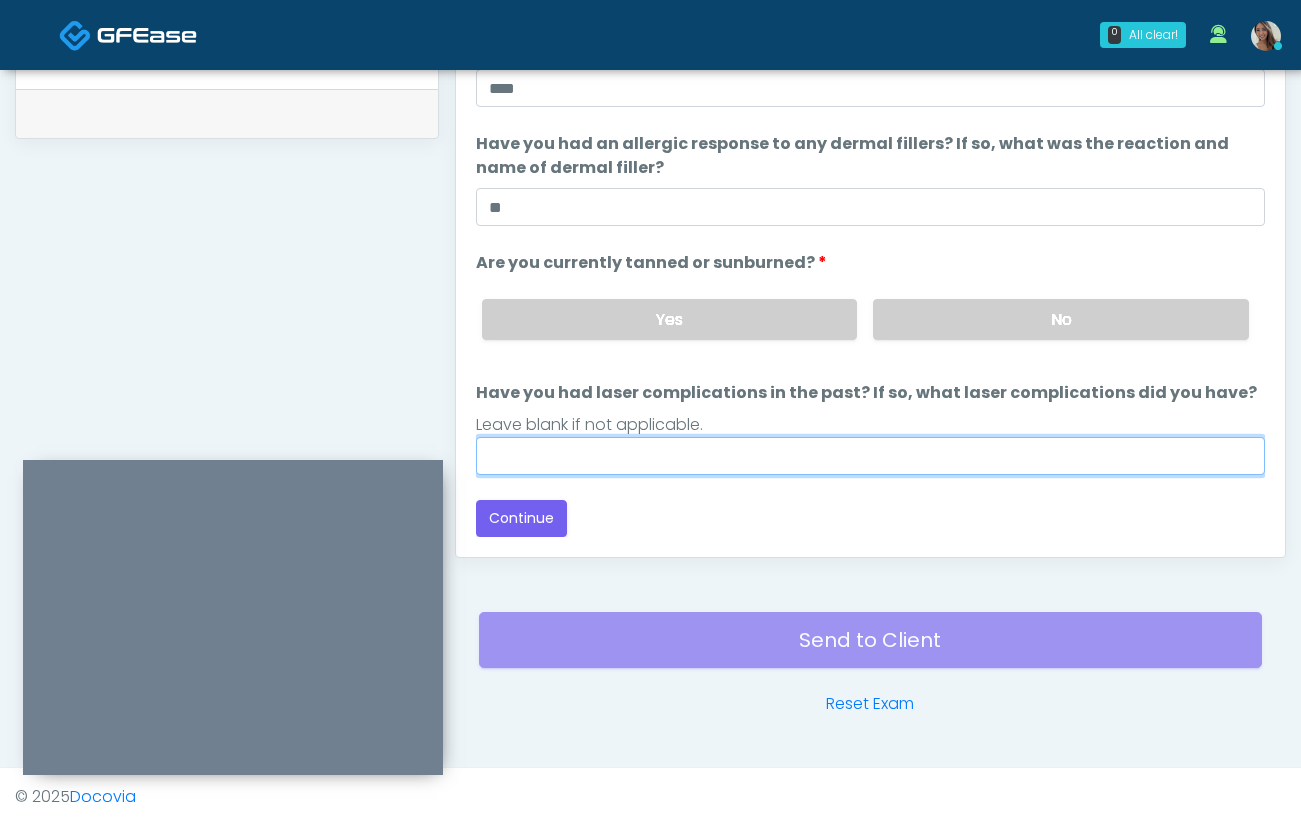 click on "Have you had laser complications in the past? If so, what laser complications did you have?" at bounding box center (870, 456) 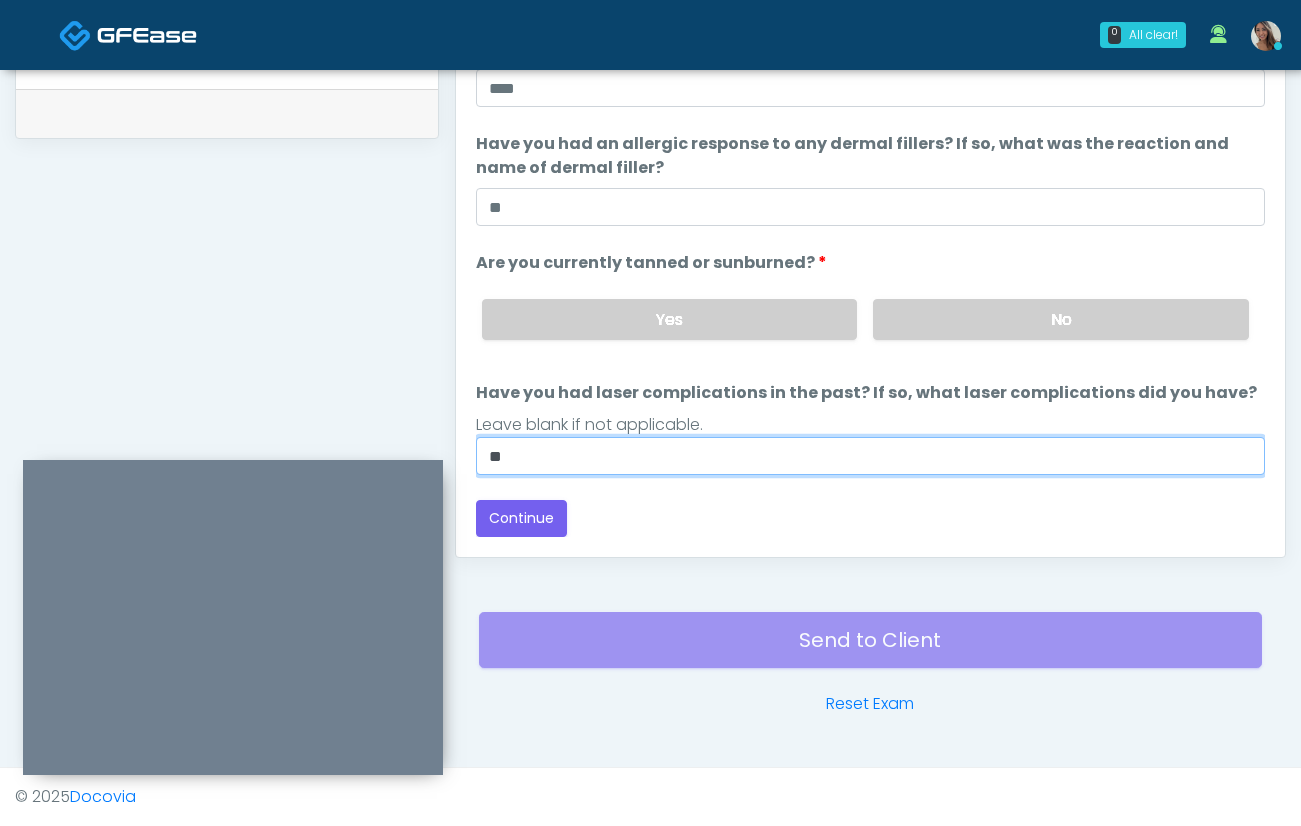 type on "*" 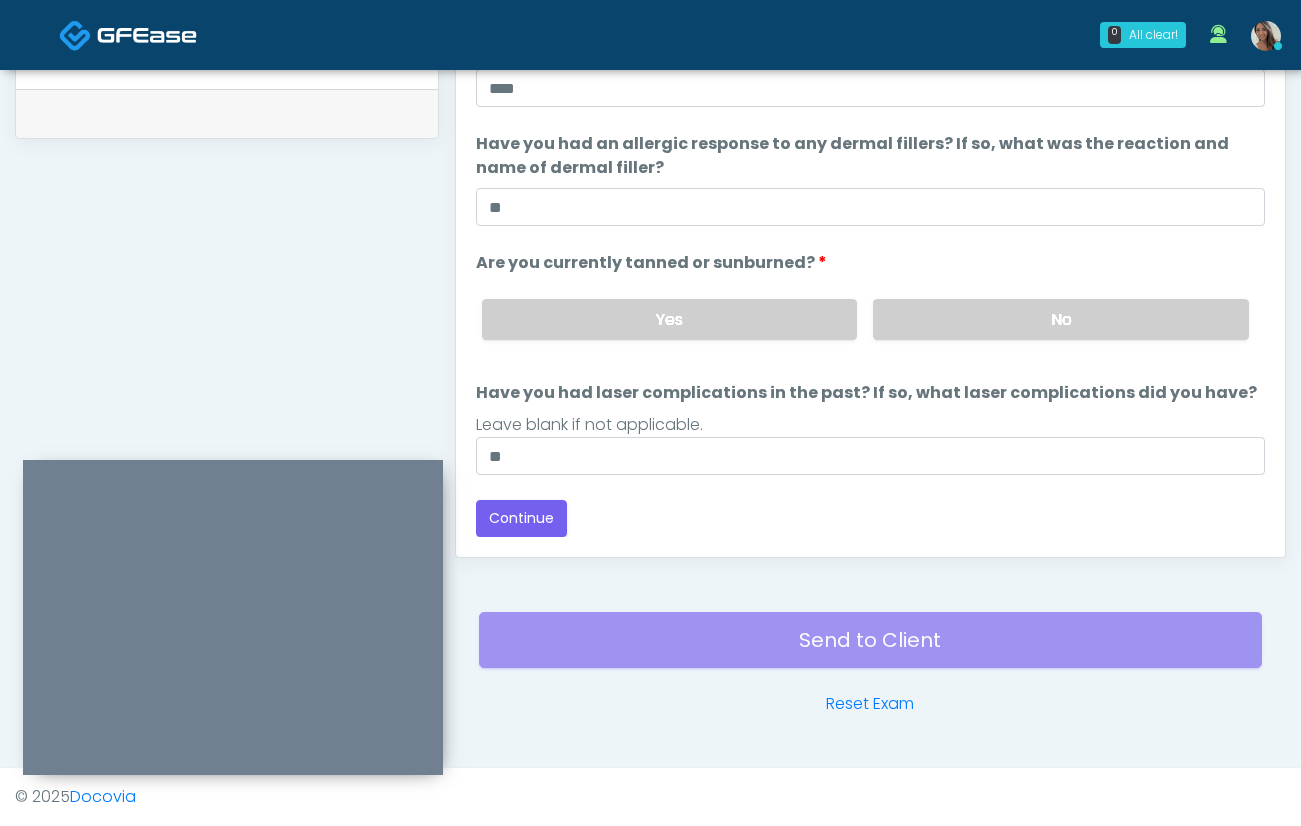 click on "Back
Continue" at bounding box center [870, 518] 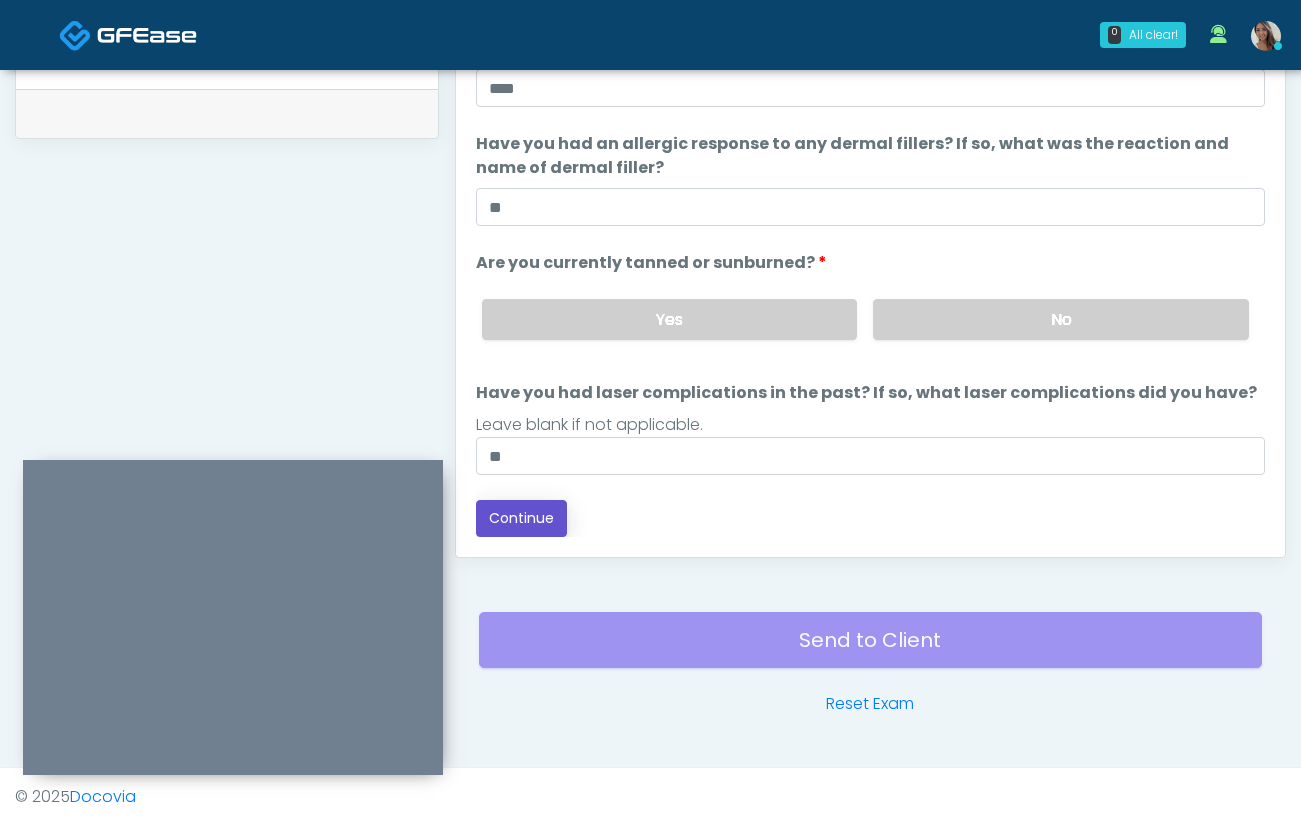 click on "Continue" at bounding box center [521, 518] 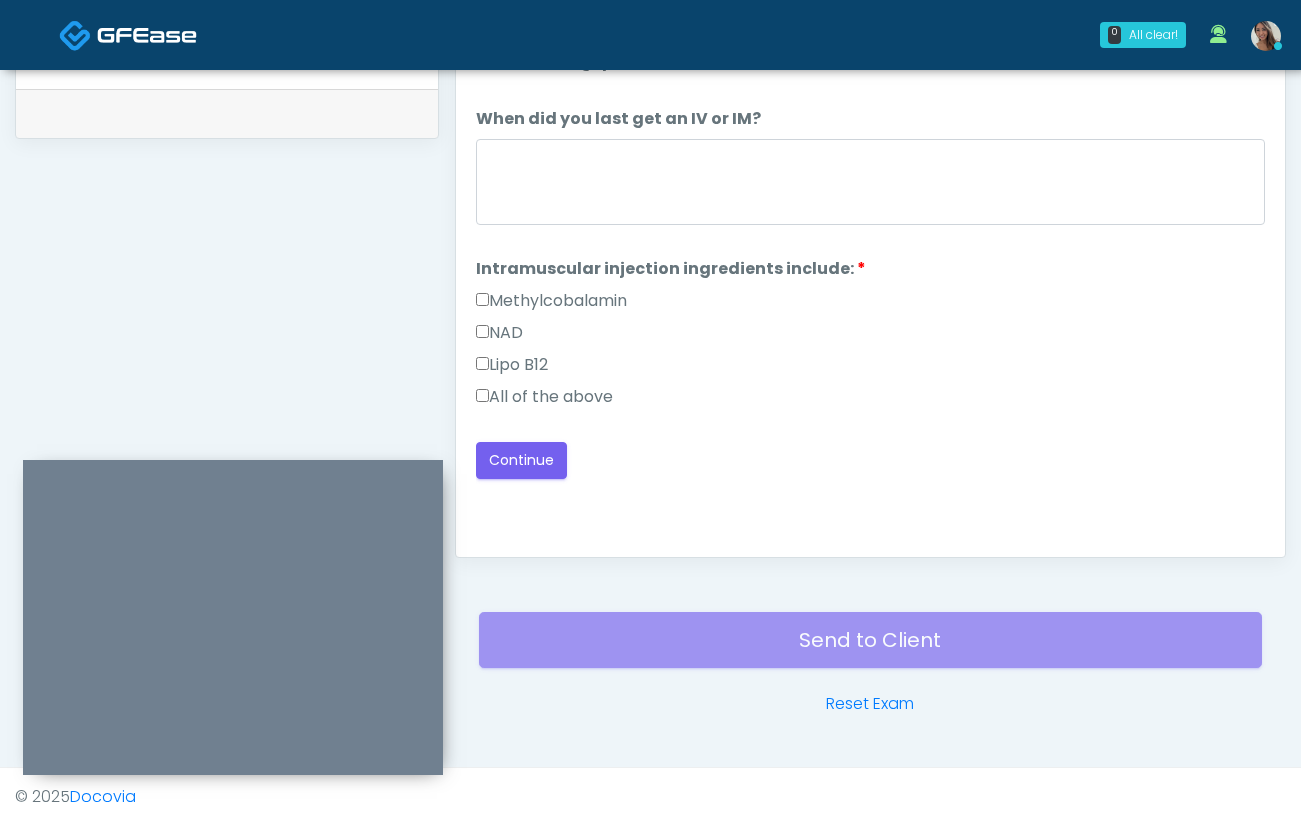 scroll, scrollTop: 0, scrollLeft: 0, axis: both 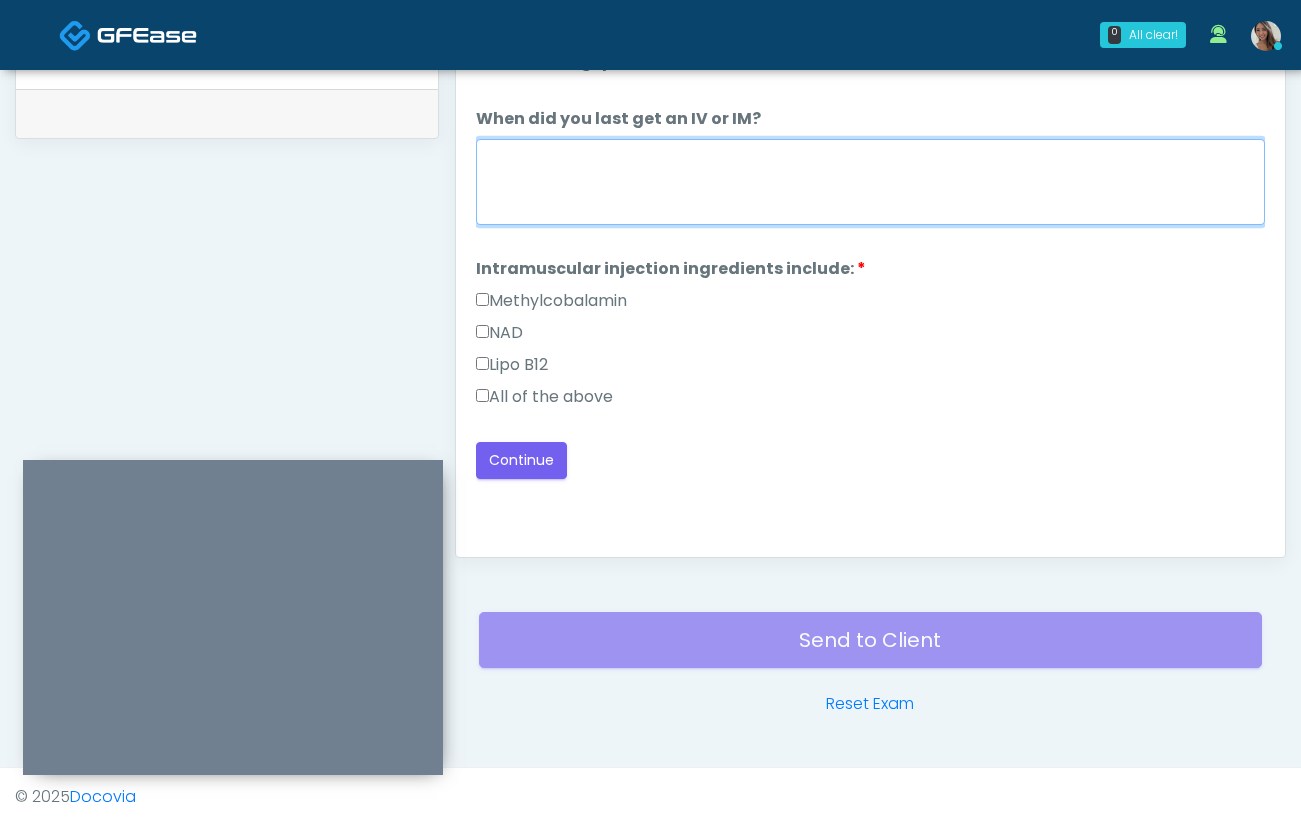 click on "When did you last get an IV or IM?" at bounding box center (870, 182) 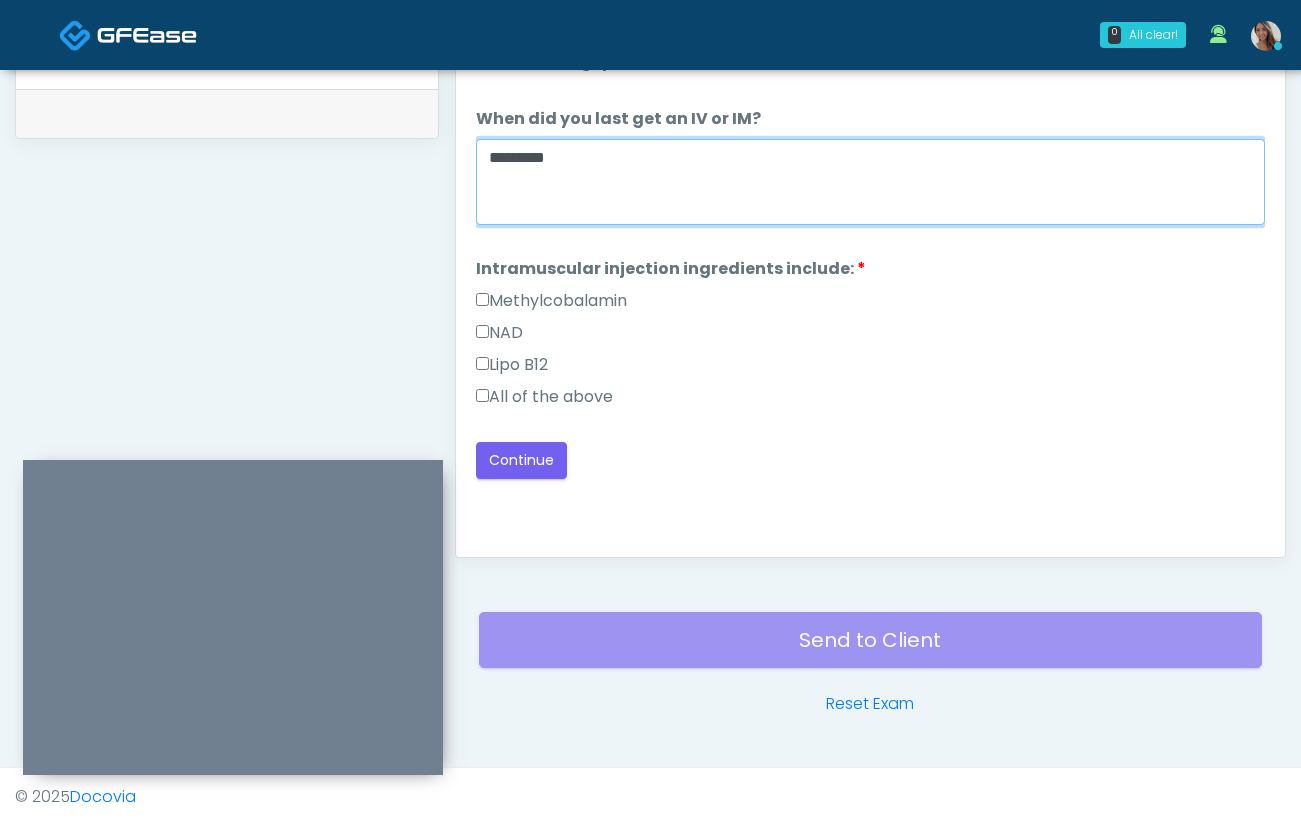 type on "*********" 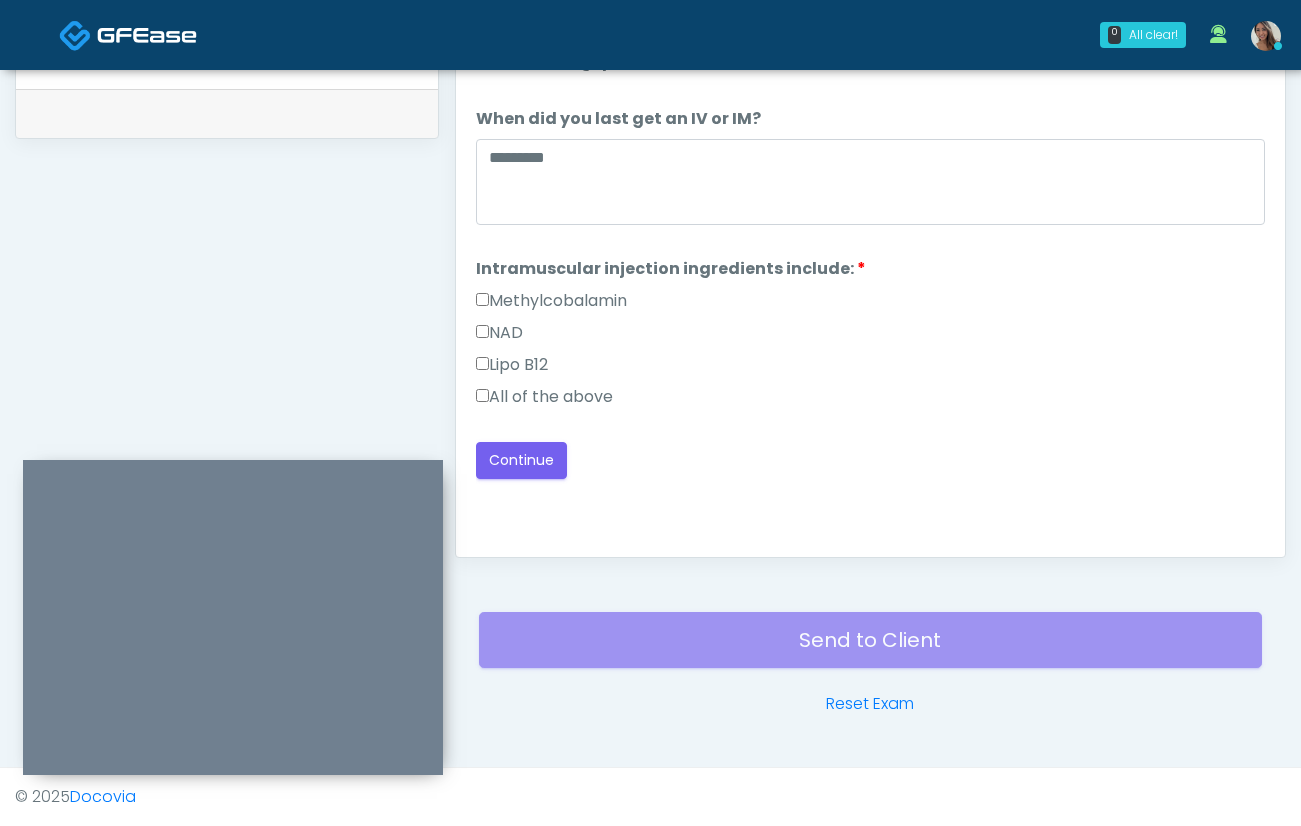 click on "All of the above" at bounding box center (544, 397) 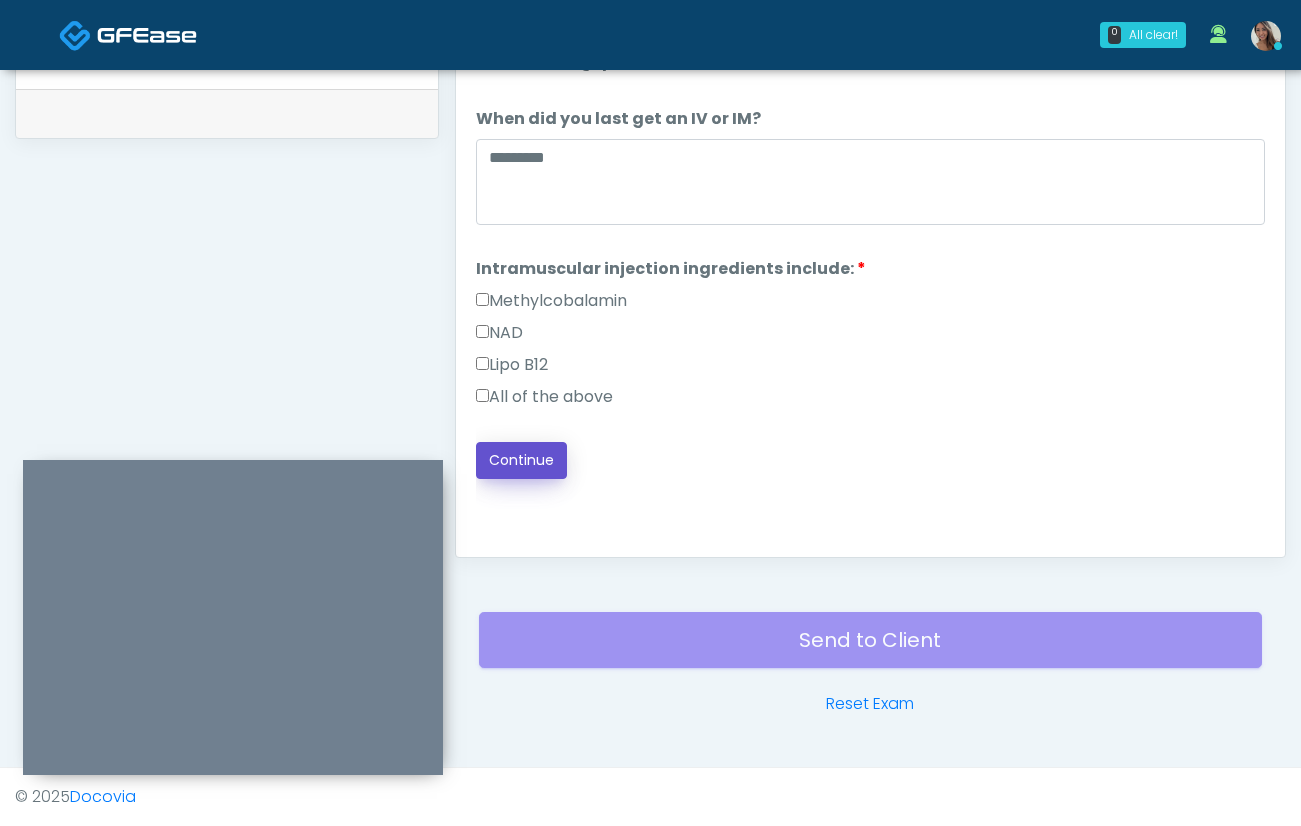 click on "Continue" at bounding box center (521, 460) 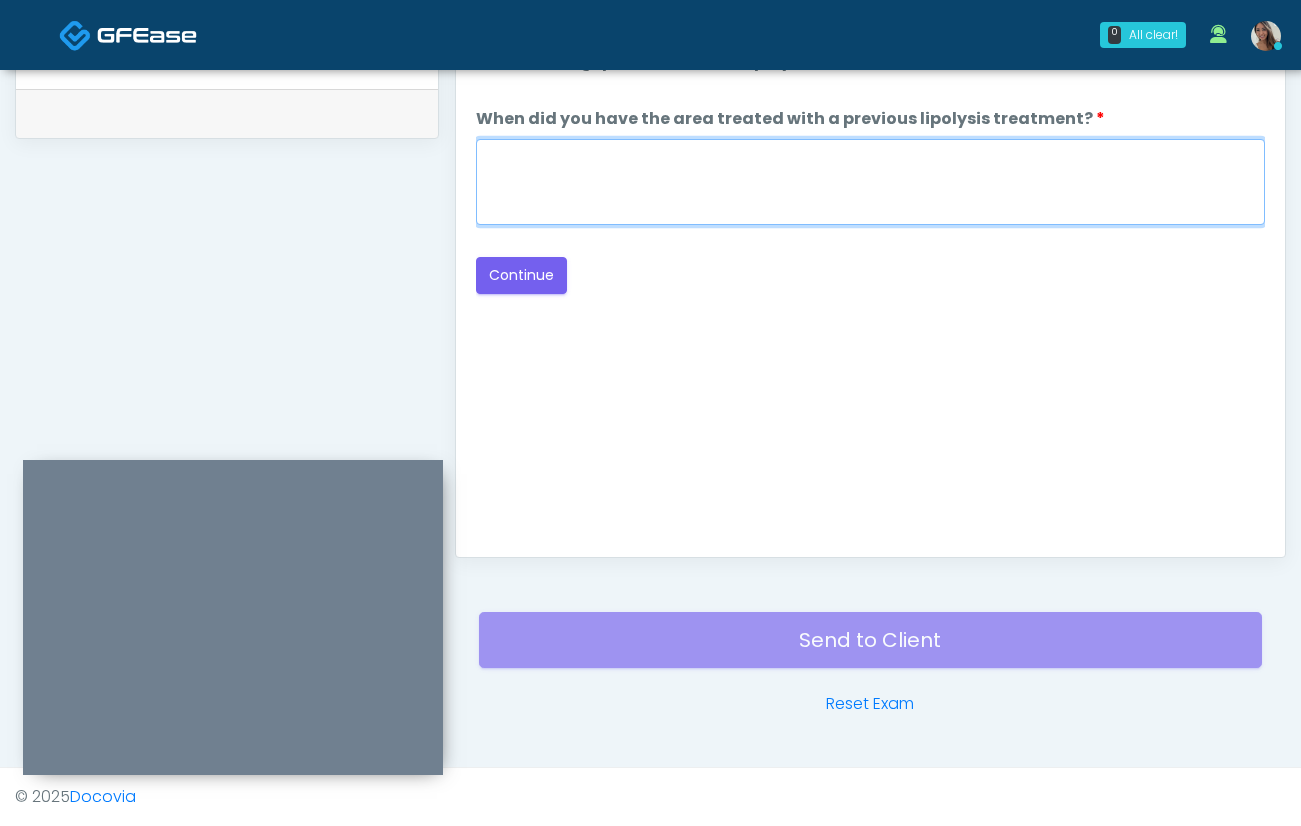click on "When did you have the area treated with a previous lipolysis treatment?" at bounding box center [870, 182] 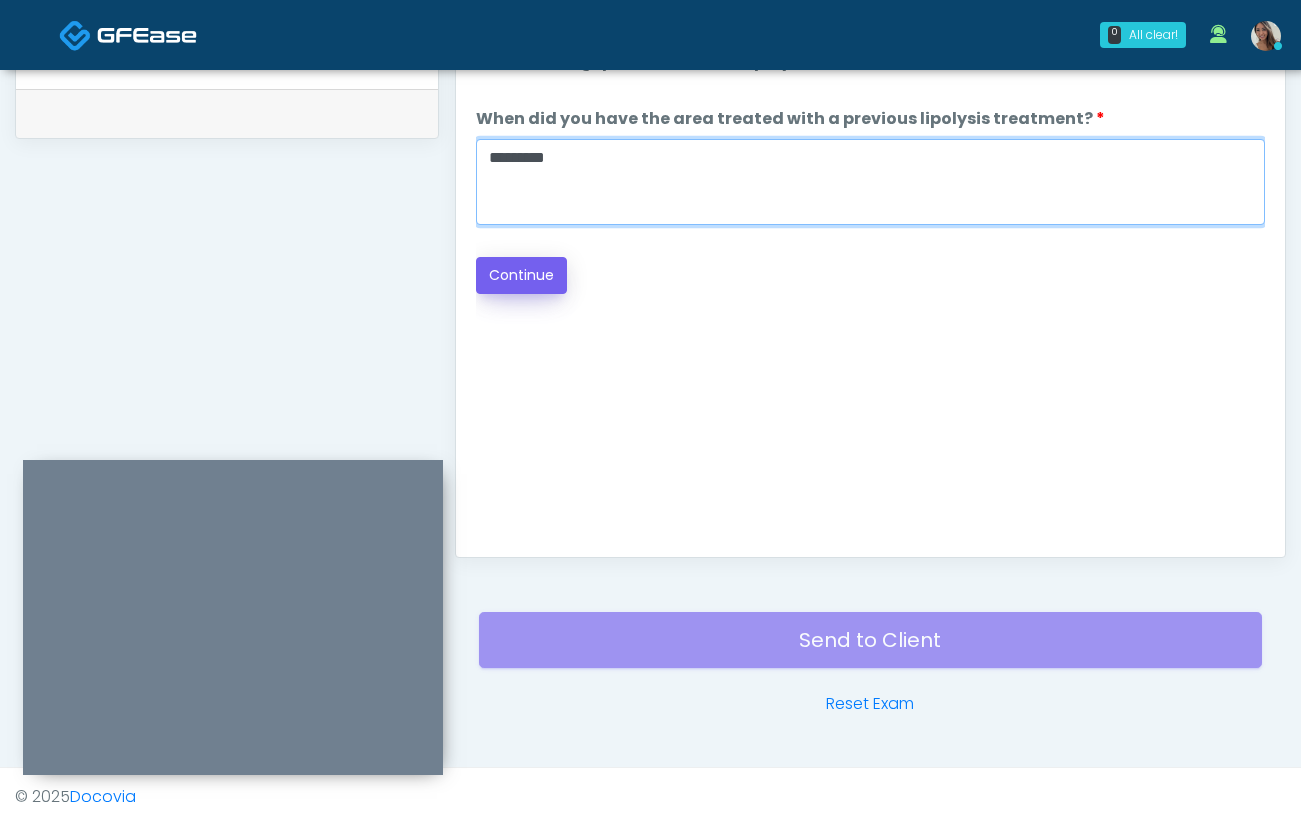 type on "*********" 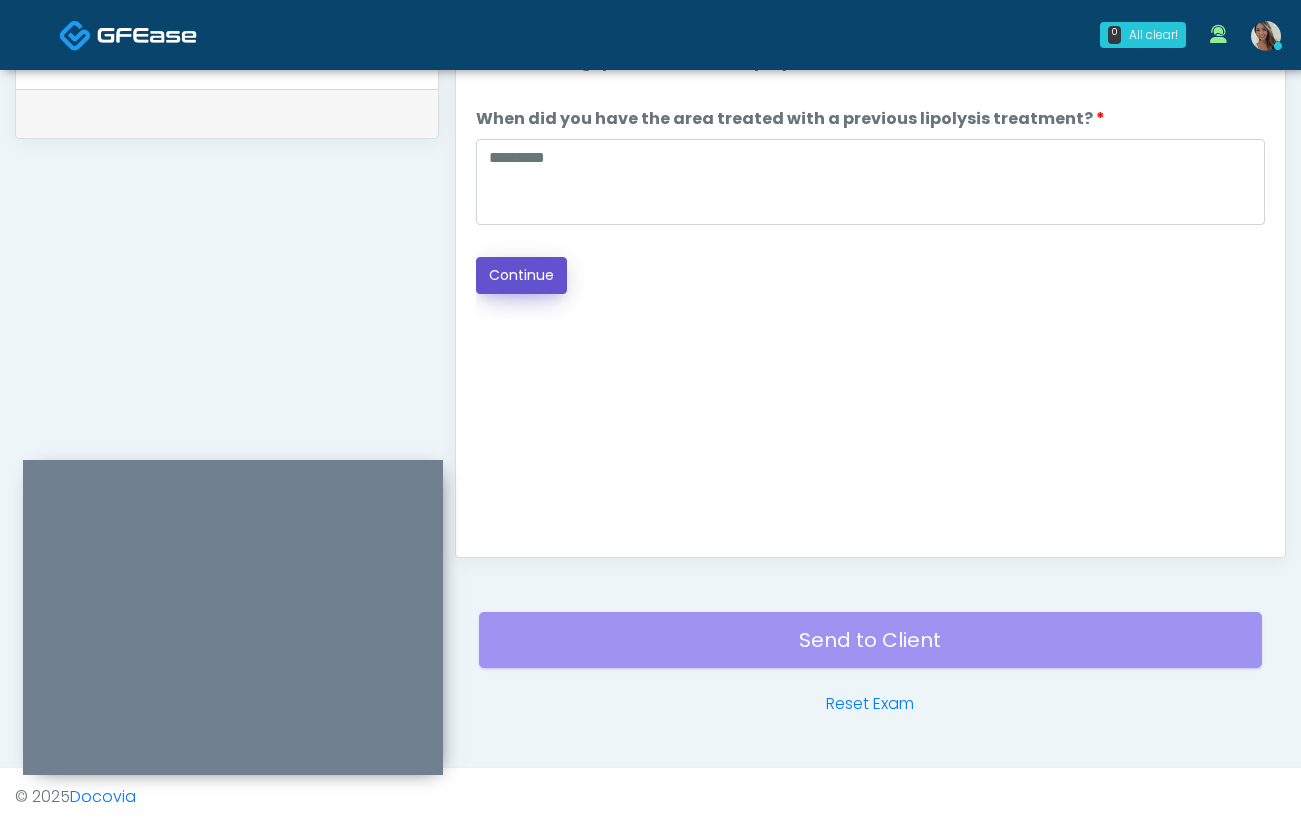 click on "Continue" at bounding box center [521, 275] 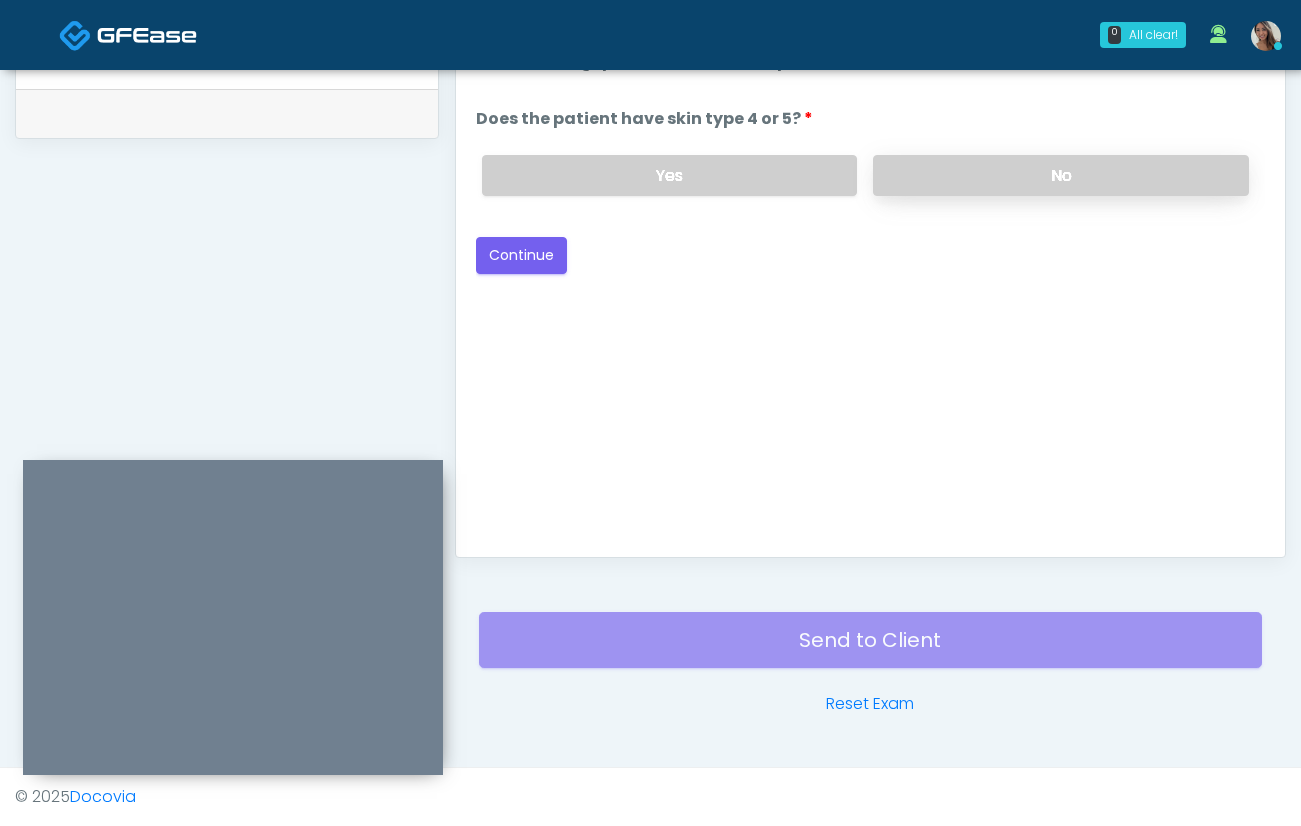 click on "No" at bounding box center [1061, 175] 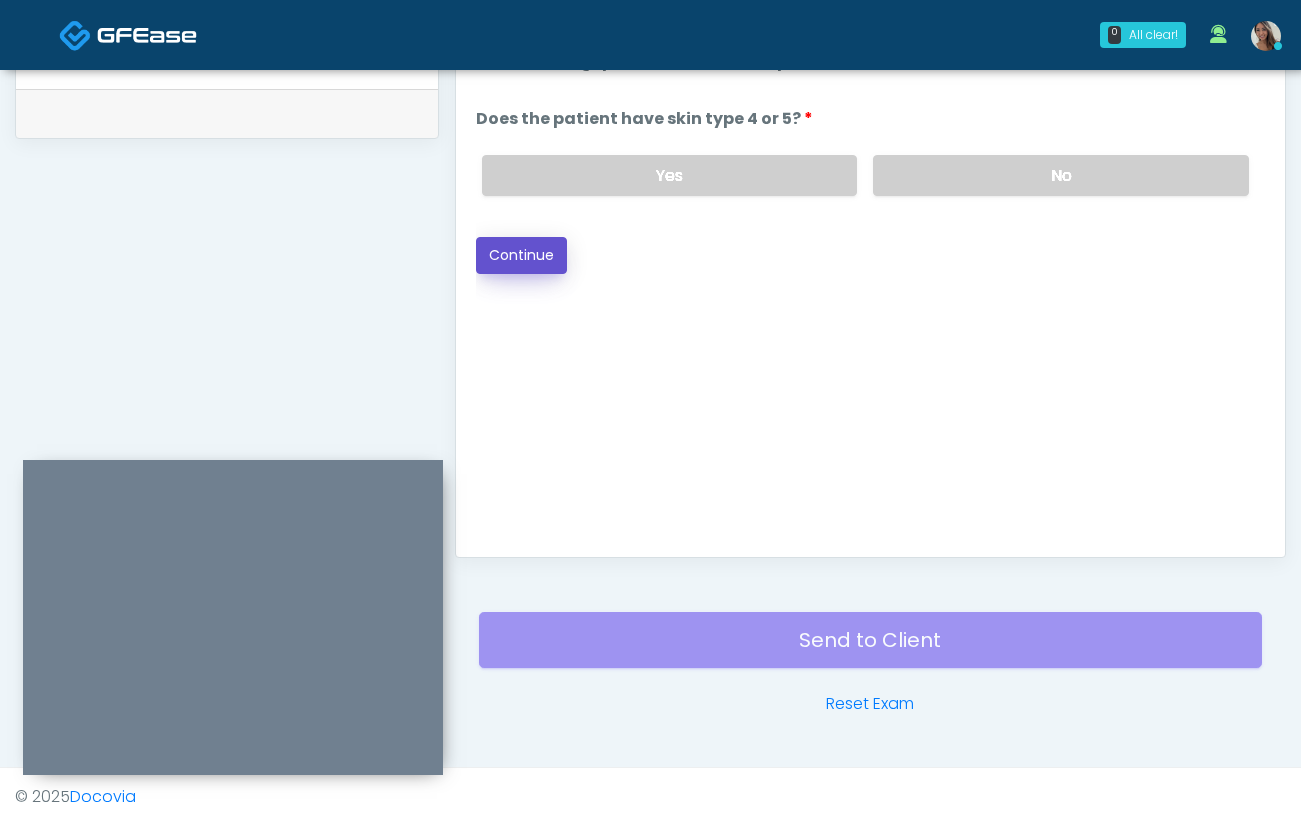 click on "Continue" at bounding box center [521, 255] 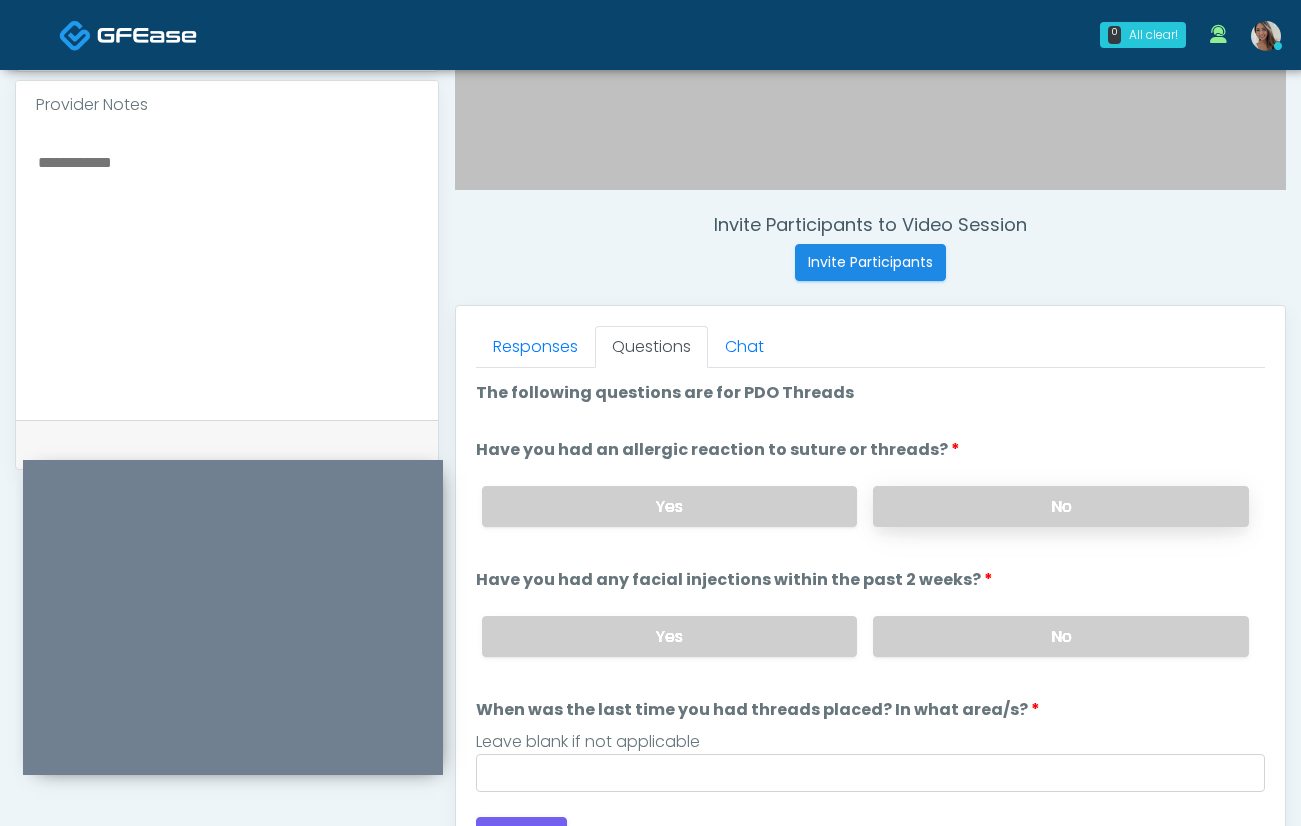 click on "No" at bounding box center (1061, 506) 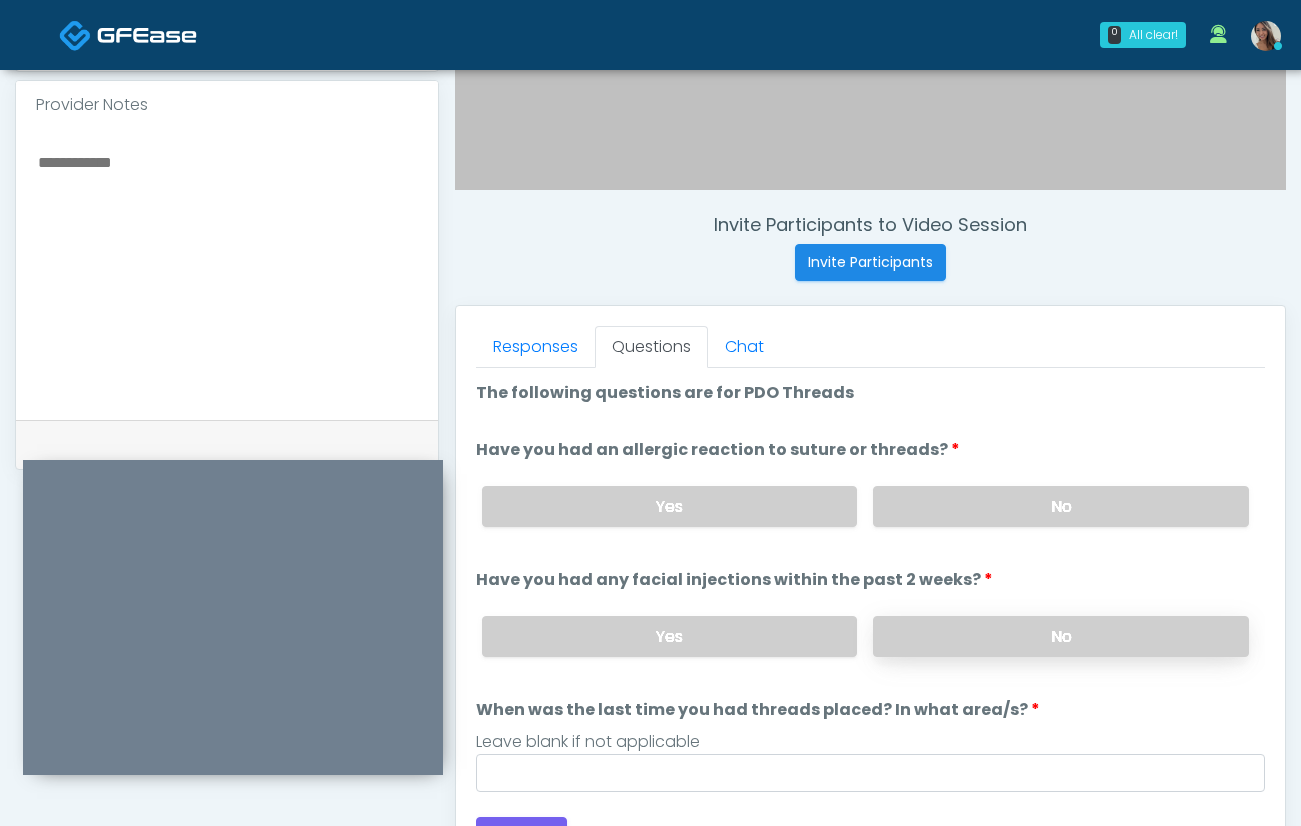 click on "No" at bounding box center (1061, 636) 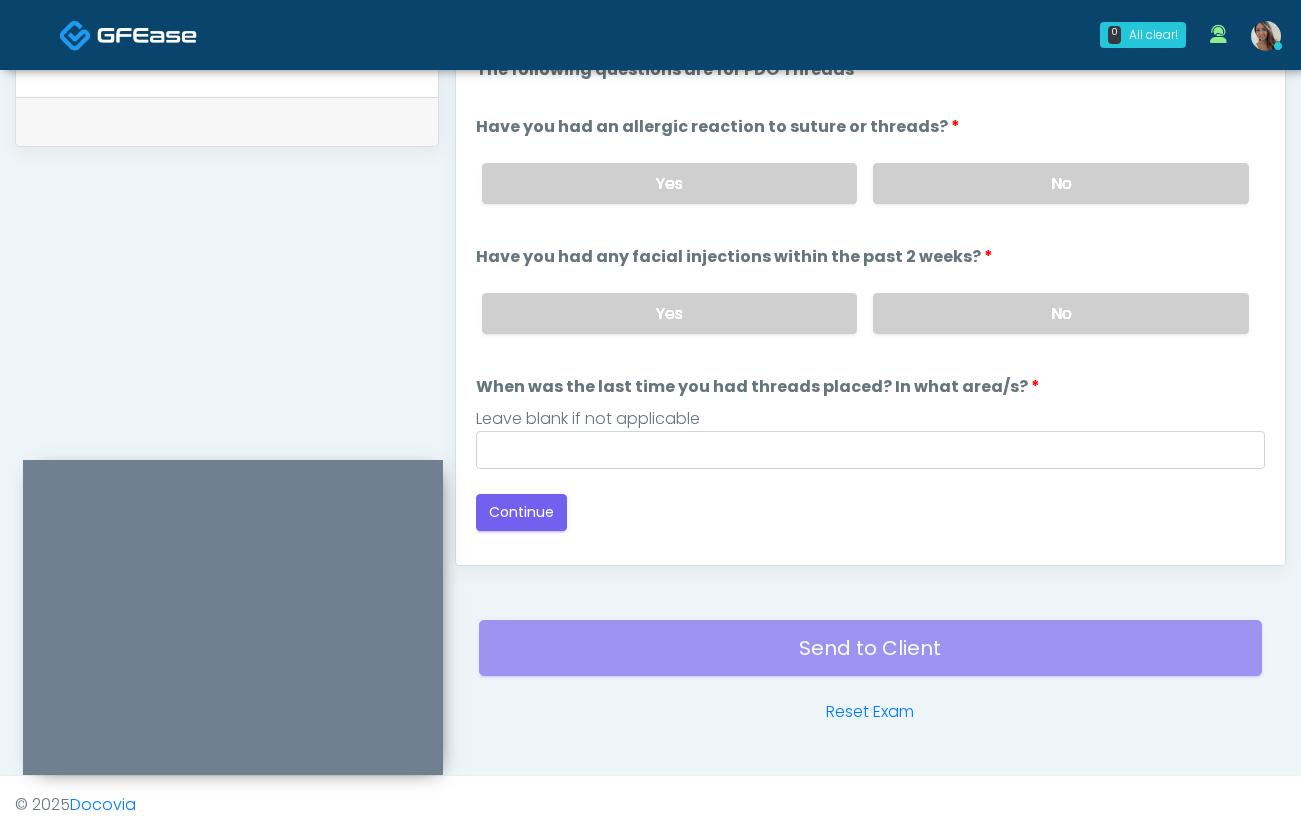 scroll, scrollTop: 969, scrollLeft: 0, axis: vertical 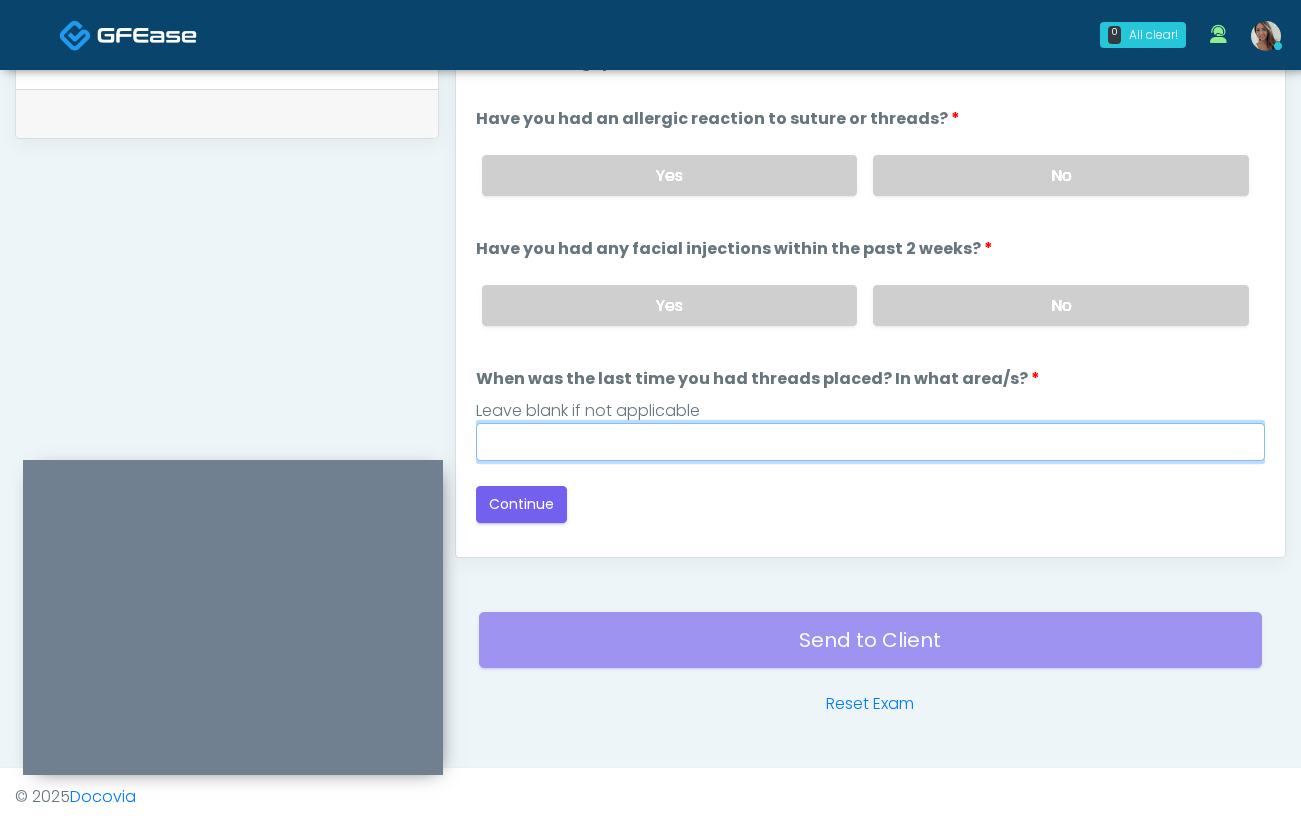 click on "When was the last time you had threads placed? In what area/s?" at bounding box center (870, 442) 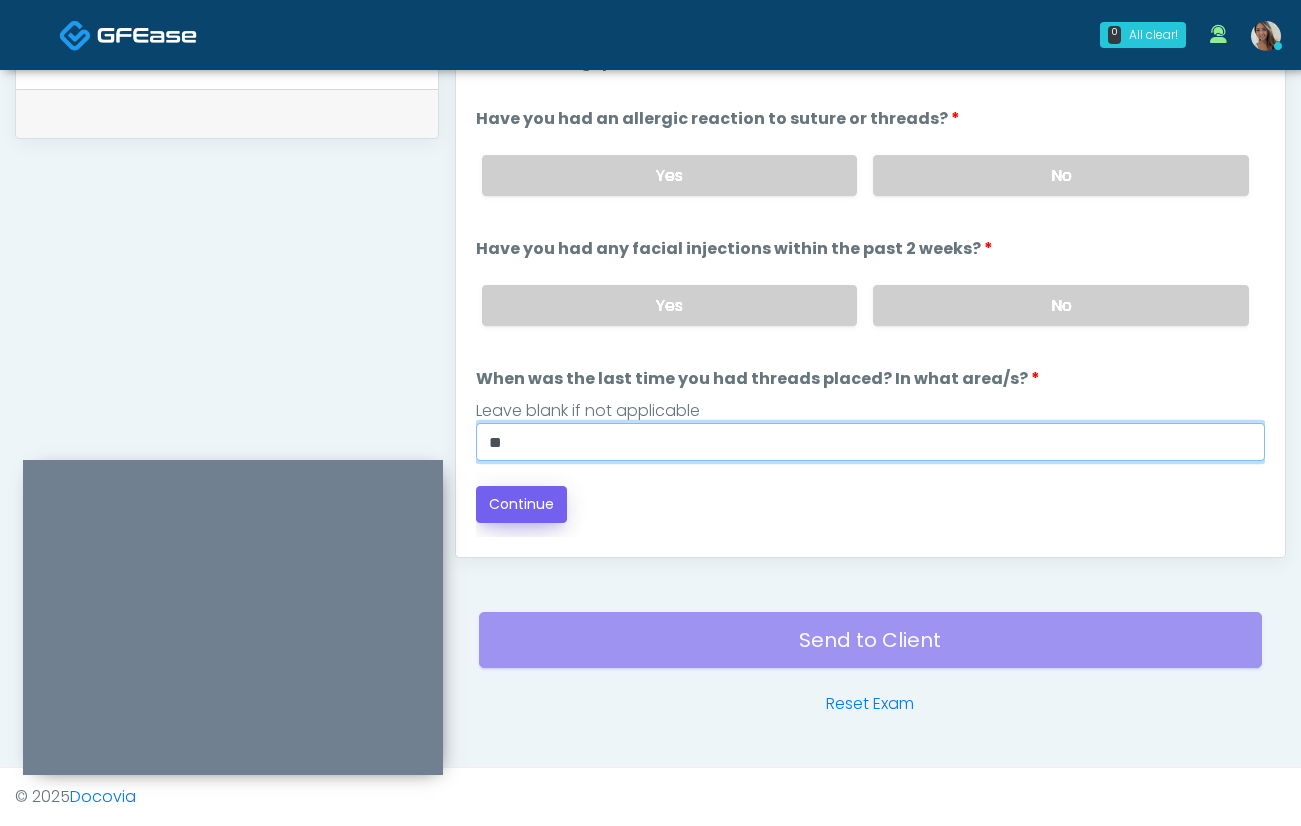 type on "**" 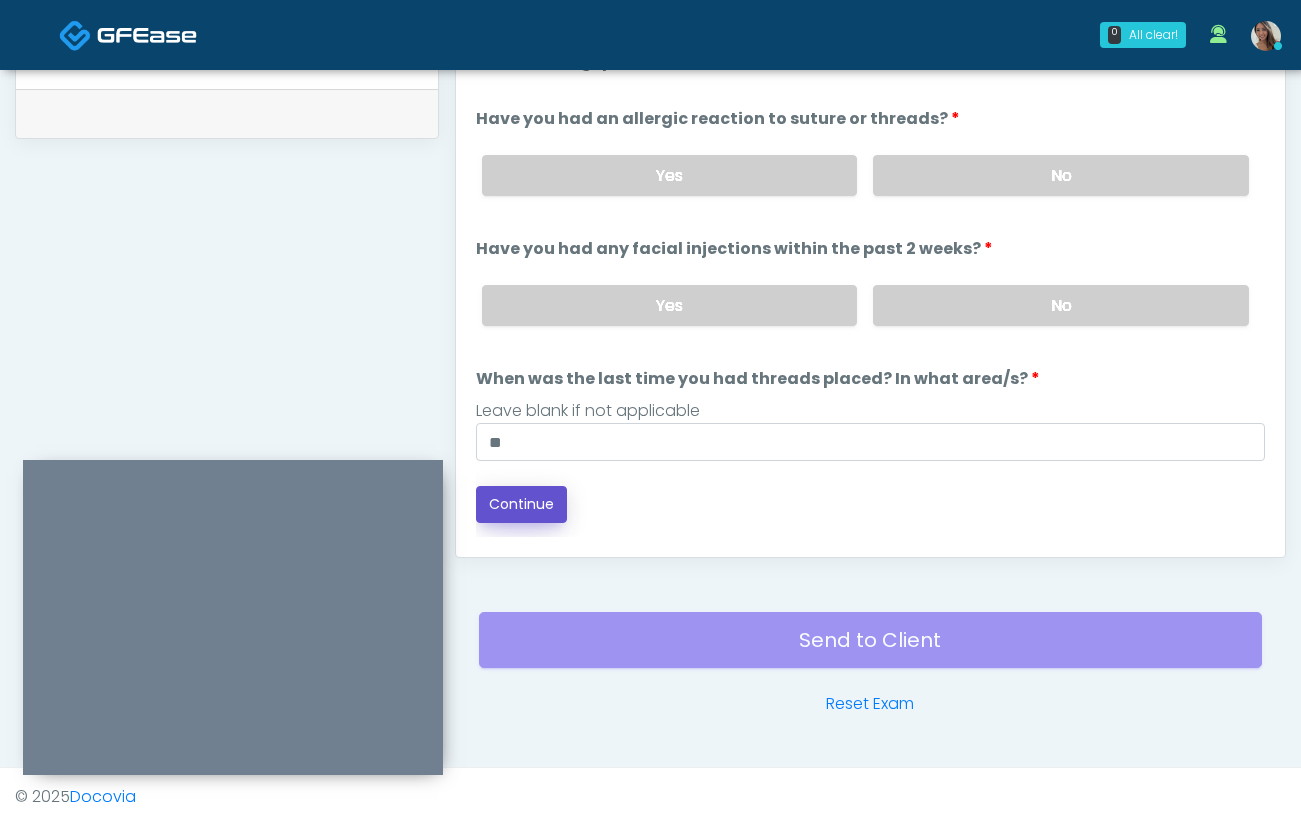 click on "Continue" at bounding box center [521, 504] 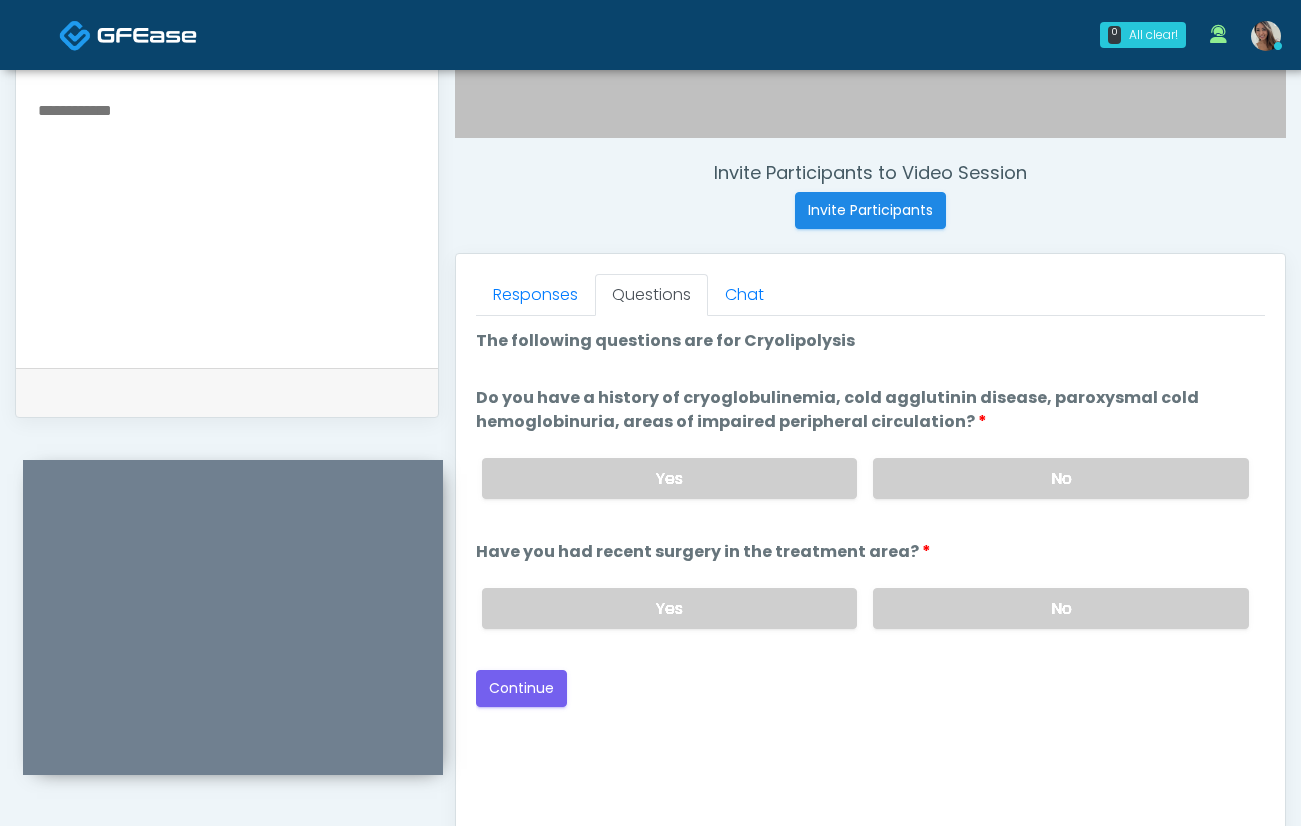 scroll, scrollTop: 685, scrollLeft: 0, axis: vertical 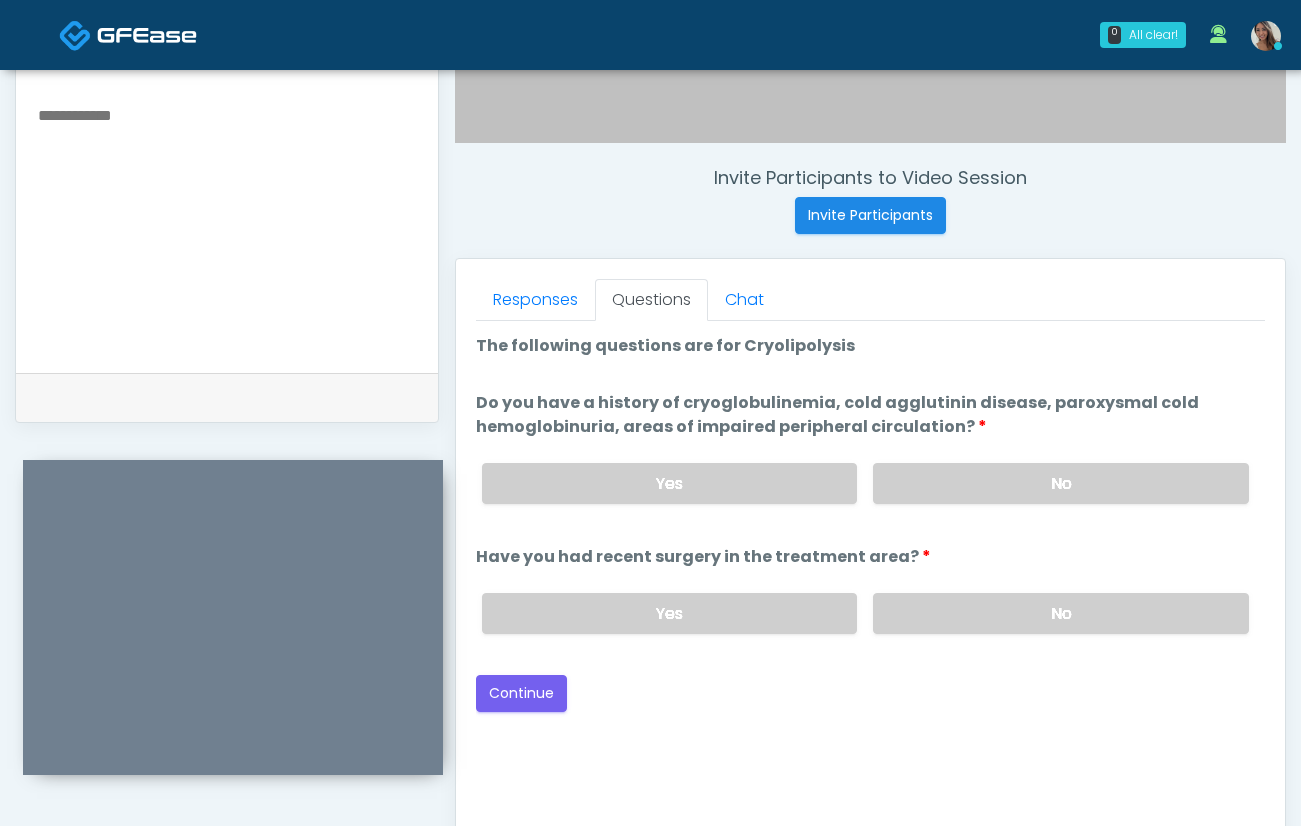 click on "Yes
No" at bounding box center (865, 483) 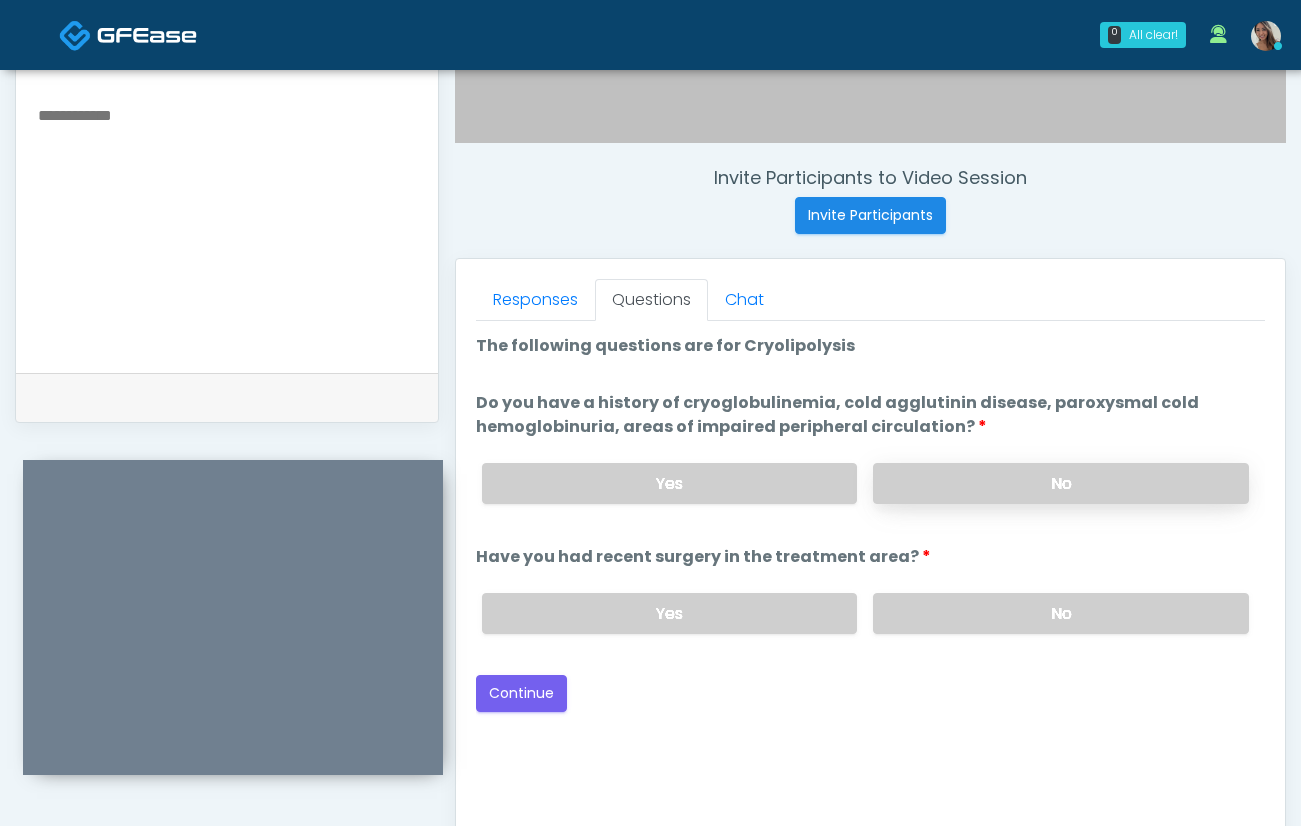 click on "No" at bounding box center (1061, 483) 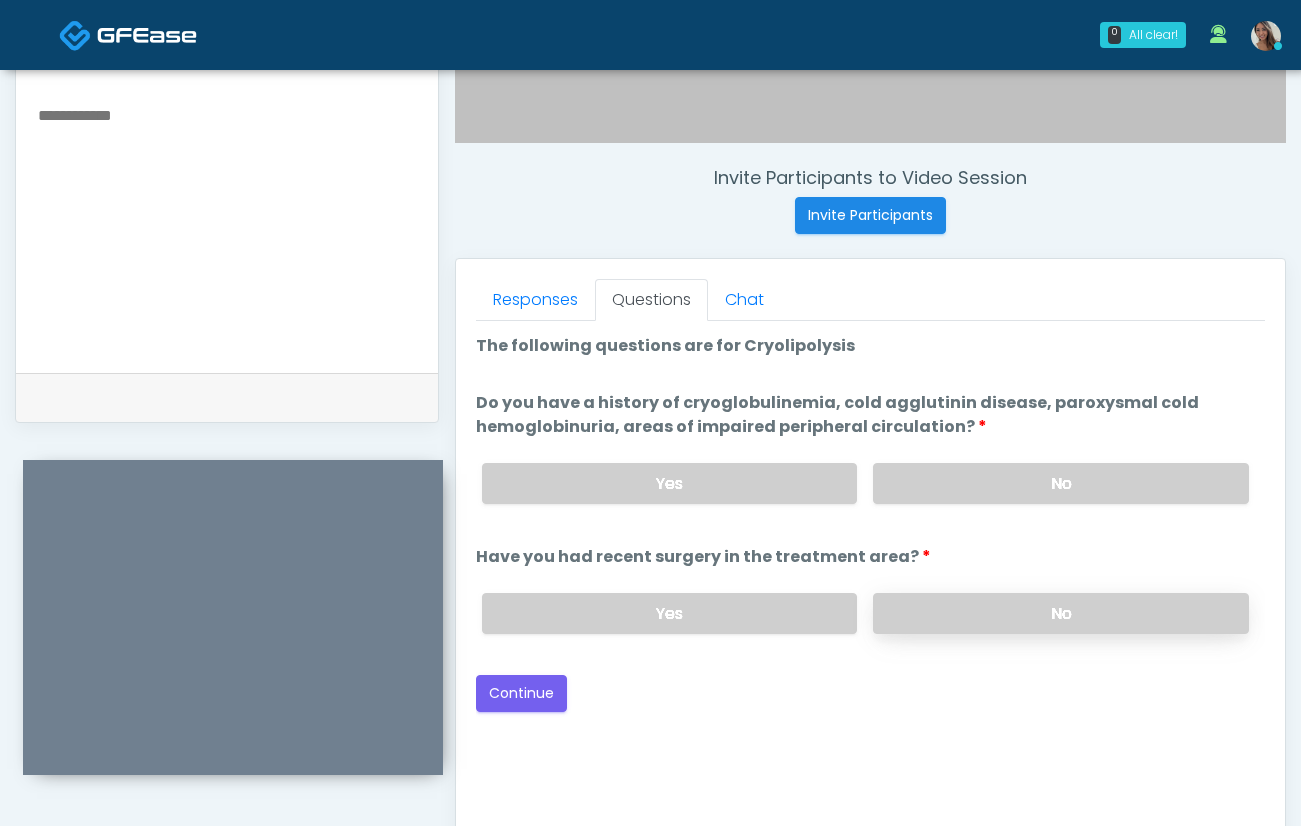 click on "No" at bounding box center [1061, 613] 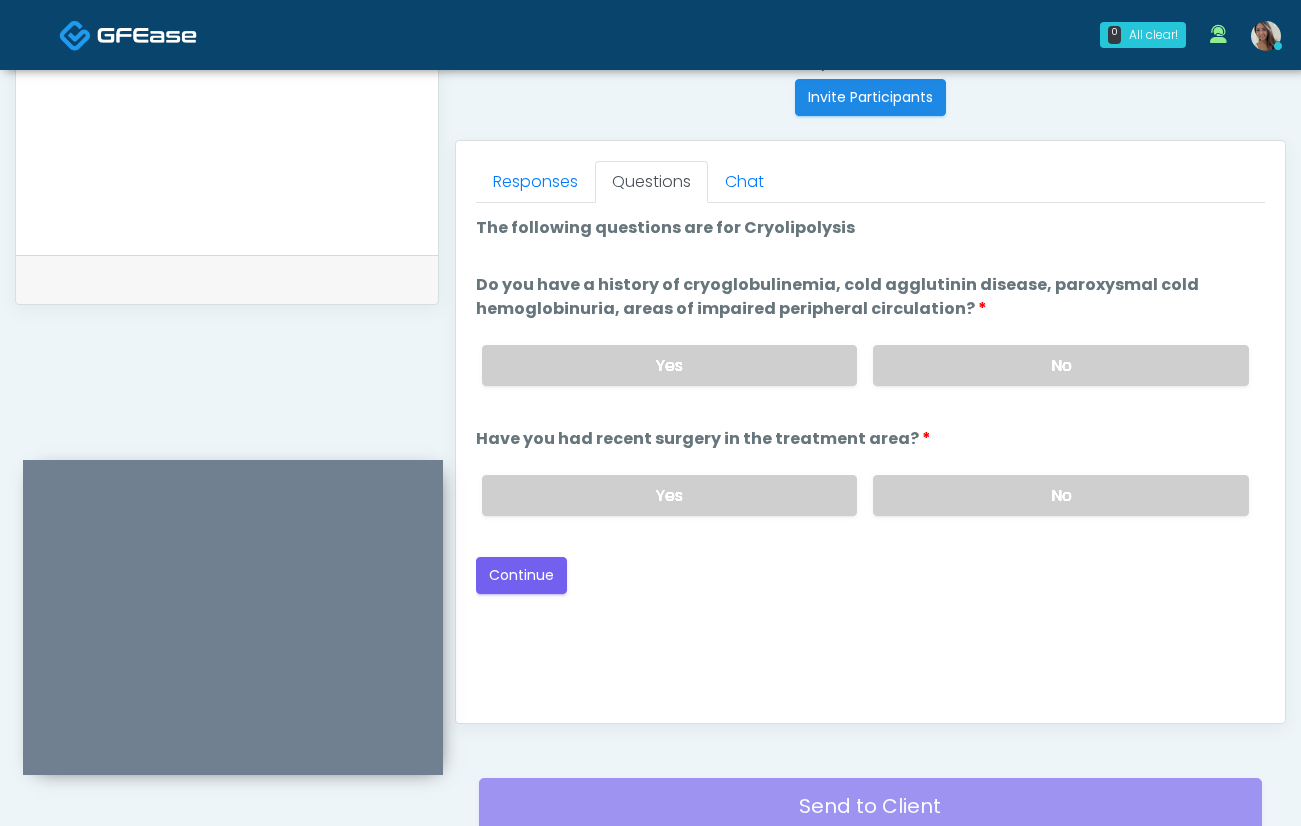scroll, scrollTop: 870, scrollLeft: 0, axis: vertical 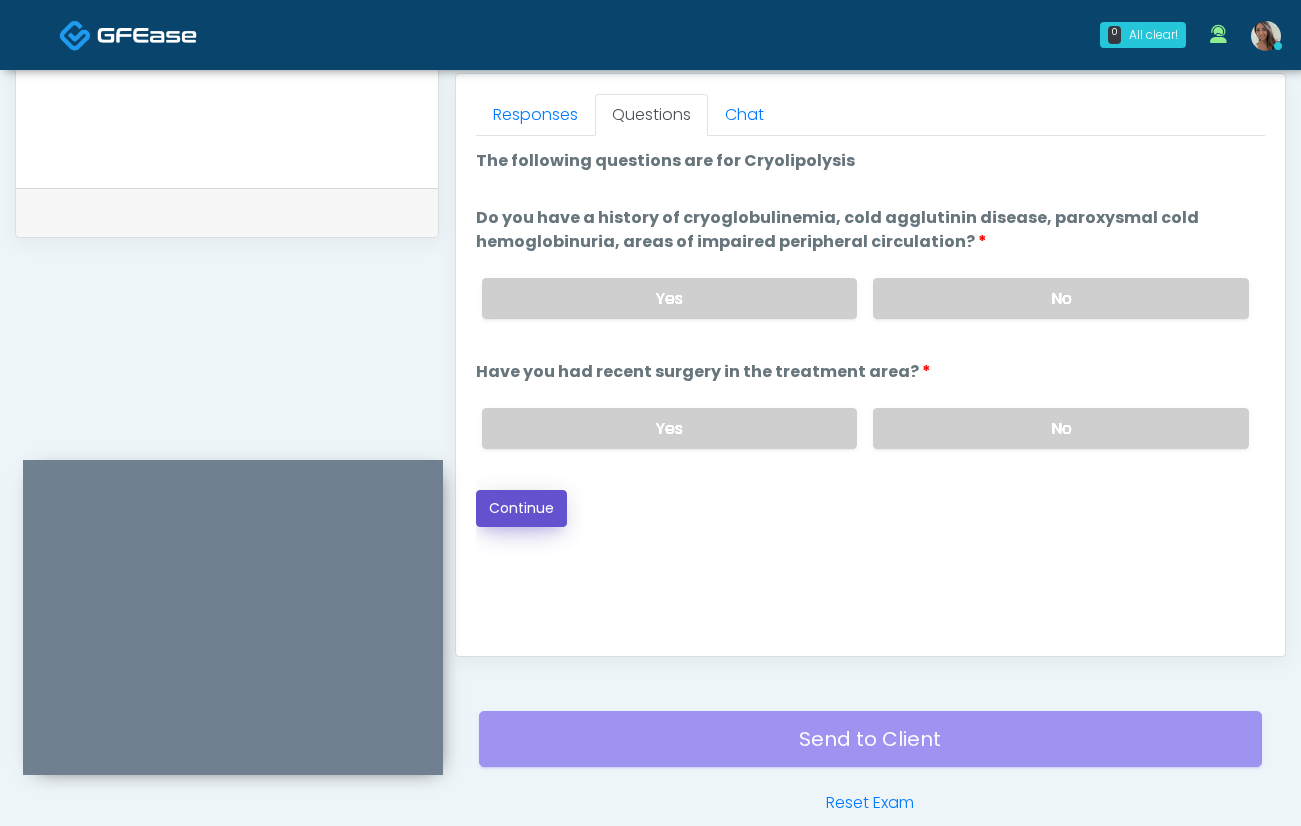 click on "Continue" at bounding box center (521, 508) 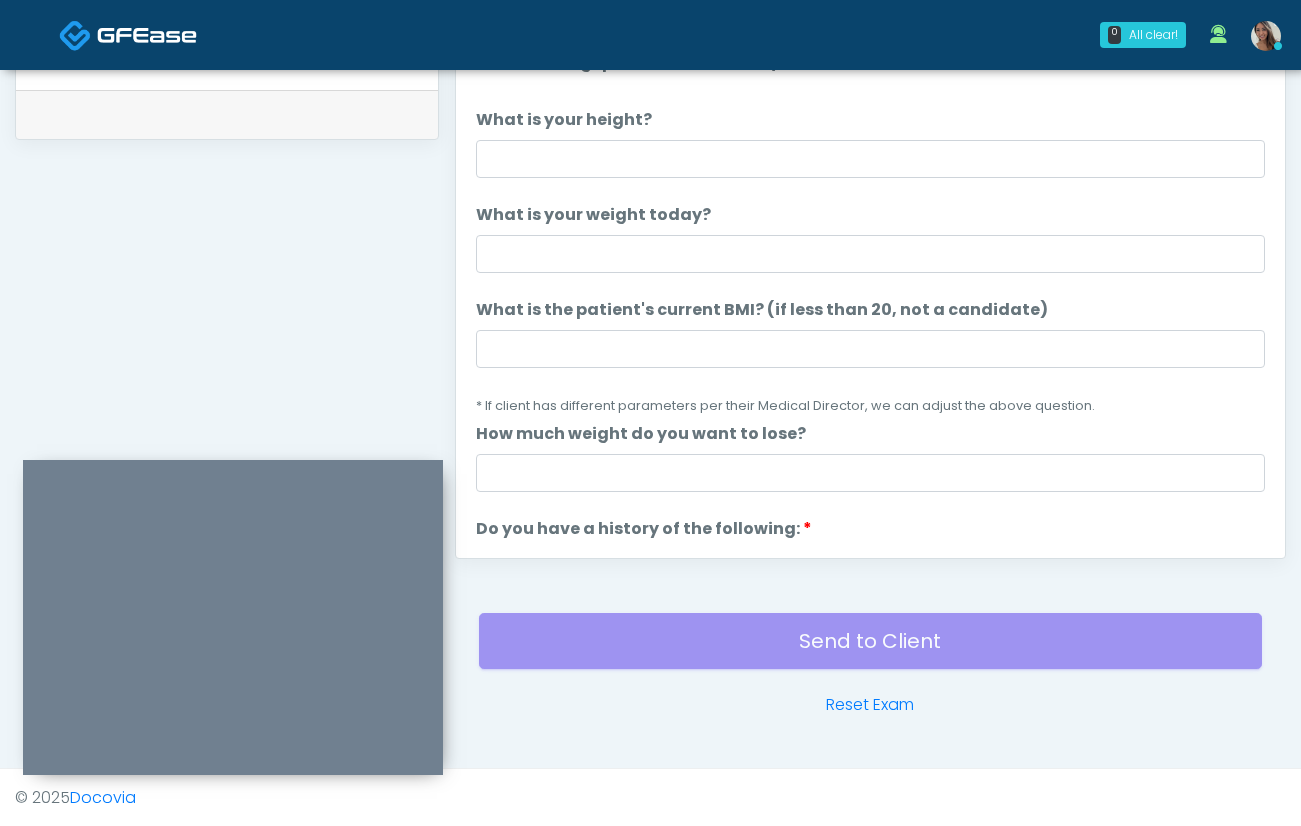 scroll, scrollTop: 969, scrollLeft: 0, axis: vertical 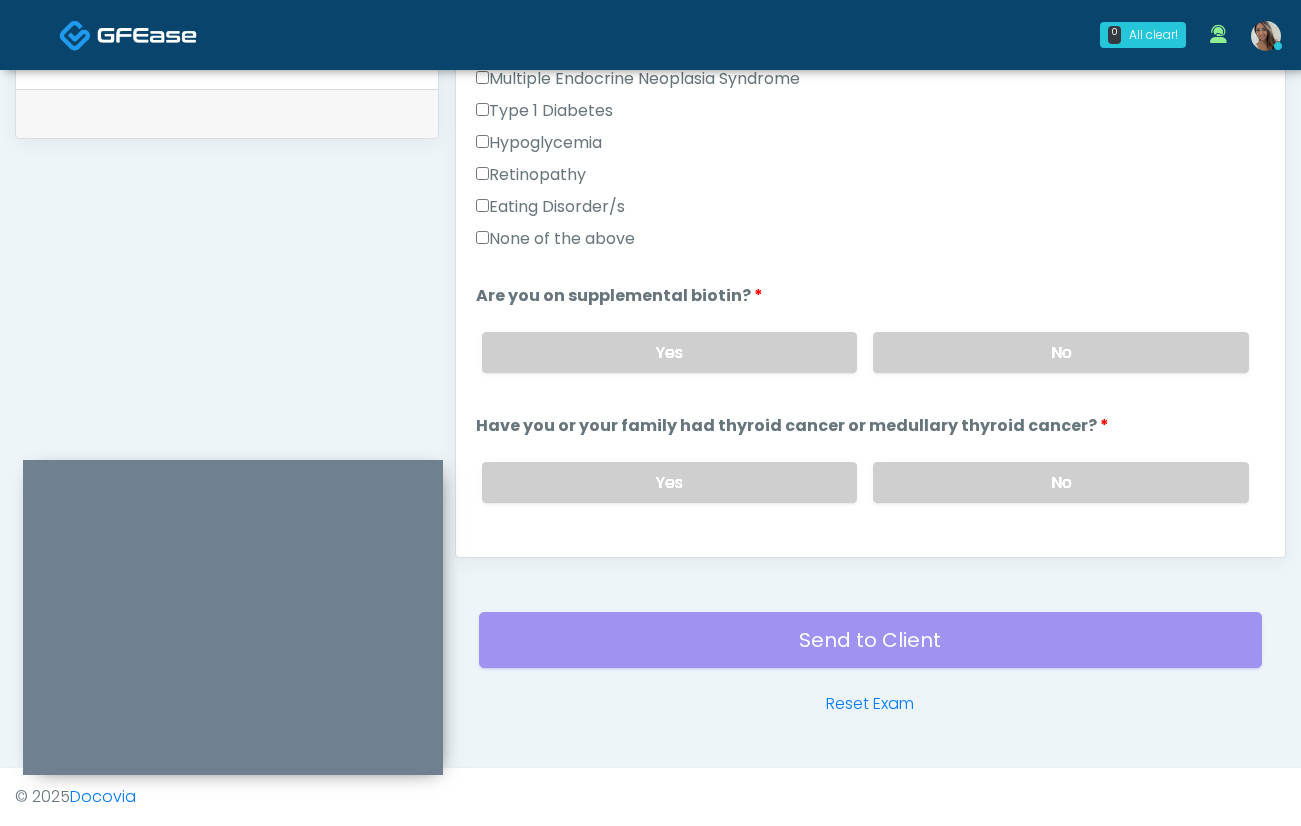 click on "None of the above" at bounding box center [555, 239] 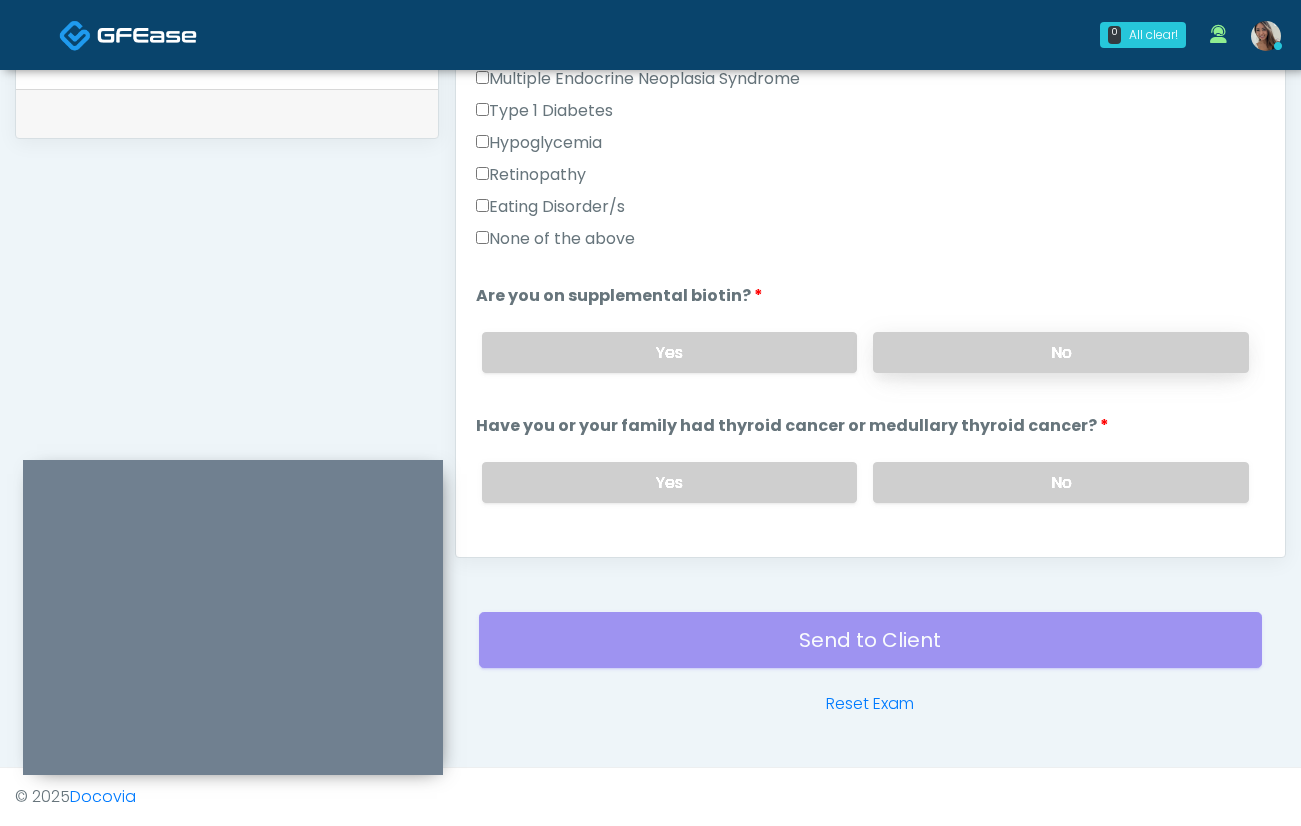 click on "No" at bounding box center [1061, 352] 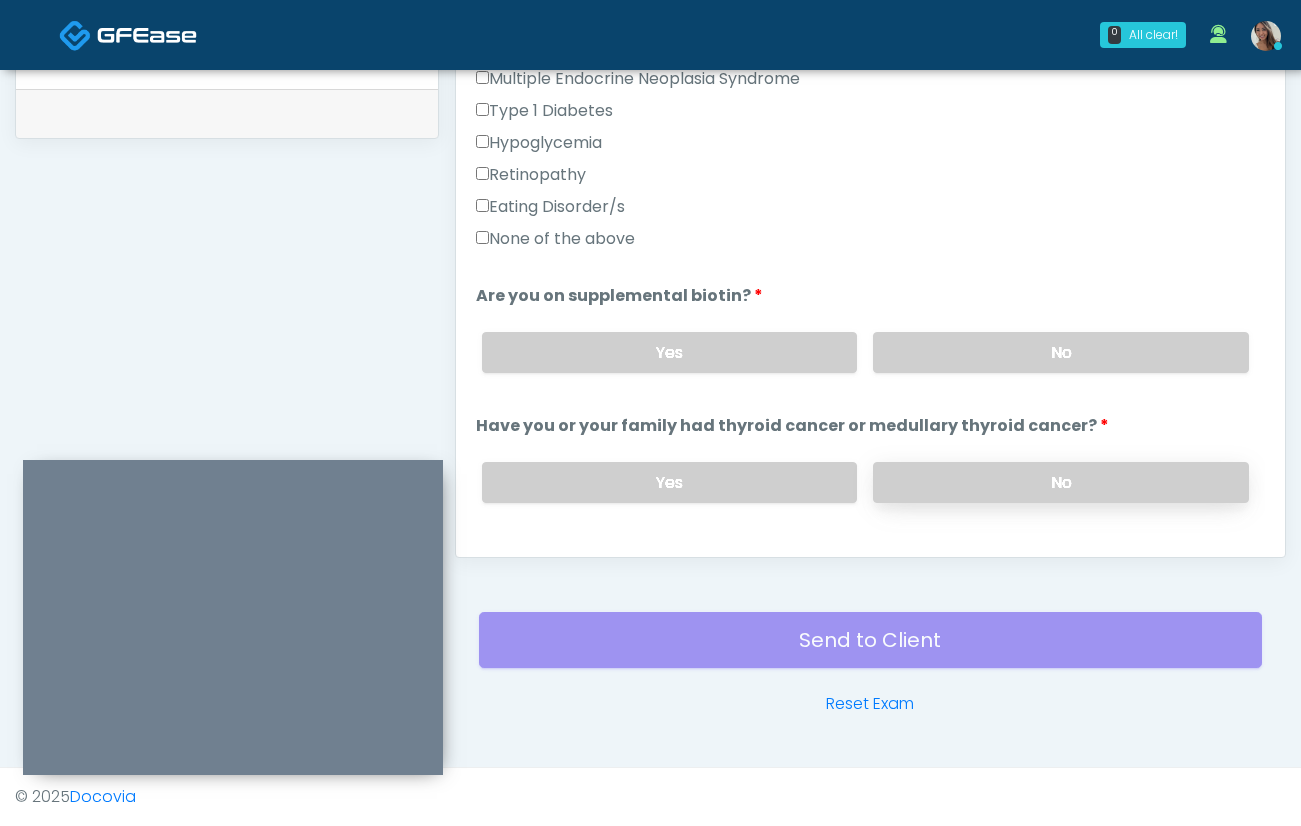 click on "No" at bounding box center (1061, 482) 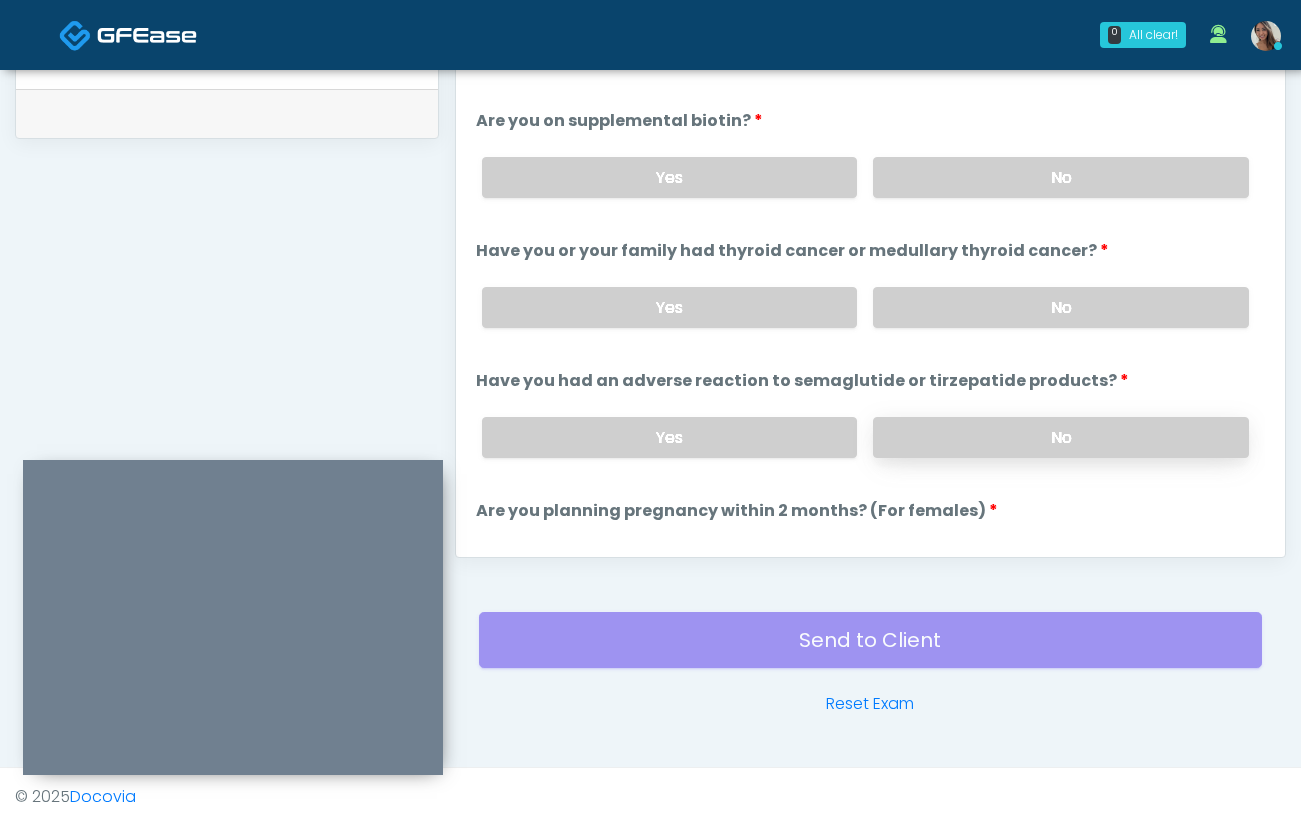 scroll, scrollTop: 766, scrollLeft: 0, axis: vertical 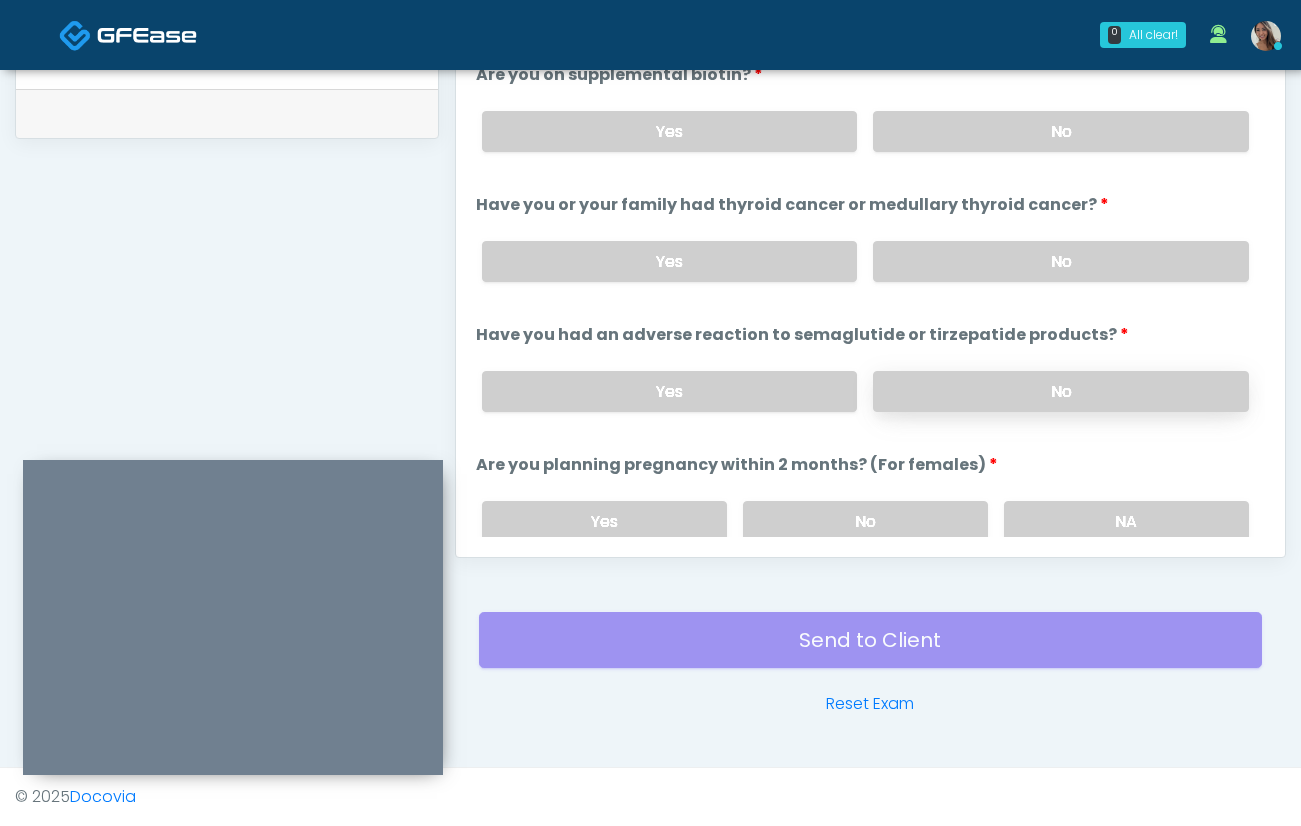 click on "No" at bounding box center (1061, 391) 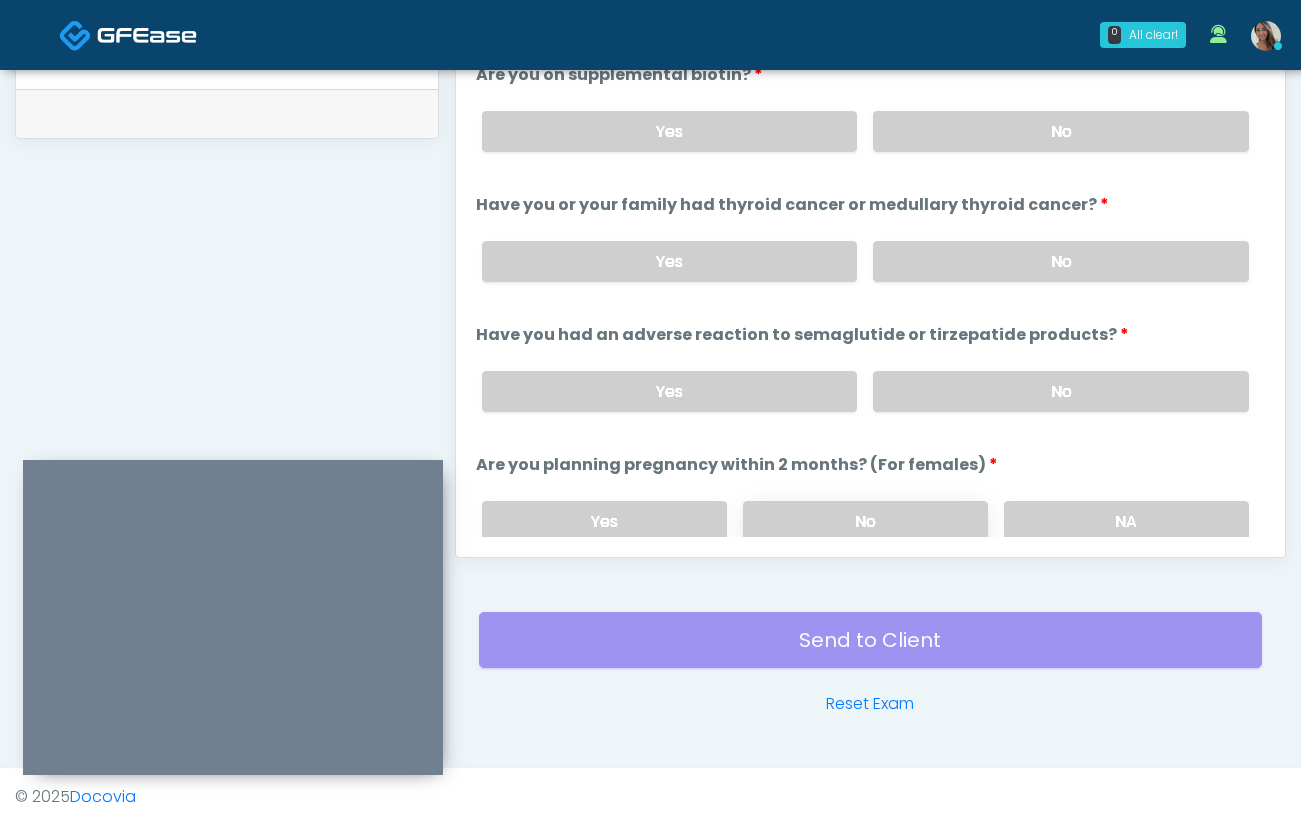 click on "No" at bounding box center (865, 521) 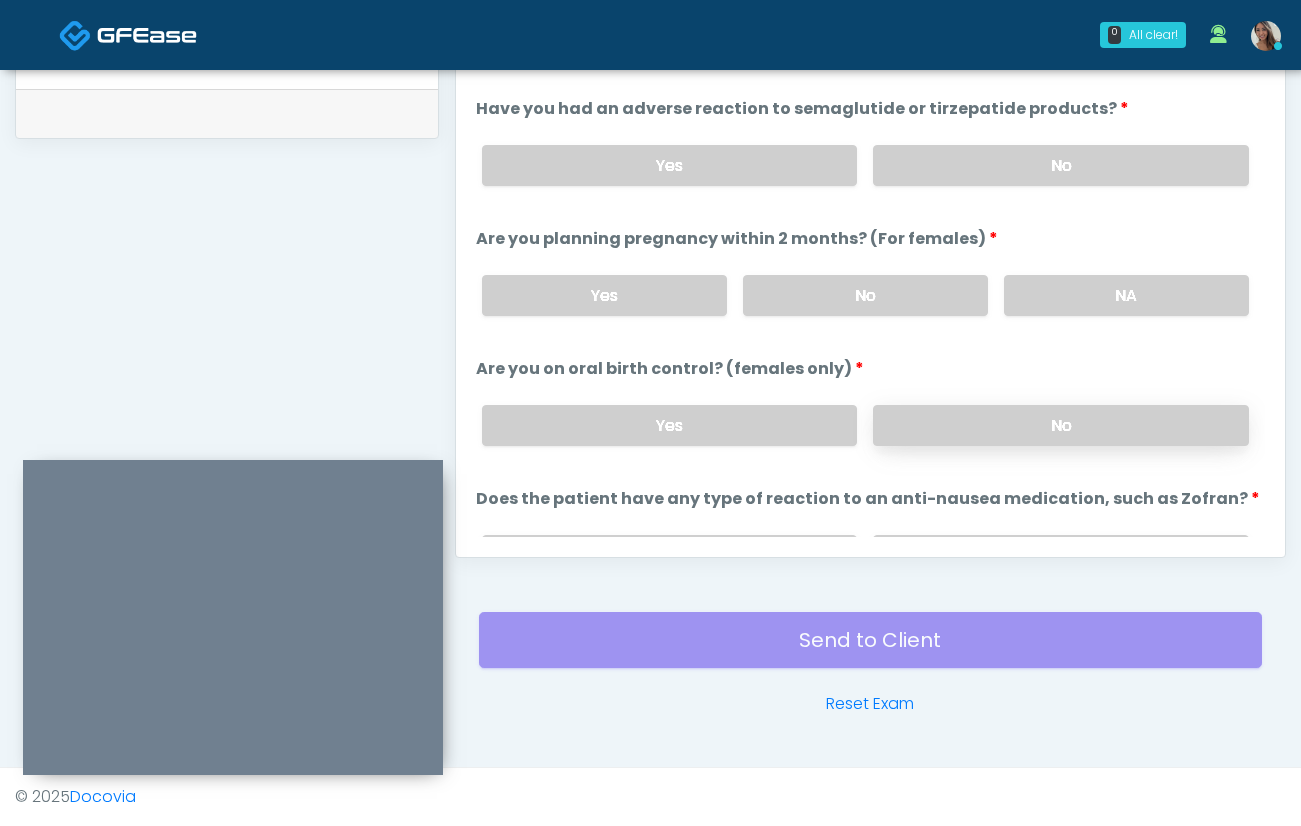 click on "No" at bounding box center [1061, 425] 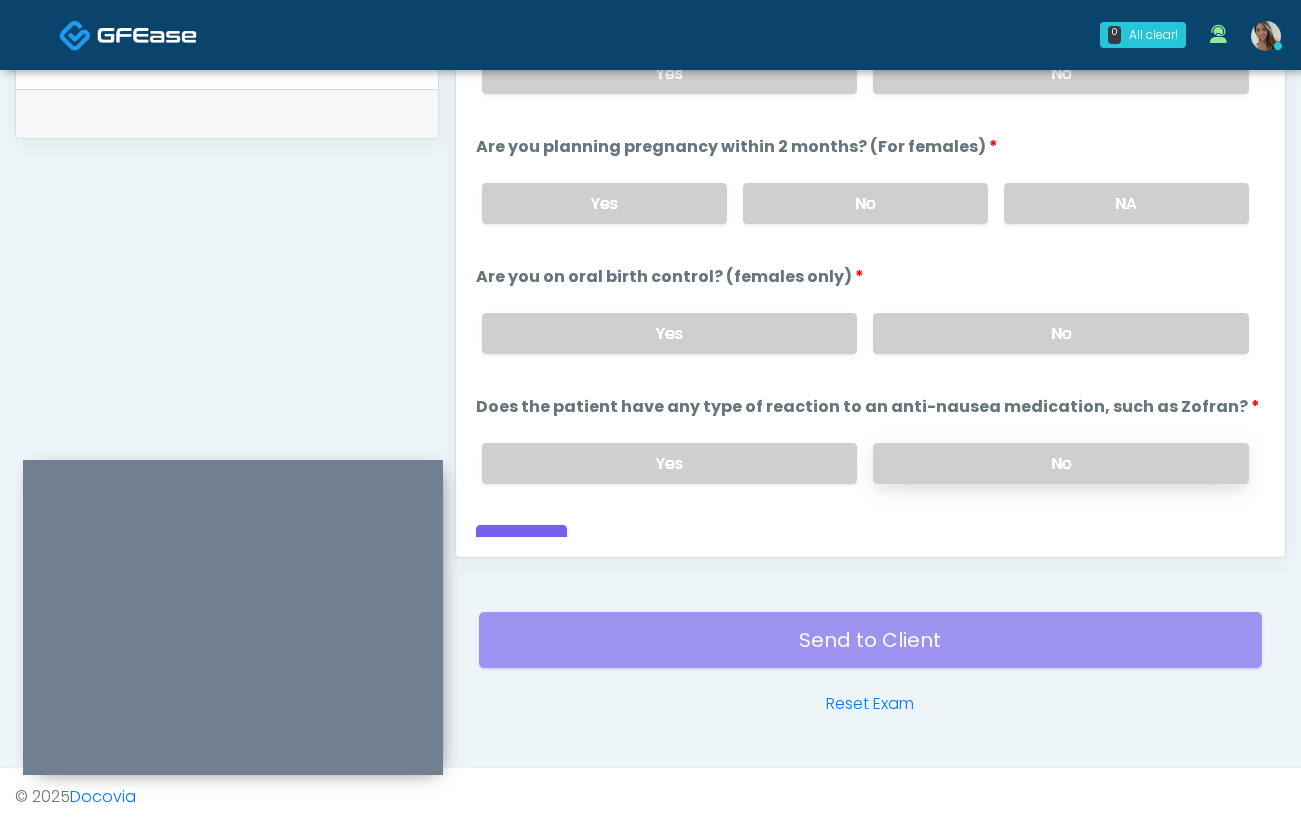 scroll, scrollTop: 1109, scrollLeft: 0, axis: vertical 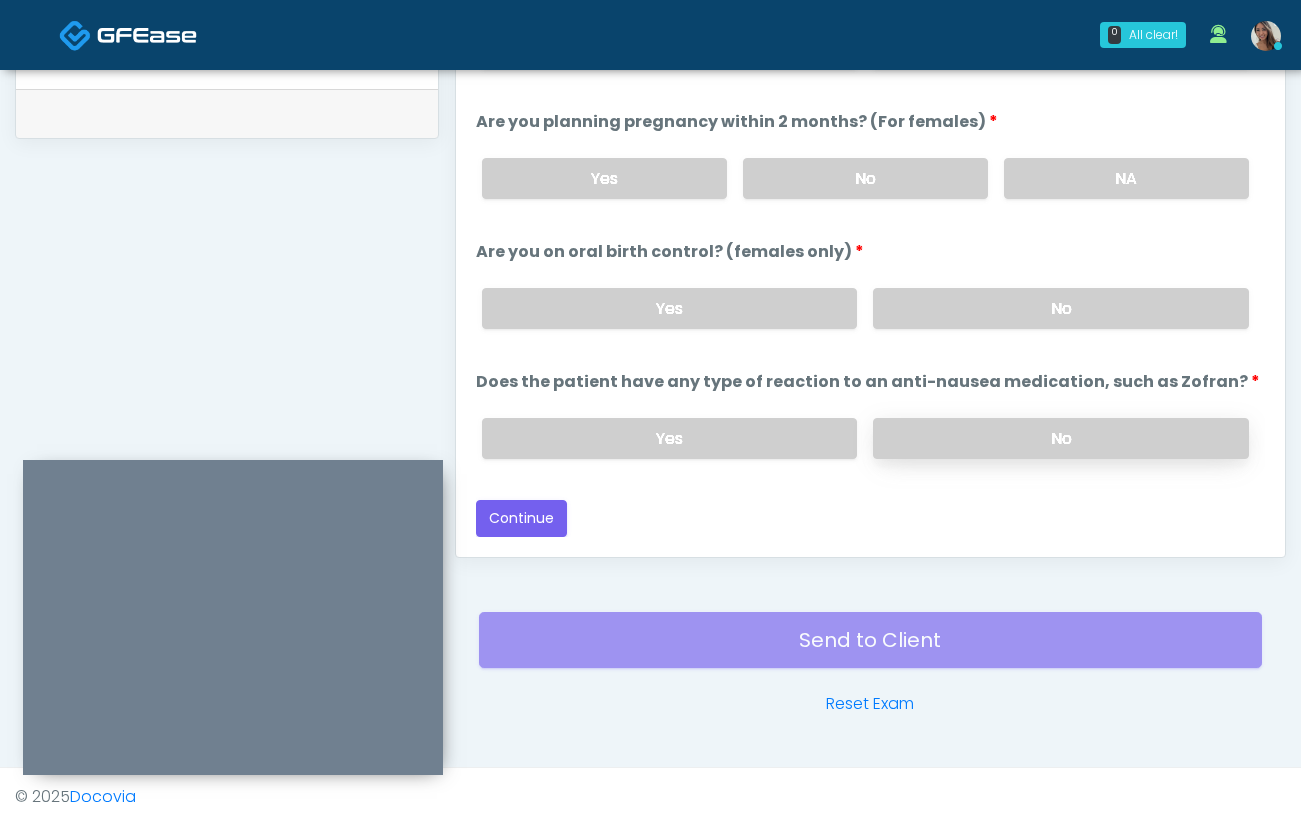 click on "No" at bounding box center (1061, 438) 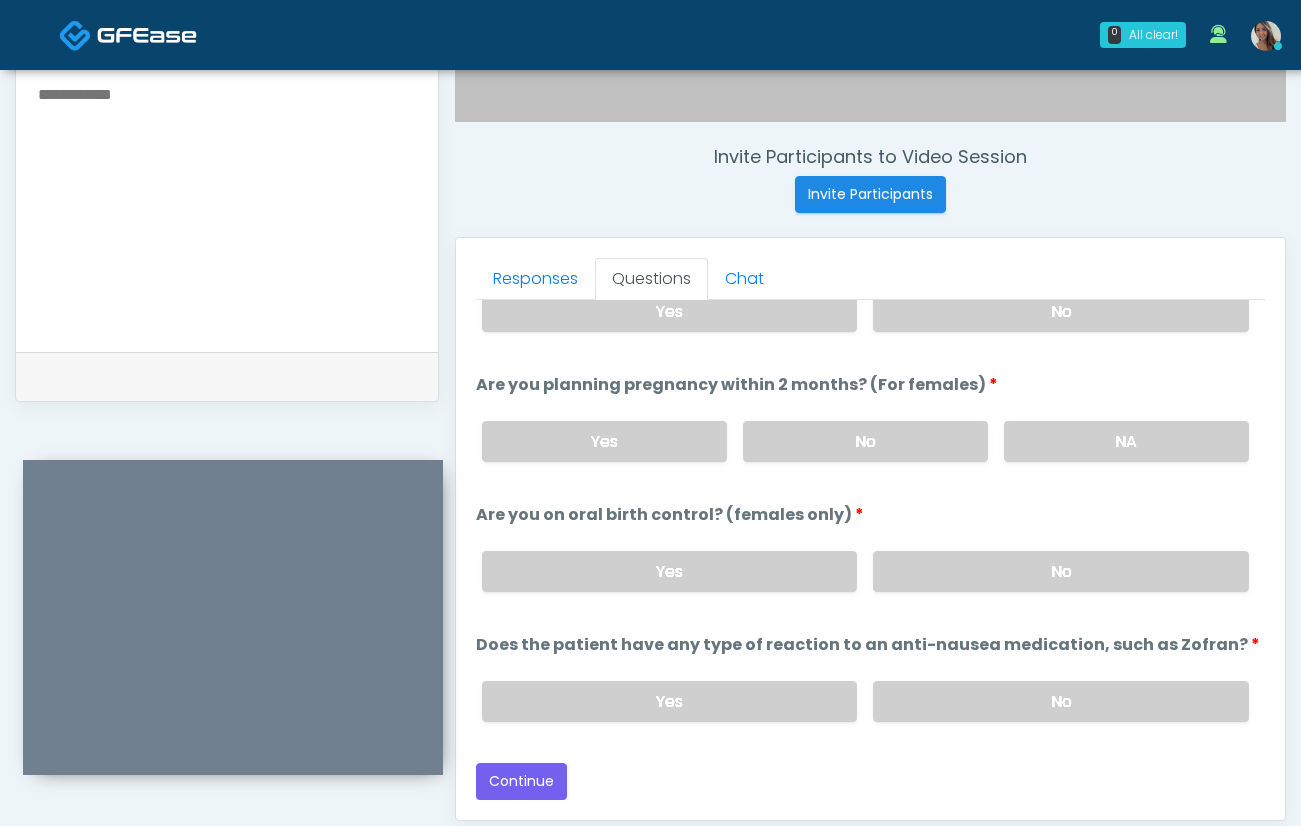 scroll, scrollTop: 708, scrollLeft: 0, axis: vertical 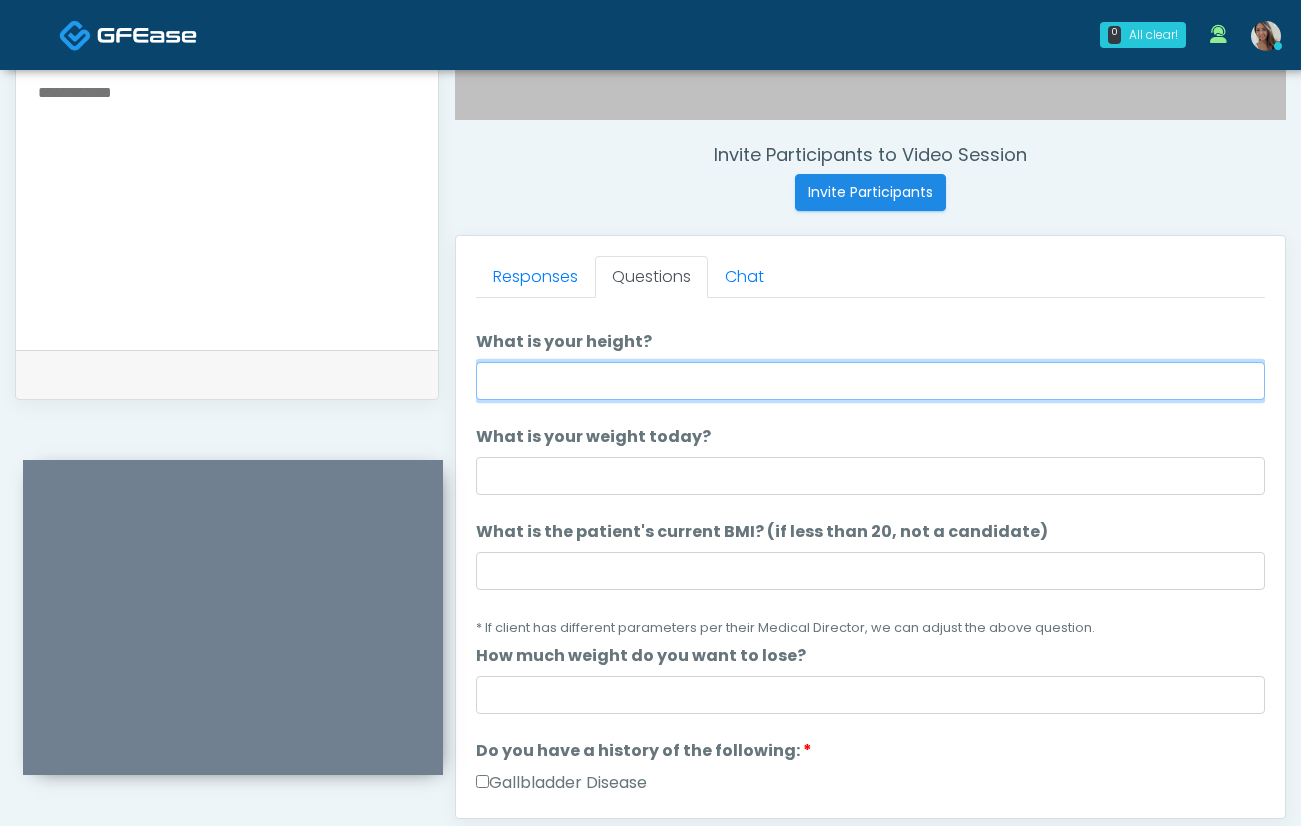 click on "What is your height?" at bounding box center (870, 381) 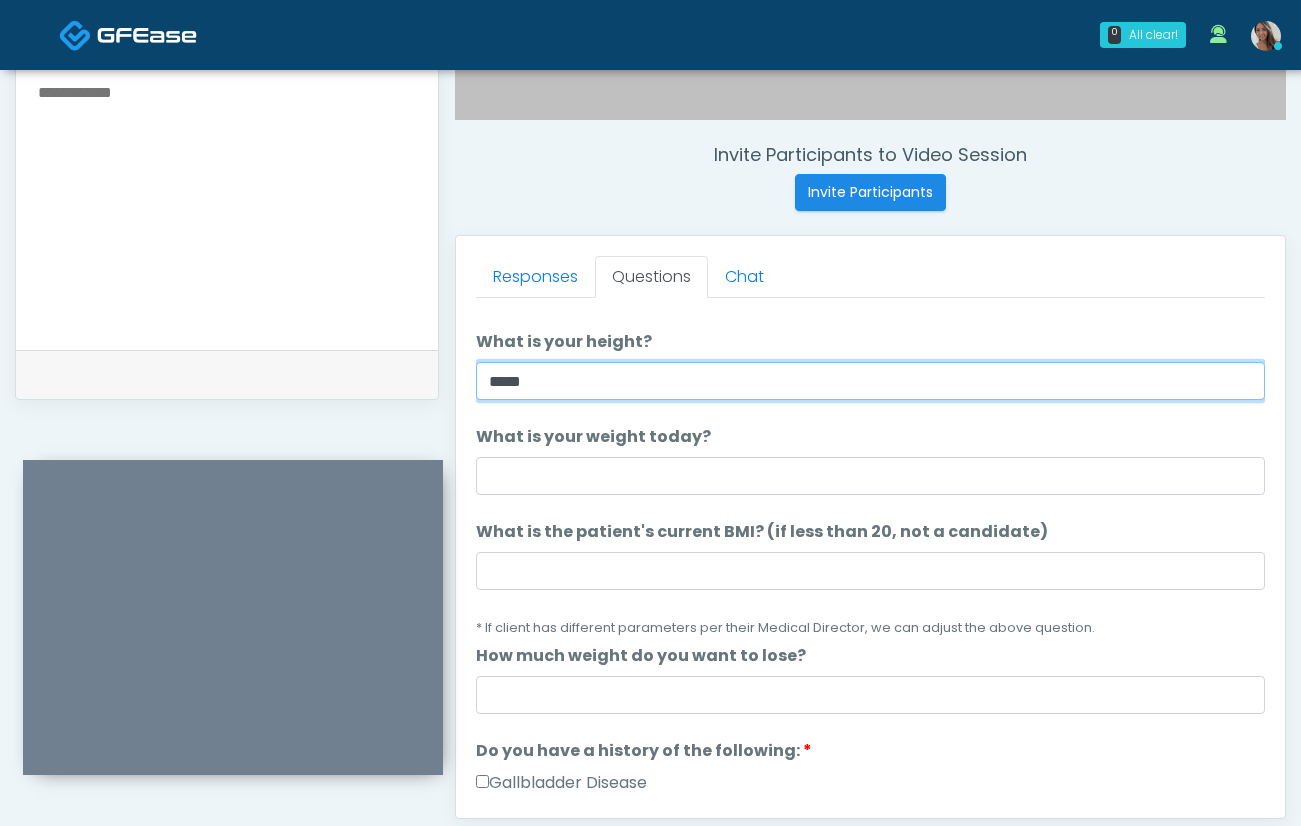 type on "*****" 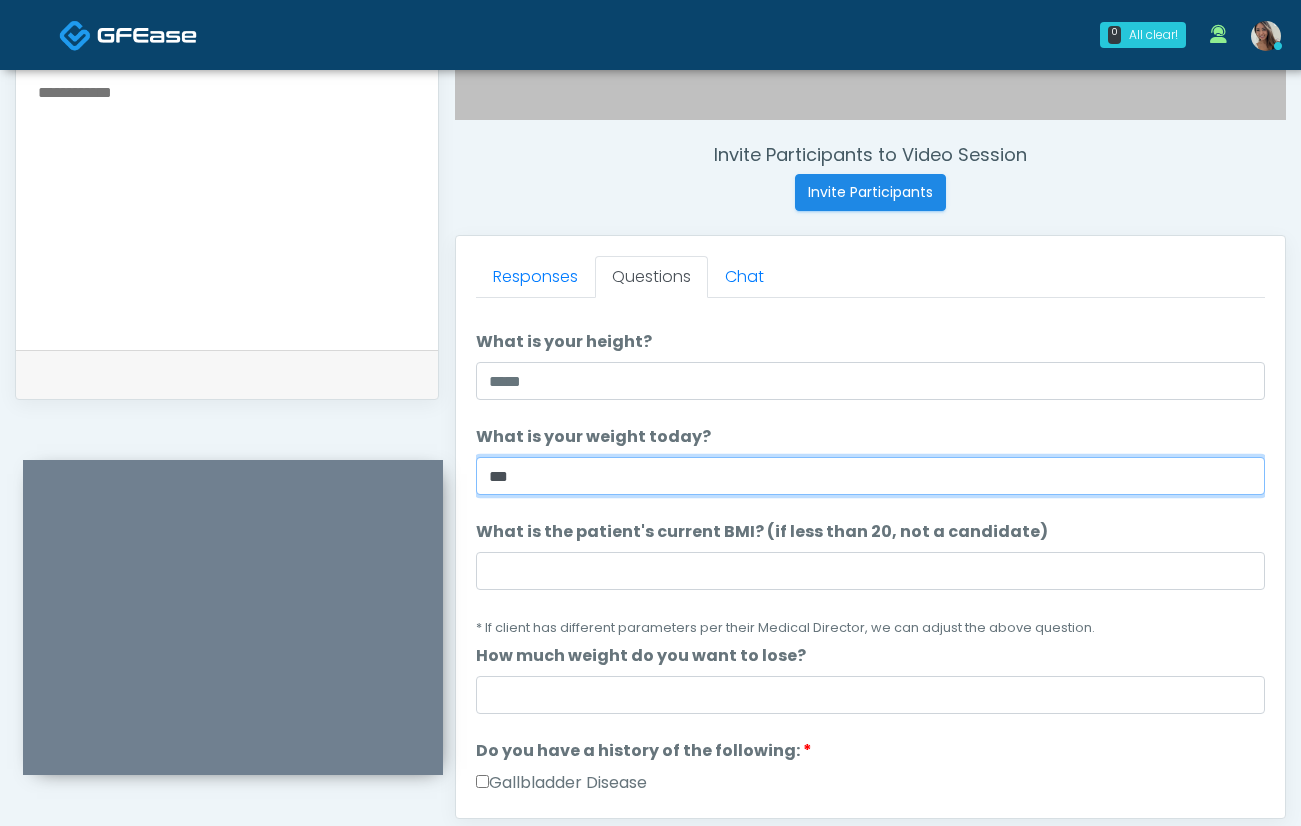 type on "***" 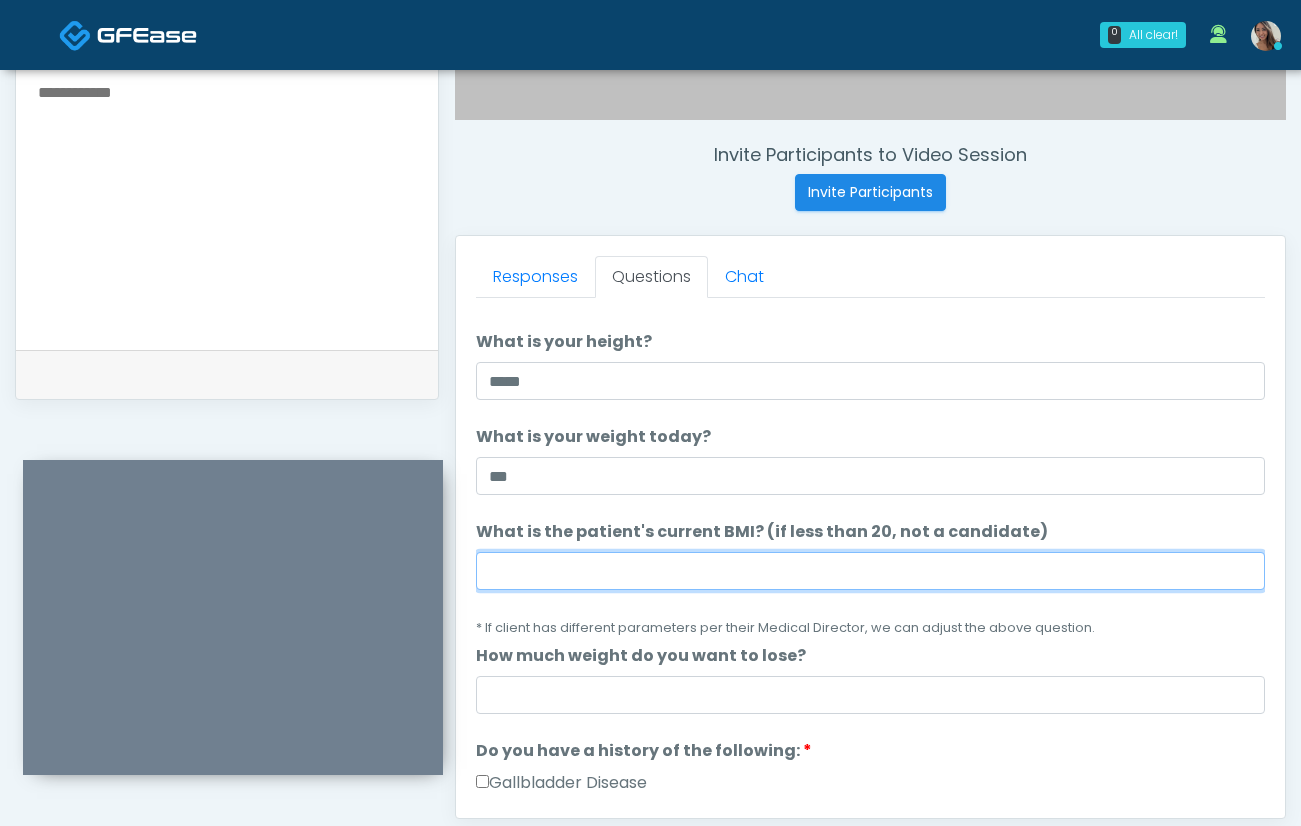 click on "What is the patient's current BMI? (if less than 20, not a candidate)" at bounding box center (870, 571) 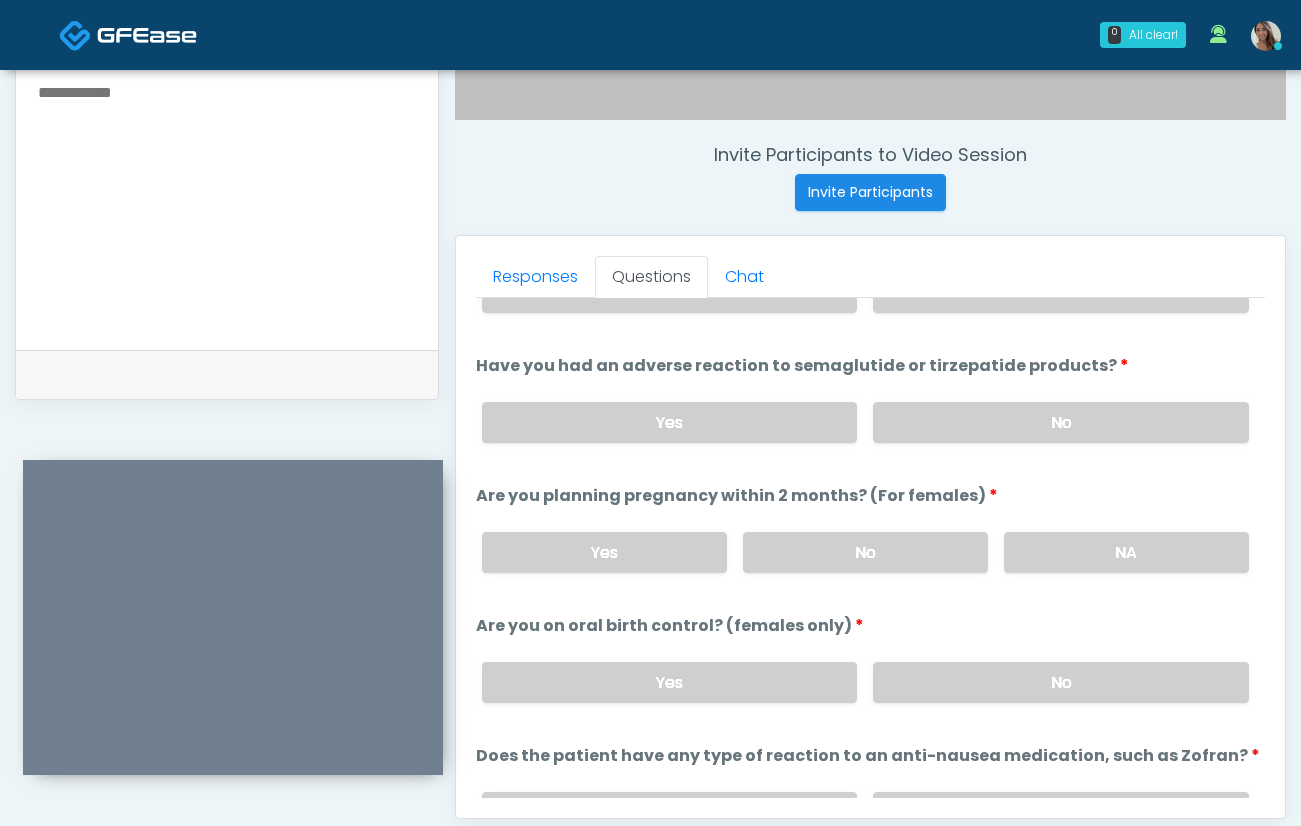 scroll, scrollTop: 1001, scrollLeft: 0, axis: vertical 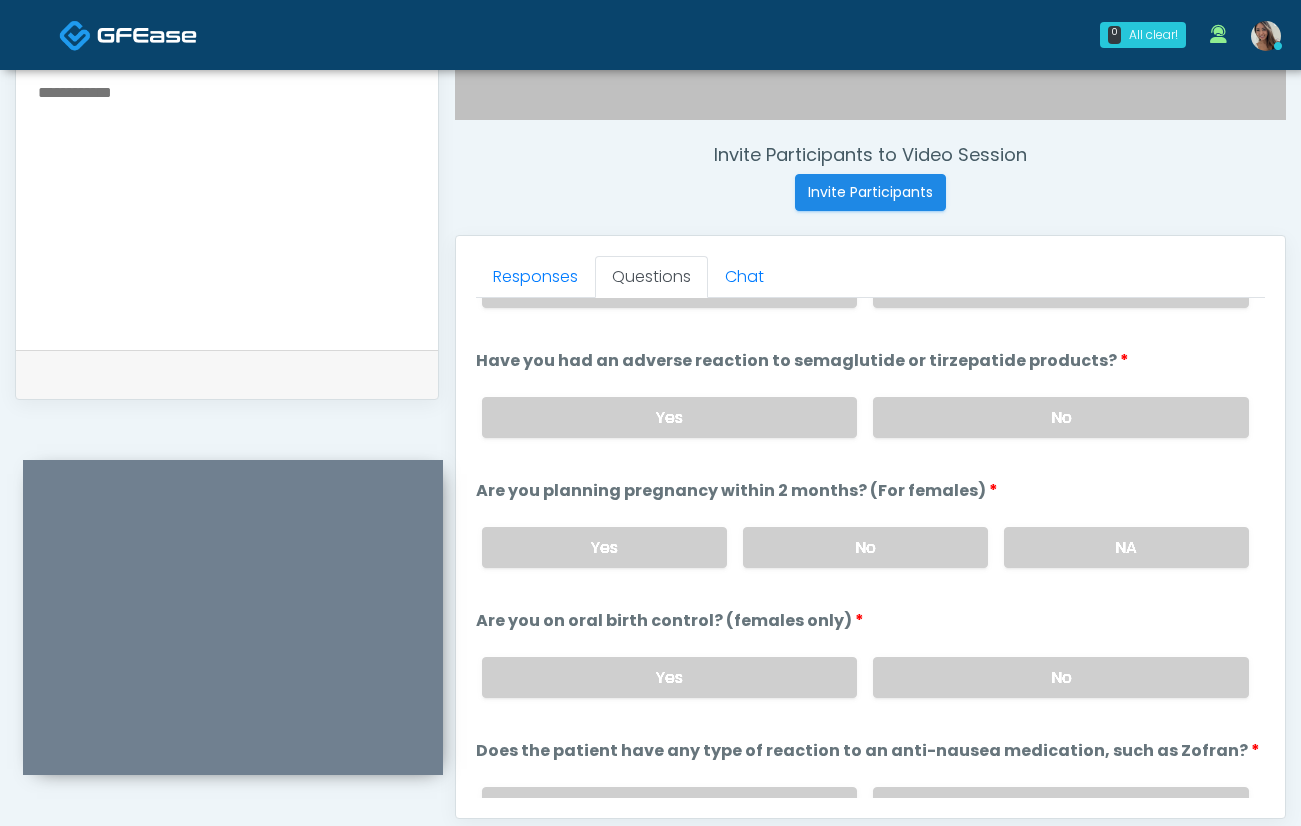 type on "****" 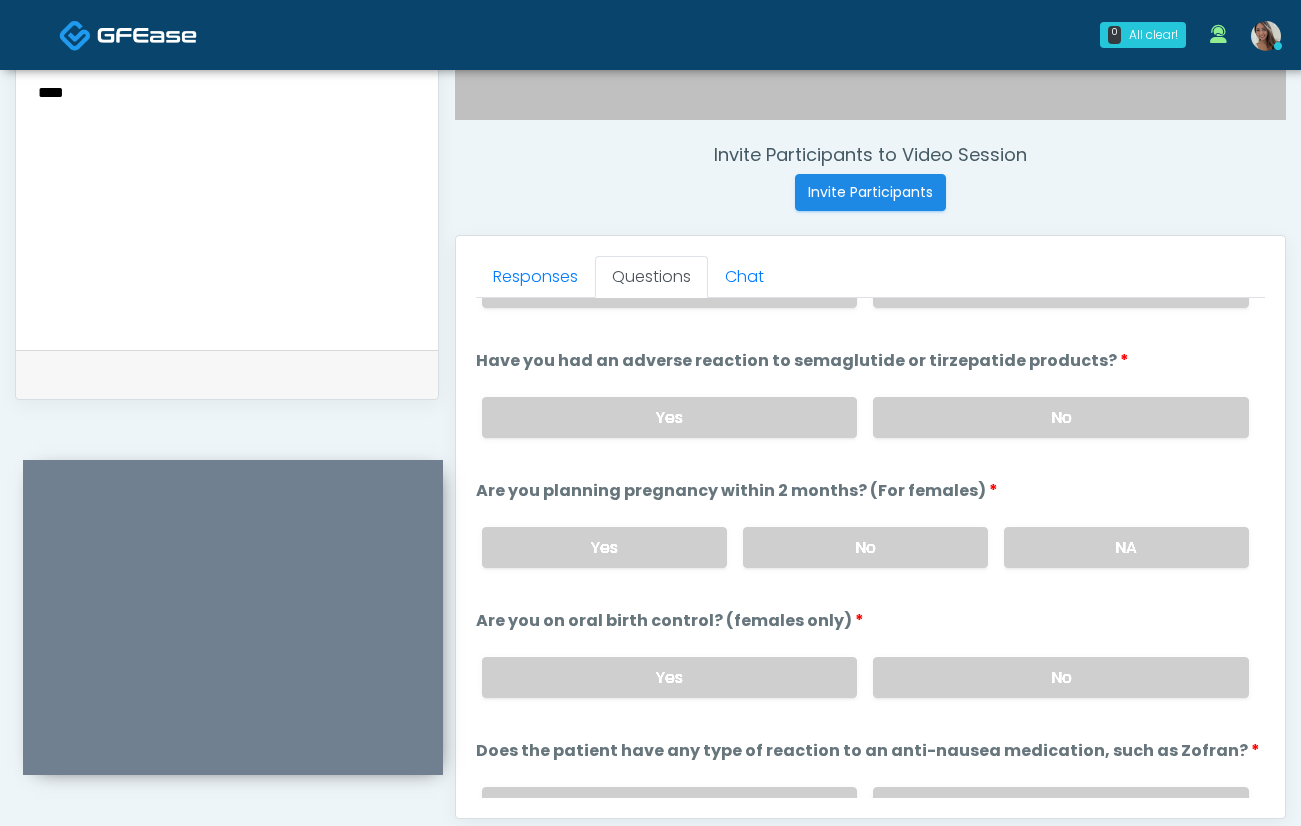 paste on "*****" 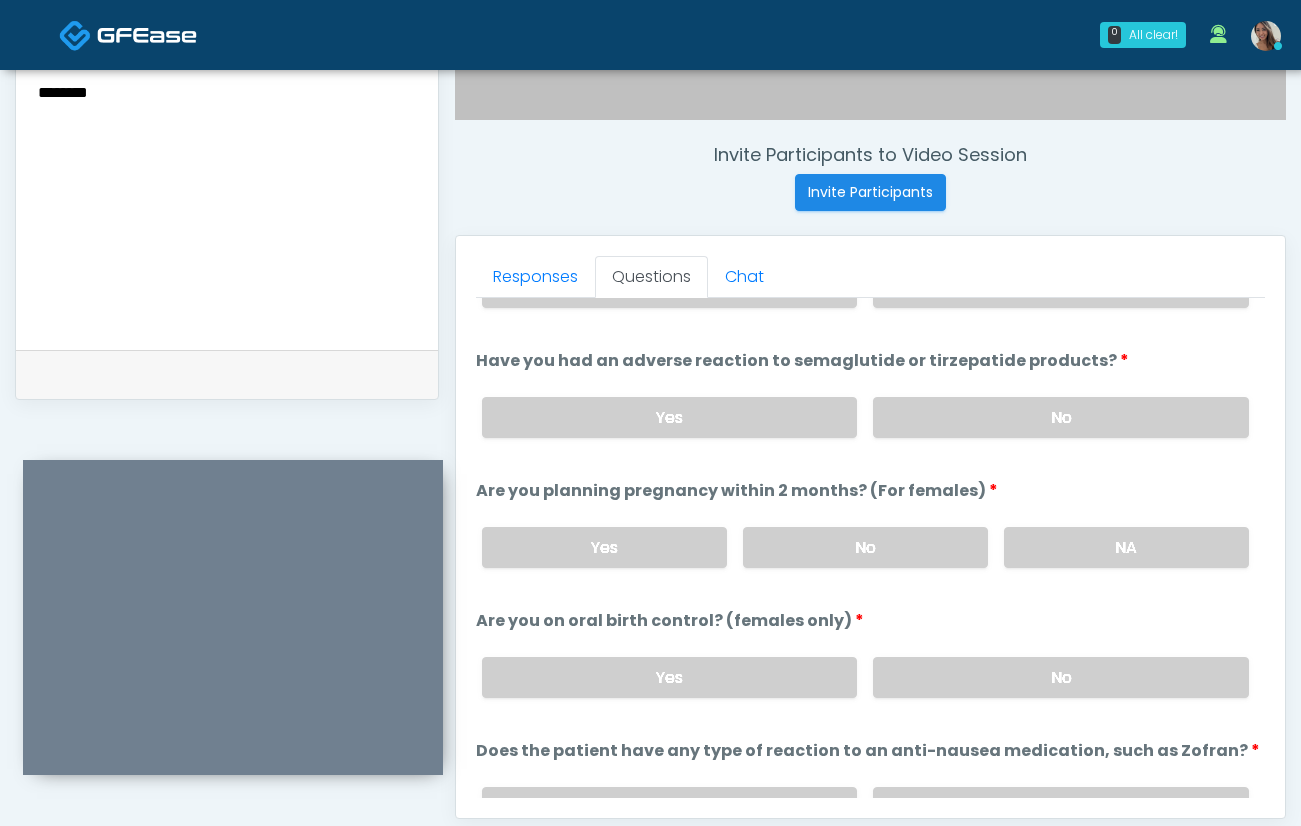 type on "********" 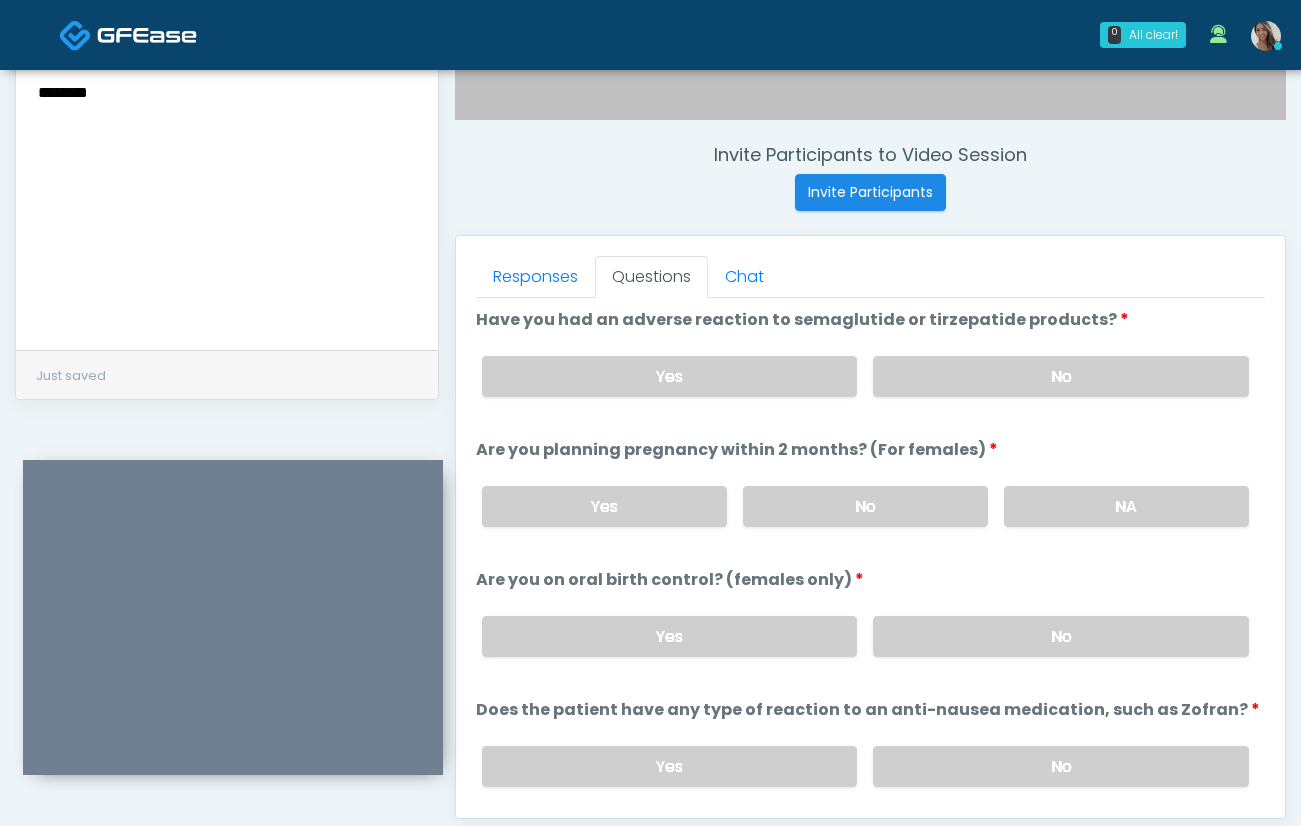 scroll, scrollTop: 1109, scrollLeft: 0, axis: vertical 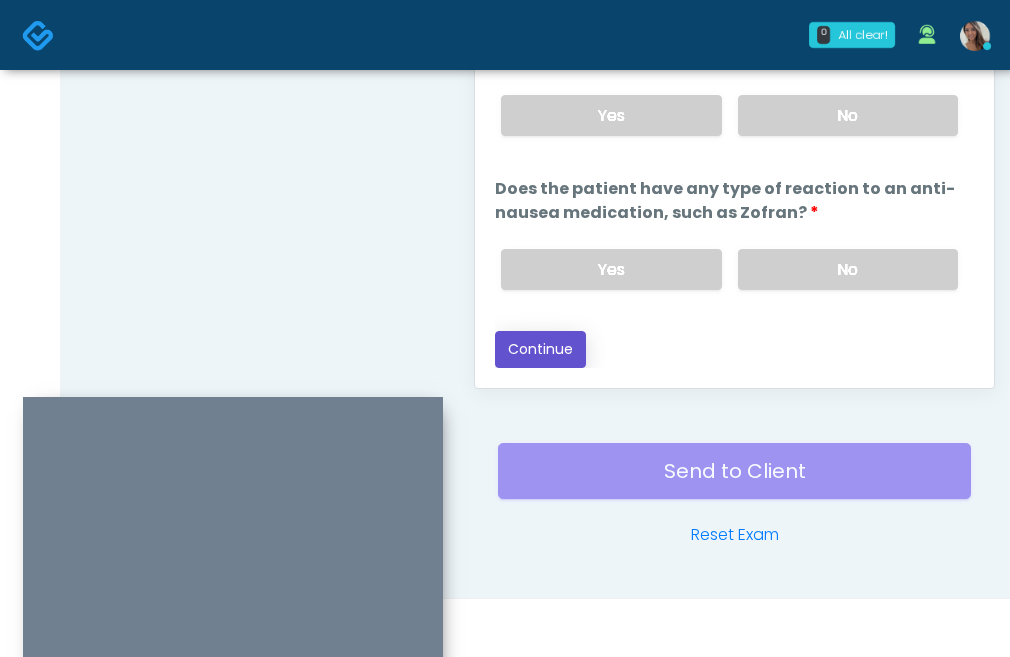 click on "Continue" at bounding box center (540, 349) 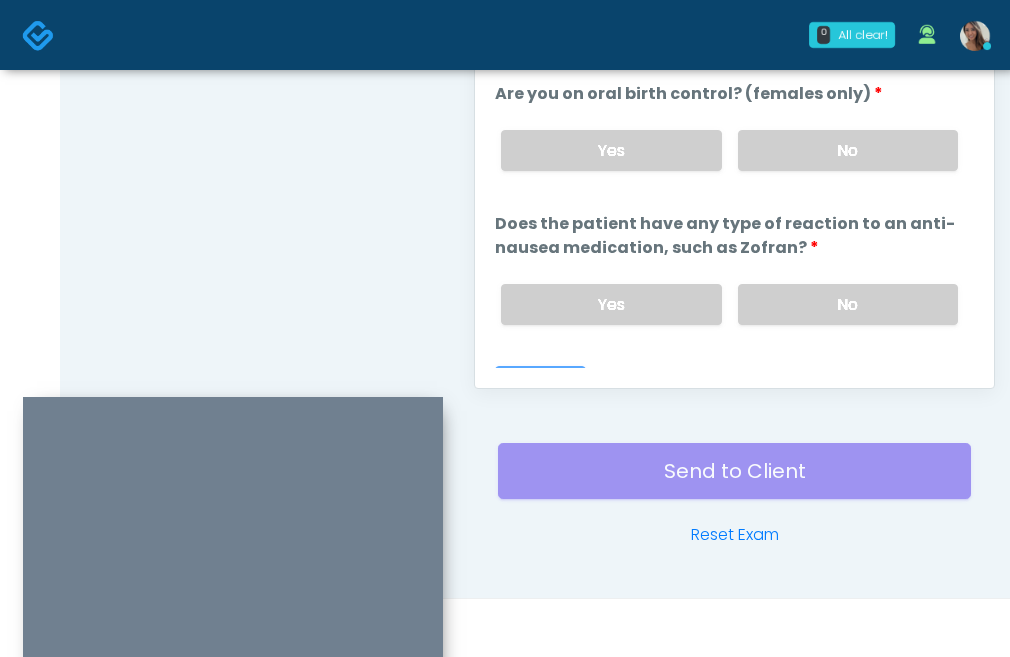 scroll, scrollTop: 1253, scrollLeft: 0, axis: vertical 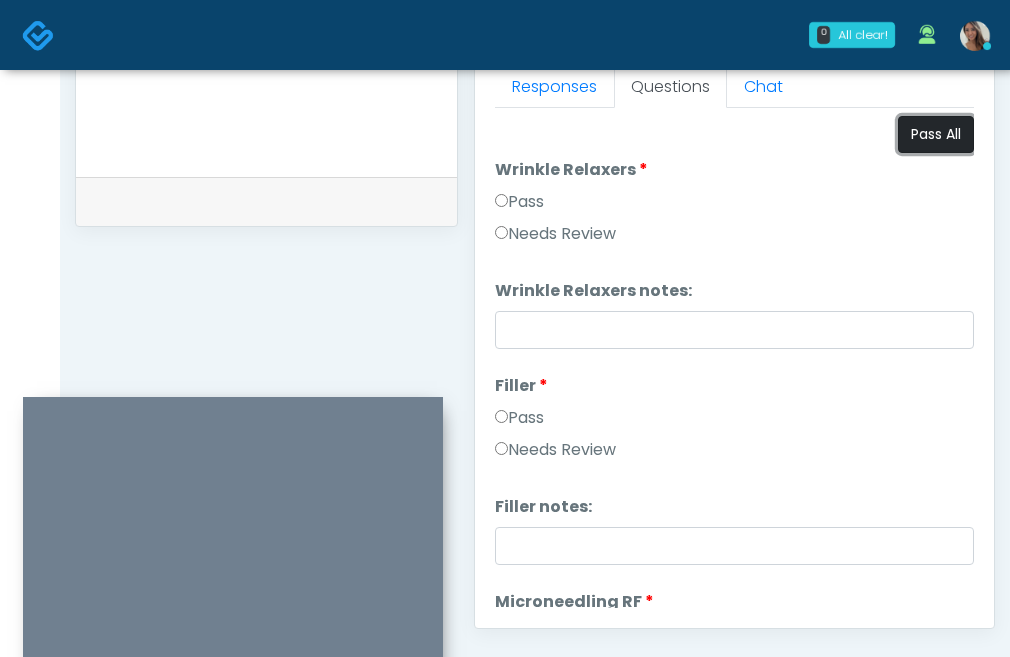 click on "Pass All" at bounding box center [936, 134] 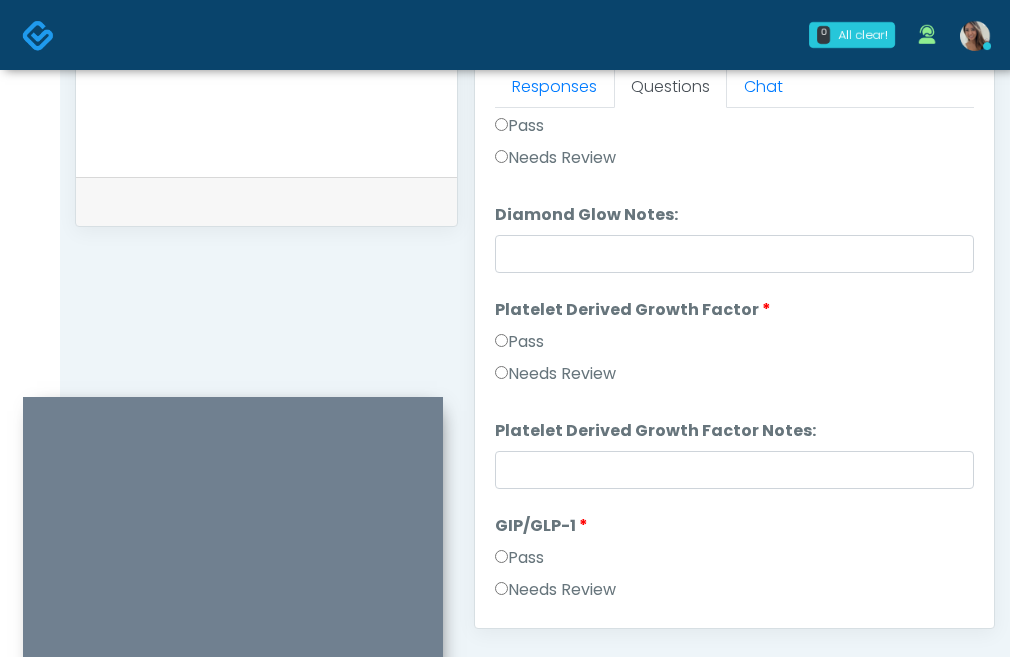 scroll, scrollTop: 3691, scrollLeft: 0, axis: vertical 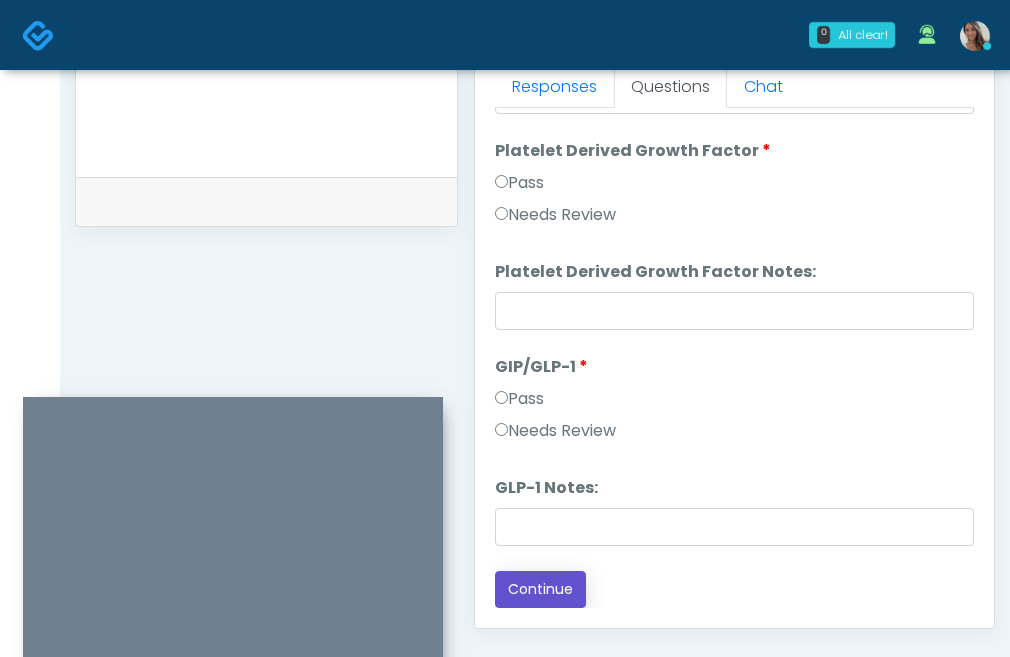 click on "Continue" at bounding box center [540, 589] 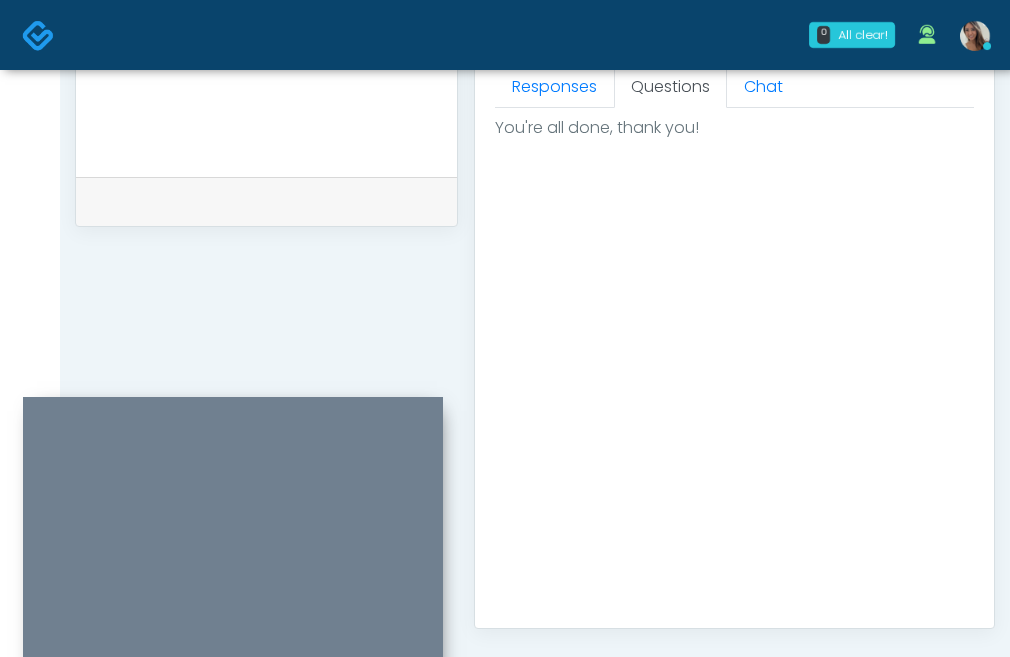 scroll, scrollTop: 0, scrollLeft: 0, axis: both 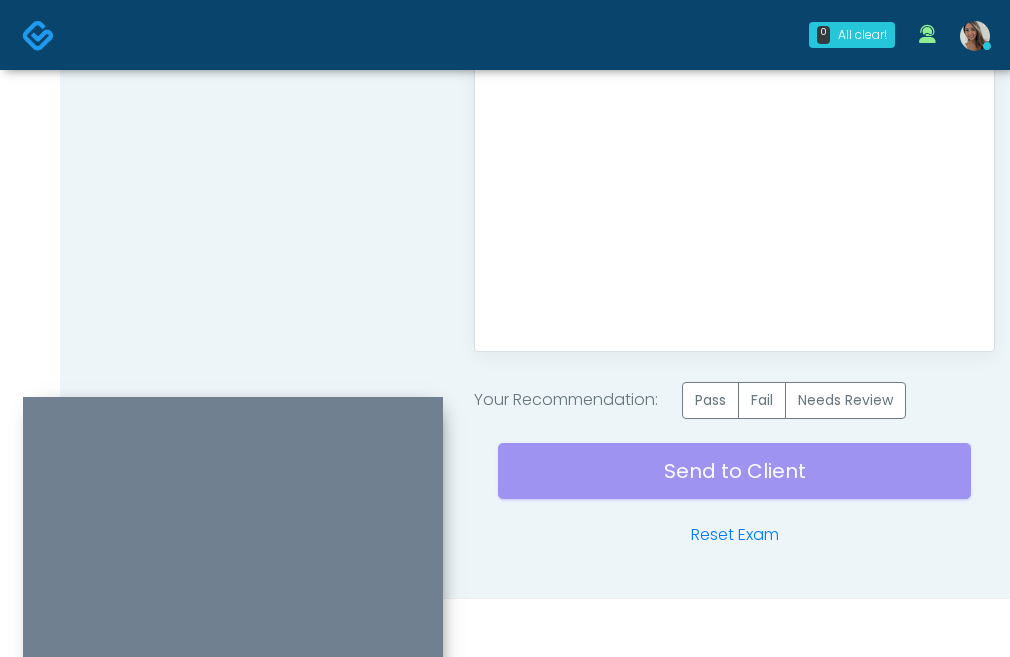 click on "Send to Client
Reset Exam" at bounding box center (734, 483) 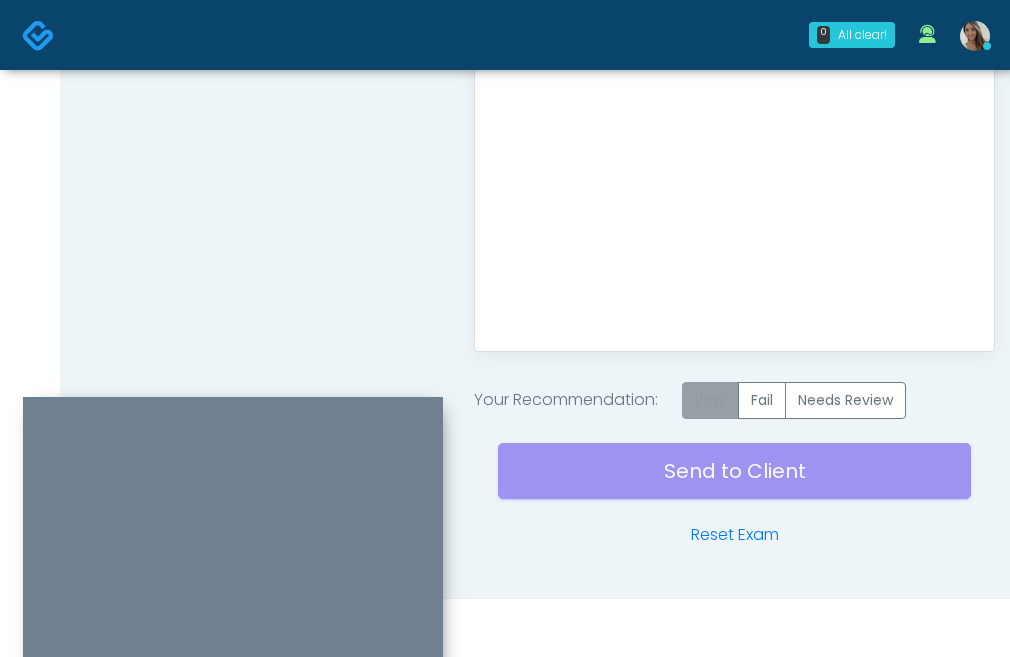 click on "Pass" at bounding box center (710, 400) 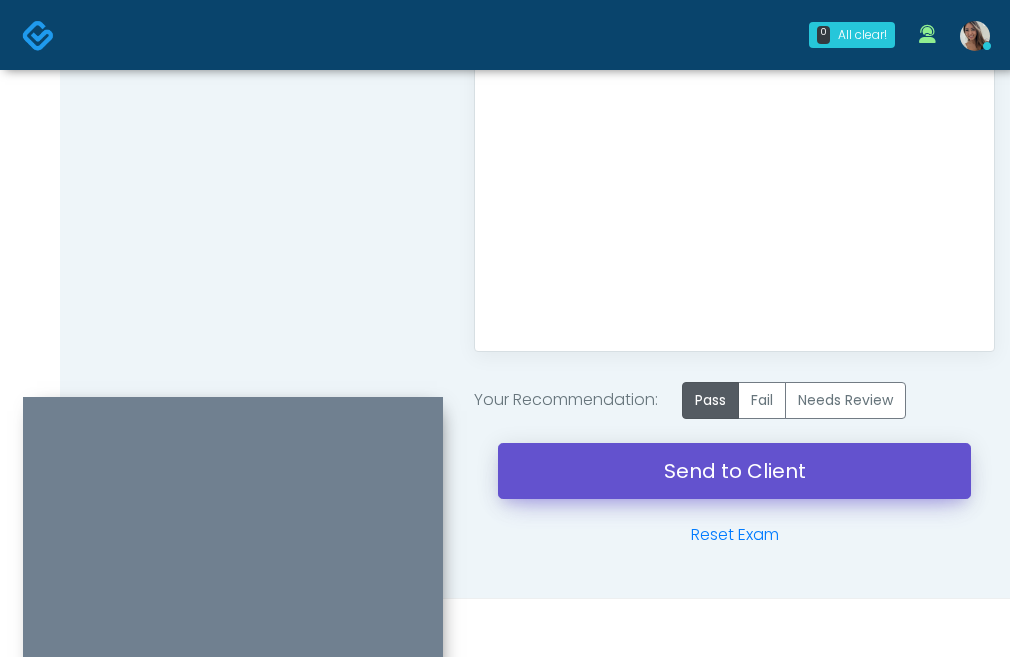 click on "Send to Client" at bounding box center [734, 471] 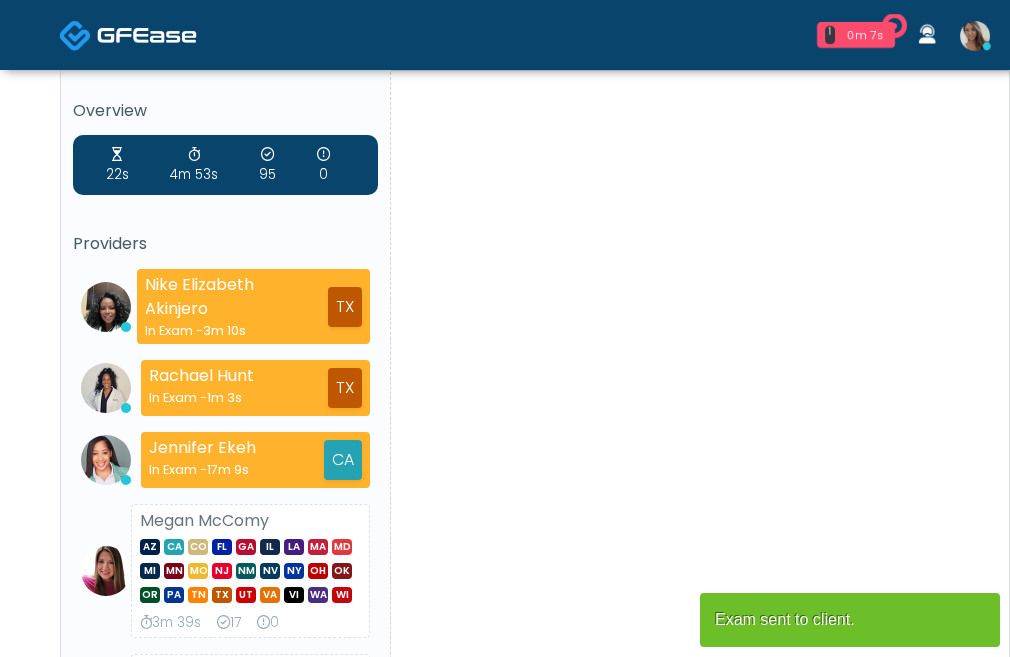 scroll, scrollTop: 0, scrollLeft: 0, axis: both 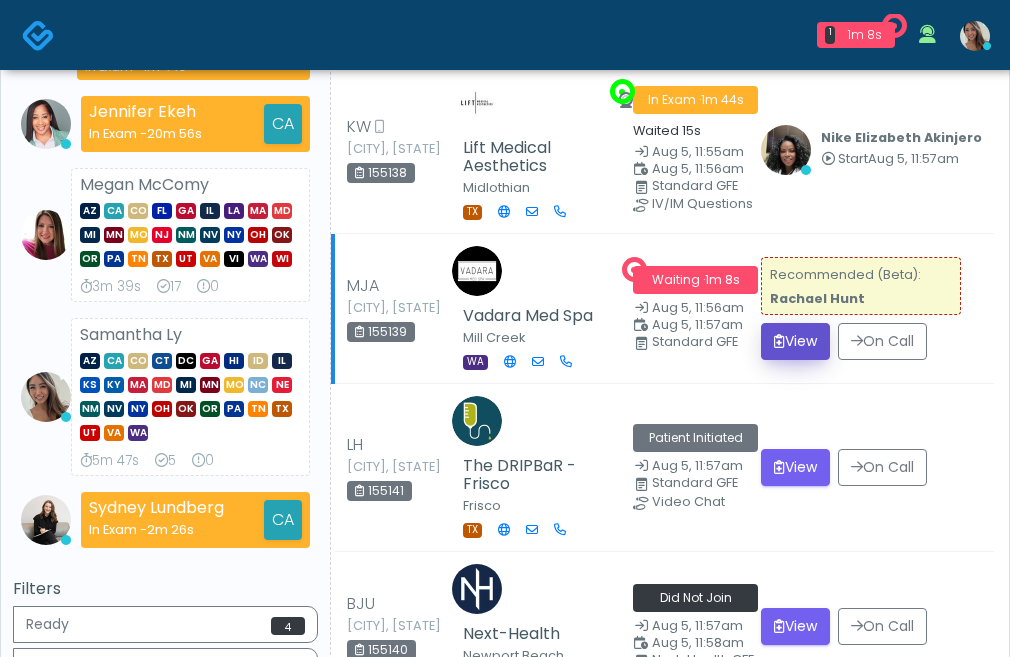drag, startPoint x: 820, startPoint y: 347, endPoint x: 804, endPoint y: 345, distance: 16.124516 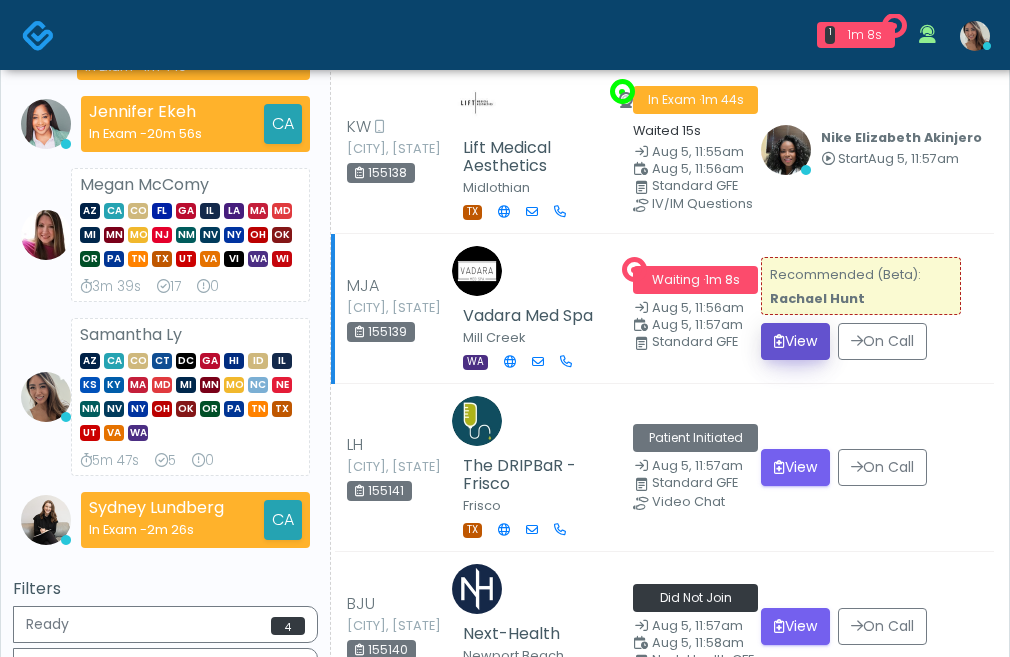 click on "View" at bounding box center [795, 341] 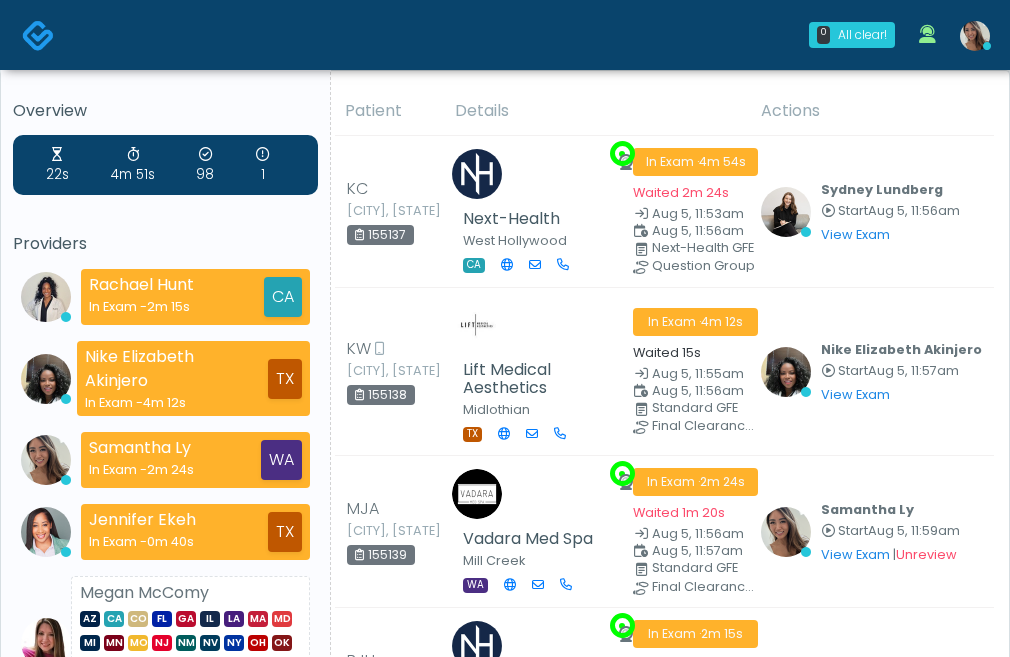 scroll, scrollTop: 0, scrollLeft: 0, axis: both 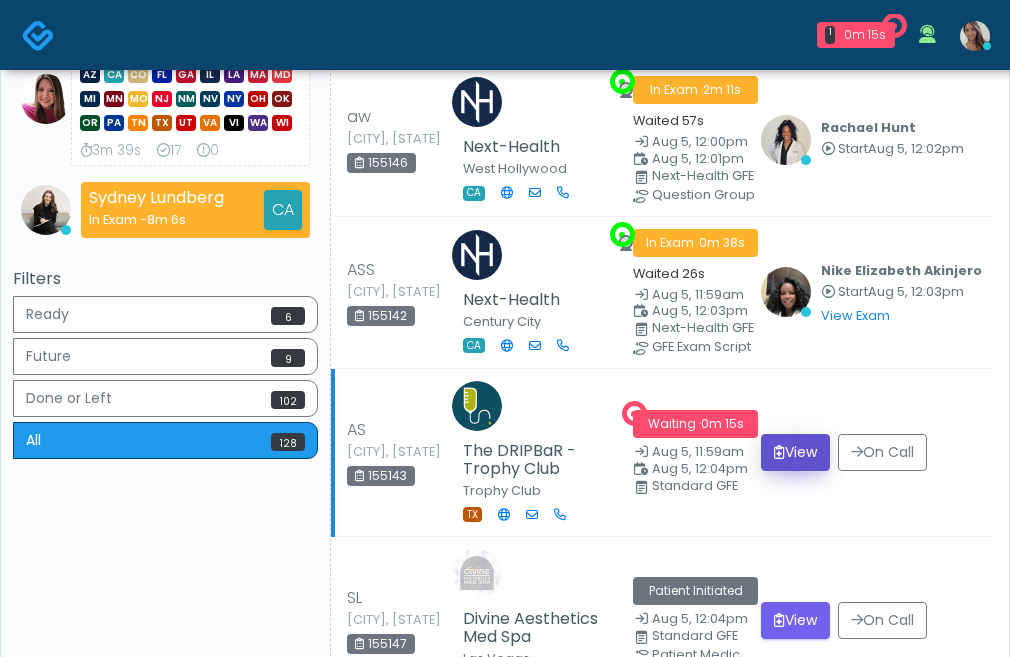 click on "View" at bounding box center (795, 452) 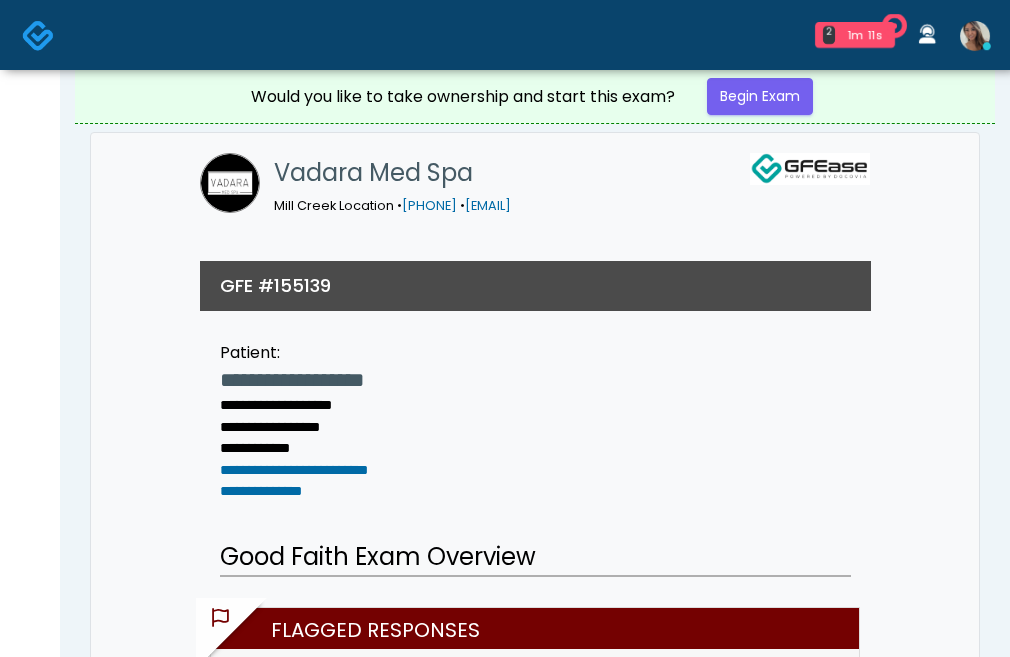 scroll, scrollTop: 0, scrollLeft: 0, axis: both 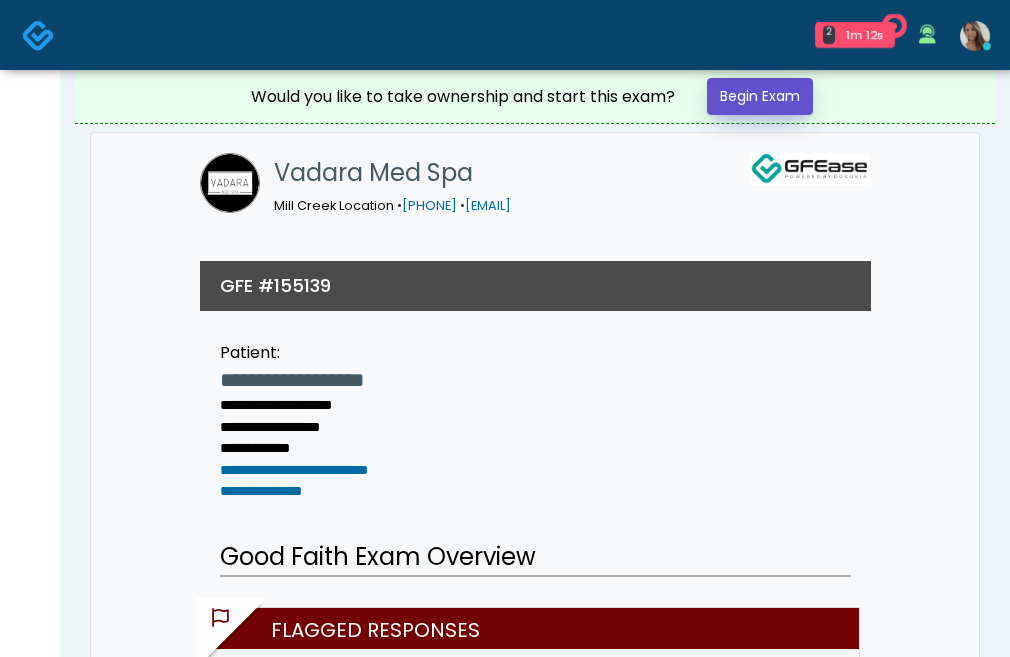 click on "Begin Exam" at bounding box center (760, 96) 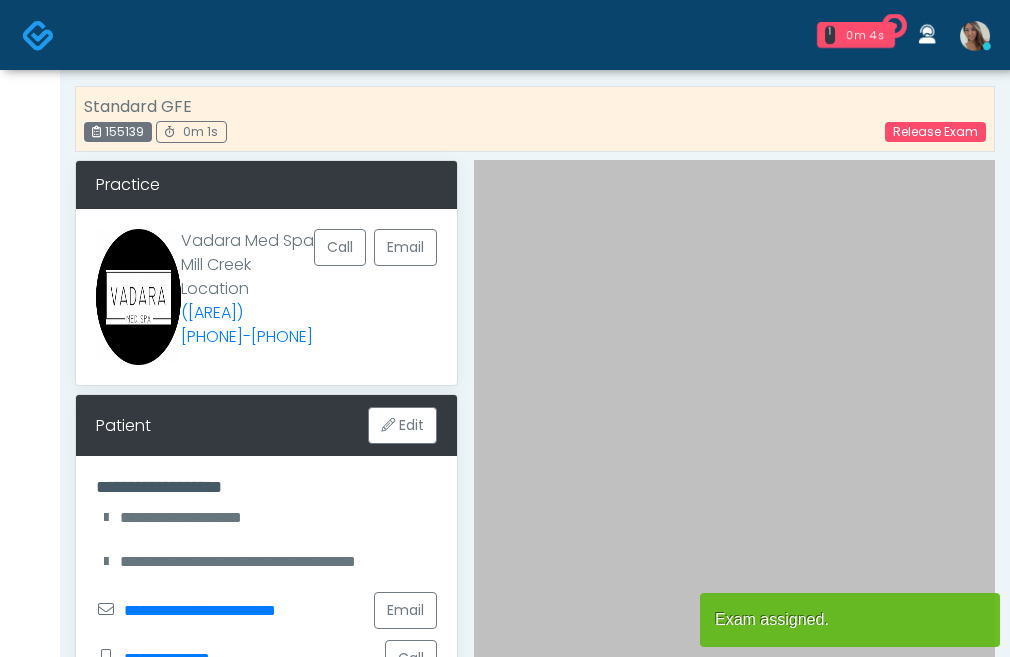 scroll, scrollTop: 0, scrollLeft: 0, axis: both 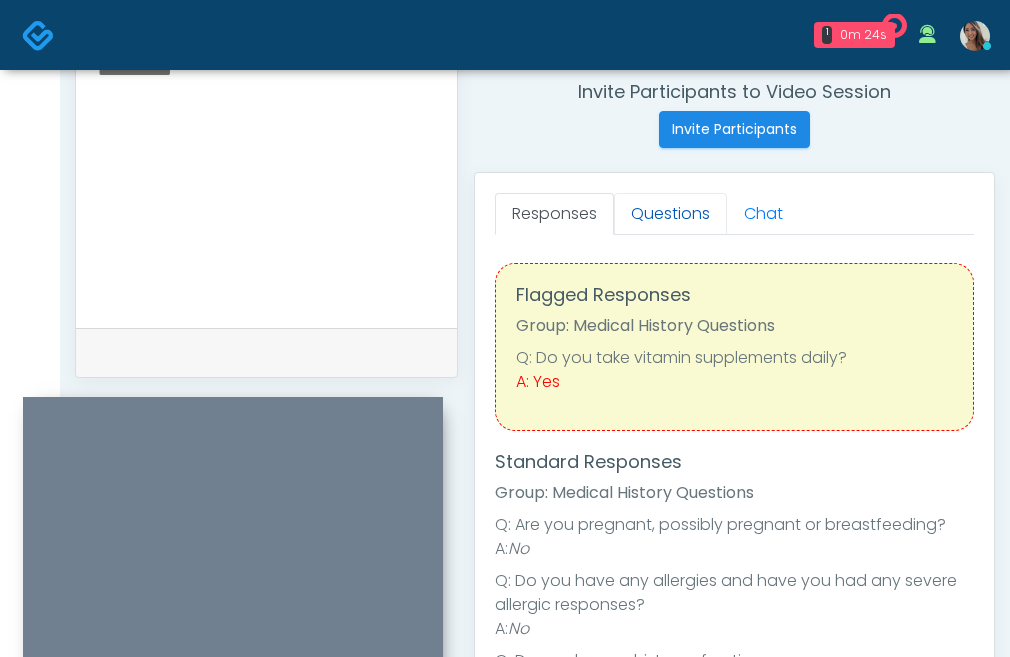 click on "Questions" at bounding box center (670, 214) 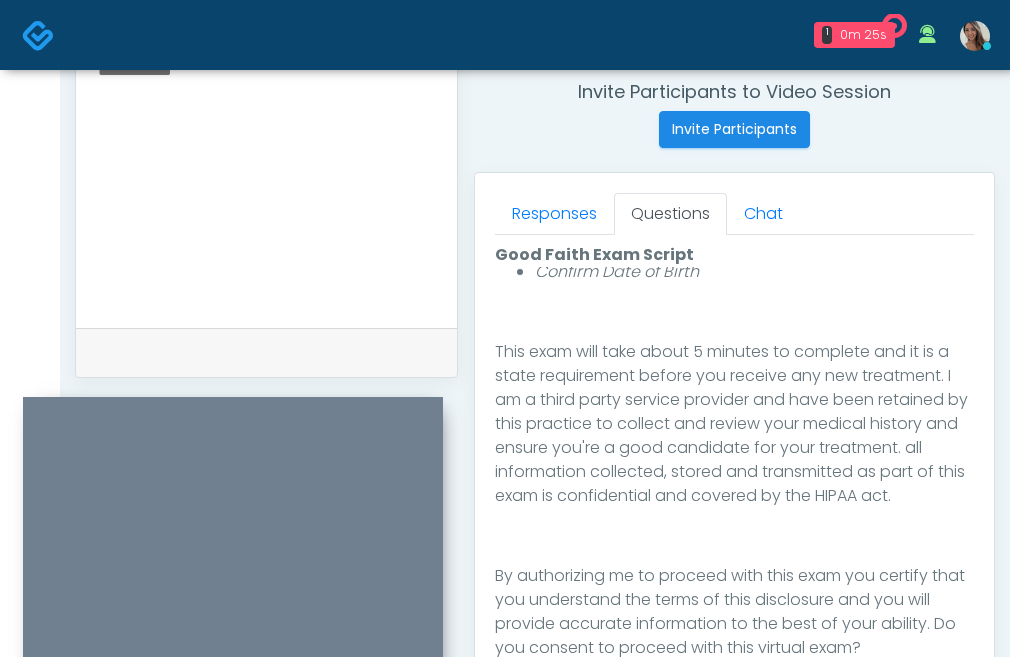scroll, scrollTop: 328, scrollLeft: 0, axis: vertical 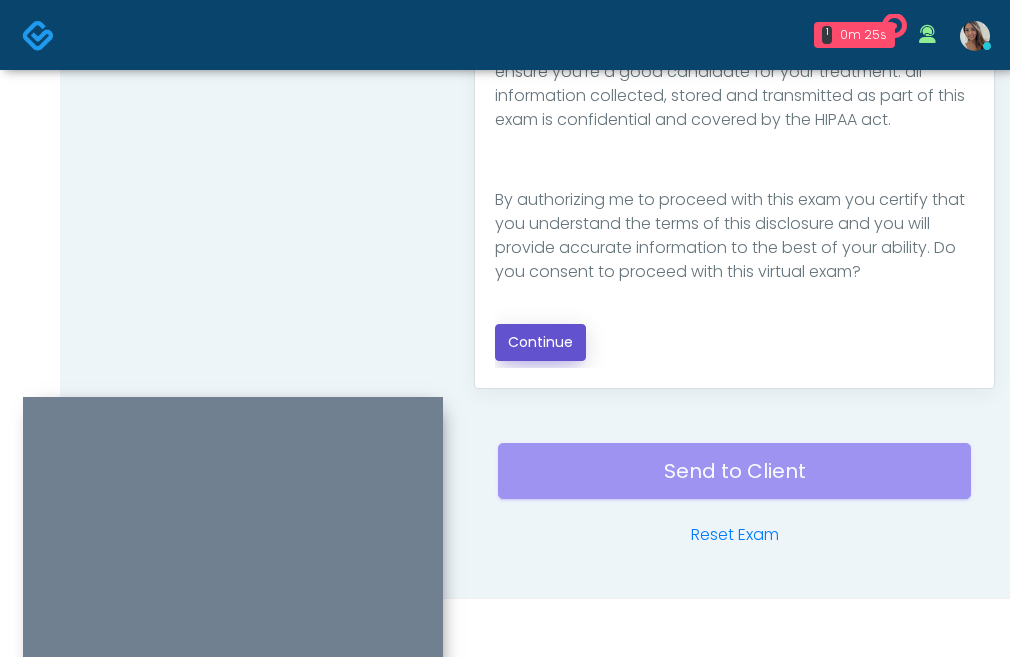 click on "Continue" at bounding box center [540, 342] 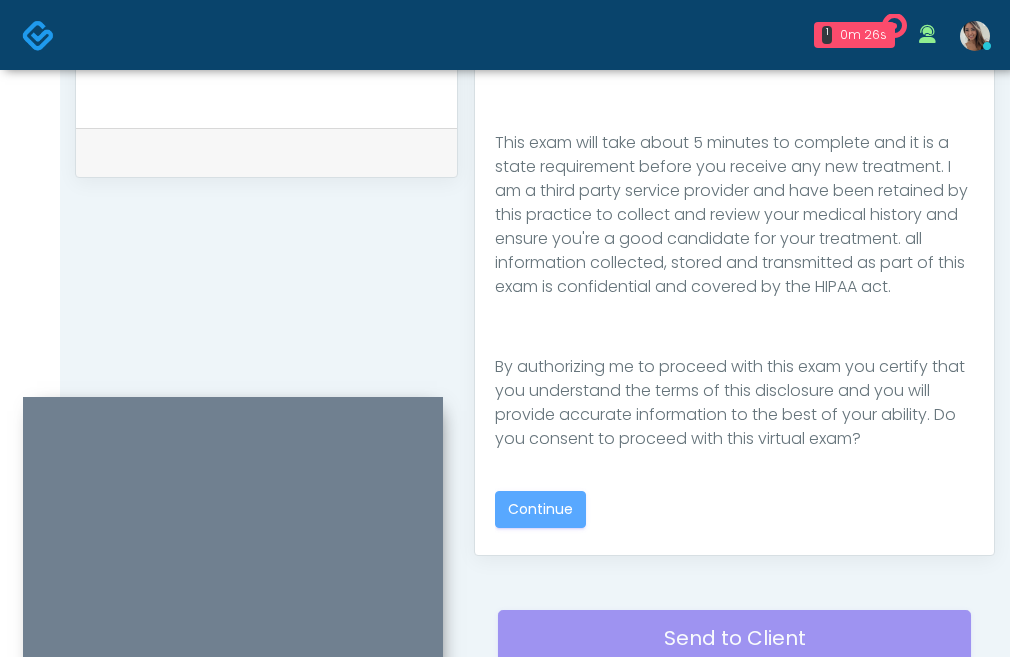 scroll, scrollTop: 936, scrollLeft: 0, axis: vertical 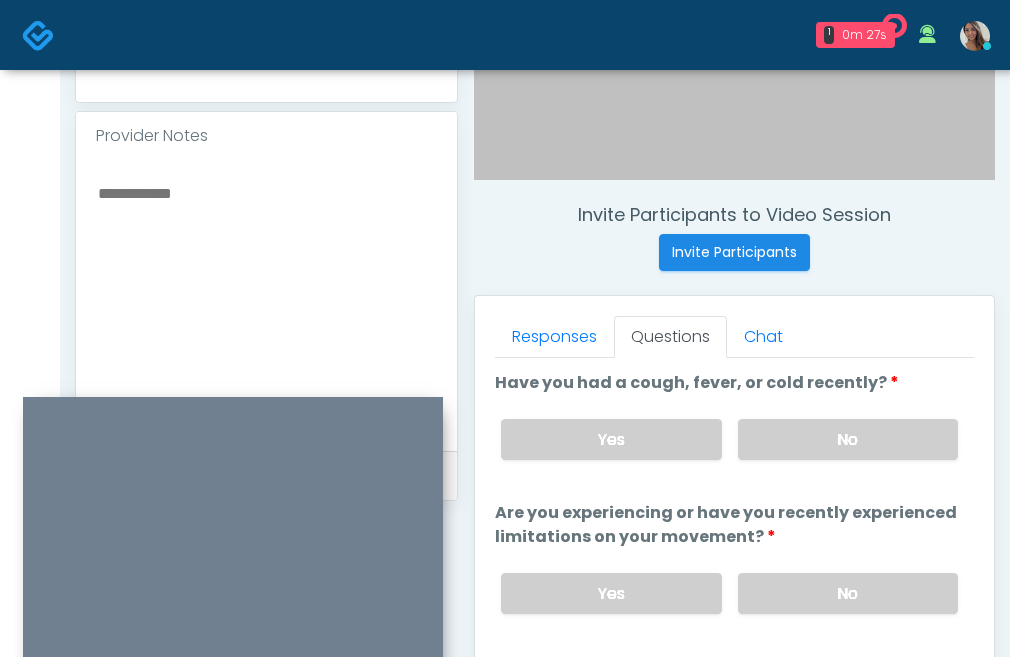 drag, startPoint x: 825, startPoint y: 427, endPoint x: 793, endPoint y: 535, distance: 112.64102 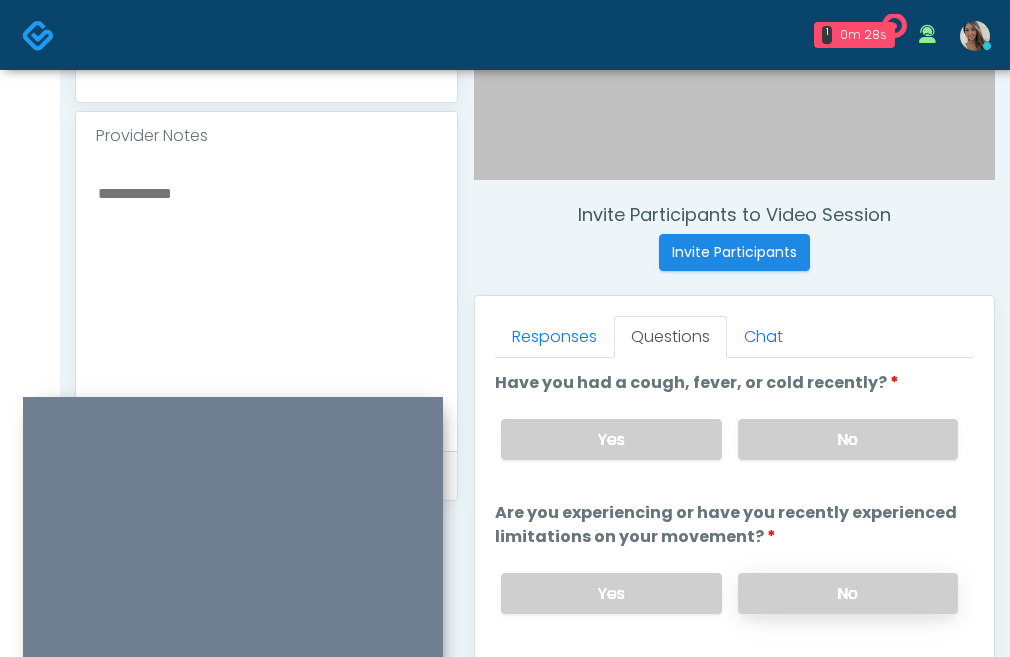 click on "No" at bounding box center (848, 593) 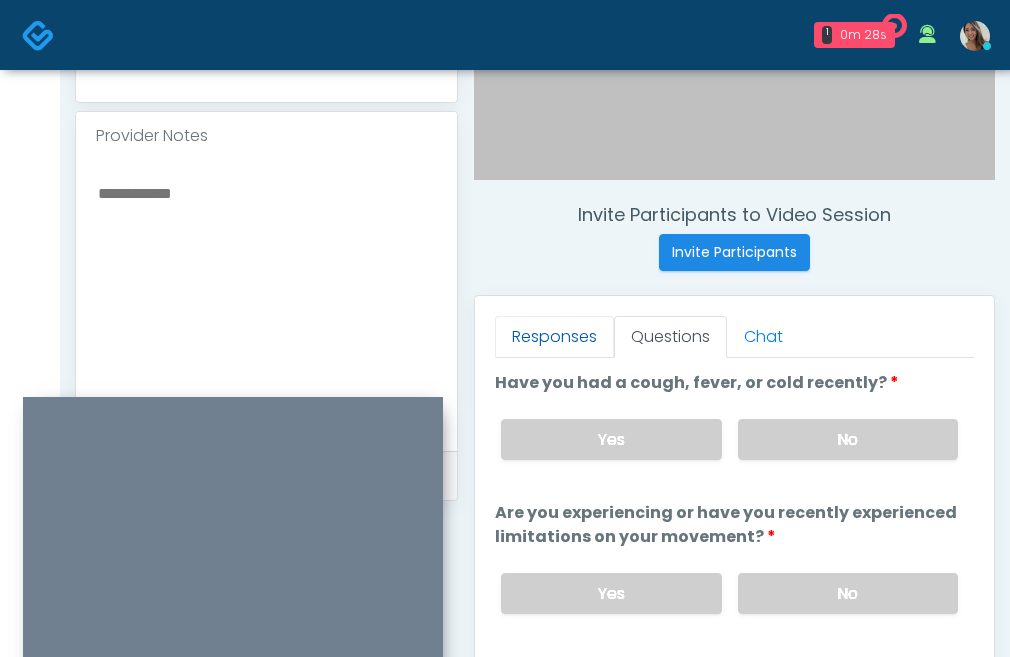 scroll, scrollTop: 4, scrollLeft: 0, axis: vertical 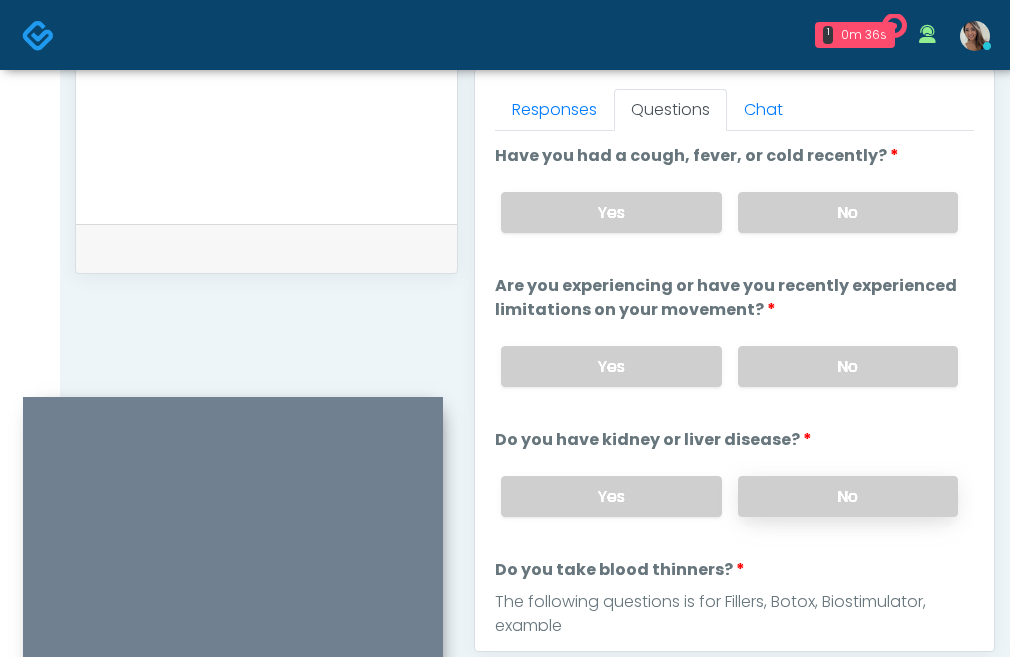 drag, startPoint x: 798, startPoint y: 504, endPoint x: 759, endPoint y: 505, distance: 39.012817 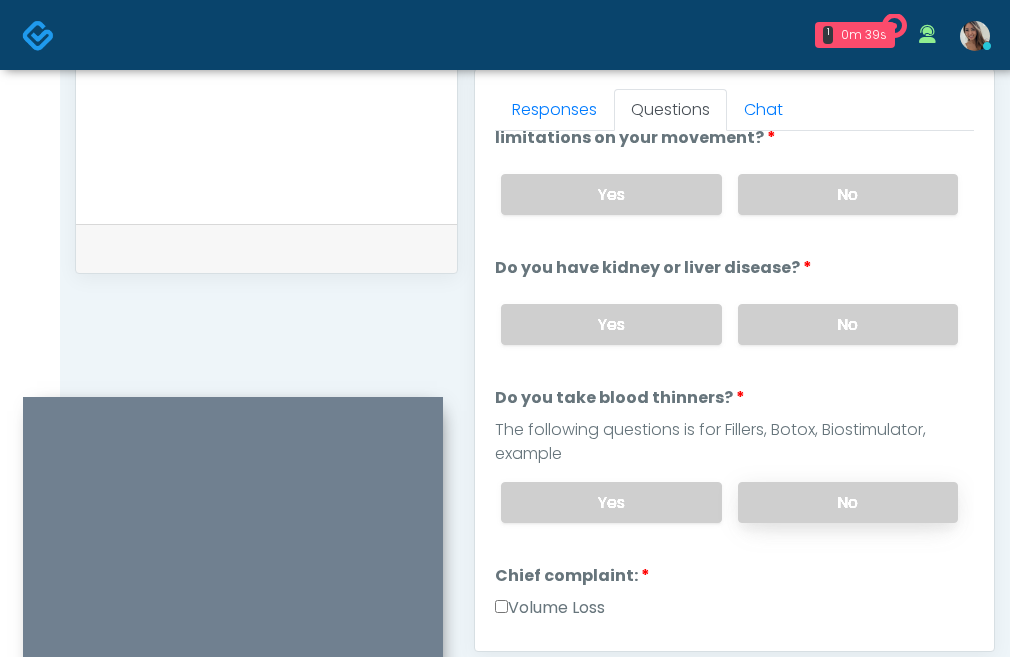 scroll, scrollTop: 205, scrollLeft: 0, axis: vertical 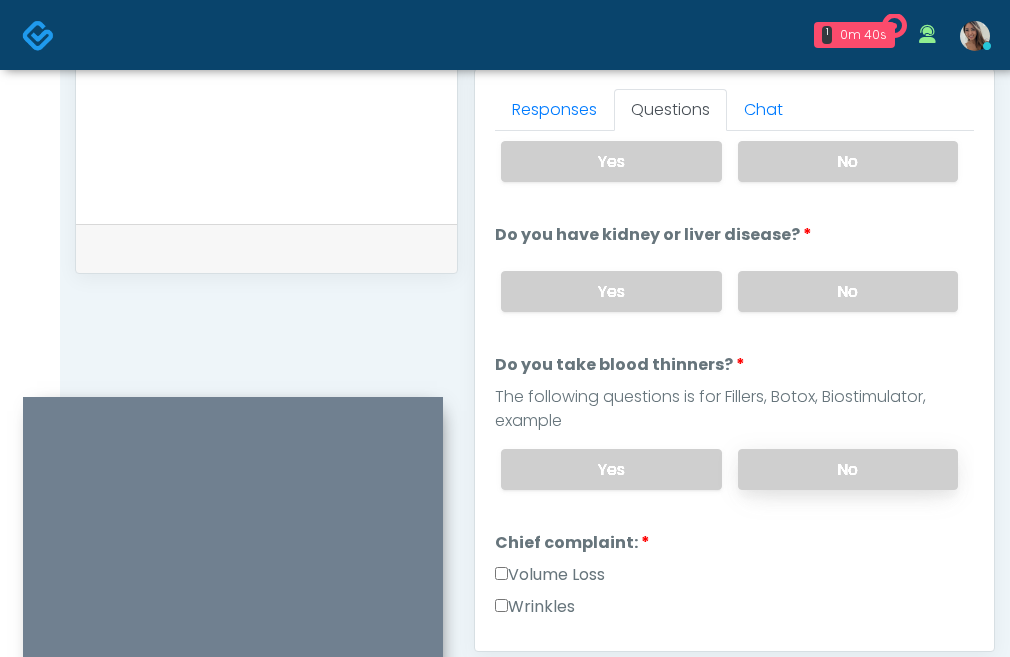 click on "No" at bounding box center [848, 469] 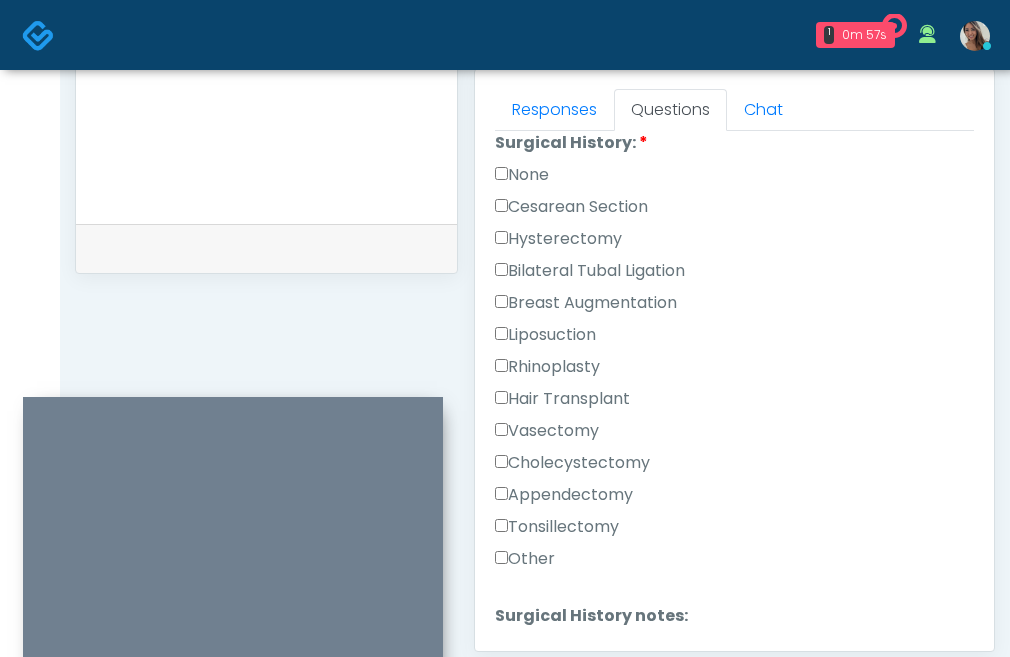 scroll, scrollTop: 1202, scrollLeft: 0, axis: vertical 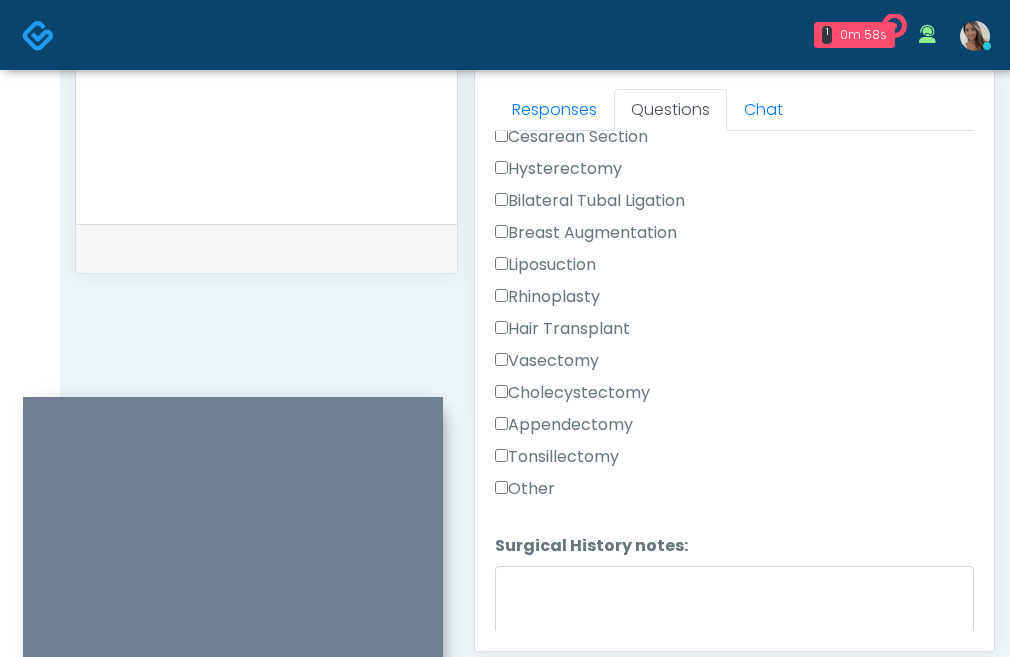 click on "Other" at bounding box center [525, 489] 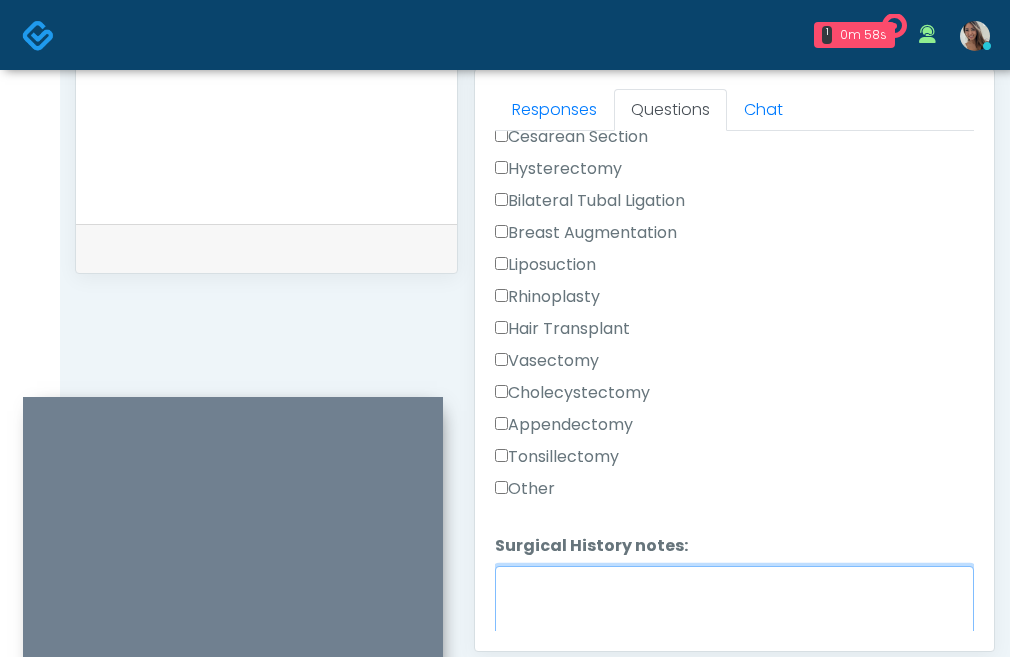 click on "Surgical History notes:" at bounding box center [734, 609] 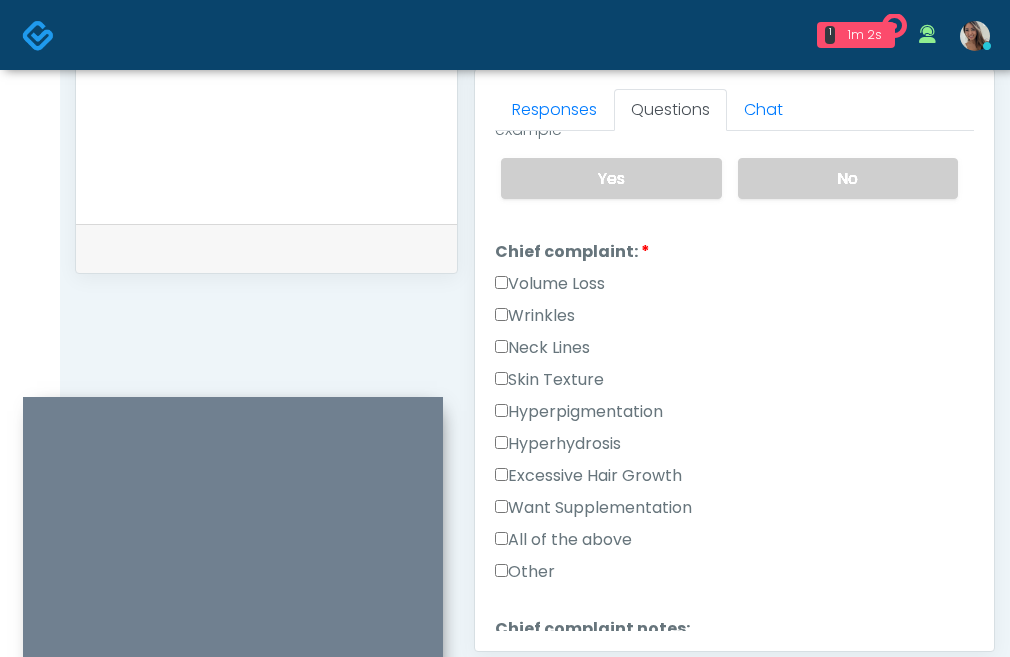 type on "******" 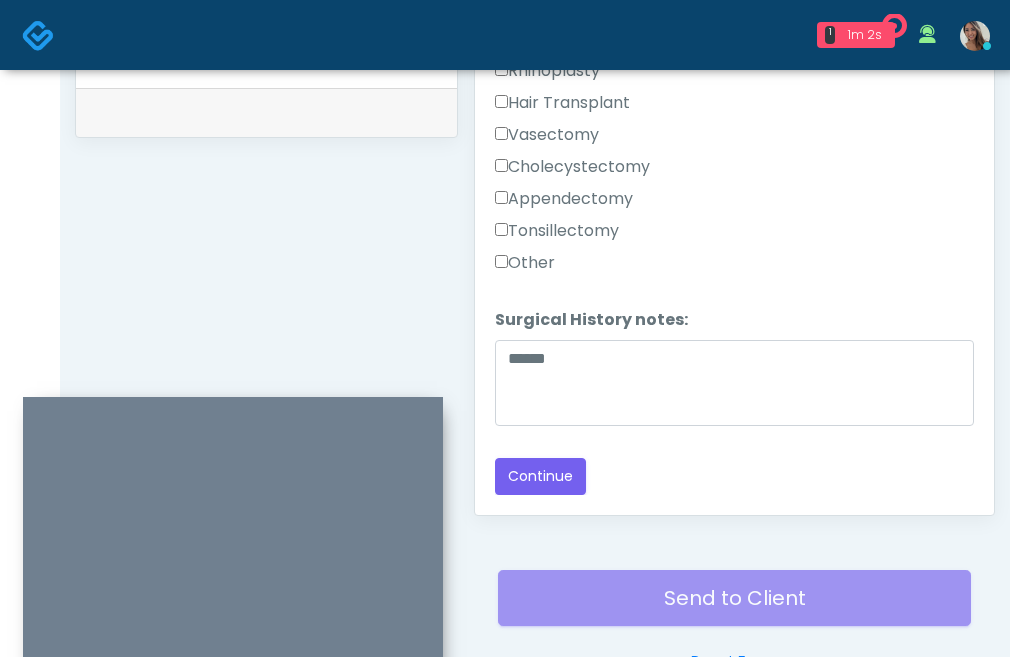 scroll, scrollTop: 1075, scrollLeft: 0, axis: vertical 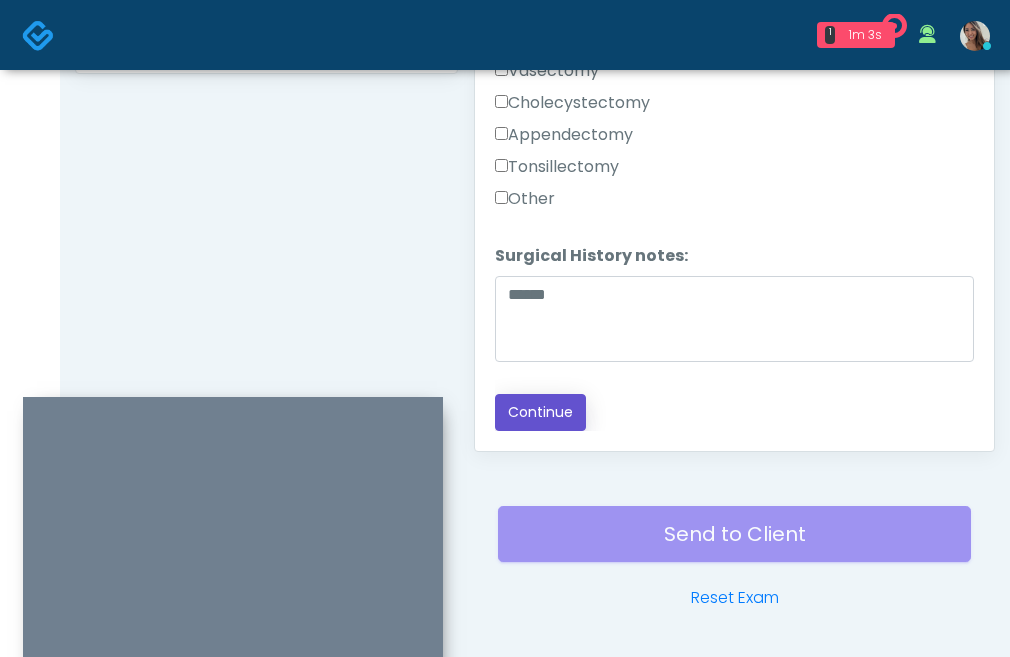 click on "Continue" at bounding box center [540, 412] 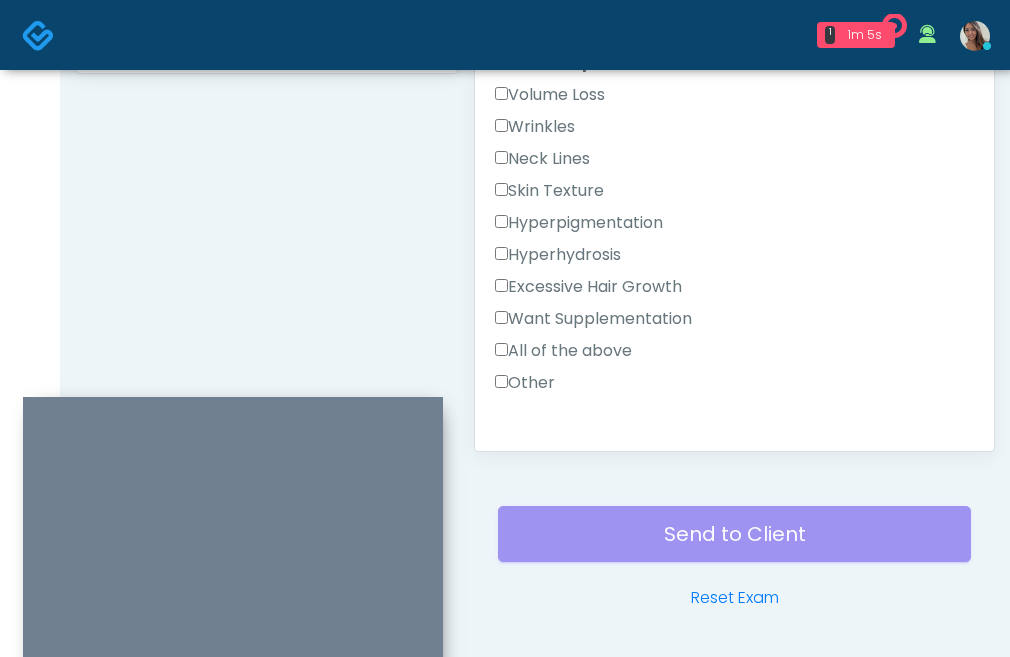 scroll, scrollTop: 479, scrollLeft: 0, axis: vertical 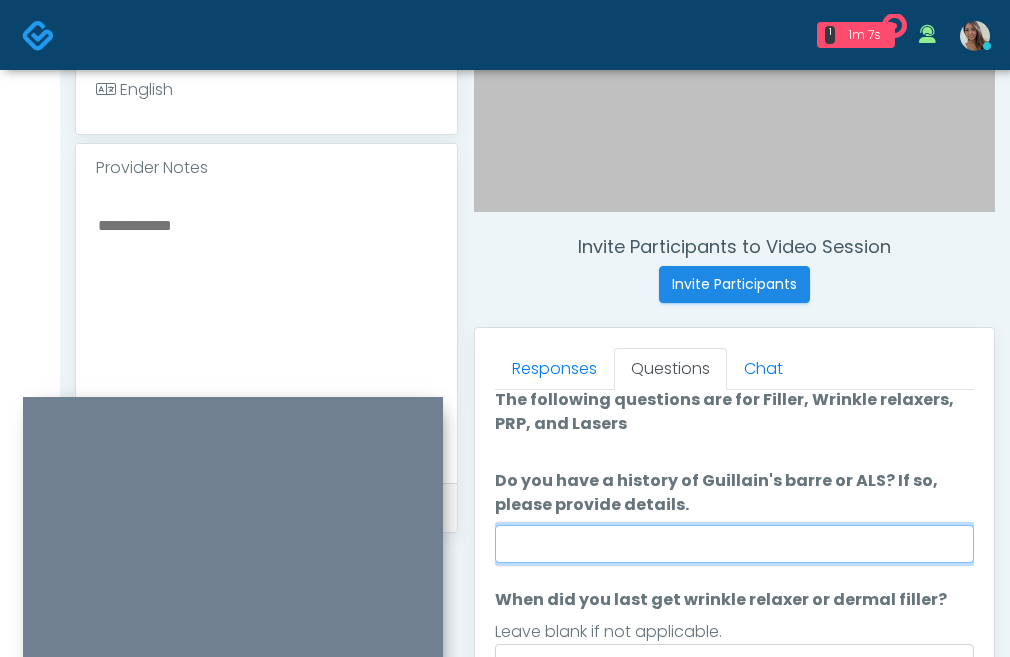 click on "Do you have a history of Guillain's barre or ALS? If so, please provide details." at bounding box center [734, 544] 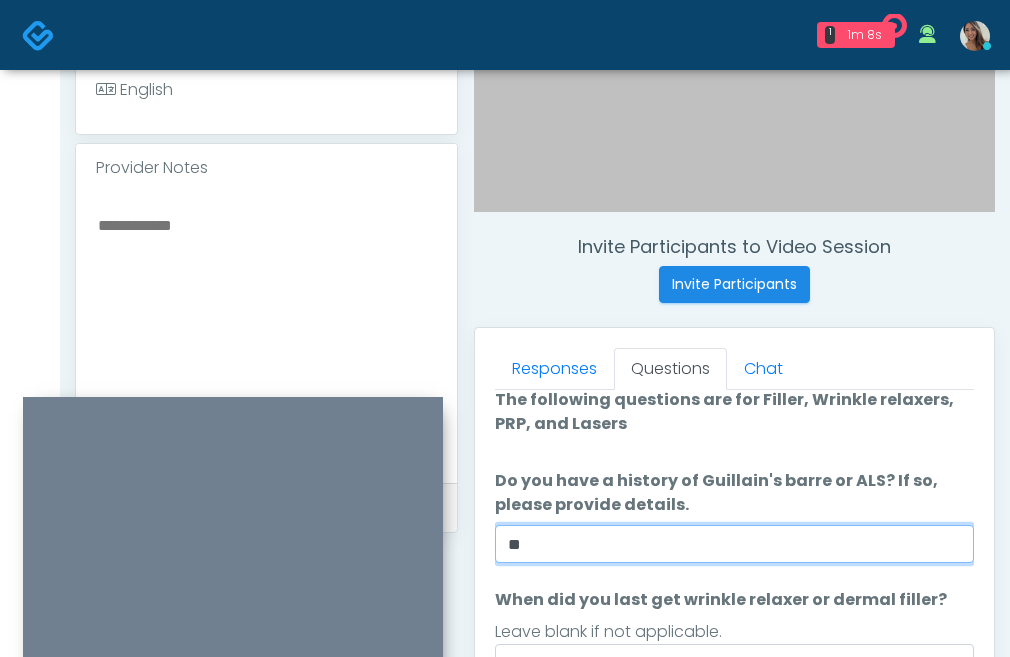 type on "**" 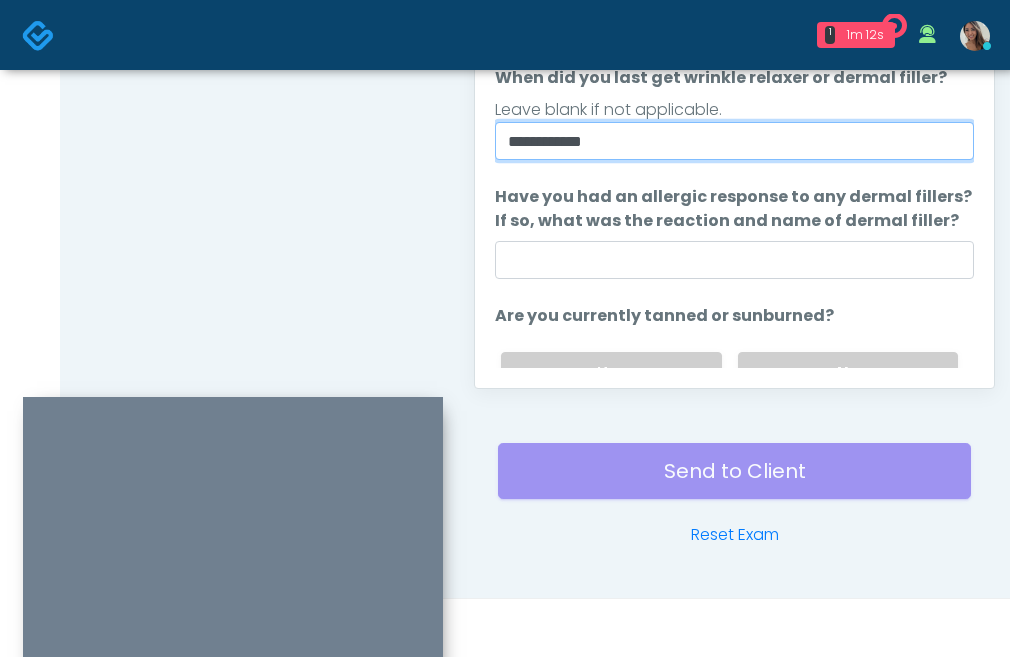 type on "**********" 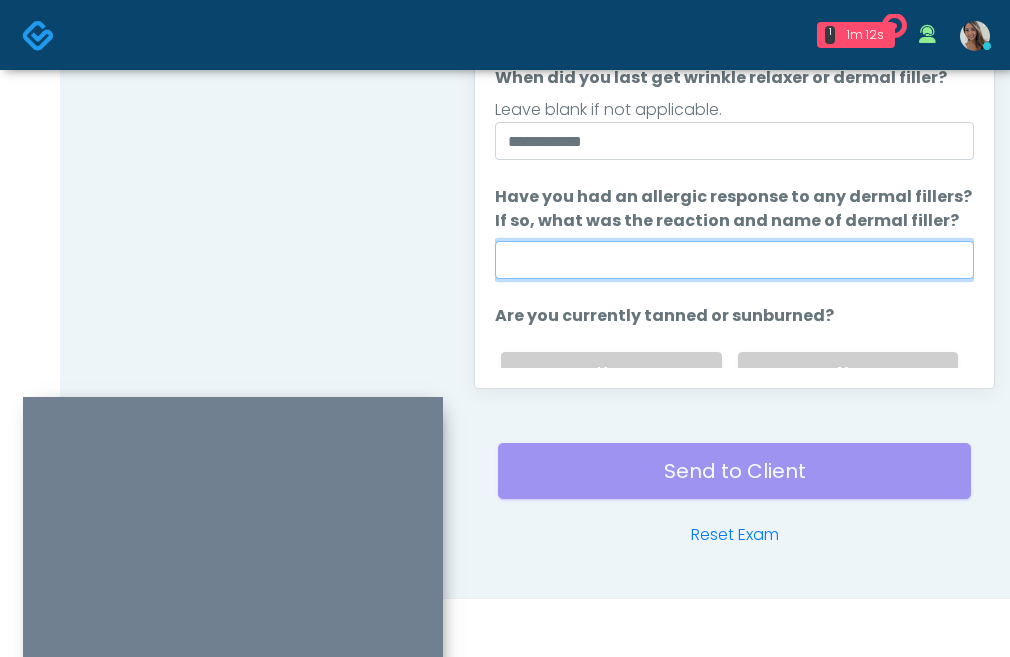 click on "Have you had an allergic response to any dermal fillers? If so, what was the reaction and name of dermal filler?" at bounding box center [734, 260] 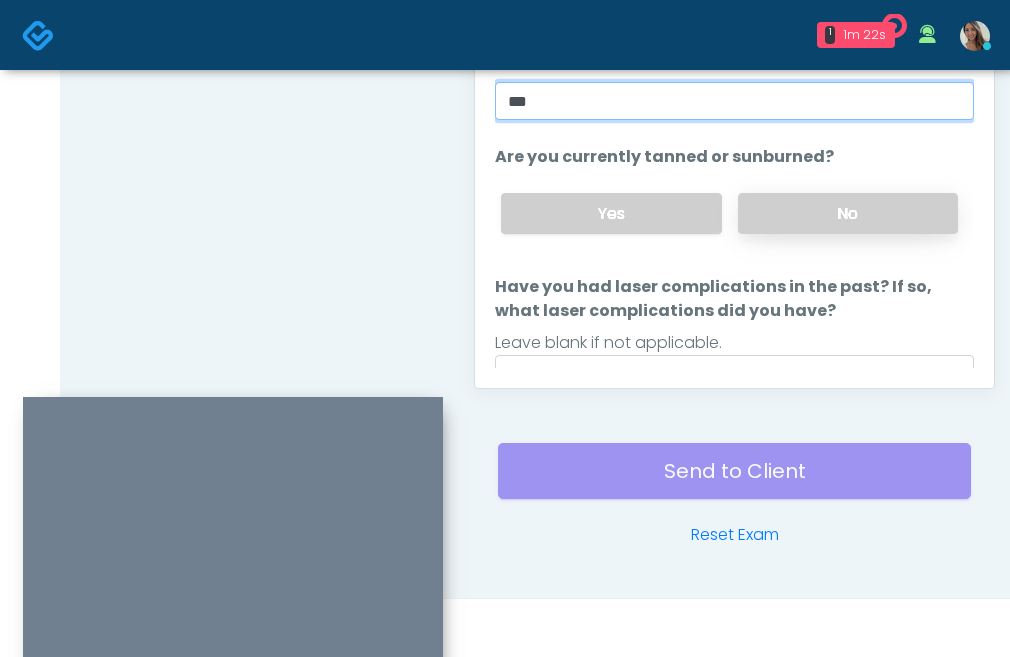 type on "**" 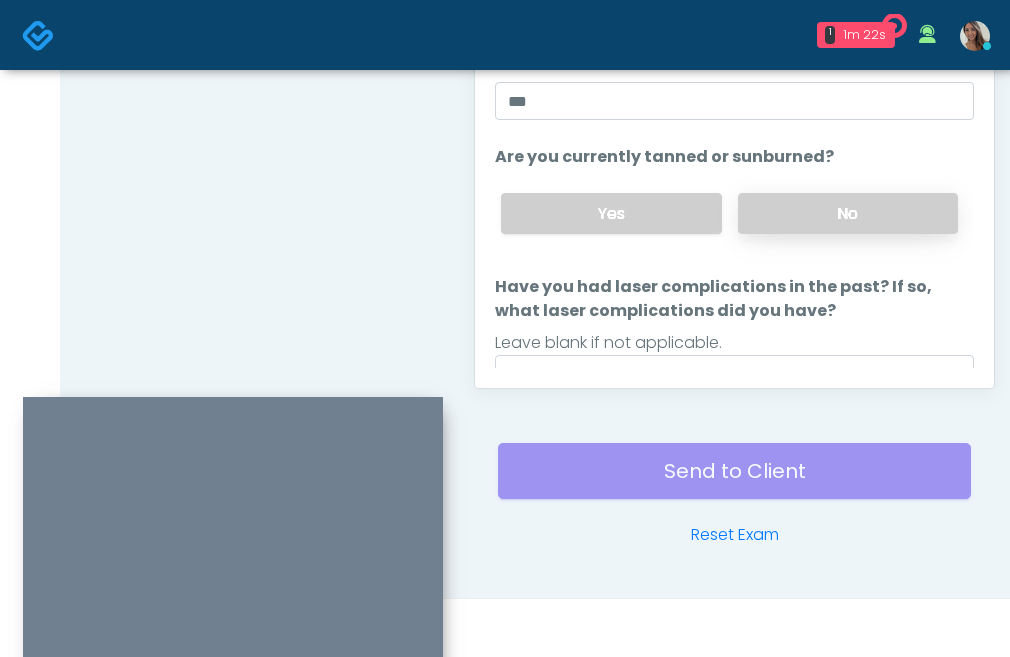 click on "No" at bounding box center [848, 213] 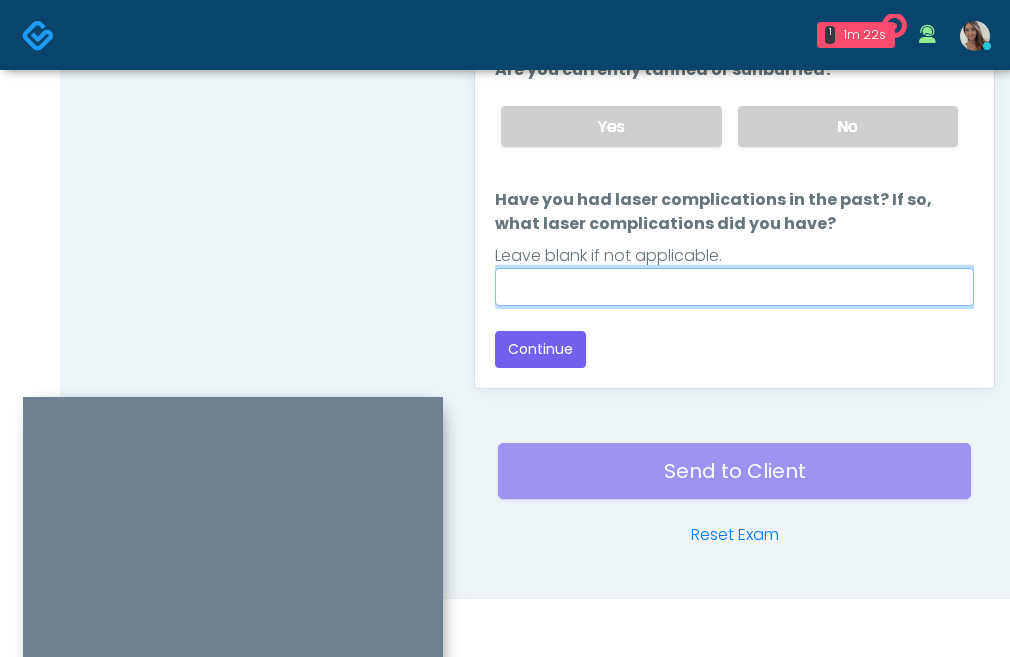 click on "Have you had laser complications in the past? If so, what laser complications did you have?" at bounding box center [734, 287] 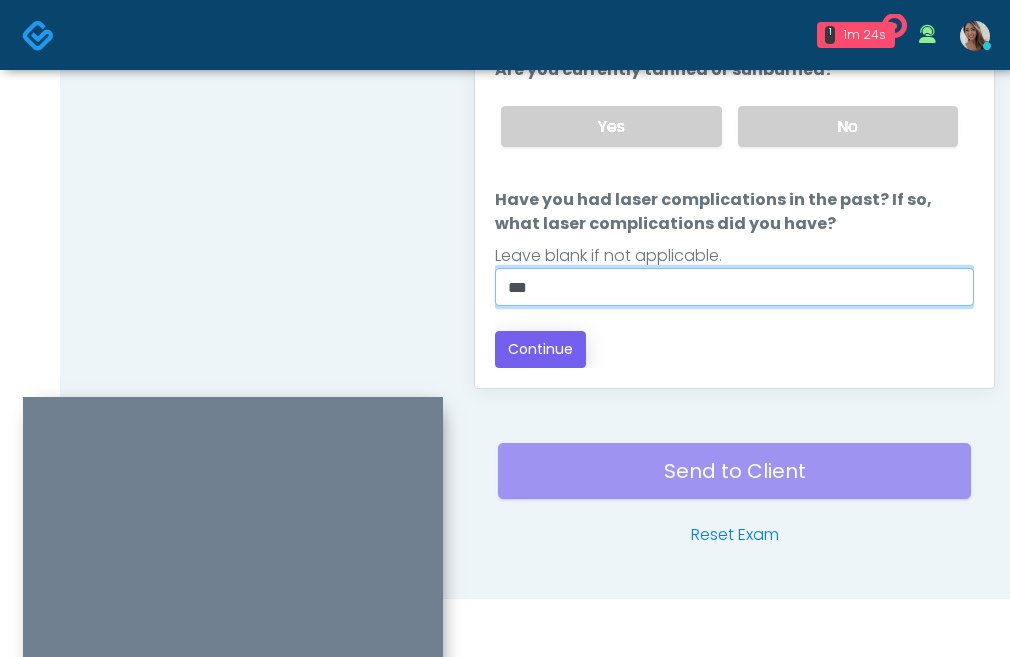 type on "**" 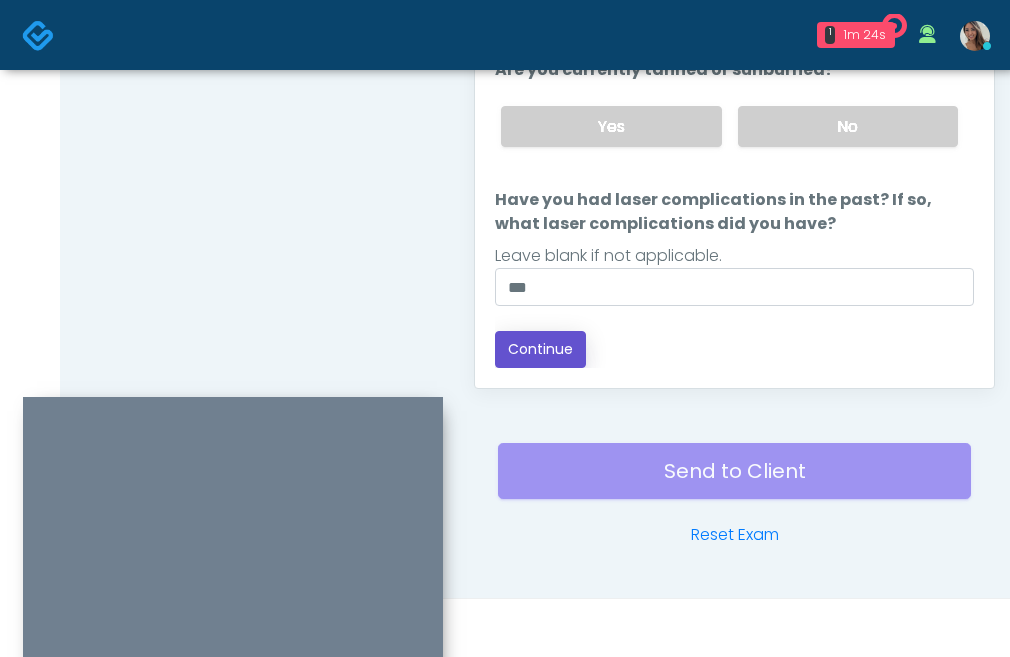 click on "Continue" at bounding box center (540, 349) 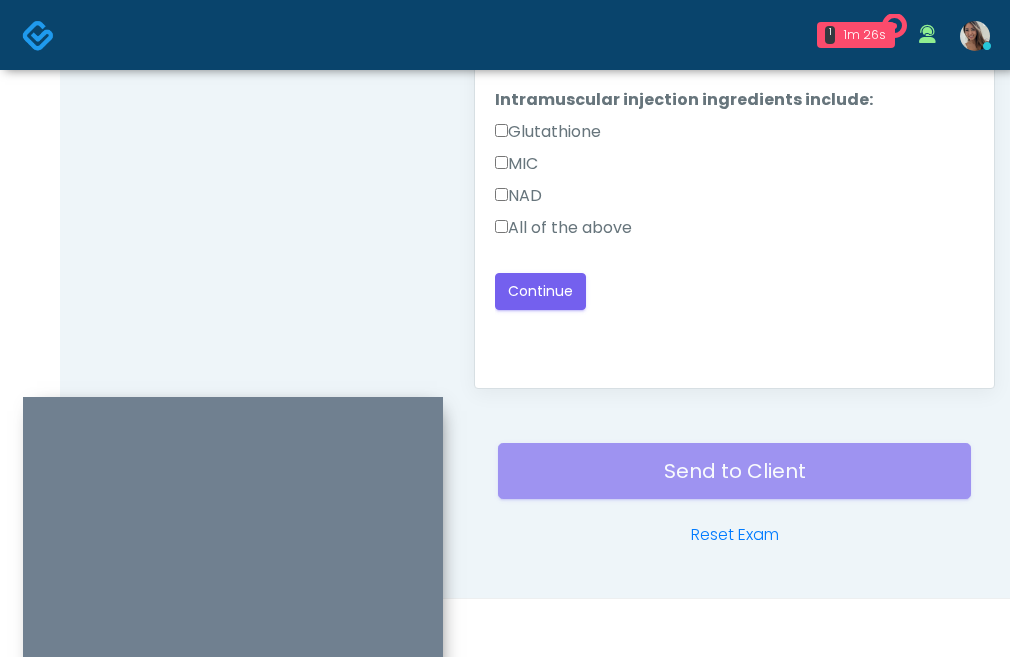 scroll, scrollTop: 0, scrollLeft: 0, axis: both 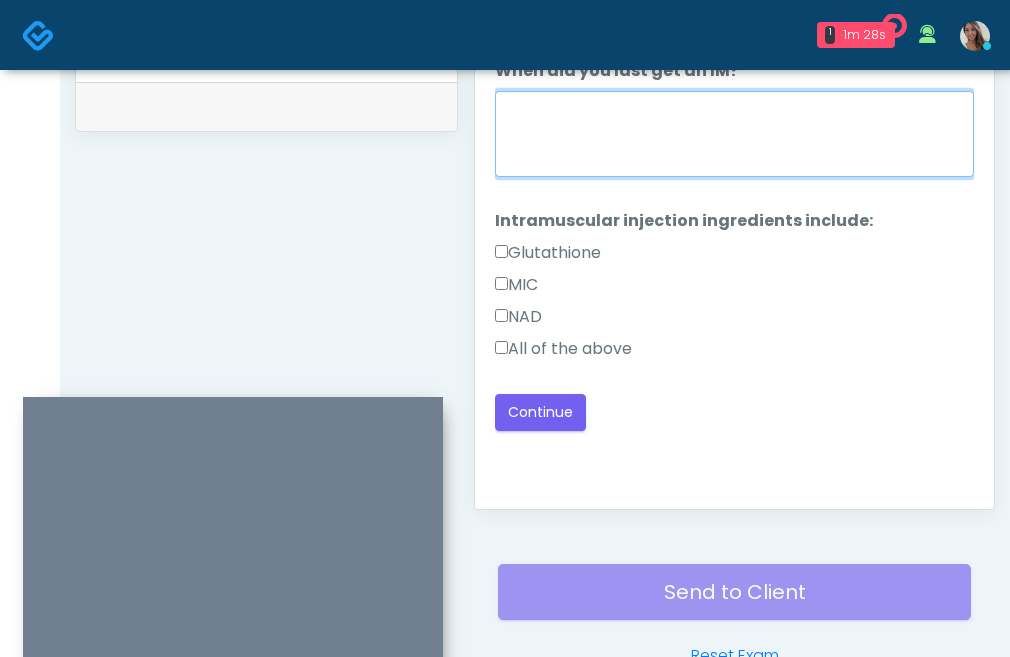 click on "When did you last get an IM?" at bounding box center [734, 134] 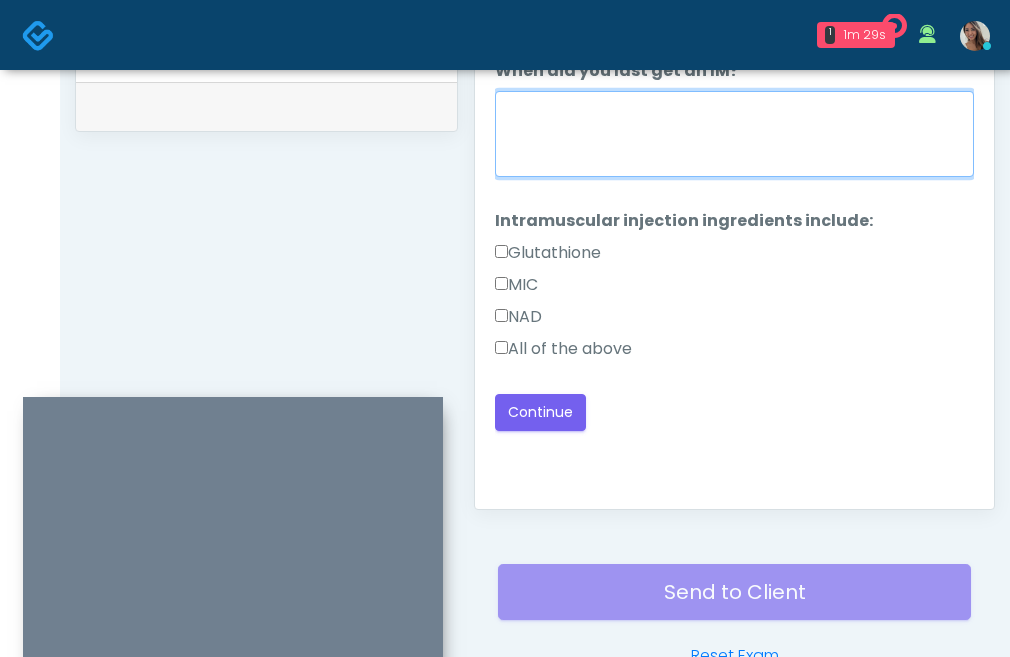 click on "When did you last get an IM?" at bounding box center (734, 134) 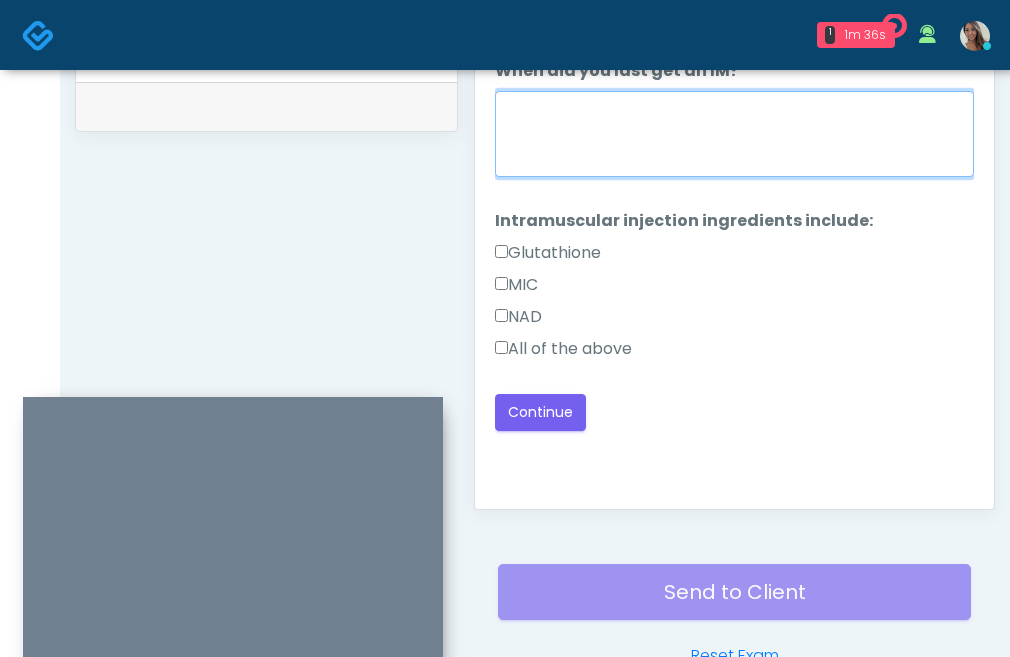 click on "When did you last get an IM?" at bounding box center (734, 134) 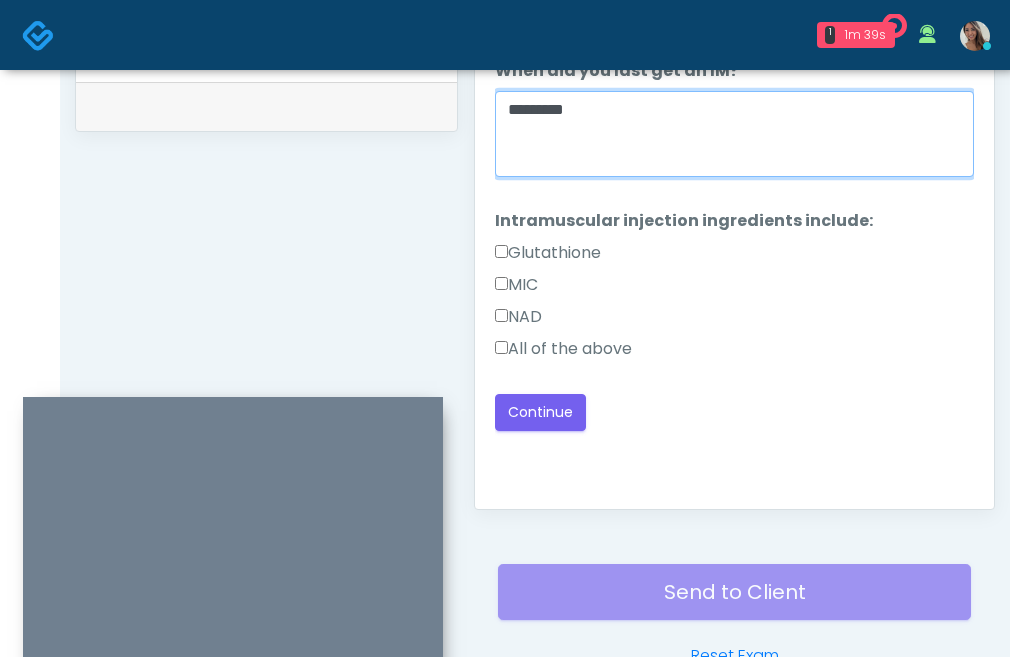 drag, startPoint x: 612, startPoint y: 128, endPoint x: 506, endPoint y: 120, distance: 106.30146 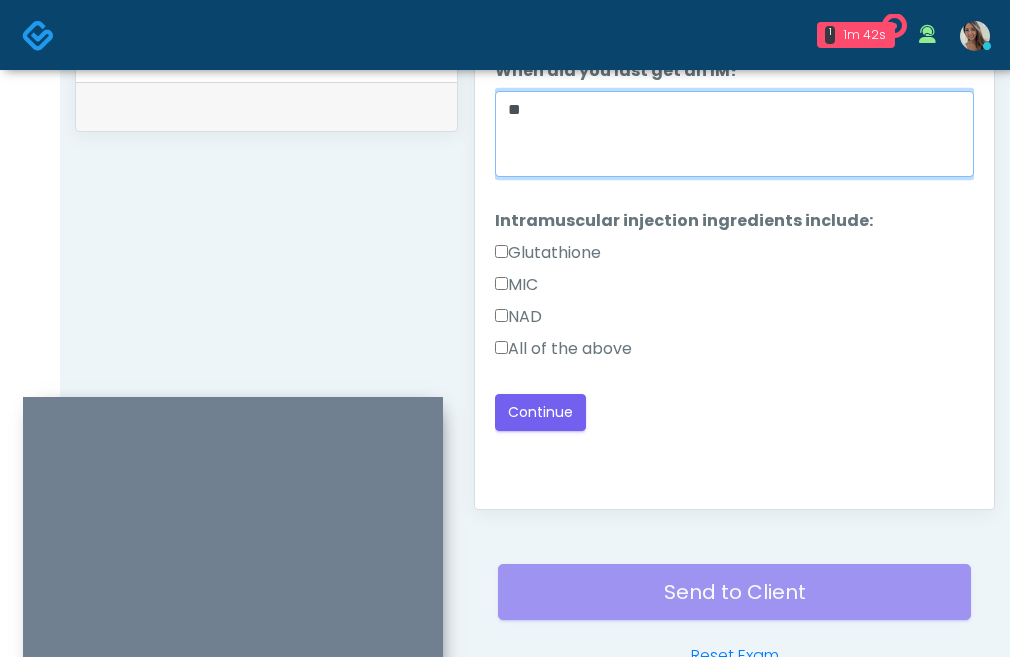 drag, startPoint x: 571, startPoint y: 140, endPoint x: 430, endPoint y: 119, distance: 142.55525 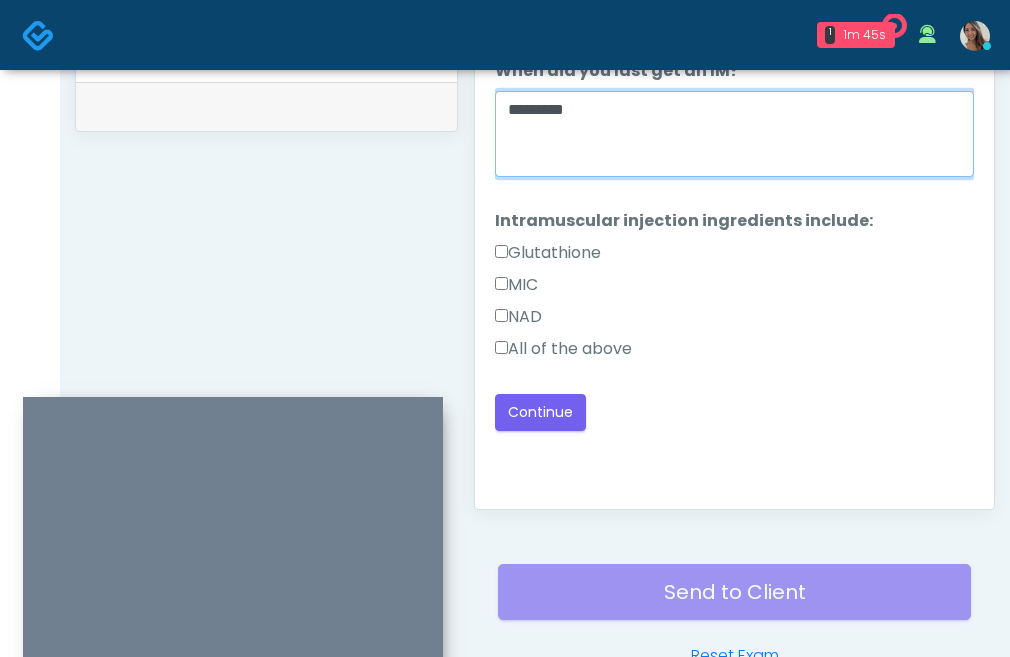 type on "*********" 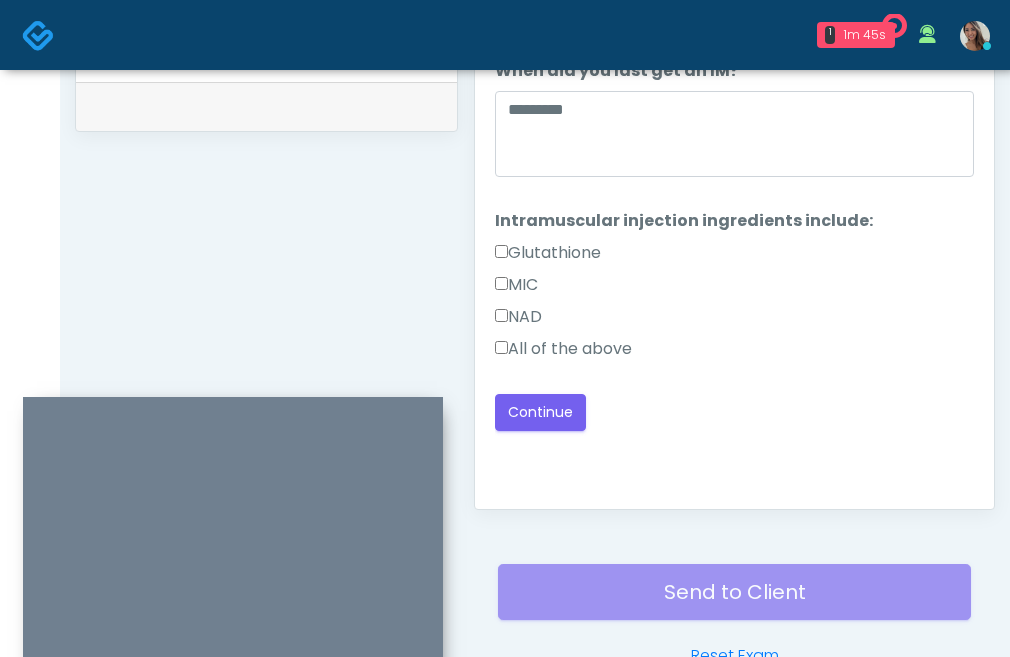click on "All of the above" at bounding box center (563, 349) 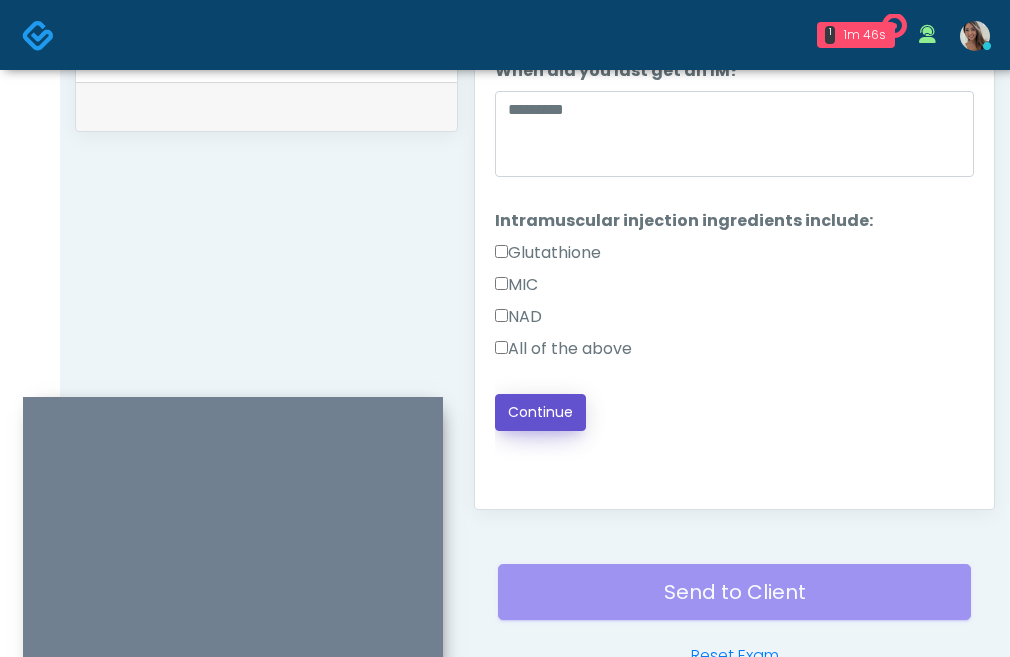 click on "Continue" at bounding box center (540, 412) 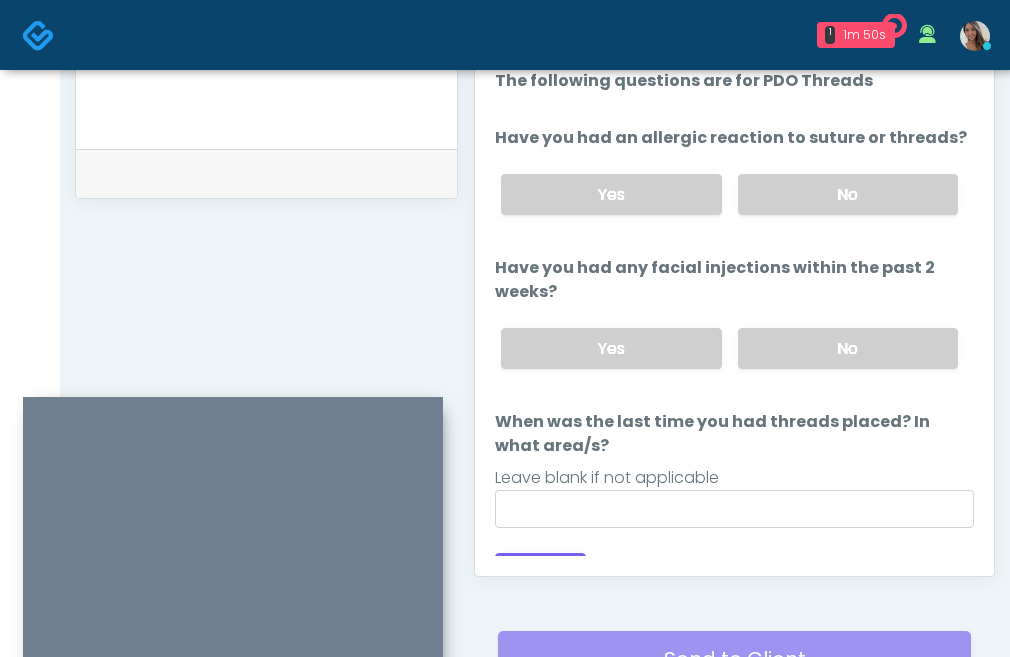 scroll, scrollTop: 795, scrollLeft: 0, axis: vertical 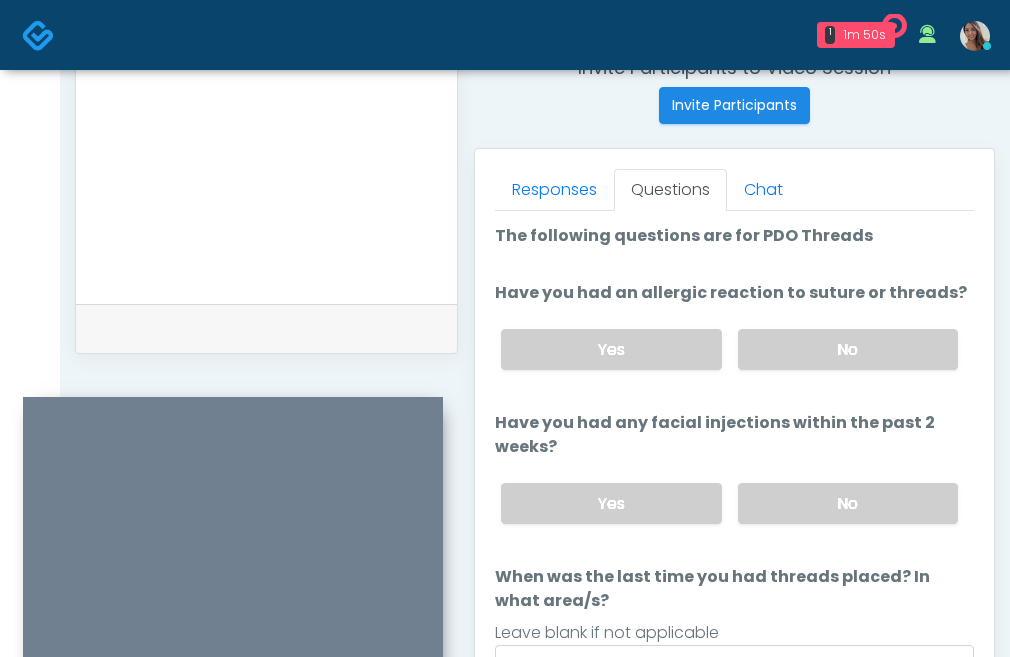 click on "No" at bounding box center (848, 349) 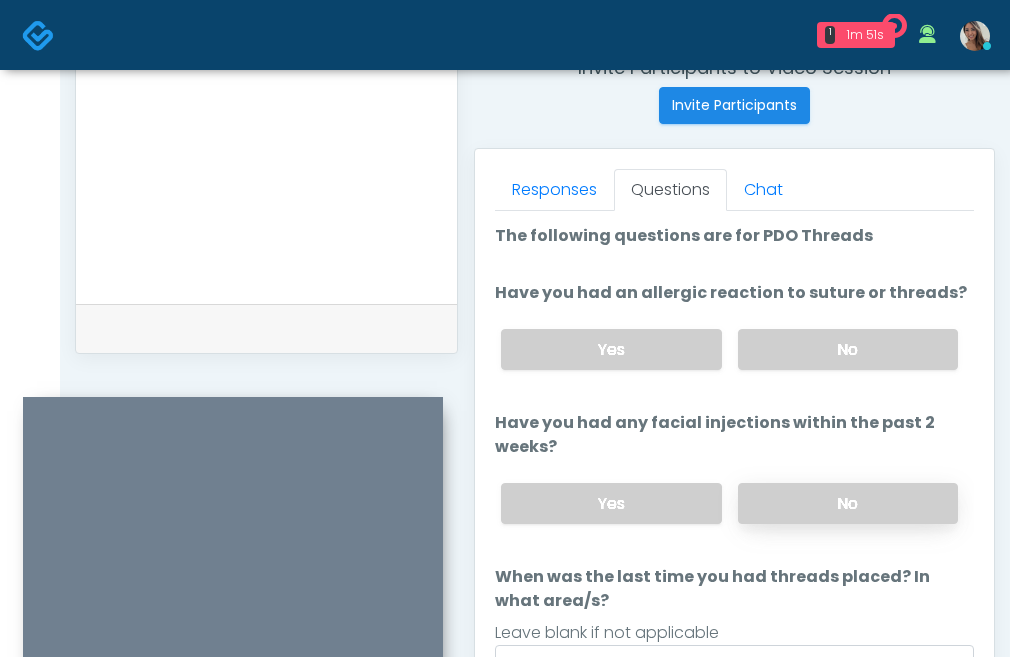 click on "No" at bounding box center [848, 503] 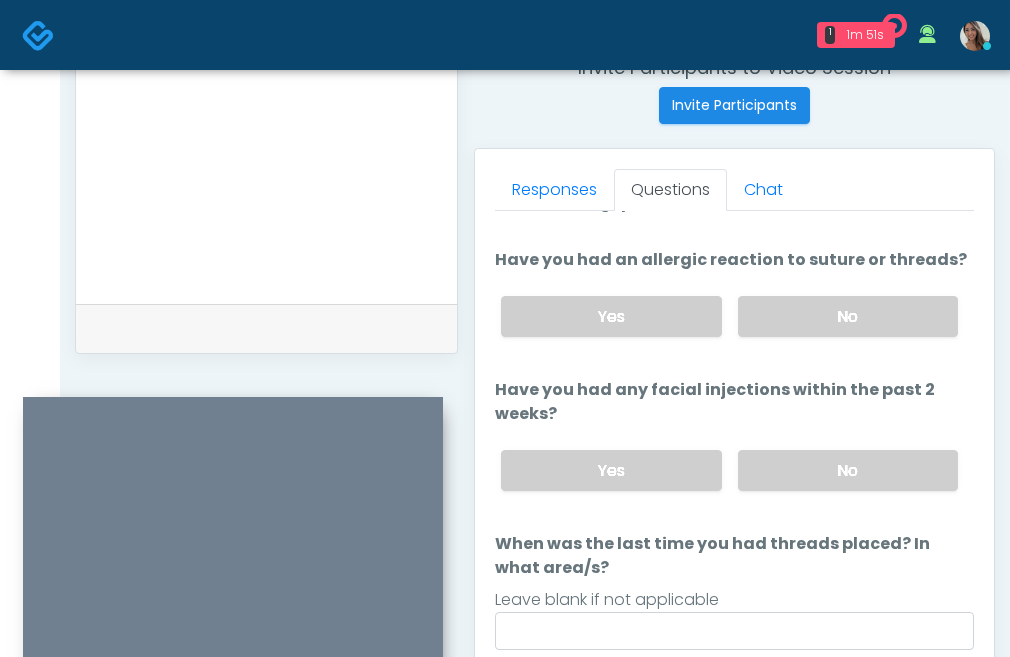 scroll, scrollTop: 34, scrollLeft: 0, axis: vertical 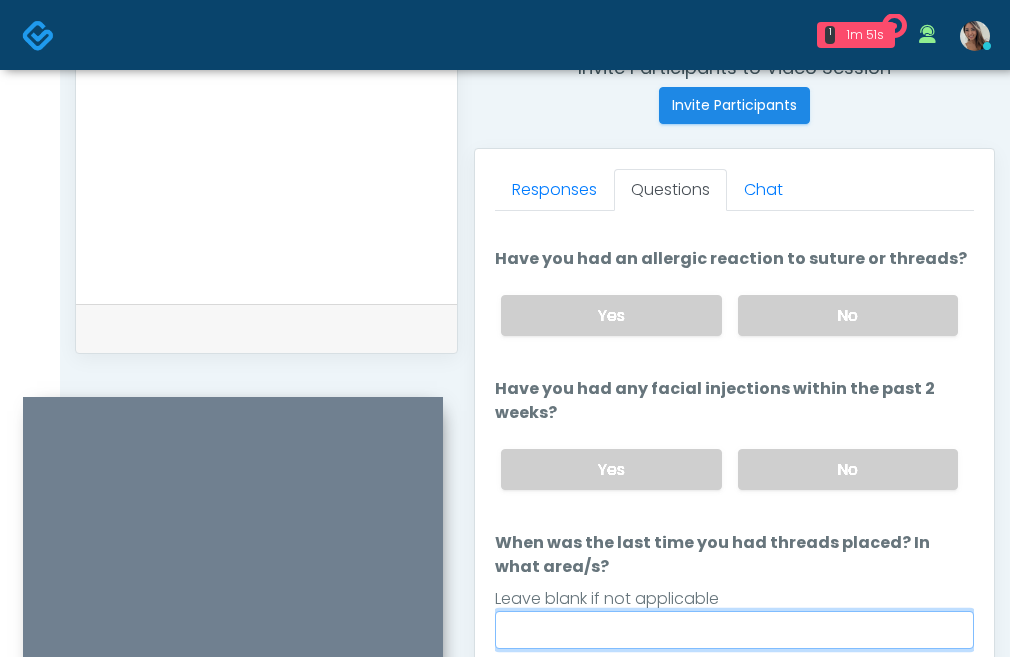click on "When was the last time you had threads placed? In what area/s?" at bounding box center [734, 630] 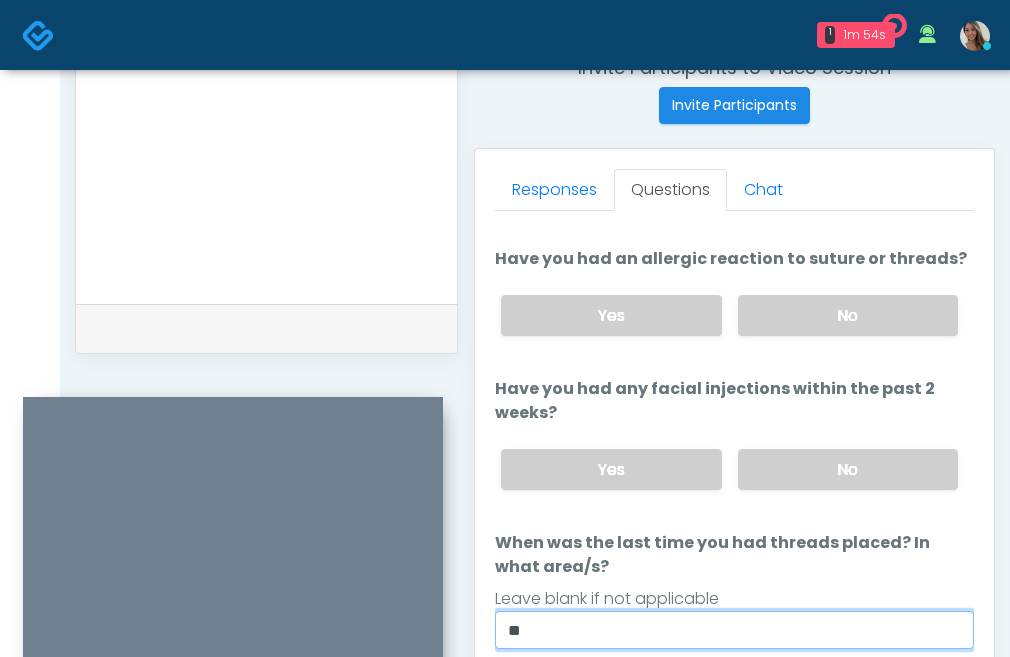 type on "**" 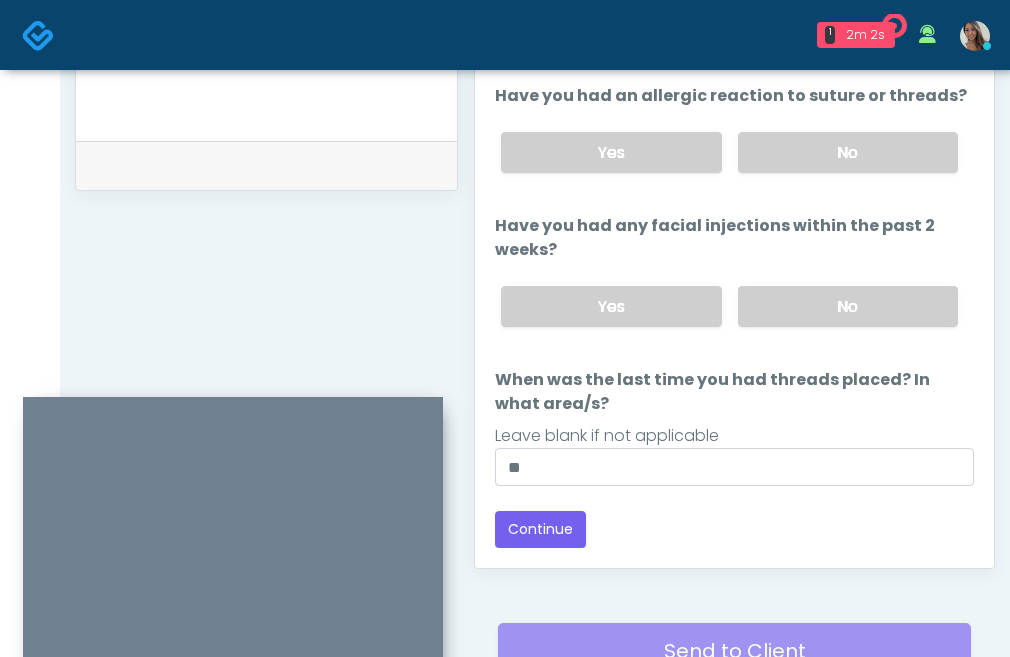 scroll, scrollTop: 964, scrollLeft: 0, axis: vertical 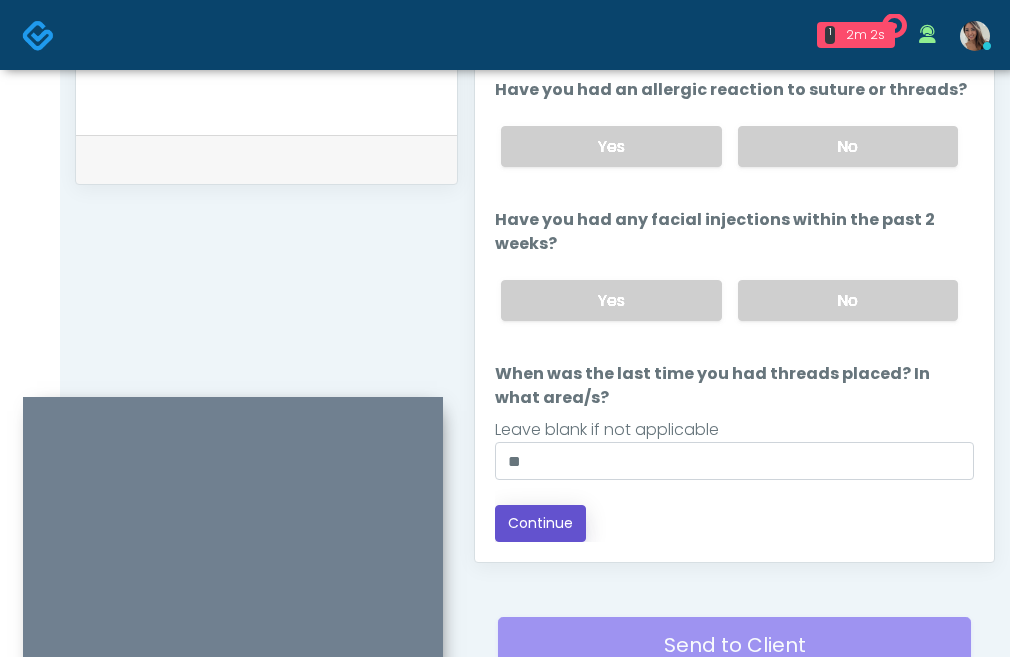click on "Continue" at bounding box center [540, 523] 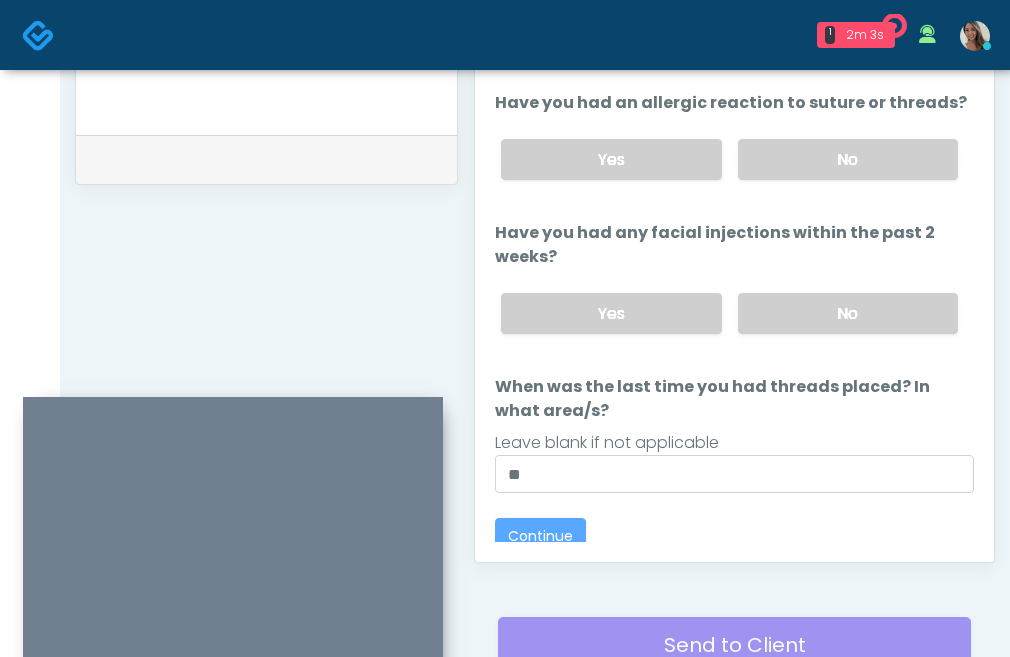 scroll, scrollTop: 0, scrollLeft: 0, axis: both 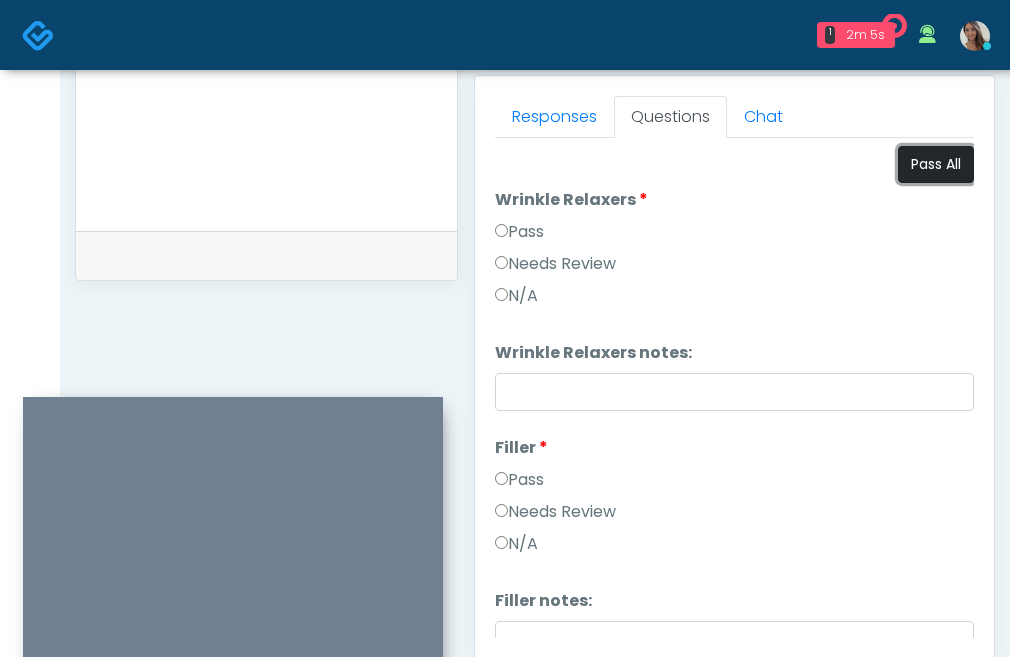 click on "Pass All" at bounding box center (936, 164) 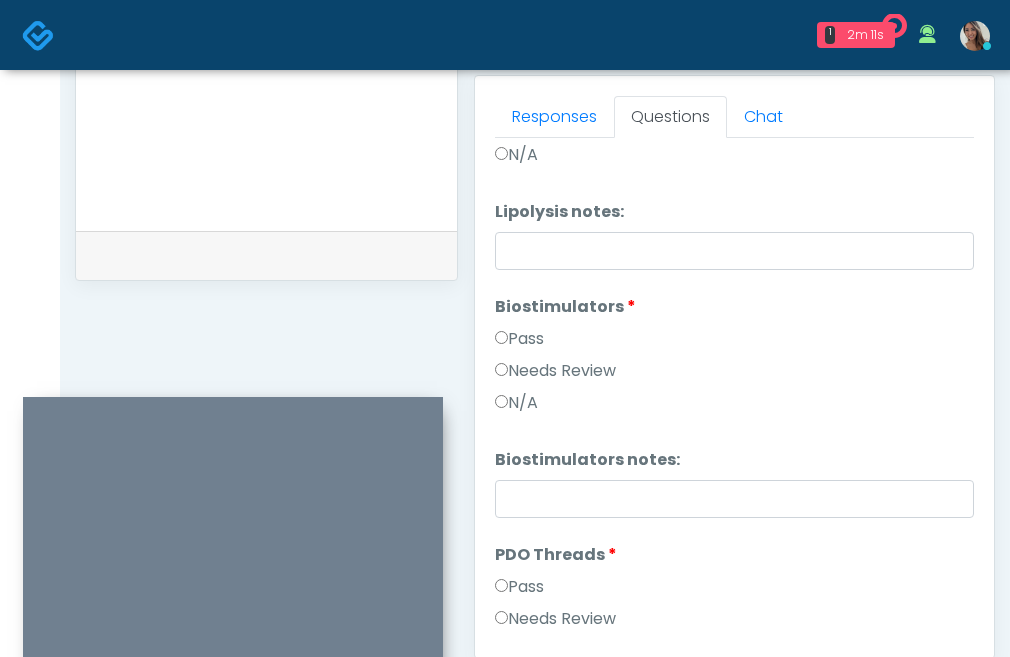 scroll, scrollTop: 1212, scrollLeft: 0, axis: vertical 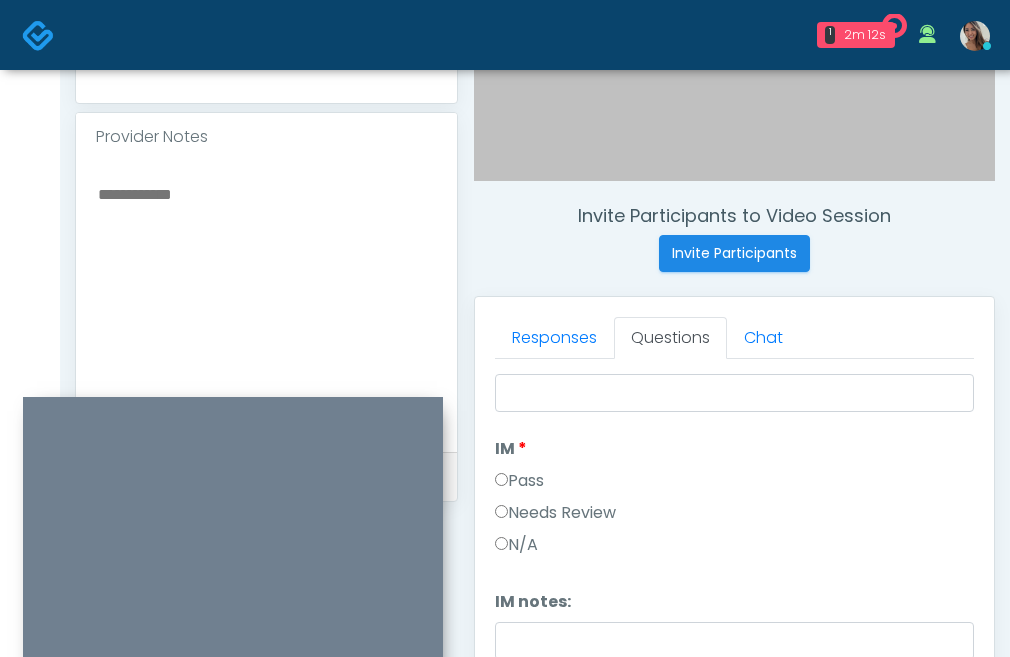 click at bounding box center (266, 303) 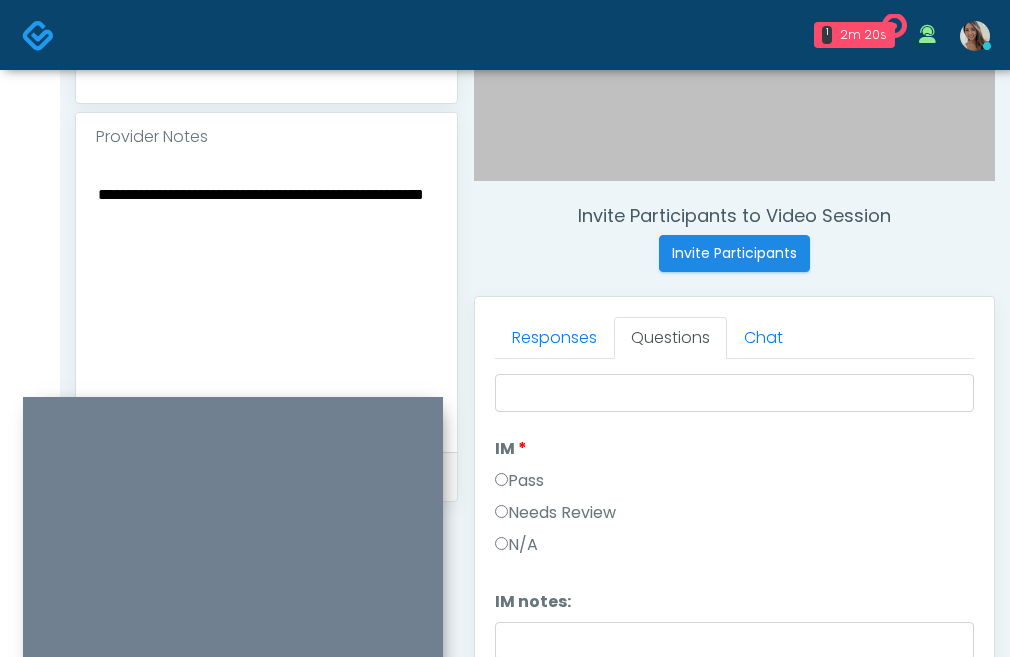 click on "**********" at bounding box center (266, 303) 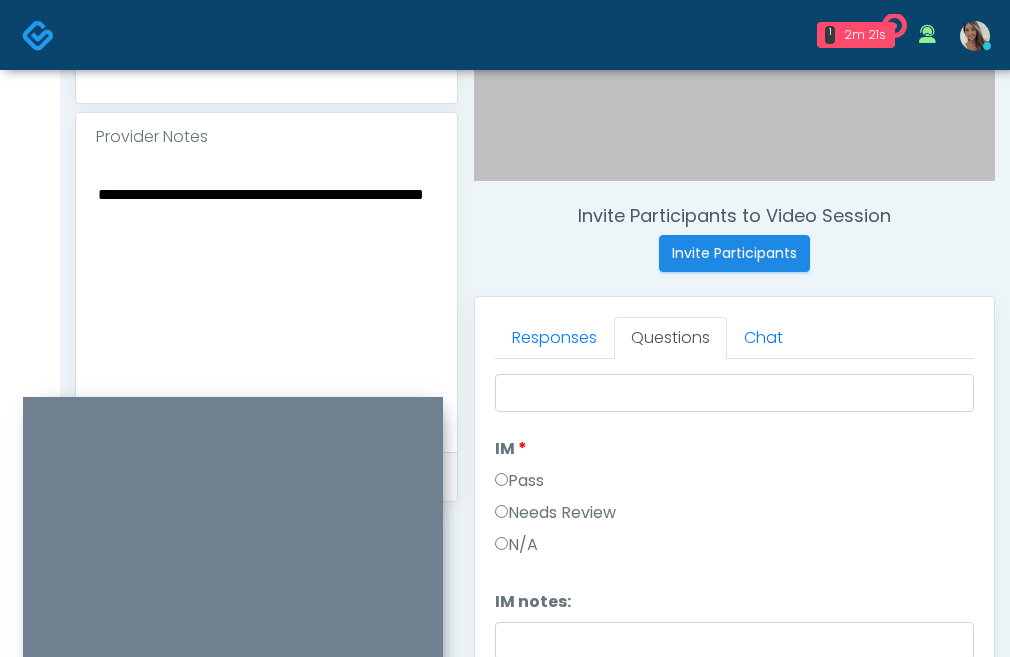 click on "**********" at bounding box center [266, 303] 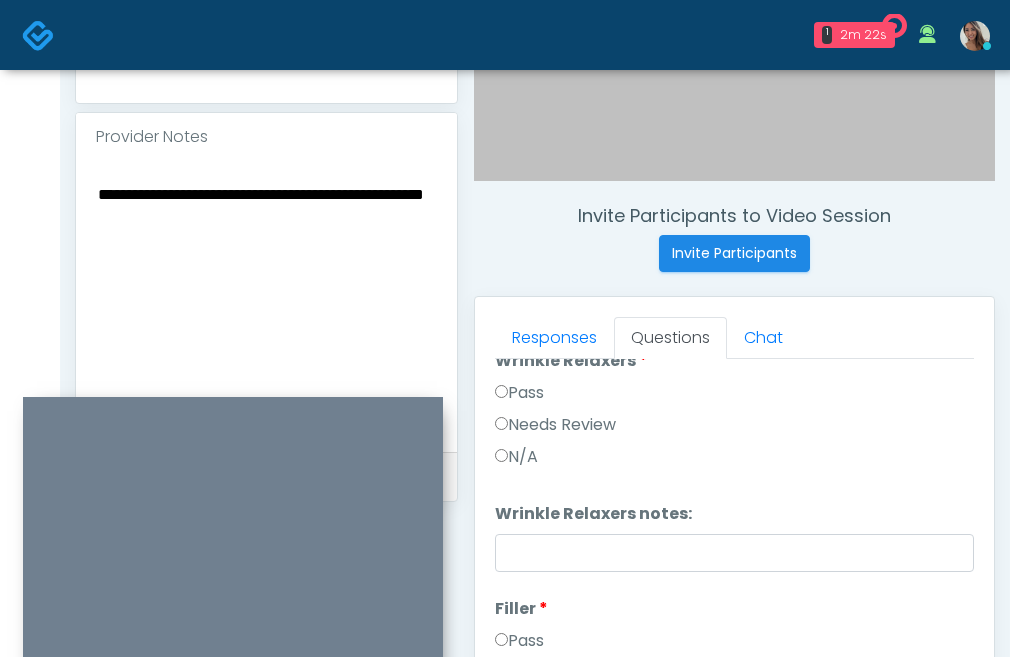 scroll, scrollTop: 0, scrollLeft: 0, axis: both 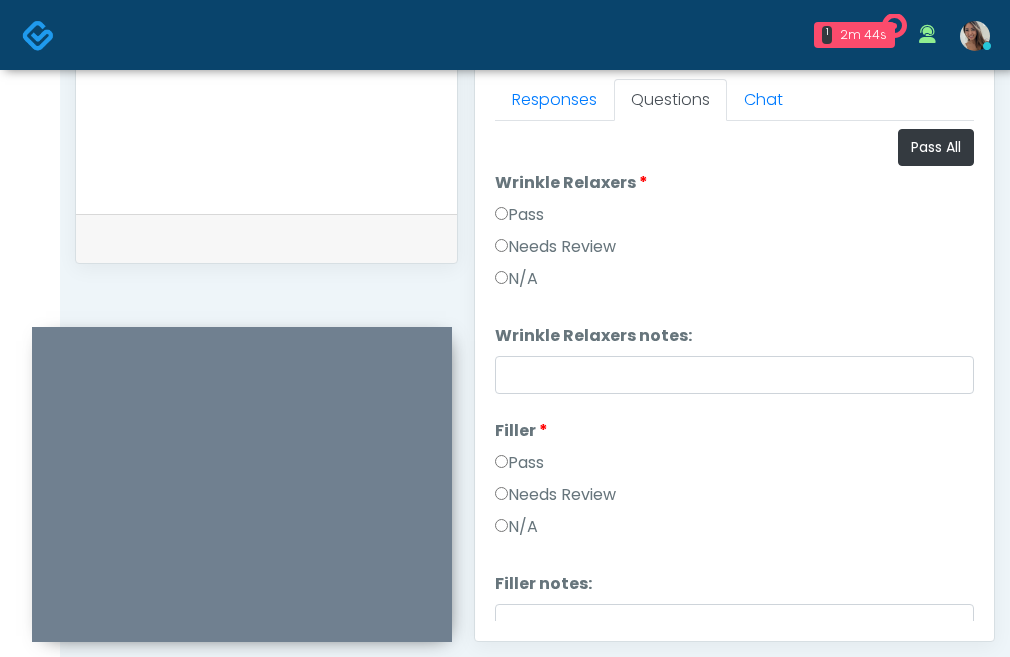drag, startPoint x: 361, startPoint y: 410, endPoint x: 370, endPoint y: 340, distance: 70.5762 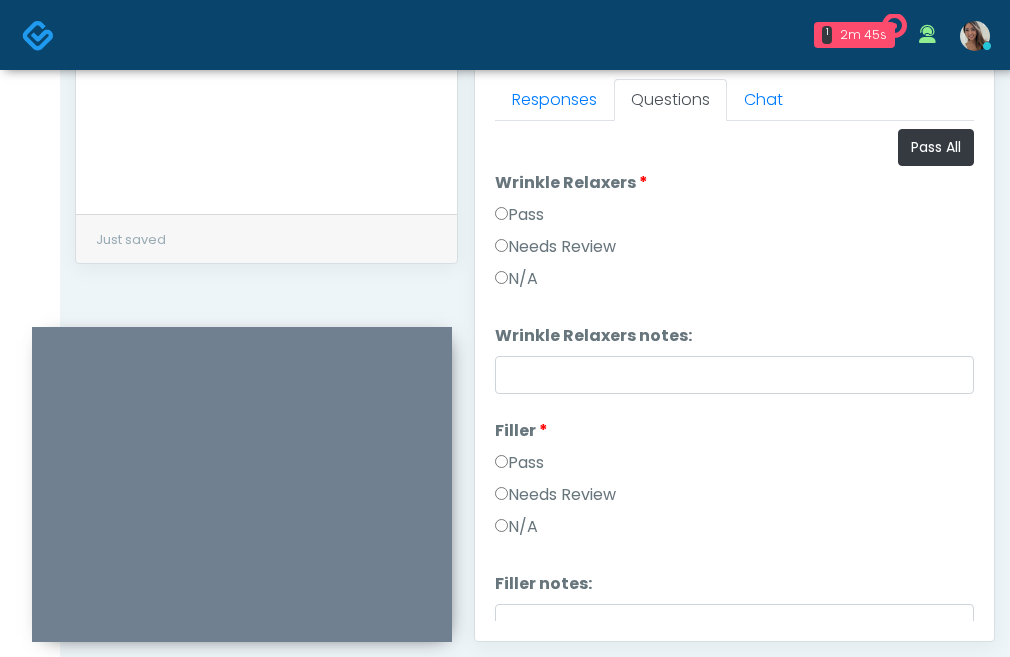 click on "Pass All
Wrinkle Relaxers
Wrinkle Relaxers
Pass
Needs Review
N/A
Wrinkle Relaxers notes:
Wrinkle Relaxers notes:
Filler
Filler
Pass" at bounding box center [734, 1377] 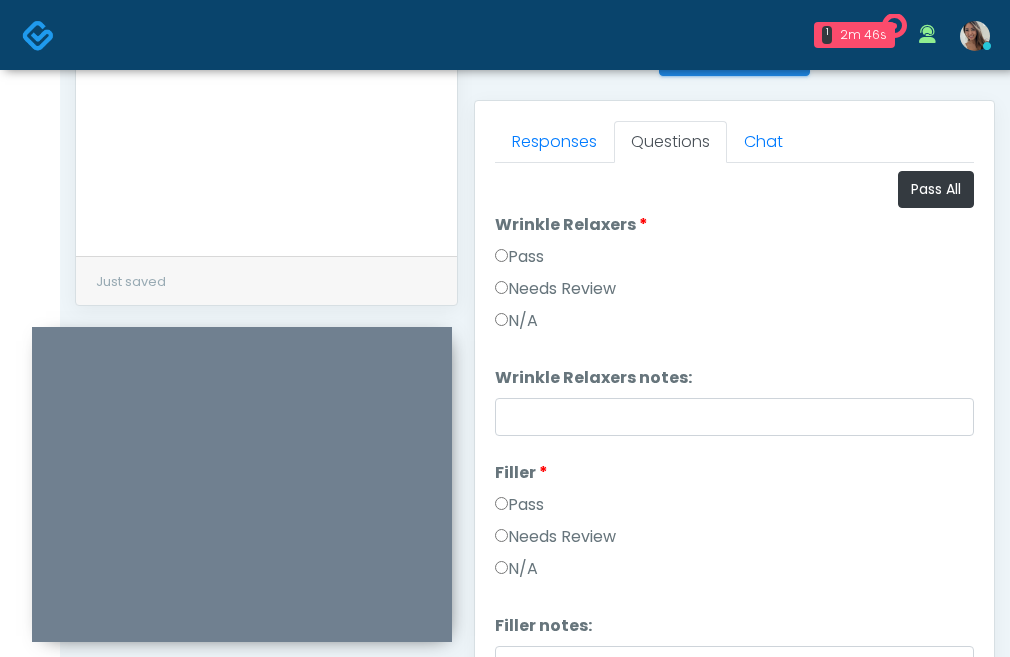 scroll, scrollTop: 663, scrollLeft: 0, axis: vertical 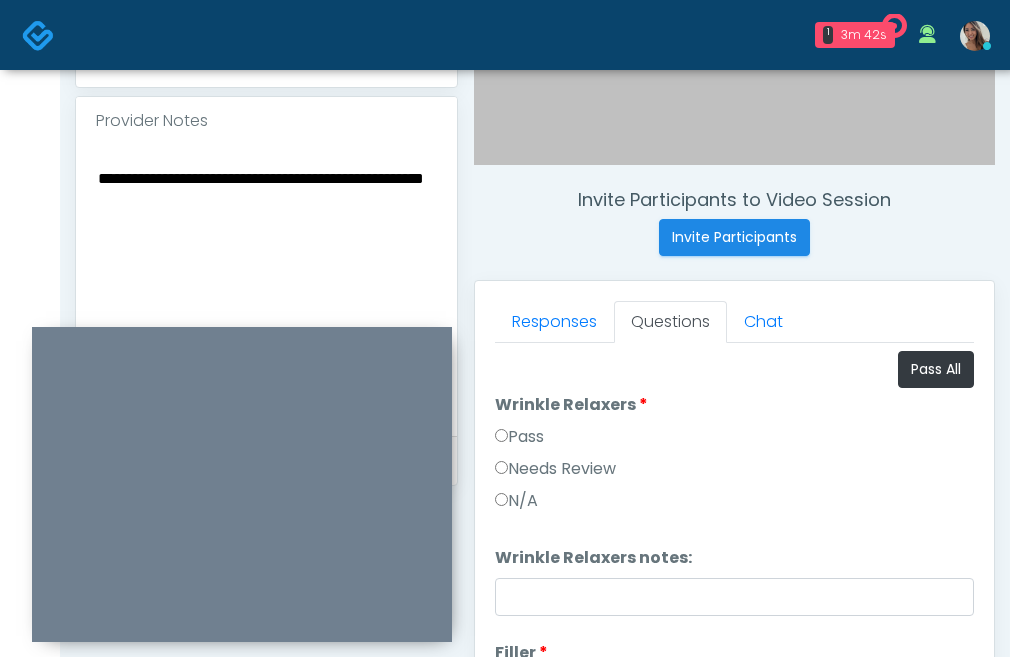 click on "**********" at bounding box center (266, 287) 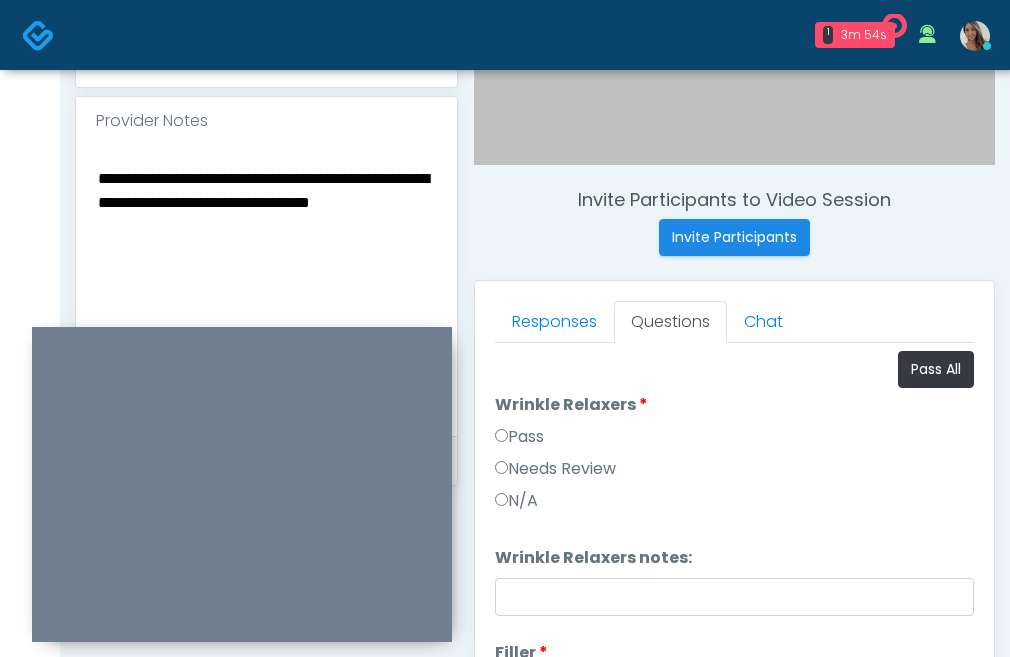 type on "**********" 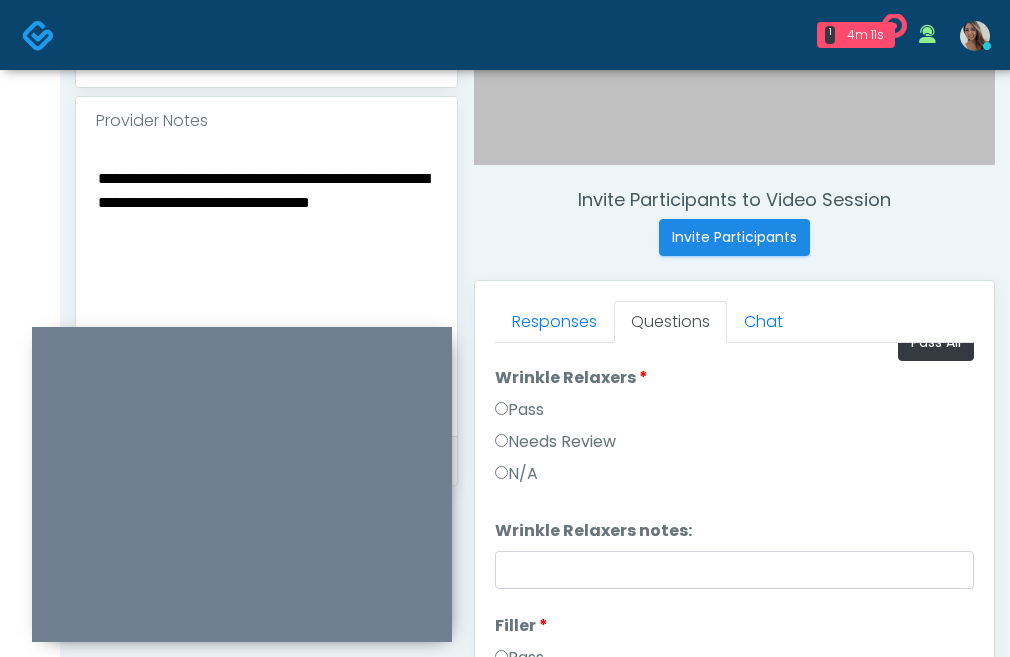 scroll, scrollTop: 29, scrollLeft: 0, axis: vertical 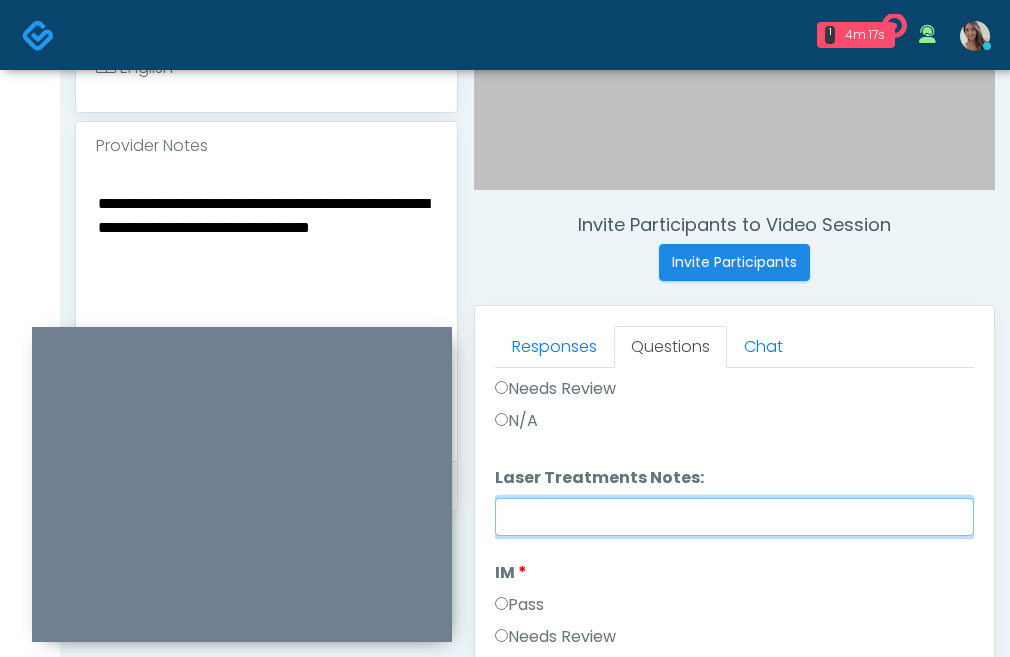 click on "Laser Treatments Notes:" at bounding box center [734, 517] 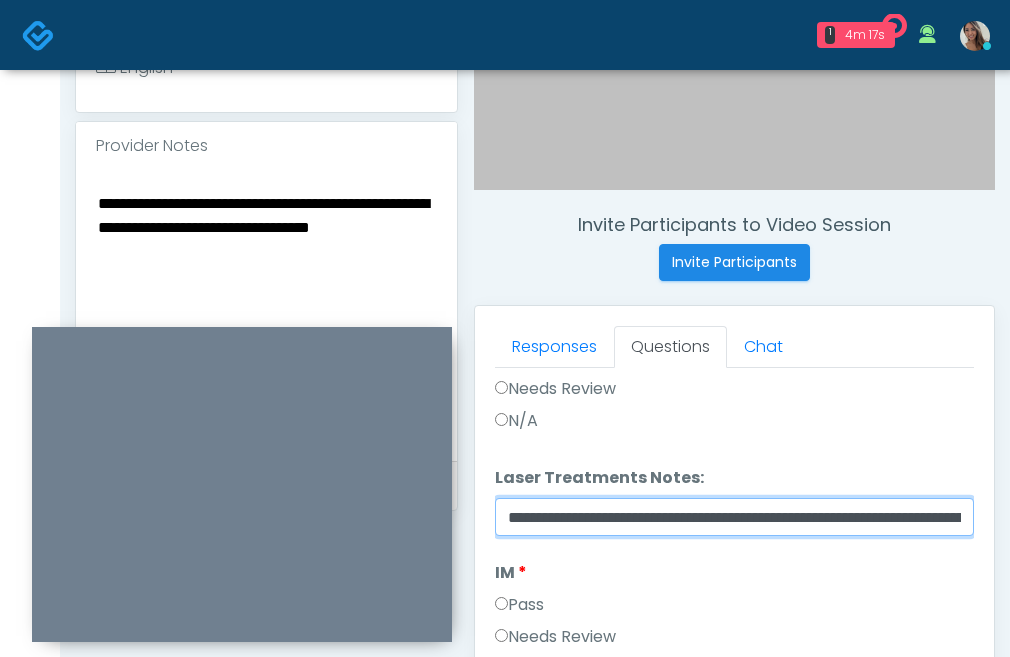 scroll, scrollTop: 0, scrollLeft: 290, axis: horizontal 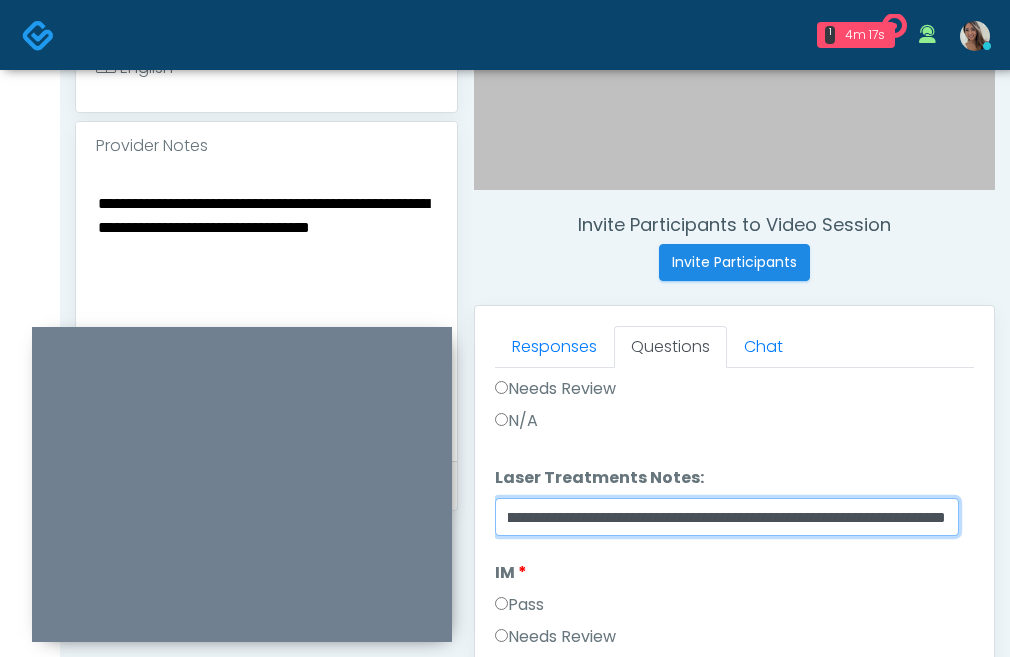type on "**********" 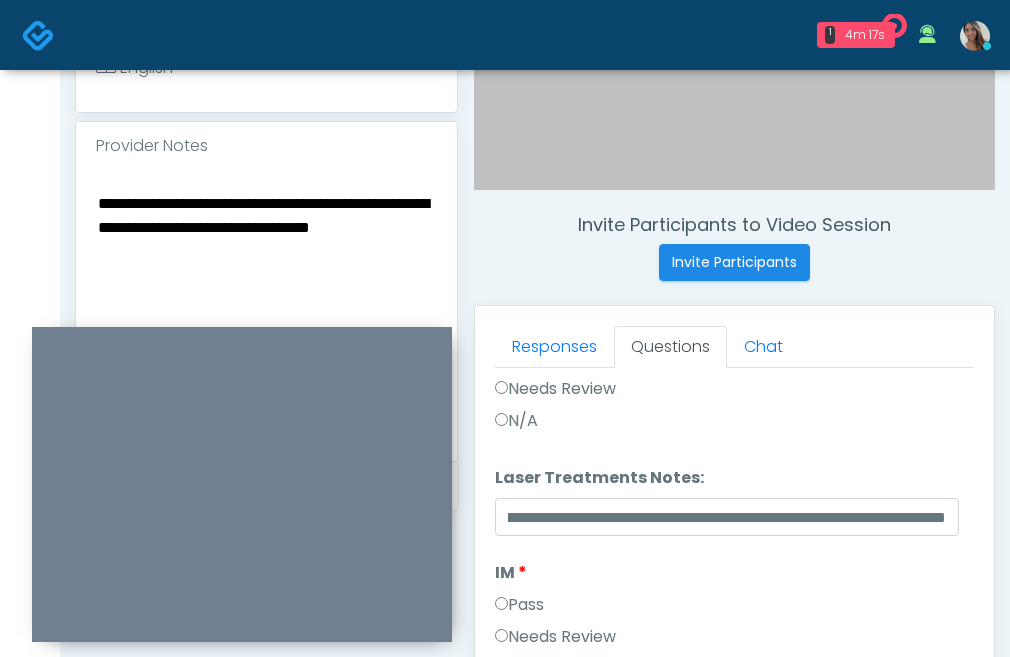 click on "Needs Review" at bounding box center [555, 389] 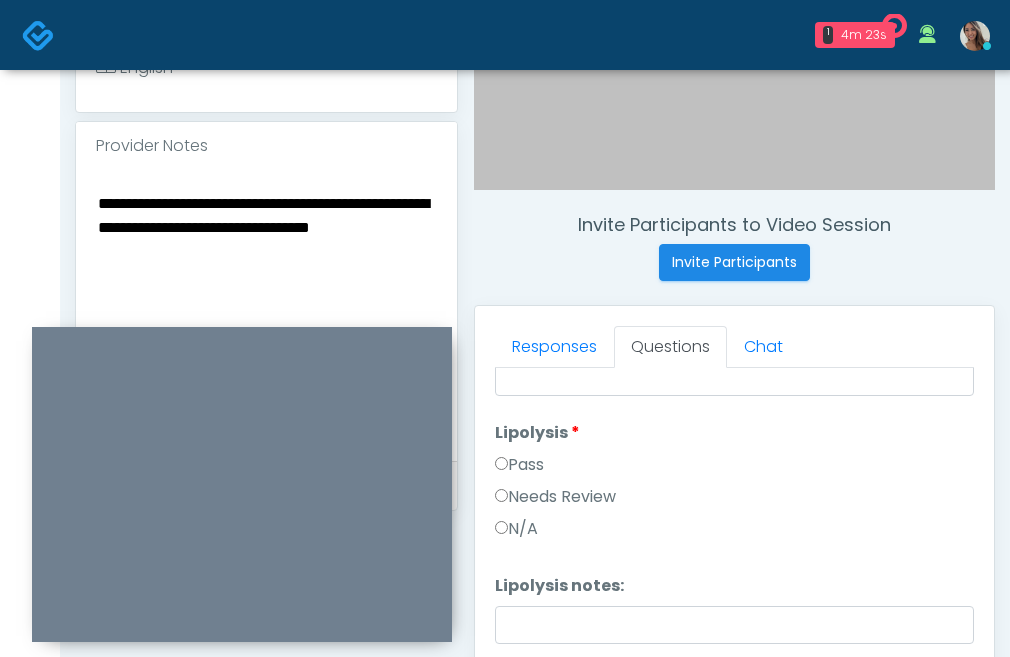 scroll, scrollTop: 1530, scrollLeft: 0, axis: vertical 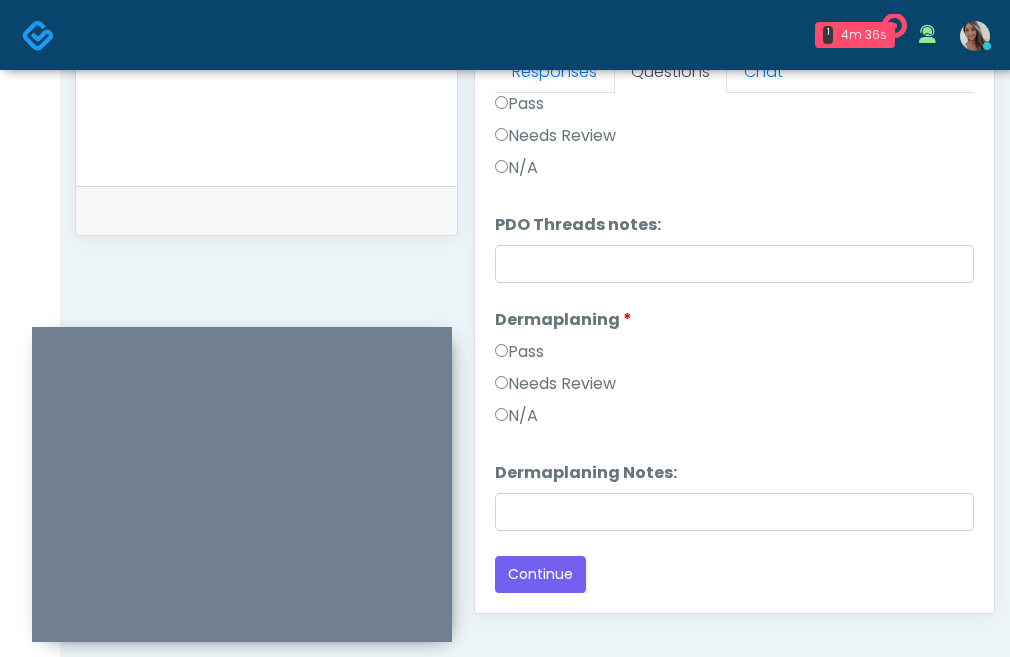 click on "Needs Review" at bounding box center [555, 384] 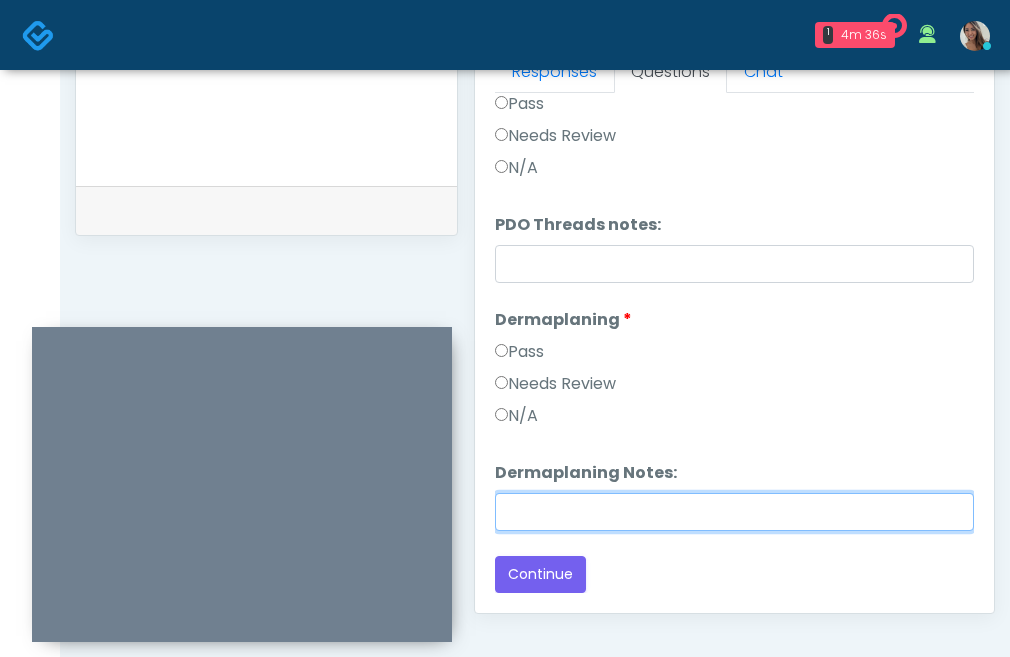 click on "Dermaplaning Notes:" at bounding box center (734, 512) 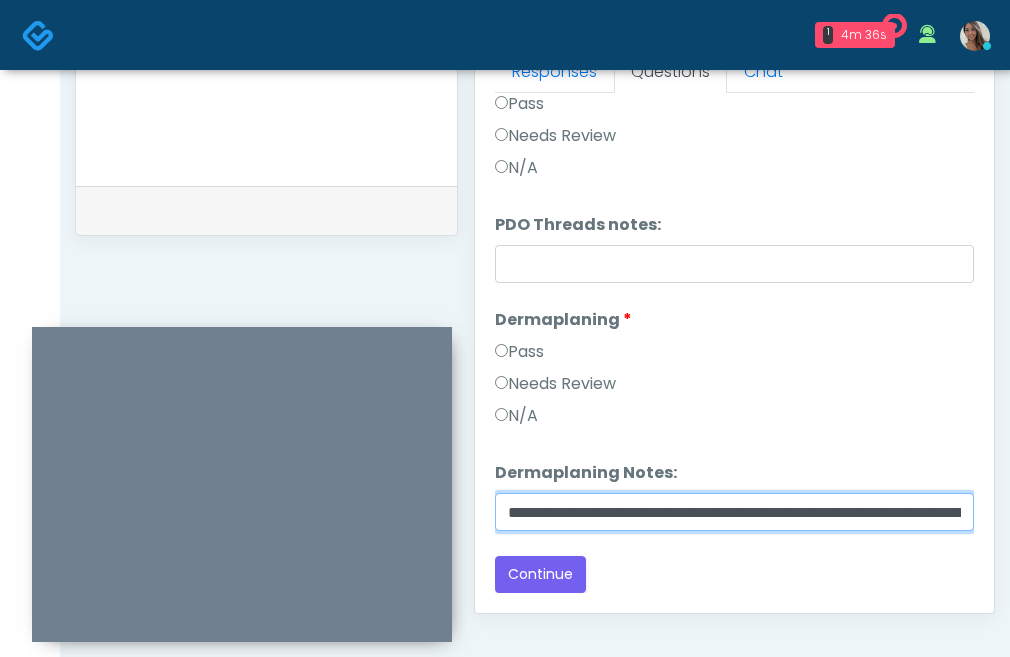 scroll, scrollTop: 0, scrollLeft: 290, axis: horizontal 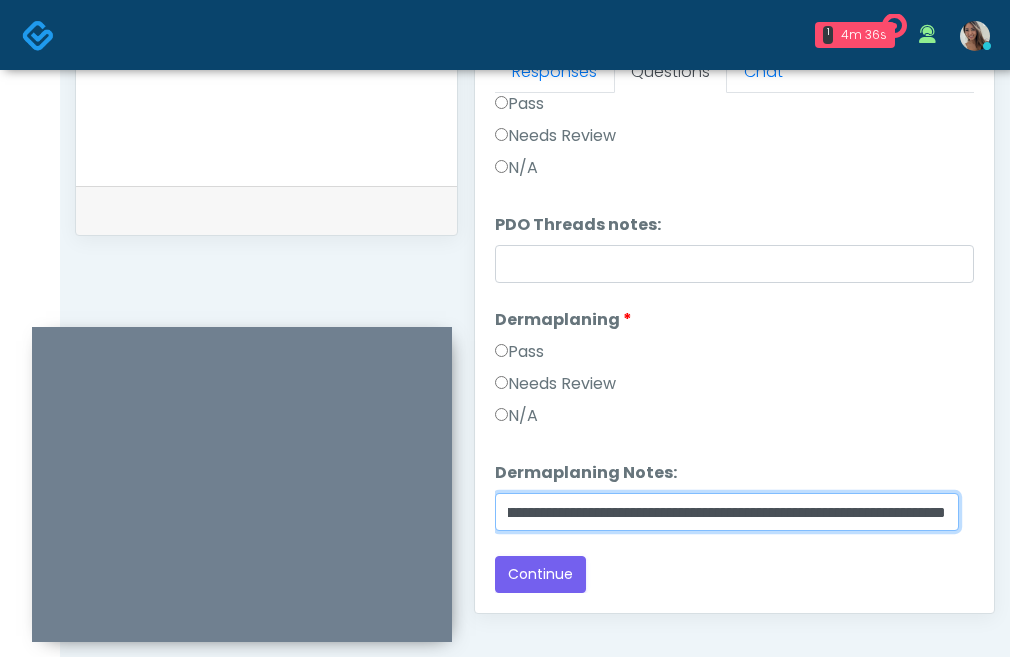 type on "**********" 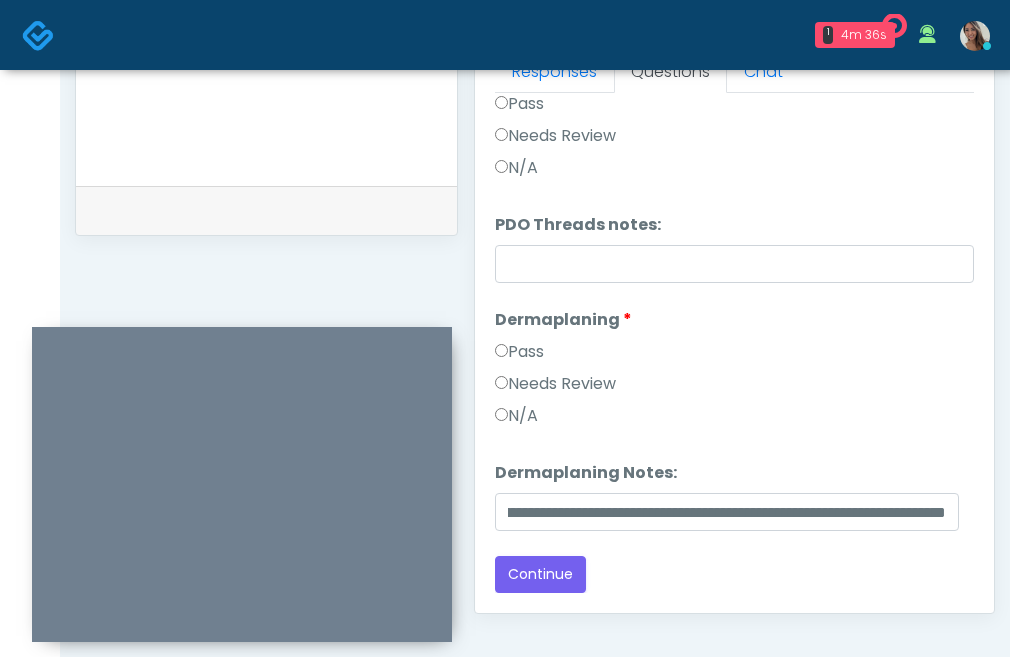 scroll, scrollTop: 0, scrollLeft: 0, axis: both 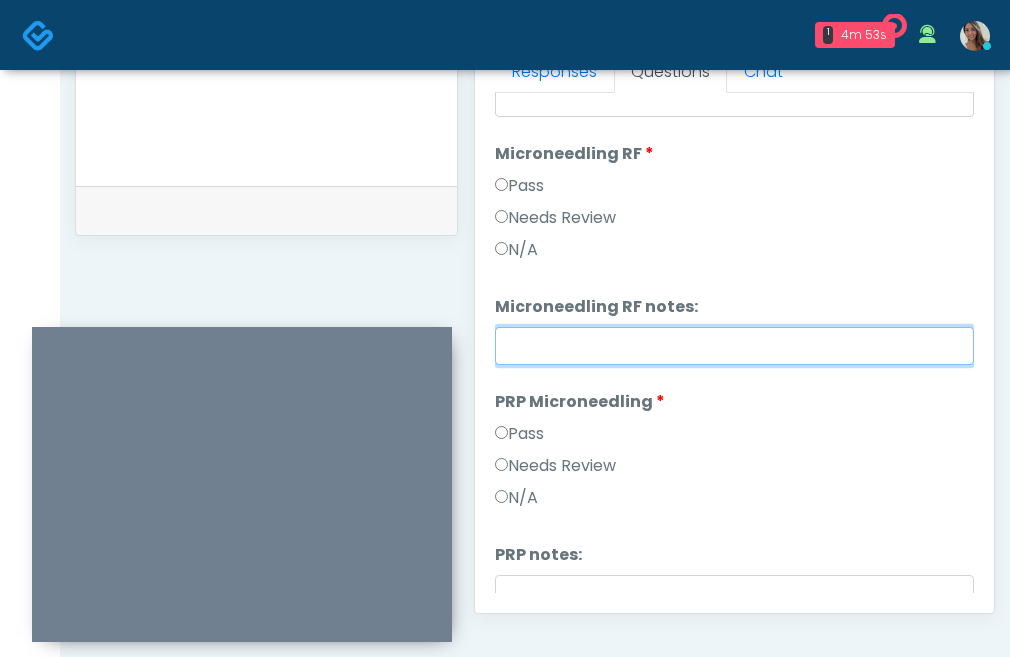 click on "Microneedling RF notes:" at bounding box center (734, 346) 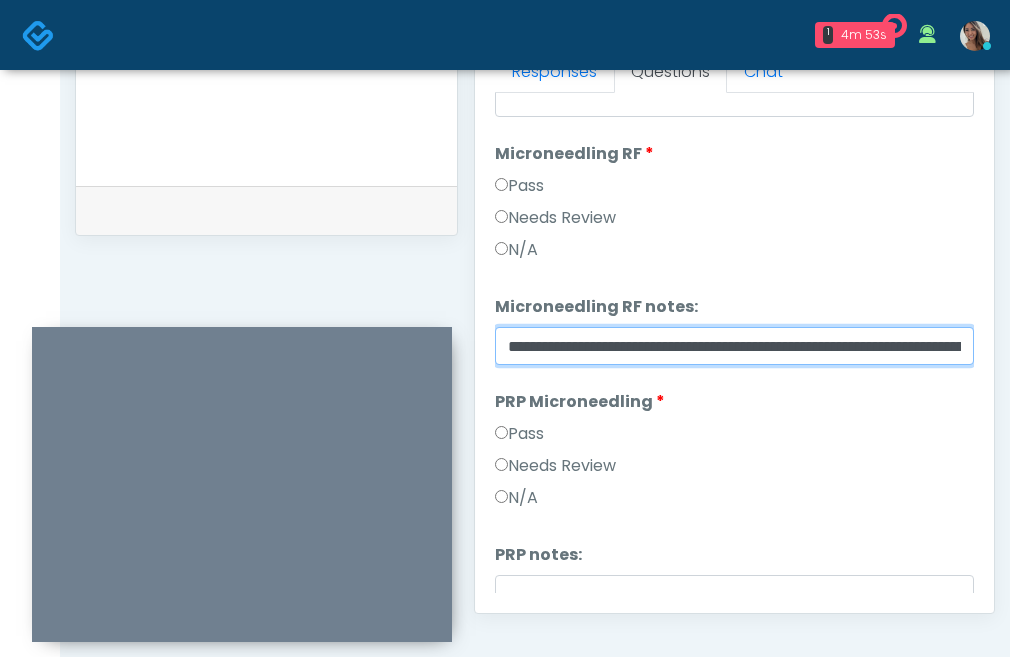 scroll, scrollTop: 0, scrollLeft: 290, axis: horizontal 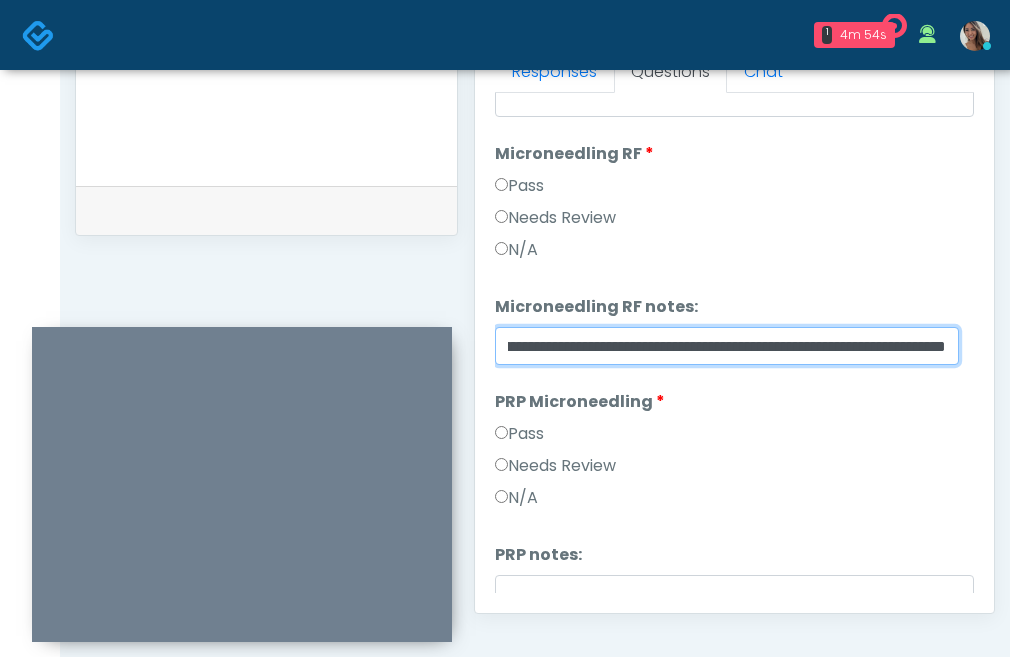 type on "**********" 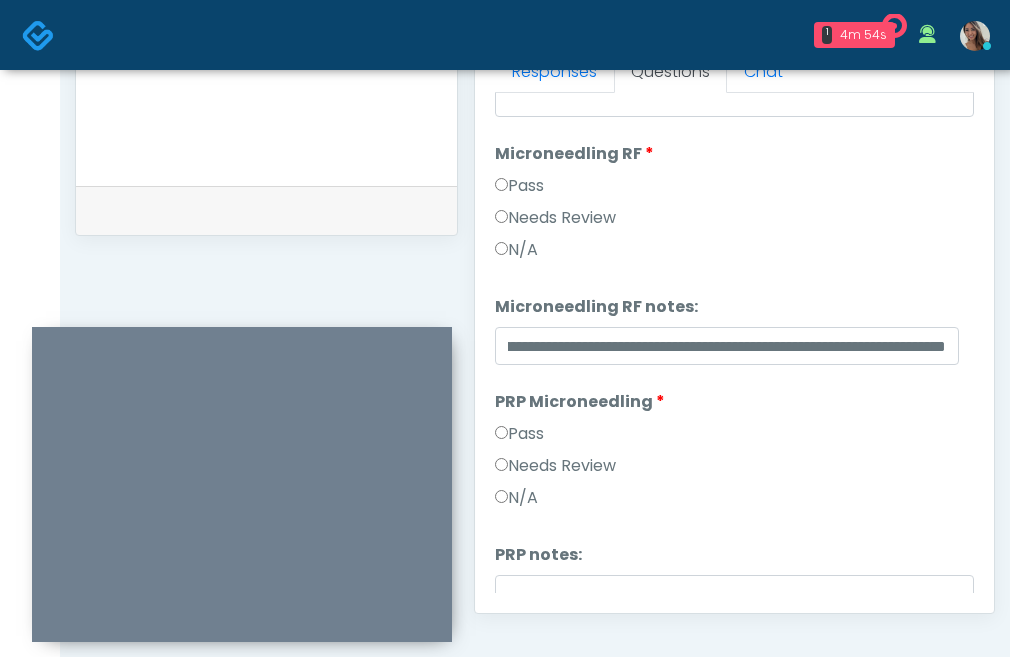 click on "Needs Review" at bounding box center (555, 218) 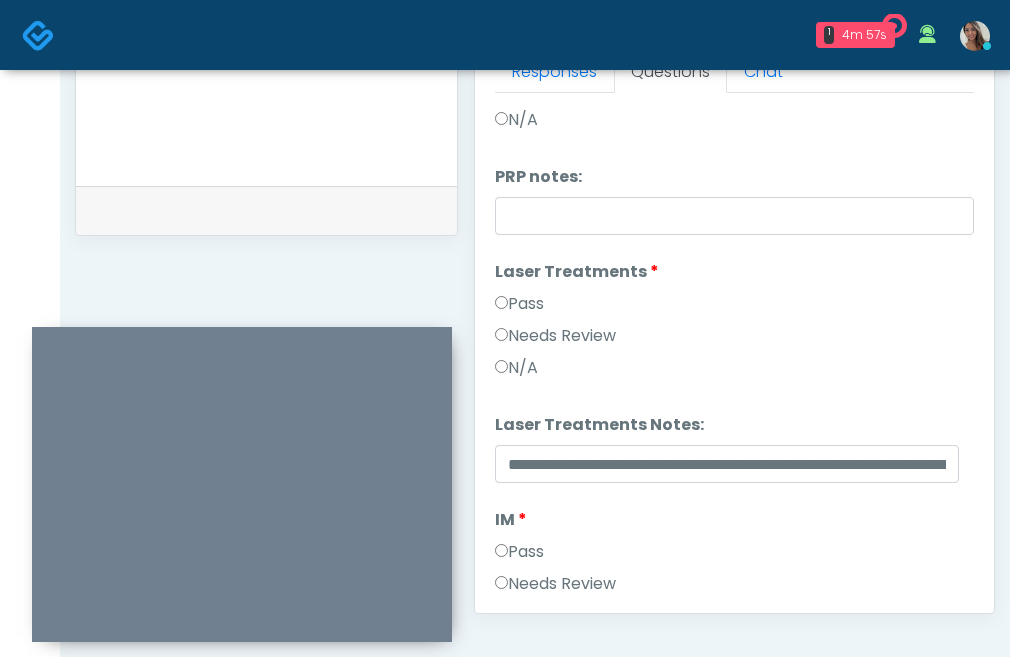 scroll, scrollTop: 887, scrollLeft: 0, axis: vertical 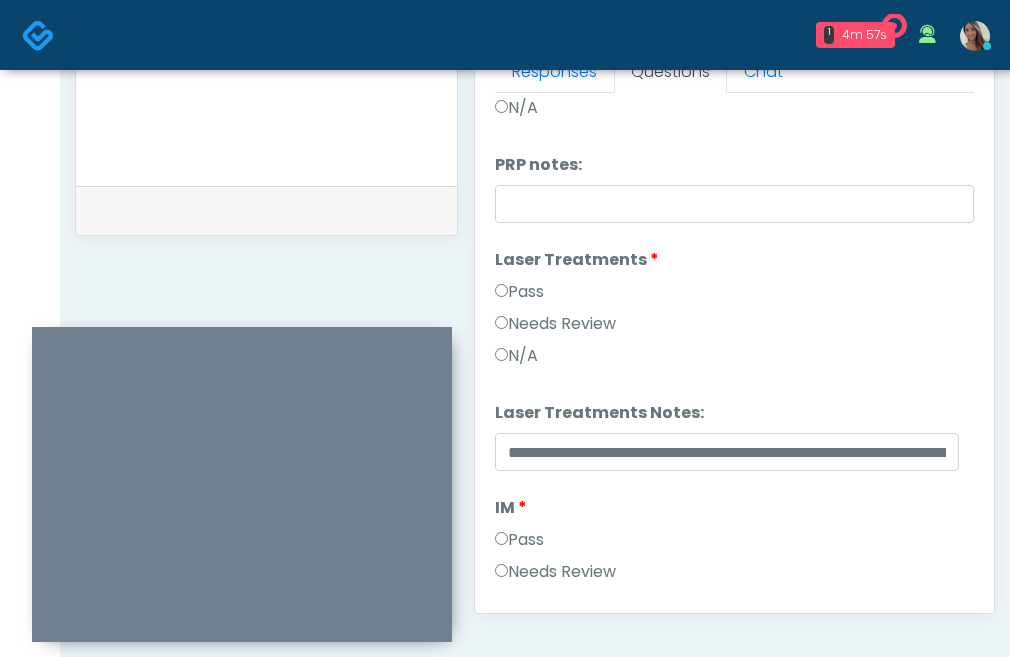 click on "Pass" at bounding box center [519, 292] 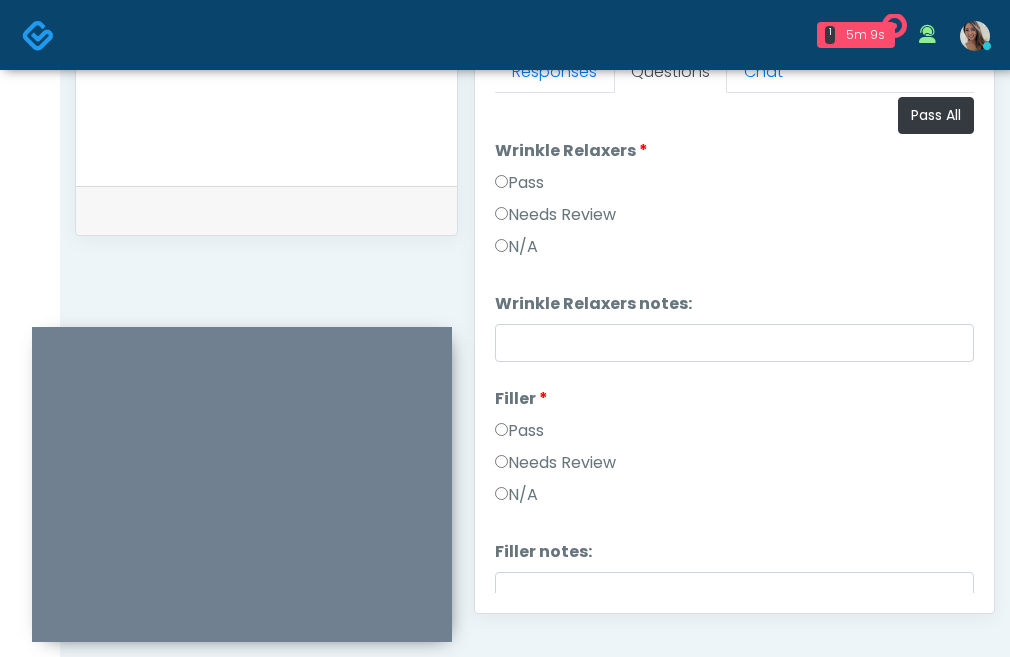 scroll, scrollTop: 0, scrollLeft: 0, axis: both 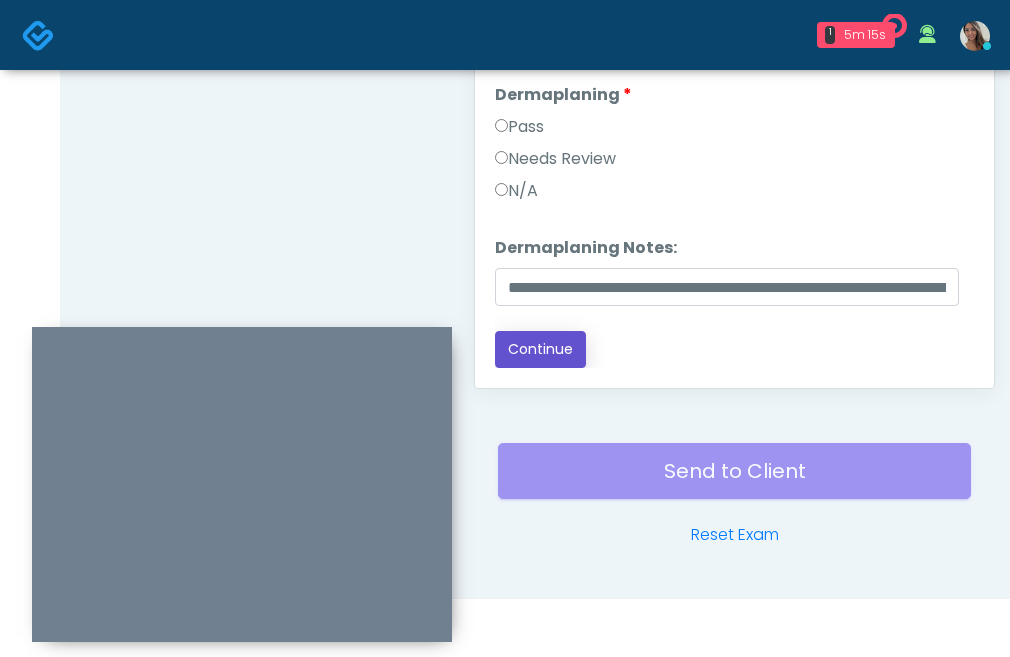 click on "Continue" at bounding box center [540, 349] 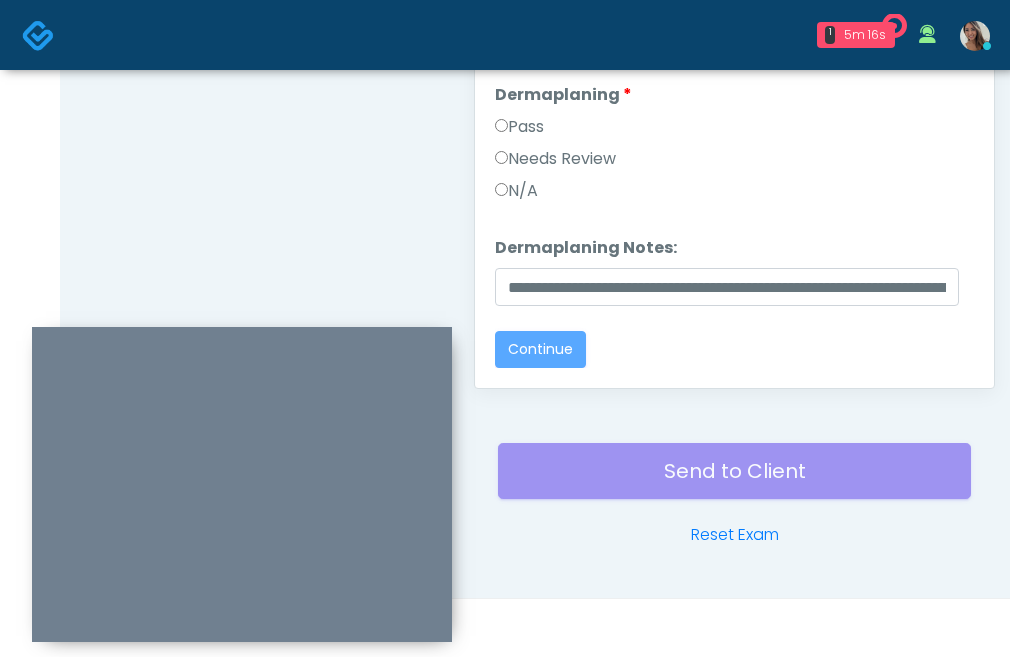 scroll, scrollTop: 0, scrollLeft: 0, axis: both 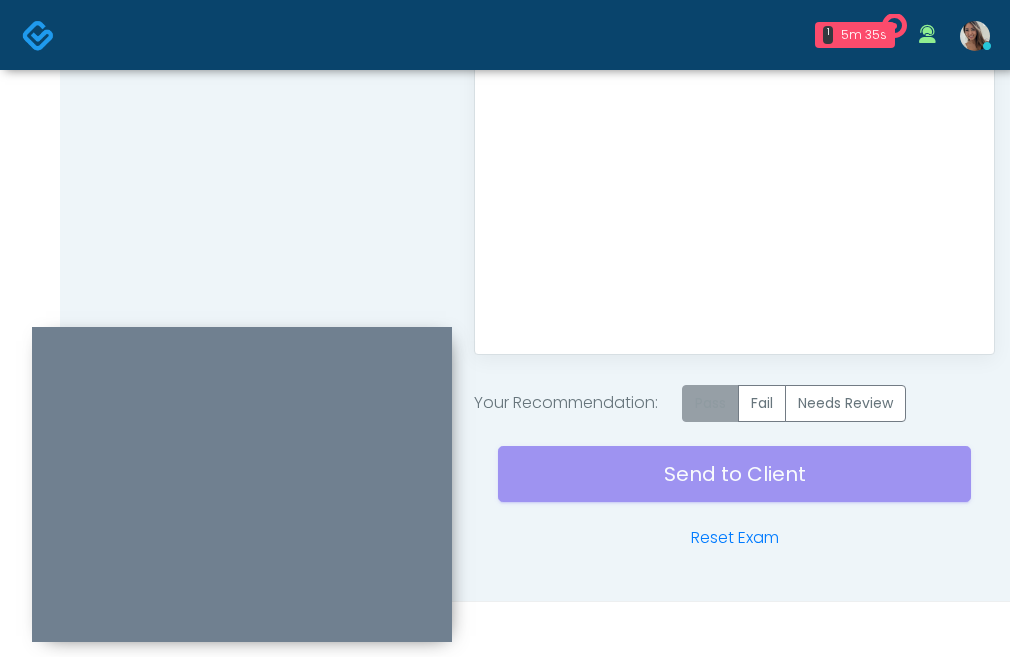 click on "Pass" at bounding box center [710, 403] 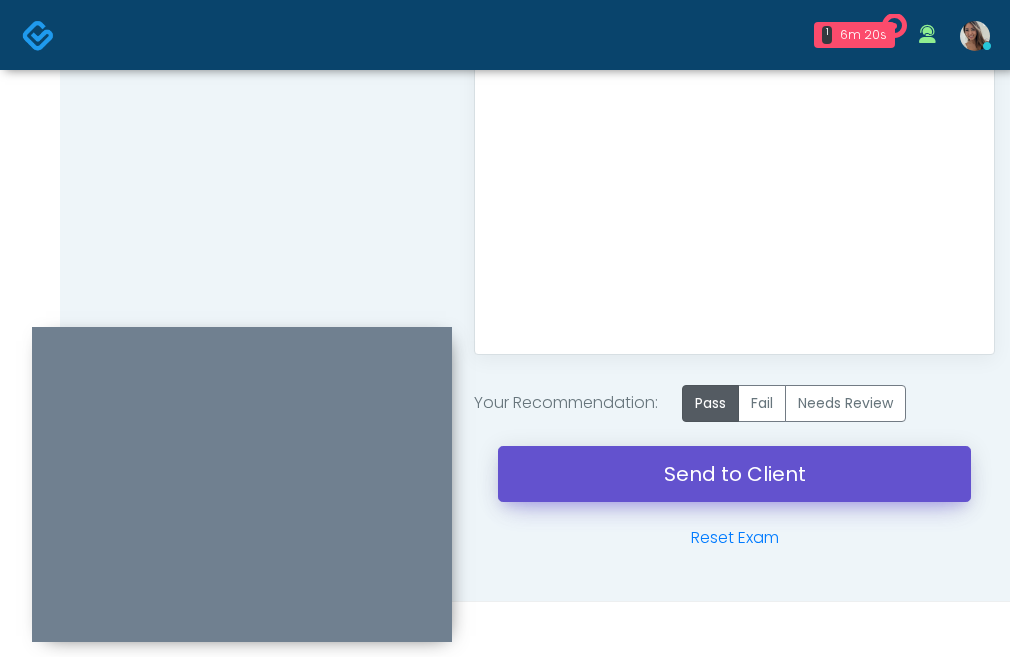 click on "Send to Client" at bounding box center (734, 474) 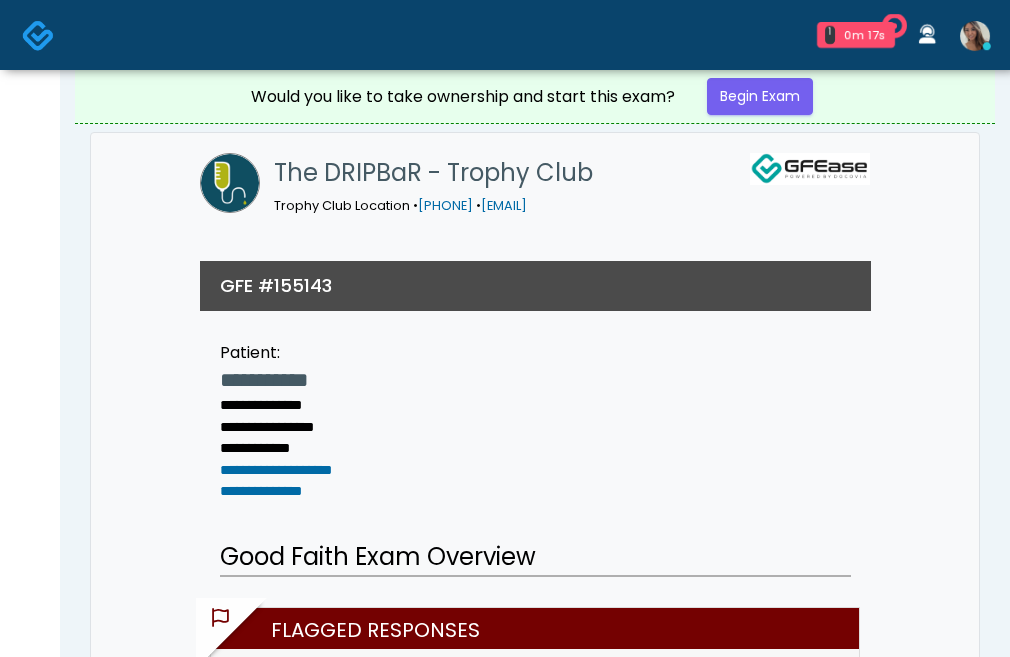 scroll, scrollTop: 0, scrollLeft: 0, axis: both 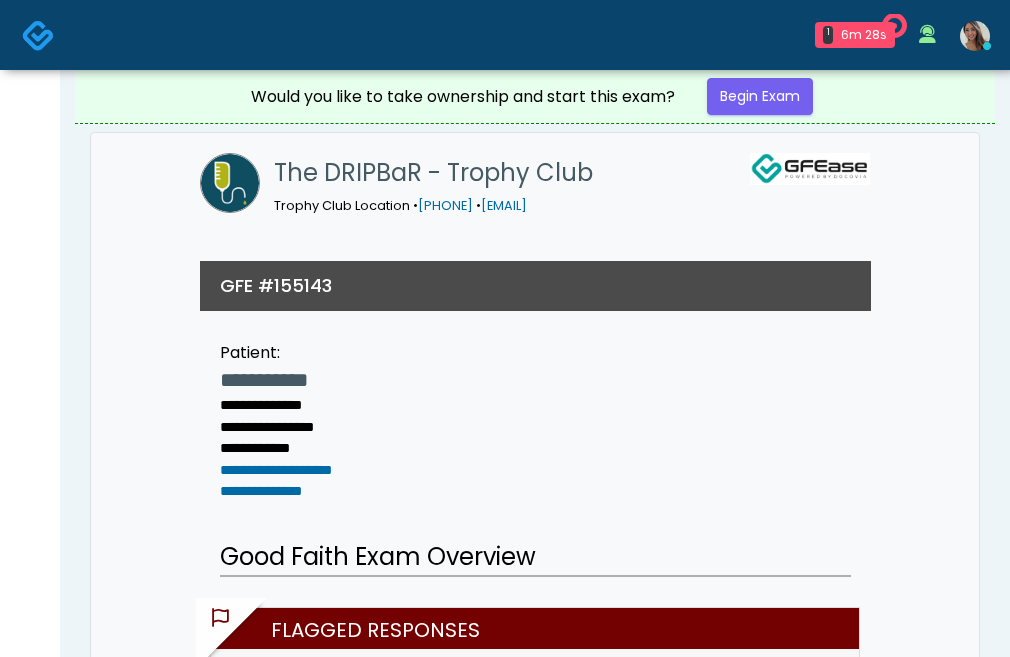 click at bounding box center (38, 35) 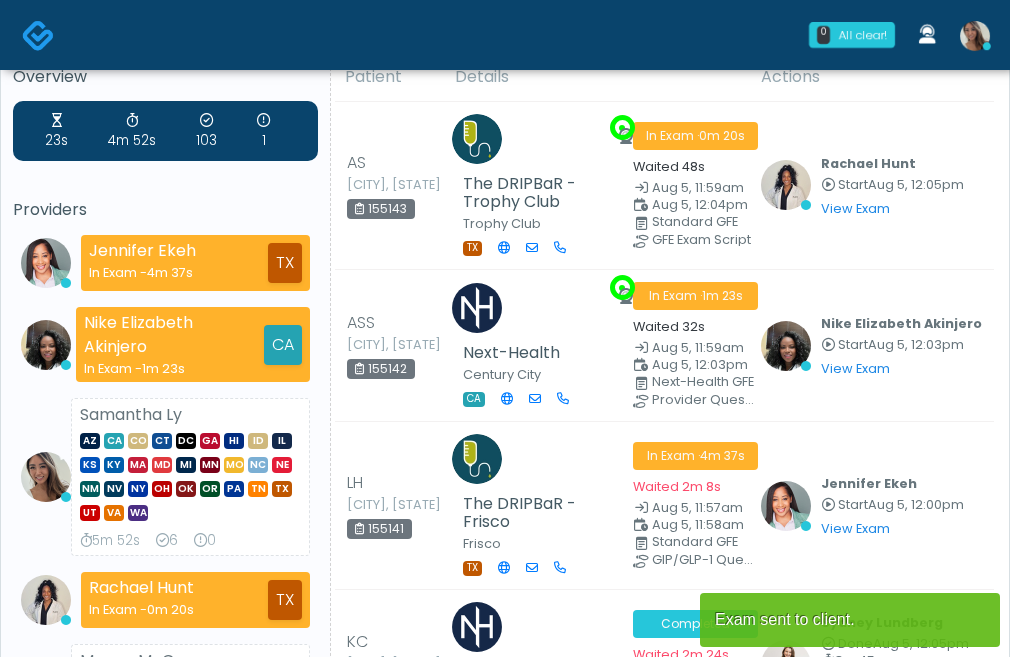 scroll, scrollTop: 34, scrollLeft: 0, axis: vertical 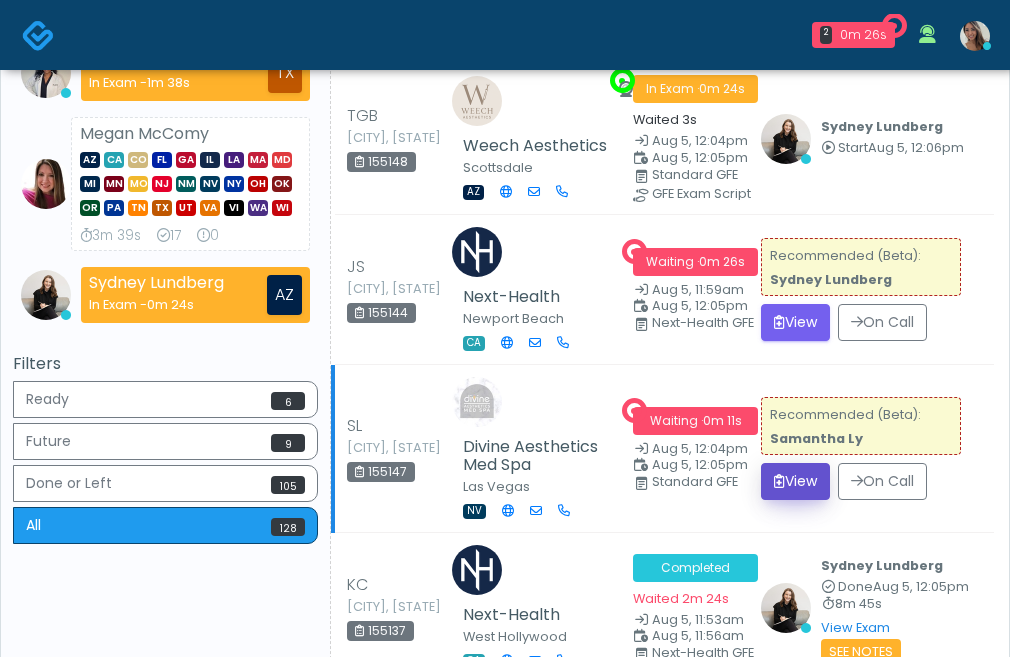 click on "View" at bounding box center [795, 481] 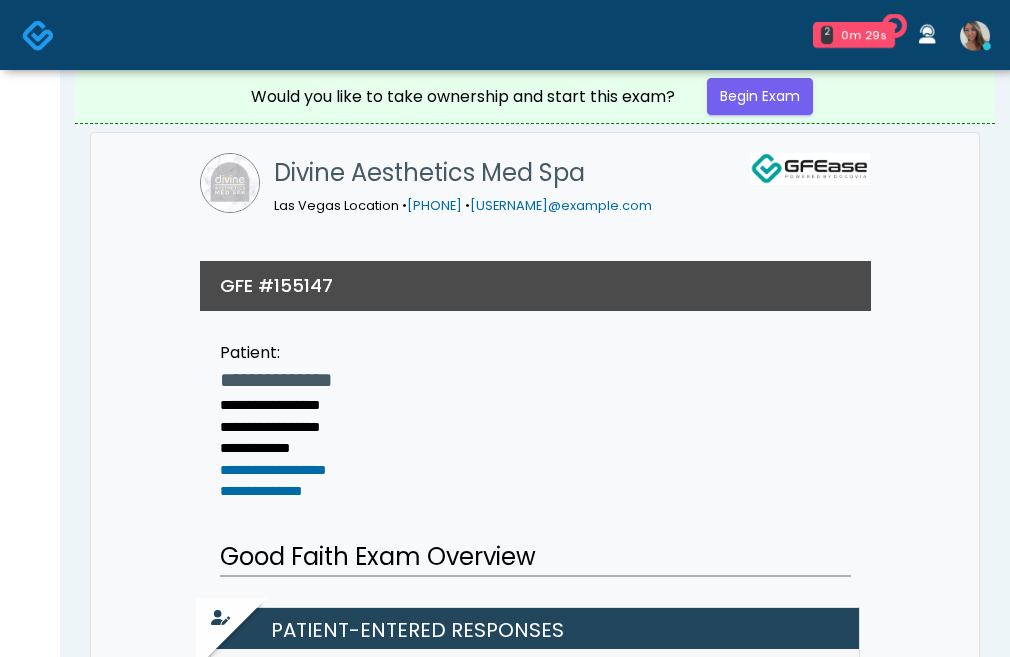 scroll, scrollTop: 0, scrollLeft: 0, axis: both 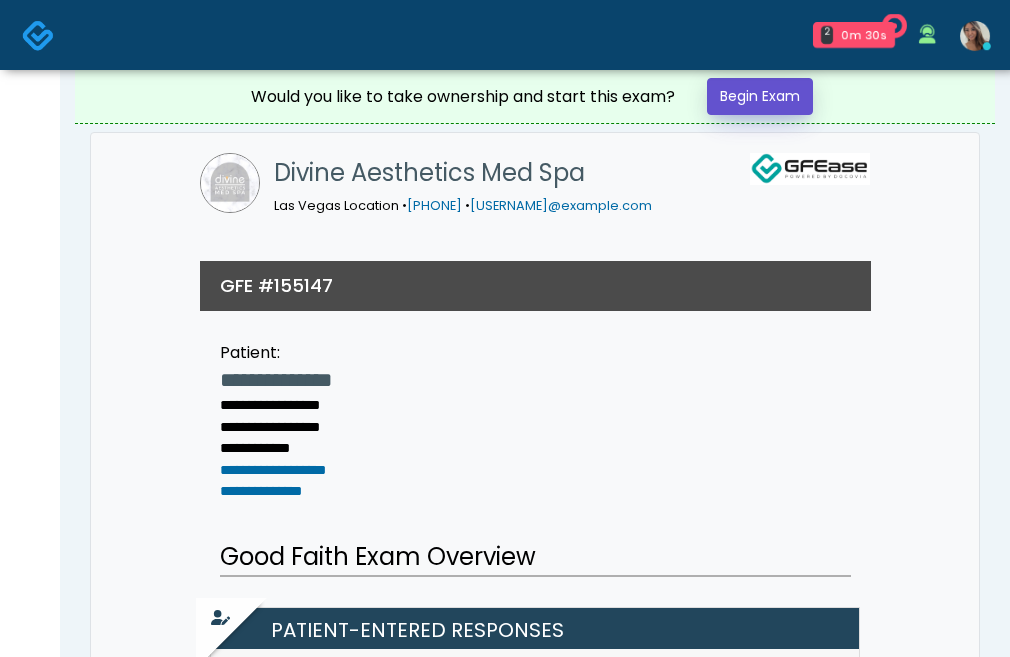 click on "Begin Exam" at bounding box center (760, 96) 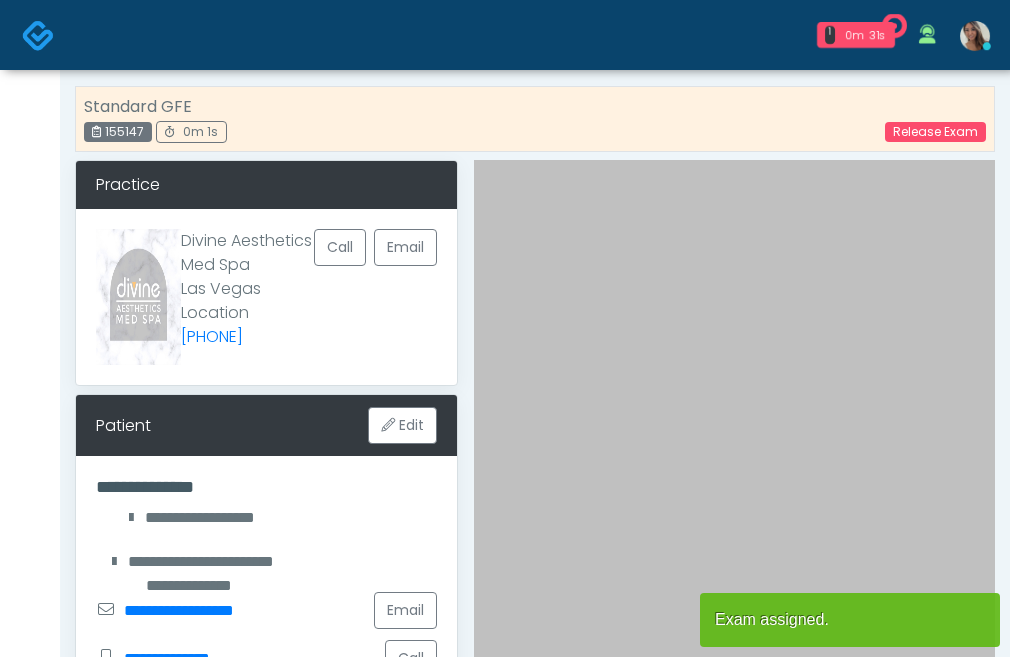 scroll, scrollTop: 27, scrollLeft: 0, axis: vertical 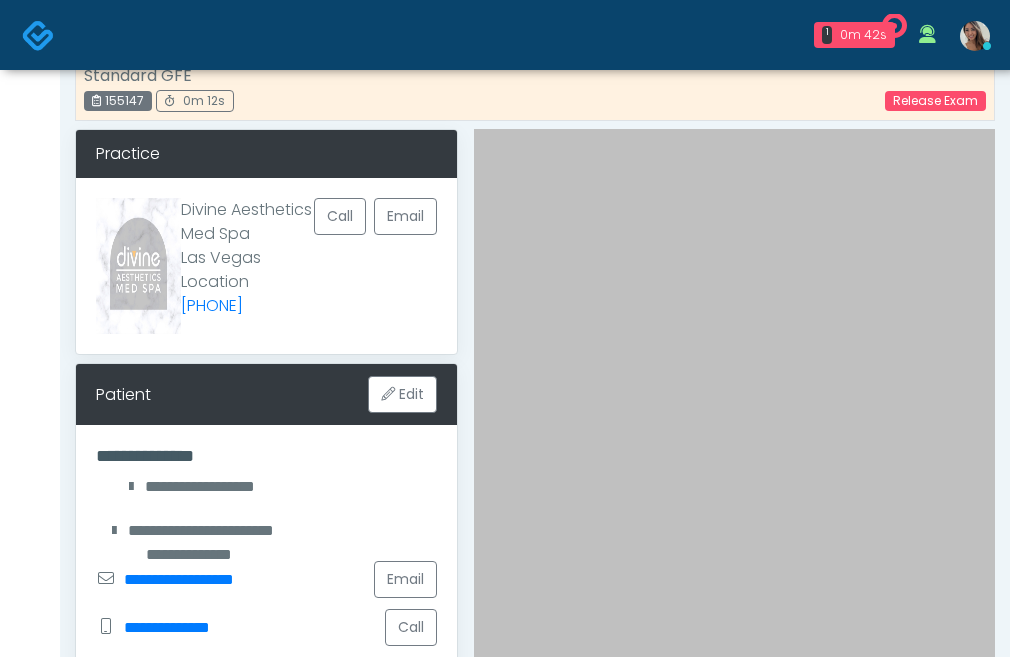 click on "**********" at bounding box center (266, 456) 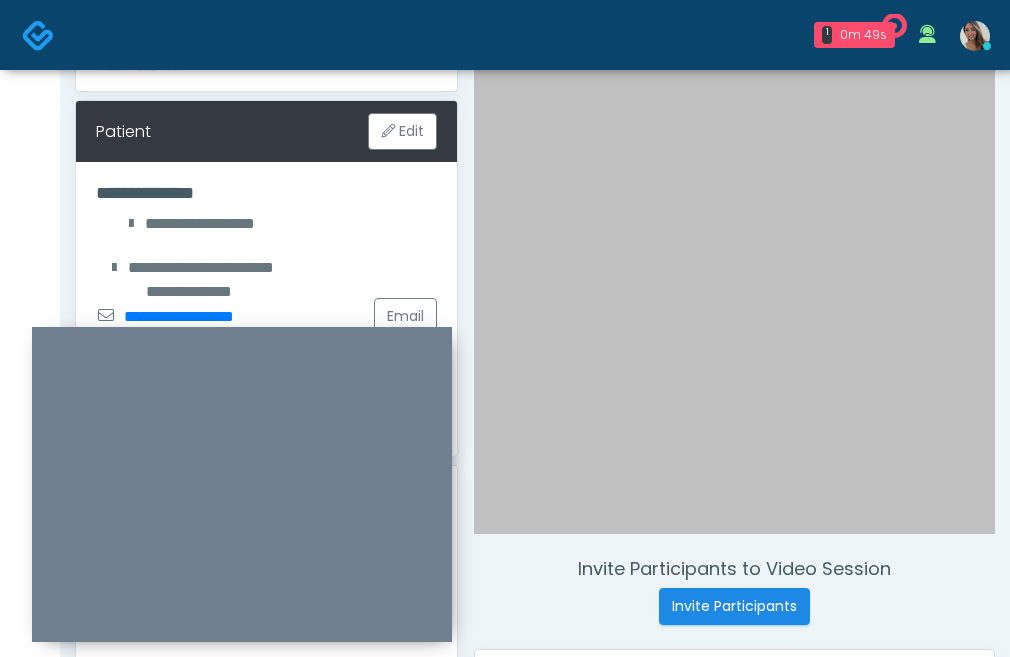 scroll, scrollTop: 725, scrollLeft: 0, axis: vertical 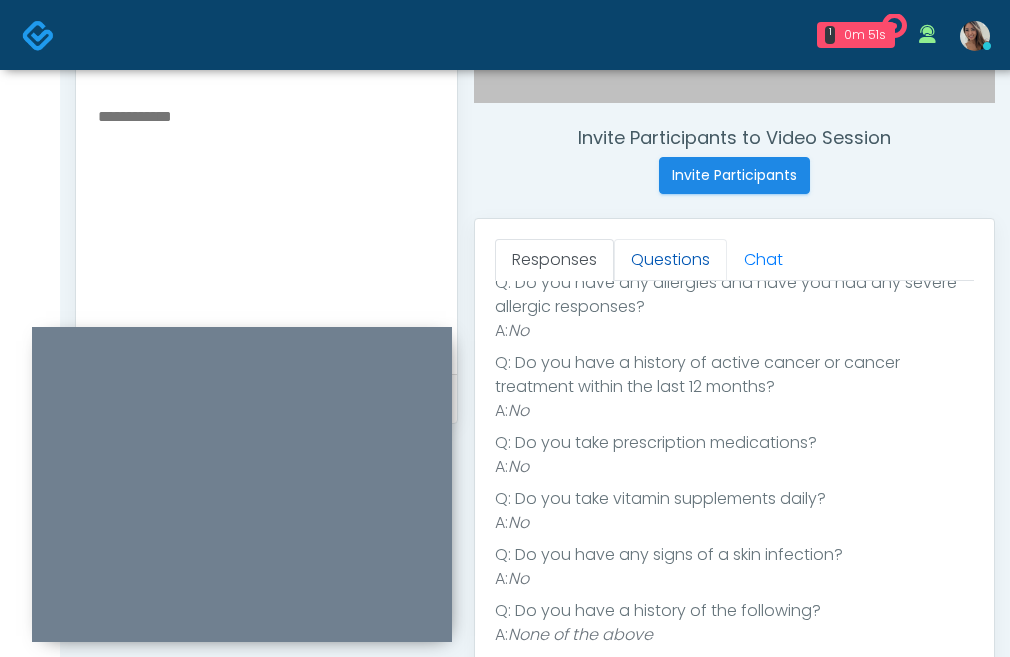 click on "Questions" at bounding box center (670, 260) 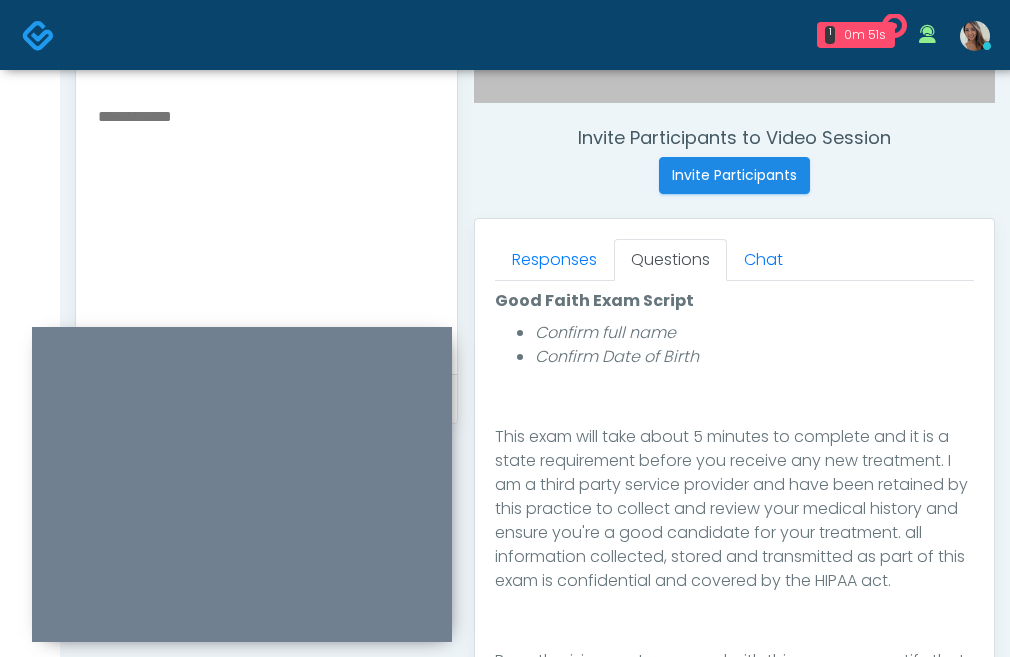 scroll, scrollTop: 328, scrollLeft: 0, axis: vertical 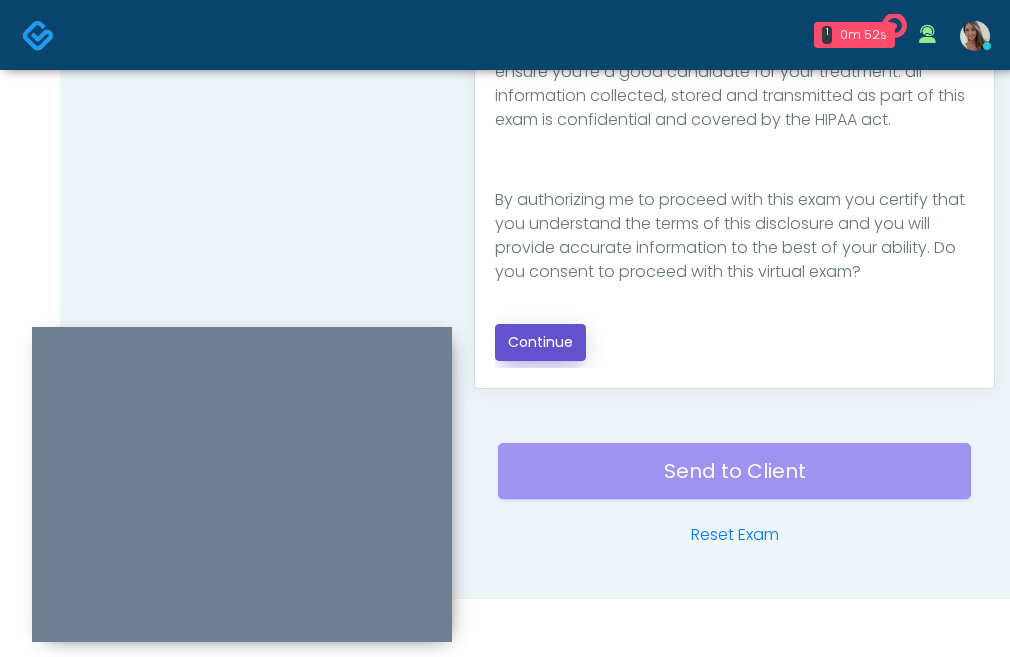 click on "Continue" at bounding box center [540, 342] 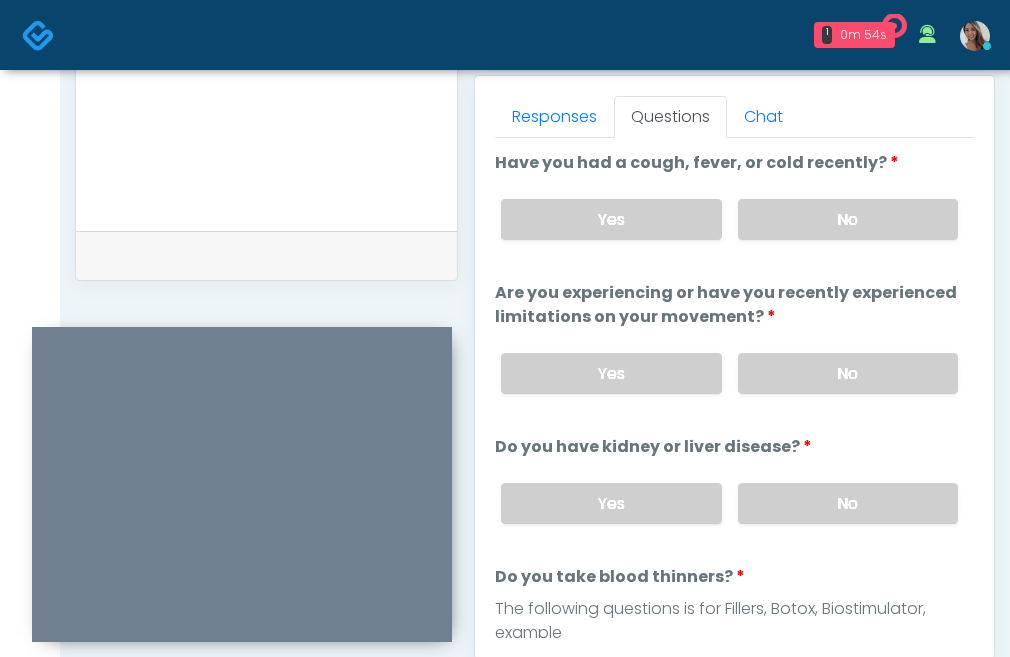 scroll, scrollTop: 867, scrollLeft: 0, axis: vertical 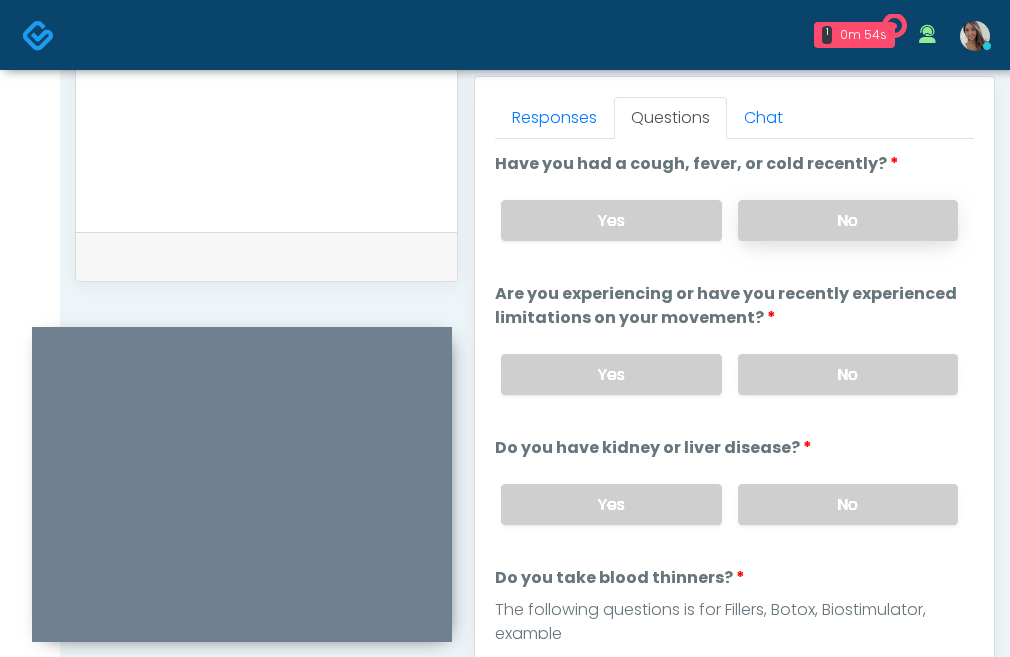 click on "Yes
No" at bounding box center [729, 220] 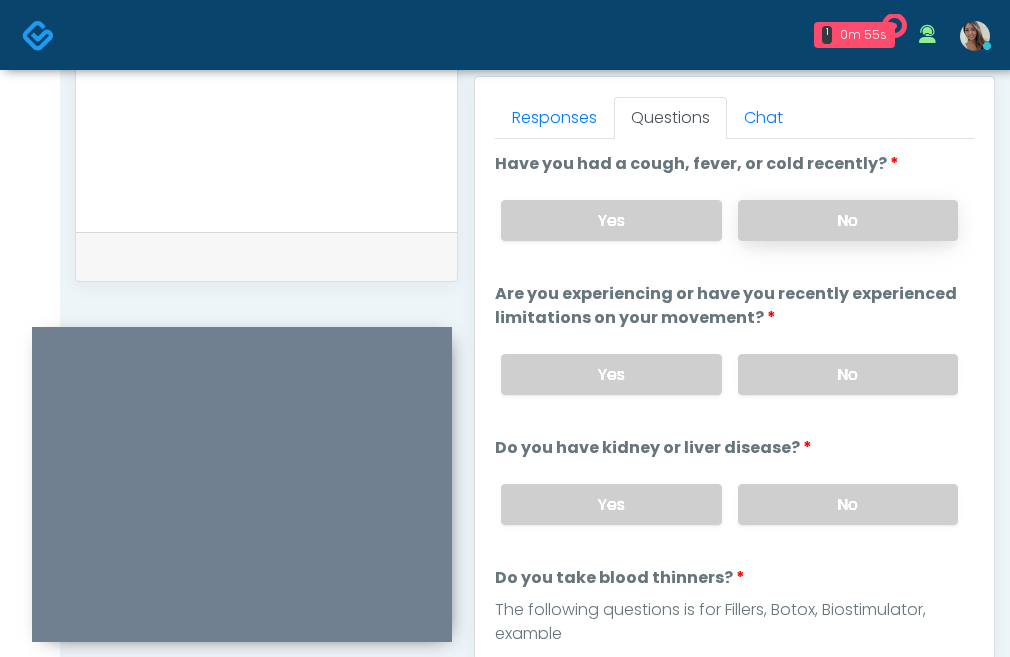 click on "No" at bounding box center [848, 220] 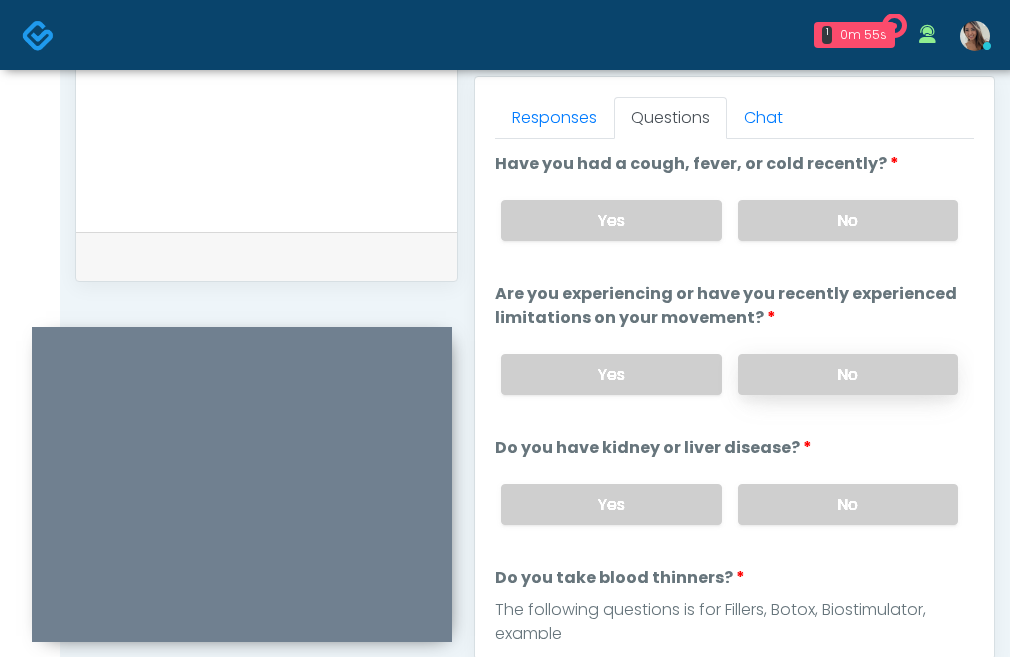 click on "No" at bounding box center (848, 374) 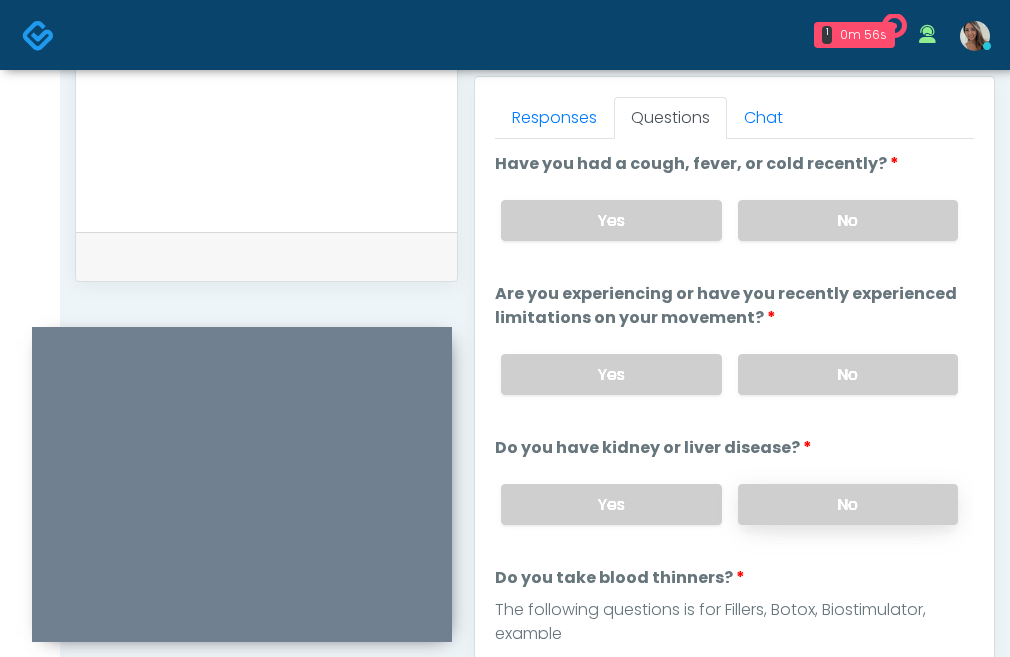 click on "No" at bounding box center (848, 504) 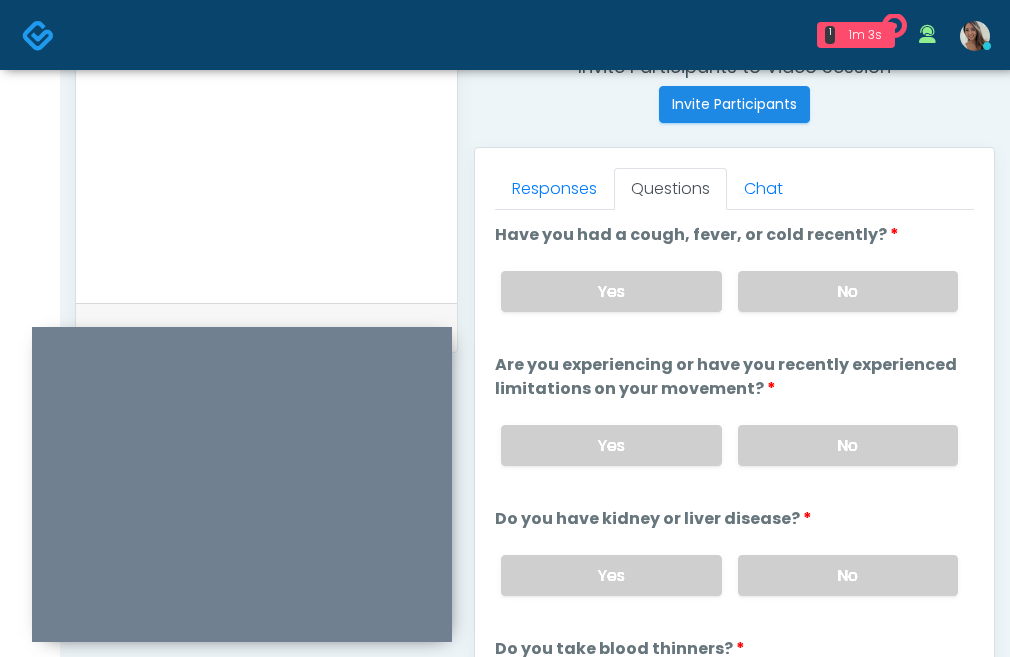 scroll, scrollTop: 795, scrollLeft: 0, axis: vertical 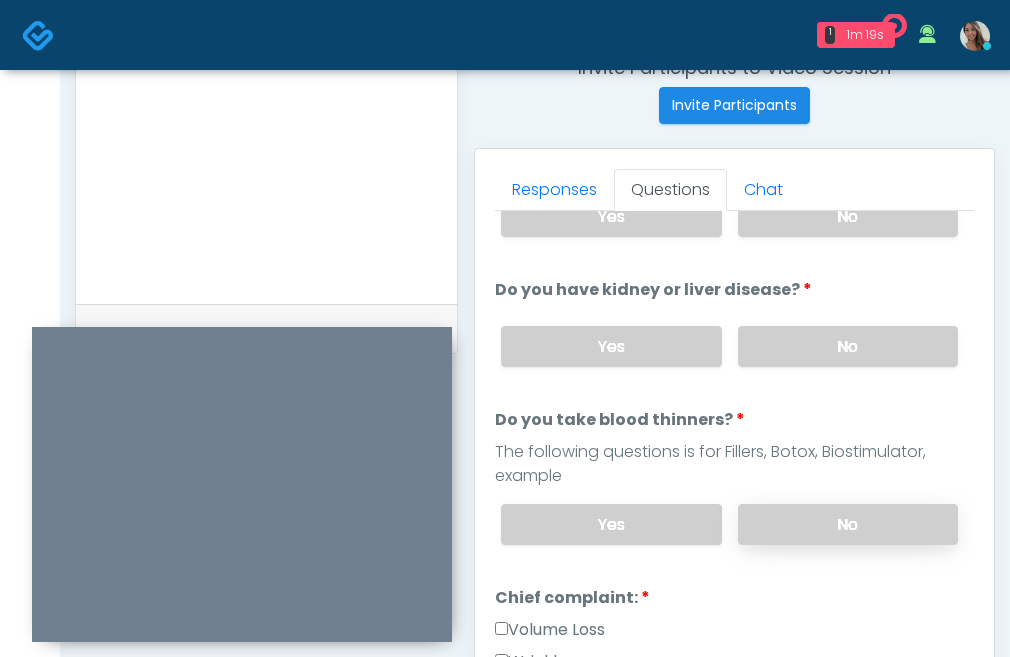 click on "No" at bounding box center [848, 524] 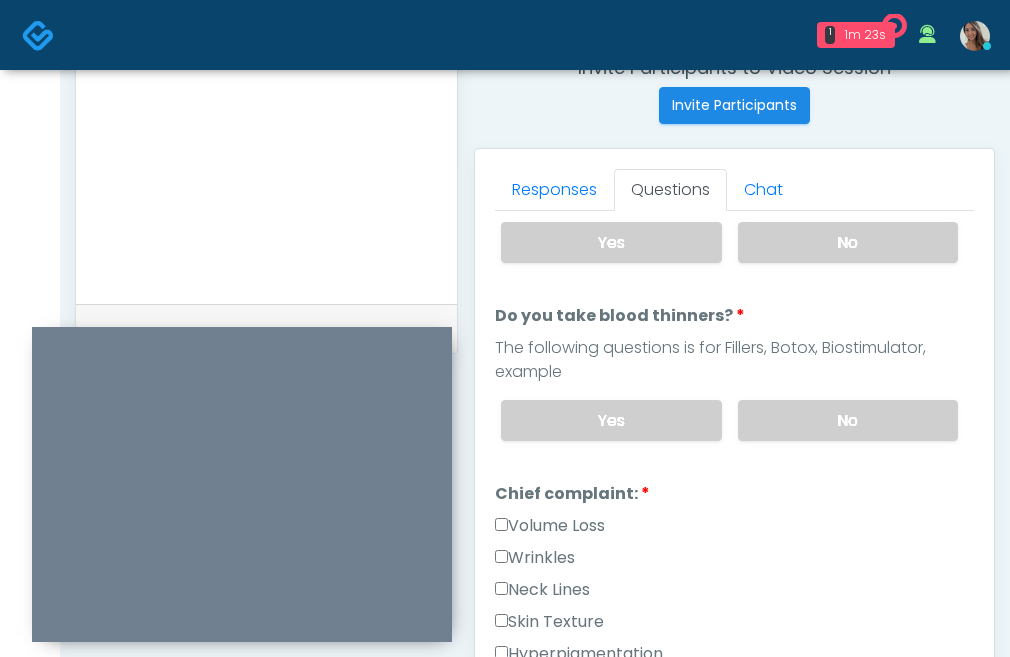 scroll, scrollTop: 1115, scrollLeft: 0, axis: vertical 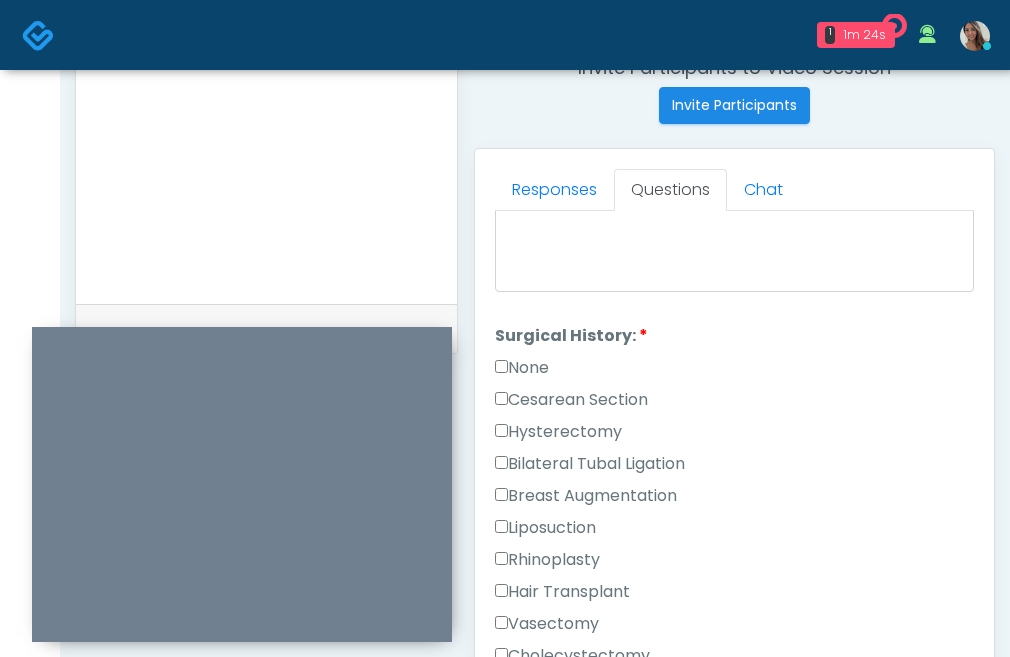click on "None" at bounding box center [734, 372] 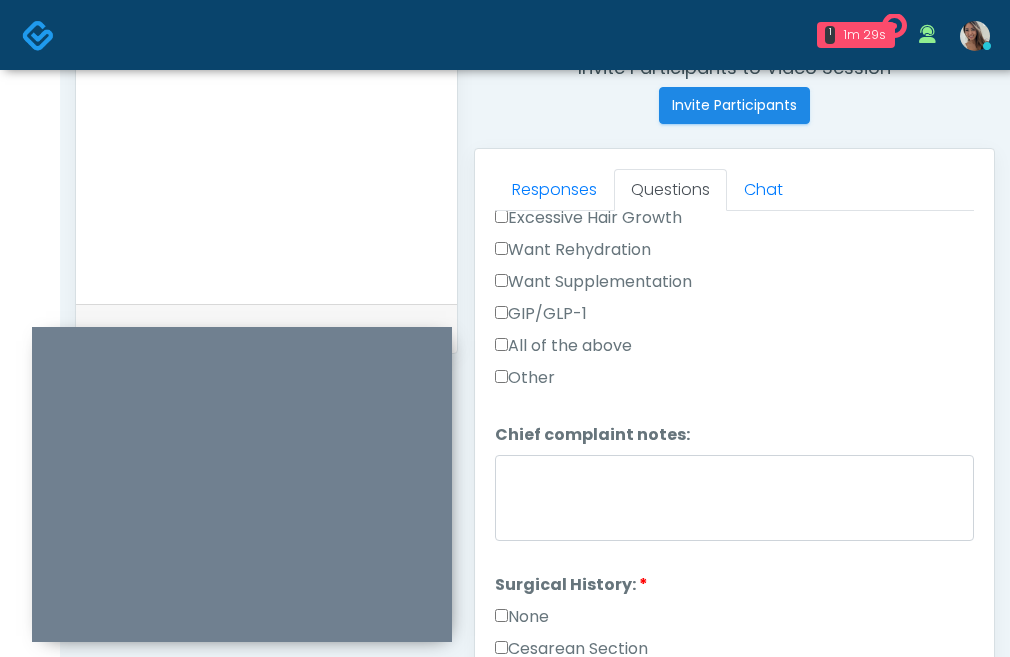 scroll, scrollTop: 899, scrollLeft: 0, axis: vertical 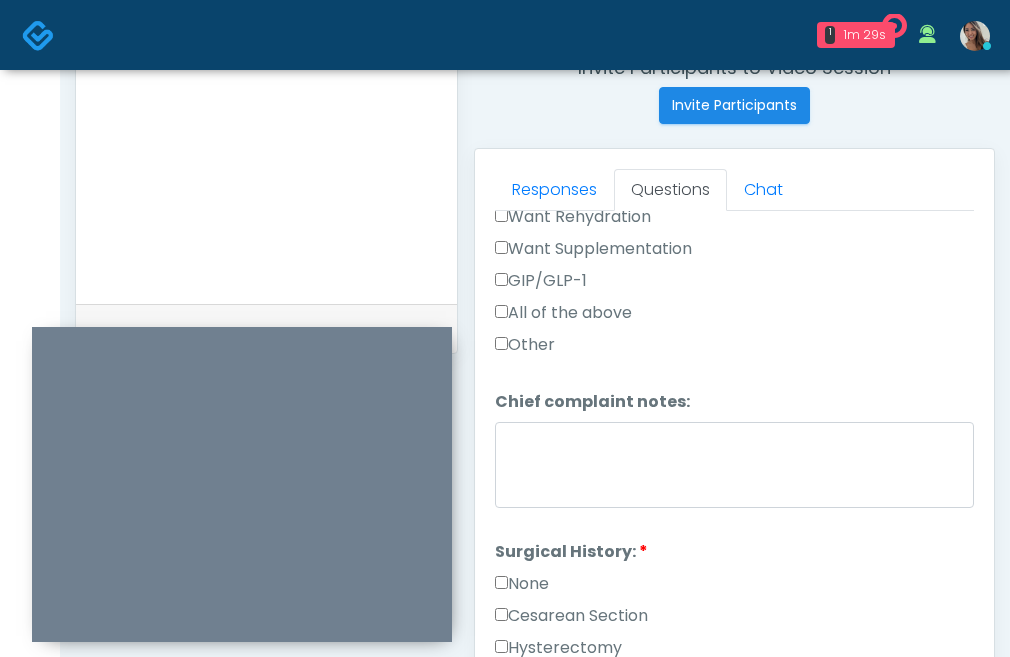 click on "None" at bounding box center (522, 584) 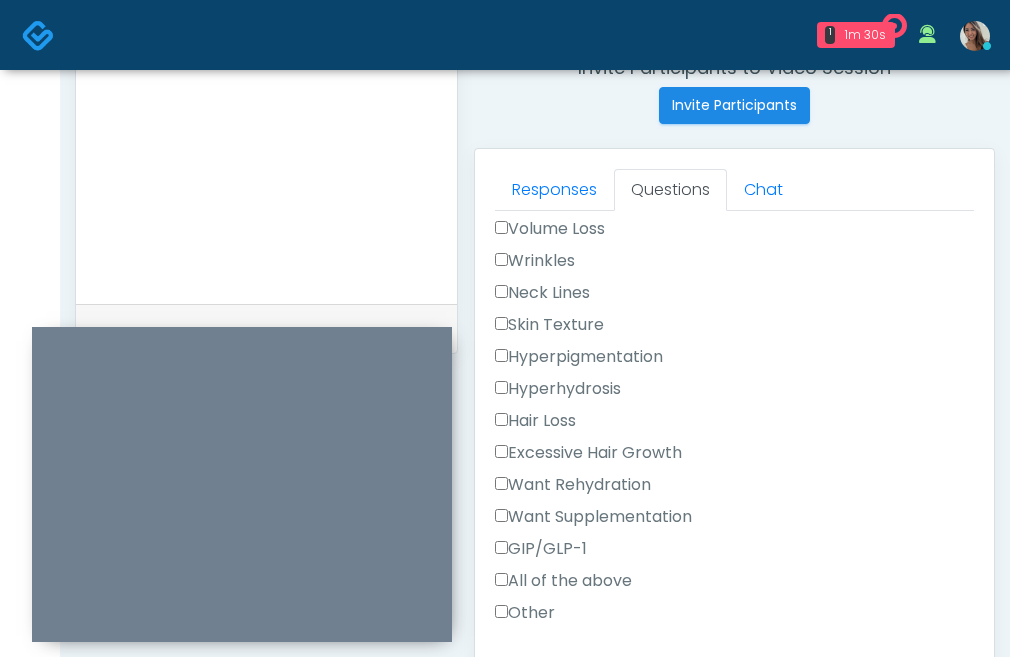 scroll, scrollTop: 623, scrollLeft: 0, axis: vertical 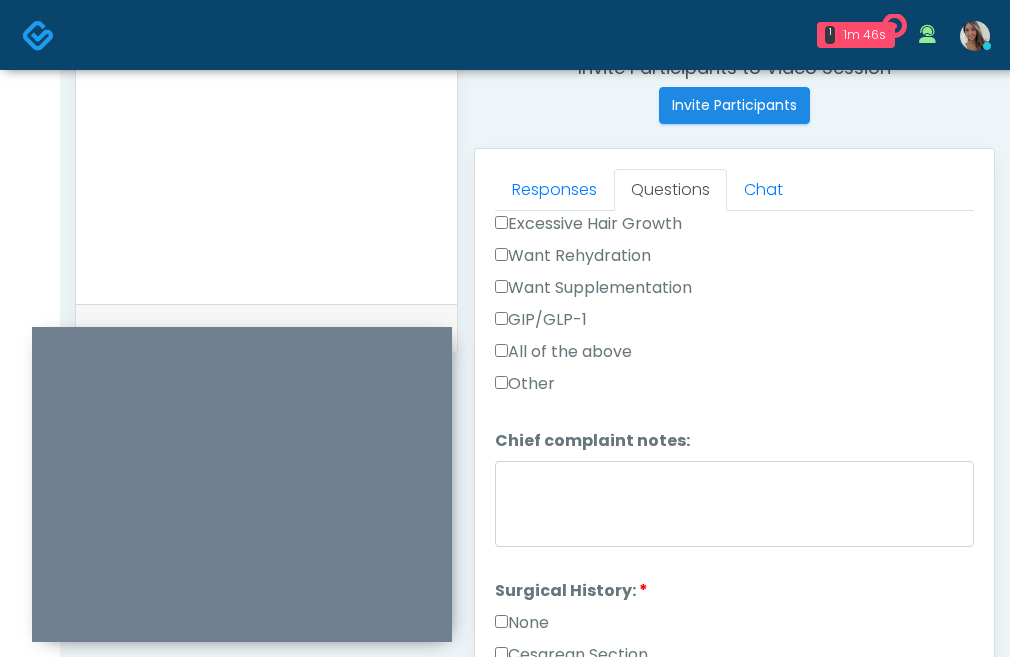 click on "Want Supplementation" at bounding box center [593, 288] 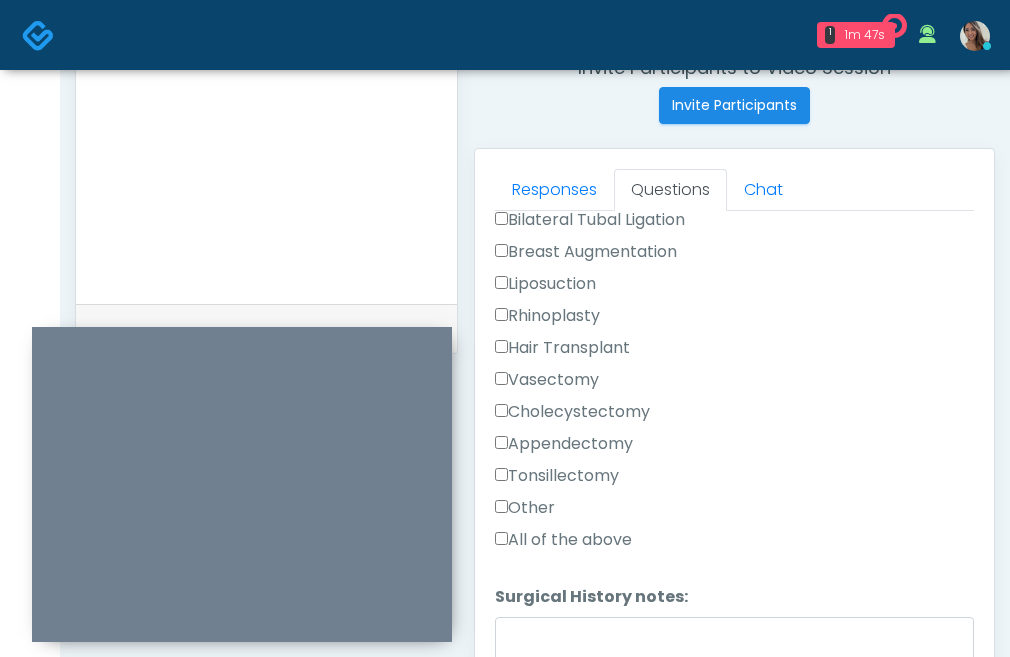 scroll, scrollTop: 1420, scrollLeft: 0, axis: vertical 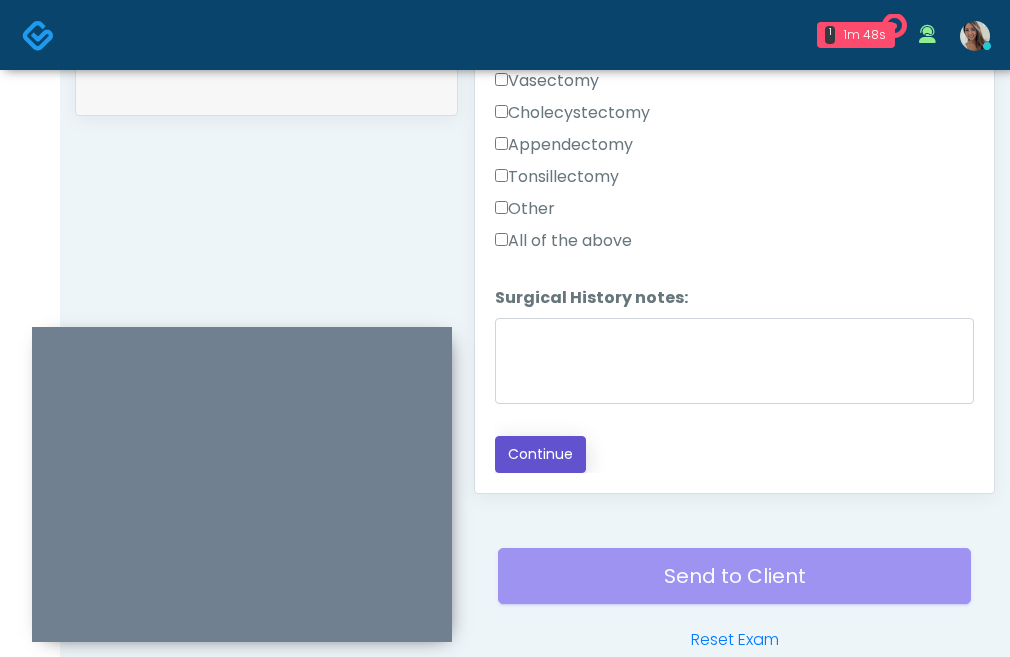 click on "Continue" at bounding box center (540, 454) 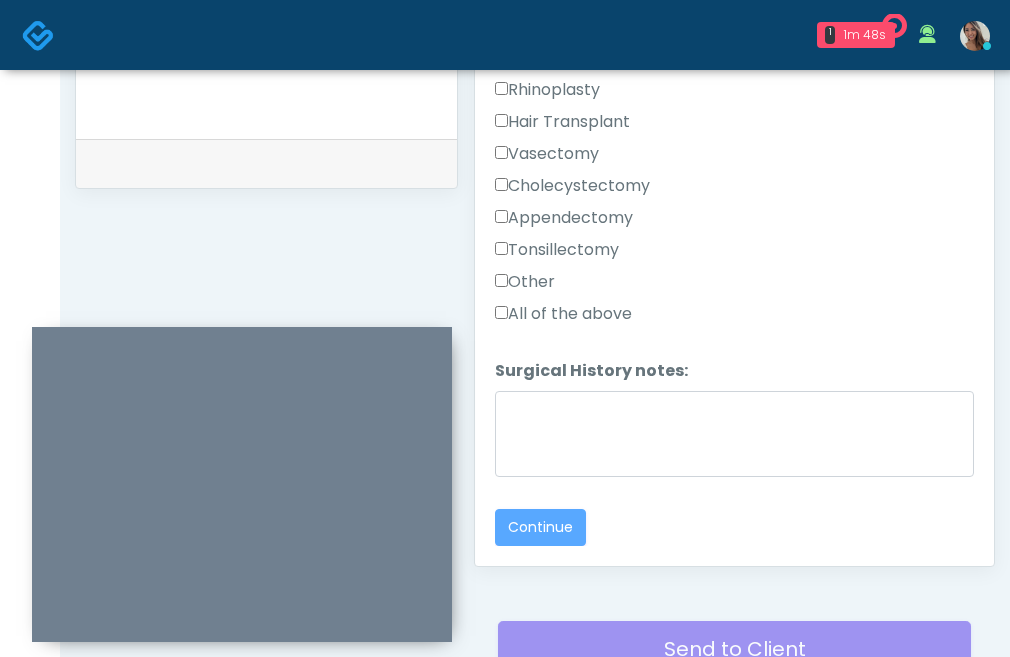 scroll, scrollTop: 912, scrollLeft: 0, axis: vertical 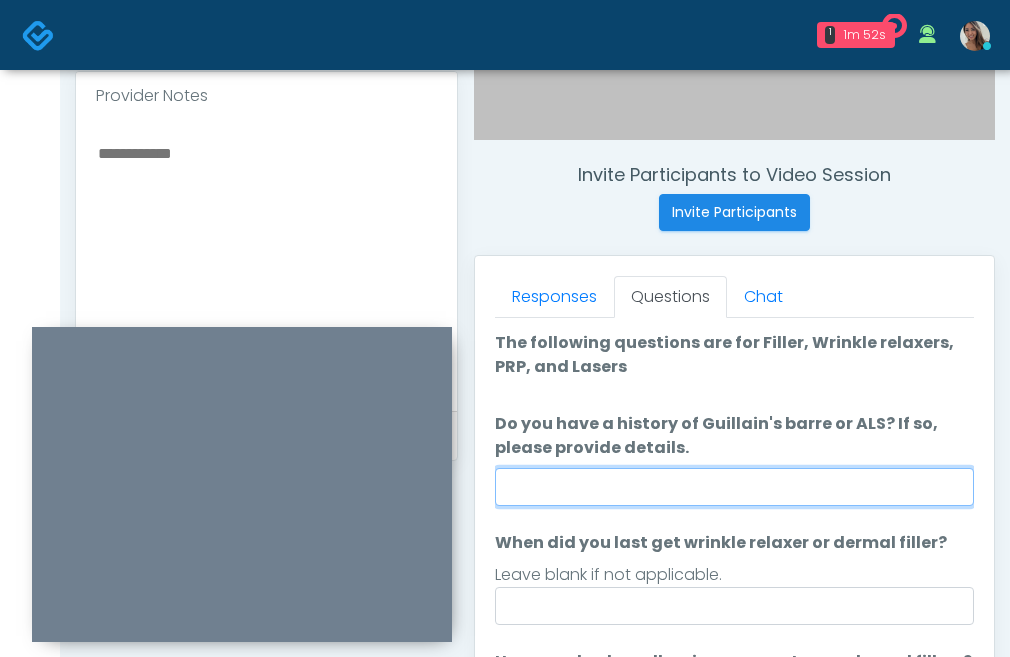 click on "Do you have a history of Guillain's barre or ALS? If so, please provide details." at bounding box center (734, 487) 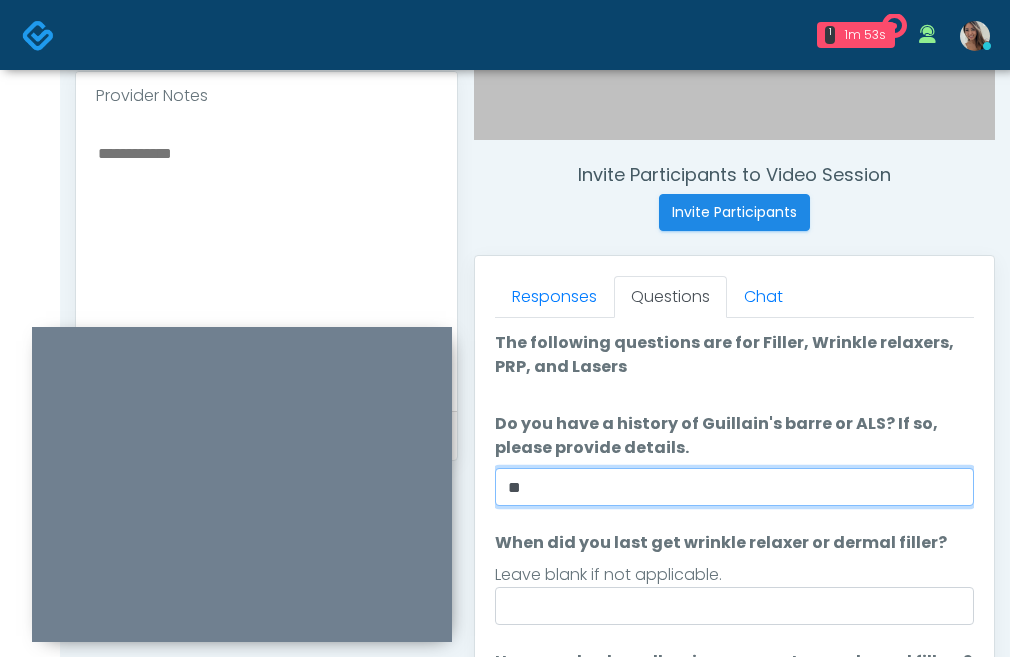 type on "**" 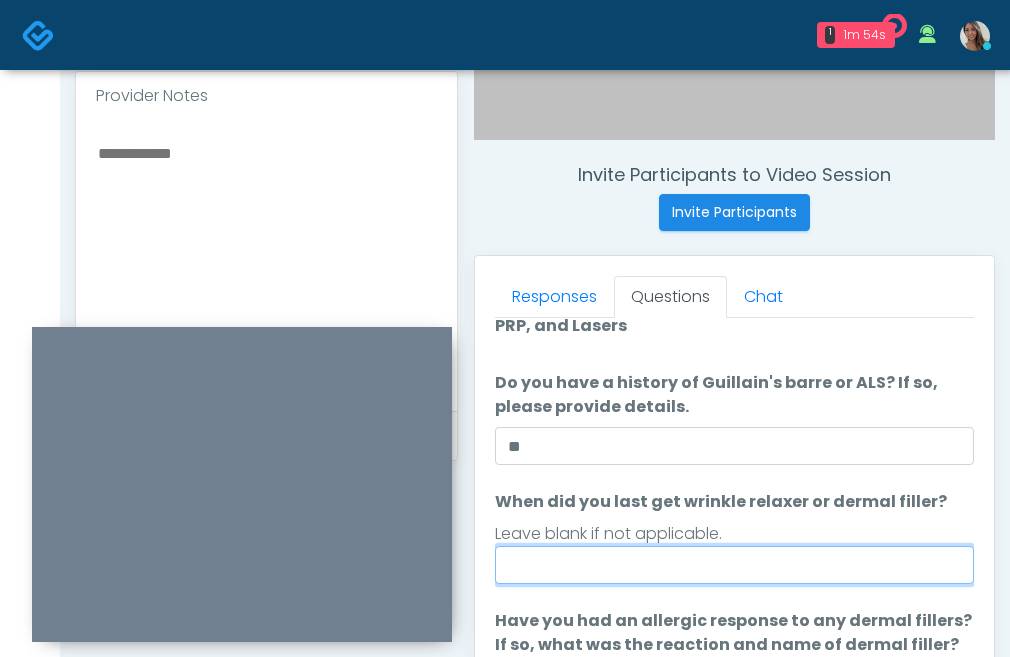 scroll, scrollTop: 223, scrollLeft: 0, axis: vertical 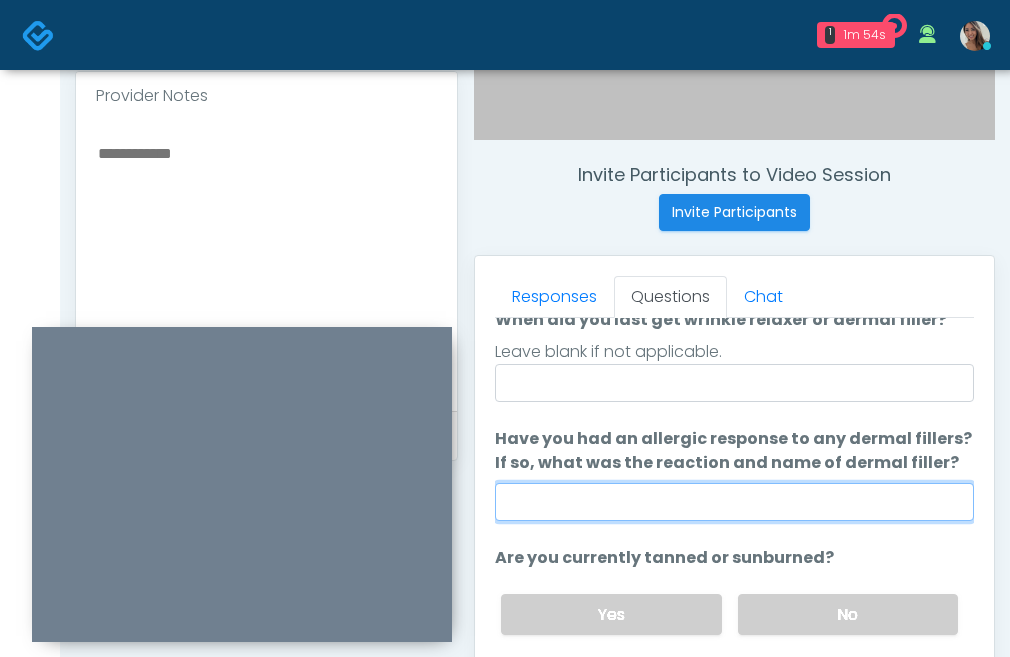 click on "Have you had an allergic response to any dermal fillers? If so, what was the reaction and name of dermal filler?" at bounding box center [734, 502] 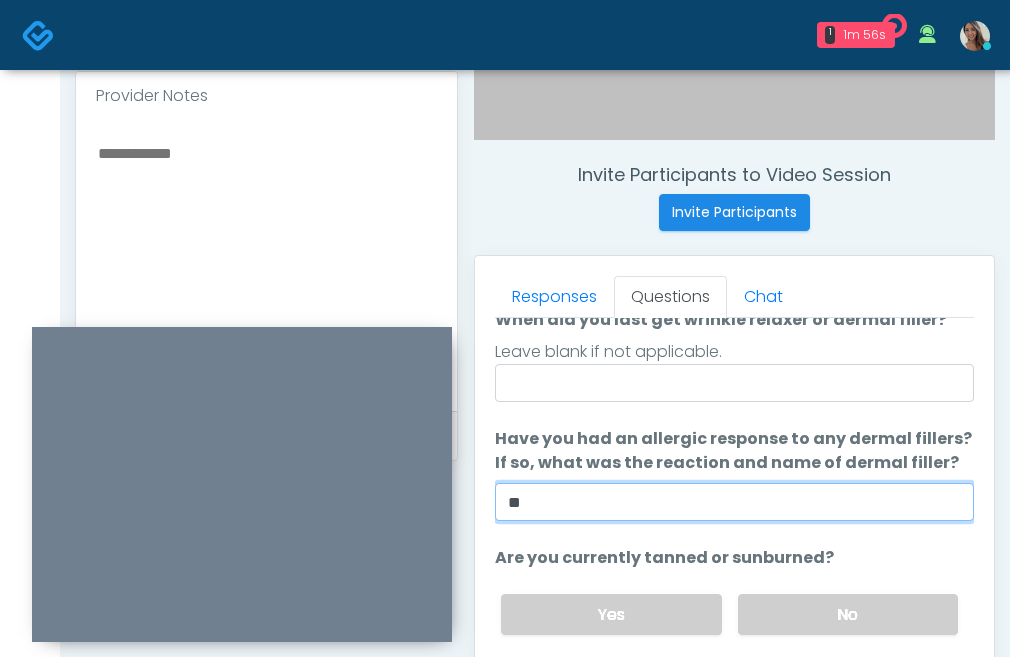 type on "**" 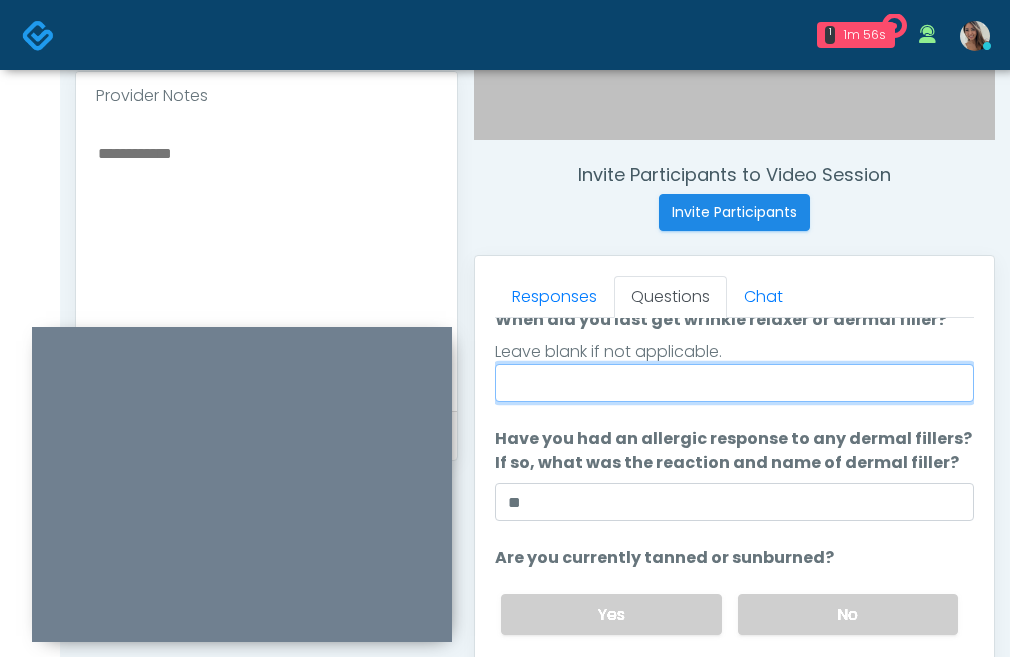 click on "When did you last get wrinkle relaxer or dermal filler?" at bounding box center (734, 383) 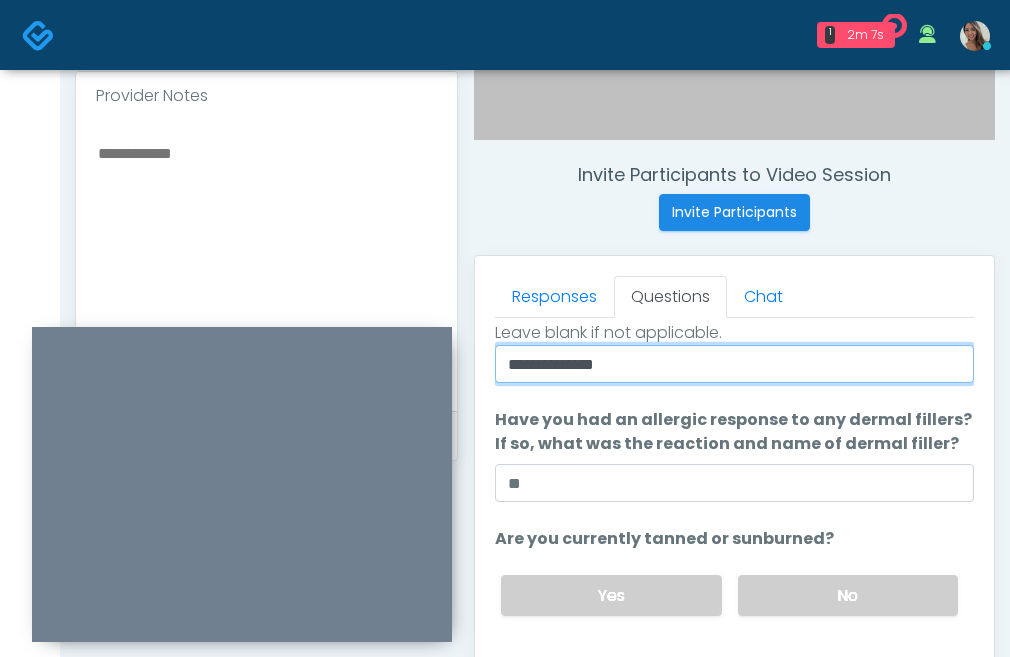 scroll, scrollTop: 261, scrollLeft: 0, axis: vertical 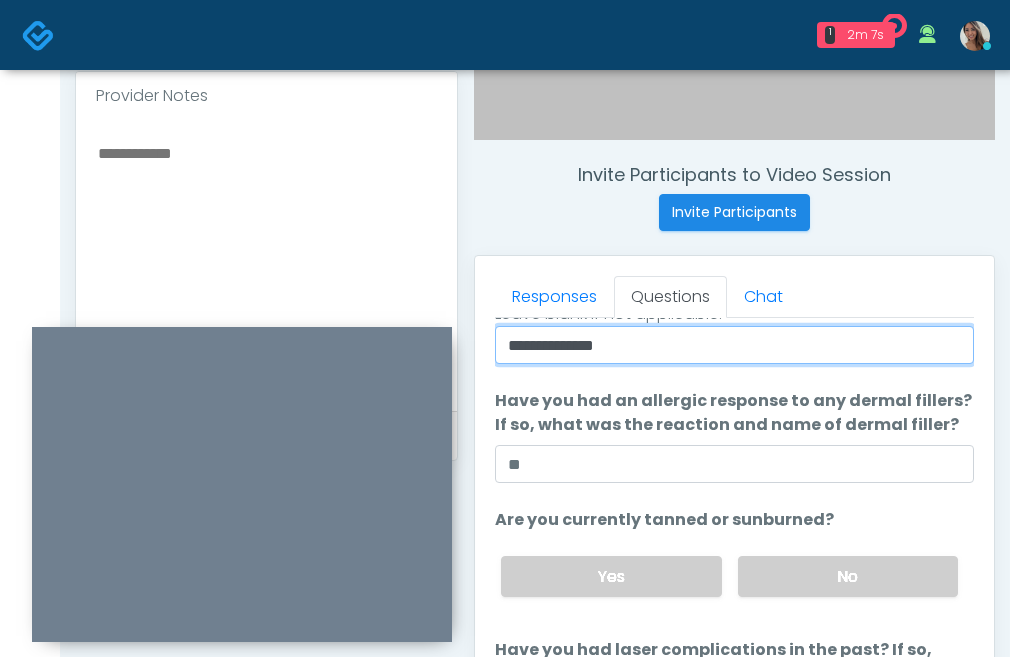 type on "**********" 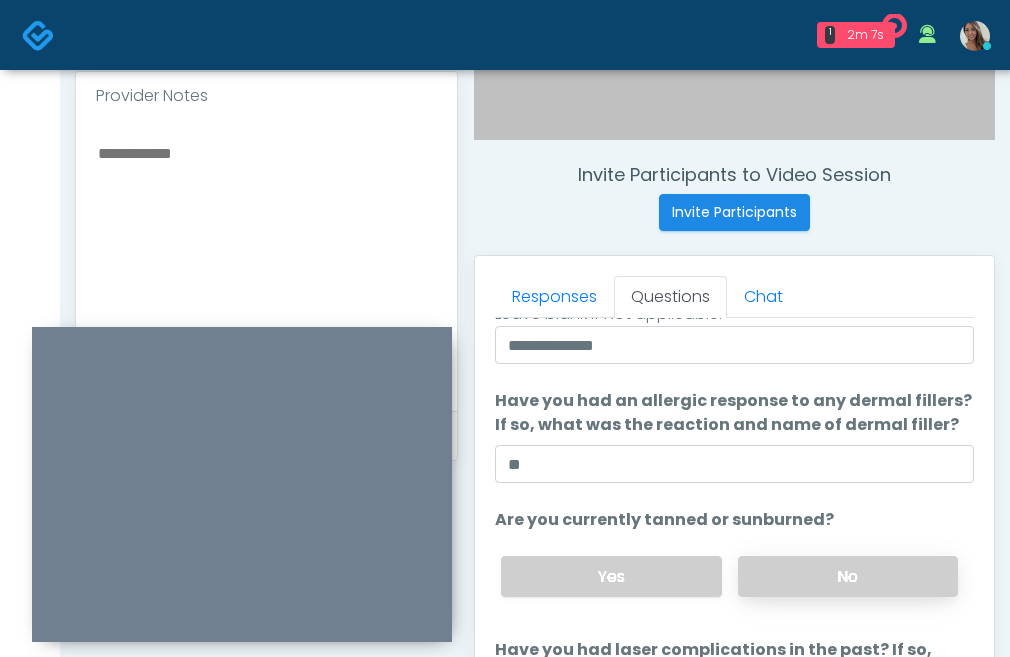 drag, startPoint x: 804, startPoint y: 608, endPoint x: 821, endPoint y: 583, distance: 30.232433 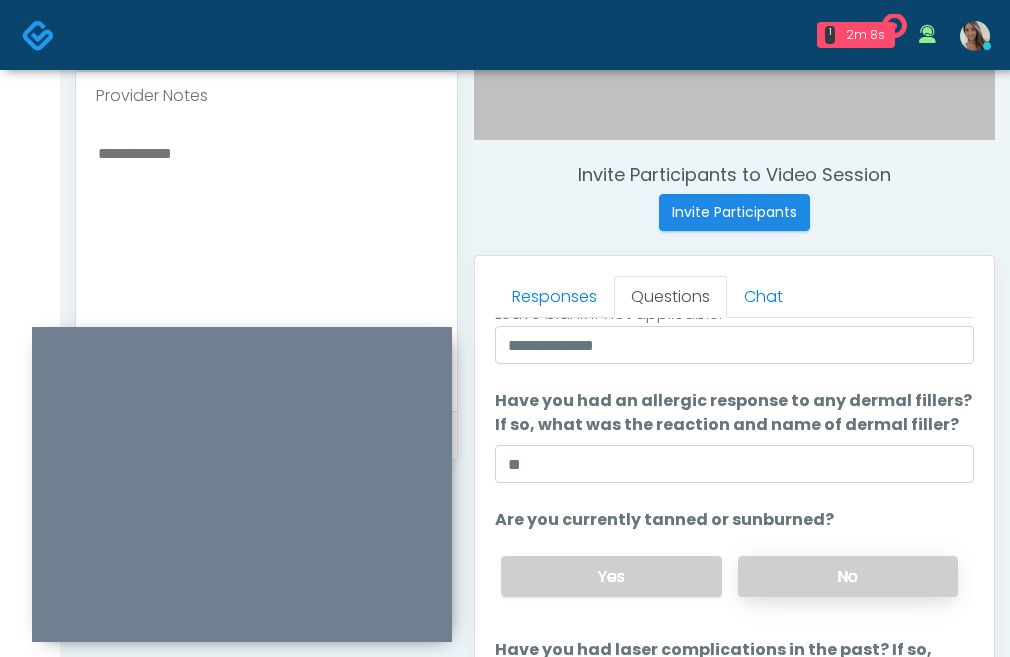 click on "No" at bounding box center (848, 576) 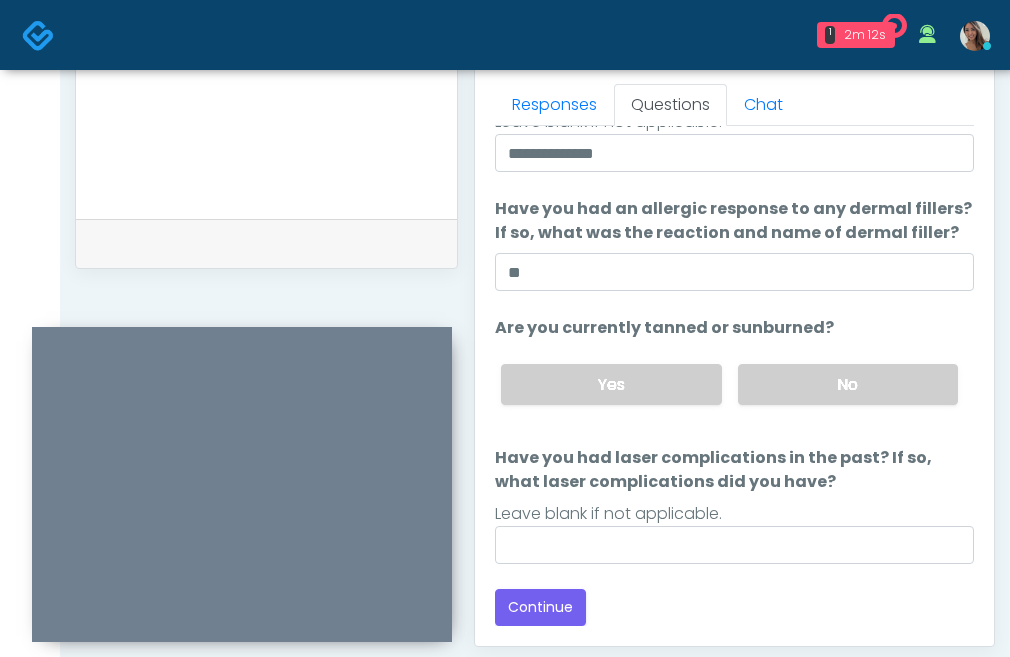 scroll, scrollTop: 887, scrollLeft: 0, axis: vertical 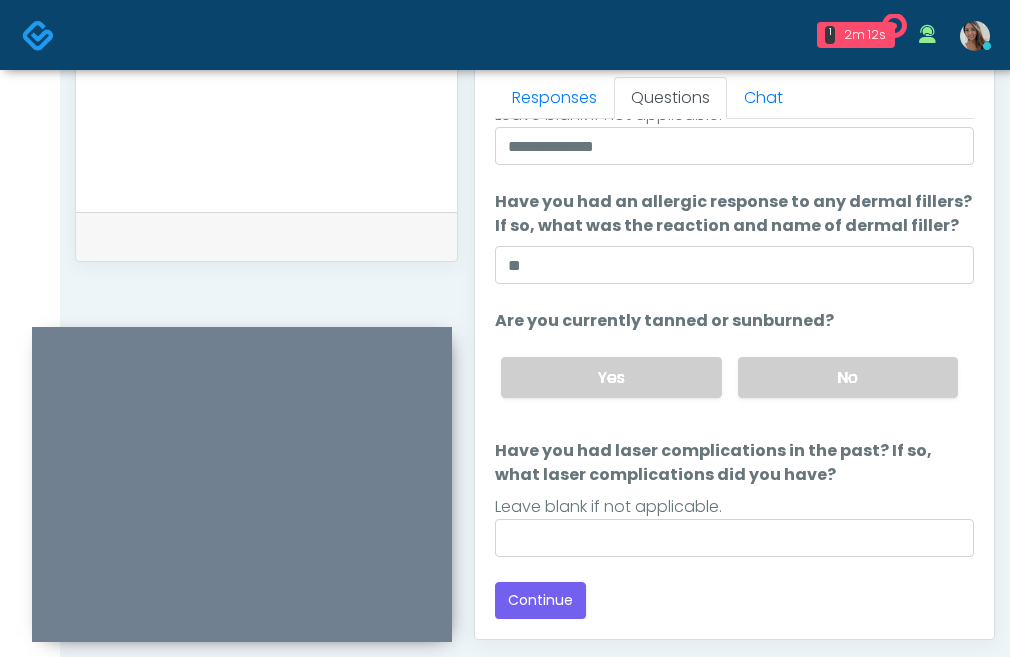 click on "Leave blank if not applicable." at bounding box center [734, 507] 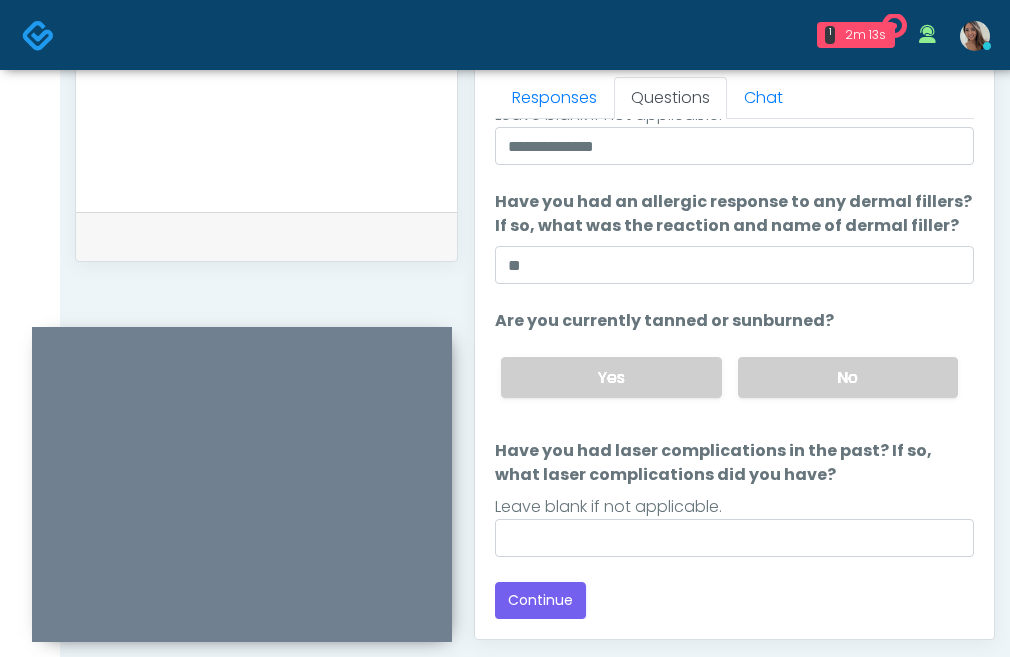 click on "Have you had laser complications in the past? If so, what laser complications did you have?
Have you had laser complications in the past? If so, what laser complications did you have?
Leave blank if not applicable." at bounding box center (734, 498) 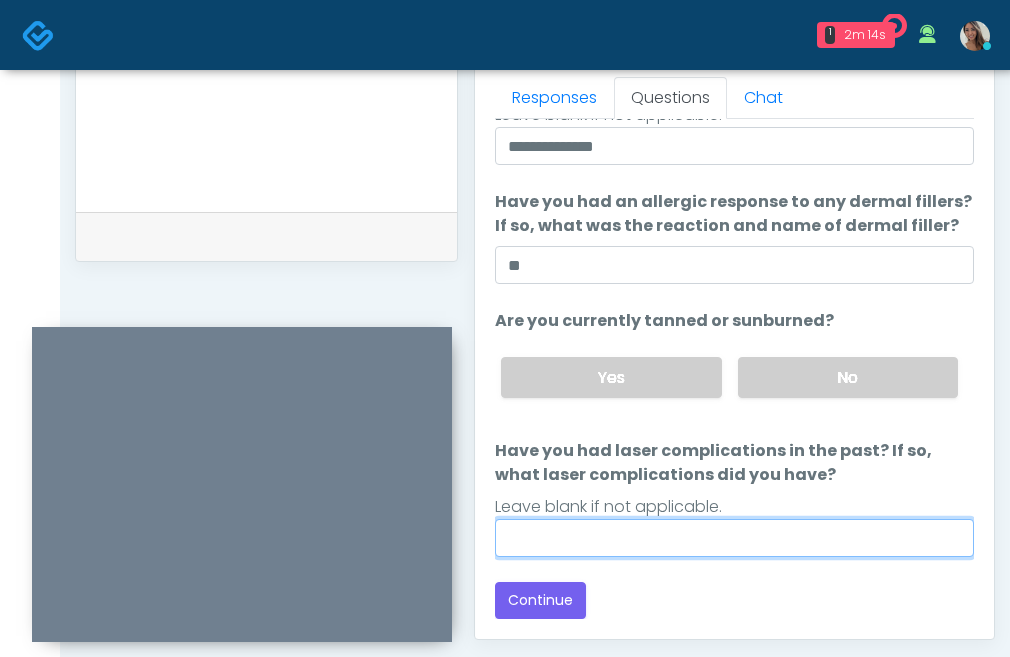 click on "Have you had laser complications in the past? If so, what laser complications did you have?" at bounding box center (734, 538) 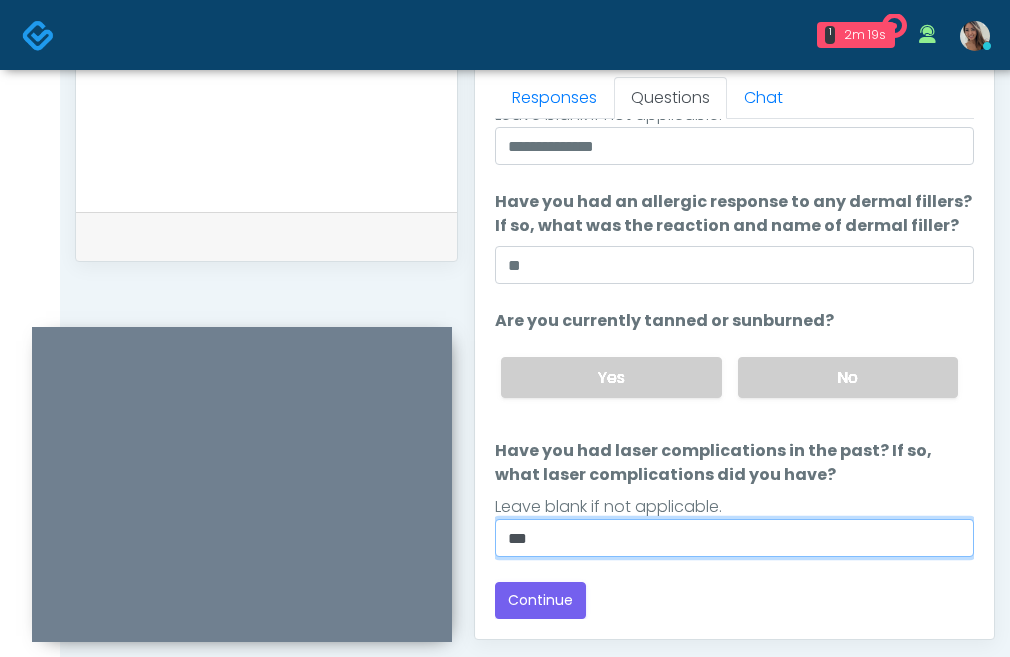 type on "**" 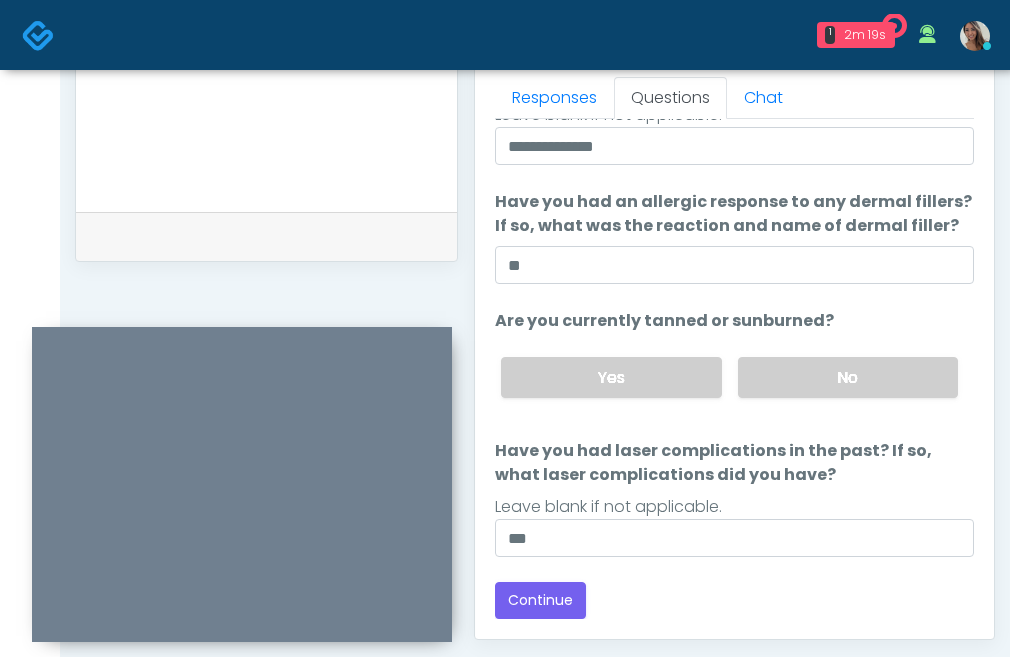drag, startPoint x: 807, startPoint y: 459, endPoint x: 776, endPoint y: 480, distance: 37.44329 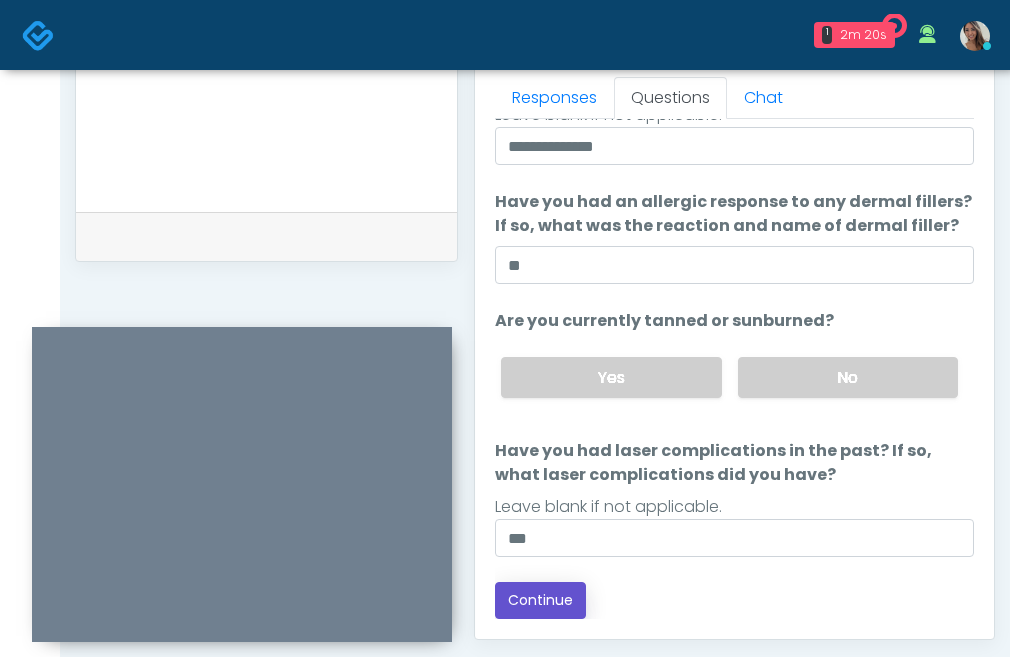 click on "Continue" at bounding box center (540, 600) 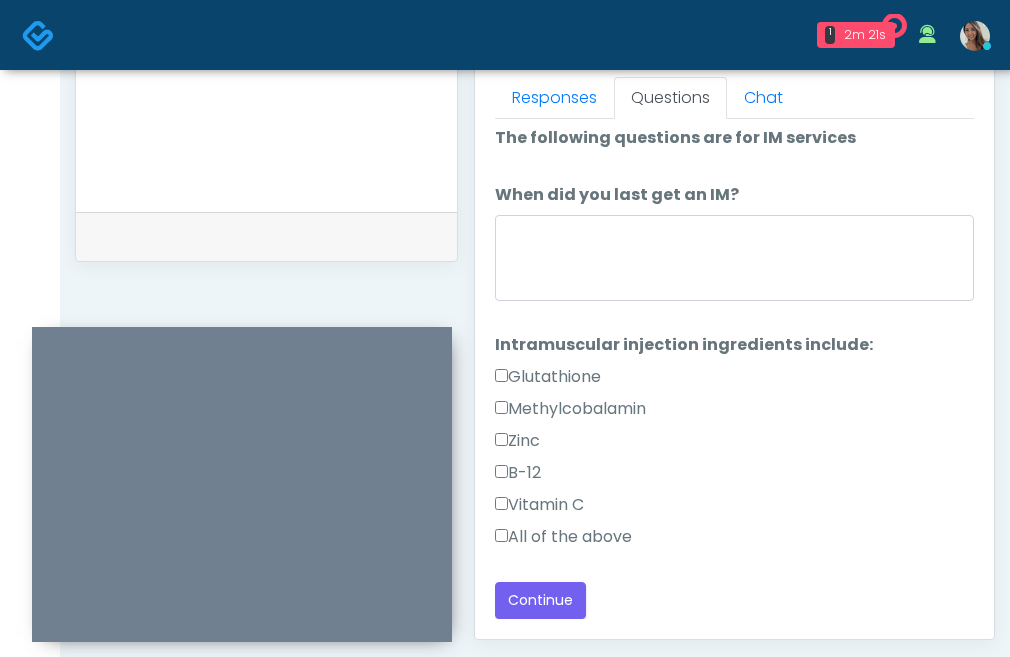 scroll, scrollTop: 1138, scrollLeft: 0, axis: vertical 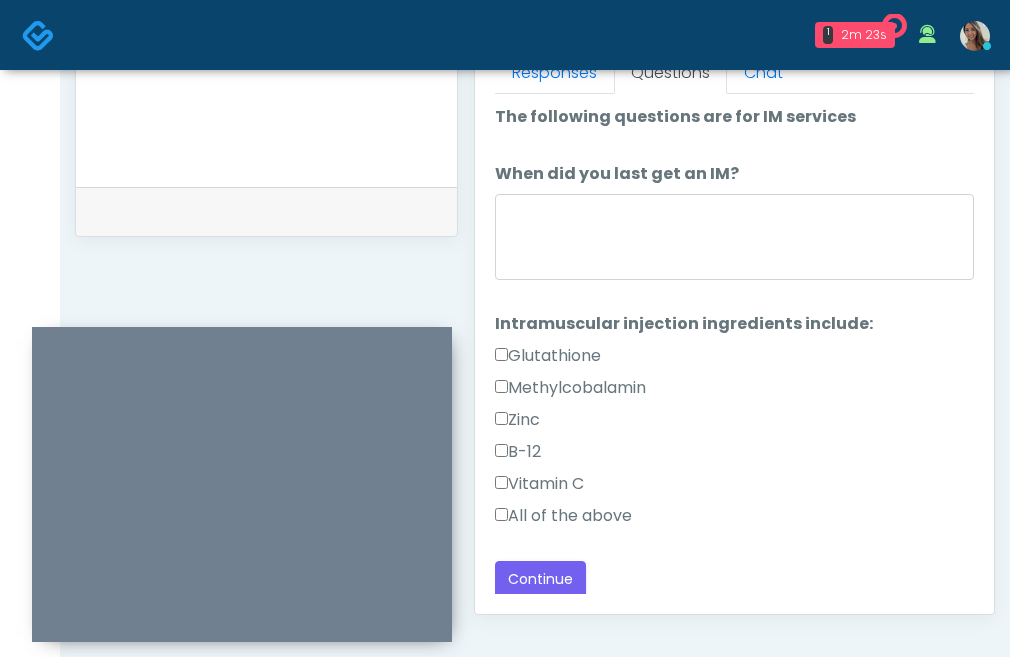 click on "All of the above" at bounding box center [563, 516] 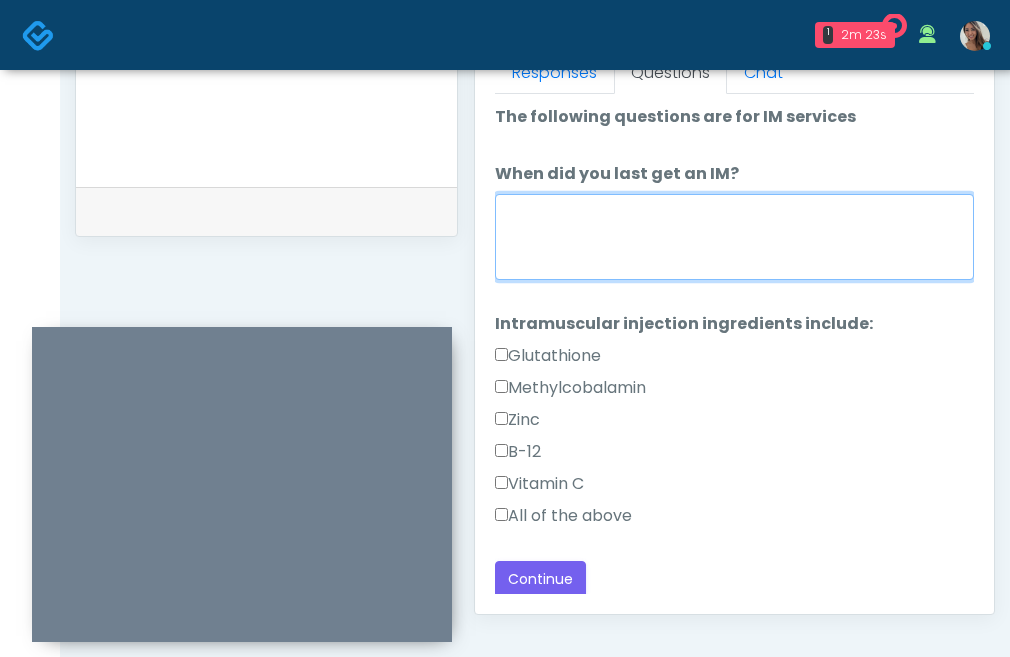 click on "When did you last get an IM?" at bounding box center (734, 237) 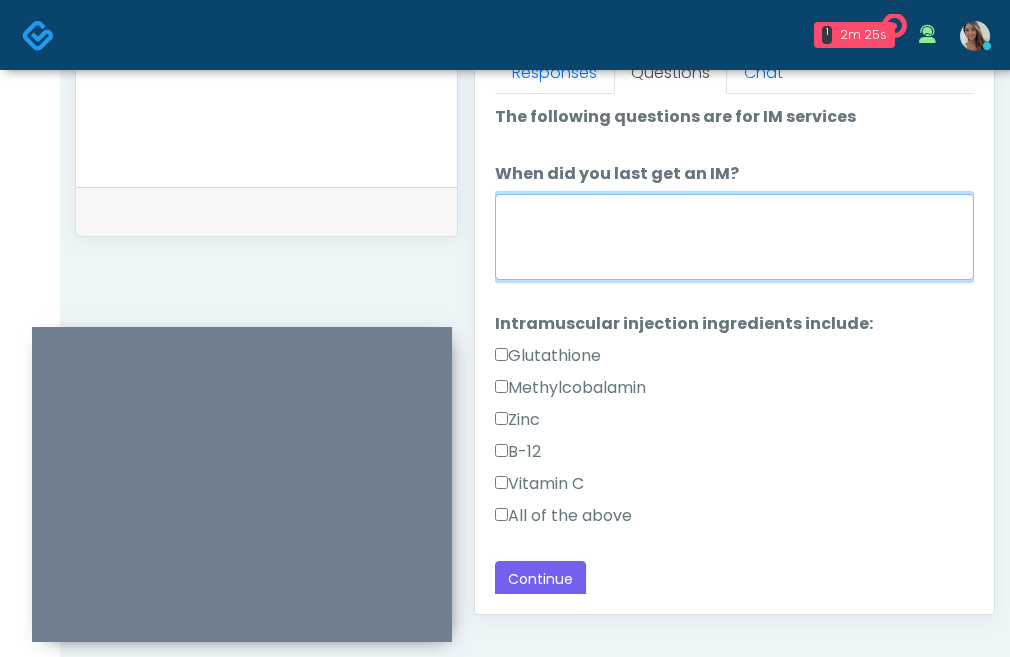 type on "*" 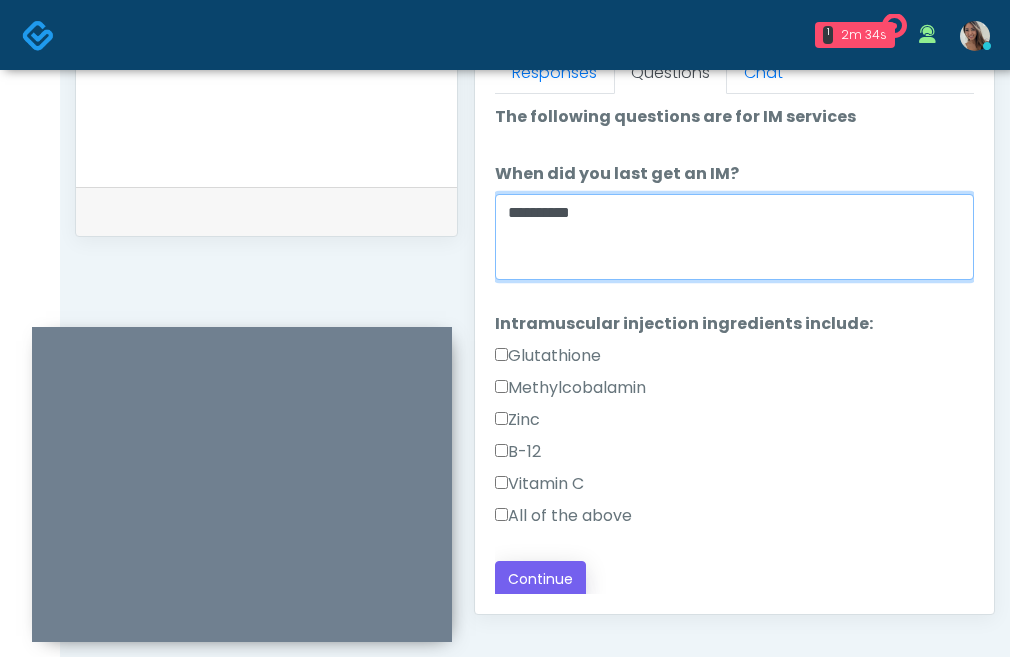type on "**********" 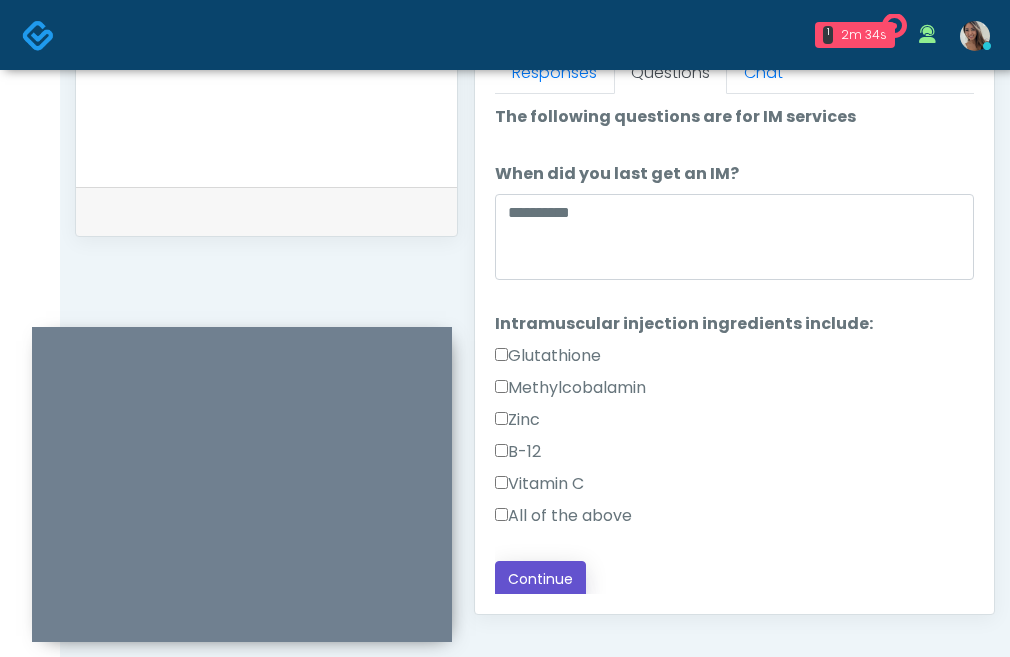 click on "Continue" at bounding box center (540, 579) 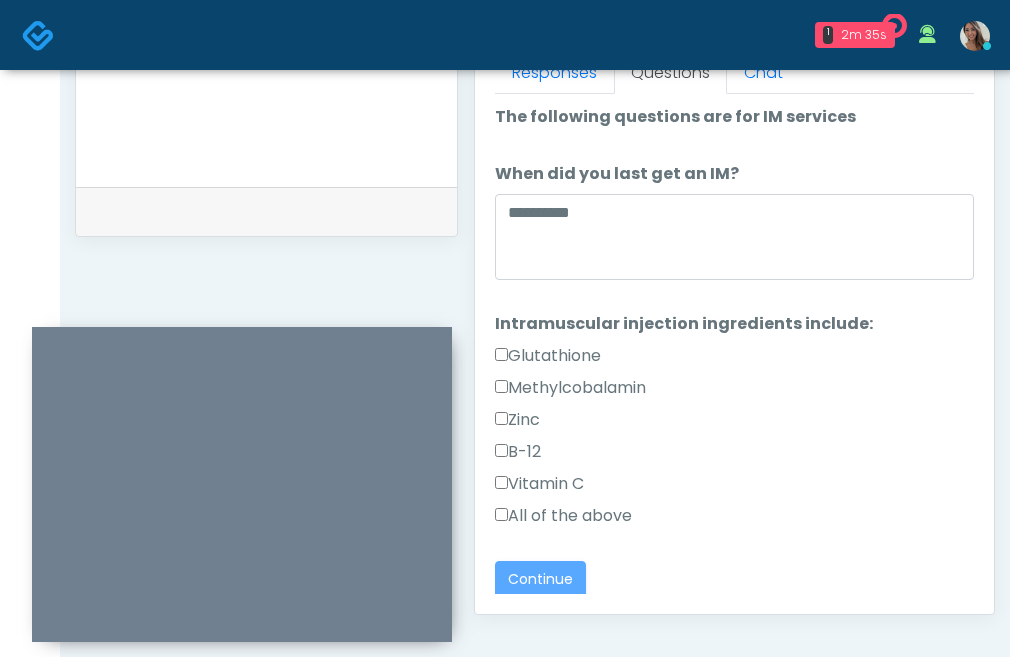 scroll, scrollTop: 0, scrollLeft: 0, axis: both 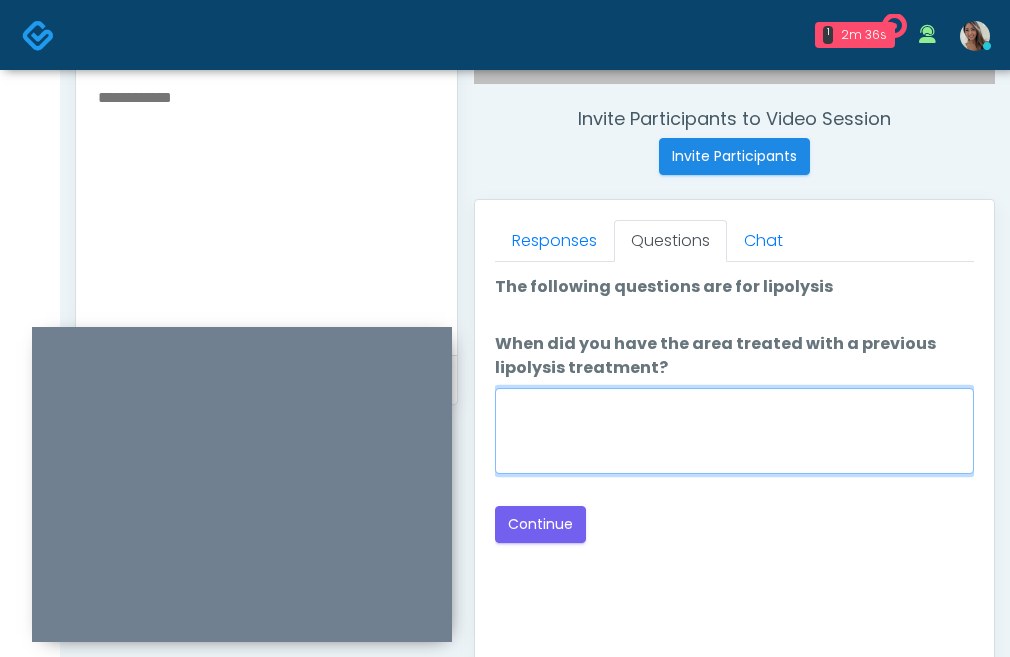 click on "When did you have the area treated with a previous lipolysis treatment?" at bounding box center (734, 431) 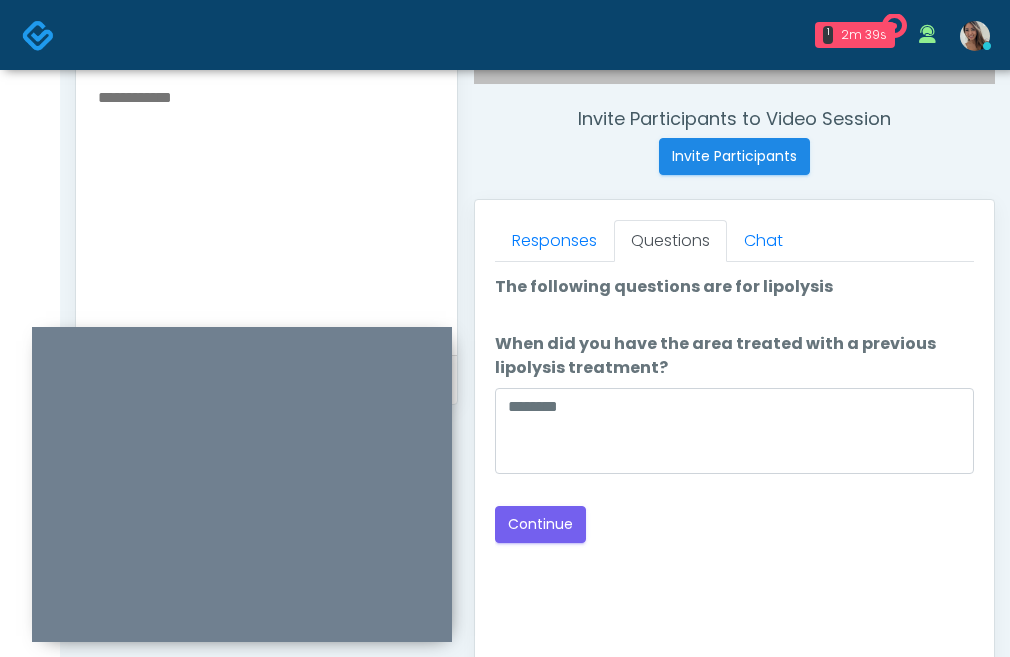 click on "Loading...
Connecting to your agent...
Please wait while we prepare your personalized experience.
The following questions are for lipolysis
The following questions are for lipolysis
When did you have the area treated with a previous lipolysis treatment?
When did you have the area treated with a previous lipolysis treatment?
********
Next
Back
Continue" at bounding box center (734, 409) 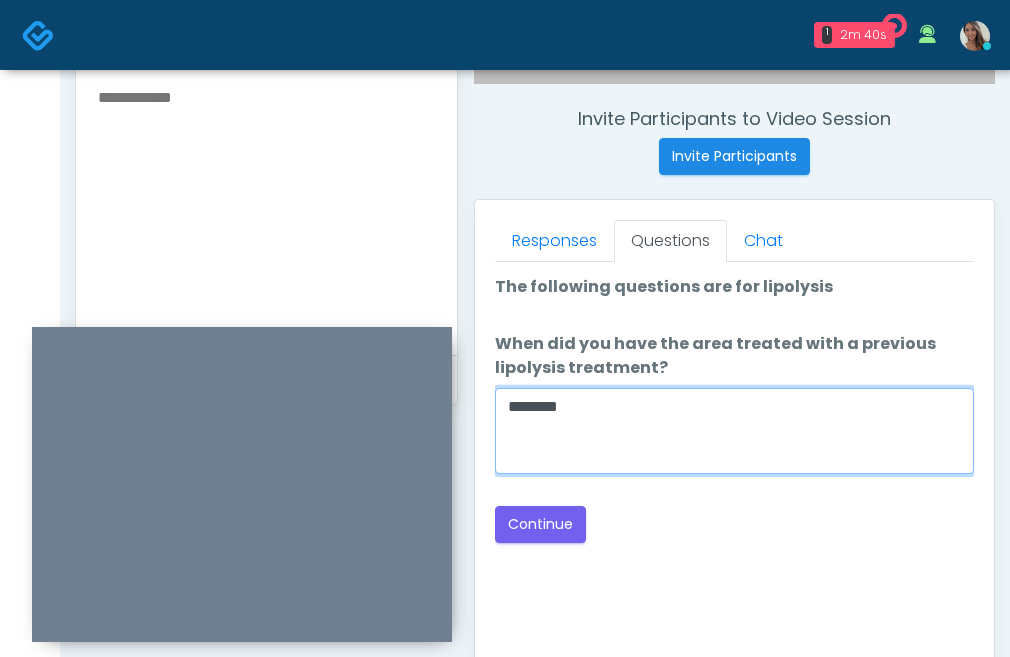 click on "********" at bounding box center [734, 431] 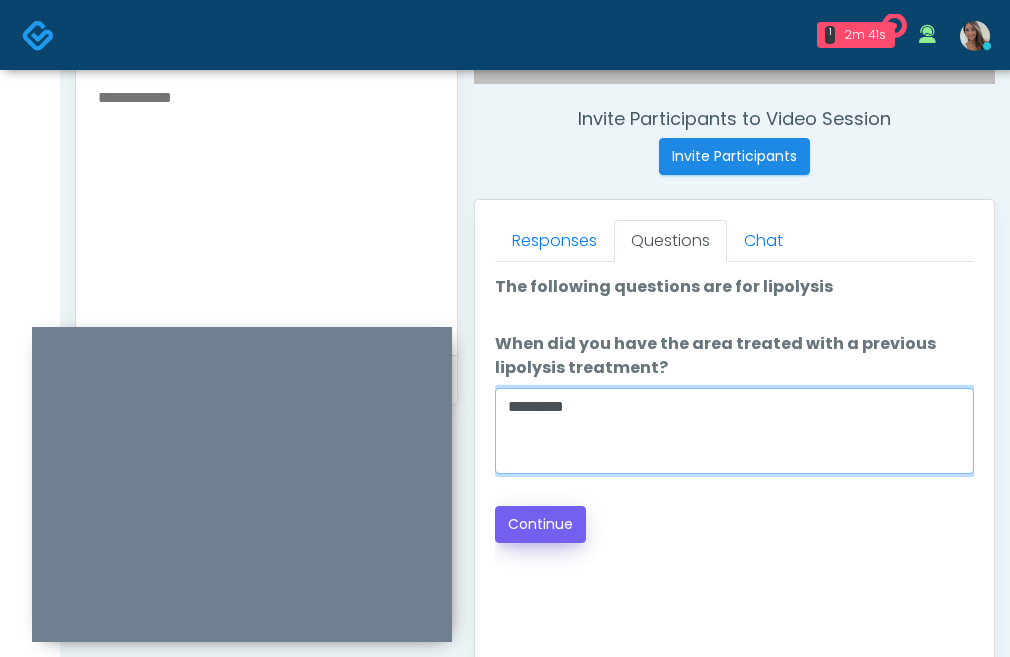 type on "*********" 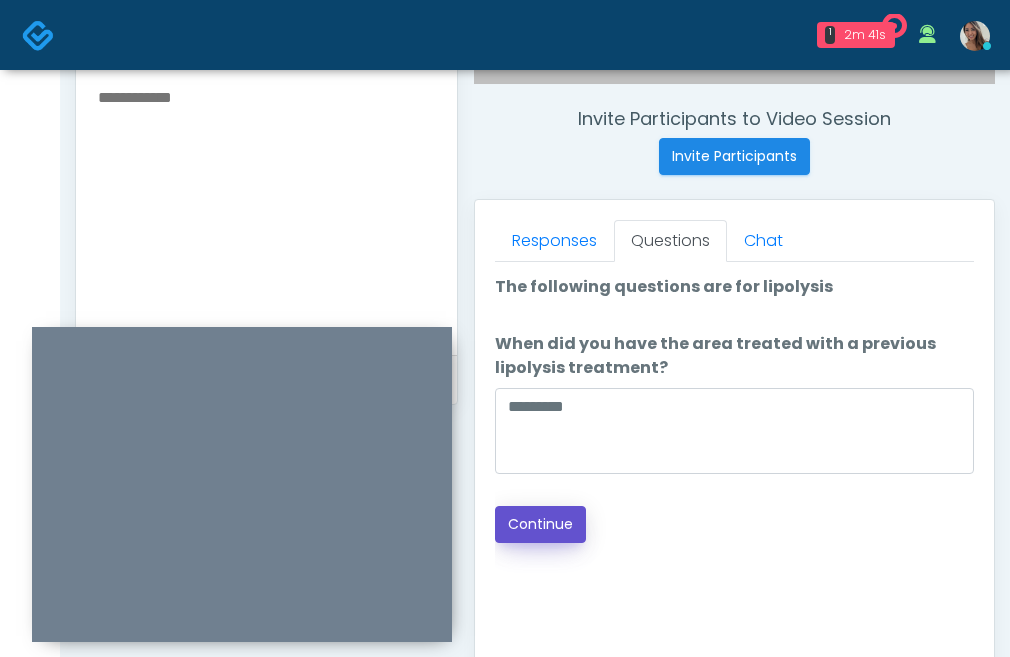 click on "Continue" at bounding box center (540, 524) 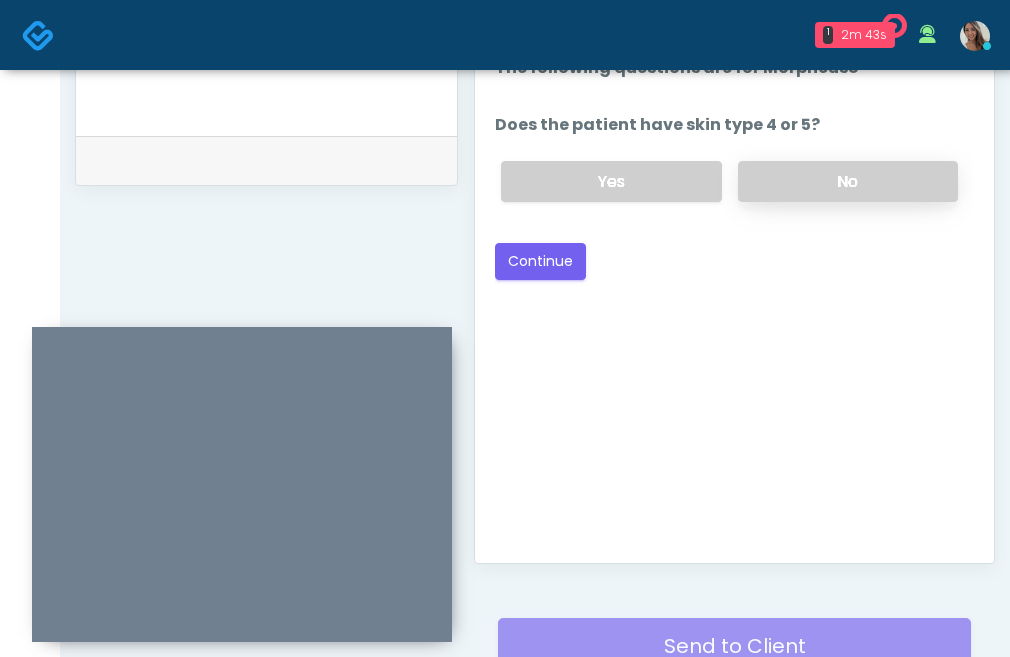 click on "No" at bounding box center (848, 181) 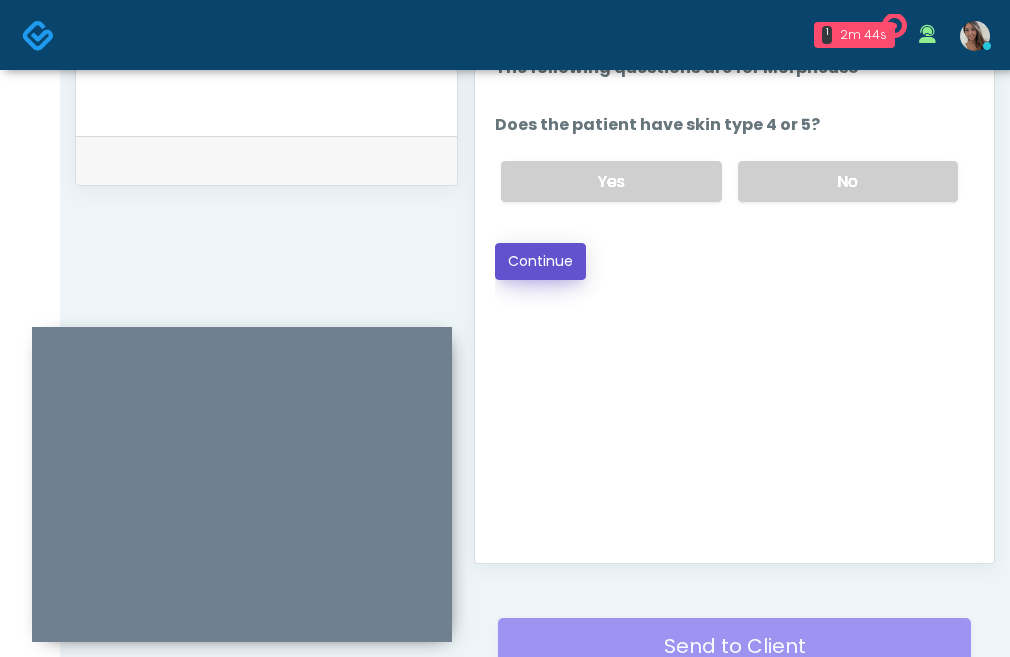 click on "Continue" at bounding box center [540, 261] 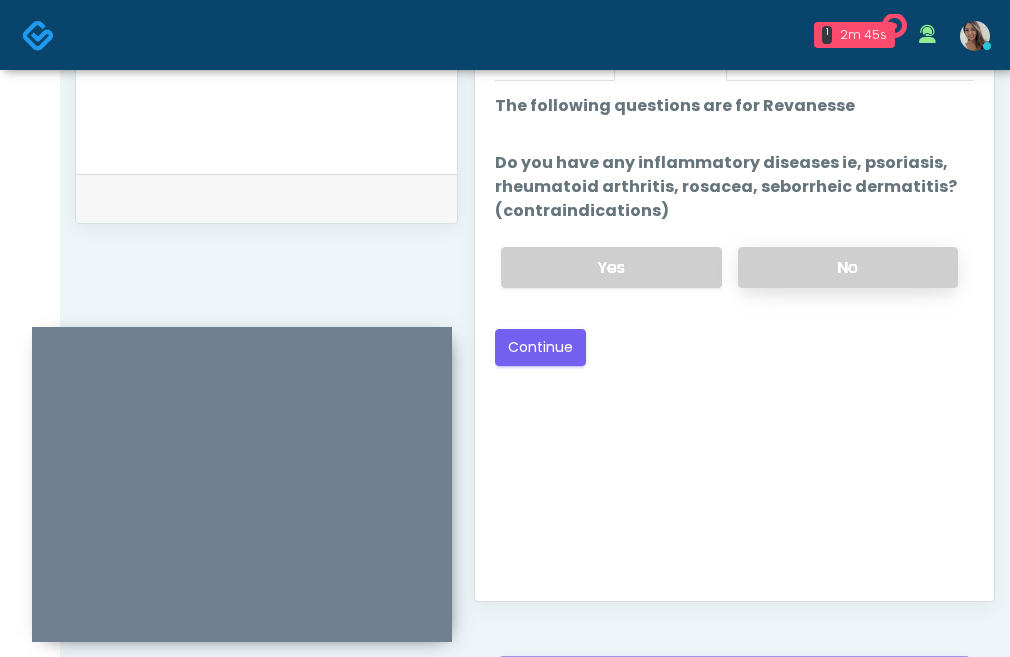 scroll, scrollTop: 907, scrollLeft: 0, axis: vertical 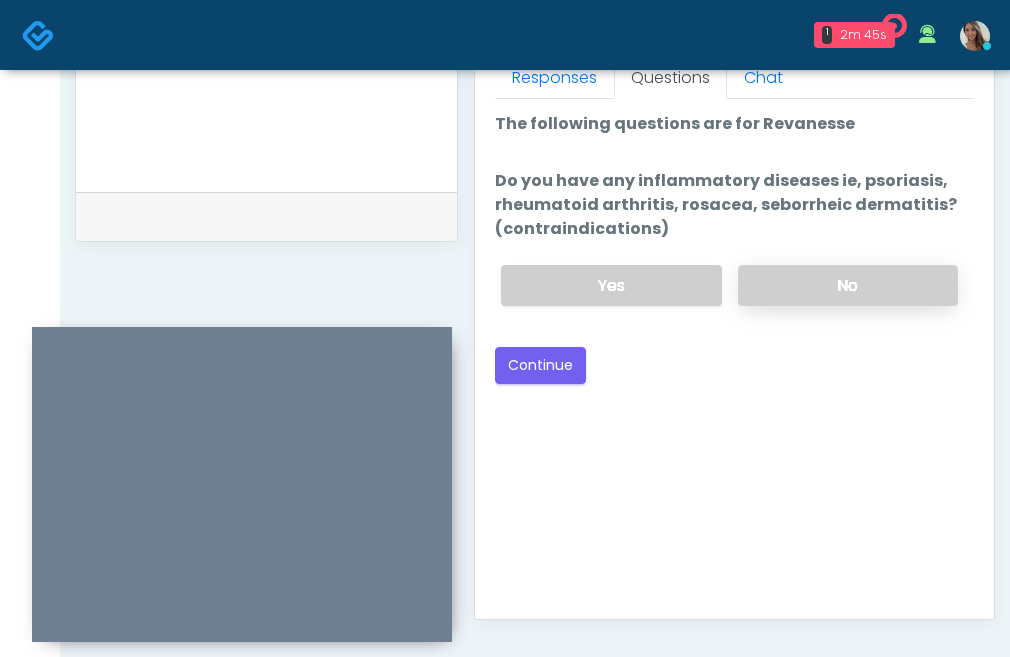 click on "No" at bounding box center [848, 285] 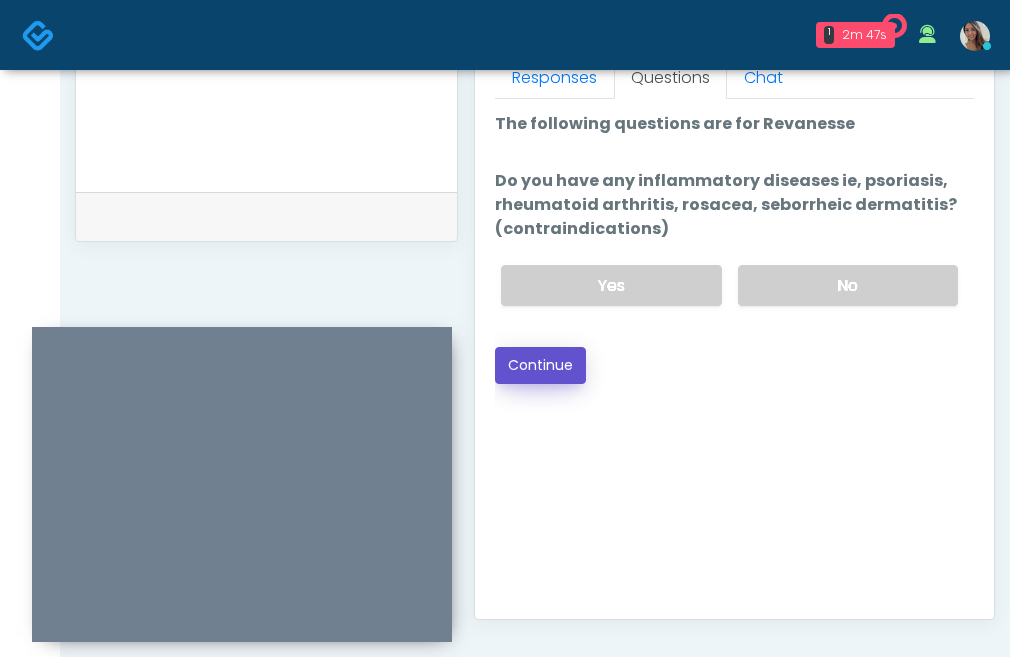 click on "Continue" at bounding box center (540, 365) 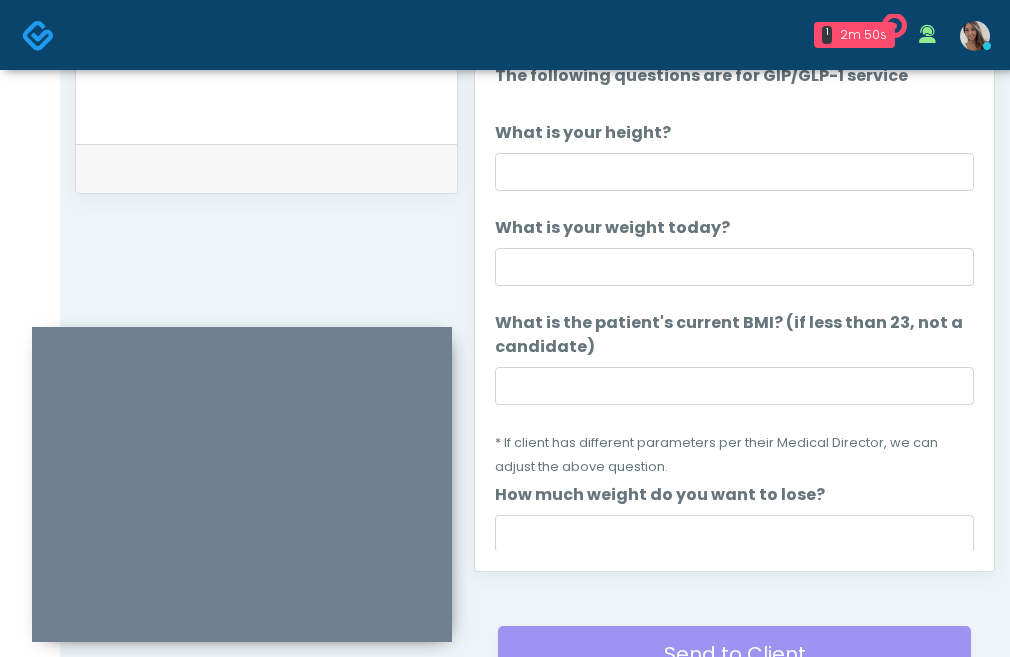 scroll, scrollTop: 954, scrollLeft: 0, axis: vertical 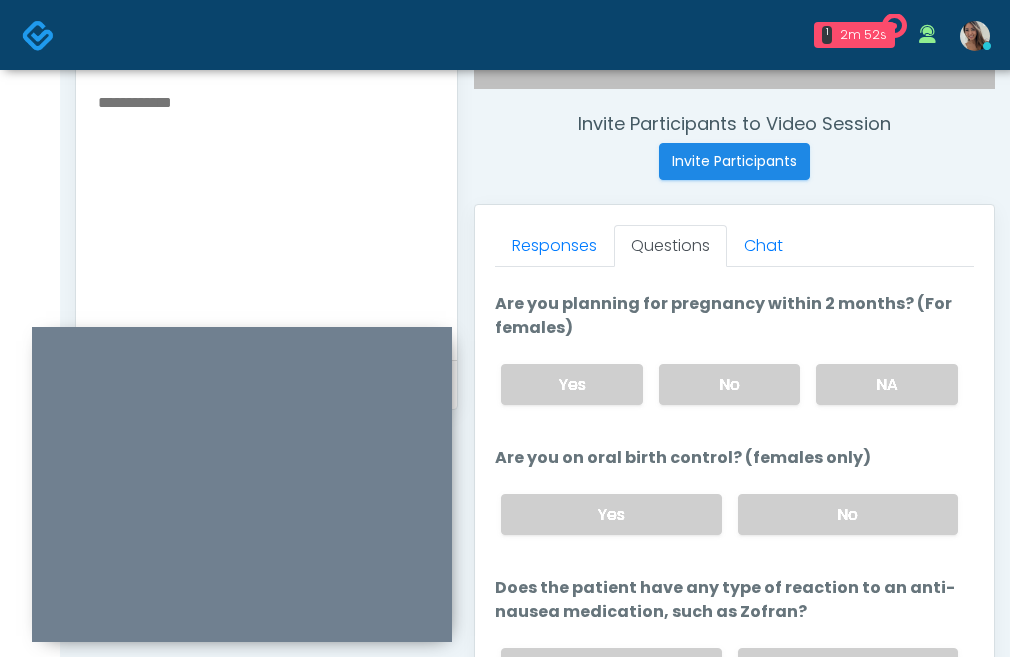 click at bounding box center (266, 211) 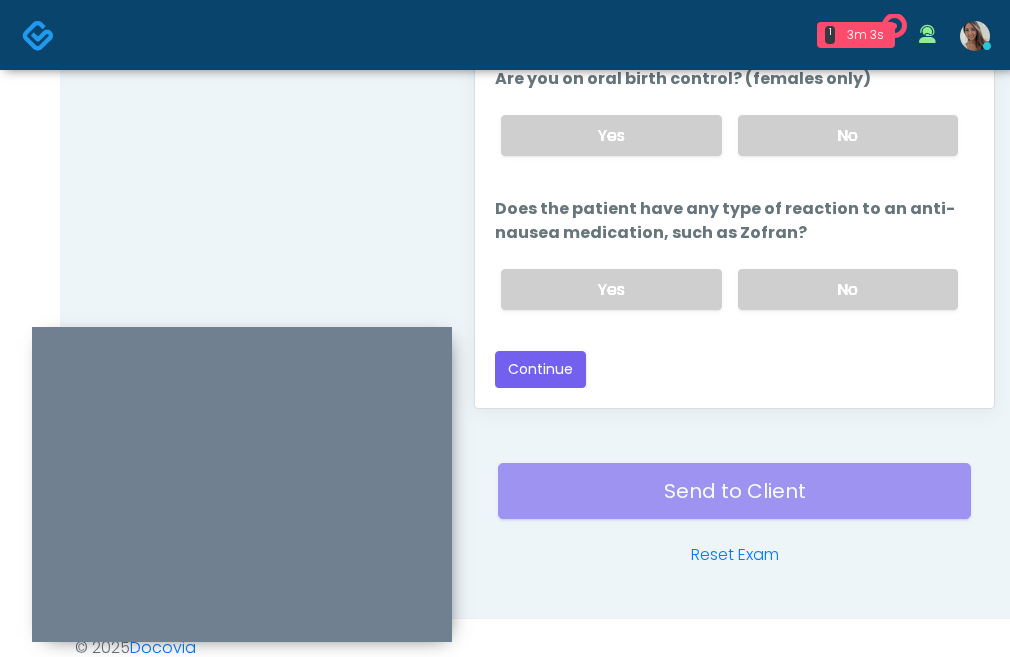 scroll, scrollTop: 1138, scrollLeft: 0, axis: vertical 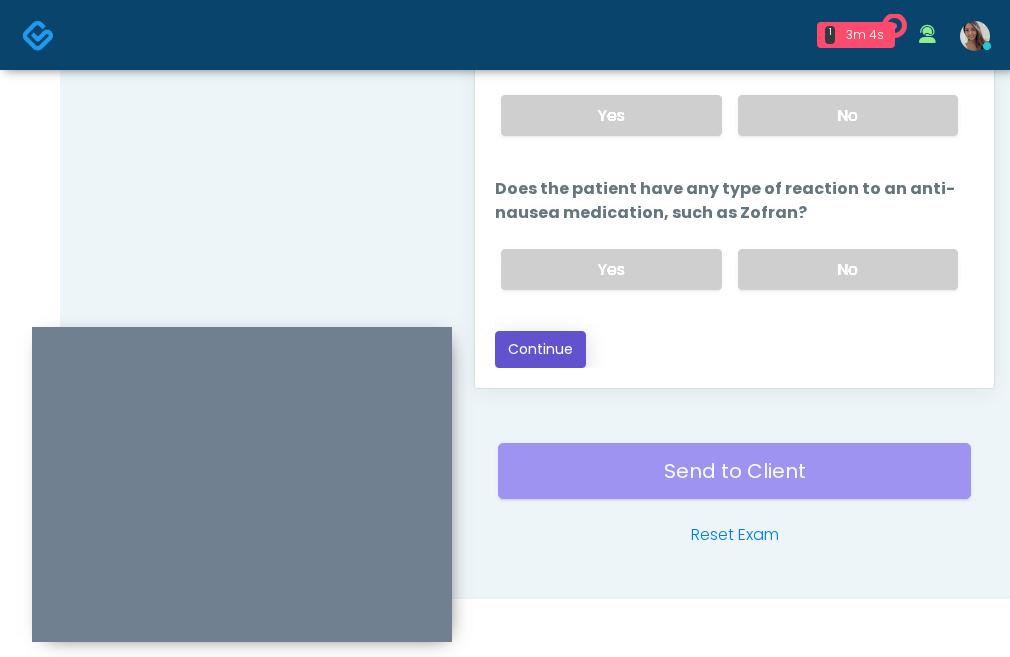 click on "Continue" at bounding box center [540, 349] 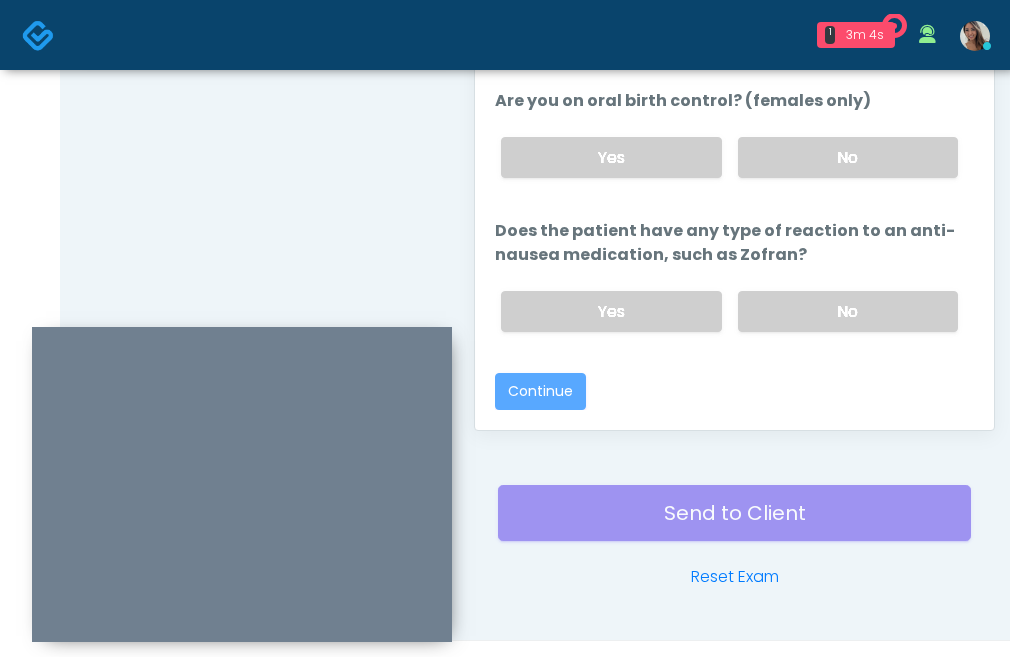 scroll, scrollTop: 914, scrollLeft: 0, axis: vertical 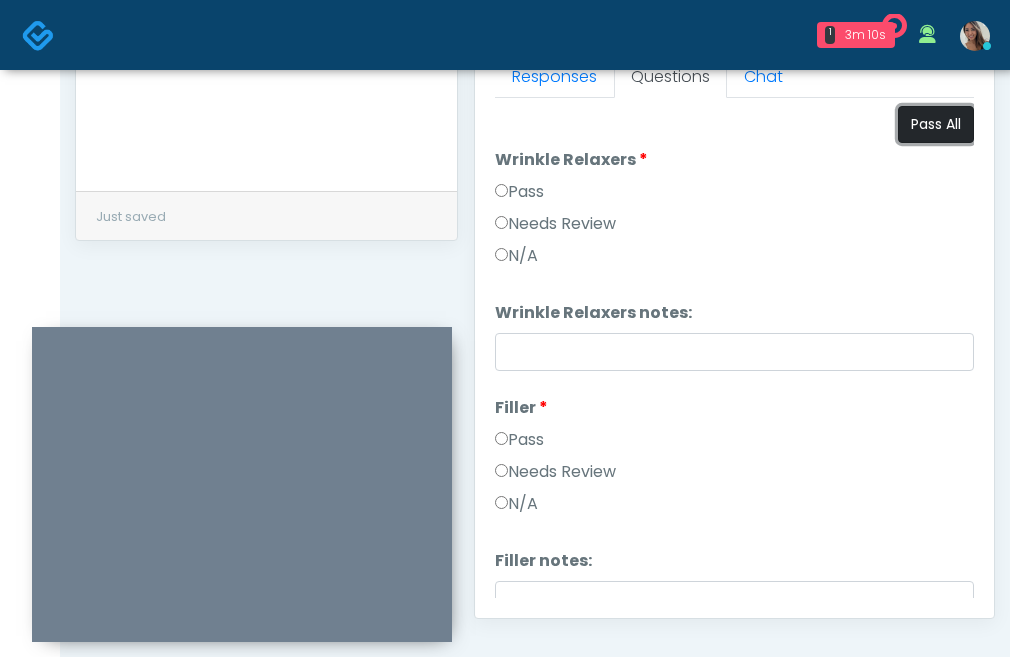 click on "Pass All" at bounding box center [936, 124] 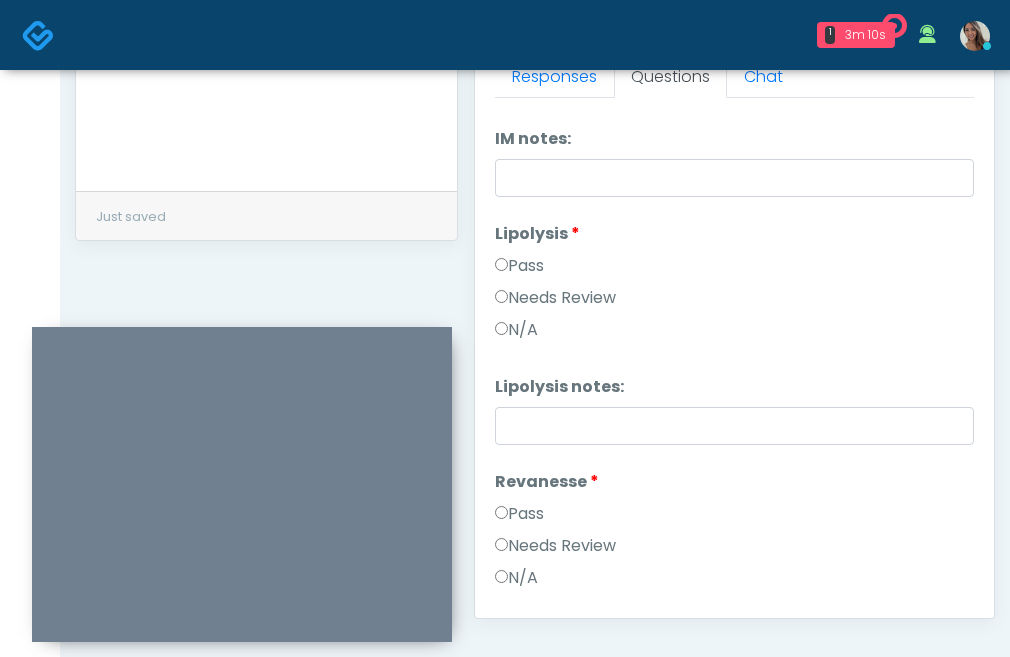 scroll, scrollTop: 2811, scrollLeft: 0, axis: vertical 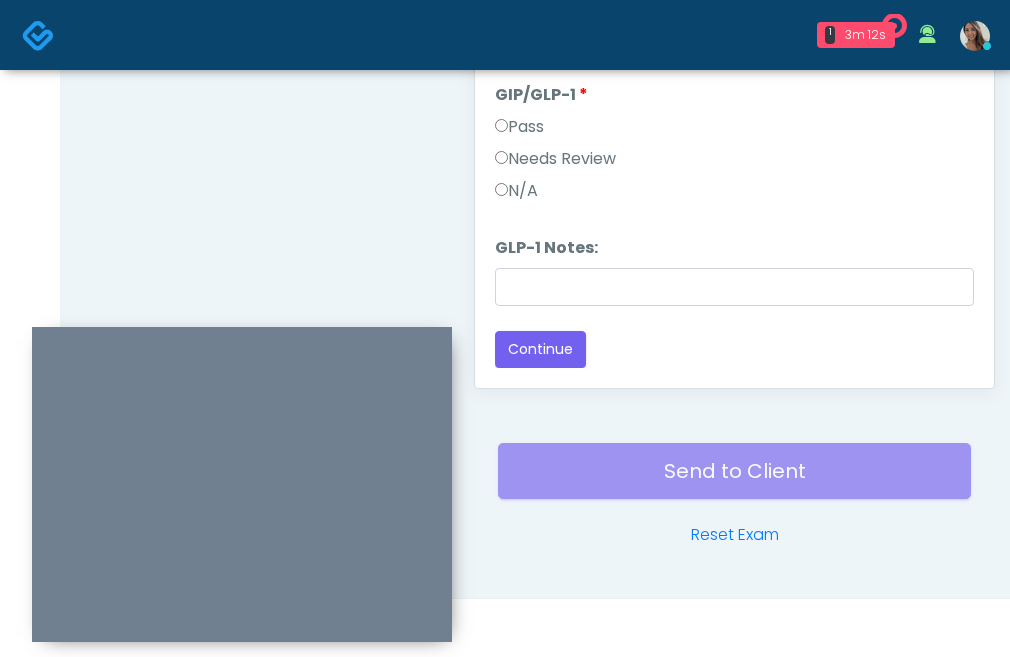 click on "N/A" at bounding box center [516, 191] 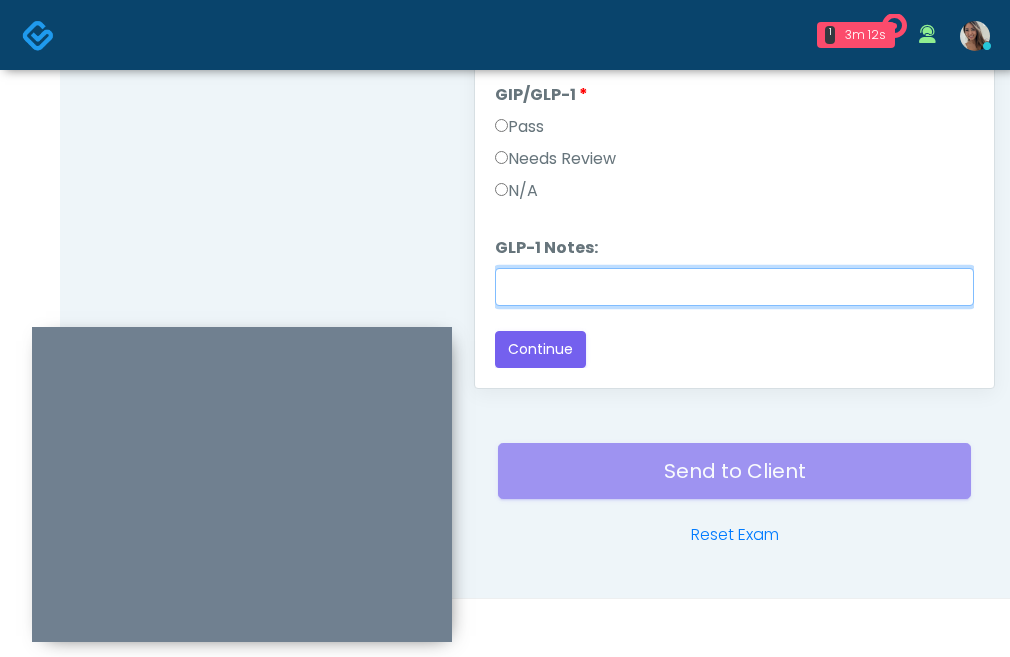 click on "GLP-1 Notes:" at bounding box center [734, 287] 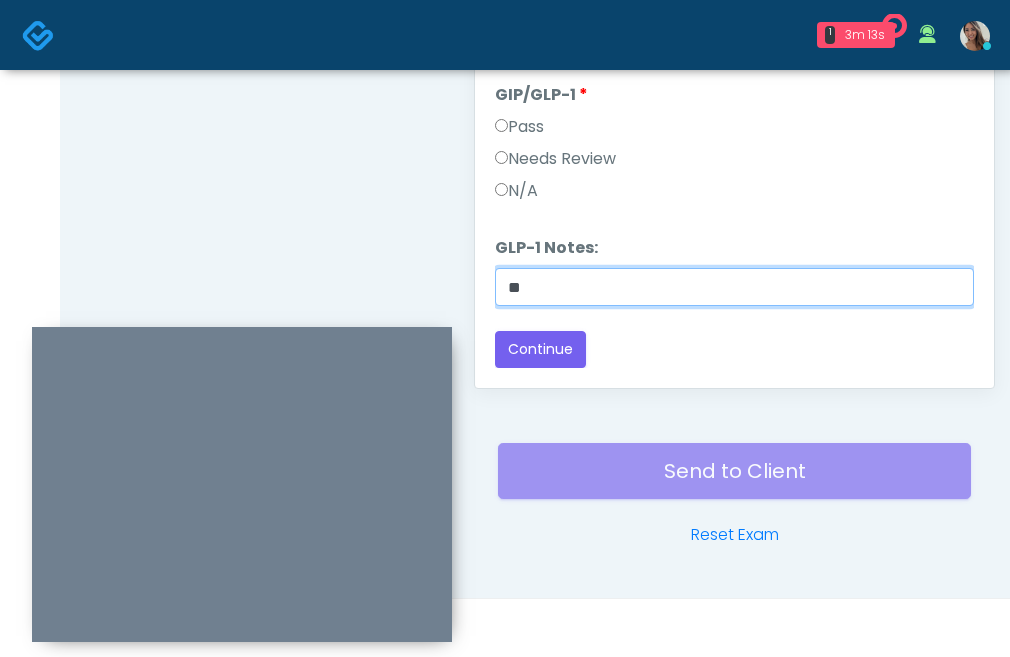 type on "*" 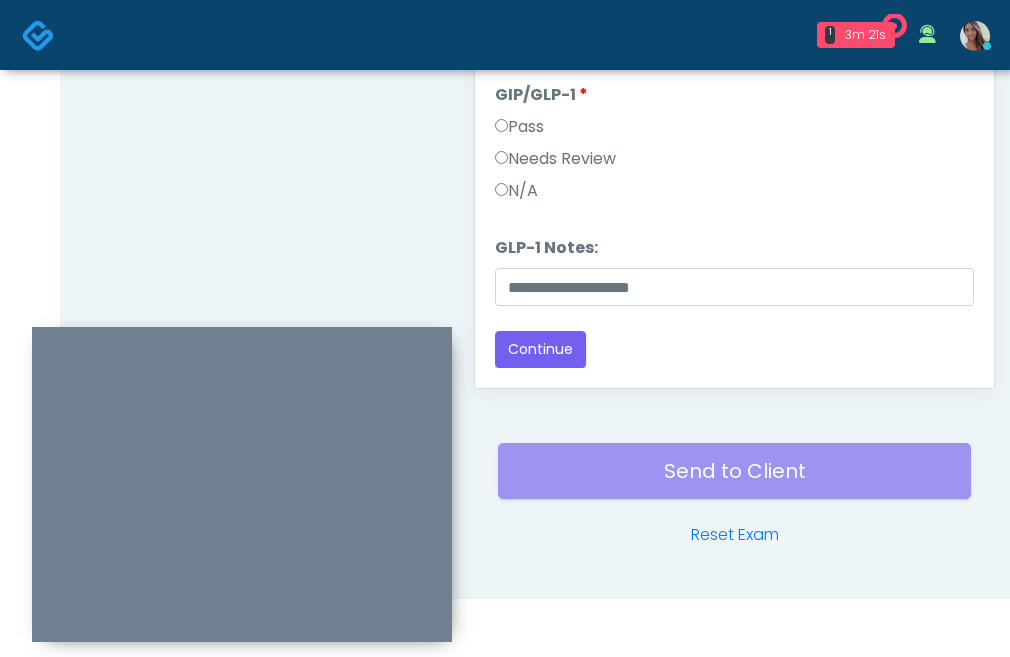 click on "Loading...
Connecting to your agent...
Please wait while we prepare your personalized experience.
Pass All
Wrinkle Relaxers
Wrinkle Relaxers
Pass
Needs Review
N/A
Wrinkle Relaxers notes:
Wrinkle Relaxers notes:
IM" at bounding box center (734, -1284) 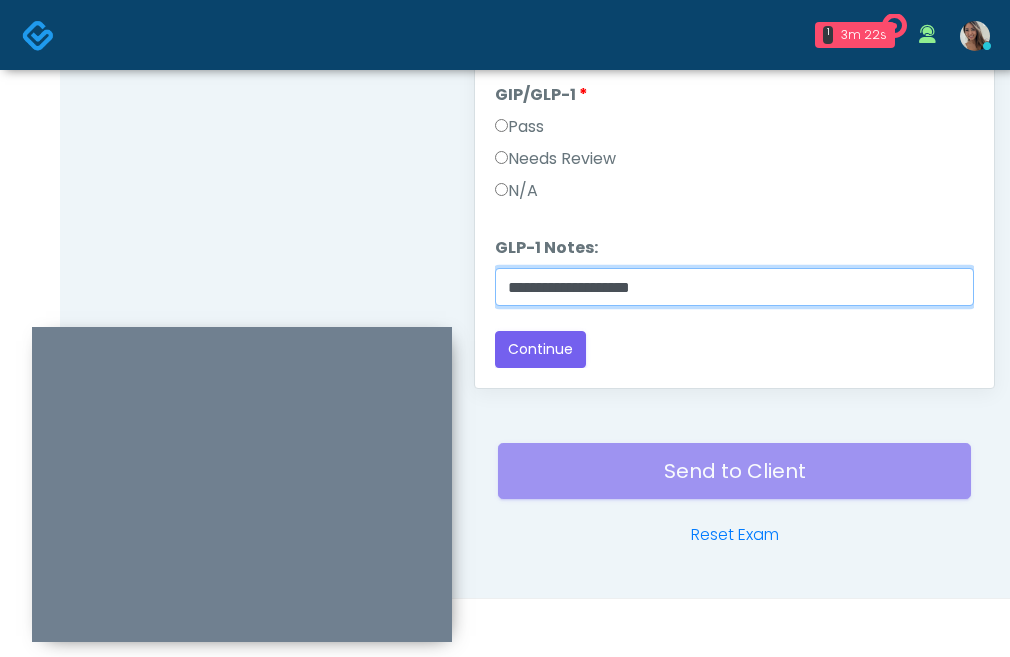 click on "**********" at bounding box center [734, 287] 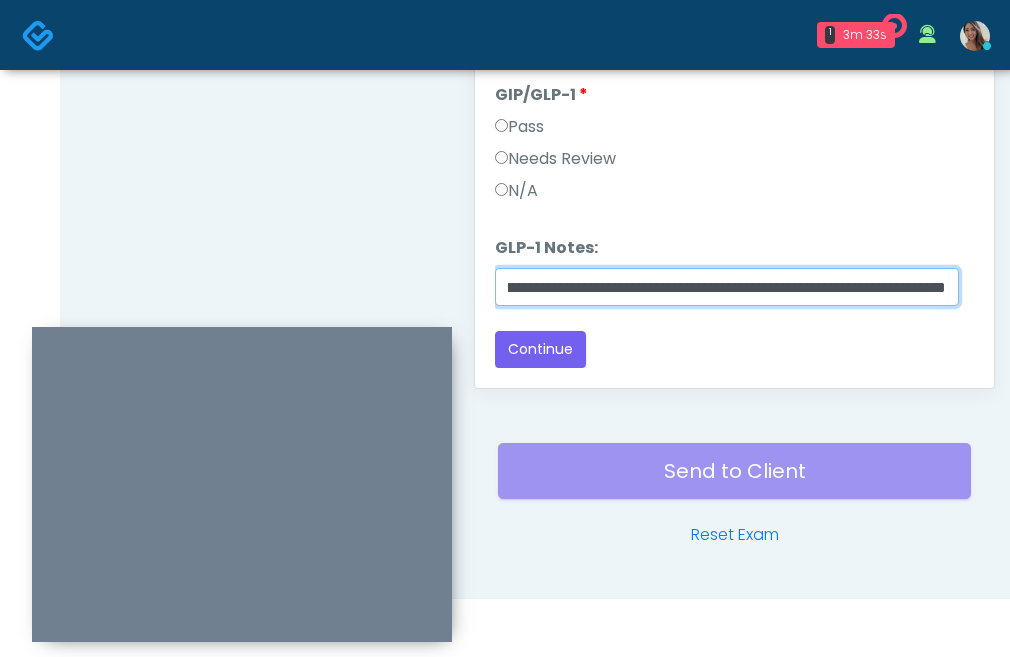 scroll, scrollTop: 0, scrollLeft: 257, axis: horizontal 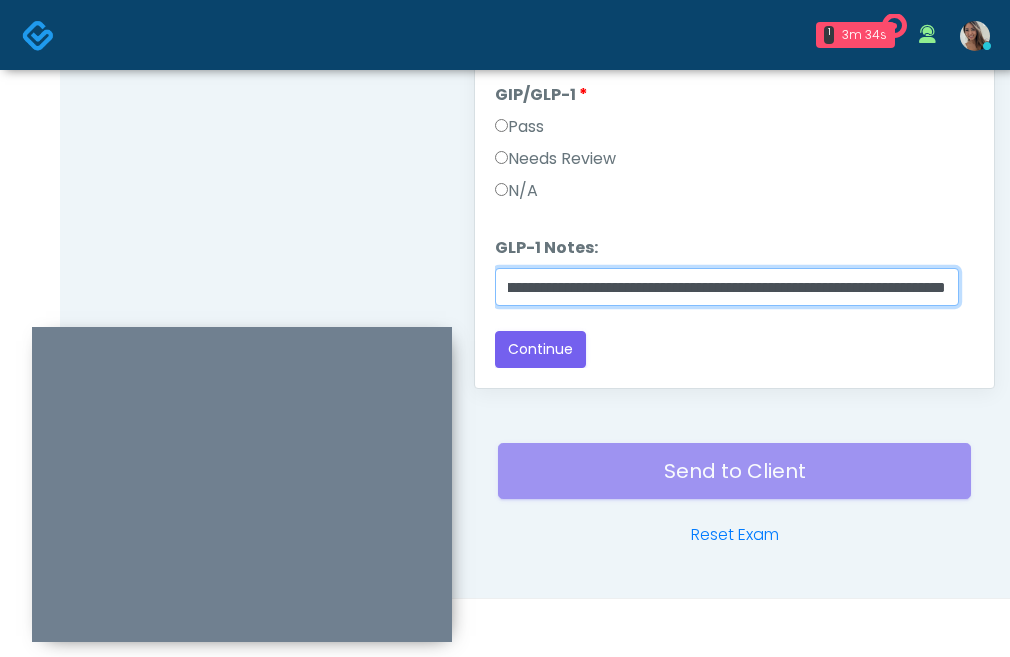 type on "**********" 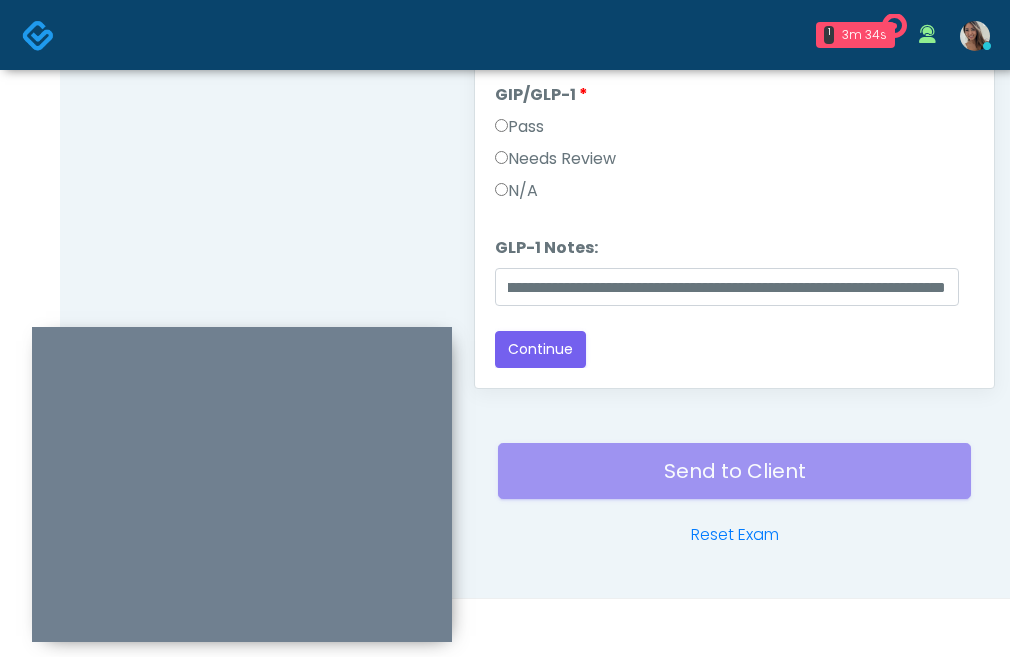 scroll, scrollTop: 0, scrollLeft: 0, axis: both 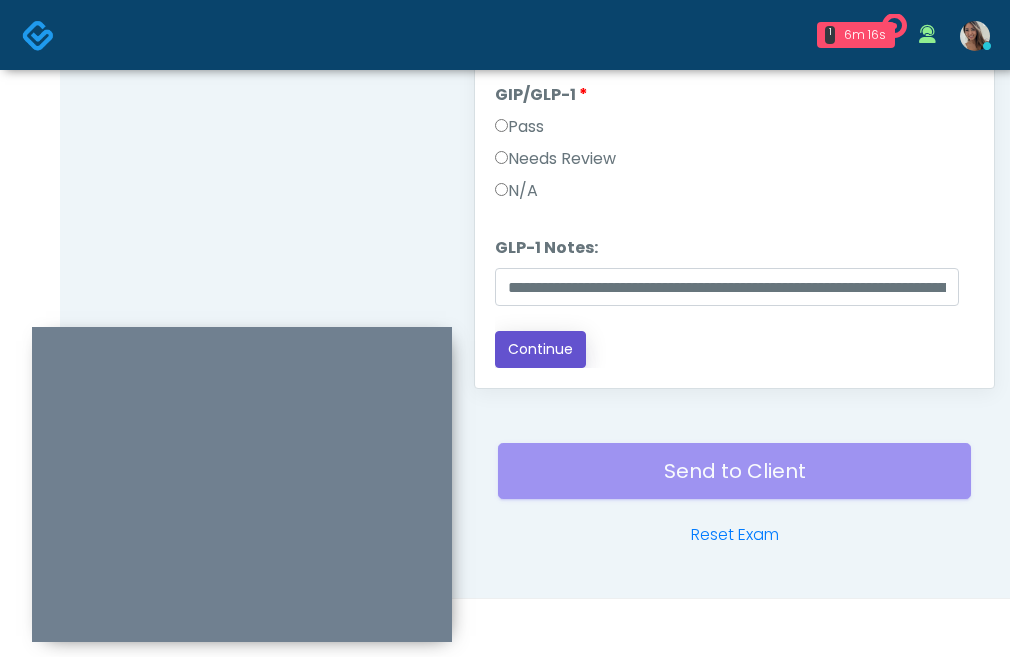 click on "Continue" at bounding box center [540, 349] 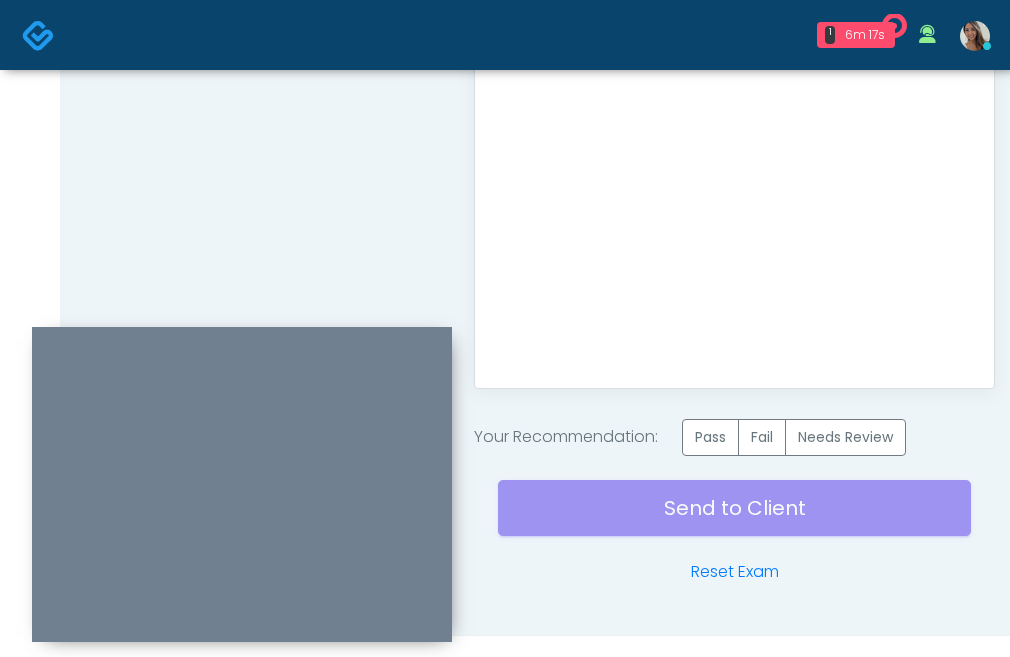 scroll, scrollTop: 0, scrollLeft: 0, axis: both 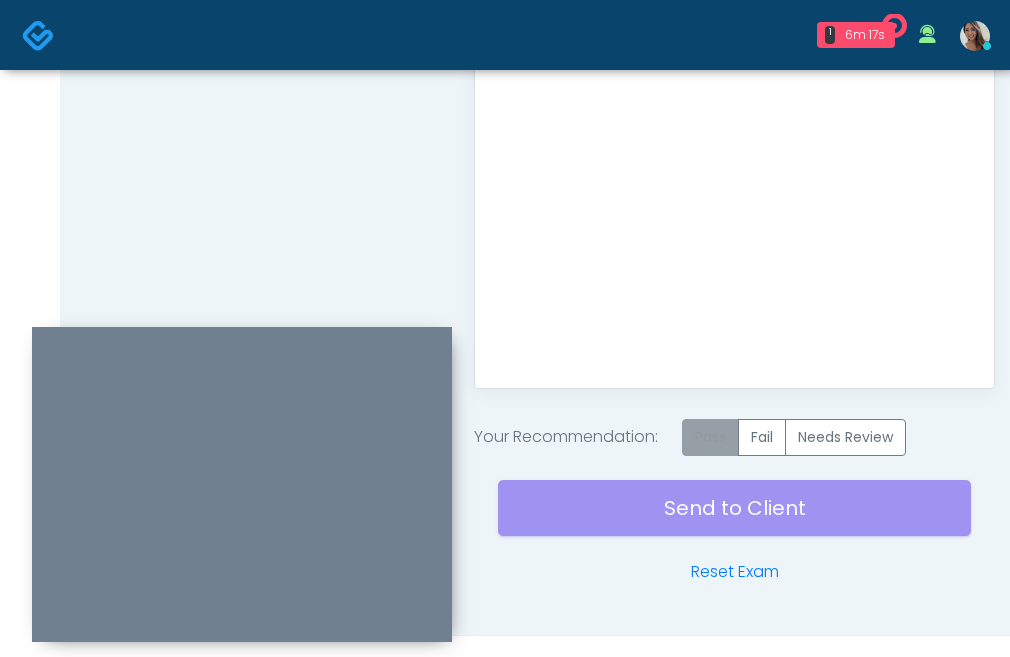 click on "Pass" at bounding box center [710, 437] 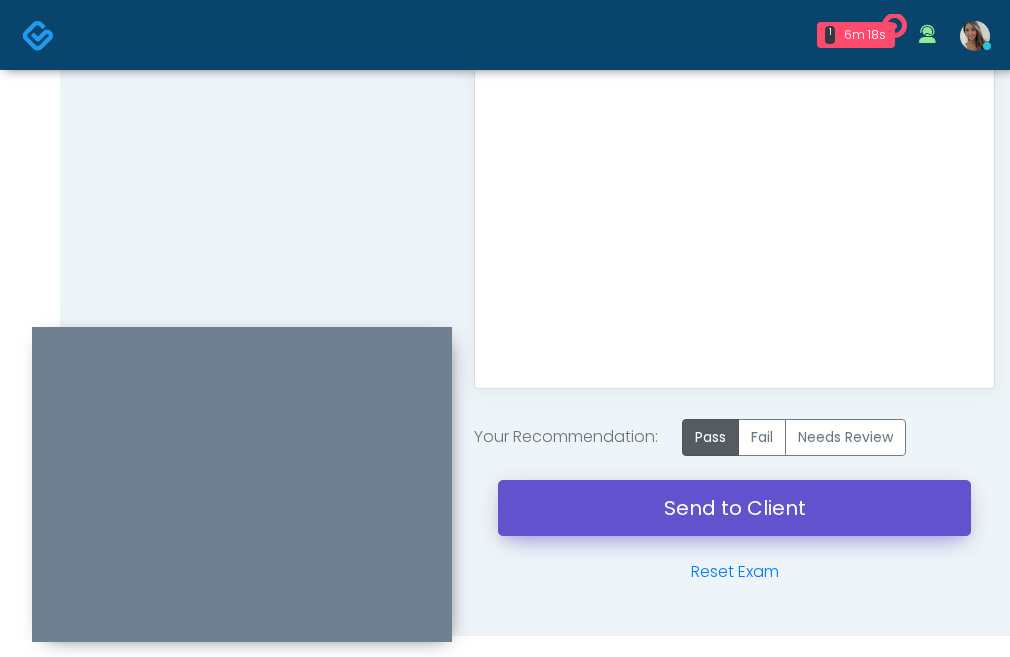 click on "Send to Client" at bounding box center [734, 508] 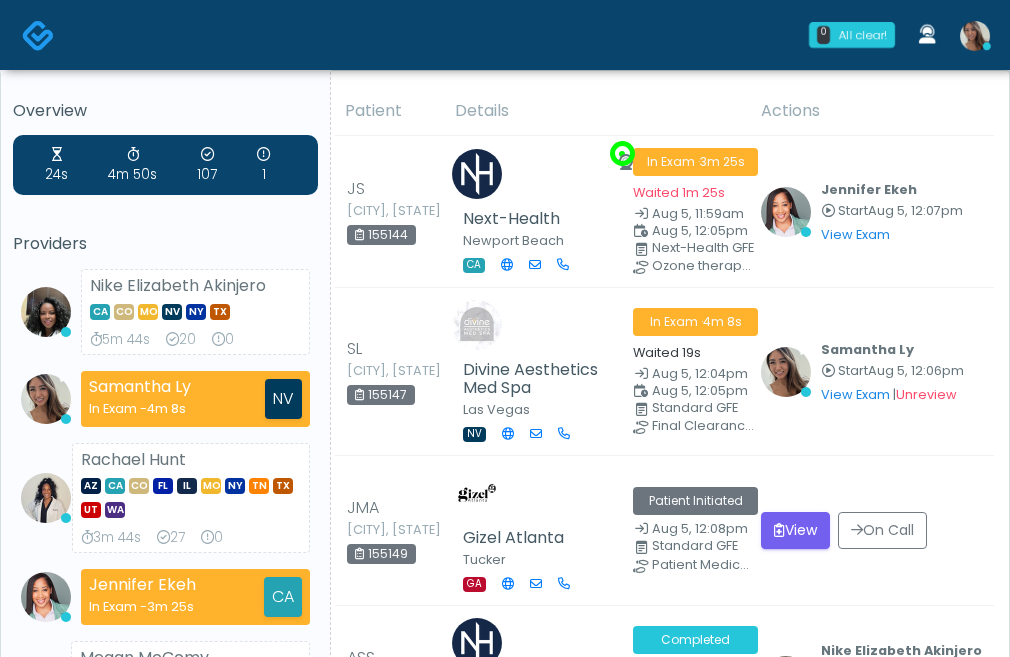 scroll, scrollTop: 0, scrollLeft: 0, axis: both 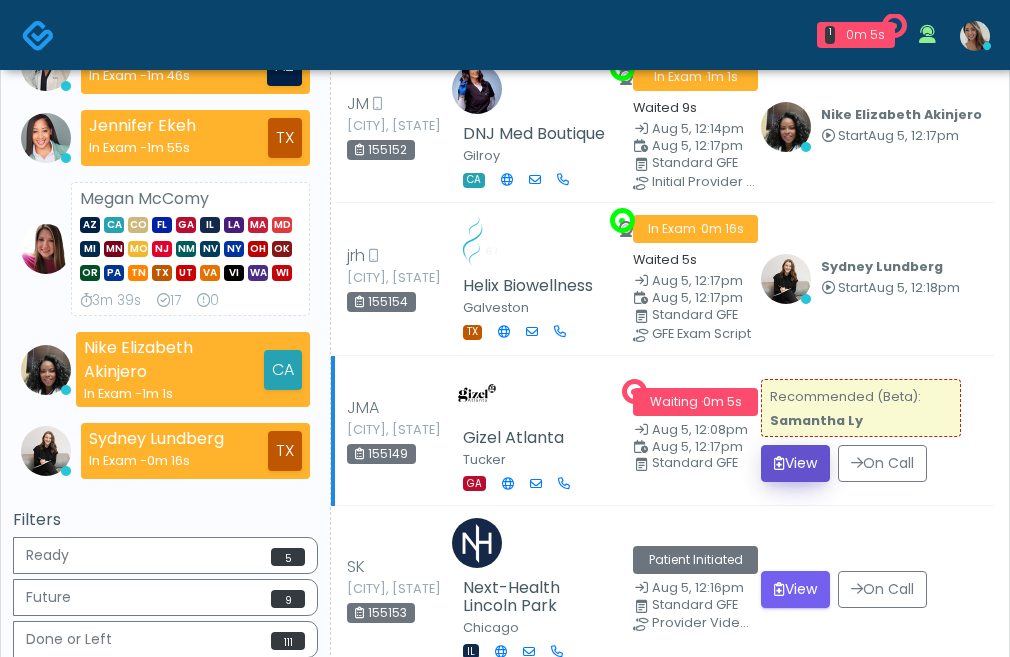 click on "View" at bounding box center [795, 463] 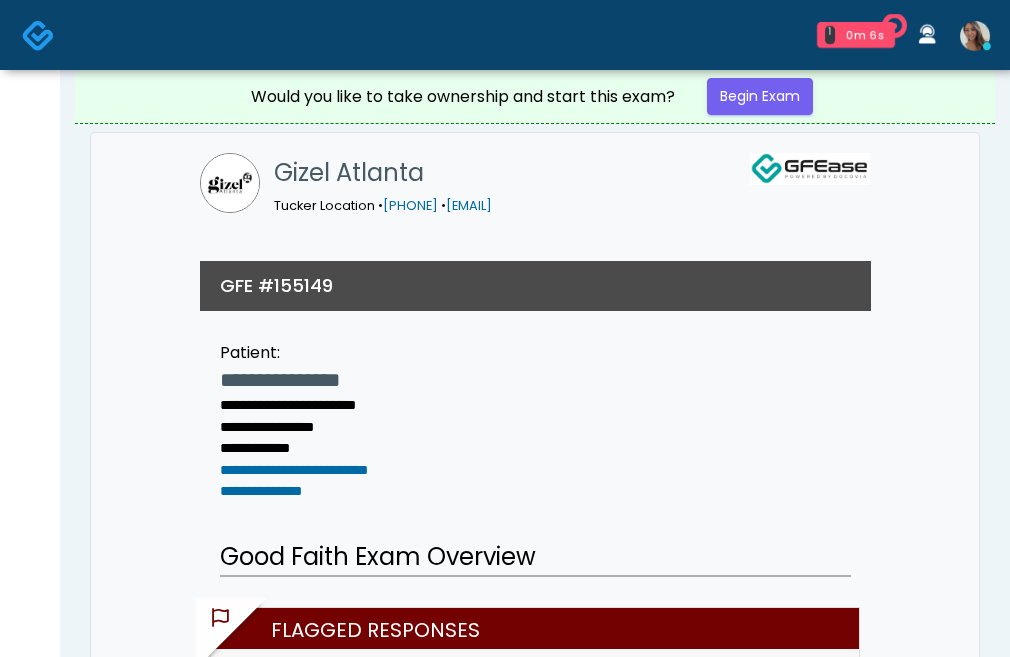 scroll, scrollTop: 0, scrollLeft: 0, axis: both 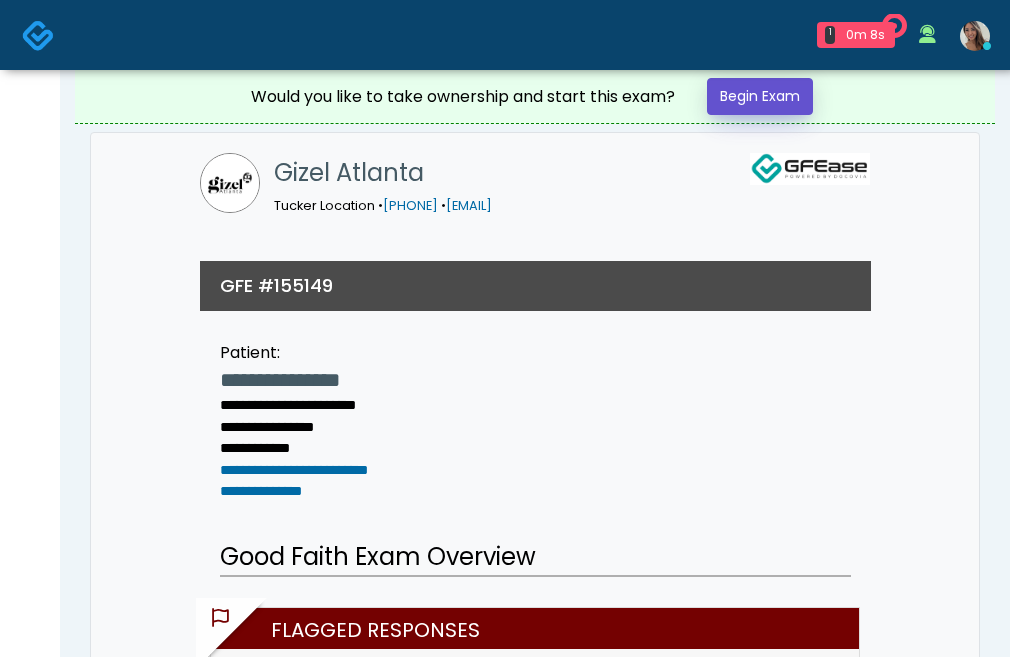 click on "Begin Exam" at bounding box center [760, 96] 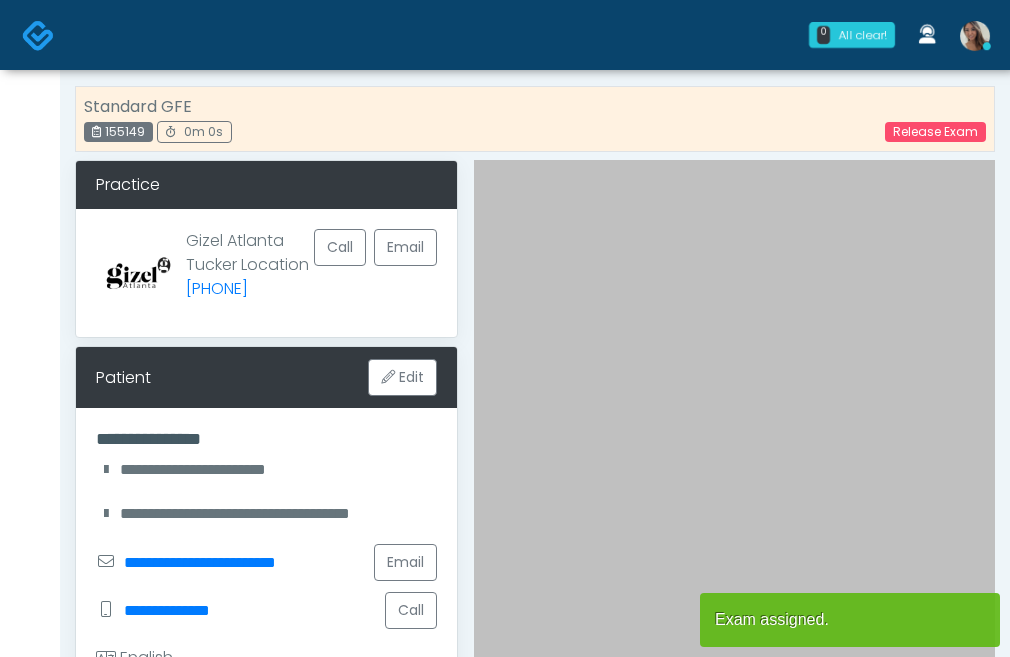 scroll, scrollTop: 0, scrollLeft: 0, axis: both 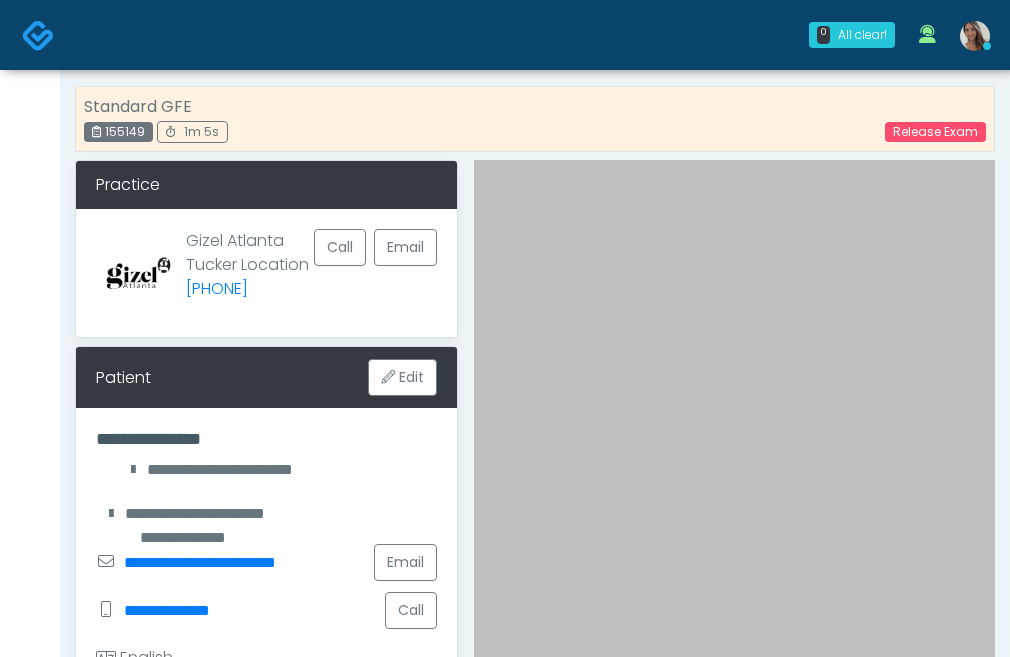 click on "155149" at bounding box center (118, 132) 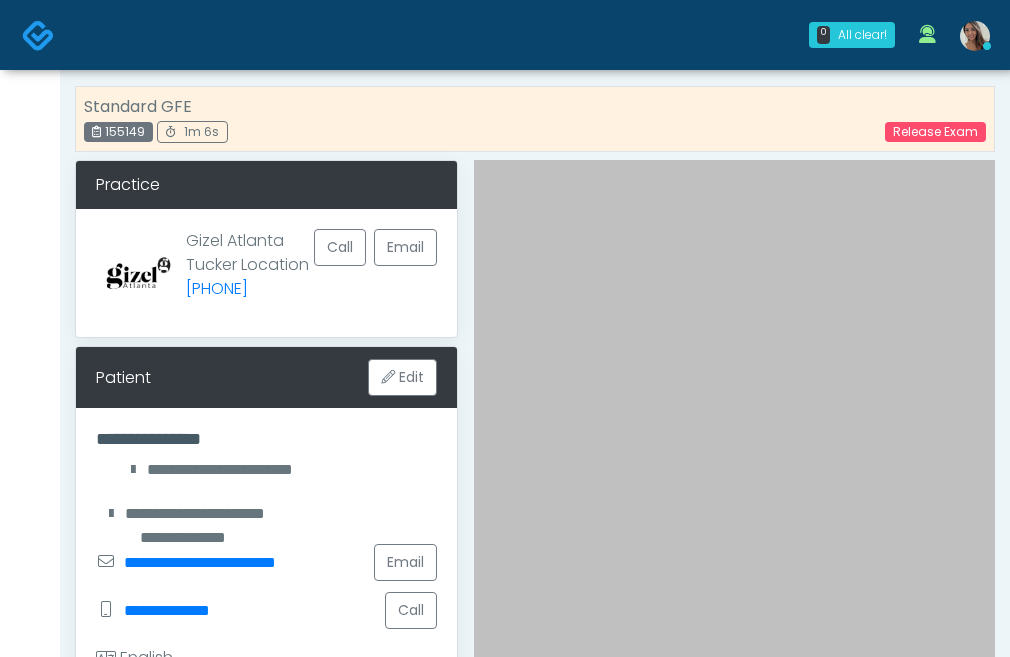 copy on "155149" 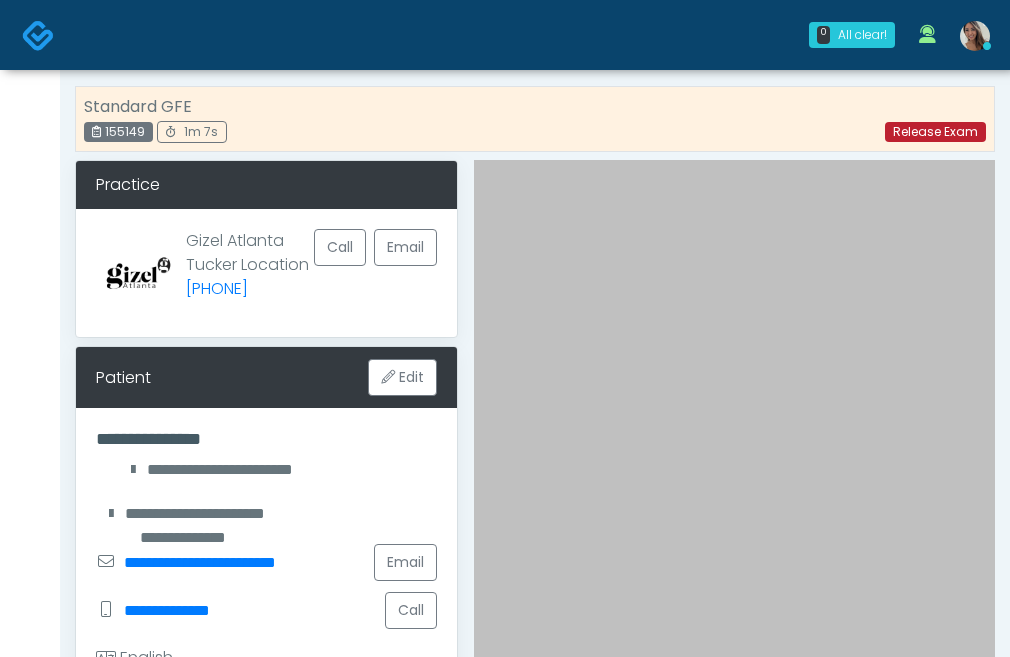 click on "Release Exam" at bounding box center [935, 132] 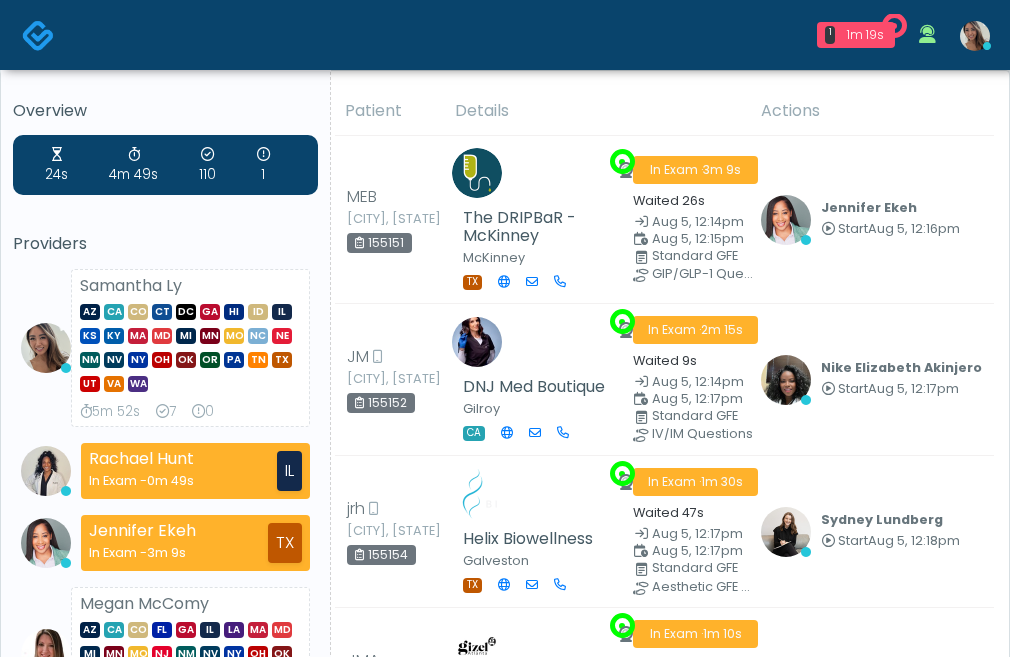 scroll, scrollTop: 0, scrollLeft: 0, axis: both 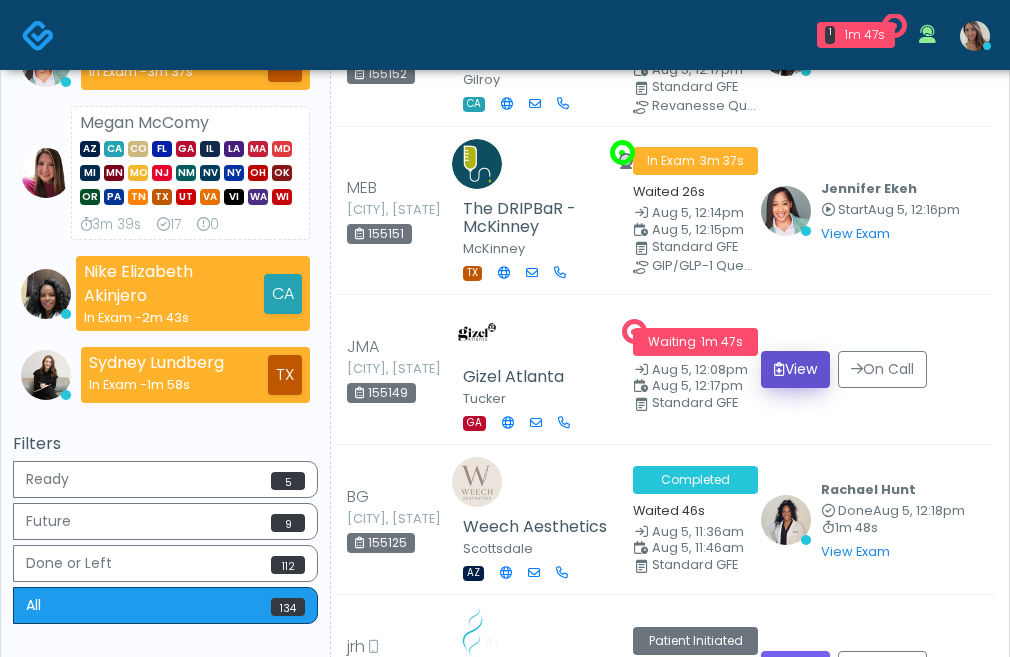 click on "View" at bounding box center (795, 369) 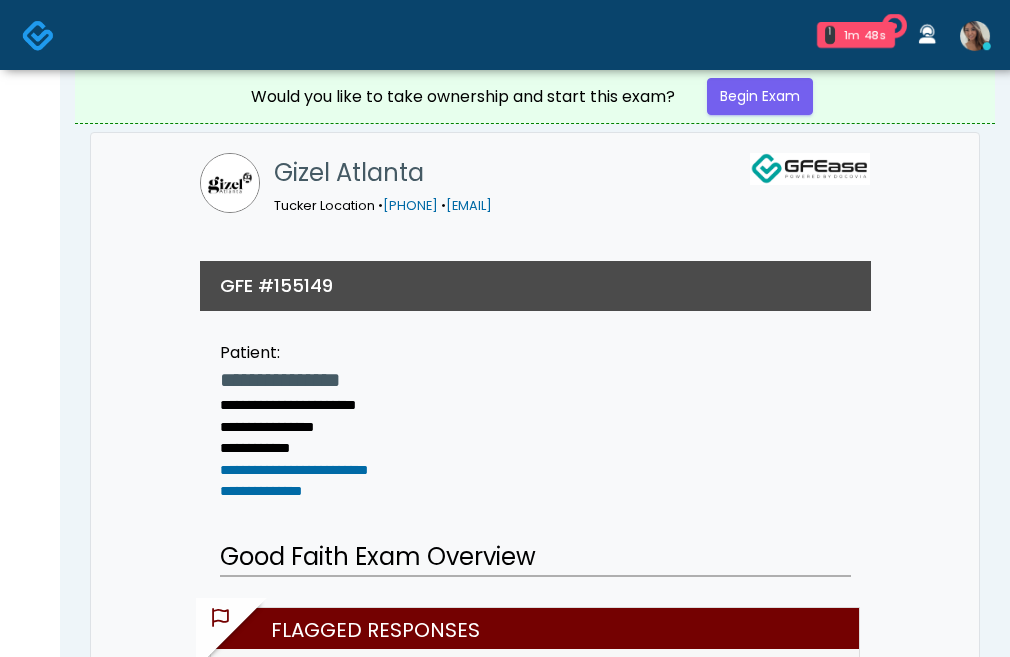 scroll, scrollTop: 0, scrollLeft: 0, axis: both 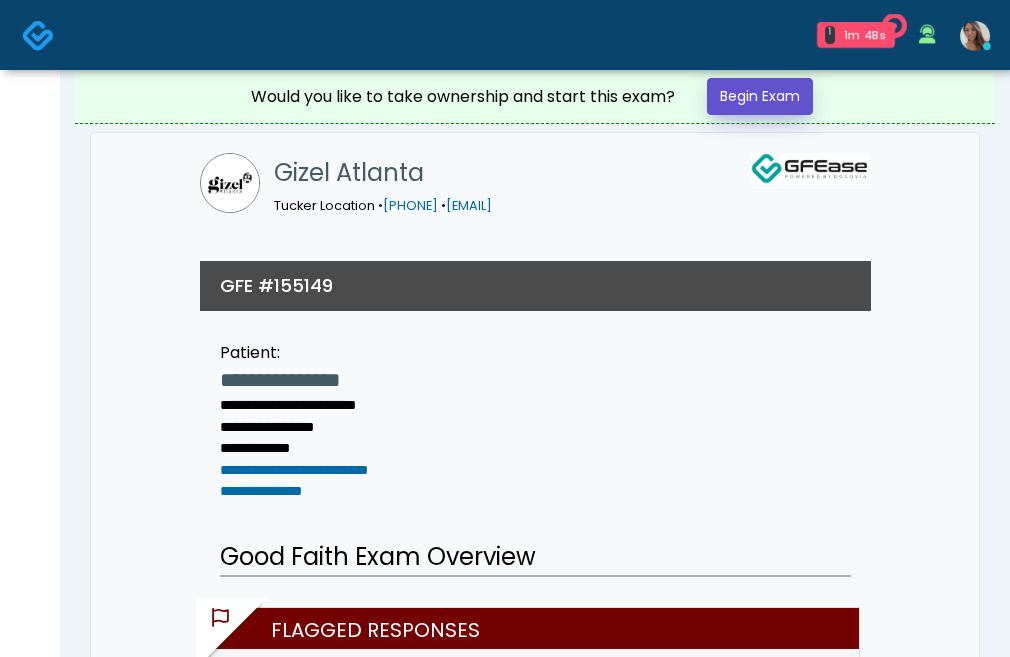 click on "Begin Exam" at bounding box center (760, 96) 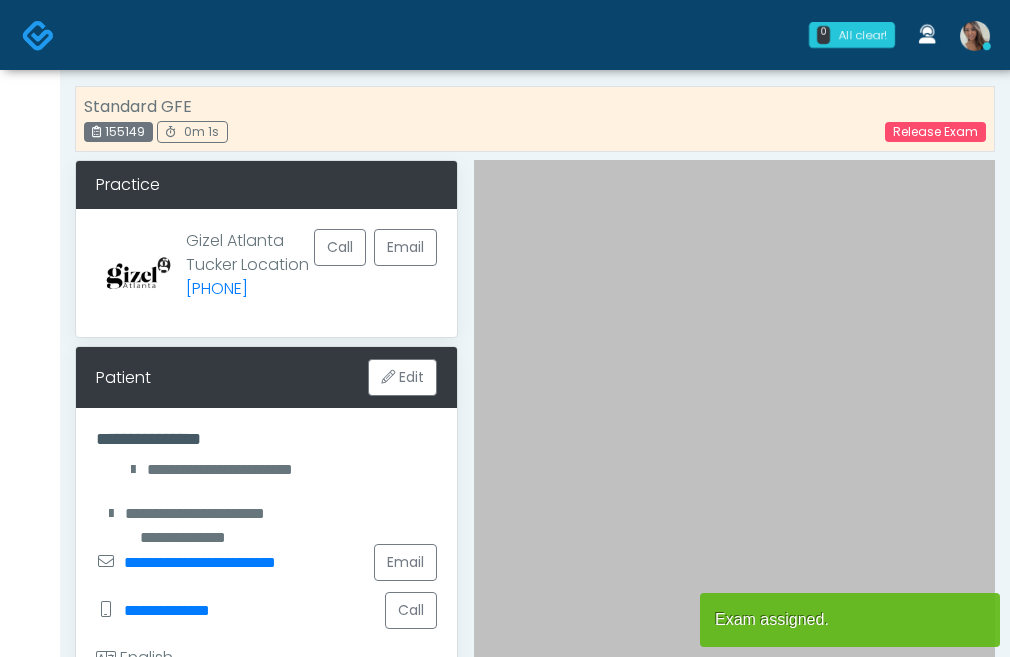 scroll, scrollTop: 0, scrollLeft: 0, axis: both 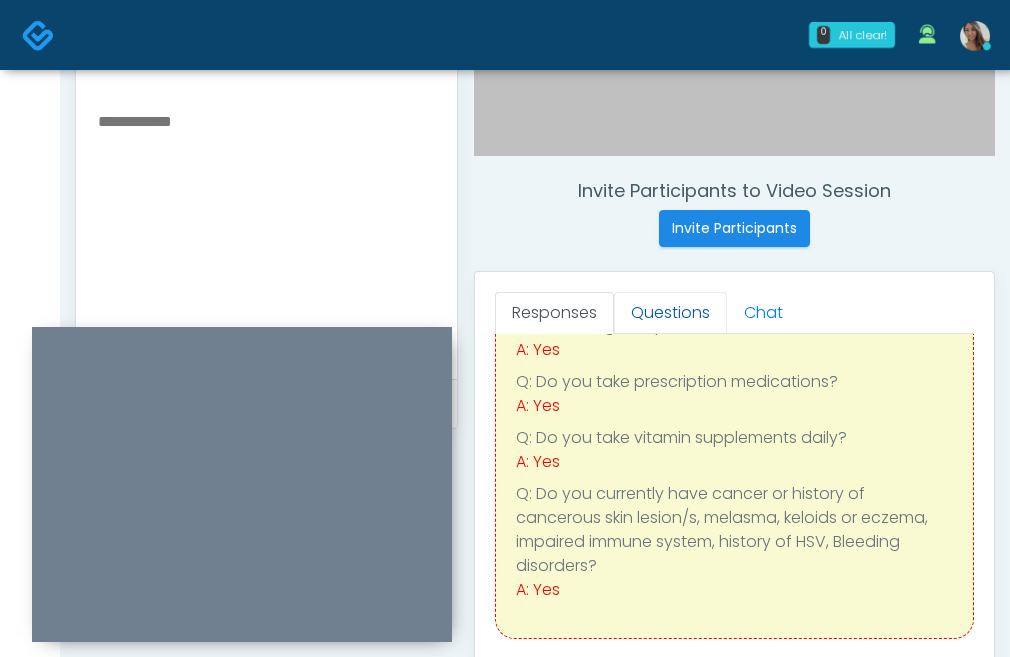 click on "Questions" at bounding box center [670, 313] 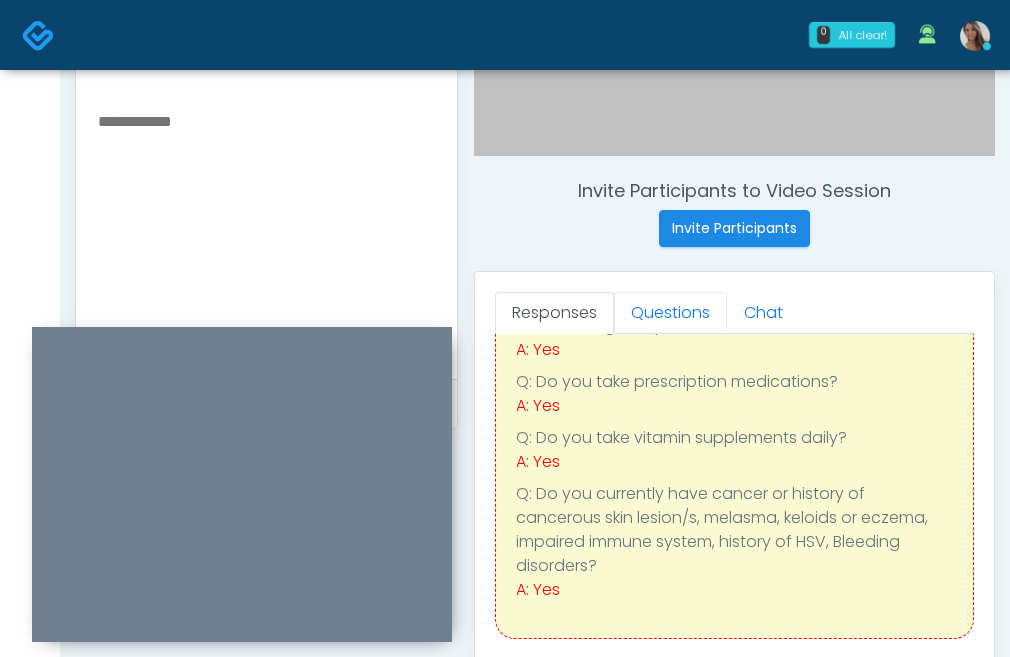 scroll, scrollTop: 0, scrollLeft: 0, axis: both 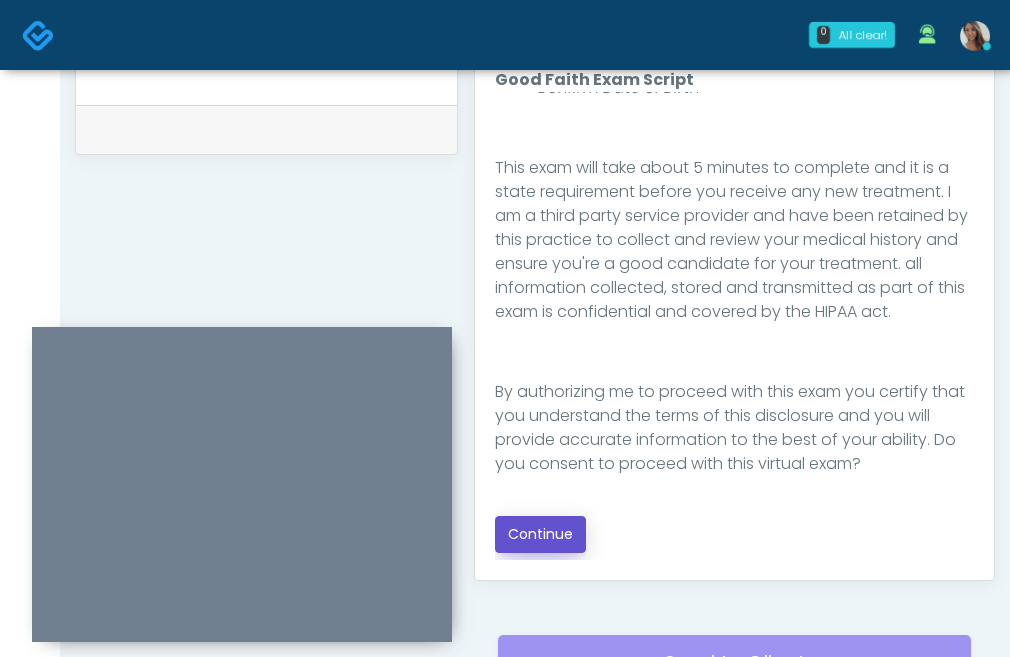 click on "Continue" at bounding box center [540, 534] 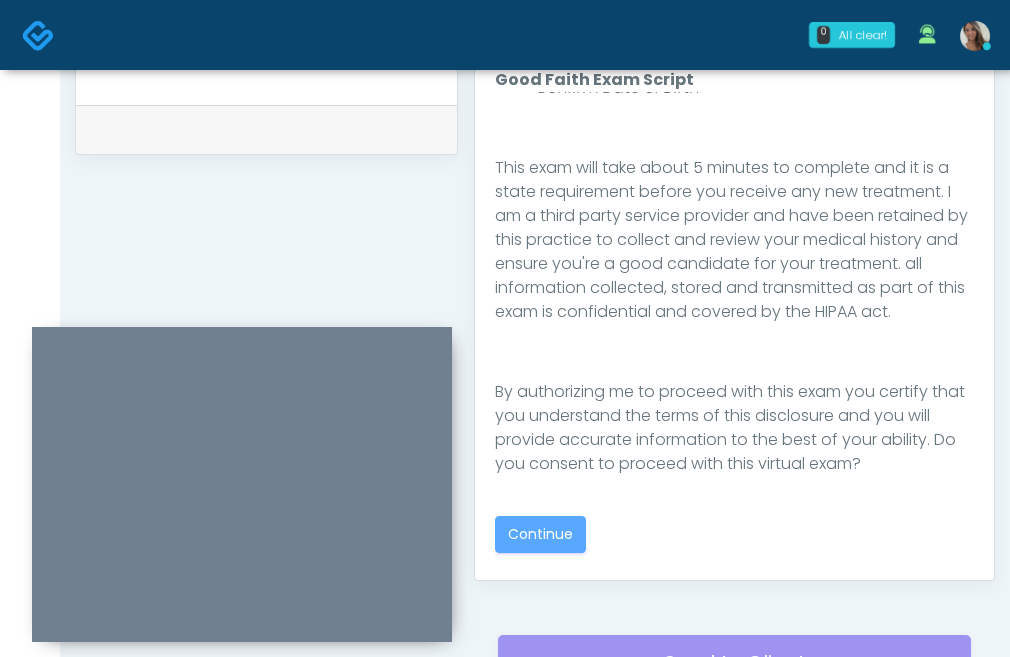 scroll, scrollTop: 0, scrollLeft: 0, axis: both 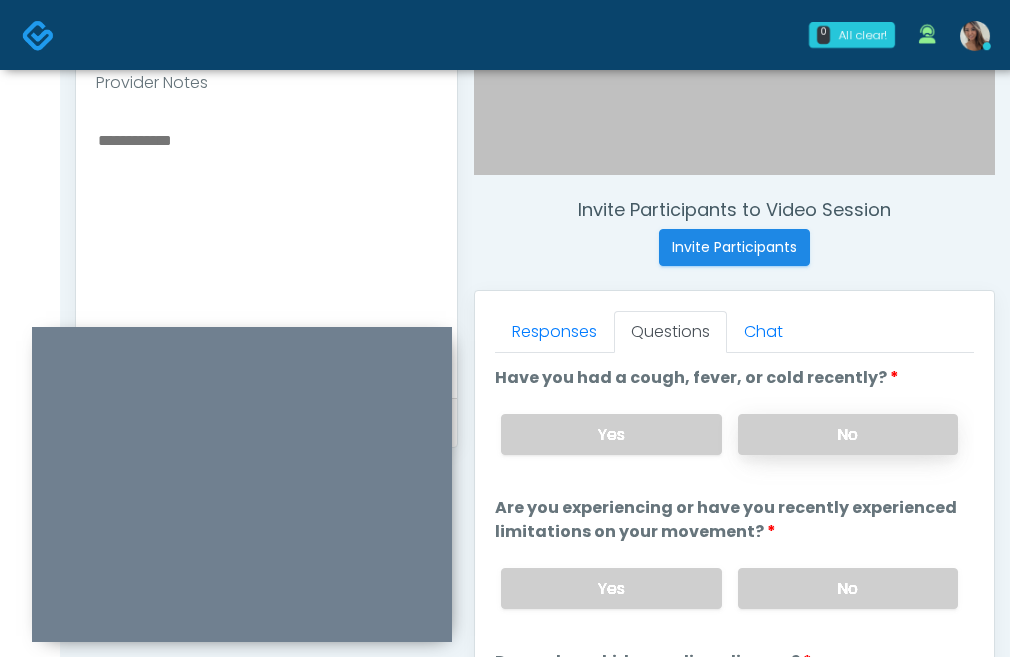 click on "No" at bounding box center [848, 434] 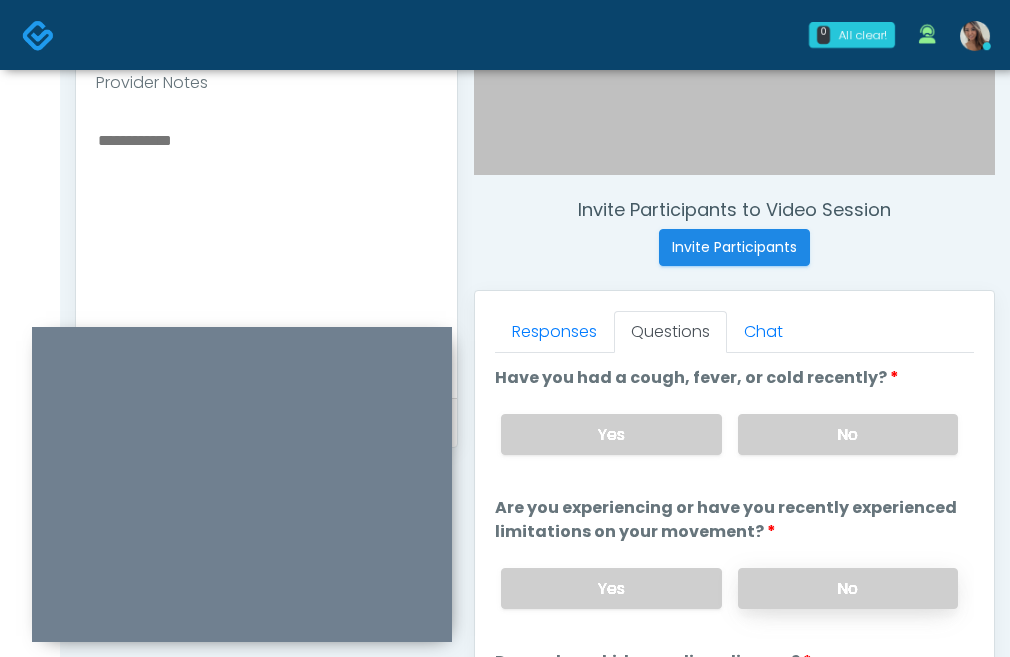 click on "No" at bounding box center (848, 588) 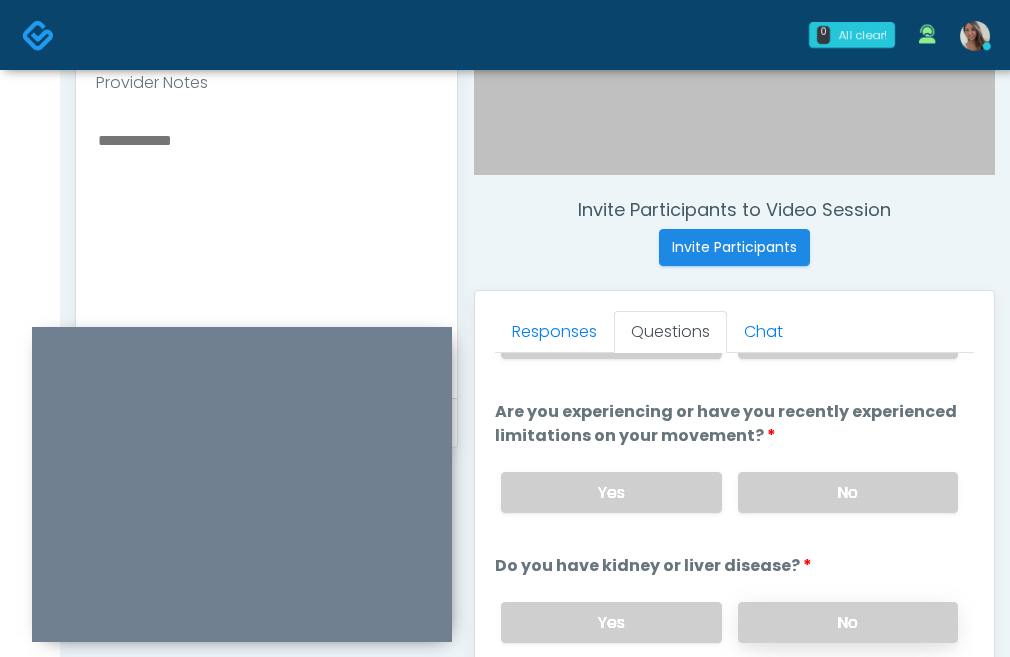 click on "No" at bounding box center [848, 622] 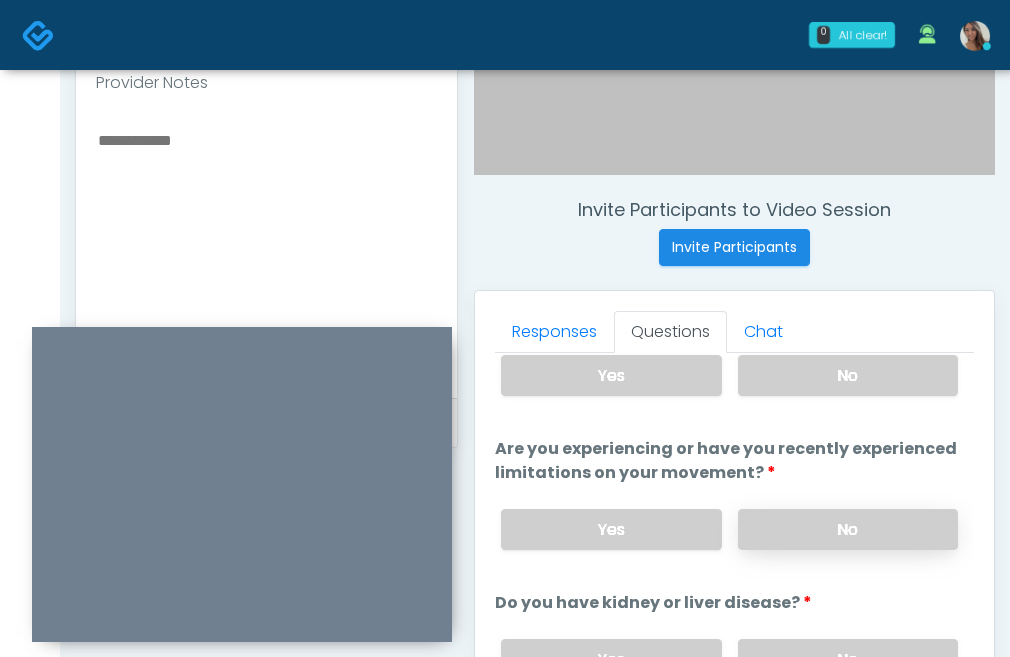 scroll, scrollTop: 0, scrollLeft: 0, axis: both 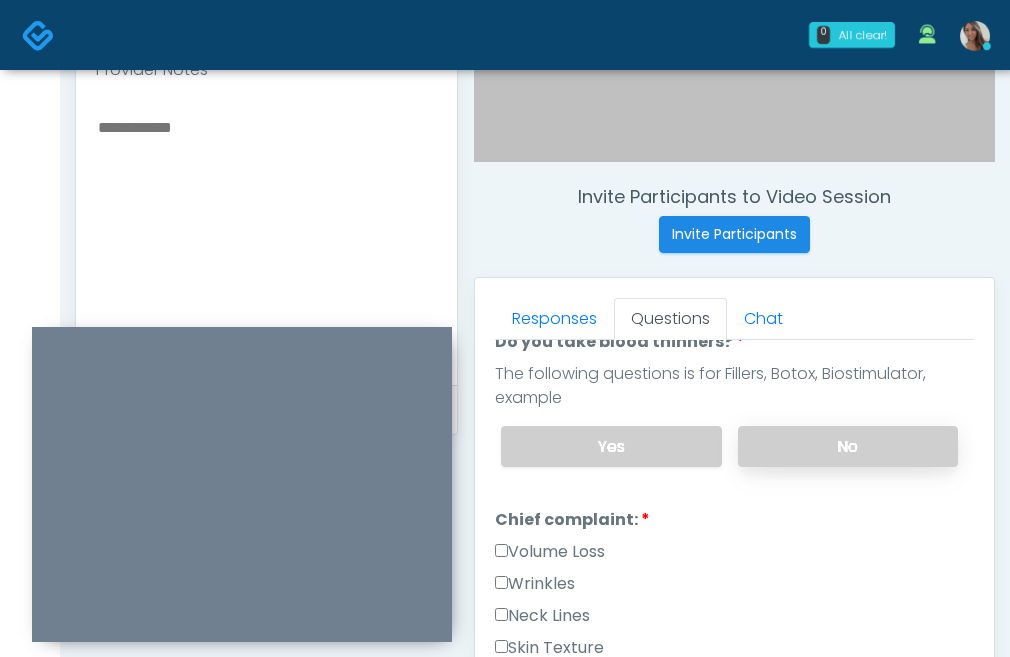 click on "No" at bounding box center (848, 446) 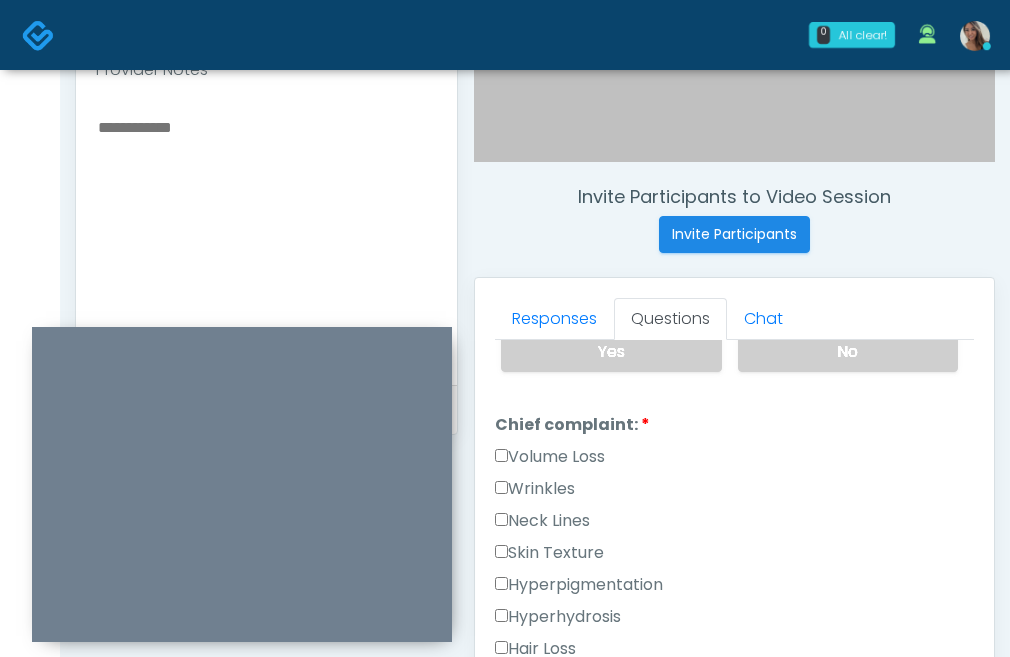 scroll, scrollTop: 996, scrollLeft: 0, axis: vertical 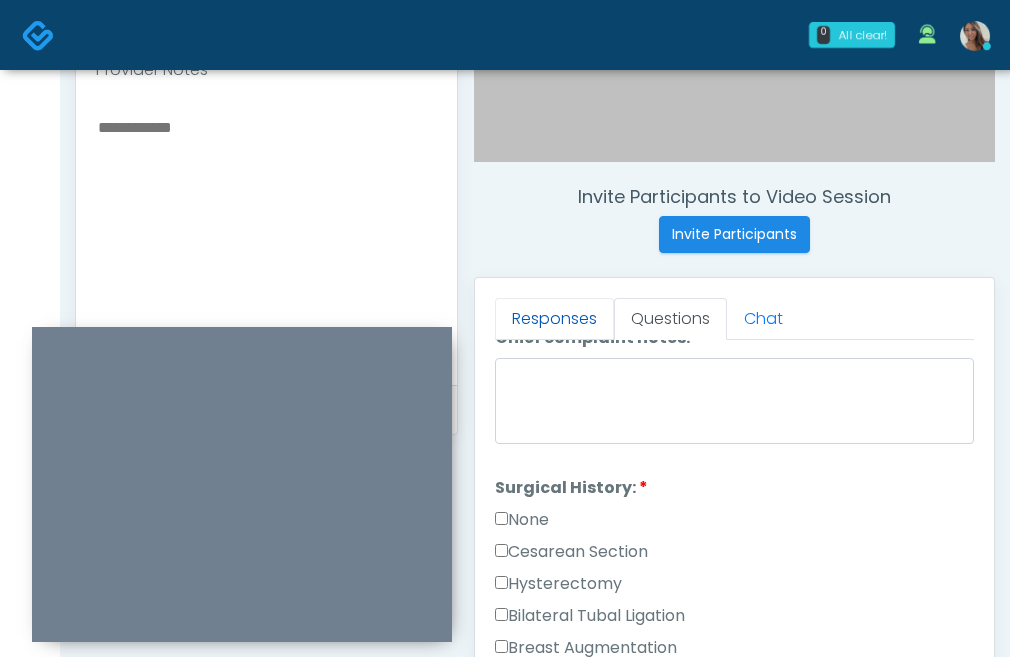 click on "Responses" at bounding box center (554, 319) 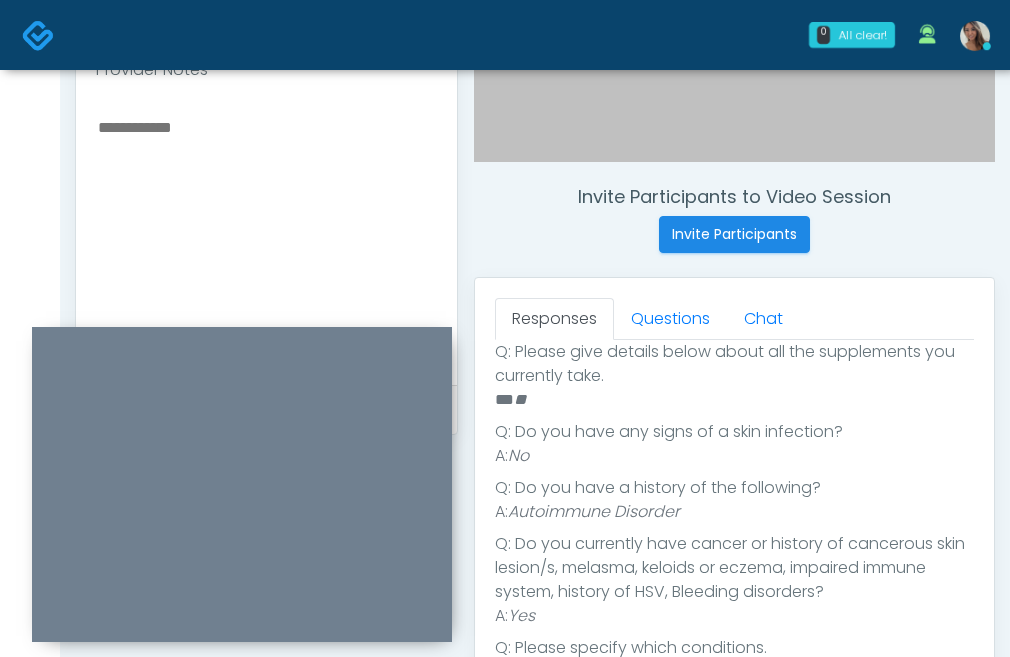 scroll, scrollTop: 1098, scrollLeft: 0, axis: vertical 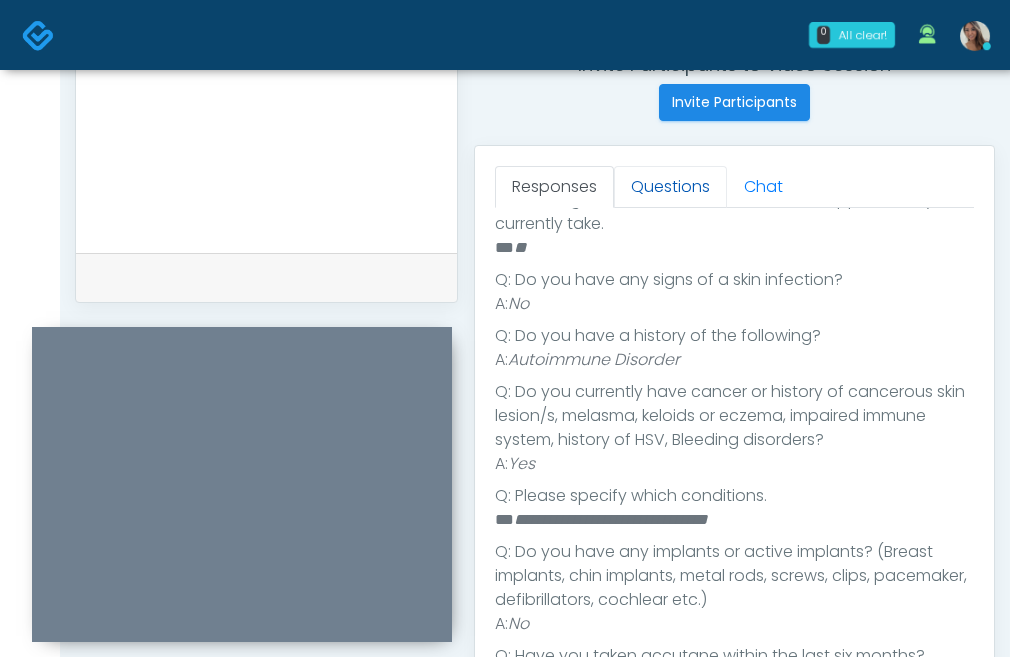 click on "Questions" at bounding box center (670, 187) 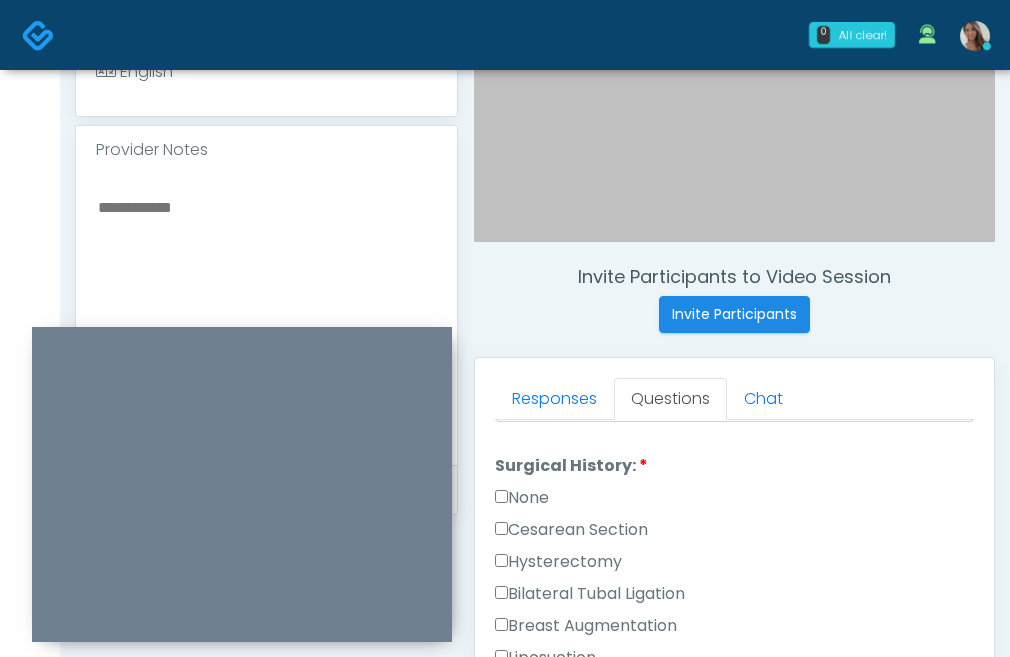 scroll, scrollTop: 568, scrollLeft: 0, axis: vertical 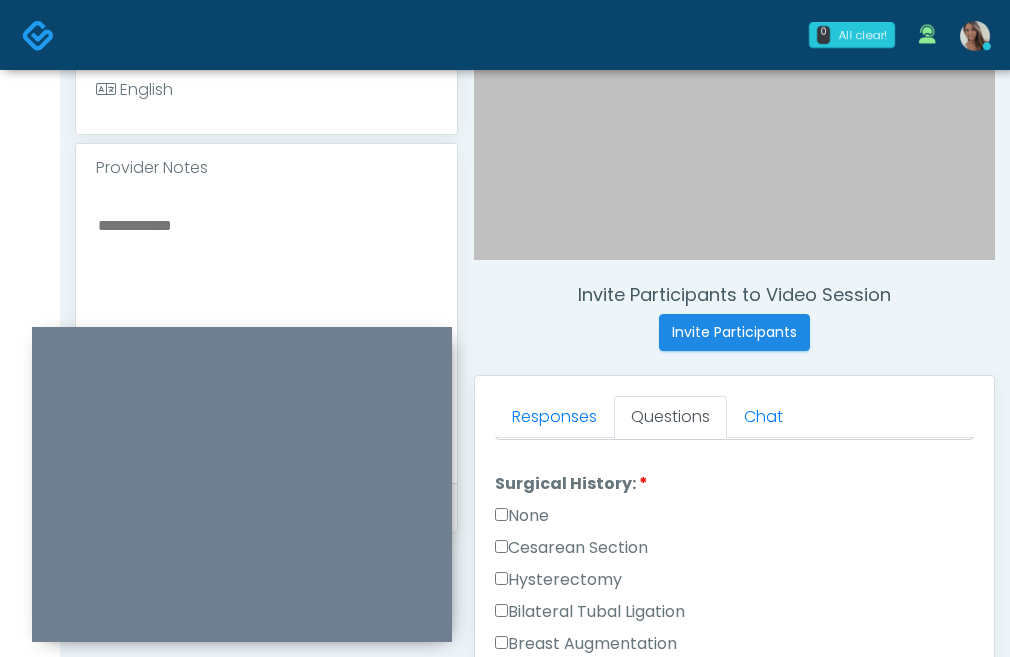 click at bounding box center (266, 334) 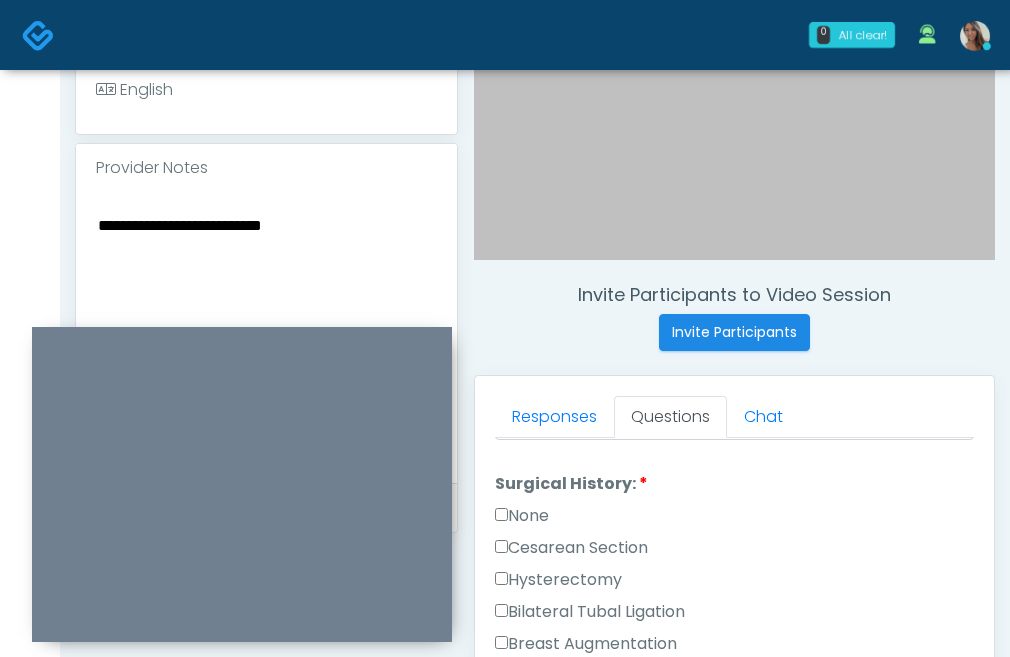 type on "**********" 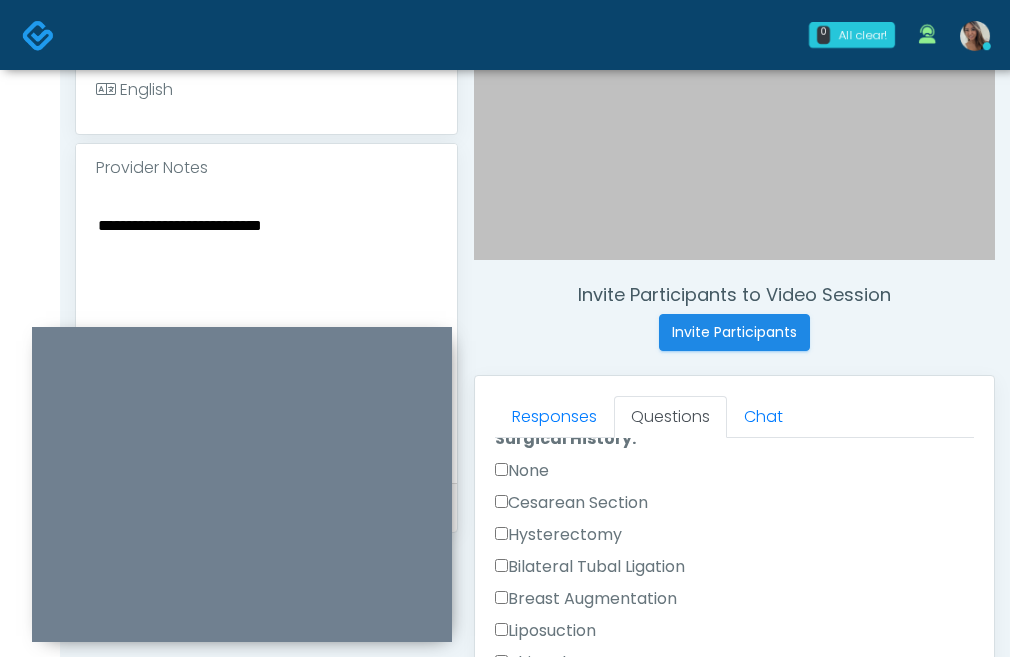 click on "Breast Augmentation" at bounding box center (586, 599) 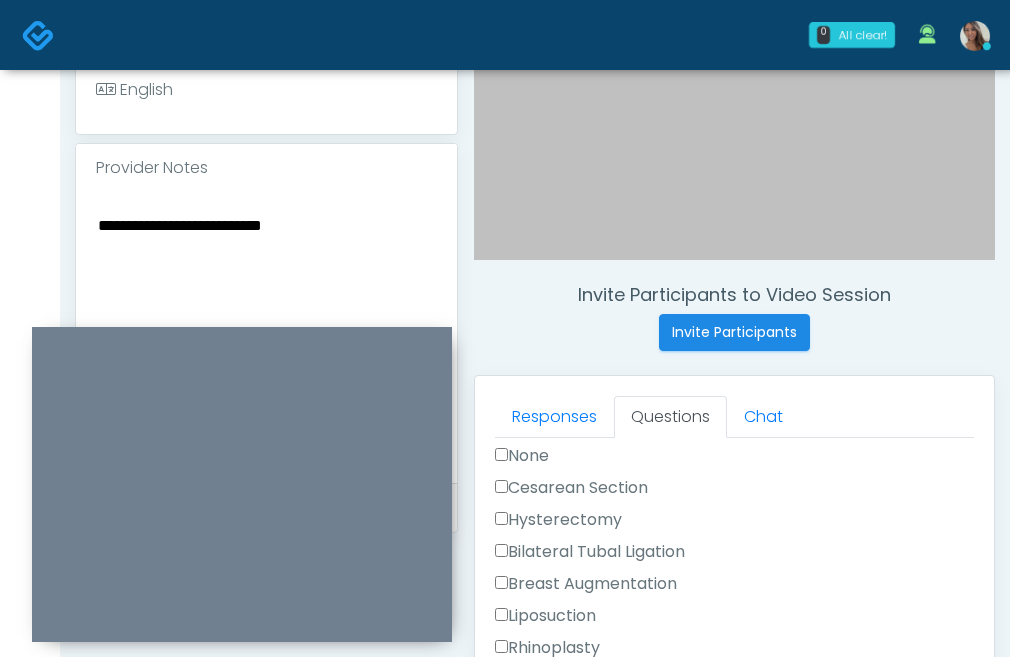 scroll, scrollTop: 1180, scrollLeft: 0, axis: vertical 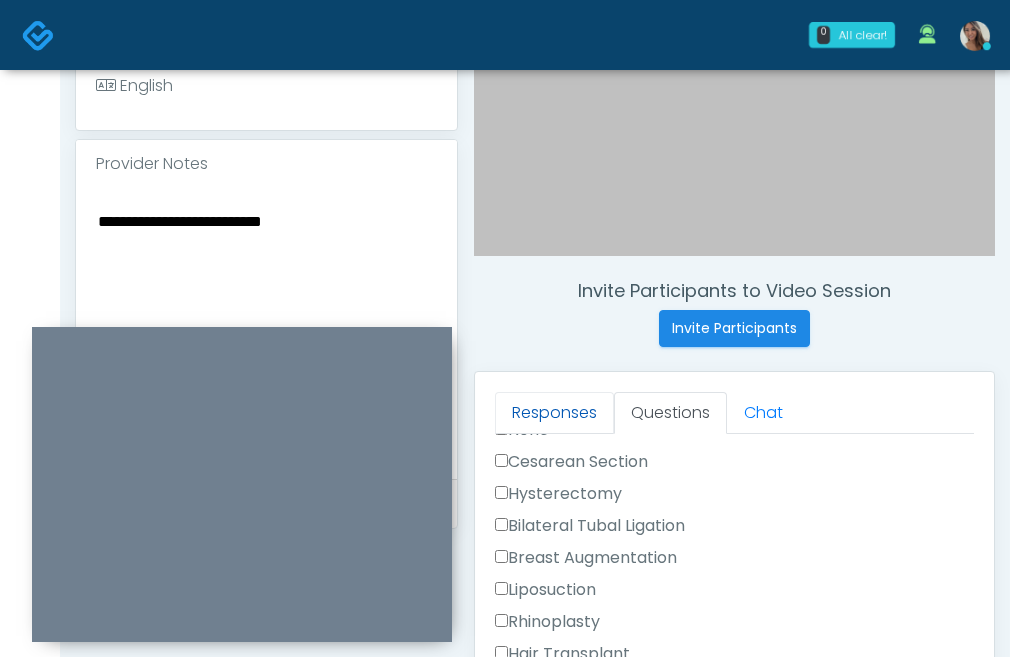 click on "Responses" at bounding box center [554, 413] 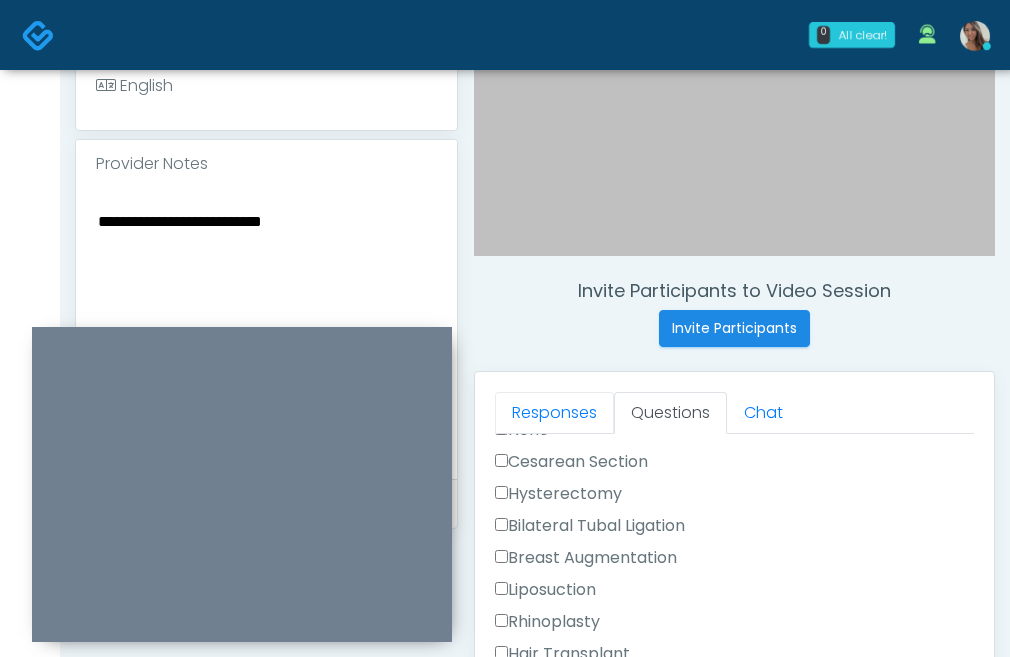 scroll, scrollTop: 1098, scrollLeft: 0, axis: vertical 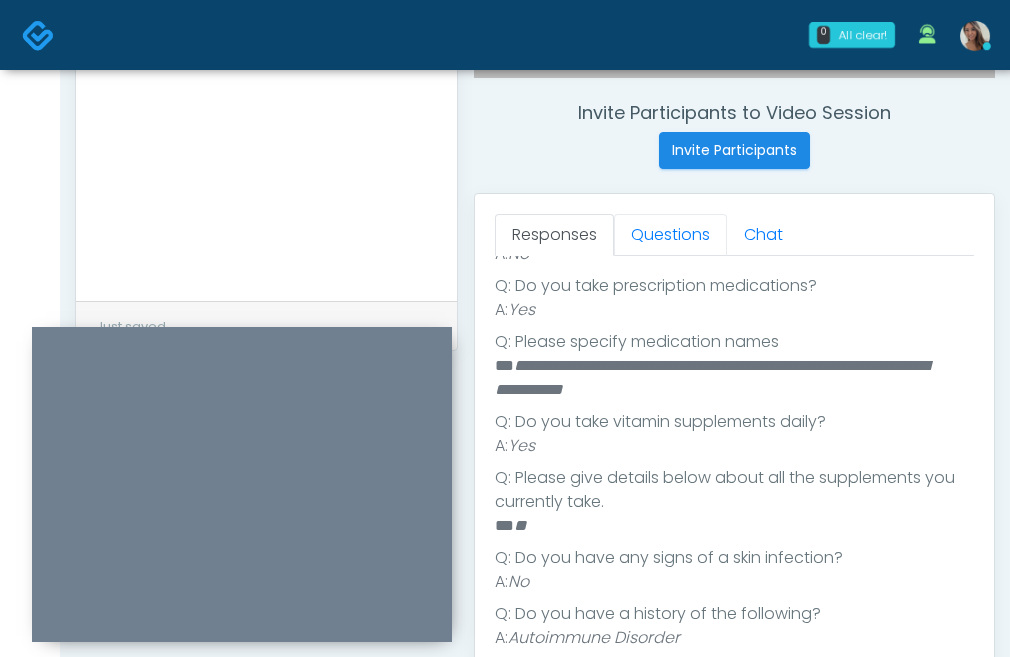 drag, startPoint x: 626, startPoint y: 233, endPoint x: 624, endPoint y: 260, distance: 27.073973 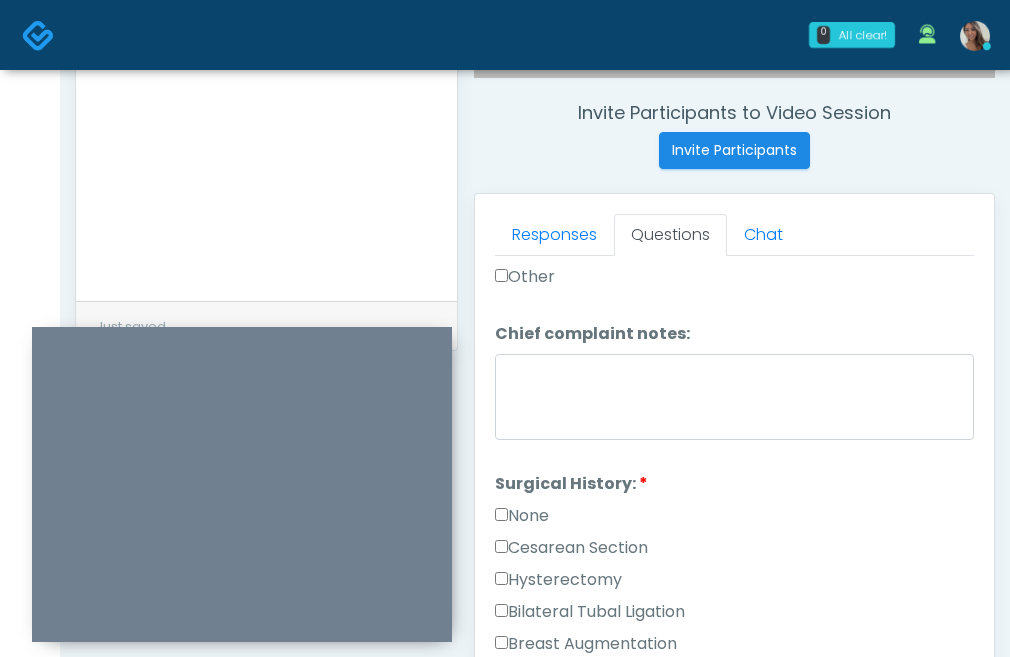 click on "Hysterectomy" at bounding box center [558, 580] 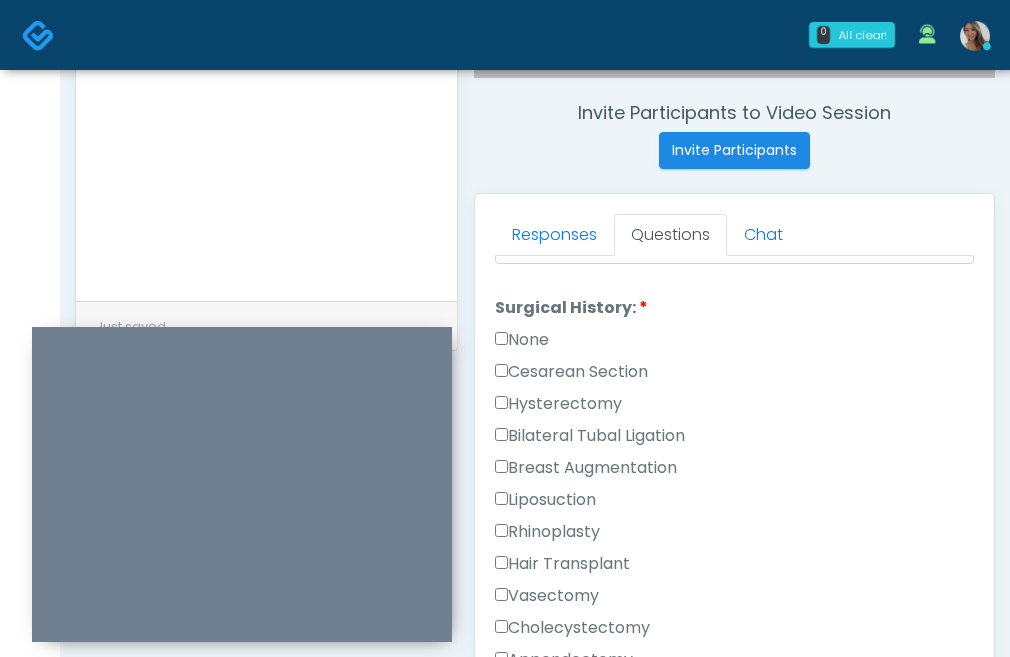 scroll, scrollTop: 1324, scrollLeft: 0, axis: vertical 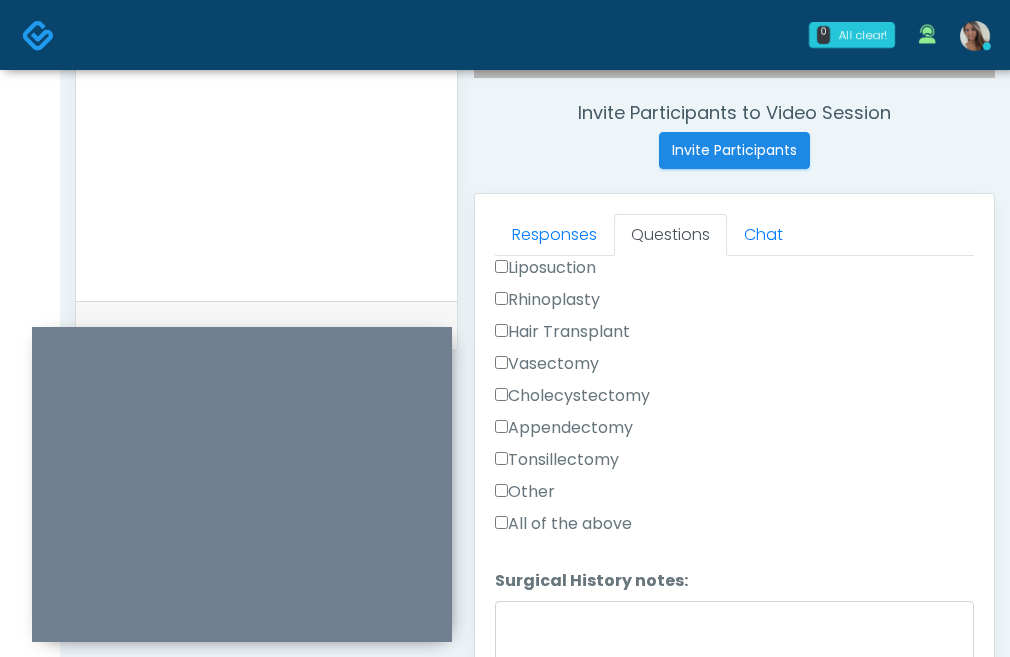click on "Other" at bounding box center (525, 492) 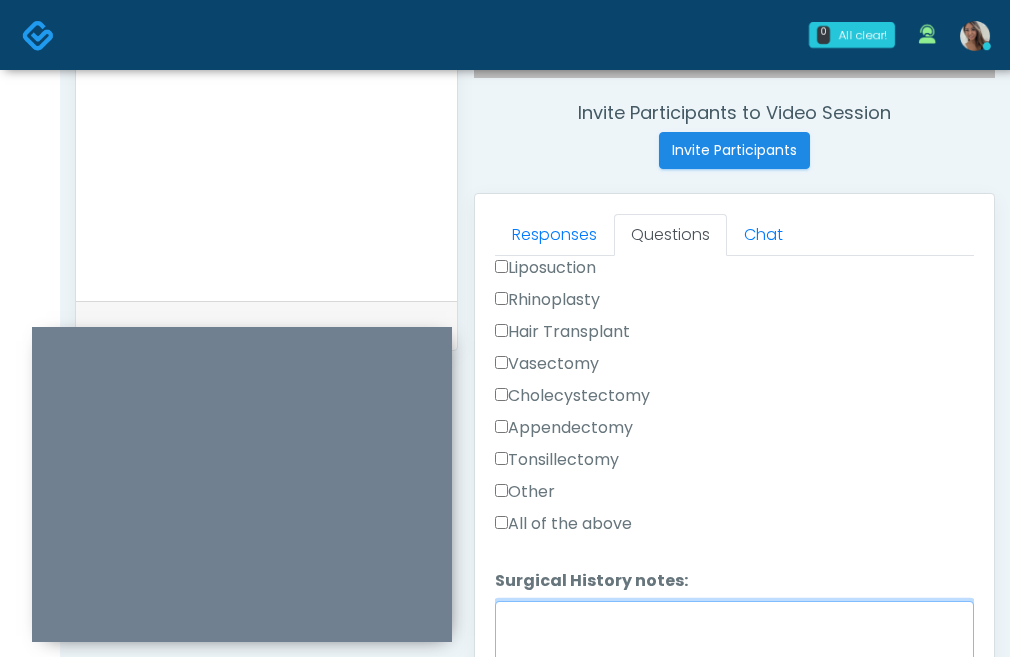 click on "Surgical History notes:" at bounding box center (734, 644) 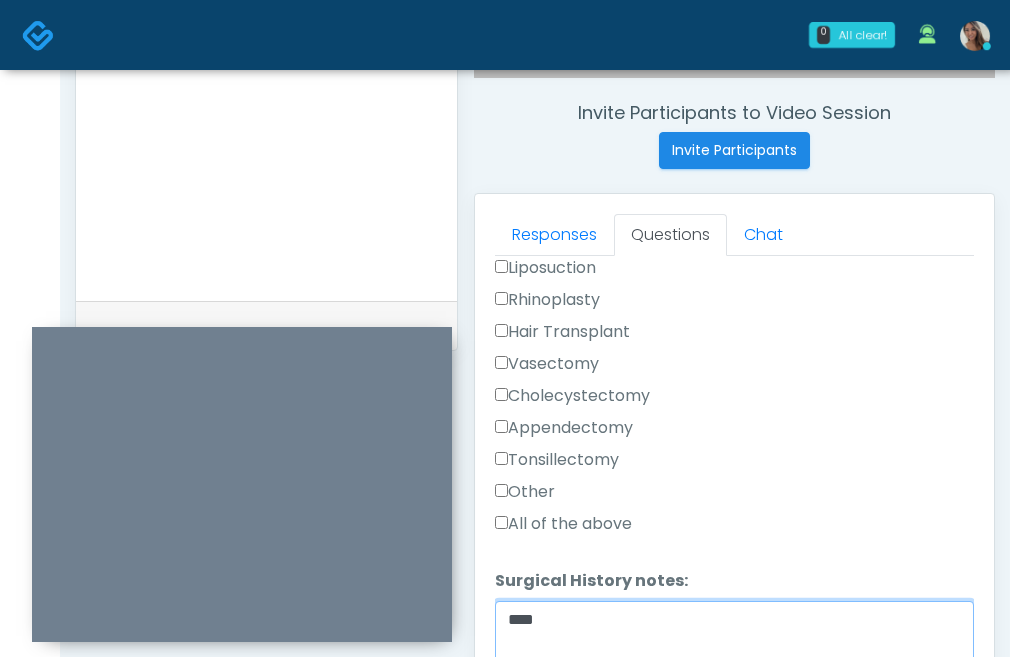 click on "****" at bounding box center [734, 644] 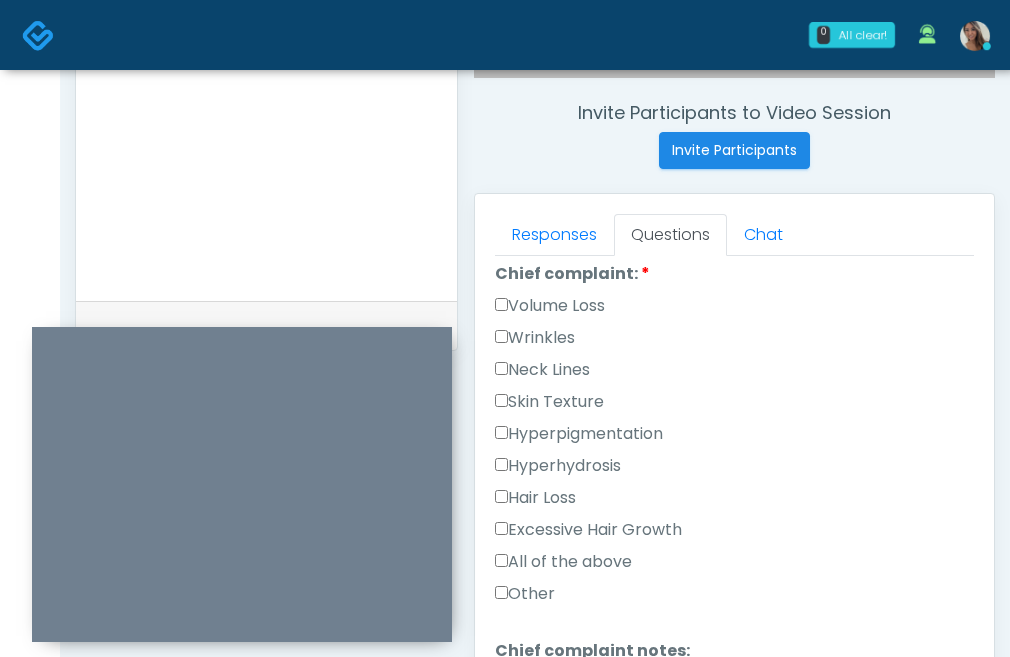 scroll, scrollTop: 594, scrollLeft: 0, axis: vertical 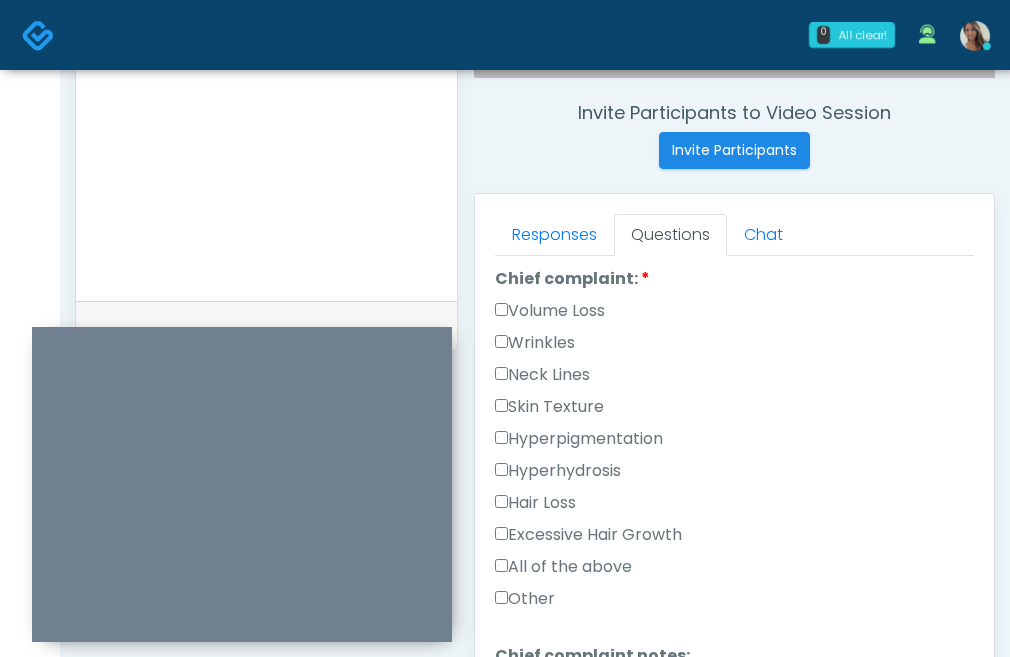 type on "**********" 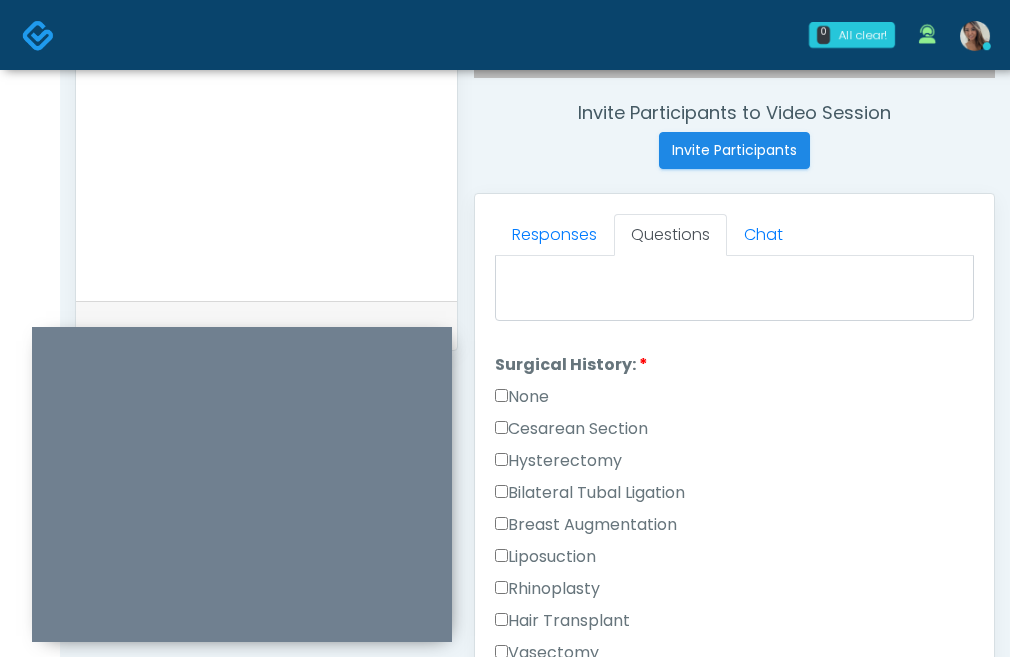scroll, scrollTop: 1324, scrollLeft: 0, axis: vertical 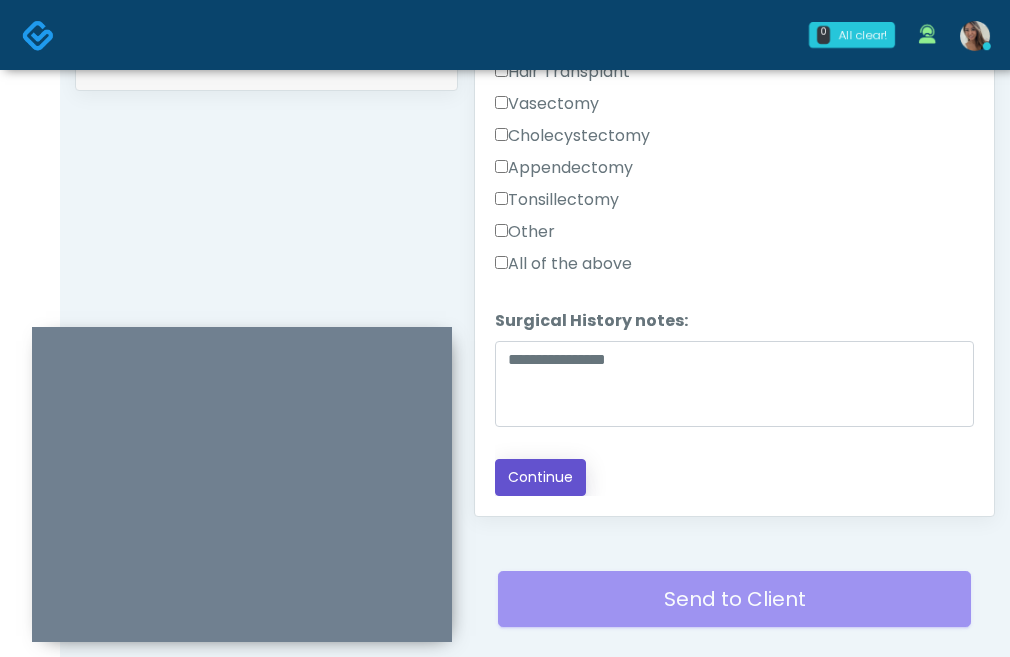 click on "Continue" at bounding box center (540, 477) 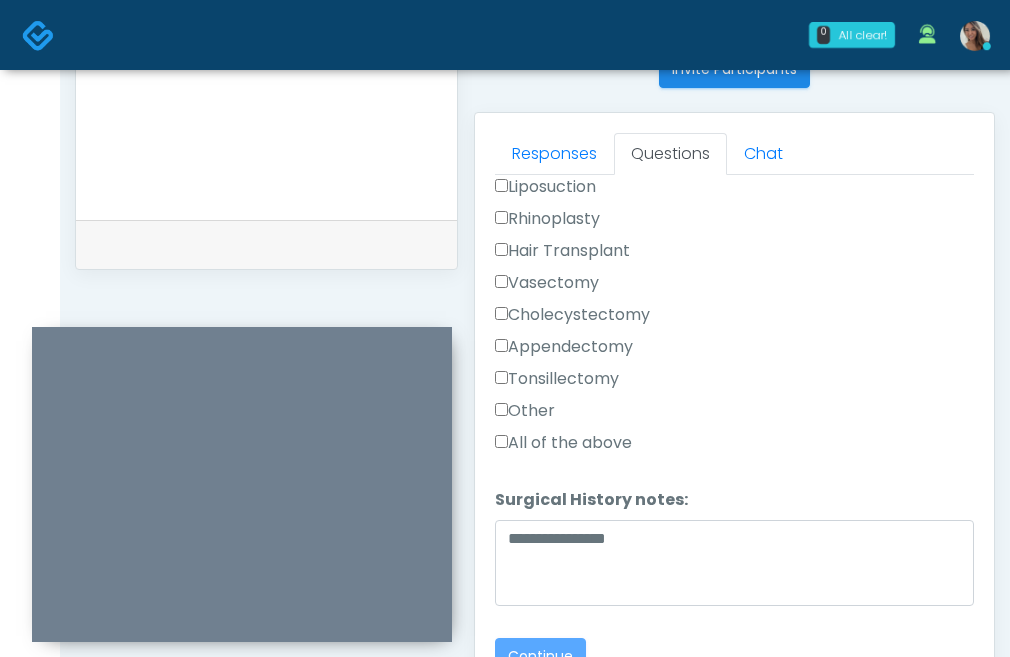 scroll, scrollTop: 830, scrollLeft: 0, axis: vertical 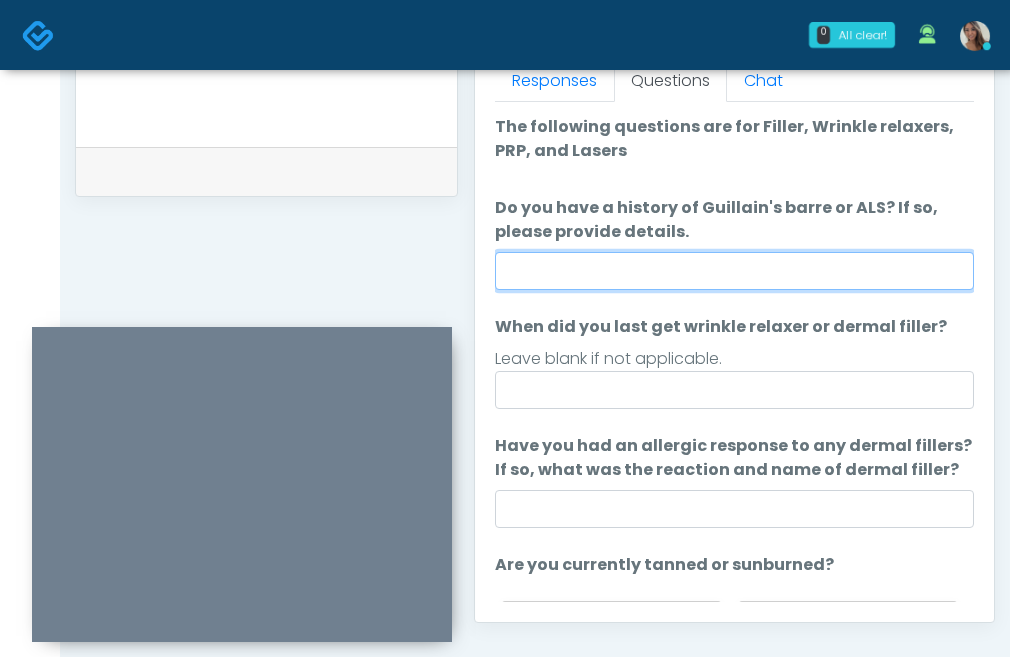 click on "Do you have a history of Guillain's barre or ALS? If so, please provide details." at bounding box center [734, 271] 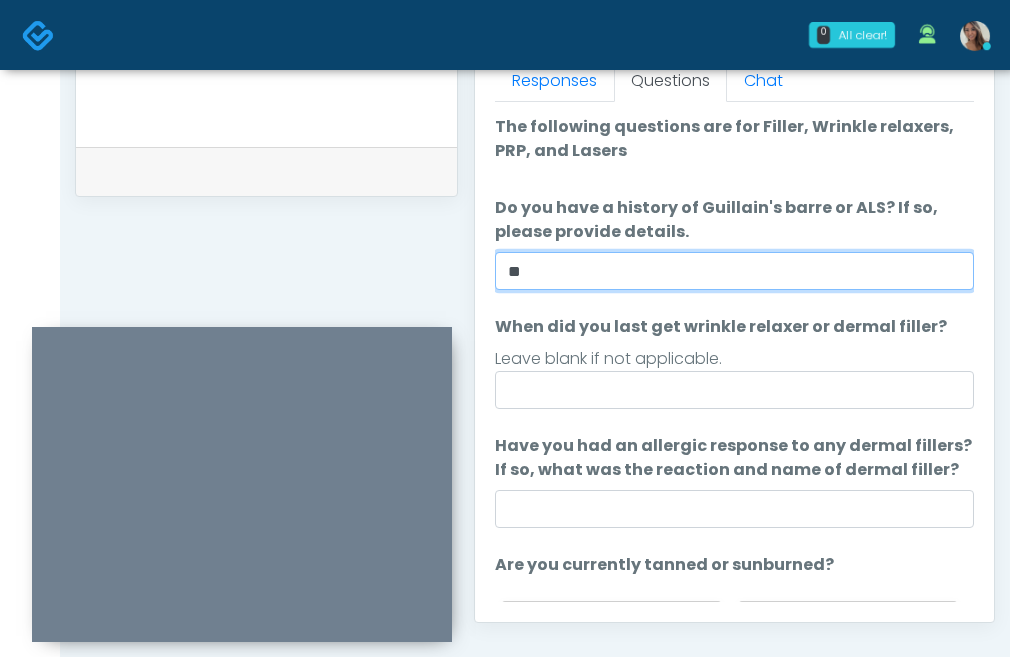 type on "**" 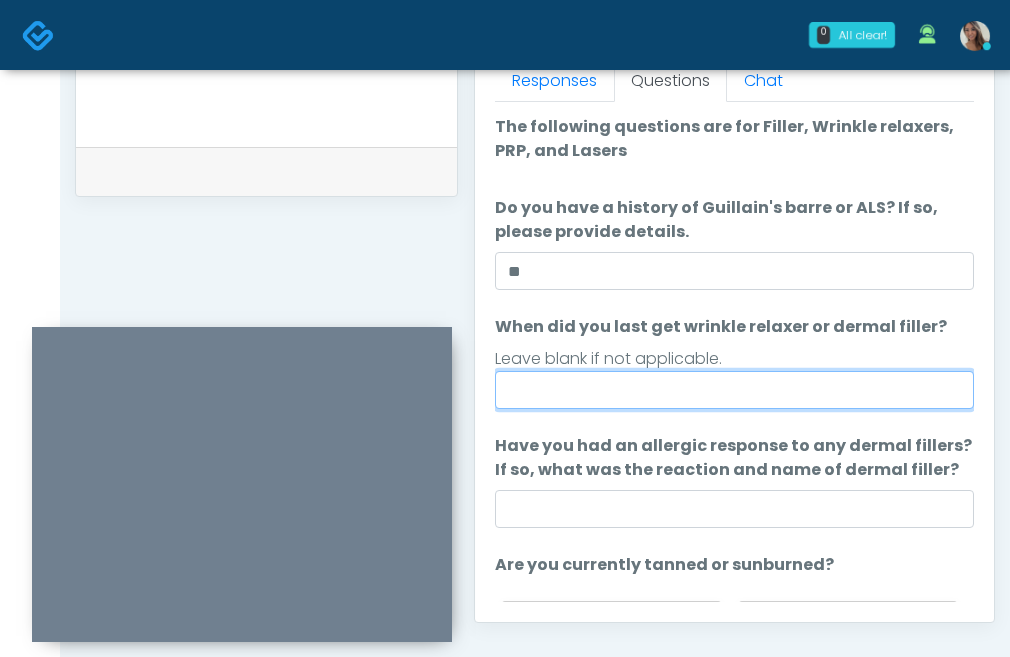 click on "When did you last get wrinkle relaxer or dermal filler?" at bounding box center (734, 390) 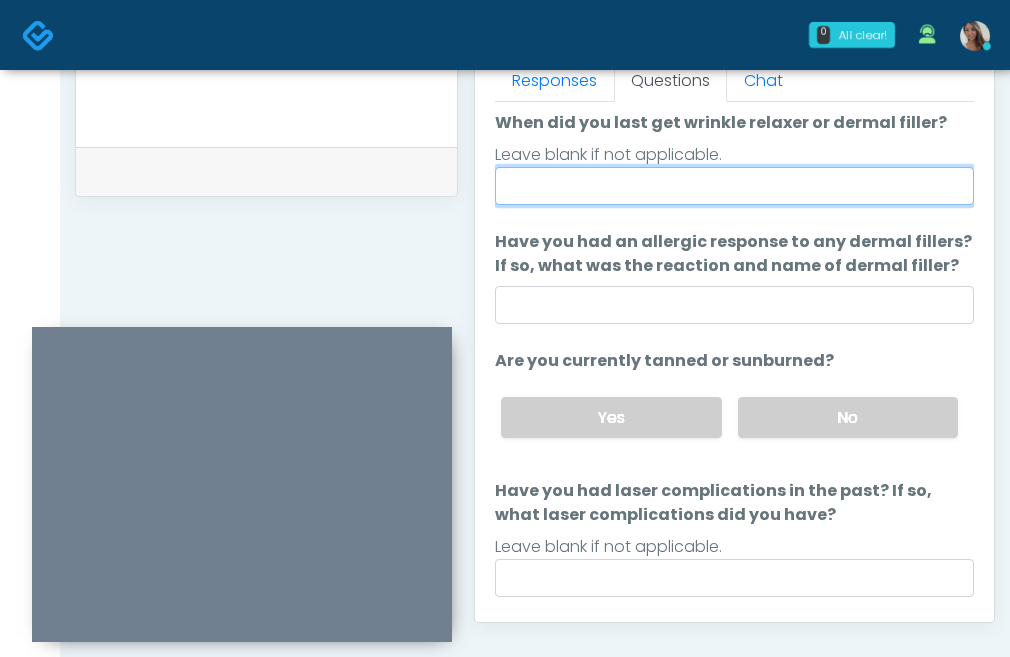 scroll, scrollTop: 232, scrollLeft: 0, axis: vertical 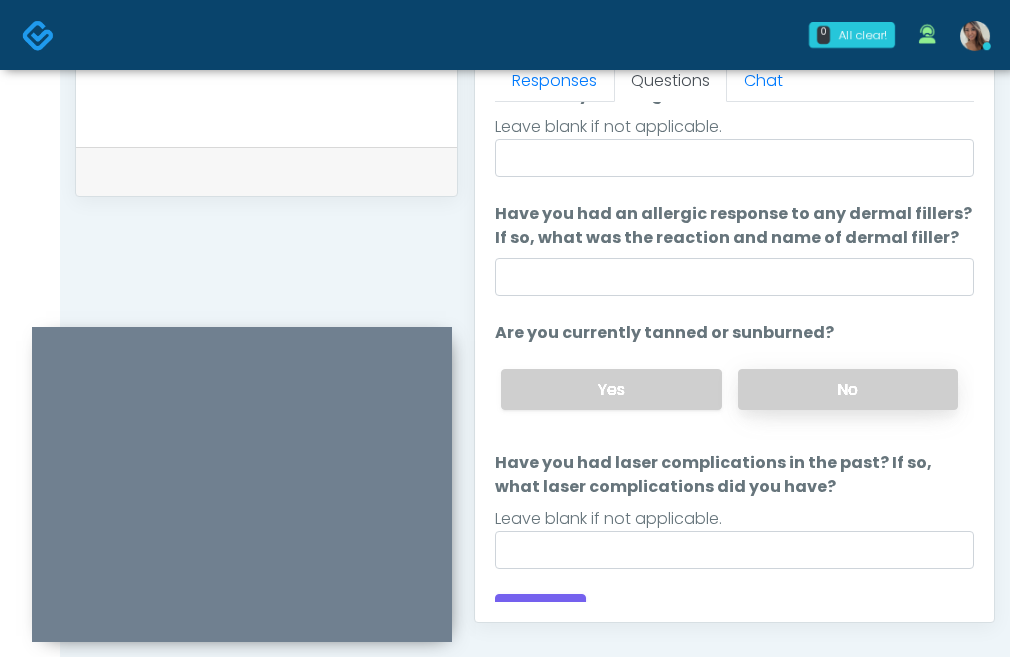drag, startPoint x: 813, startPoint y: 403, endPoint x: 775, endPoint y: 399, distance: 38.209946 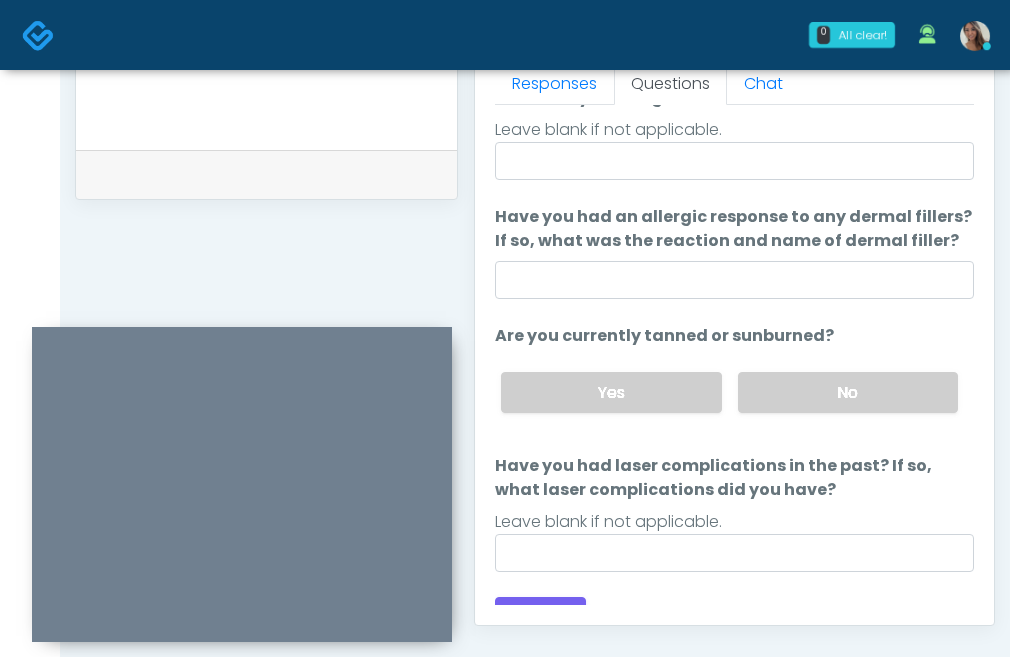 scroll, scrollTop: 900, scrollLeft: 0, axis: vertical 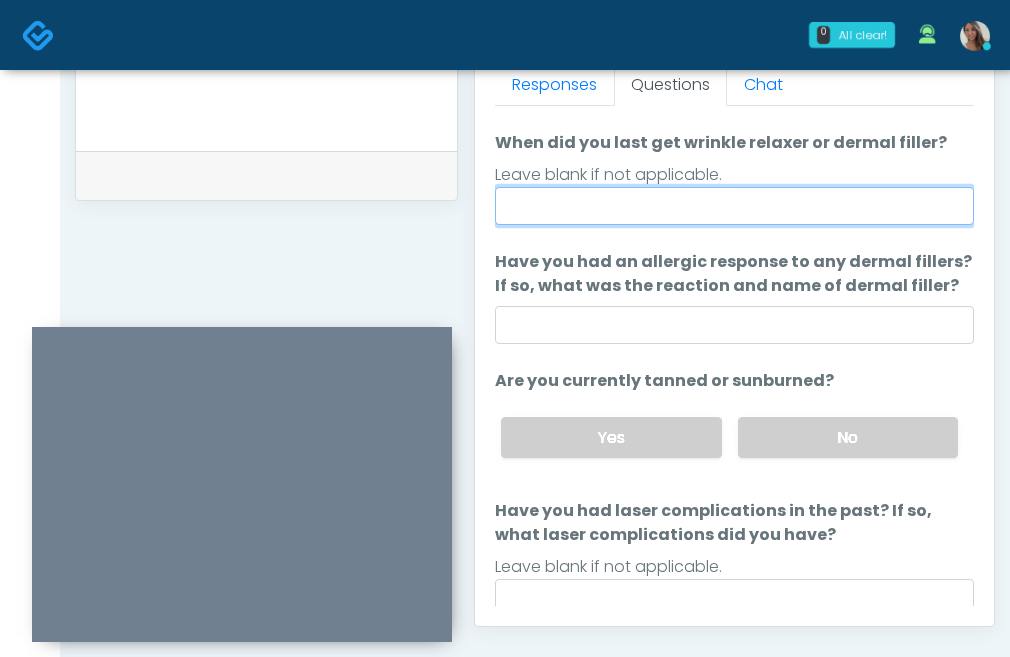 click on "When did you last get wrinkle relaxer or dermal filler?" at bounding box center (734, 206) 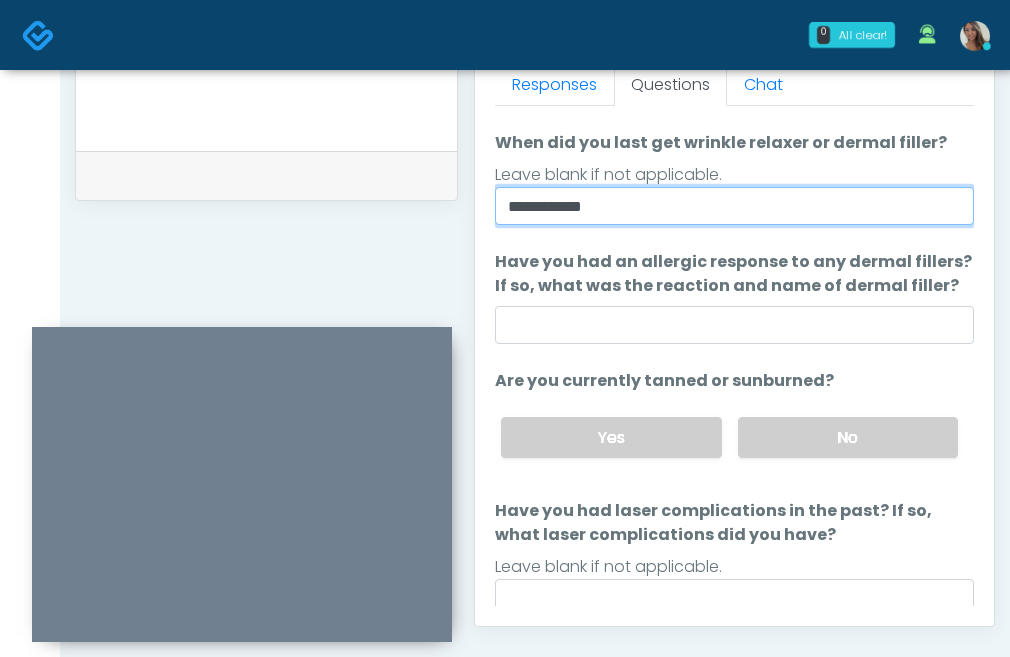 drag, startPoint x: 514, startPoint y: 204, endPoint x: 485, endPoint y: 202, distance: 29.068884 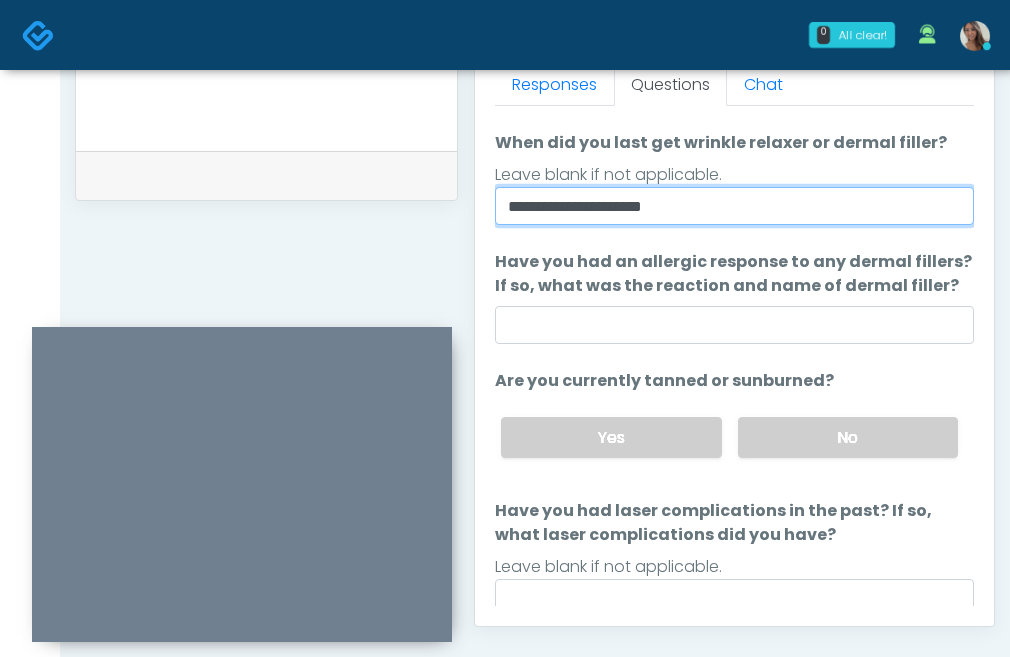 drag, startPoint x: 598, startPoint y: 203, endPoint x: 360, endPoint y: 203, distance: 238 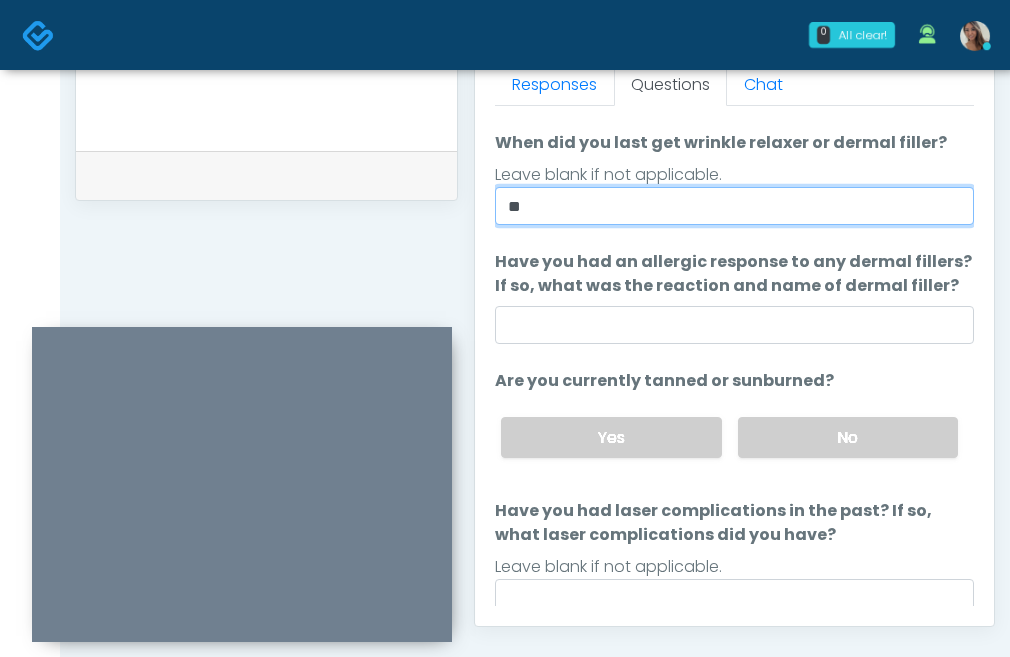 type on "*" 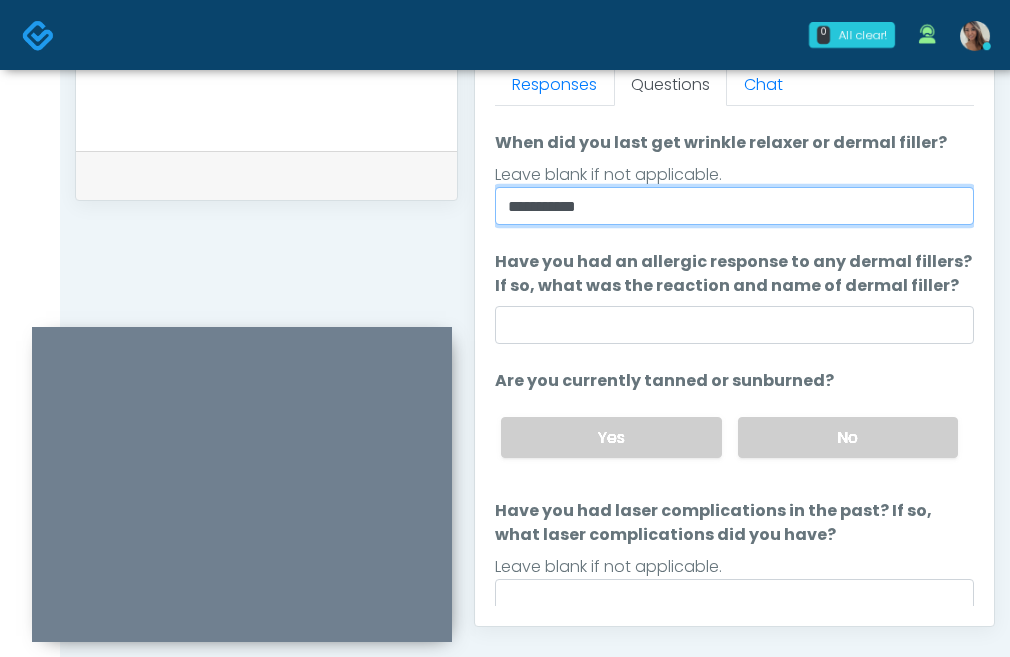 type on "**********" 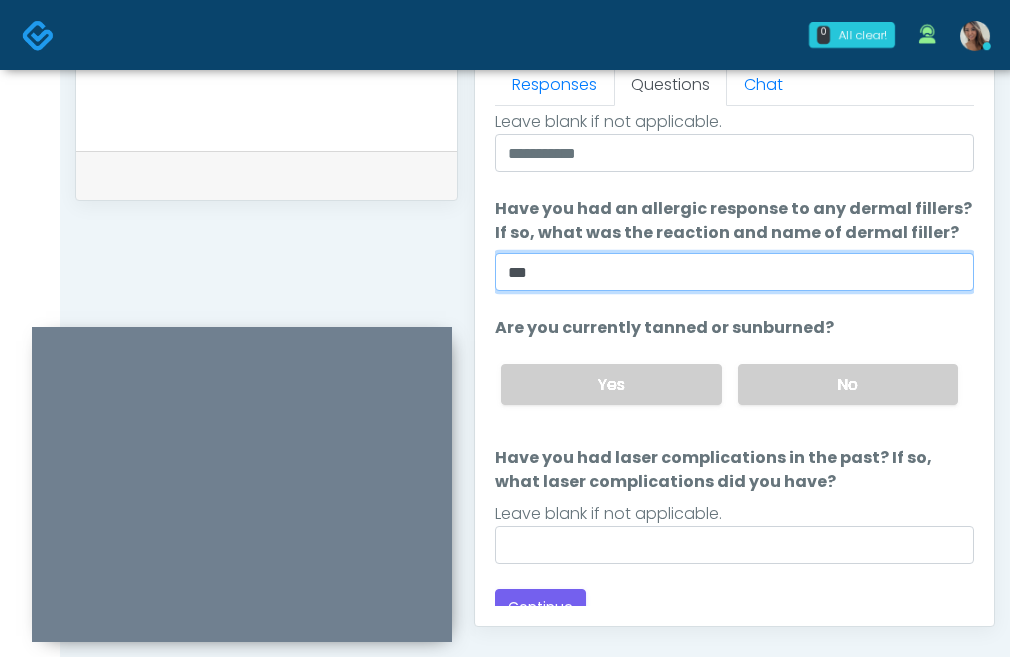 scroll, scrollTop: 244, scrollLeft: 0, axis: vertical 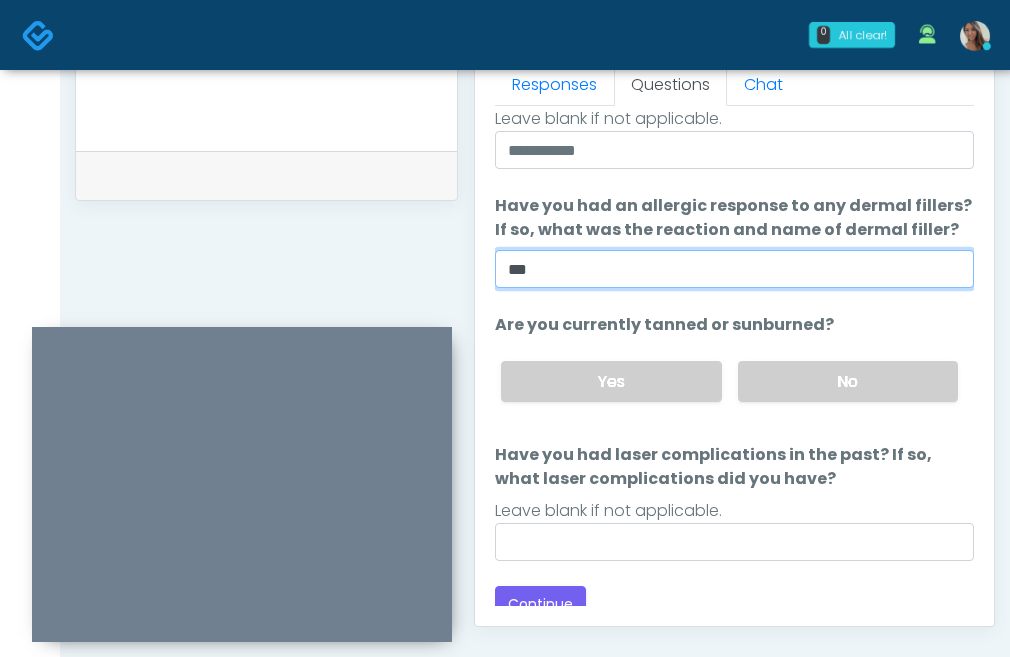 type on "**" 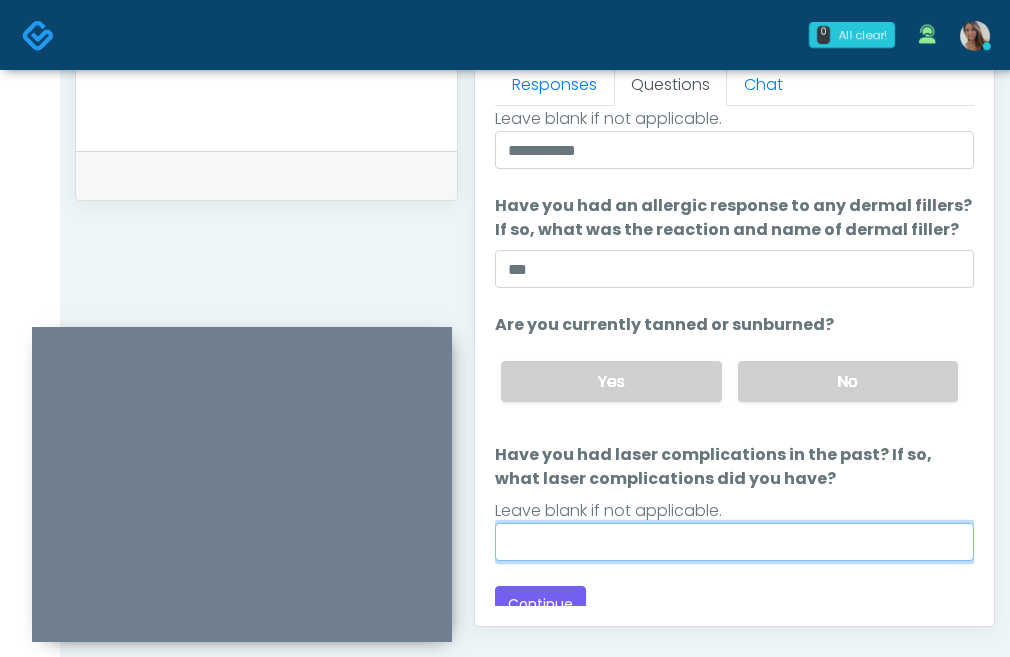 click on "Have you had laser complications in the past? If so, what laser complications did you have?" at bounding box center (734, 542) 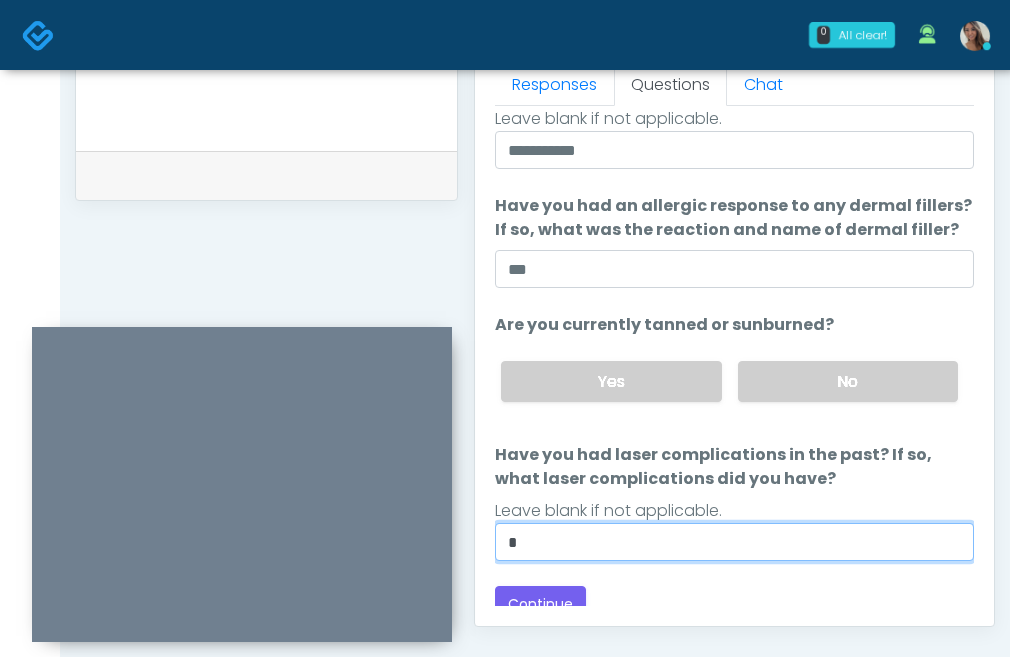 scroll, scrollTop: 261, scrollLeft: 0, axis: vertical 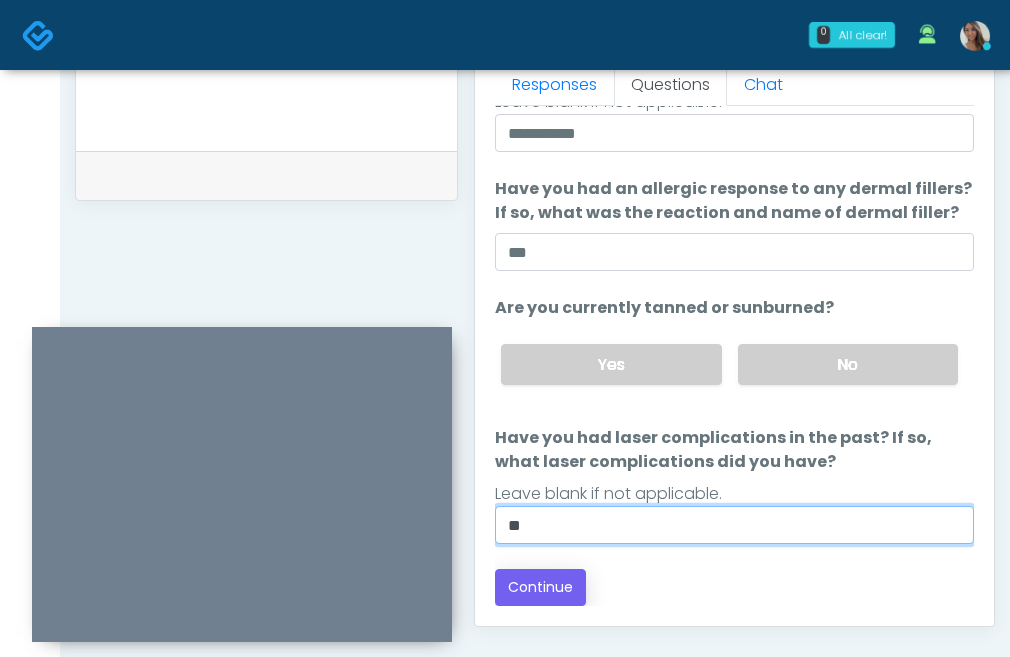 type on "**" 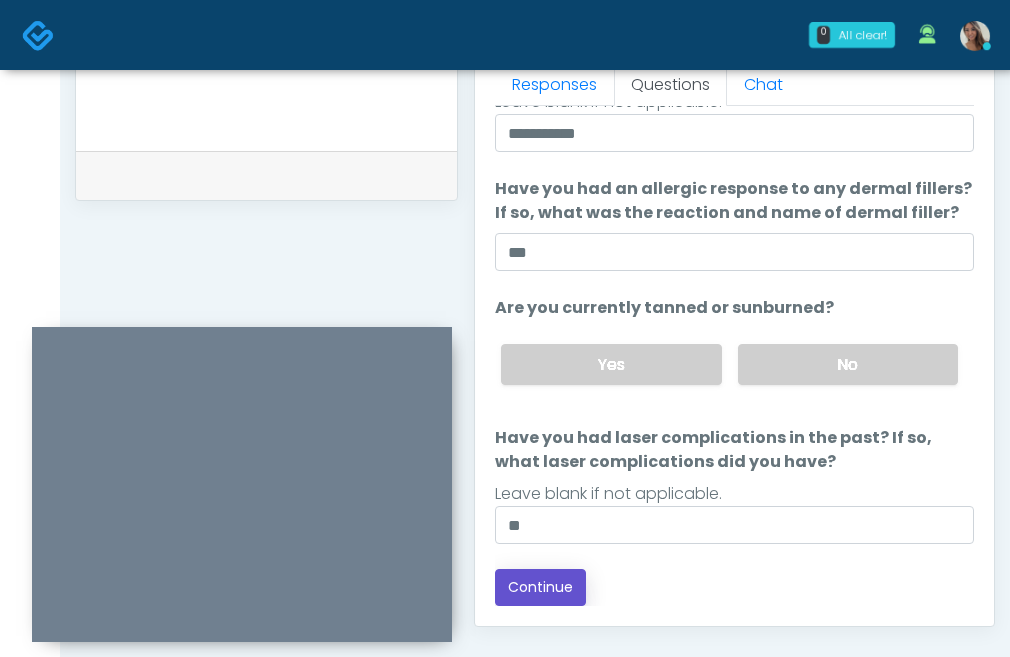 click on "Continue" at bounding box center [540, 587] 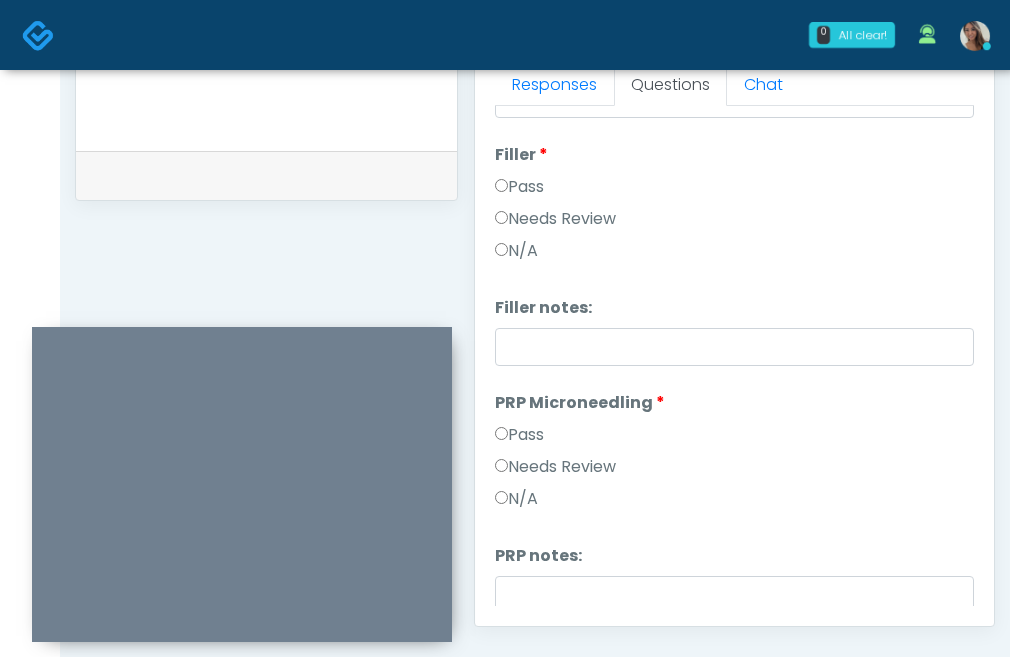 scroll, scrollTop: 1138, scrollLeft: 0, axis: vertical 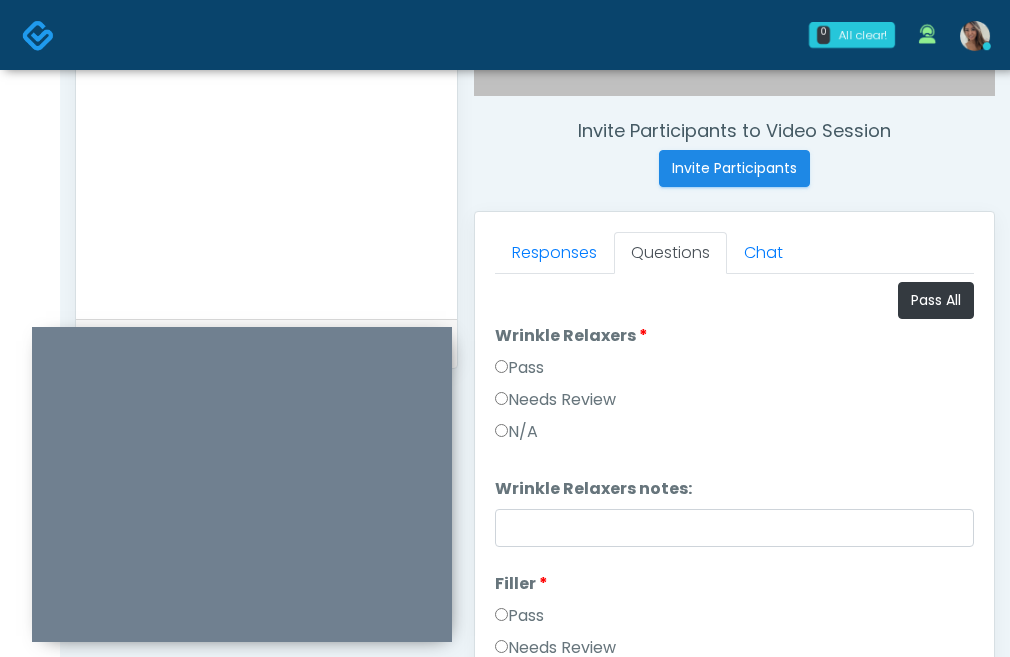click on "Wrinkle Relaxers
Wrinkle Relaxers
Pass
Needs Review
N/A" at bounding box center (734, 388) 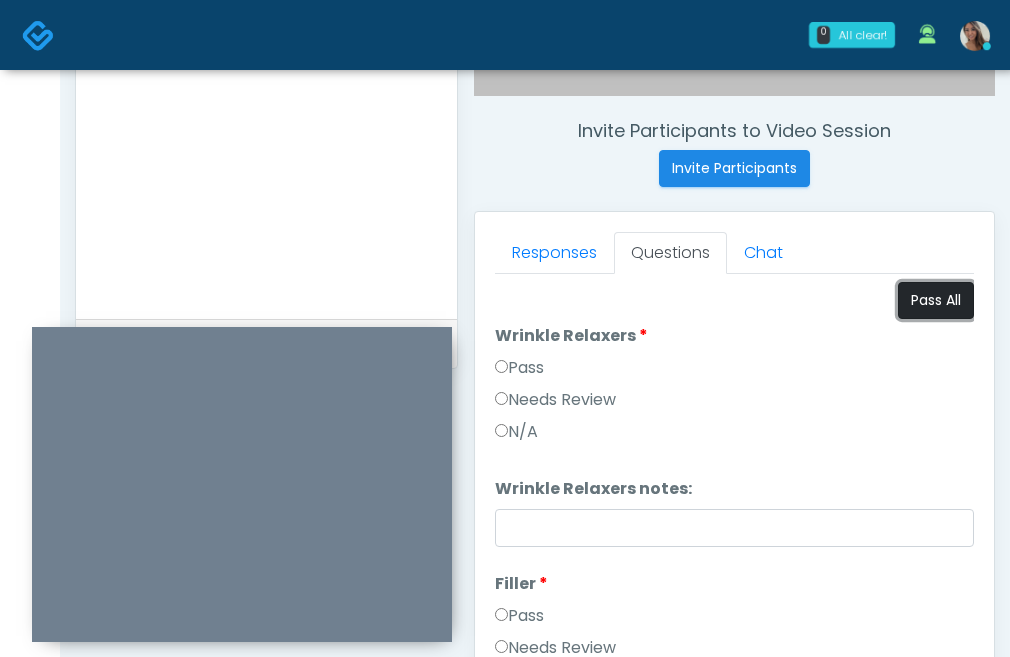 click on "Pass All" at bounding box center [936, 300] 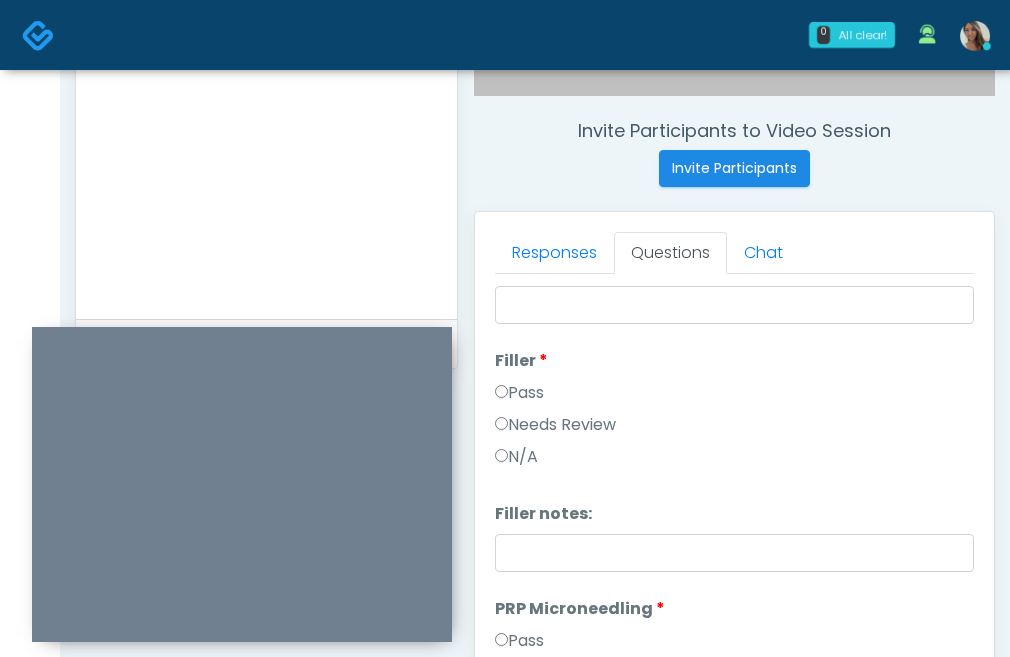 scroll, scrollTop: 224, scrollLeft: 0, axis: vertical 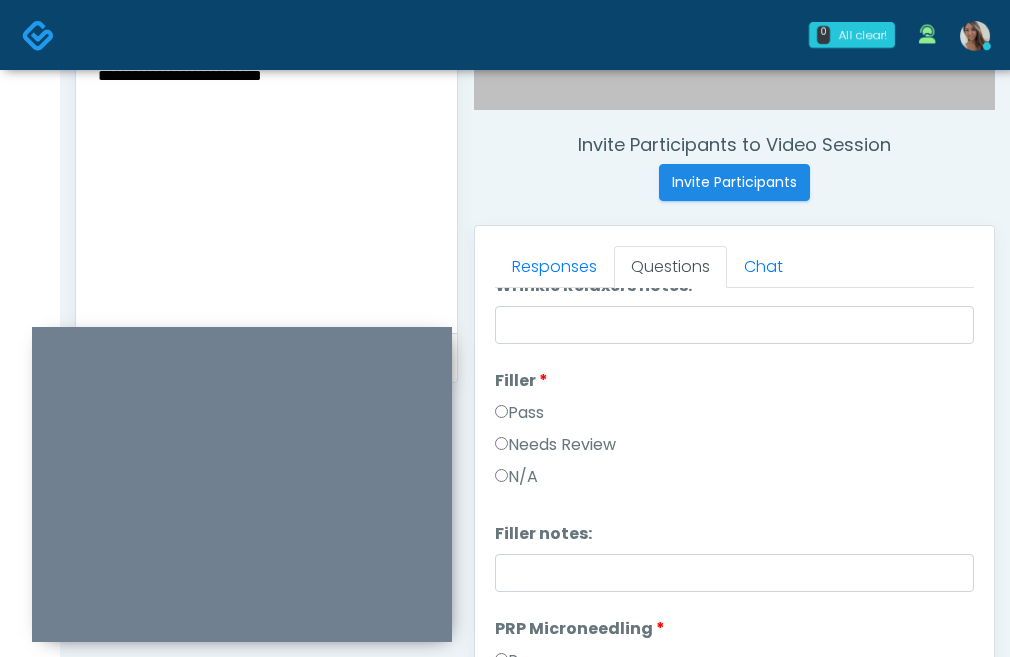 drag, startPoint x: 301, startPoint y: 111, endPoint x: 346, endPoint y: 154, distance: 62.241467 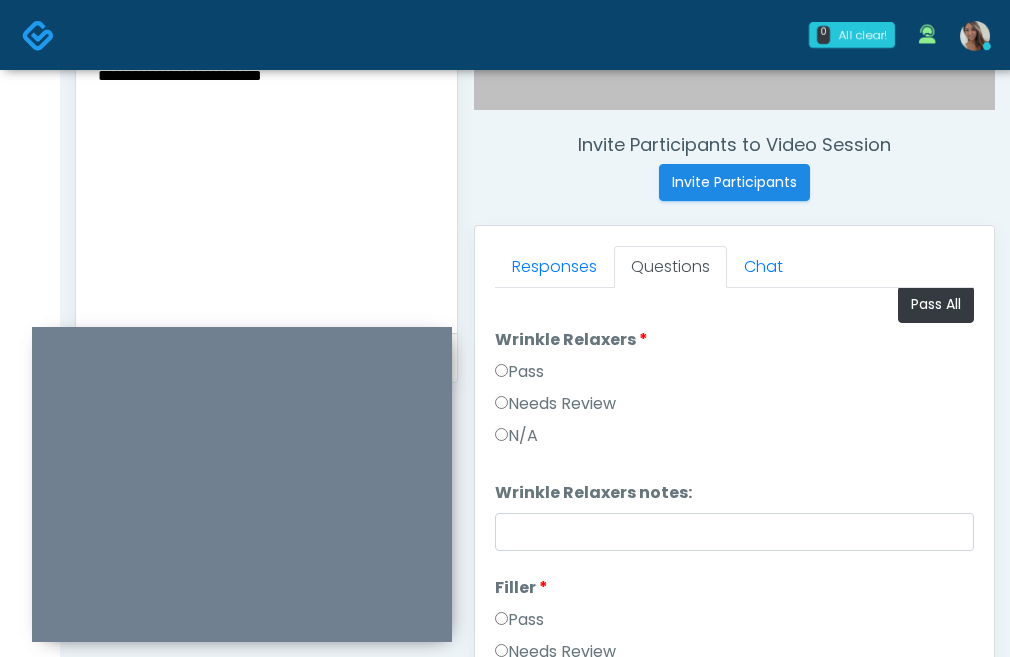 scroll, scrollTop: 0, scrollLeft: 0, axis: both 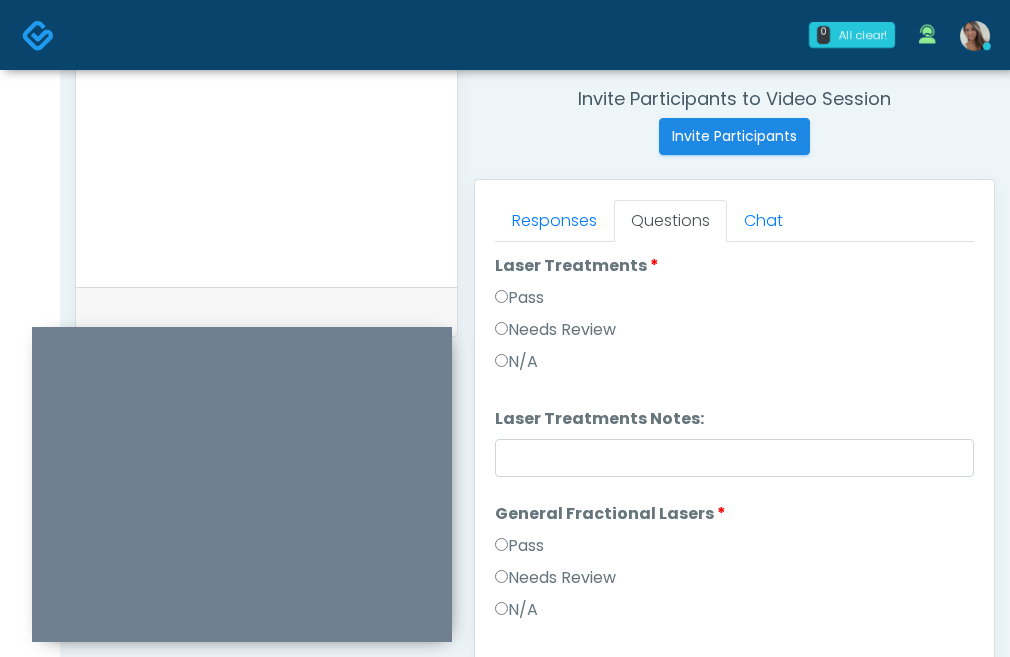 click on "Needs Review" at bounding box center [555, 330] 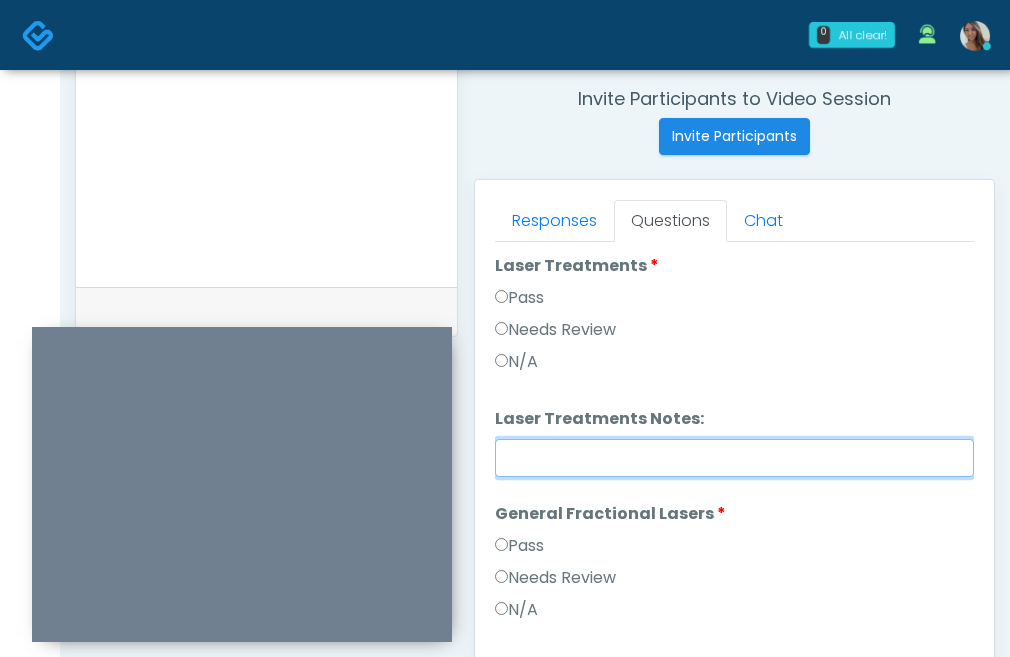 click on "Laser Treatments Notes:" at bounding box center [734, 458] 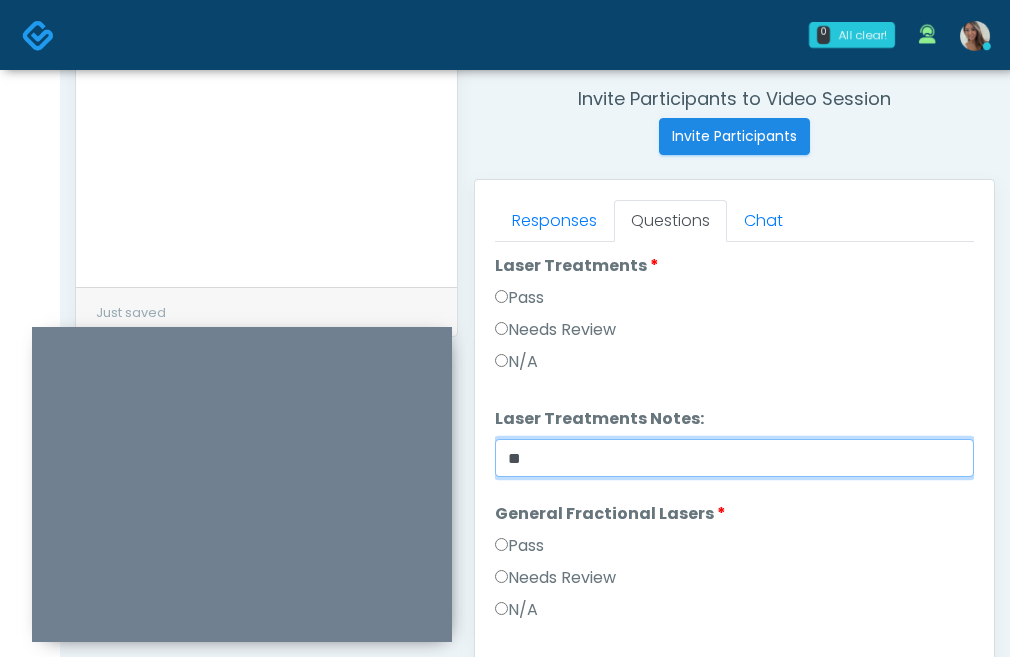 type on "*" 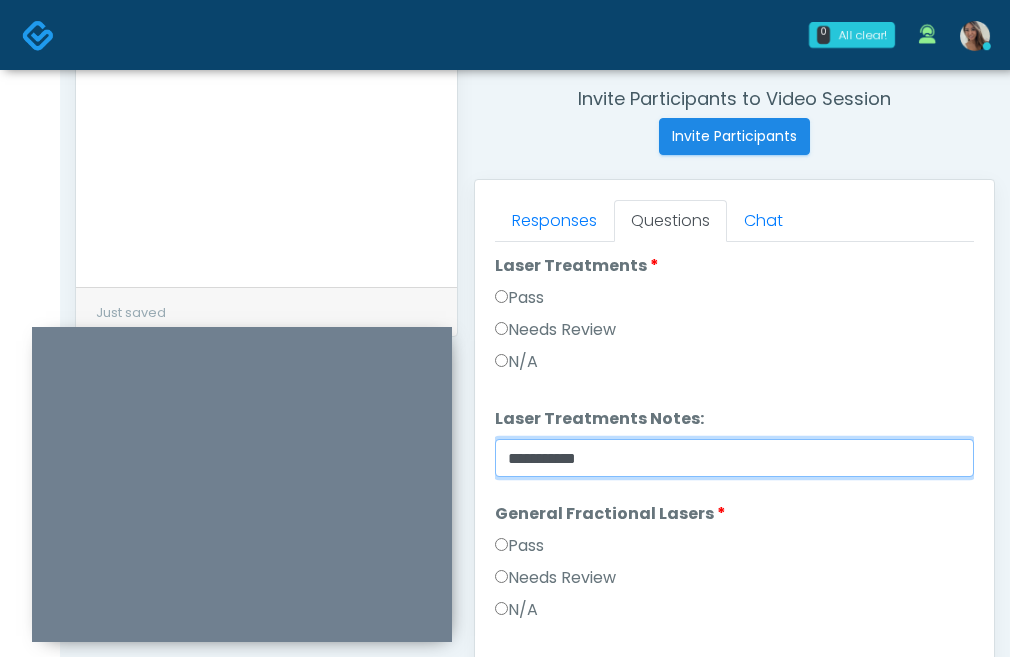 drag, startPoint x: 685, startPoint y: 446, endPoint x: 518, endPoint y: 470, distance: 168.71574 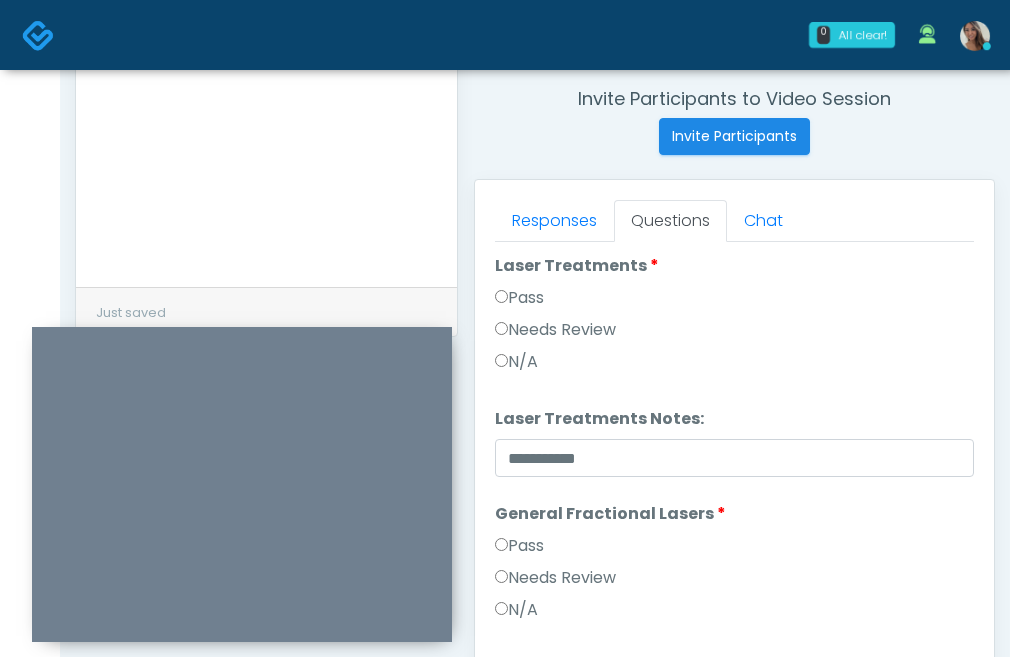 click on "**********" at bounding box center (734, 442) 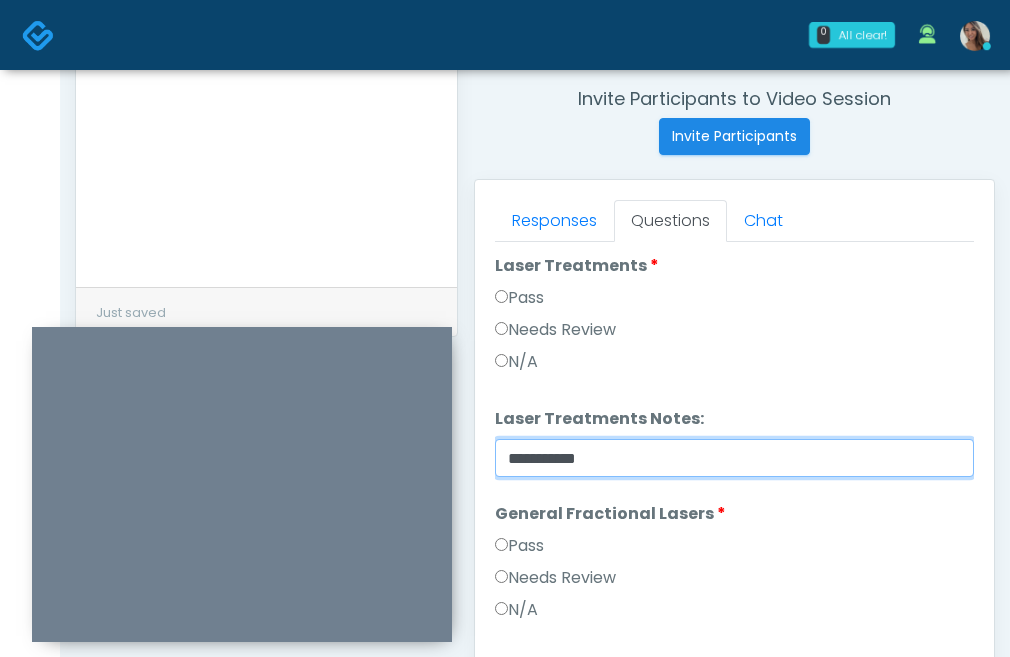click on "**********" at bounding box center (734, 458) 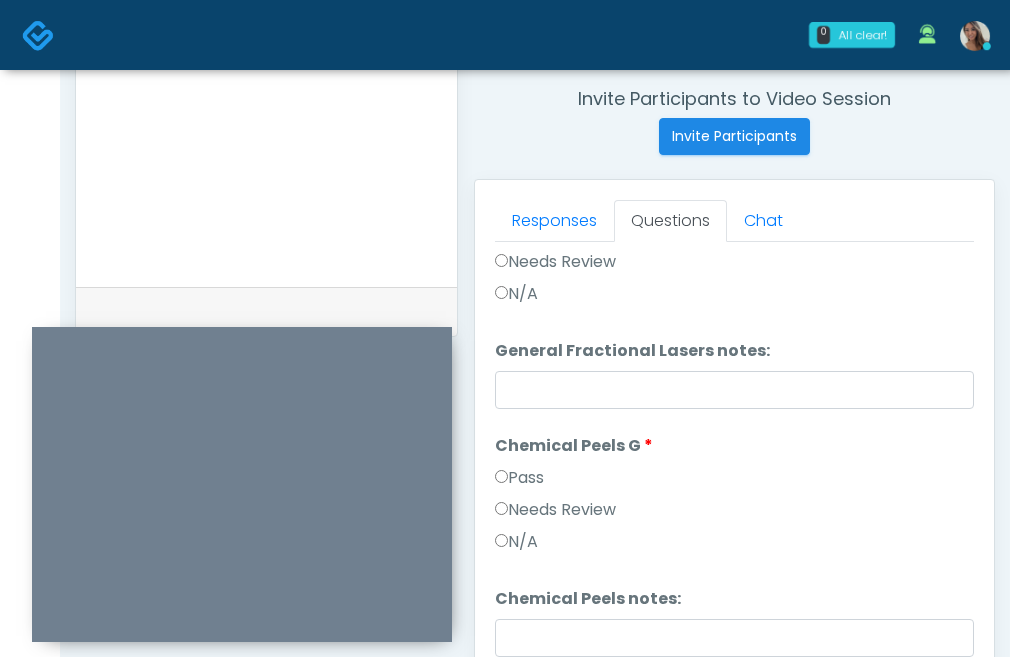 scroll, scrollTop: 1323, scrollLeft: 0, axis: vertical 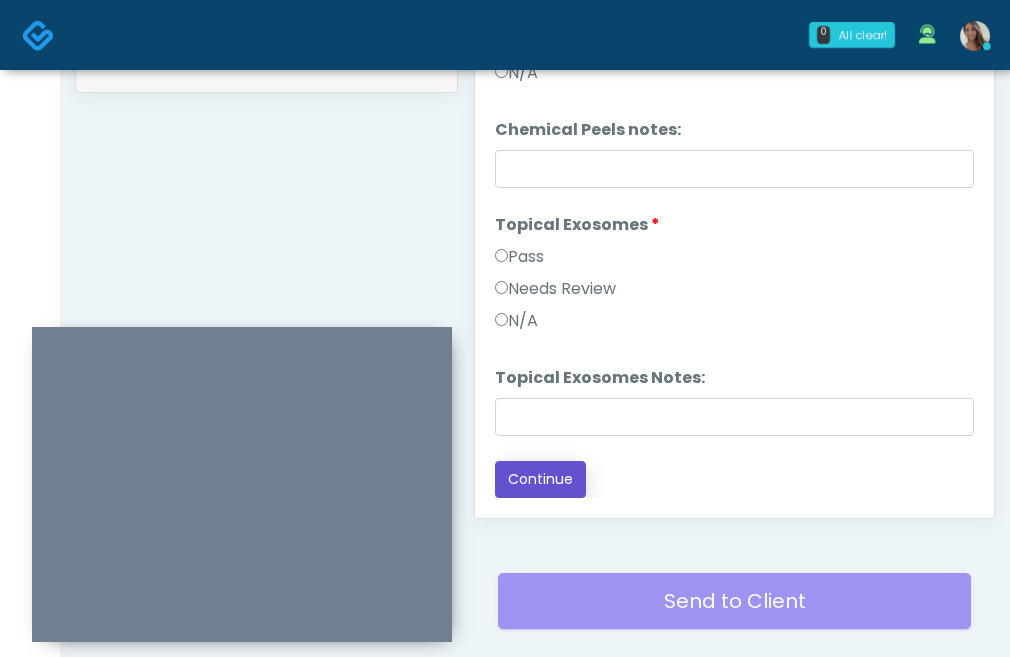 click on "Continue" at bounding box center (540, 479) 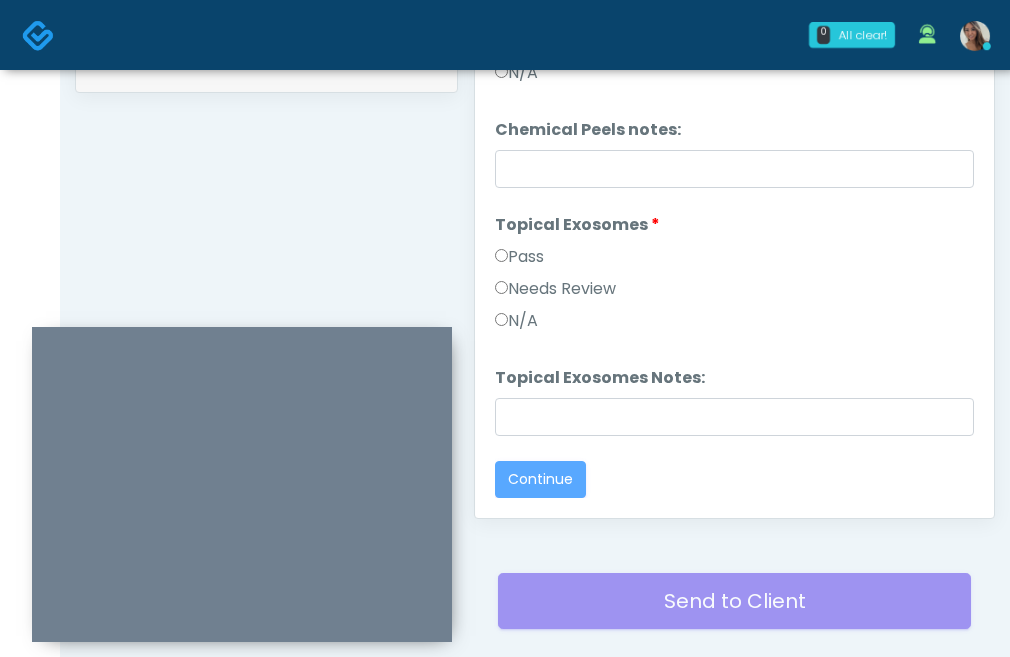 drag, startPoint x: 225, startPoint y: 205, endPoint x: 6, endPoint y: 263, distance: 226.55022 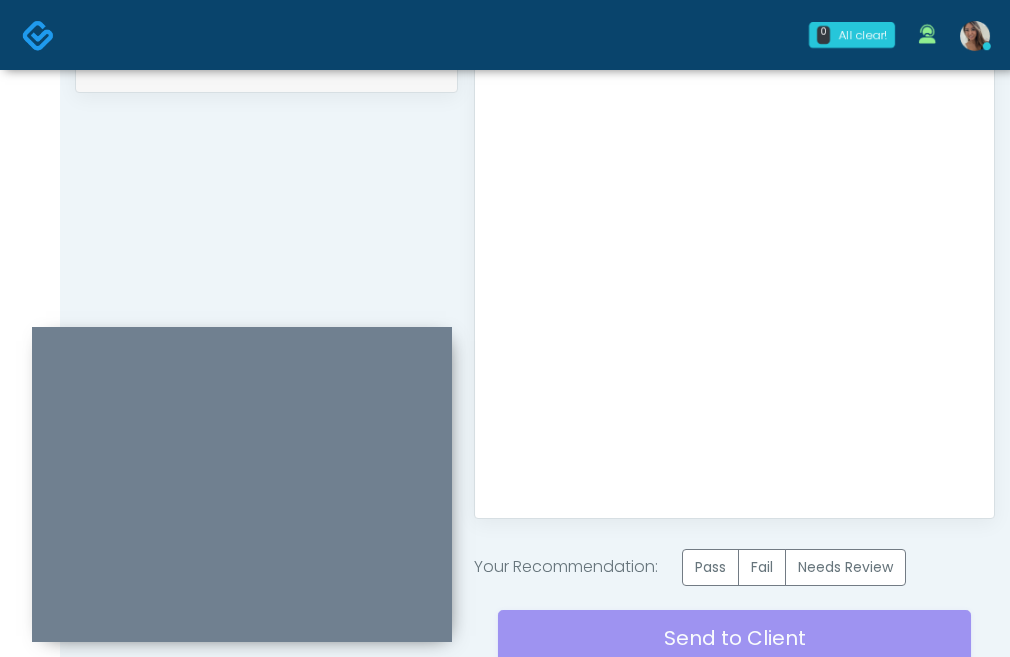 scroll, scrollTop: 0, scrollLeft: 0, axis: both 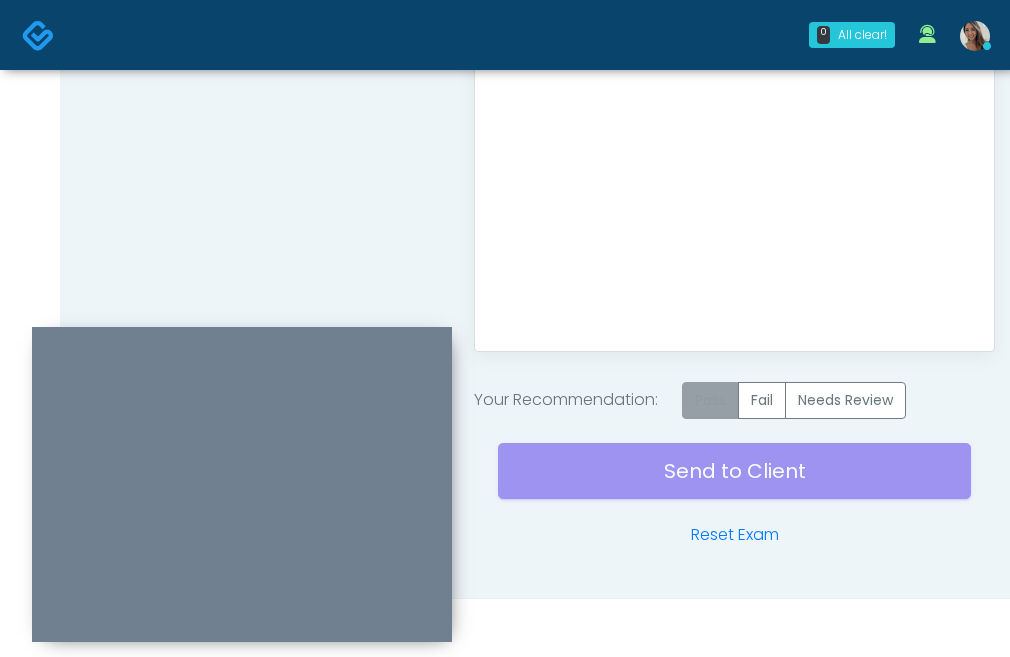 click on "Pass" at bounding box center (710, 400) 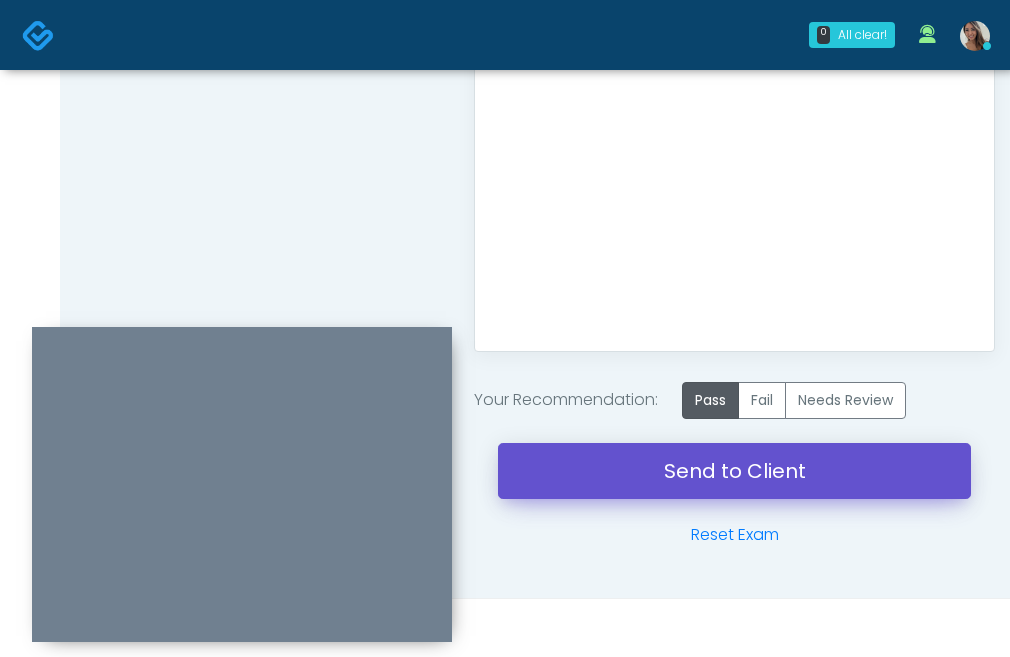 click on "Send to Client" at bounding box center (734, 471) 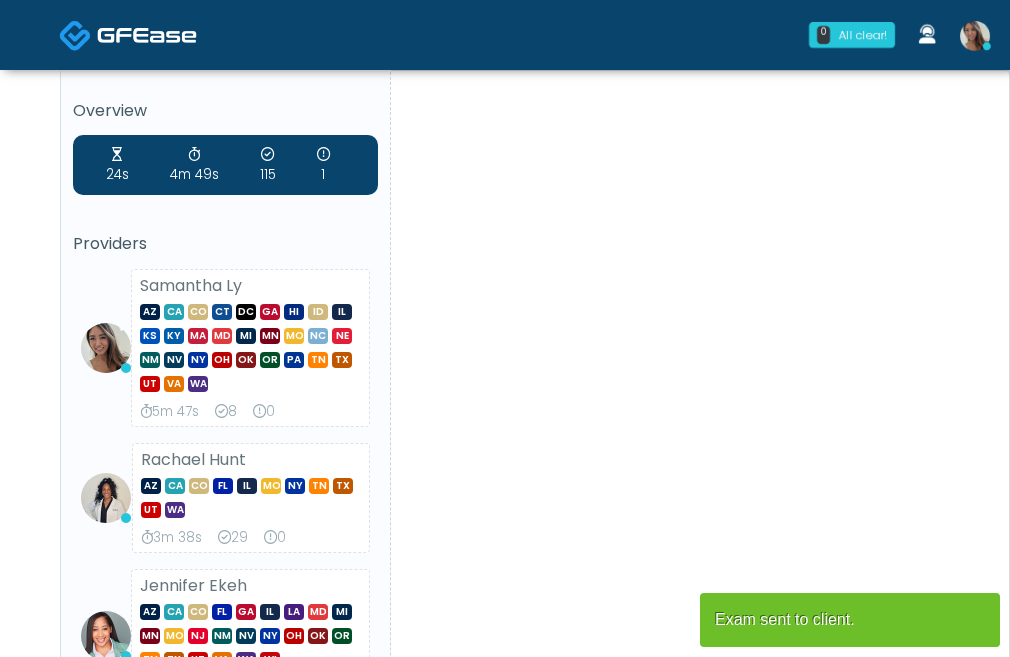 scroll, scrollTop: 0, scrollLeft: 0, axis: both 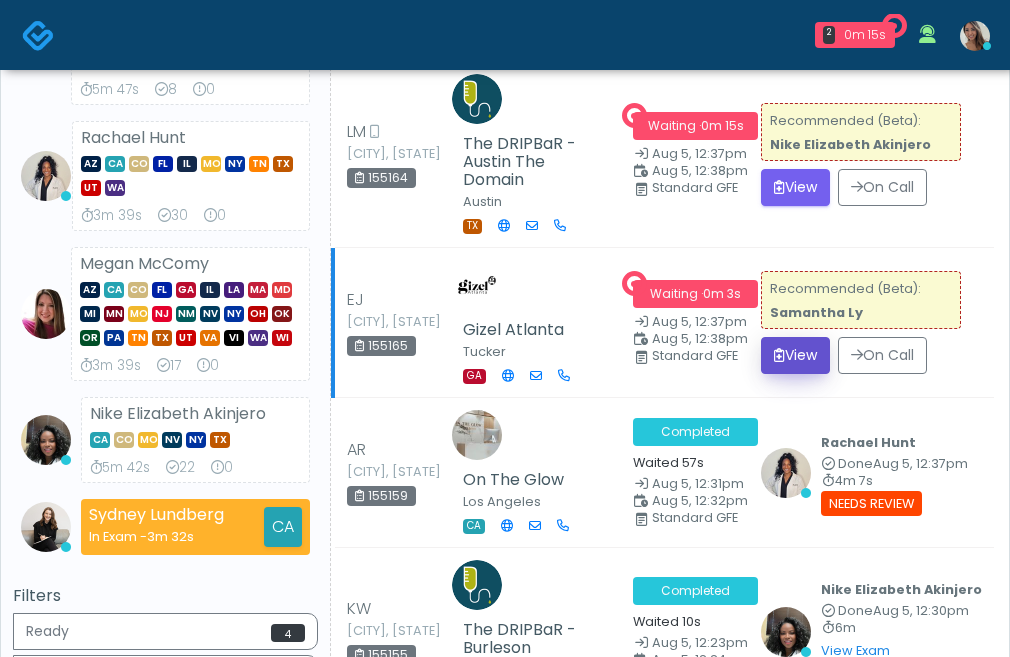 click on "View" at bounding box center (795, 355) 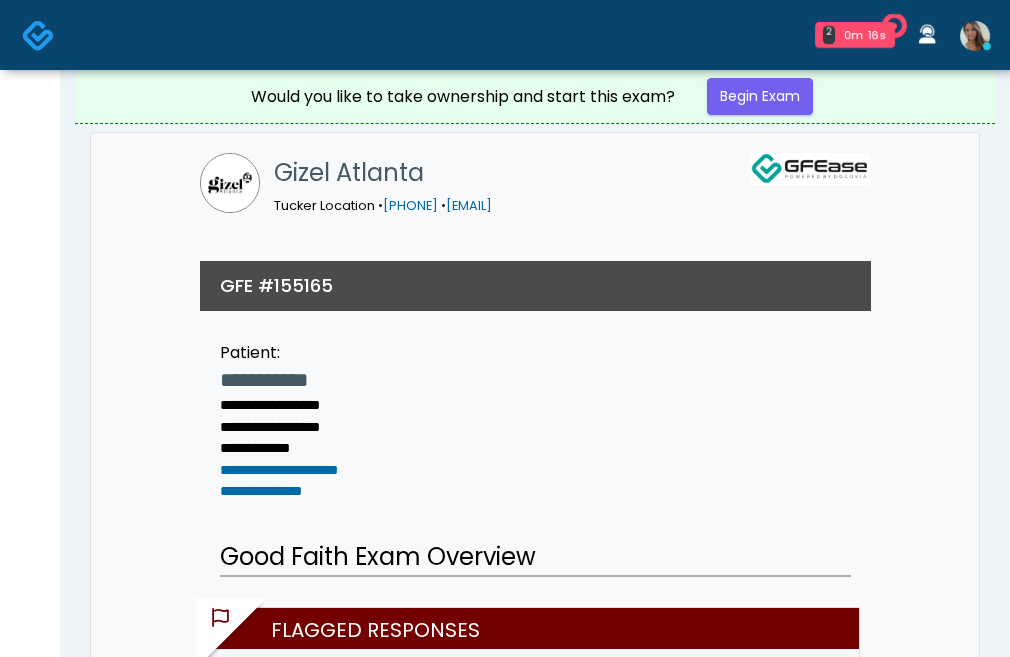 scroll, scrollTop: 0, scrollLeft: 0, axis: both 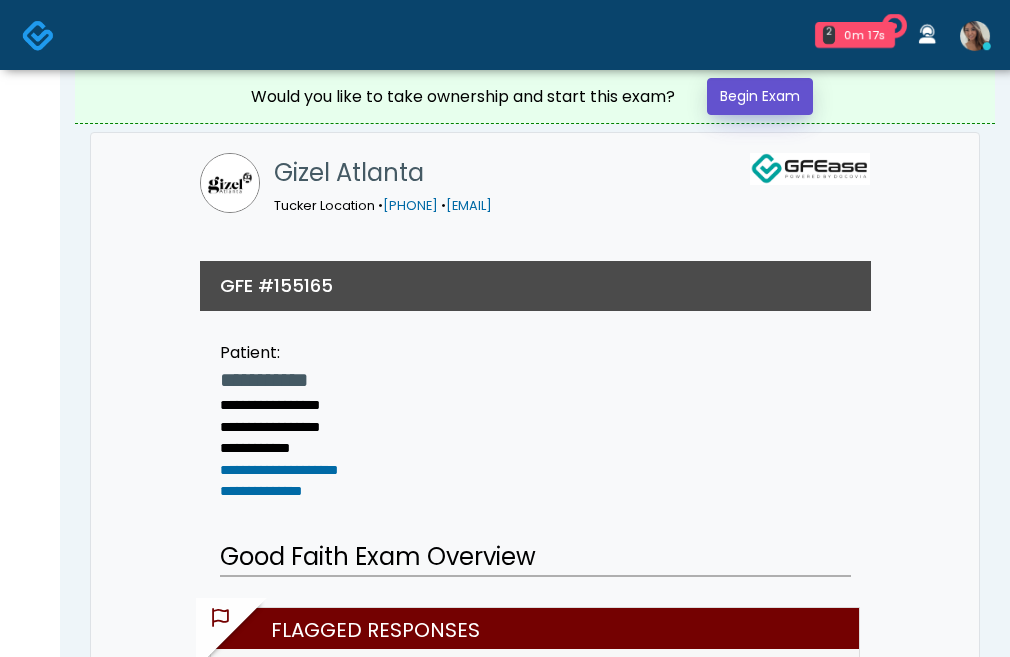 click on "Begin Exam" at bounding box center (760, 96) 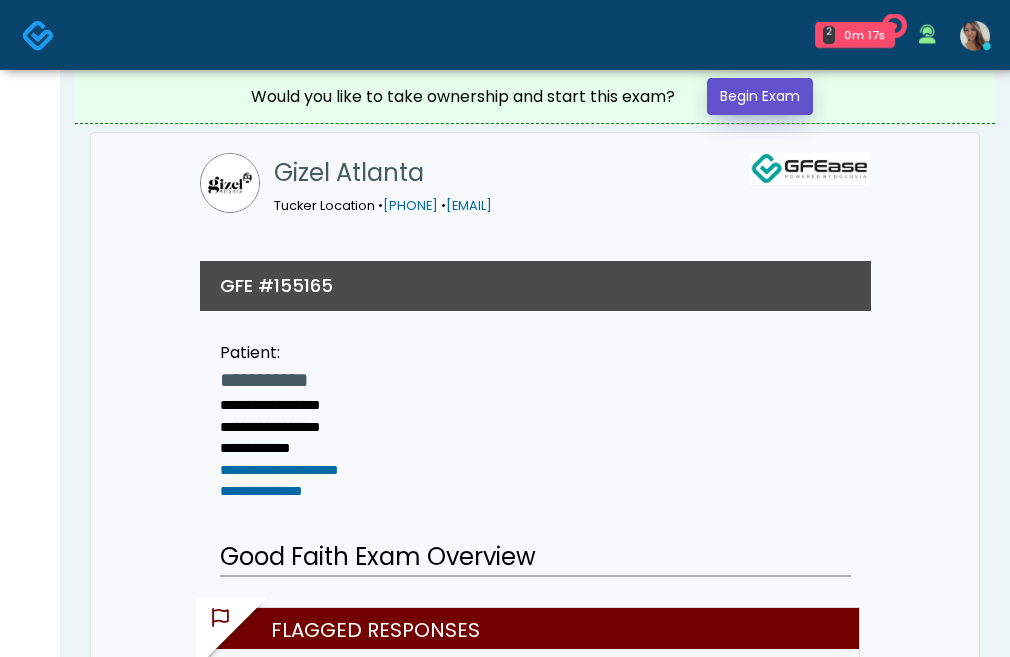 scroll, scrollTop: 0, scrollLeft: 0, axis: both 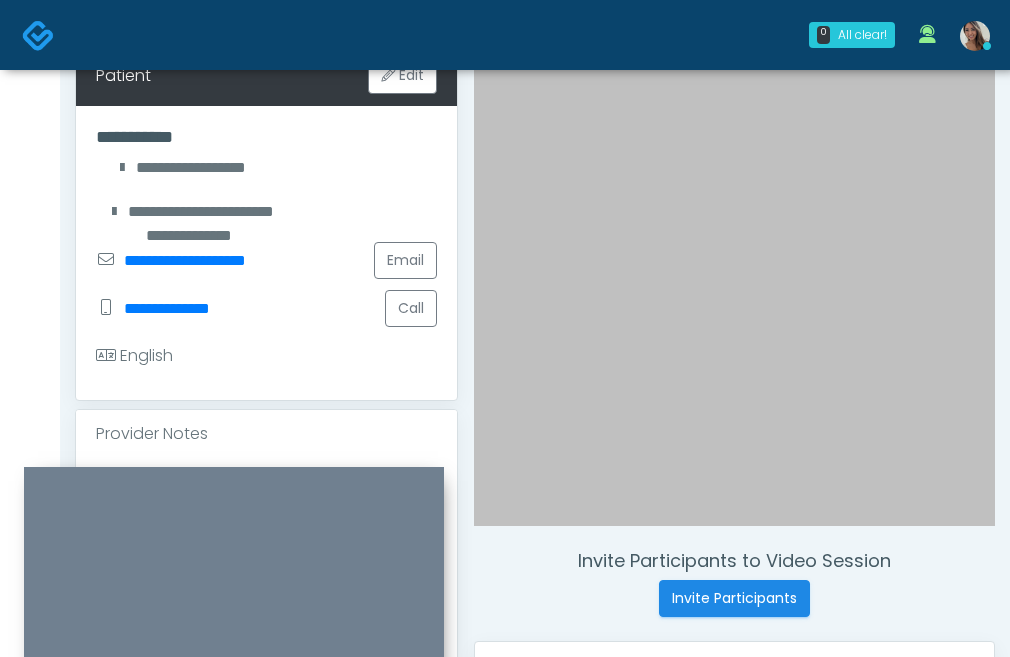 click at bounding box center (234, 624) 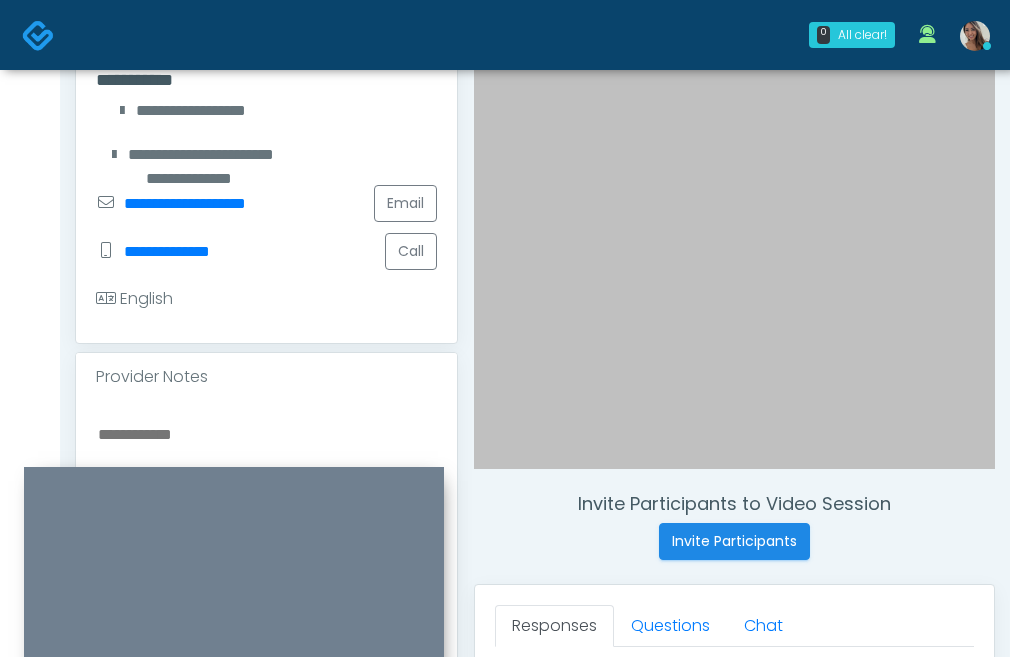 scroll, scrollTop: 445, scrollLeft: 0, axis: vertical 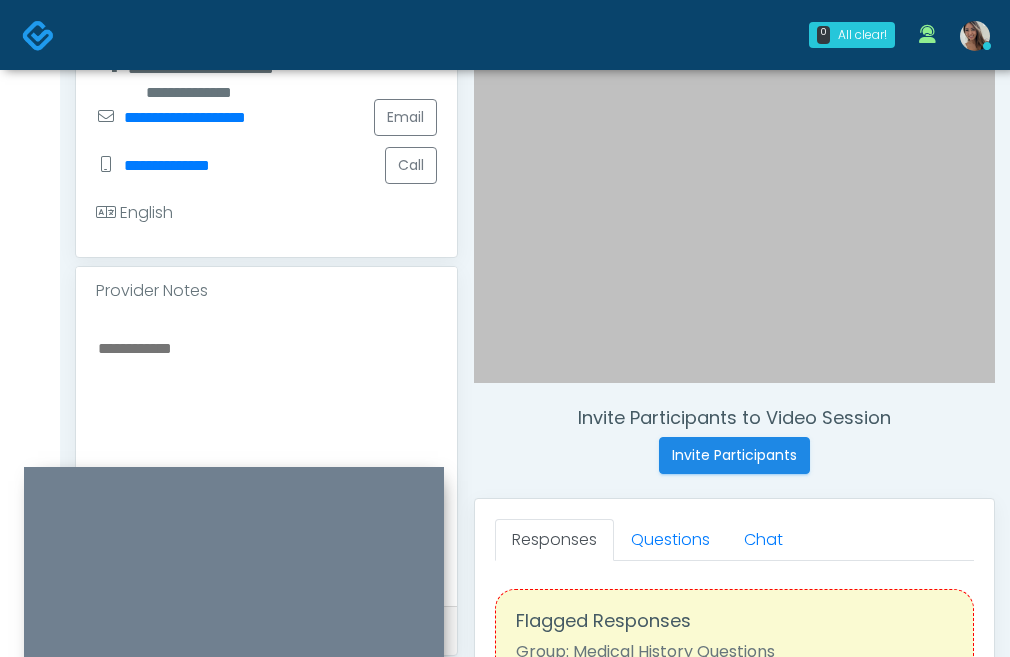 click at bounding box center [266, 457] 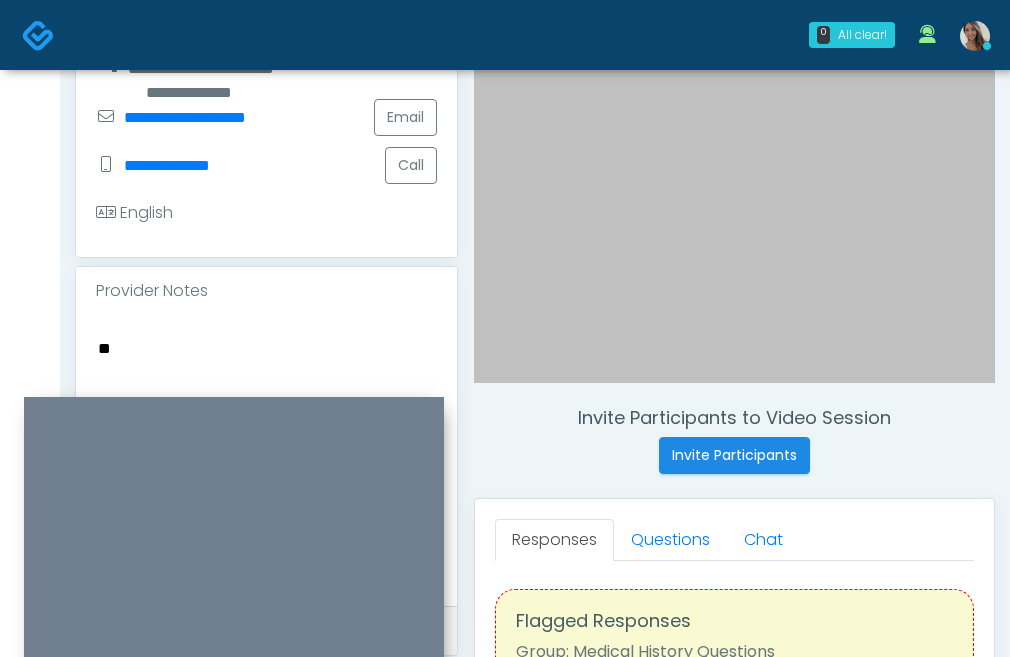 type on "*" 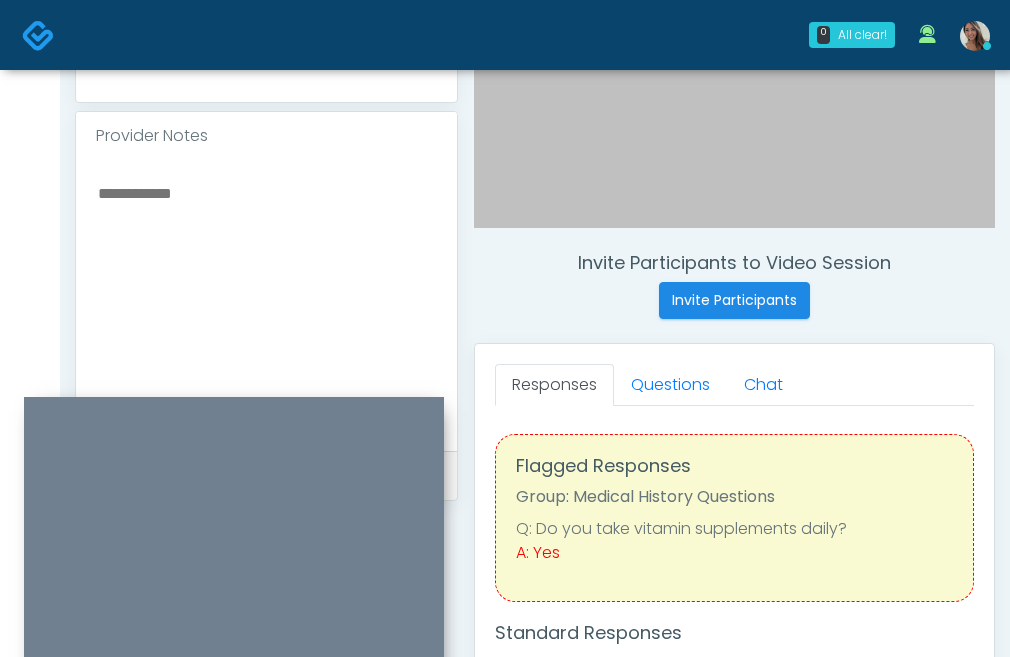 scroll, scrollTop: 611, scrollLeft: 0, axis: vertical 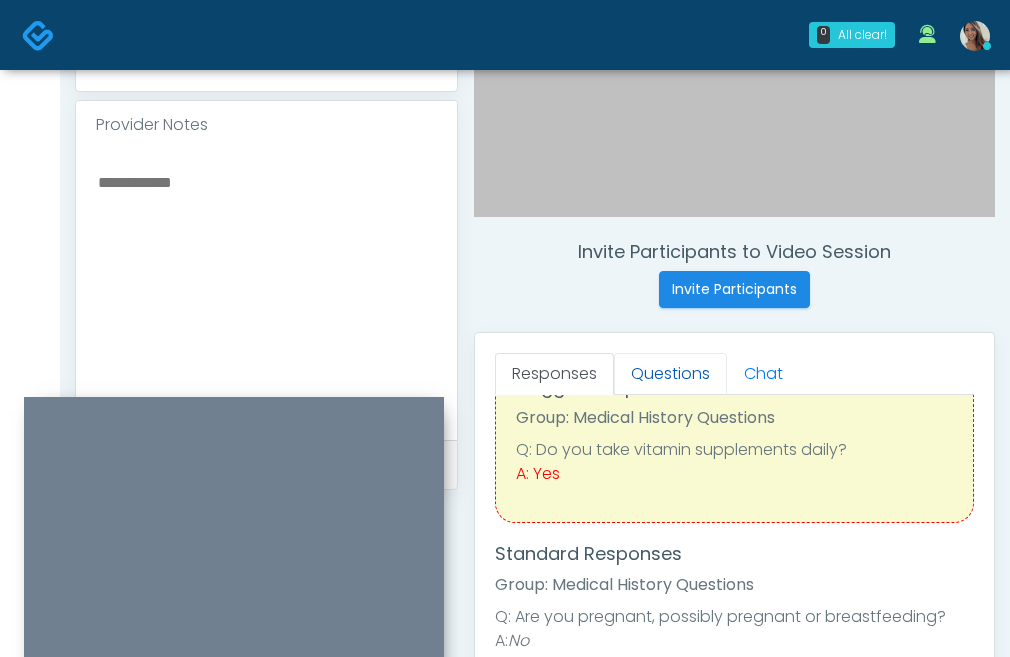 click on "Questions" at bounding box center [670, 374] 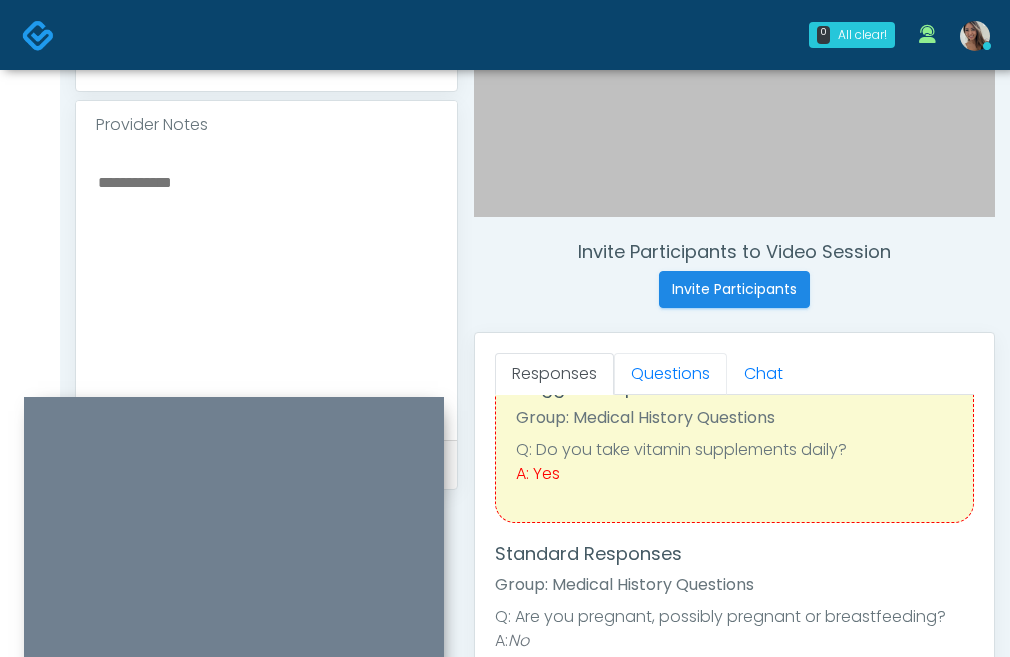 scroll, scrollTop: 0, scrollLeft: 0, axis: both 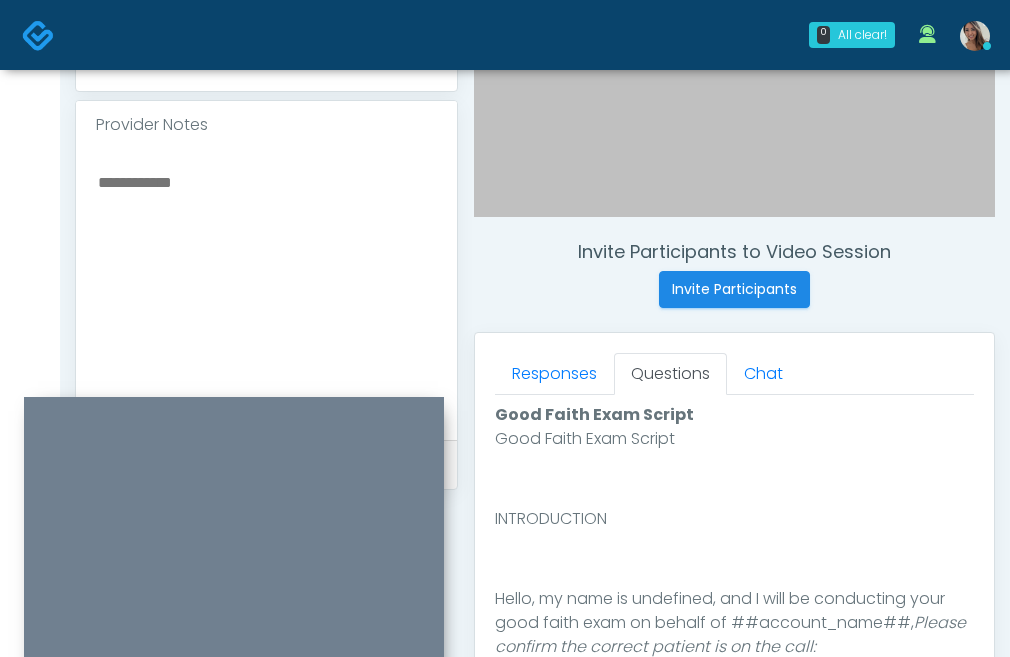 click at bounding box center (266, 291) 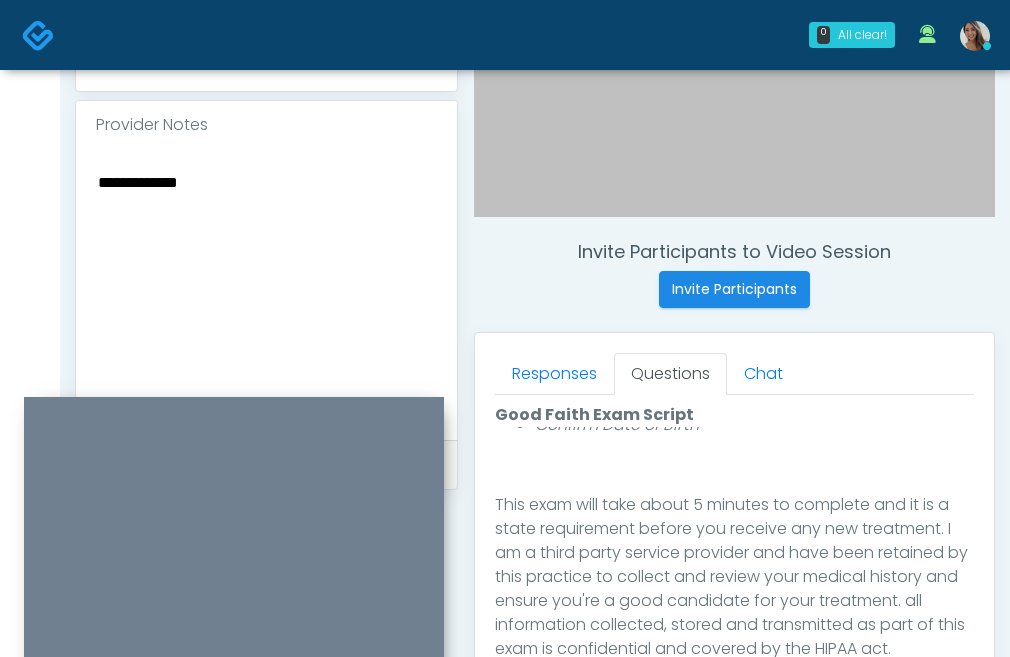 scroll, scrollTop: 328, scrollLeft: 0, axis: vertical 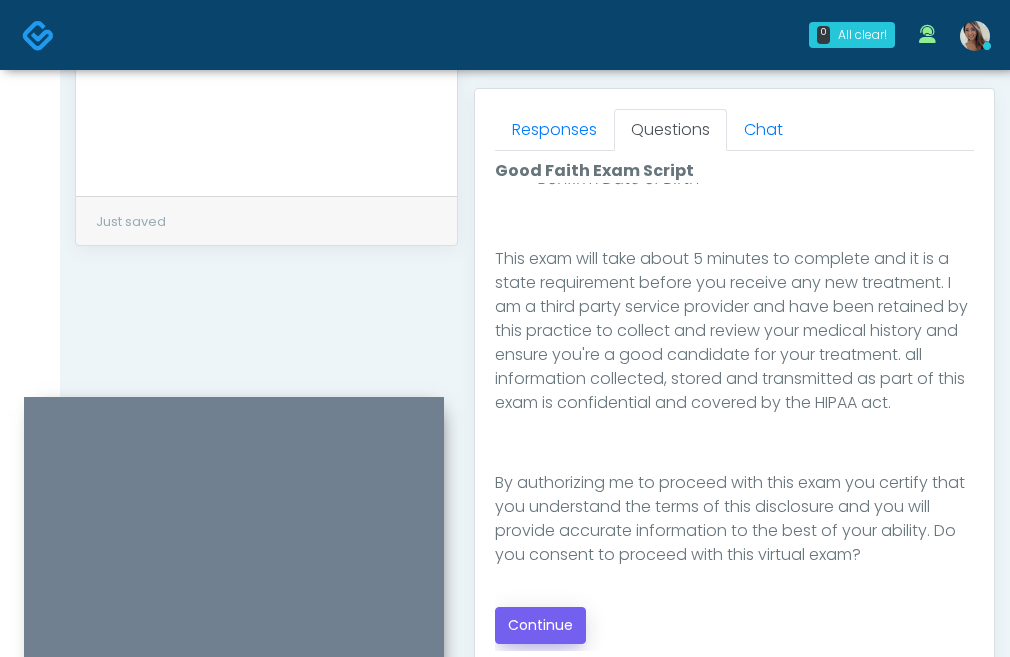 type on "**********" 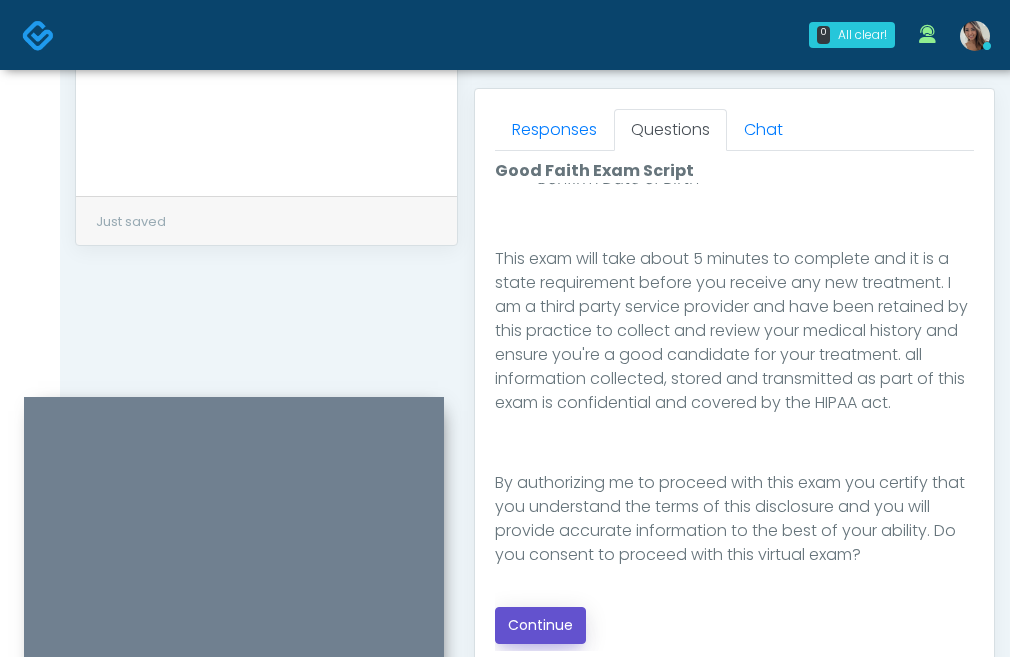 click on "Continue" at bounding box center (540, 625) 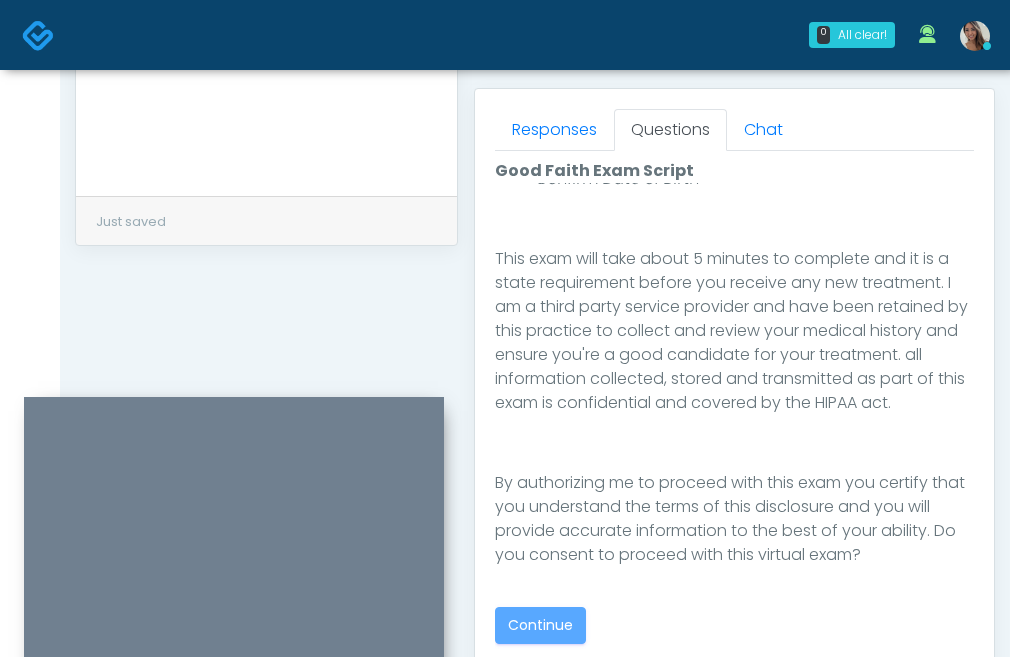 scroll, scrollTop: 0, scrollLeft: 0, axis: both 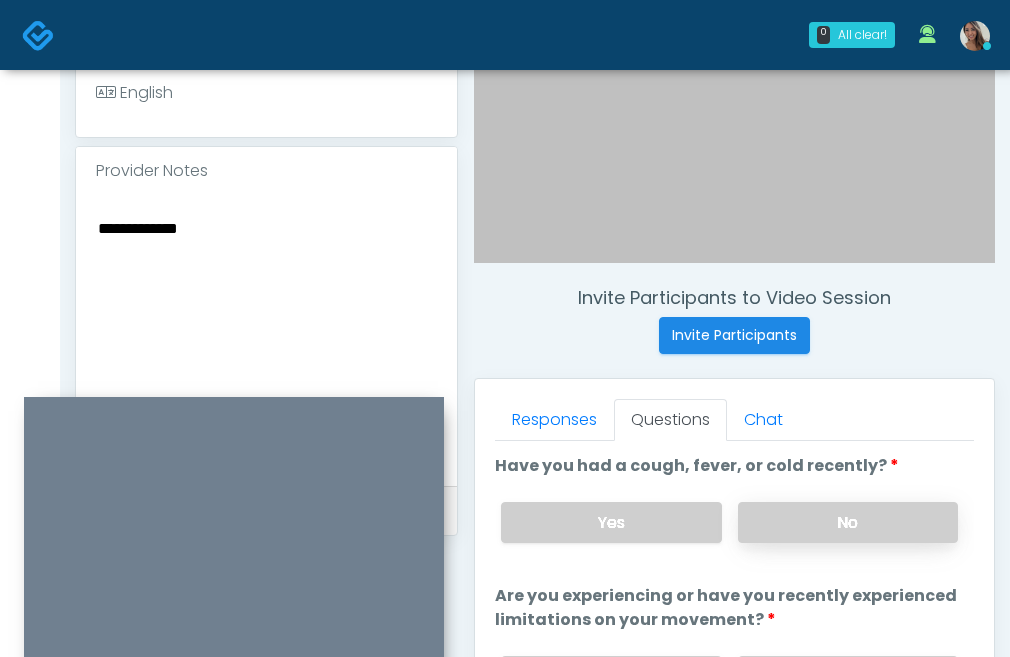 click on "No" at bounding box center (848, 522) 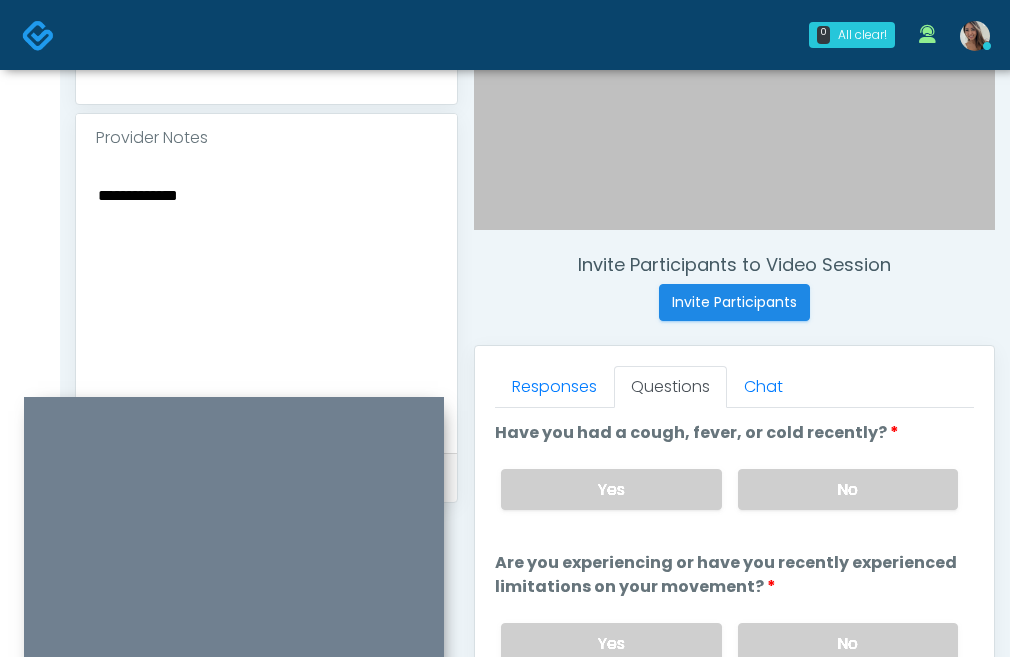 scroll, scrollTop: 761, scrollLeft: 0, axis: vertical 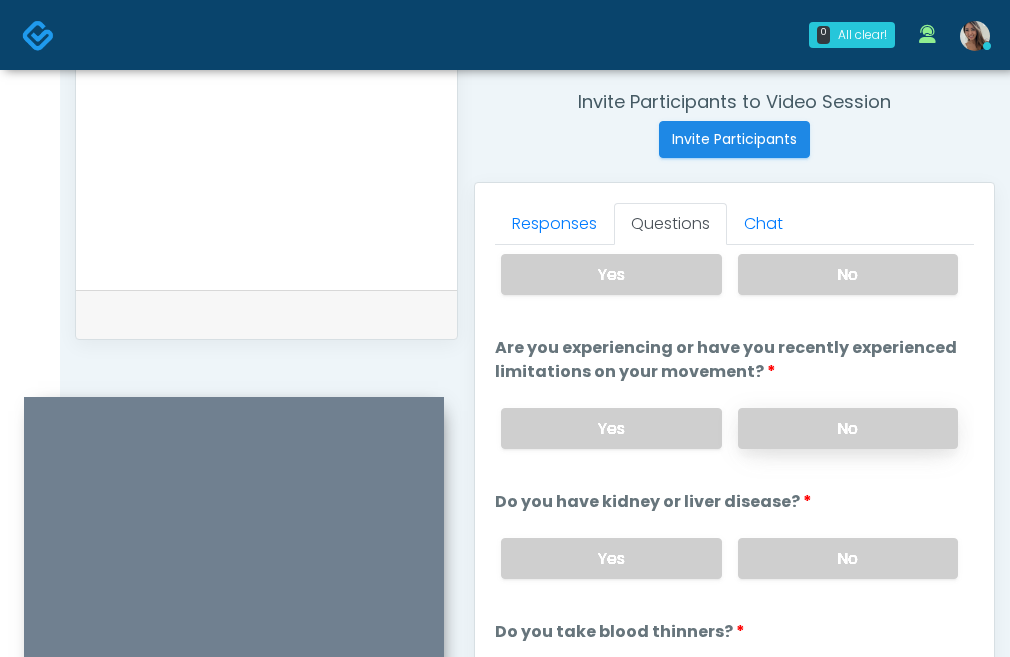 click on "No" at bounding box center [848, 428] 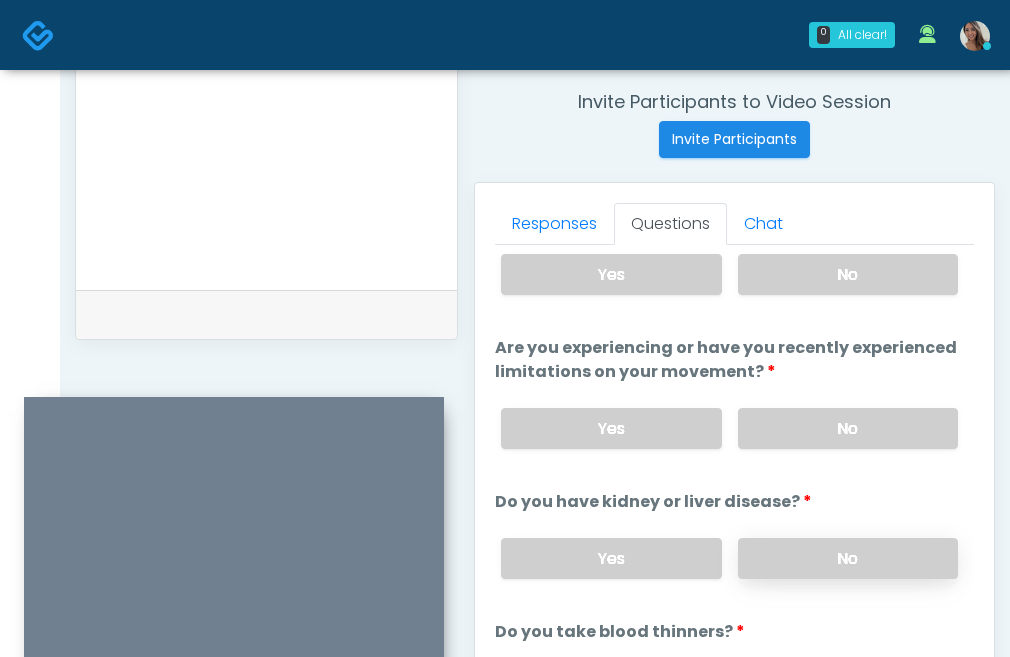 click on "No" at bounding box center (848, 558) 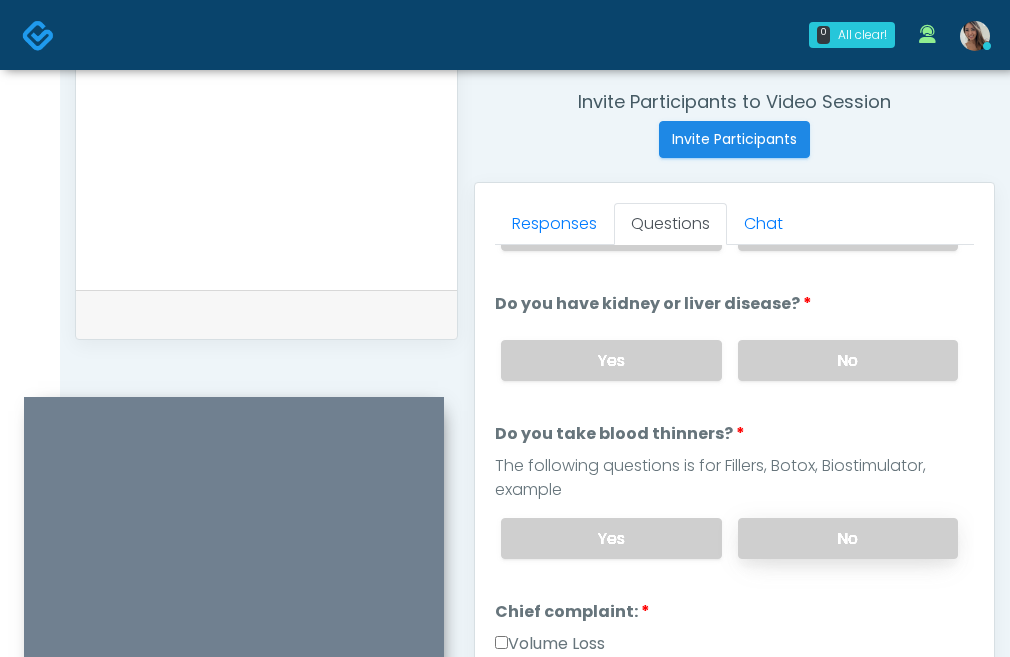 click on "No" at bounding box center (848, 538) 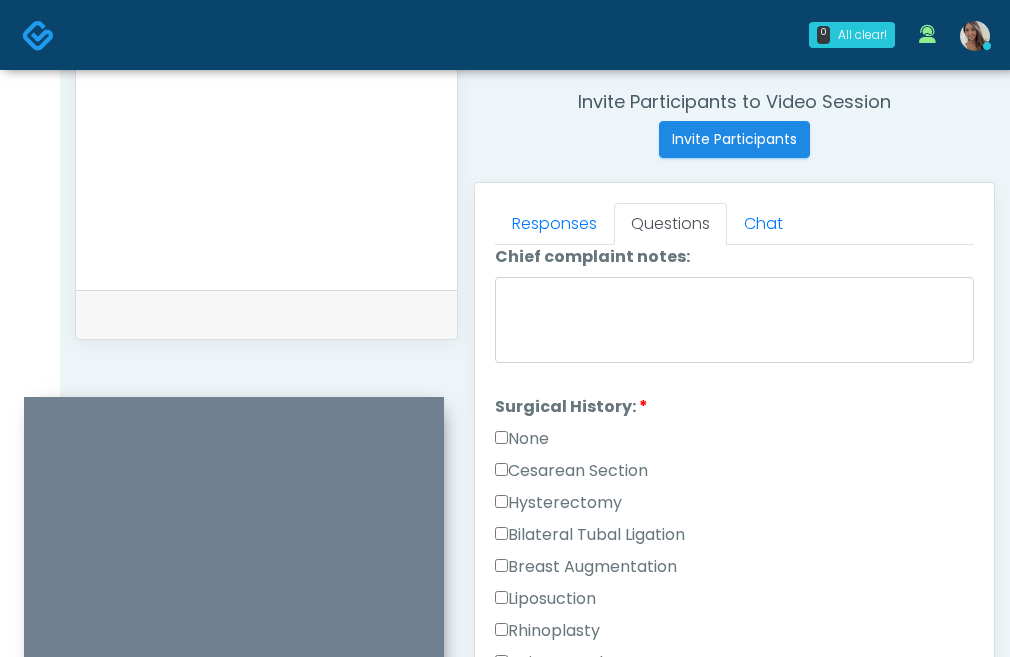 click on "Cesarean Section" at bounding box center [571, 471] 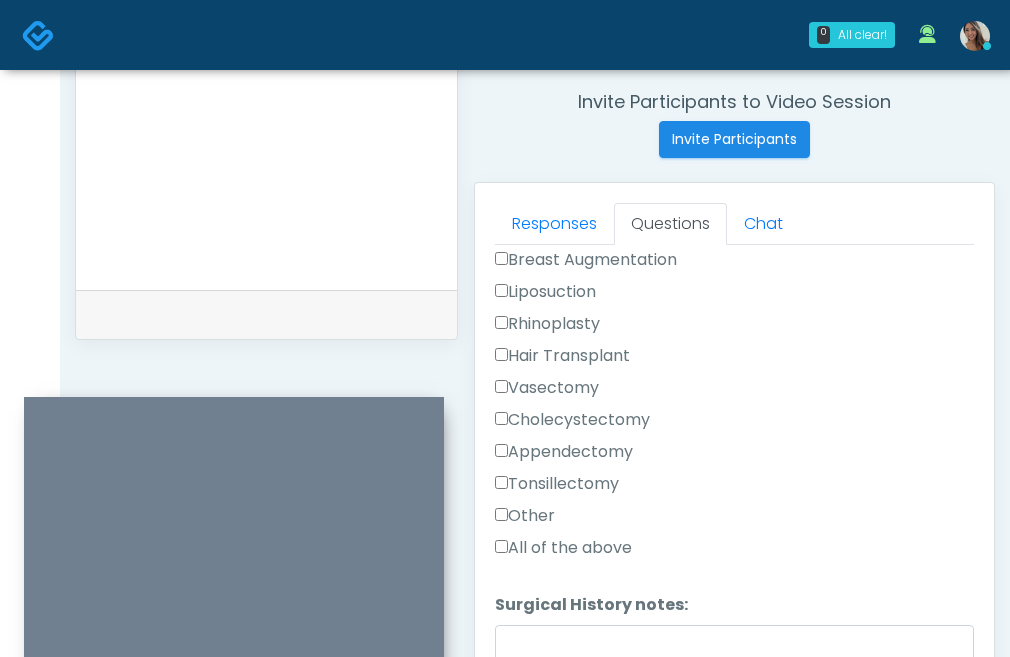 scroll, scrollTop: 1324, scrollLeft: 0, axis: vertical 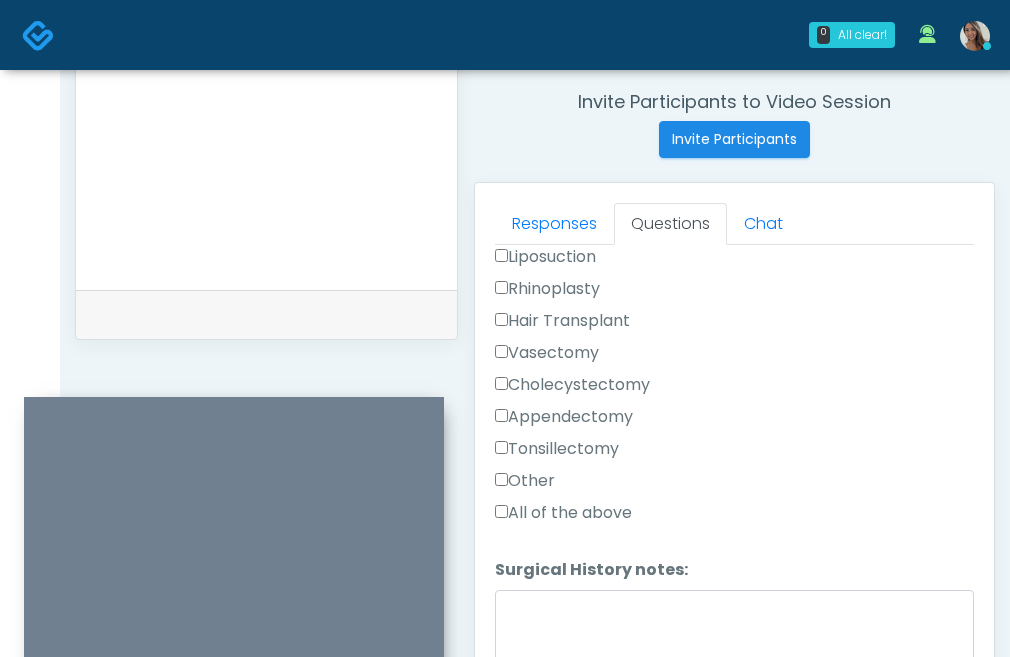 click on "All of the above" at bounding box center (563, 513) 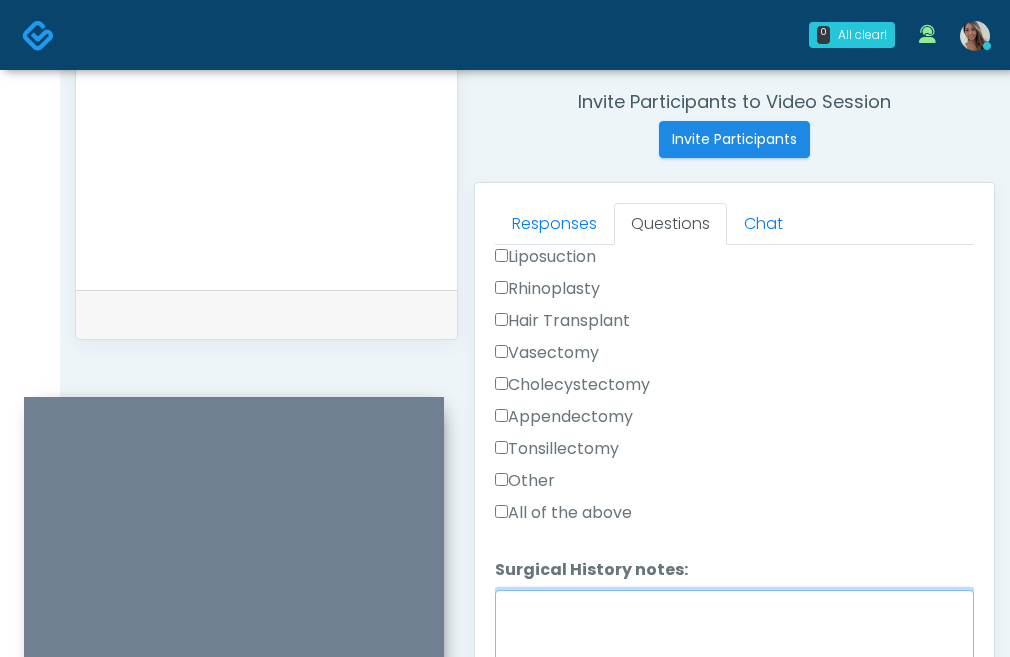 click on "Surgical History notes:" at bounding box center [734, 633] 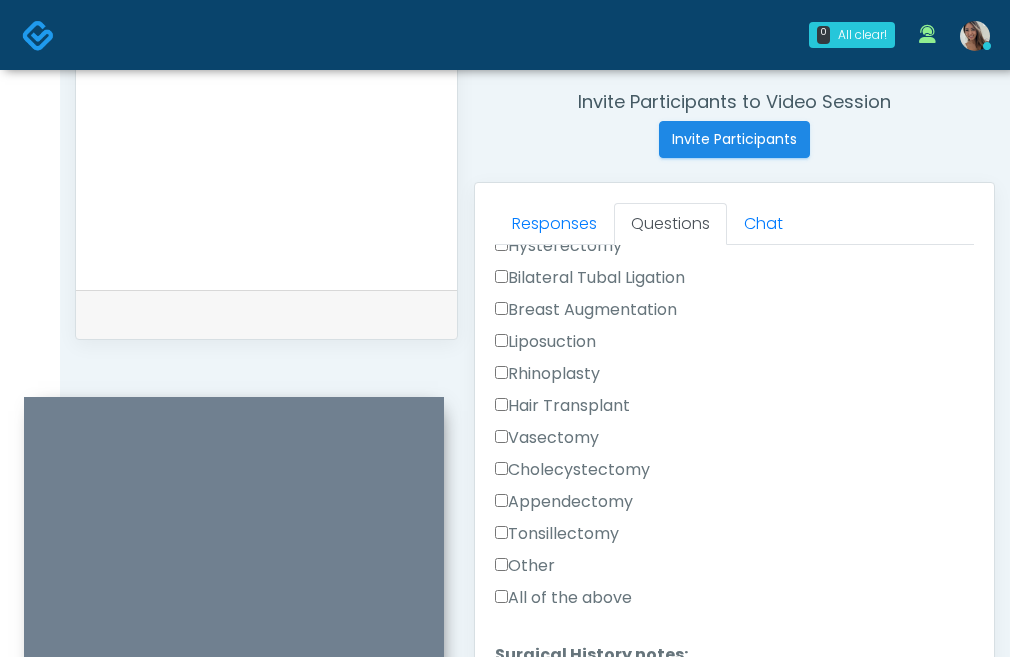 scroll, scrollTop: 1162, scrollLeft: 0, axis: vertical 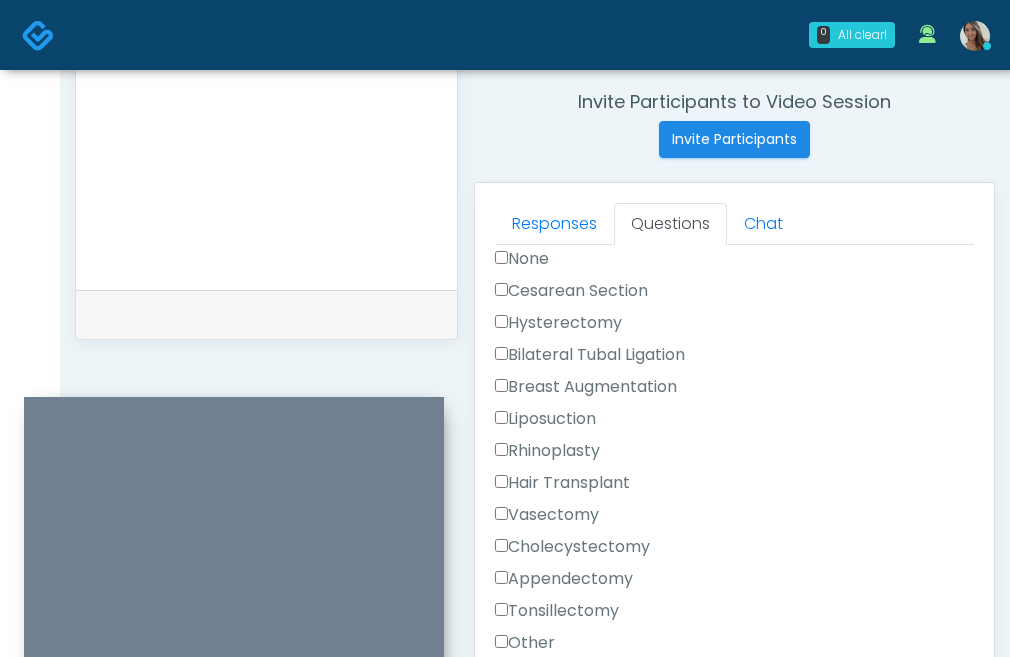 type on "***" 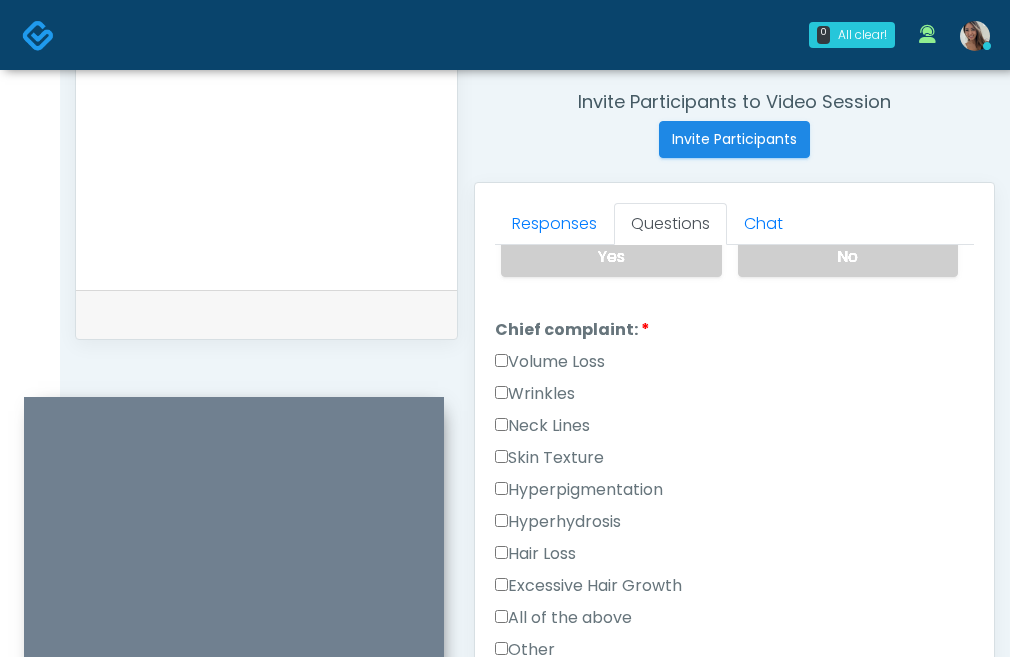 scroll, scrollTop: 530, scrollLeft: 0, axis: vertical 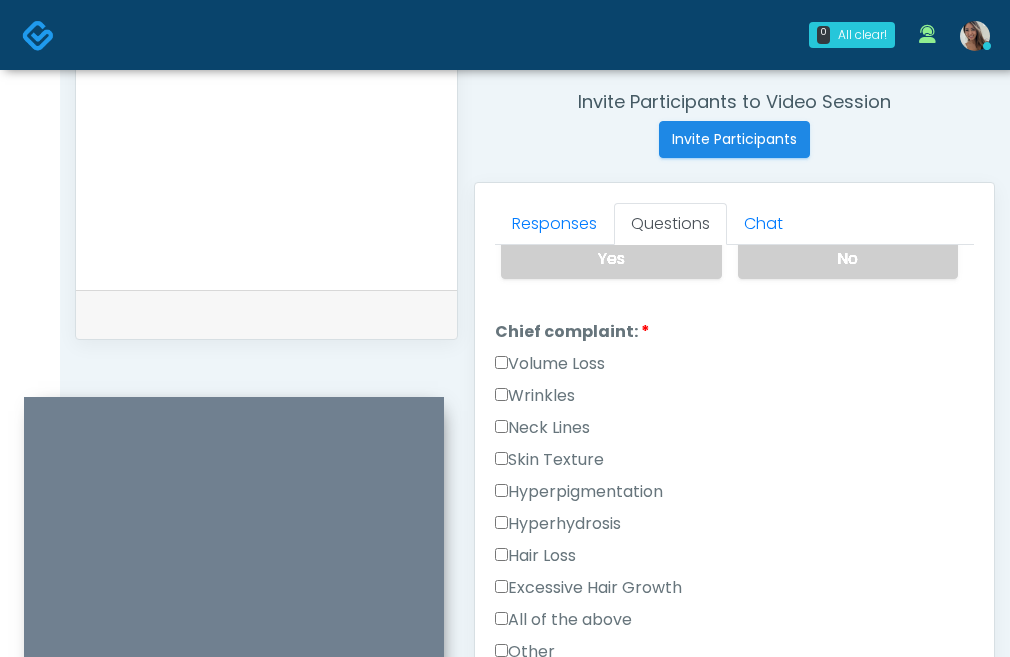 click on "Skin Texture" at bounding box center (549, 460) 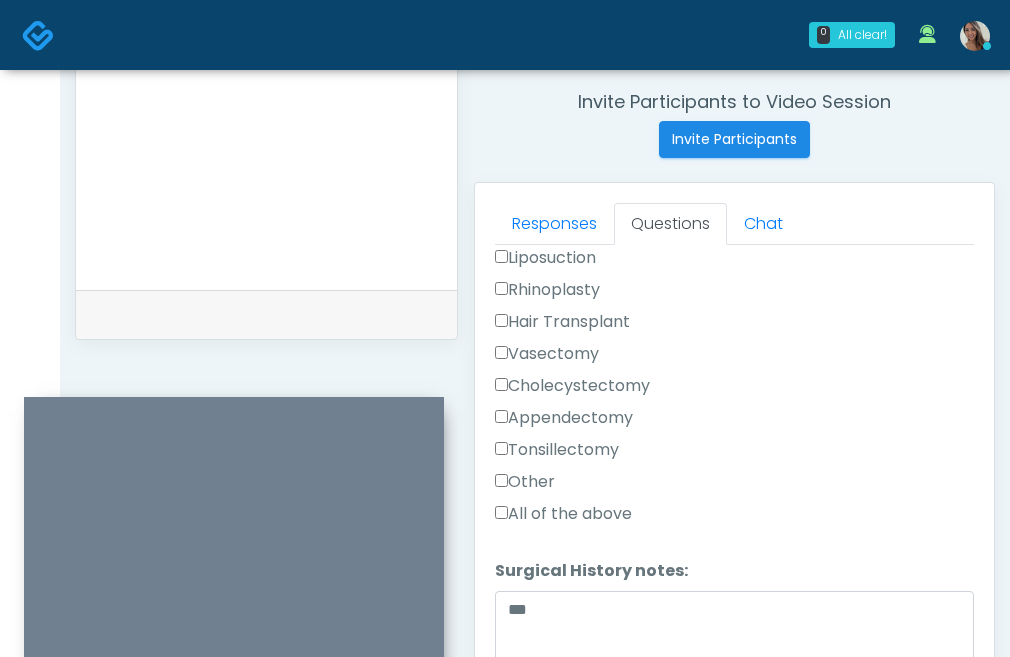scroll, scrollTop: 1324, scrollLeft: 0, axis: vertical 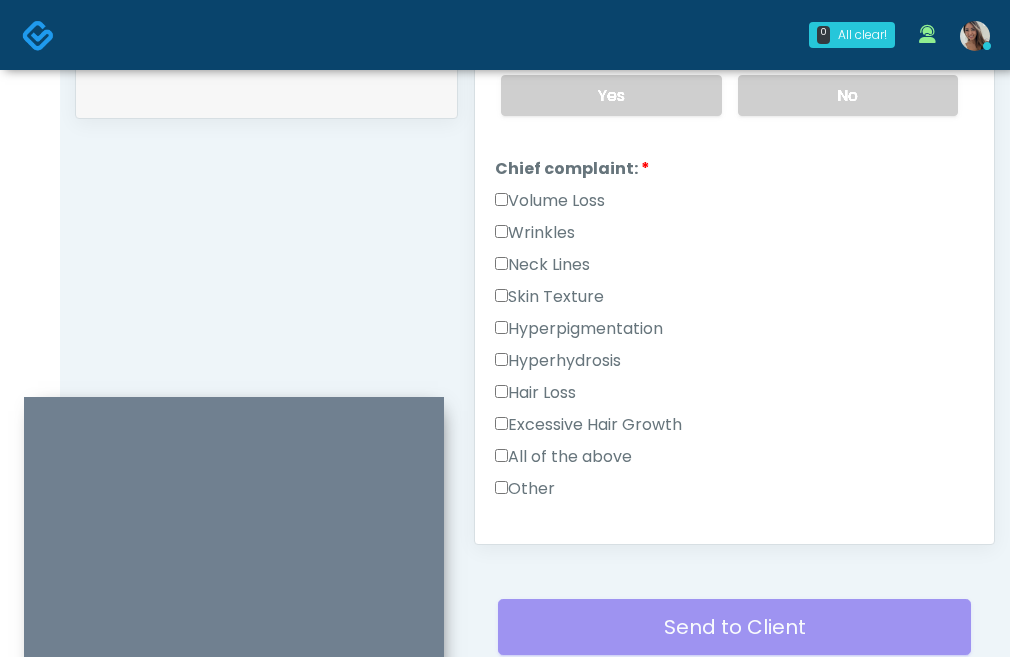 click on "Hyperpigmentation" at bounding box center [579, 329] 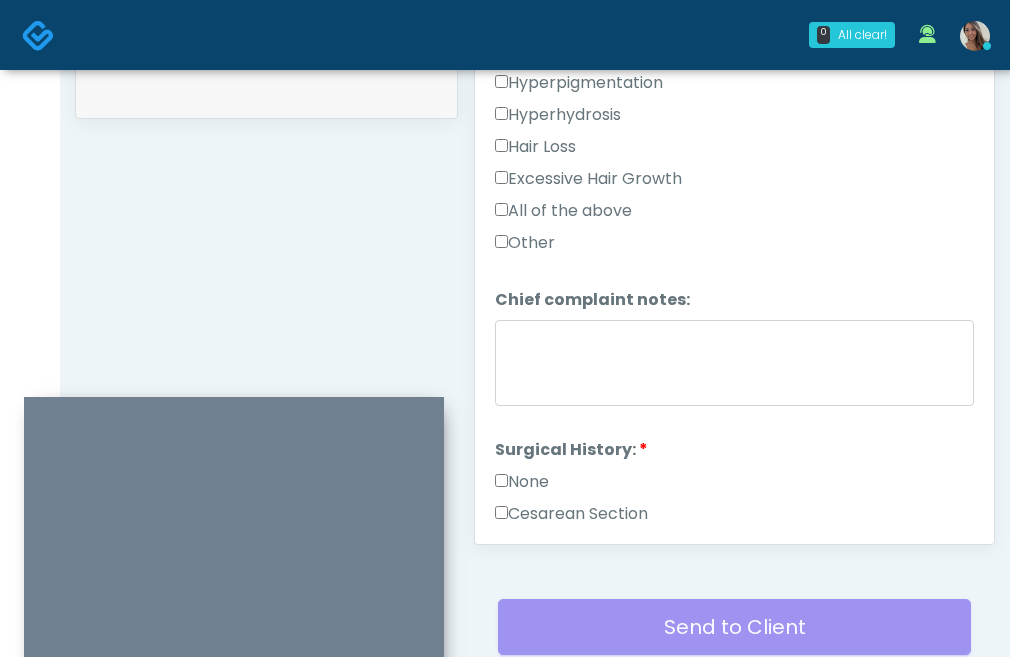 scroll, scrollTop: 1324, scrollLeft: 0, axis: vertical 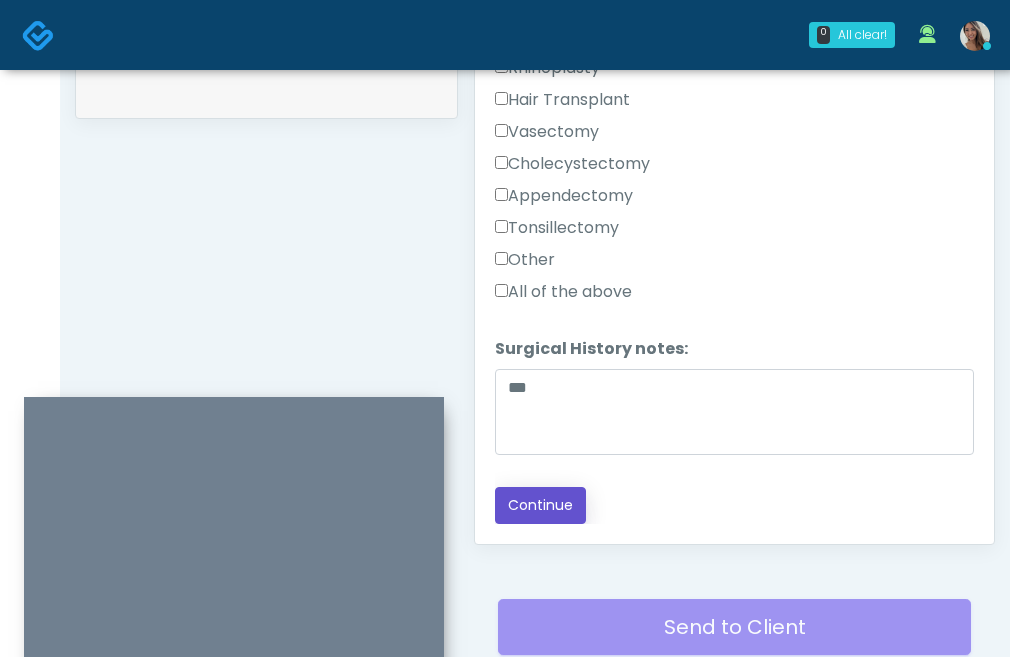 click on "Continue" at bounding box center (540, 505) 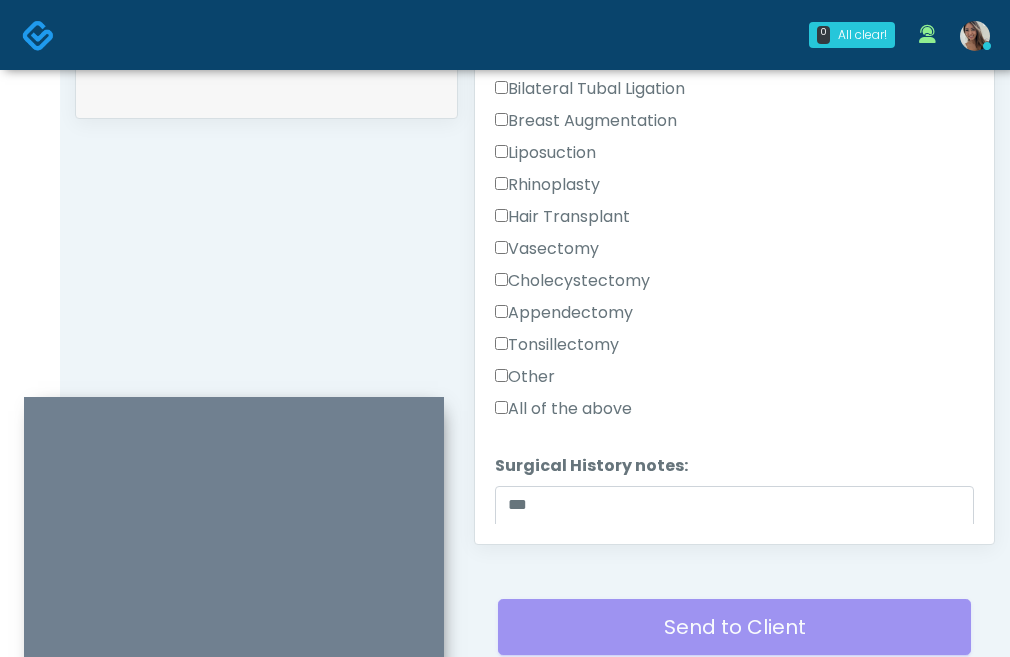 scroll, scrollTop: 0, scrollLeft: 0, axis: both 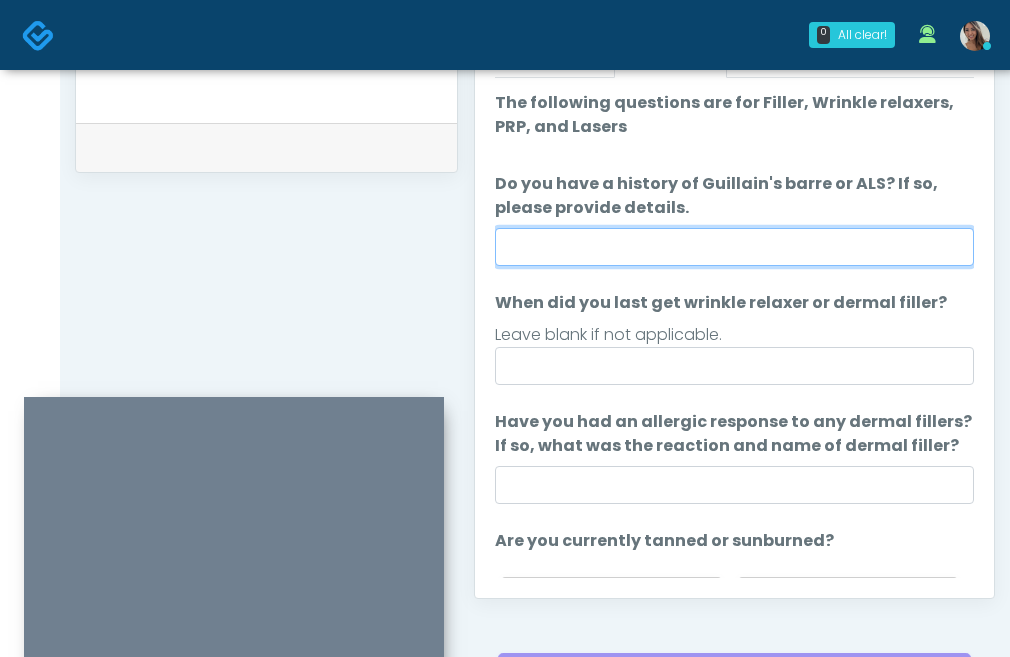 click on "Do you have a history of Guillain's barre or ALS? If so, please provide details." at bounding box center [734, 247] 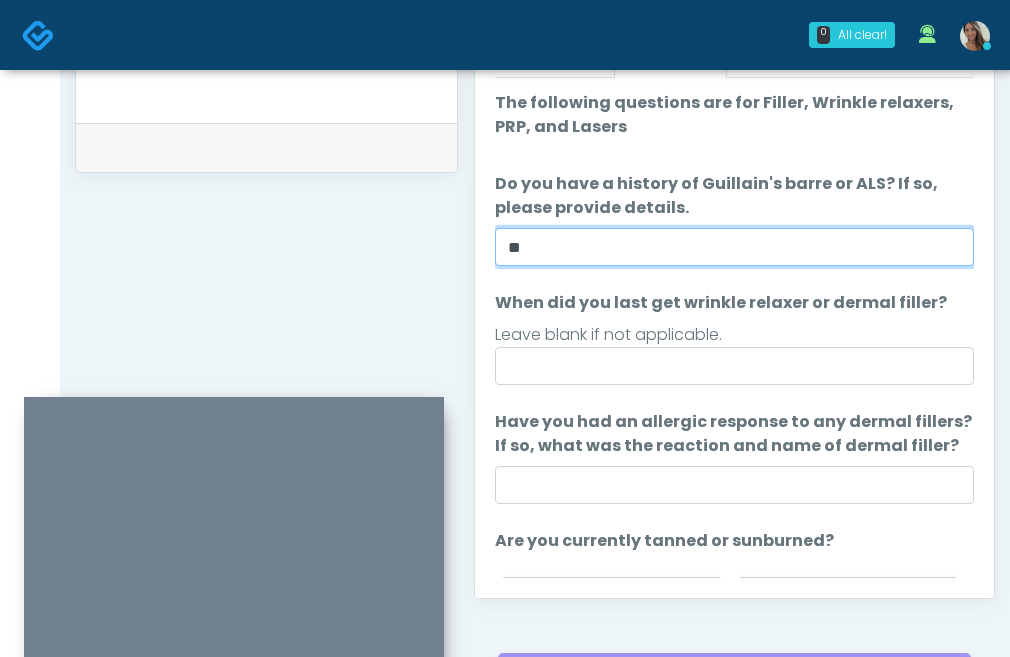 type on "**" 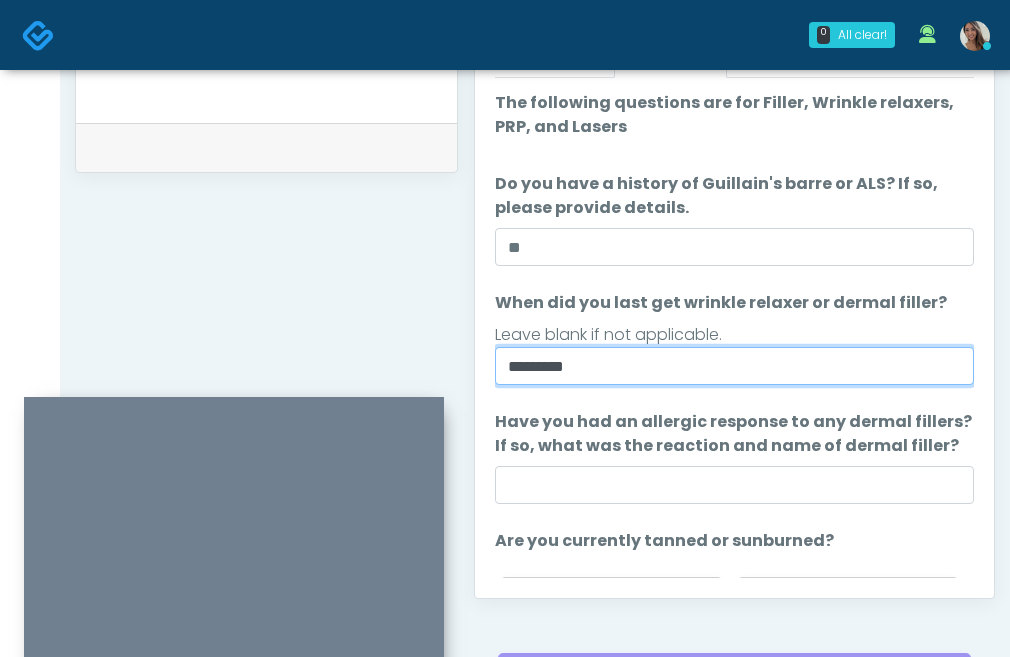 type on "*********" 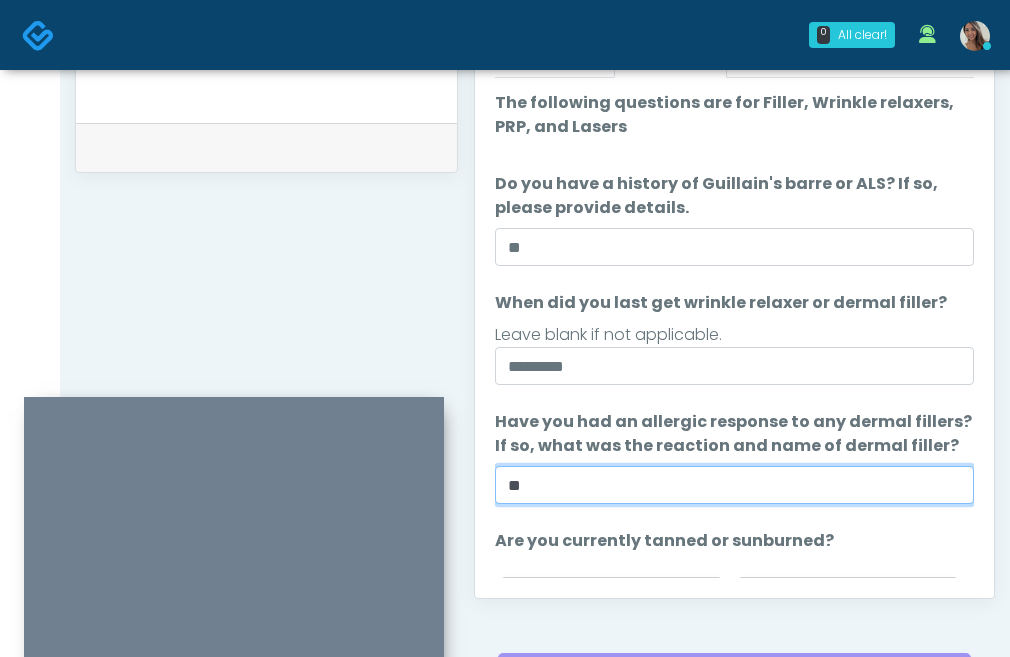 type on "**" 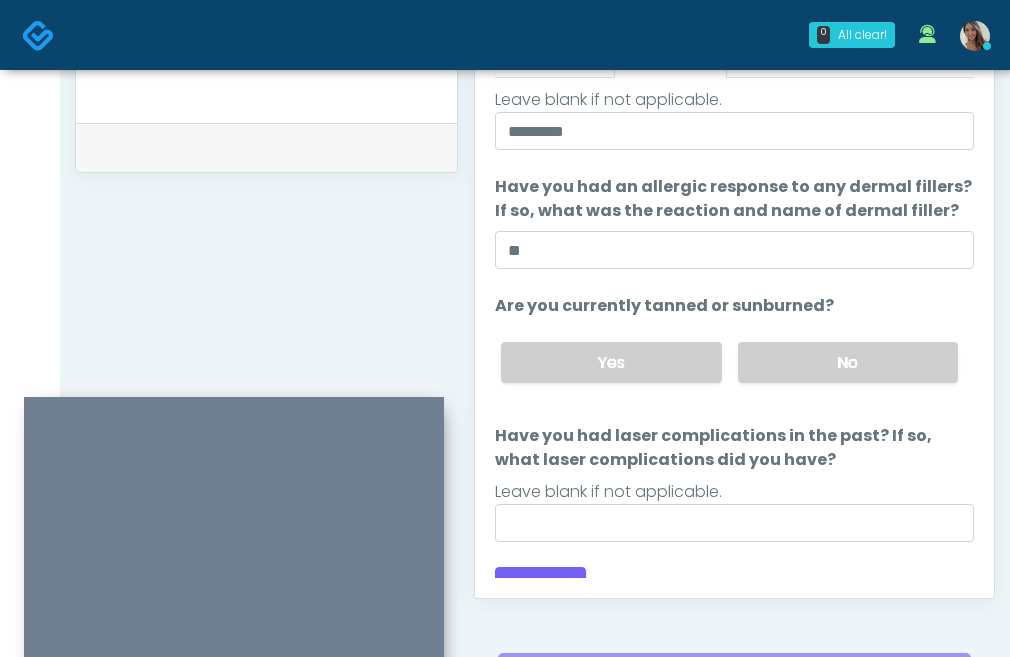 scroll, scrollTop: 244, scrollLeft: 0, axis: vertical 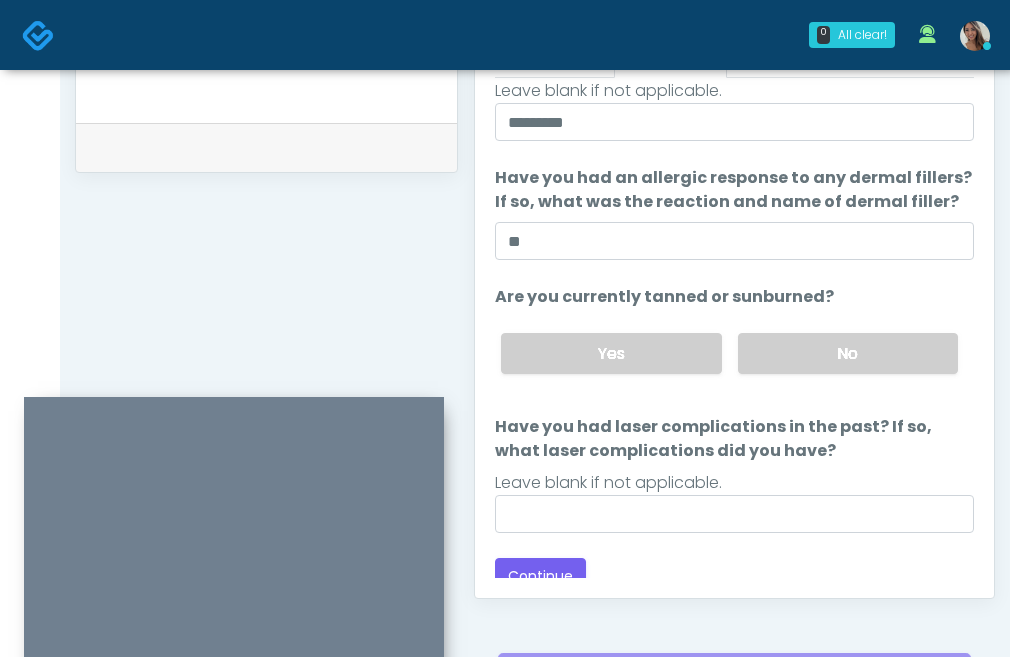 click on "No" at bounding box center (848, 353) 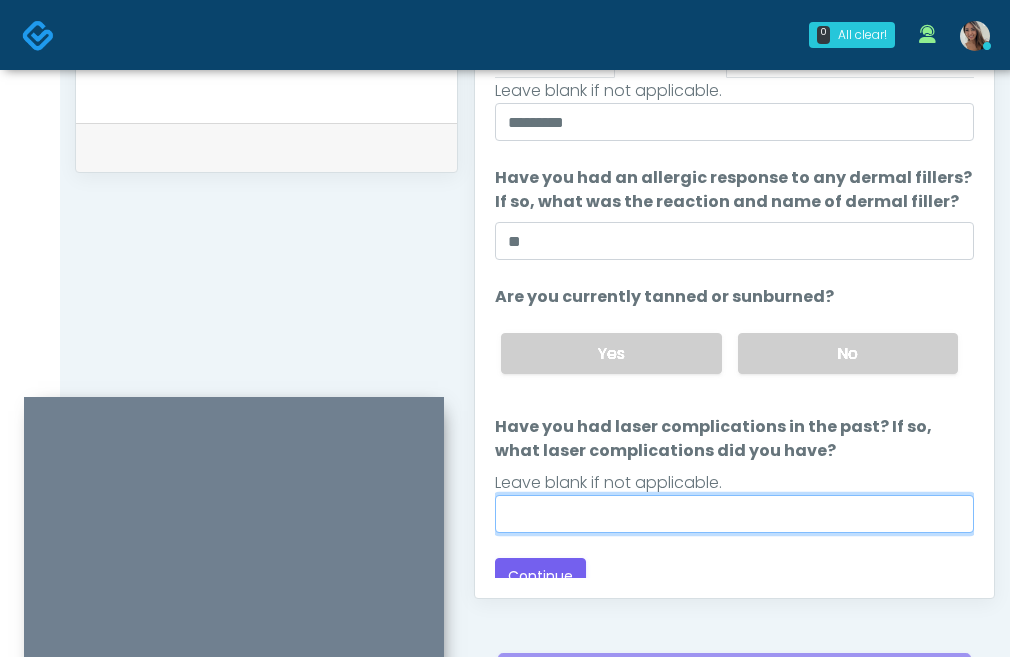 click on "Have you had laser complications in the past? If so, what laser complications did you have?" at bounding box center (734, 514) 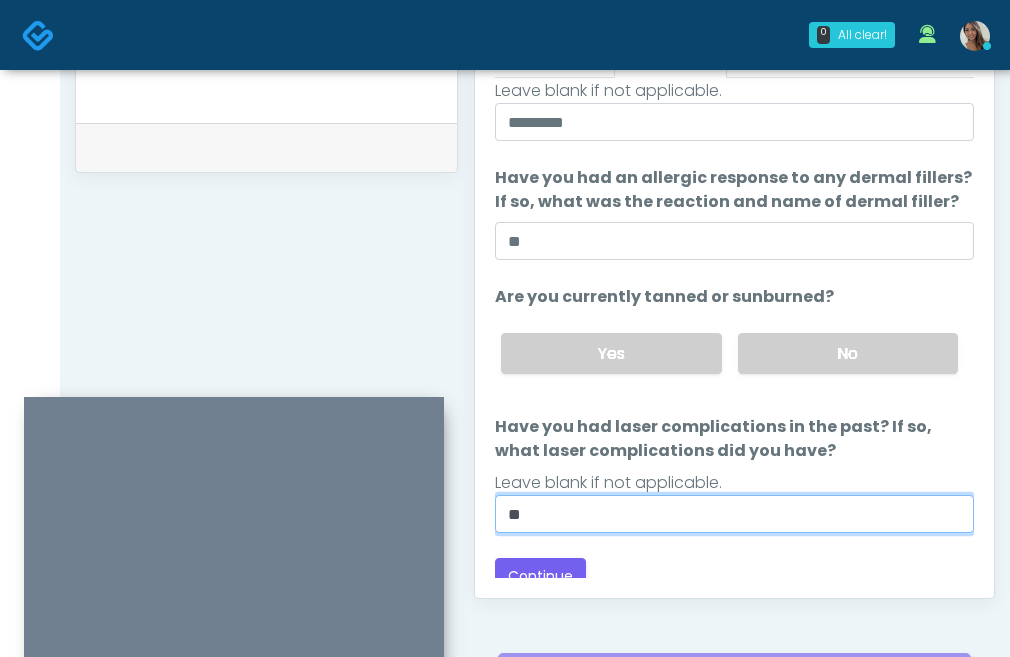 type on "**" 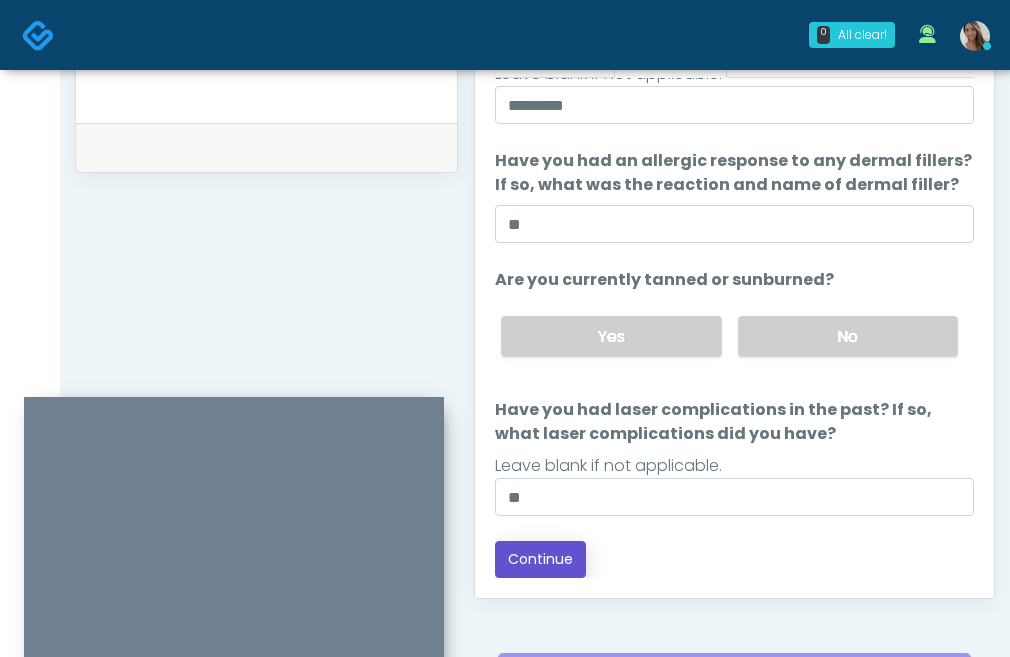 click on "Continue" at bounding box center [540, 559] 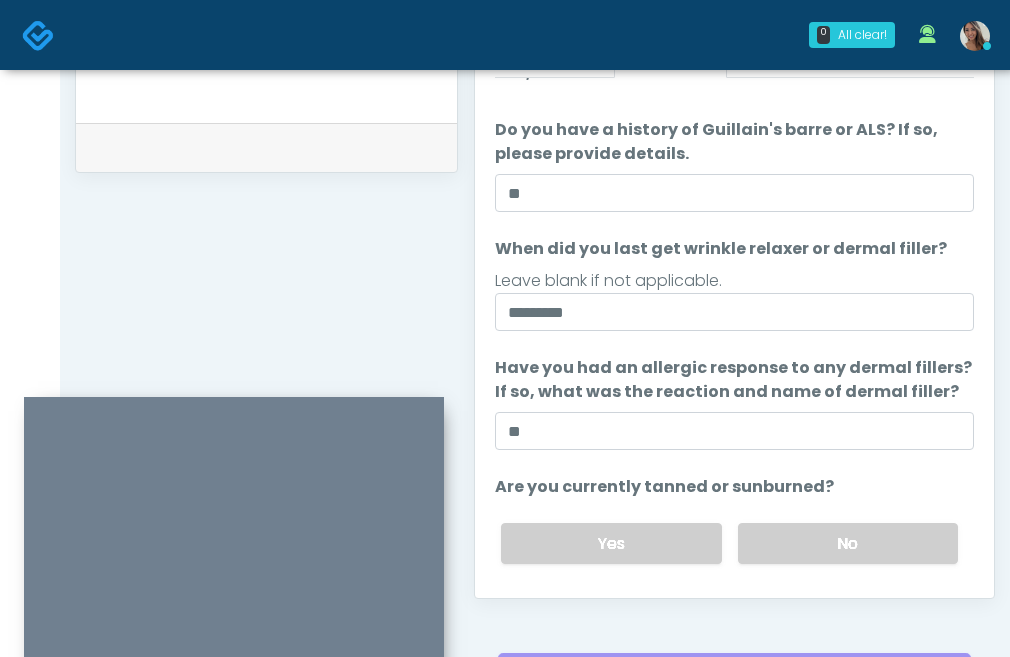 scroll, scrollTop: 235, scrollLeft: 0, axis: vertical 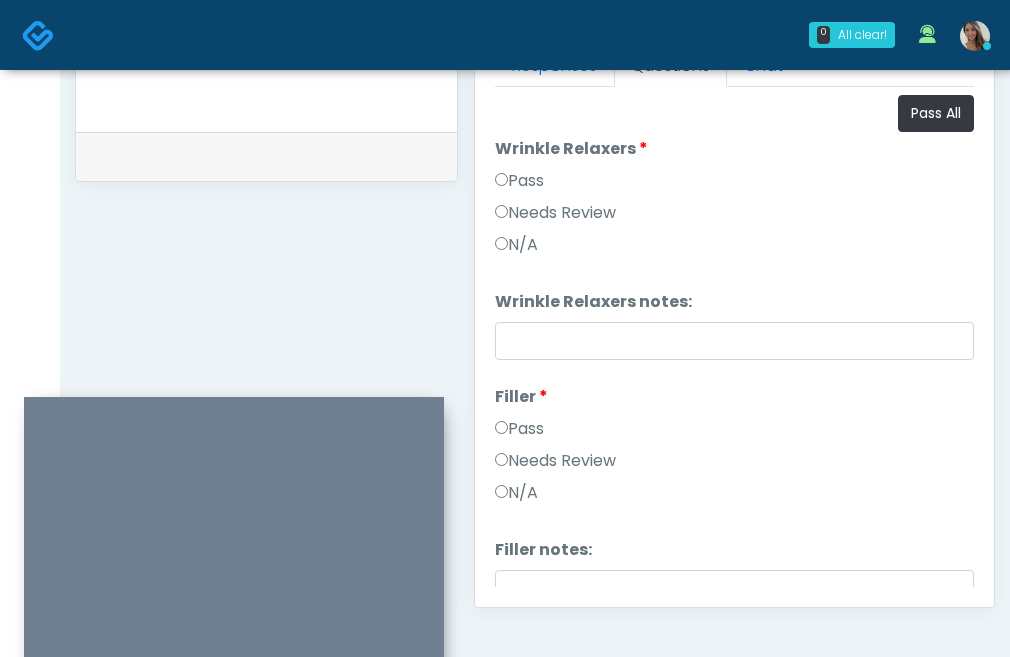 click on "Pass All
Wrinkle Relaxers
Wrinkle Relaxers
Pass
Needs Review
N/A
Wrinkle Relaxers notes:
Wrinkle Relaxers notes:
Filler
Filler
Pass" at bounding box center (734, 971) 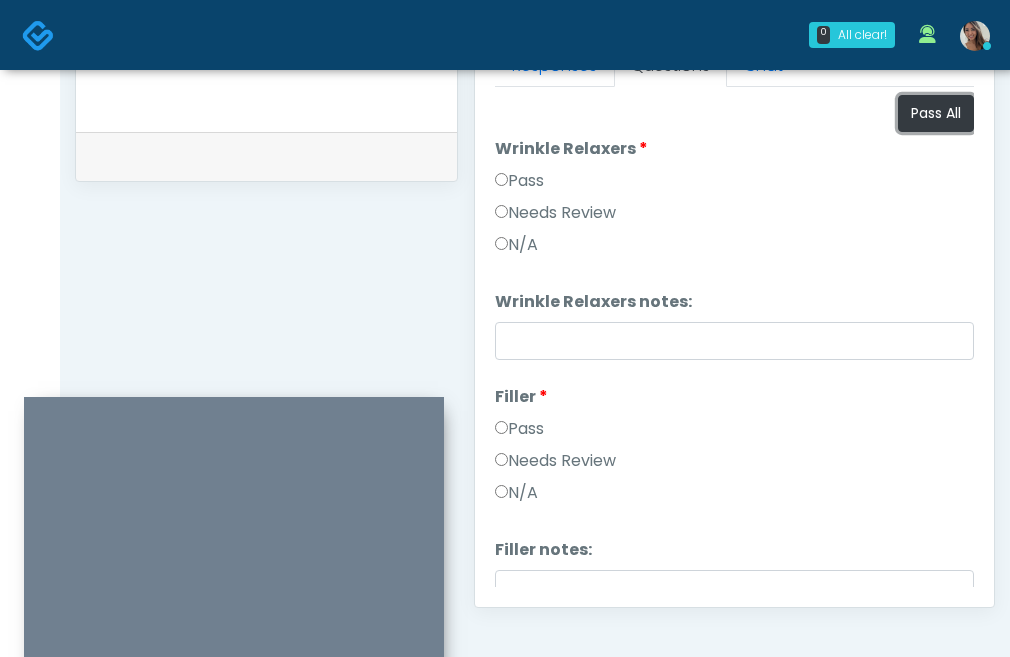 drag, startPoint x: 941, startPoint y: 121, endPoint x: 891, endPoint y: 148, distance: 56.82429 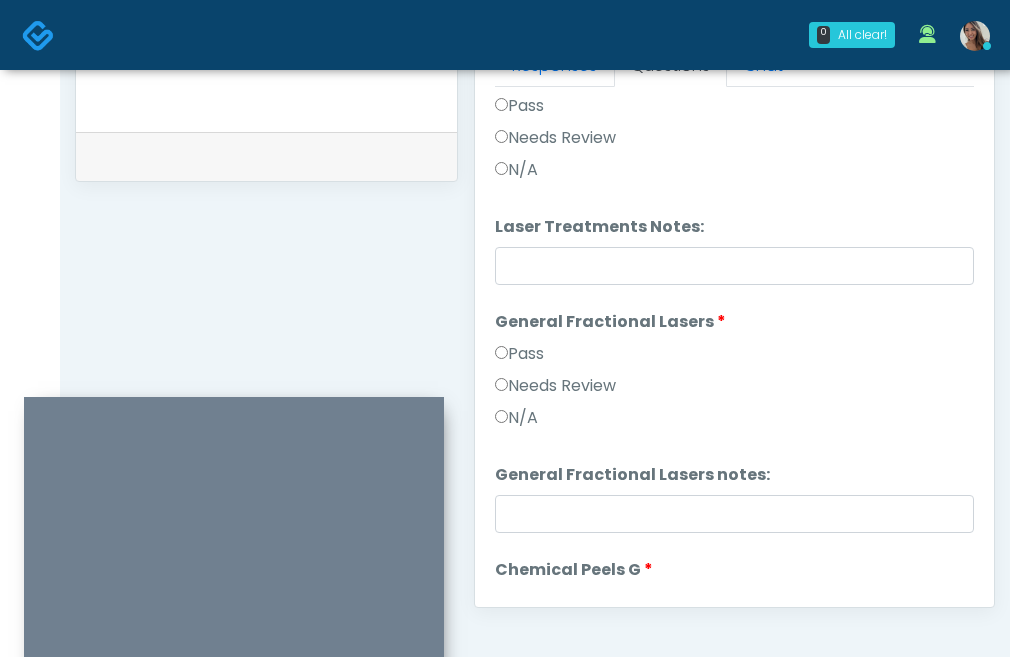 scroll, scrollTop: 633, scrollLeft: 0, axis: vertical 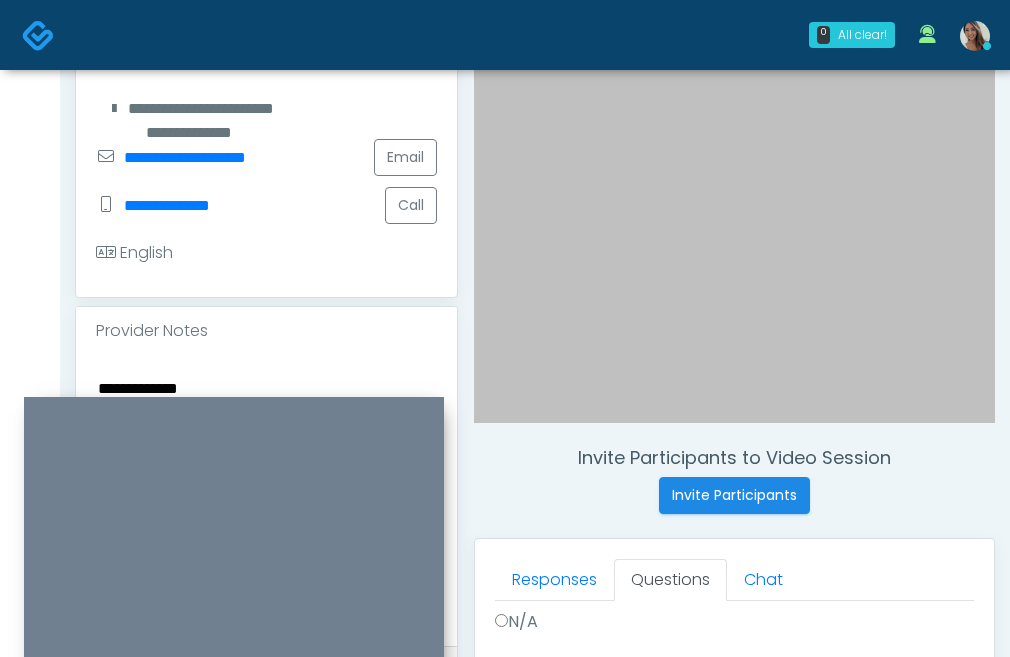 click on "**********" at bounding box center (266, 497) 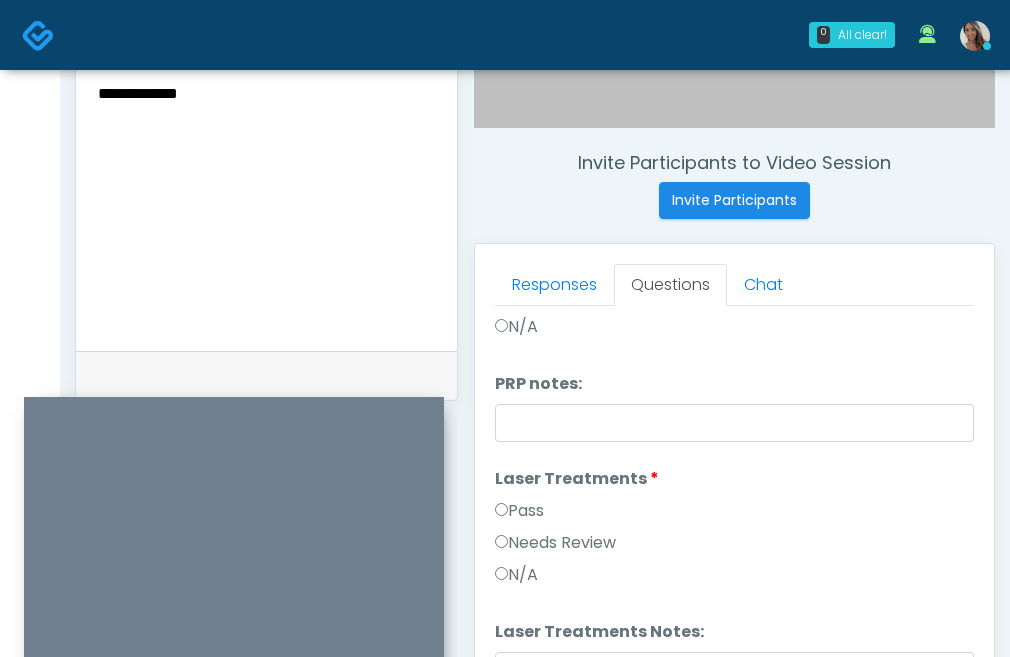 scroll, scrollTop: 948, scrollLeft: 0, axis: vertical 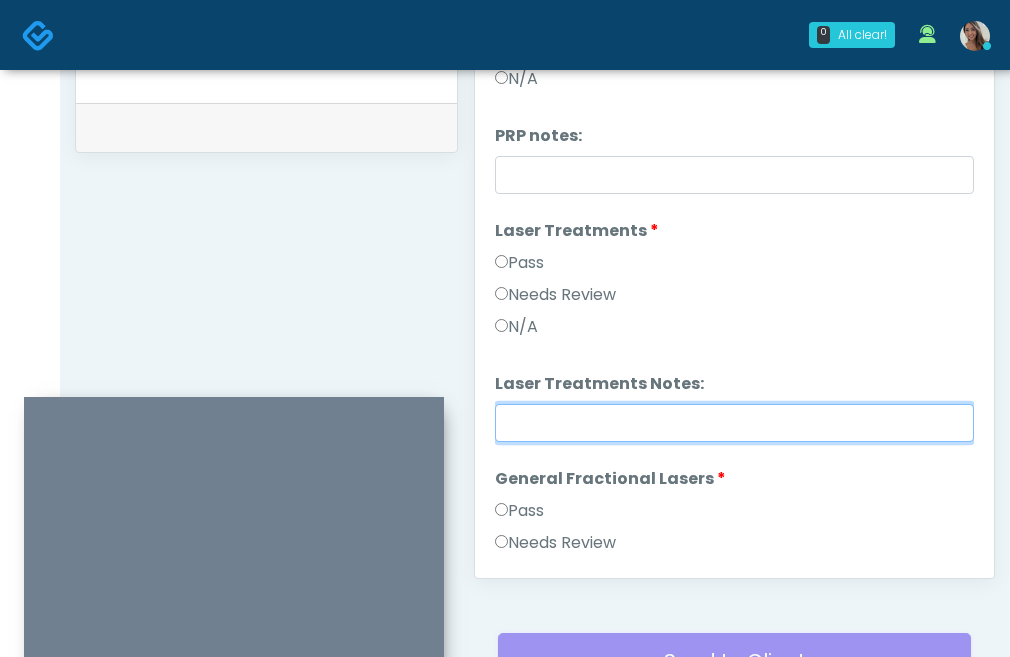 click on "Laser Treatments Notes:" at bounding box center [734, 423] 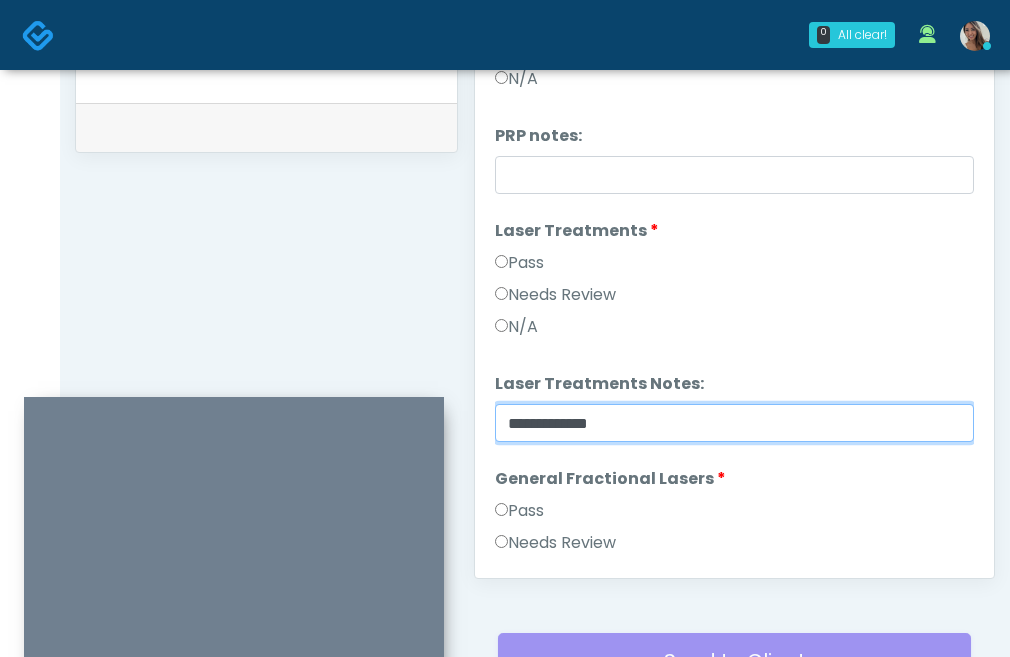 type on "**********" 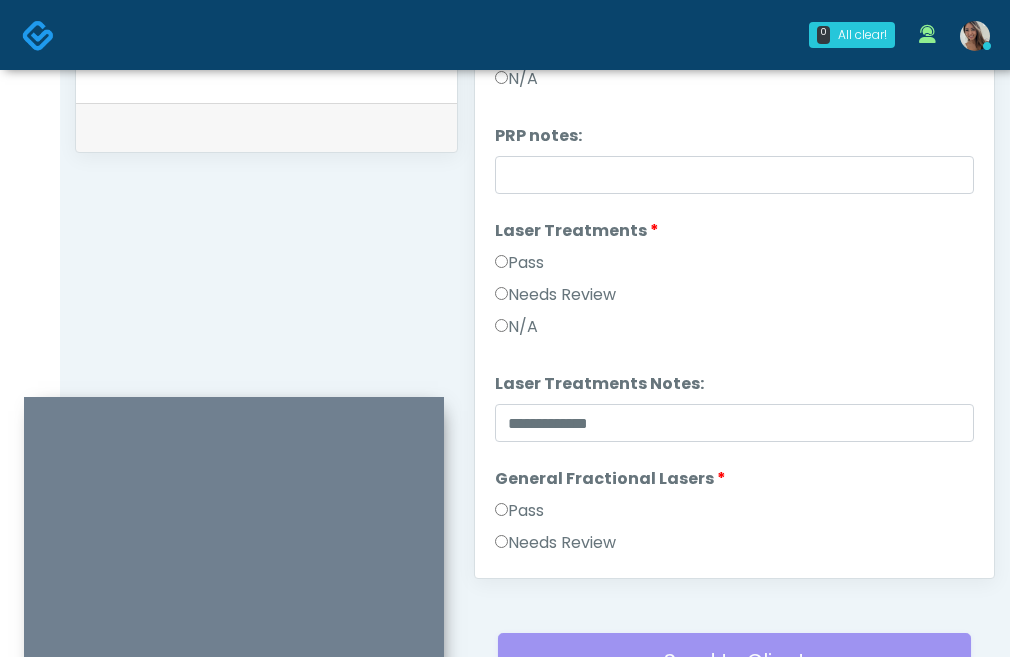 click on "Needs Review" at bounding box center [555, 295] 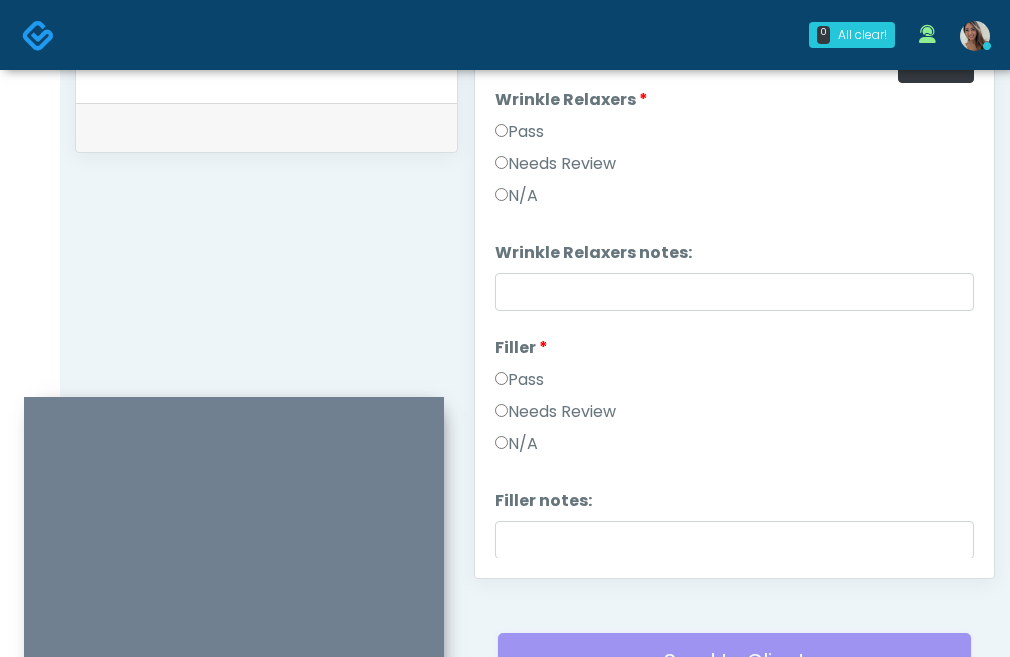 scroll, scrollTop: 0, scrollLeft: 0, axis: both 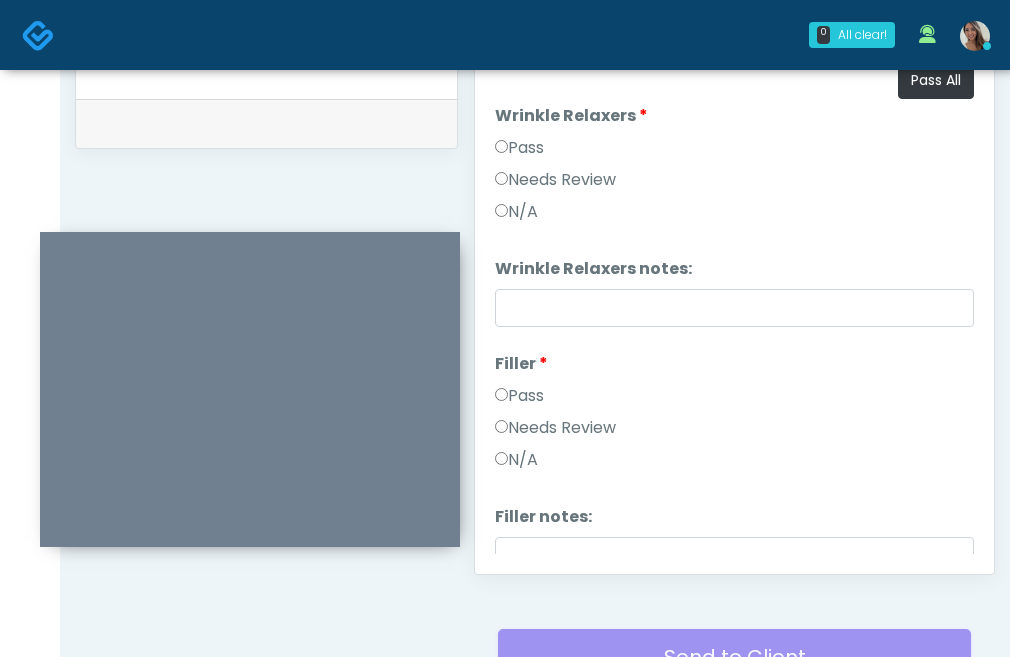 drag, startPoint x: 308, startPoint y: 405, endPoint x: 325, endPoint y: 255, distance: 150.96027 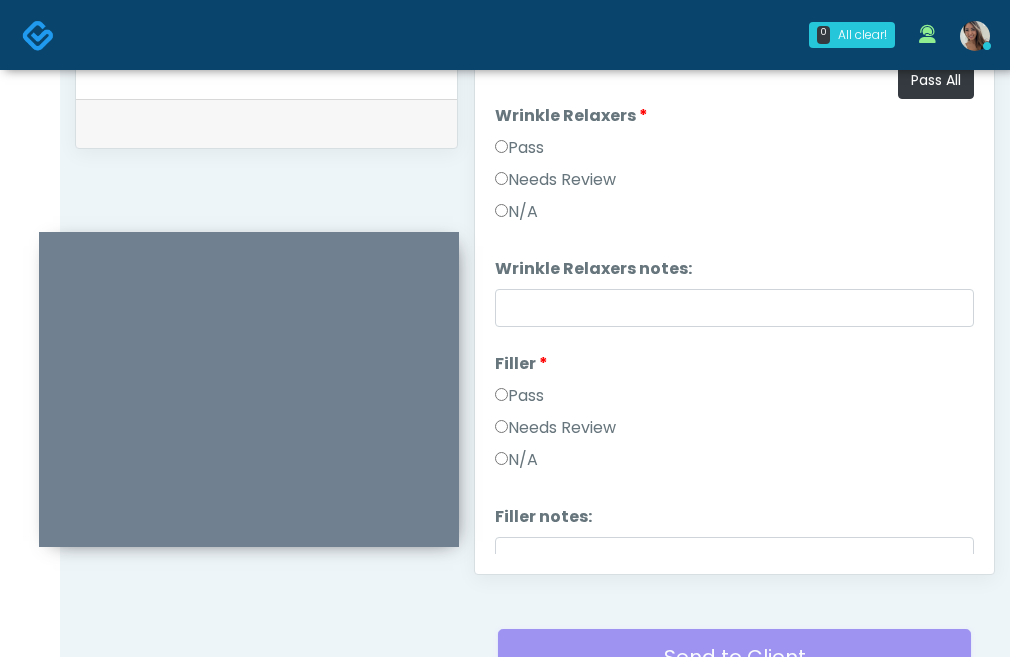 scroll, scrollTop: 948, scrollLeft: 0, axis: vertical 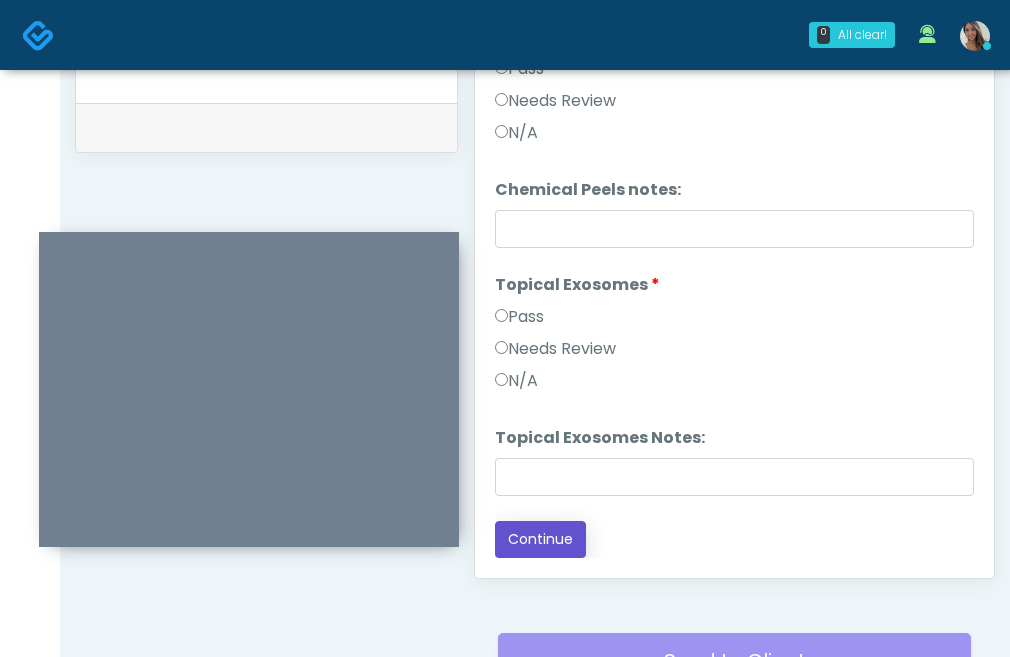 click on "Continue" at bounding box center [540, 539] 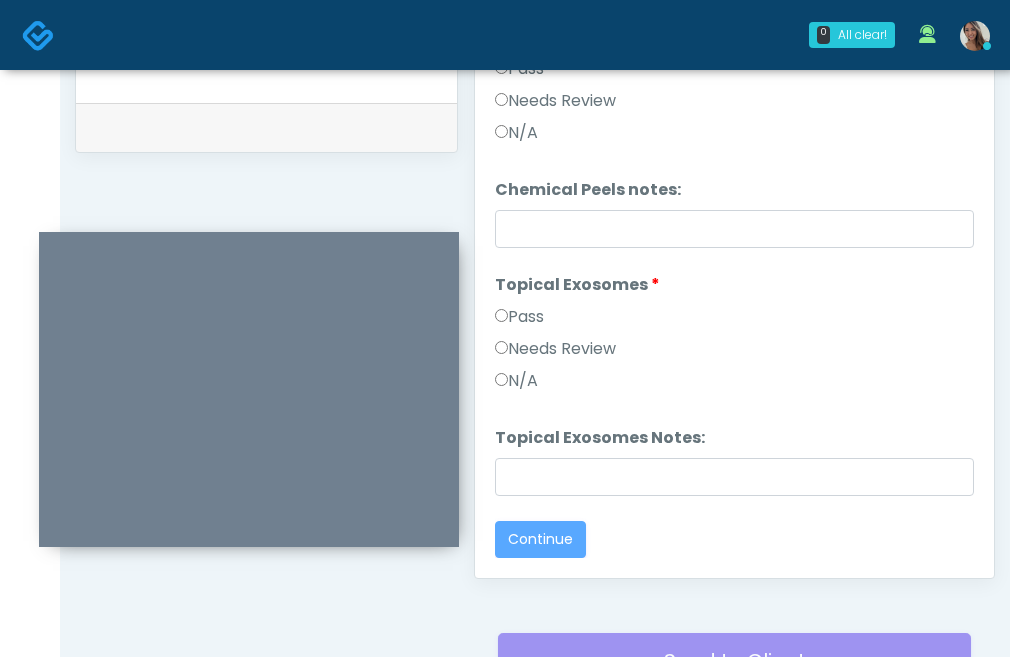 scroll, scrollTop: 0, scrollLeft: 0, axis: both 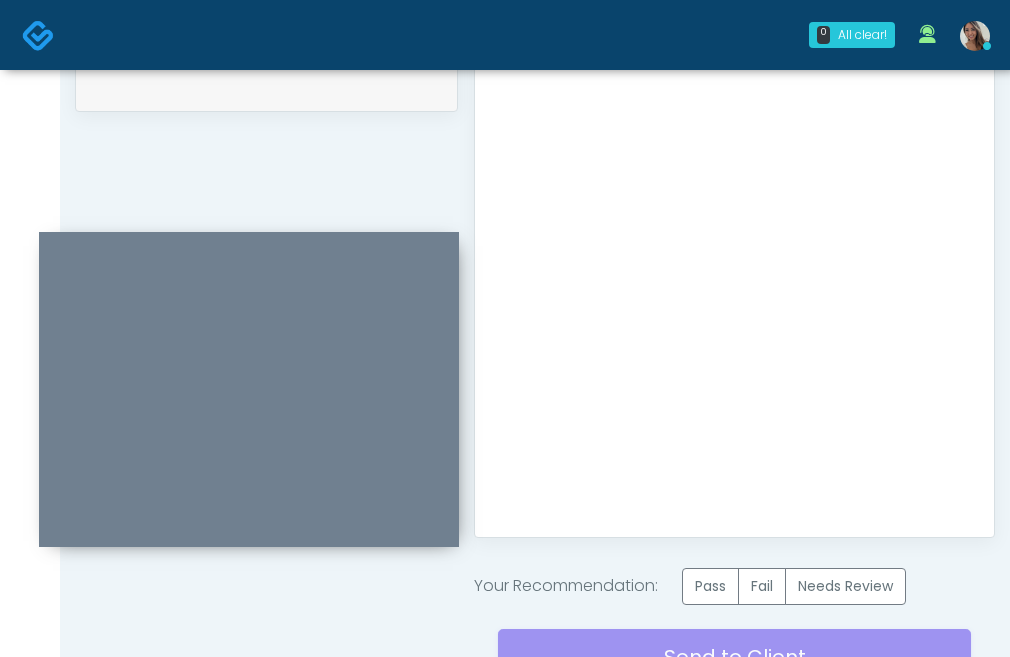 click on "Your Recommendation:
Pass
Fail
Needs Review" at bounding box center [734, 586] 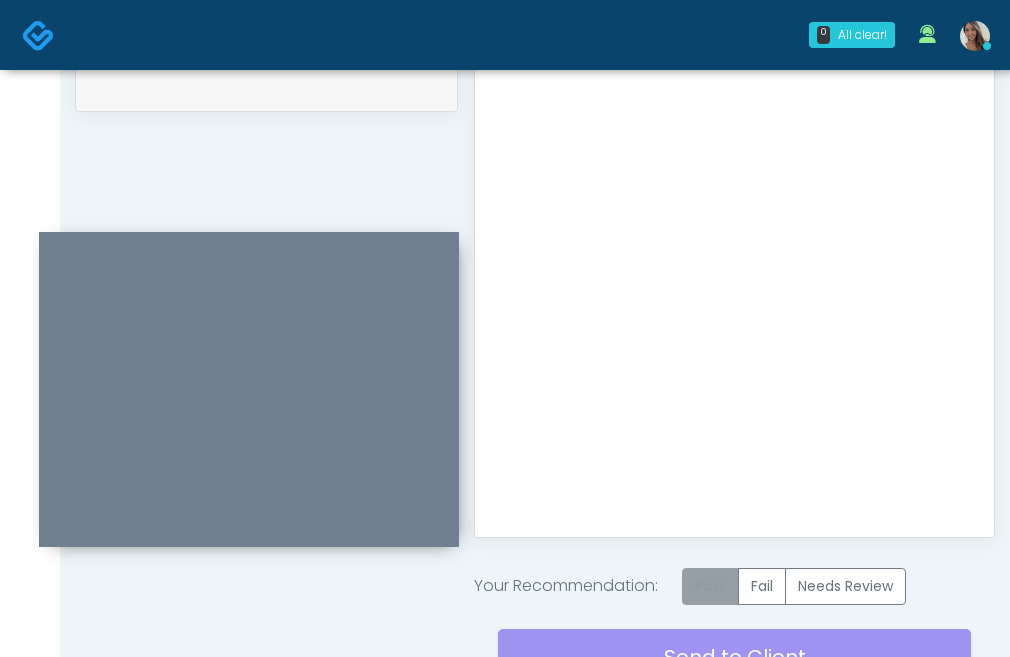 click on "Pass" at bounding box center [710, 586] 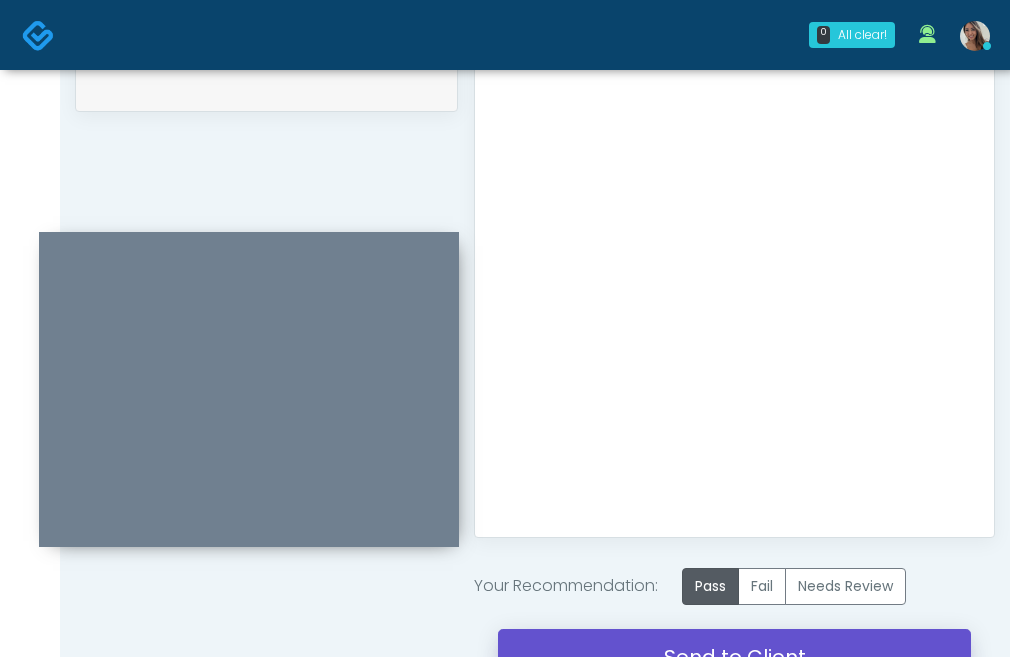 click on "Send to Client" at bounding box center (734, 657) 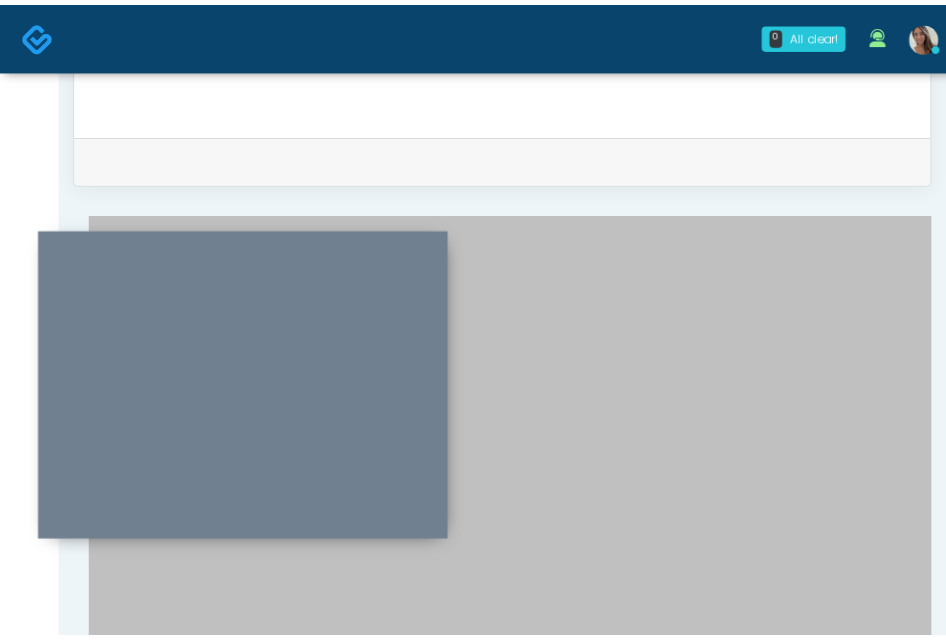 scroll, scrollTop: 1031, scrollLeft: 0, axis: vertical 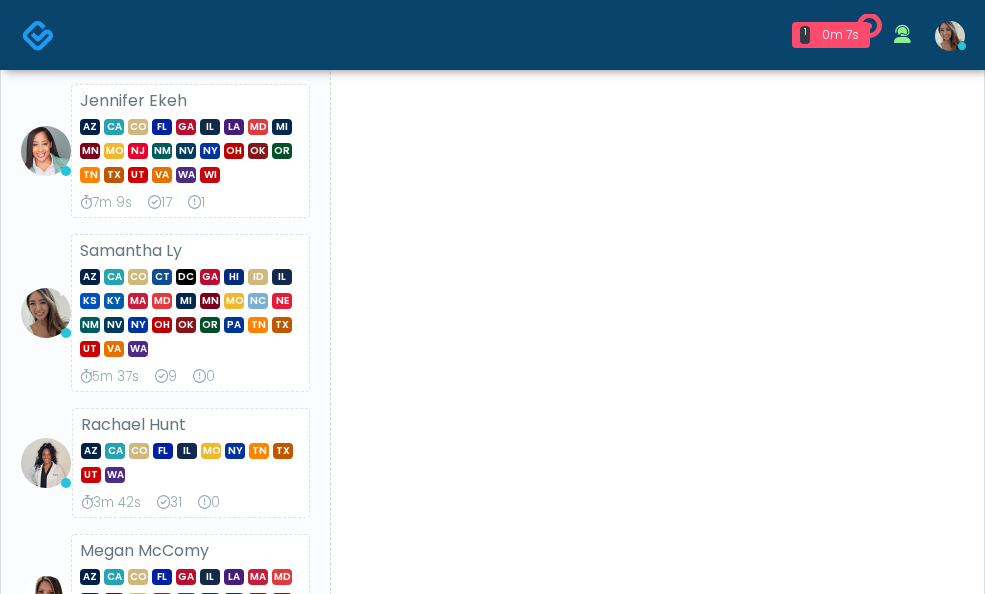 click on "View" at bounding box center [674, 1485] 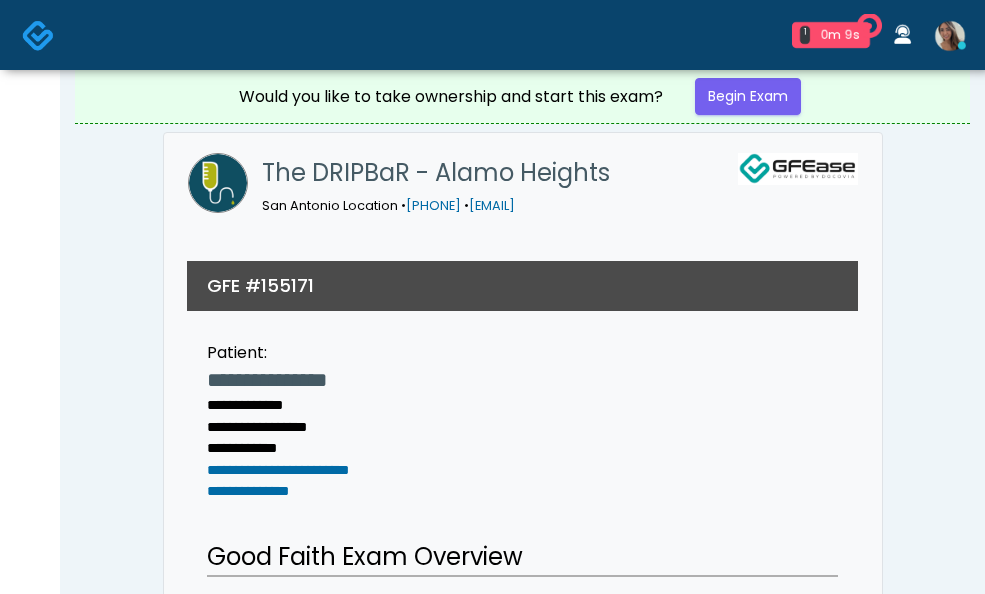 scroll, scrollTop: 0, scrollLeft: 0, axis: both 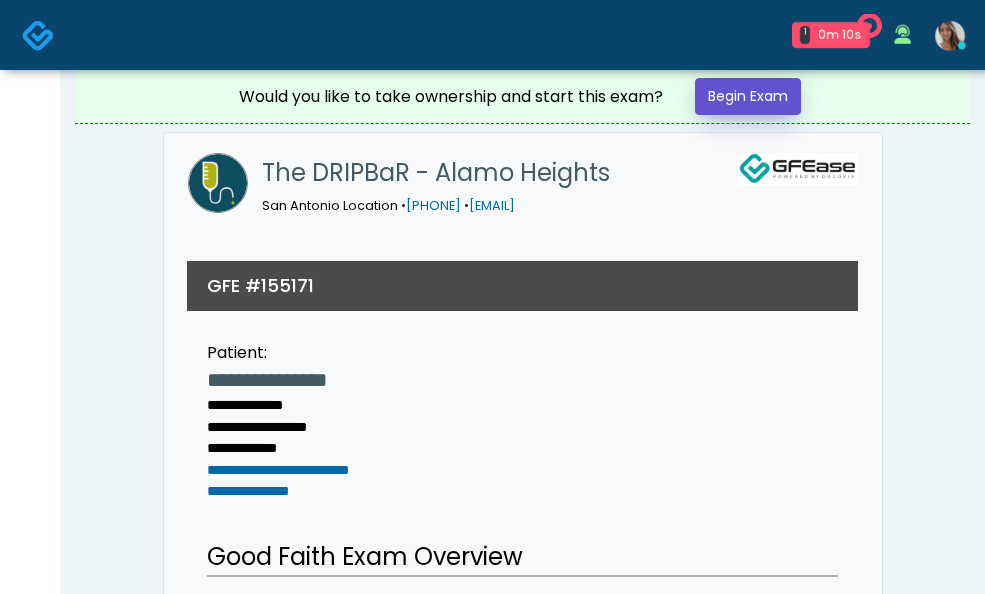 click on "Begin Exam" at bounding box center [748, 96] 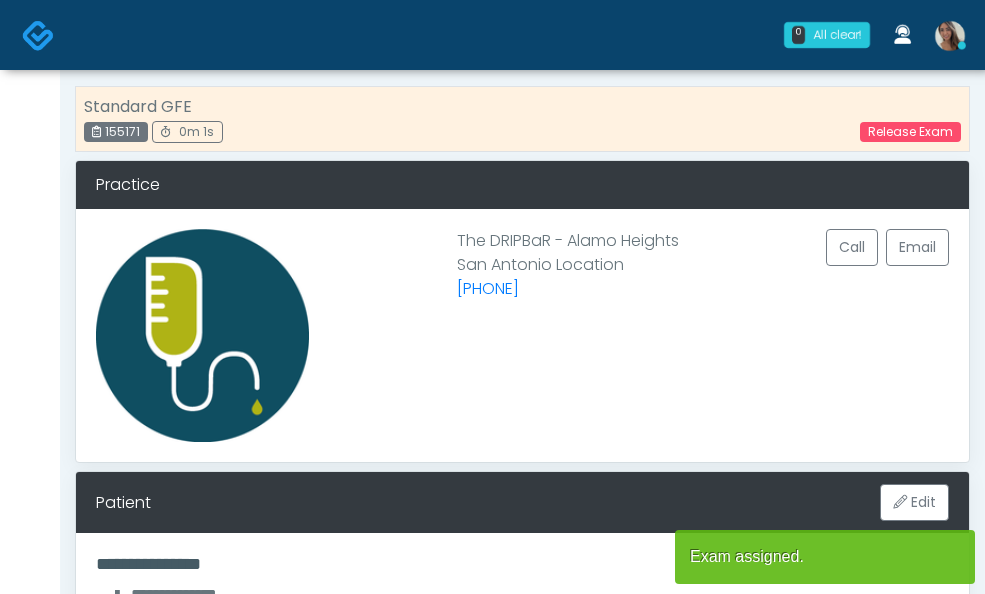 scroll, scrollTop: 0, scrollLeft: 0, axis: both 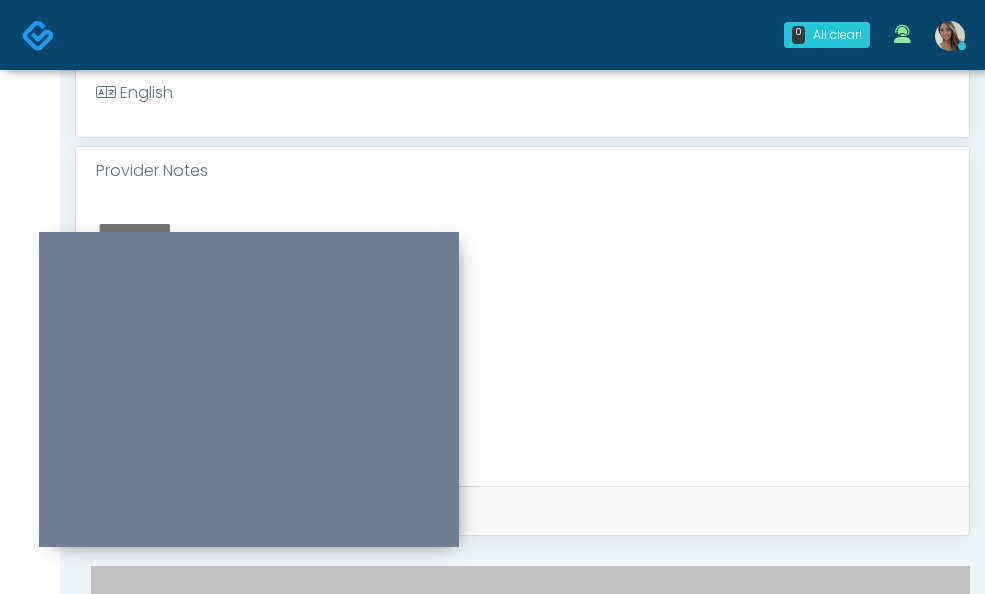click at bounding box center (522, 337) 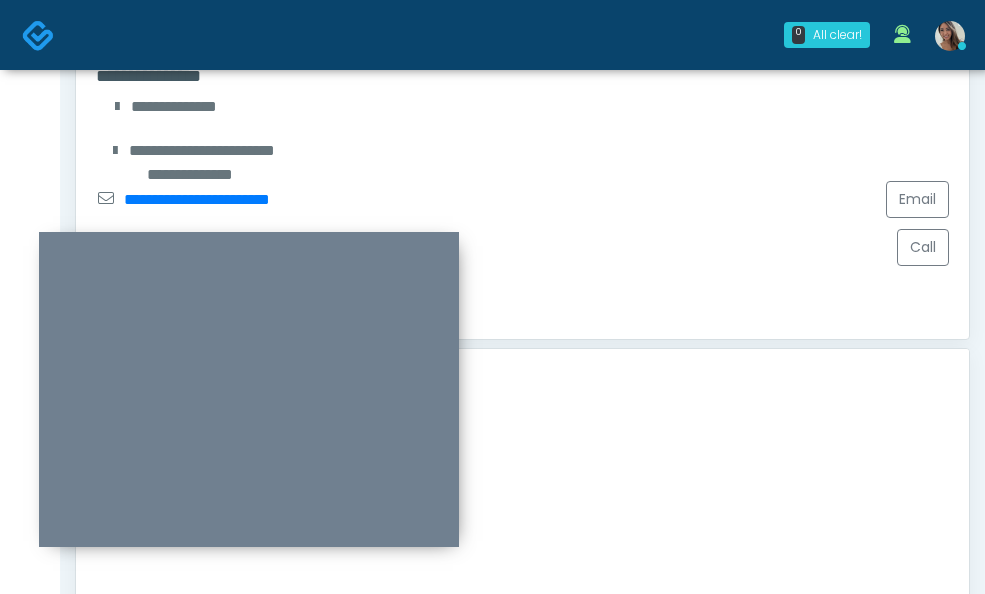 scroll, scrollTop: 665, scrollLeft: 0, axis: vertical 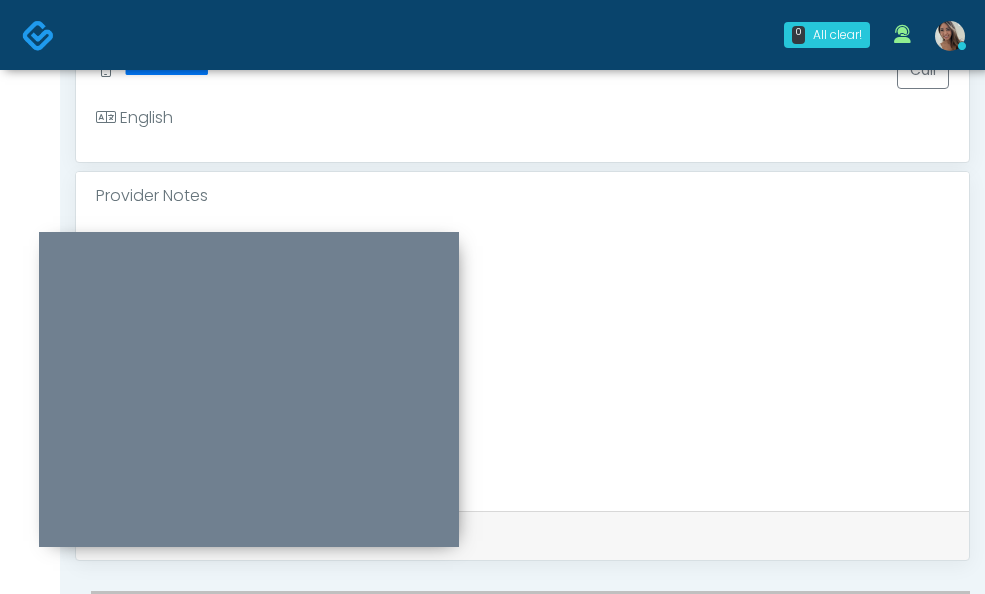 click at bounding box center [522, 362] 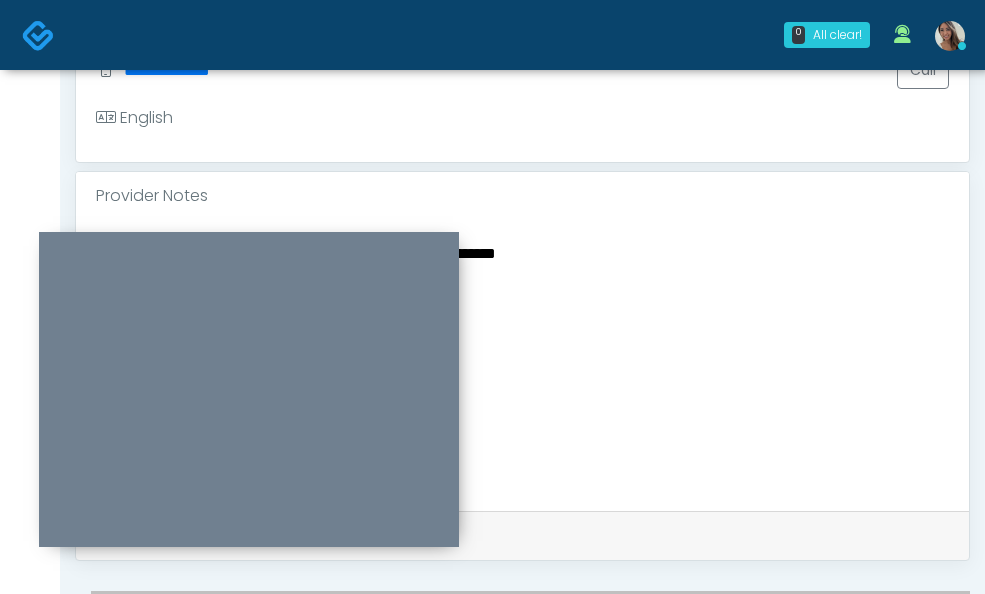 type on "**********" 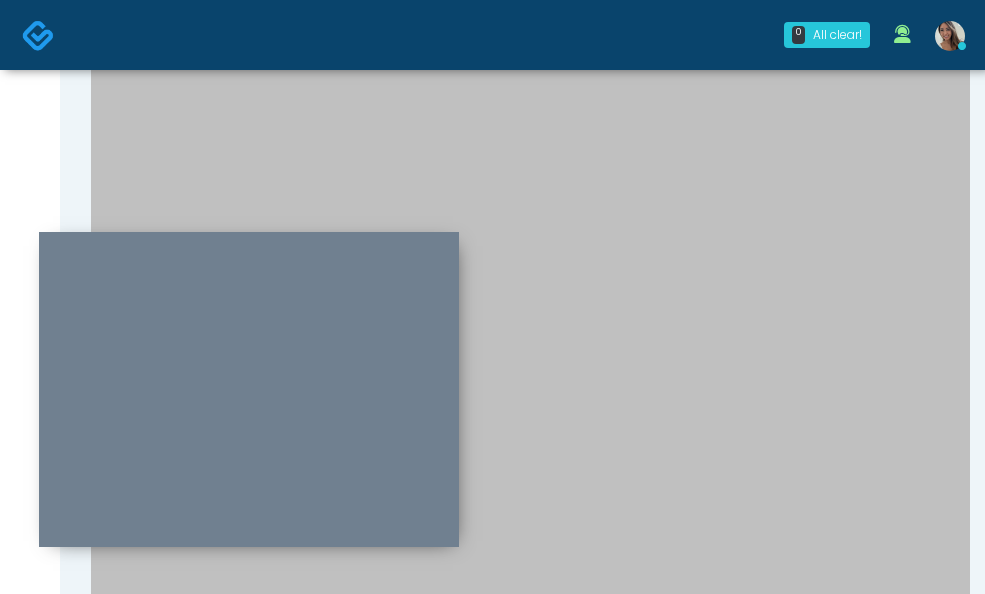click on "Continue" at bounding box center [157, 1375] 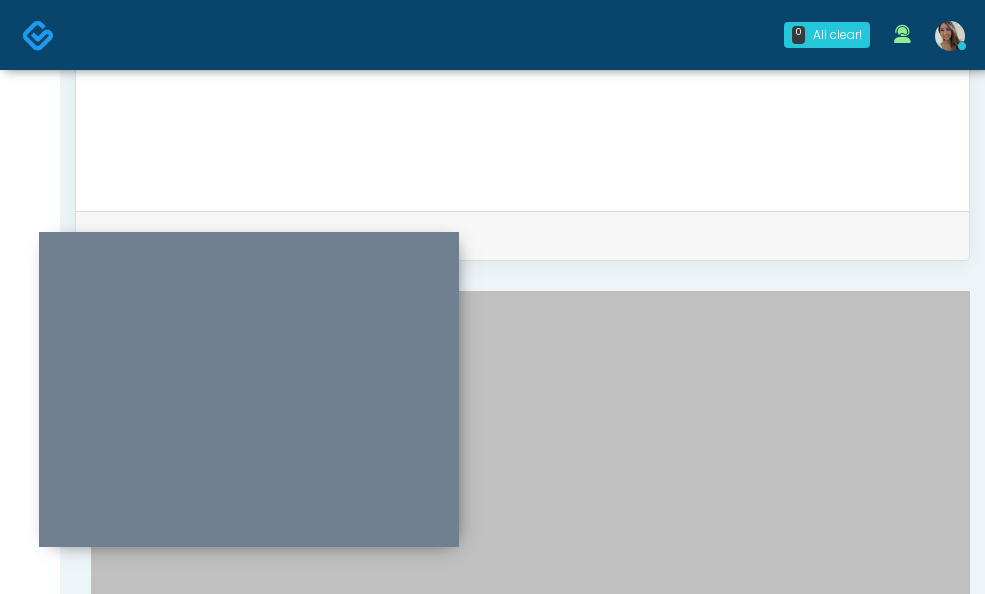 scroll, scrollTop: 961, scrollLeft: 0, axis: vertical 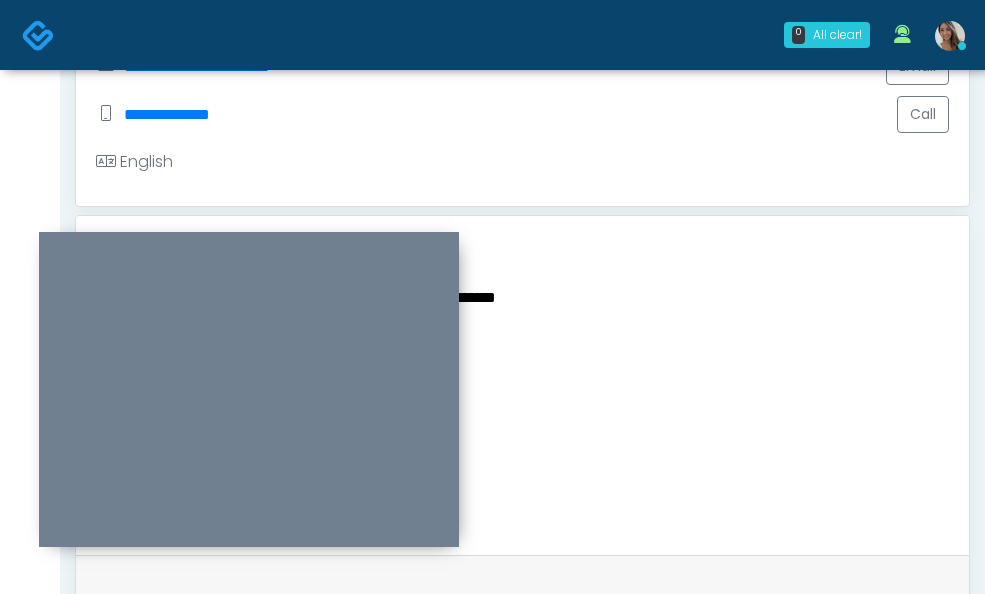click on "No" at bounding box center [734, 1558] 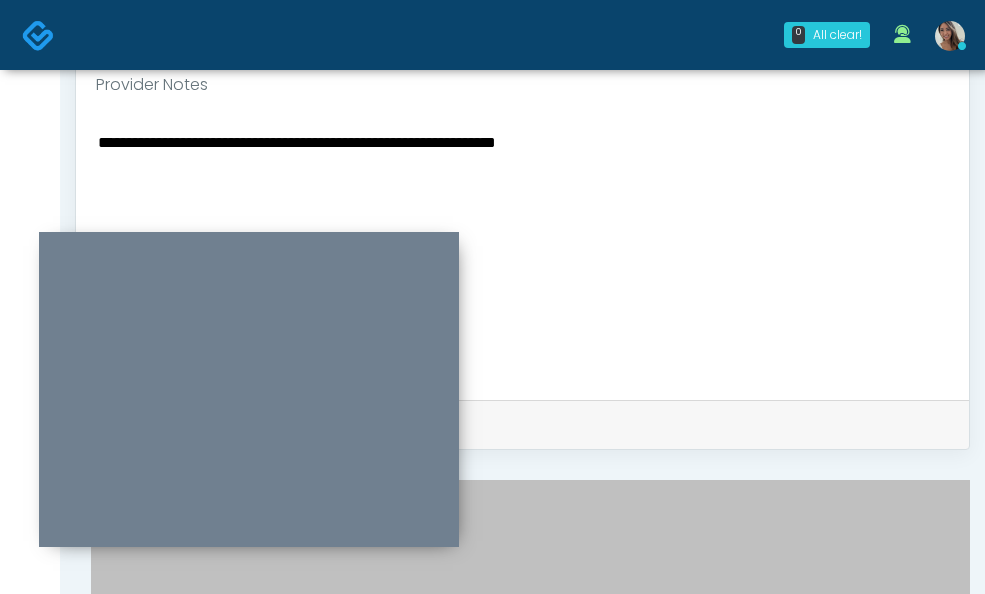 scroll, scrollTop: 780, scrollLeft: 0, axis: vertical 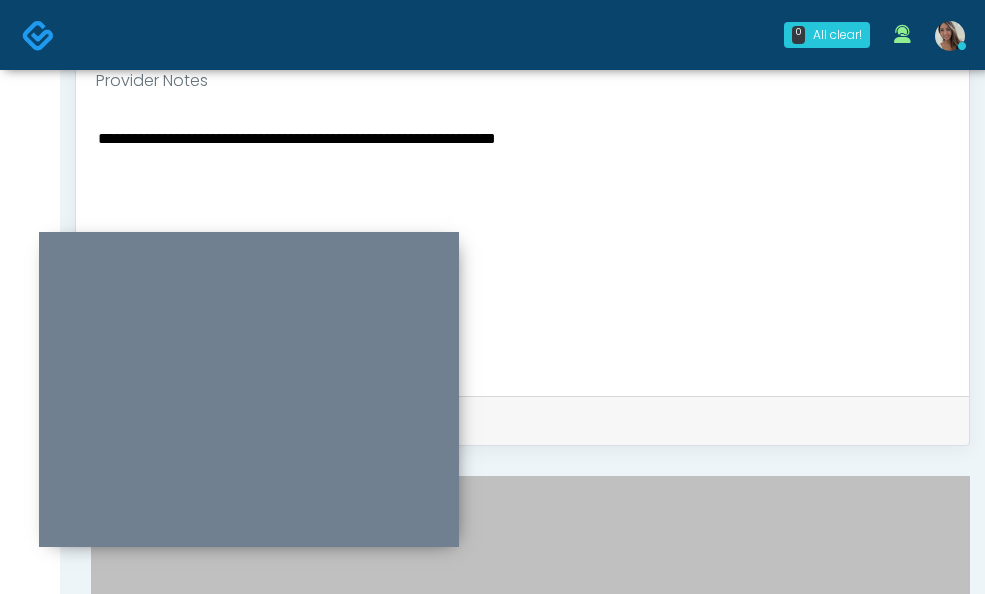 click on "Appendectomy" at bounding box center [181, 1526] 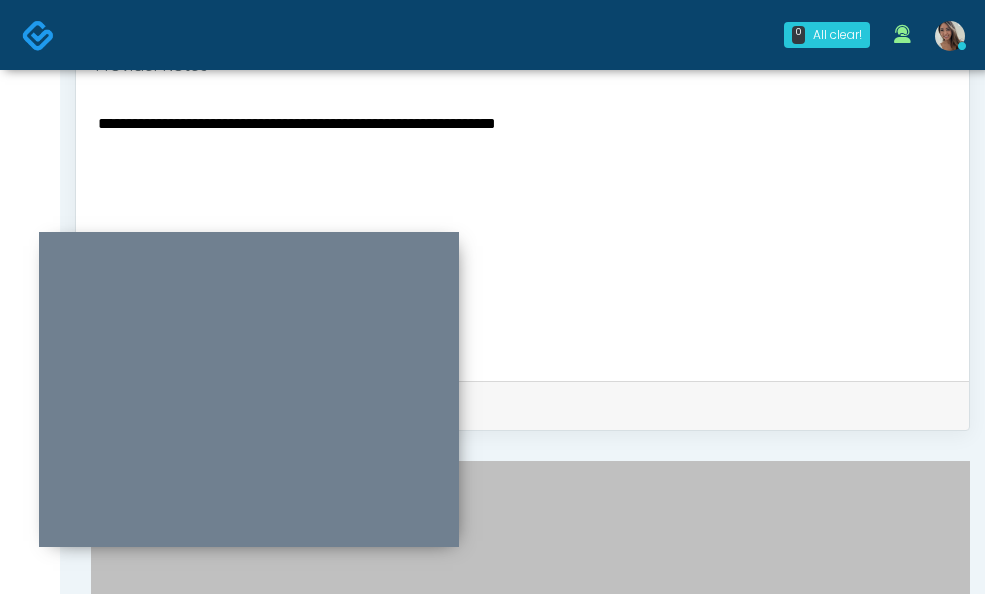 scroll, scrollTop: 818, scrollLeft: 0, axis: vertical 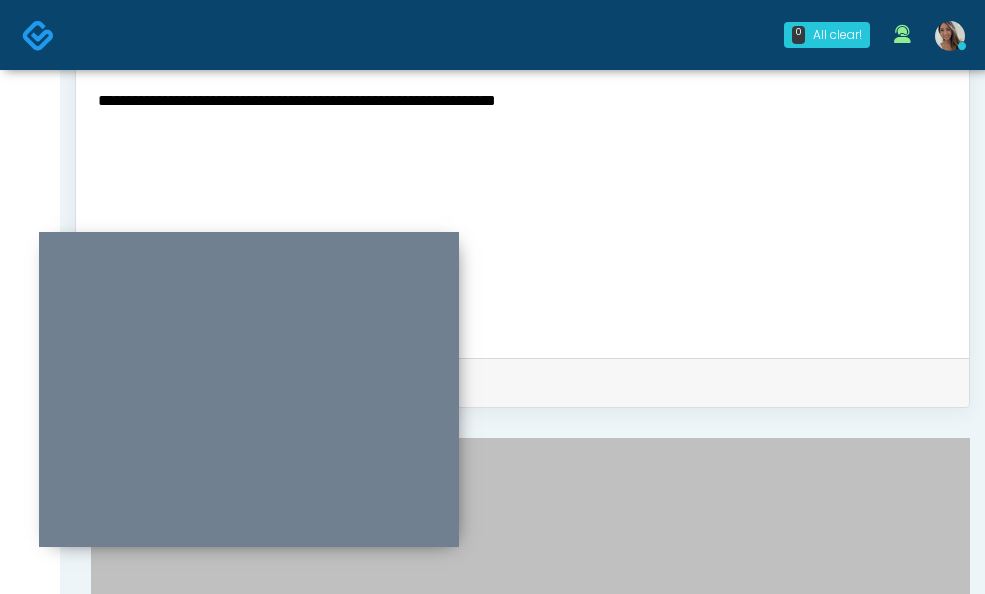 click on "Other" at bounding box center [142, 1552] 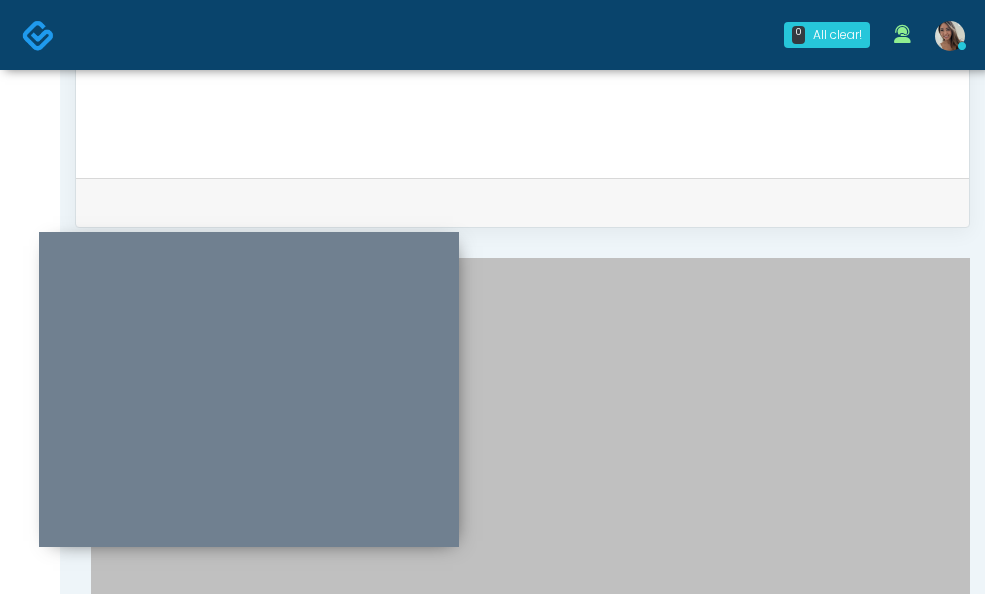 scroll, scrollTop: 1020, scrollLeft: 0, axis: vertical 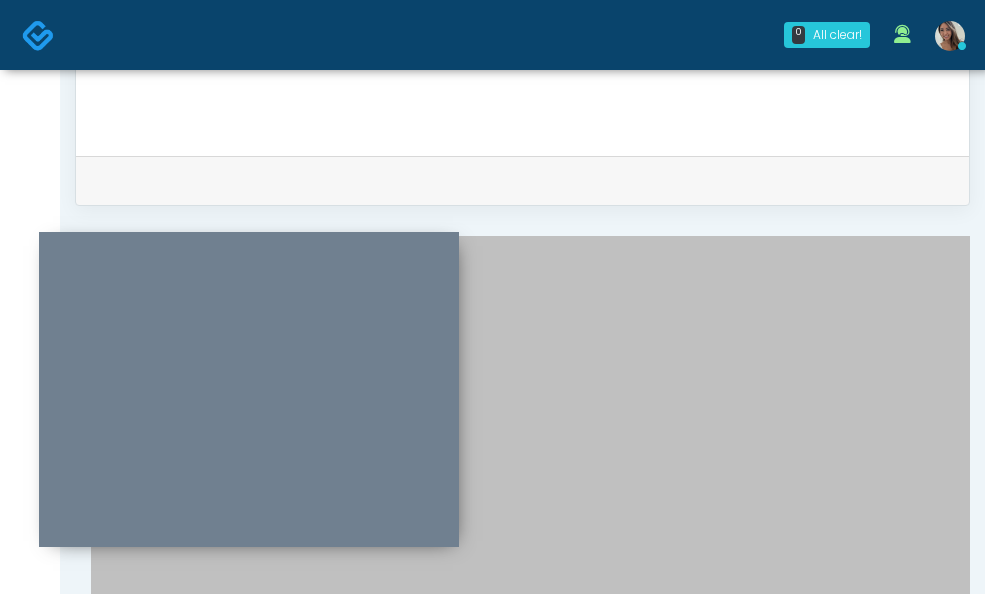 click on "Continue" at bounding box center (157, 1563) 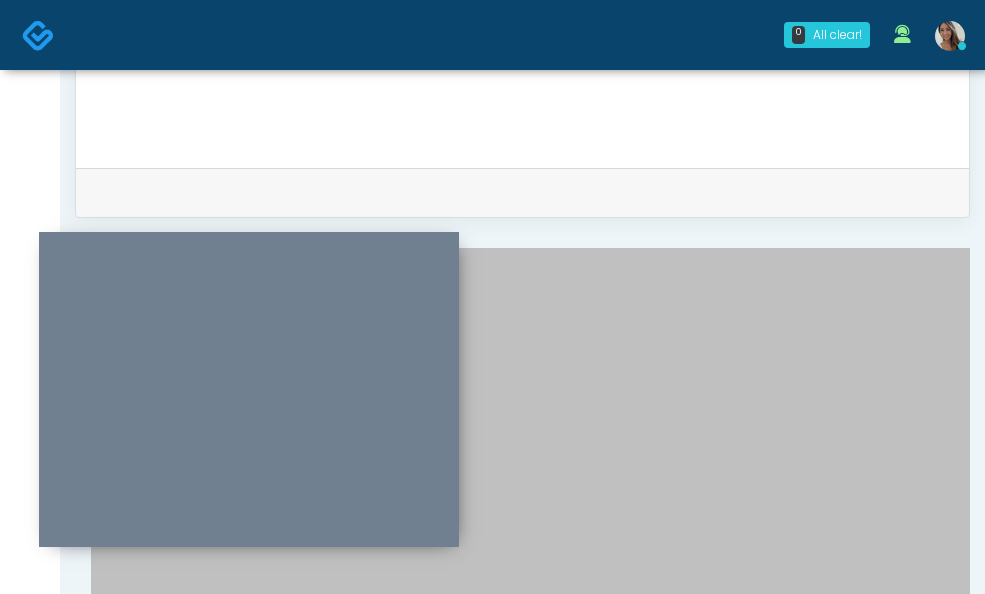 scroll, scrollTop: 1003, scrollLeft: 0, axis: vertical 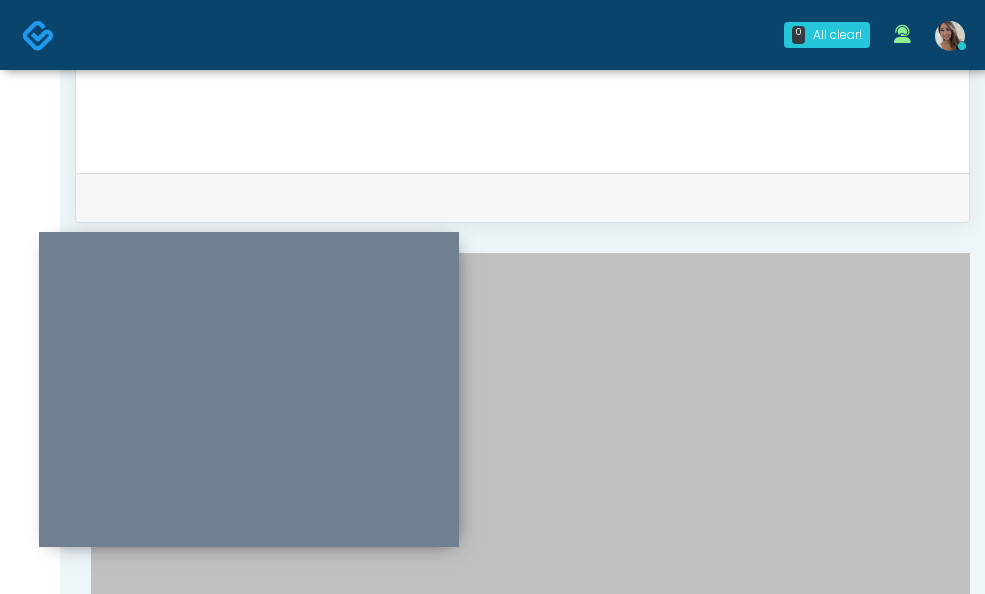 click on "Do you have a history of Guillain's barre or ALS? If so, please provide details." at bounding box center [530, 1220] 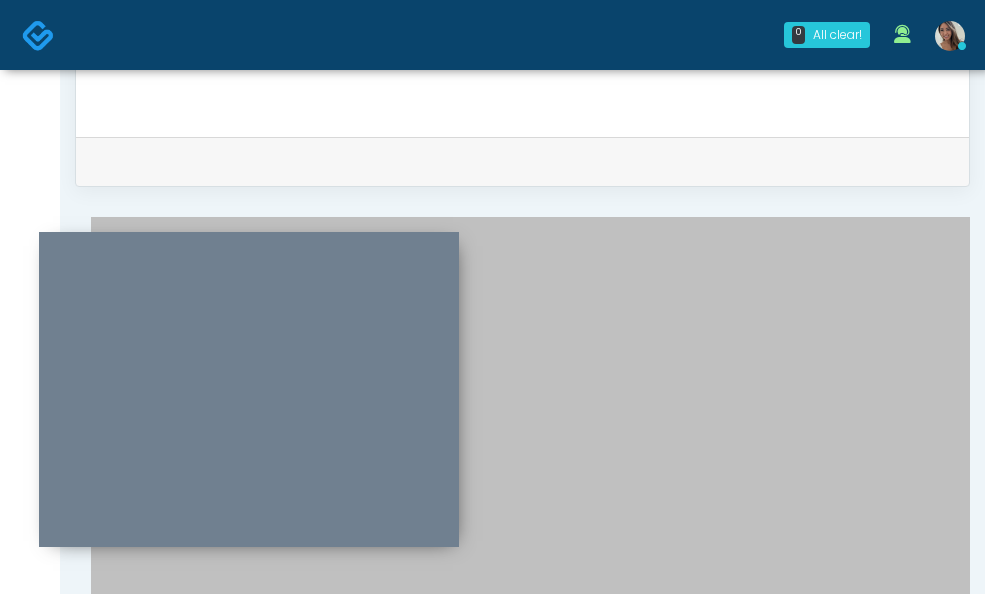 scroll, scrollTop: 1043, scrollLeft: 0, axis: vertical 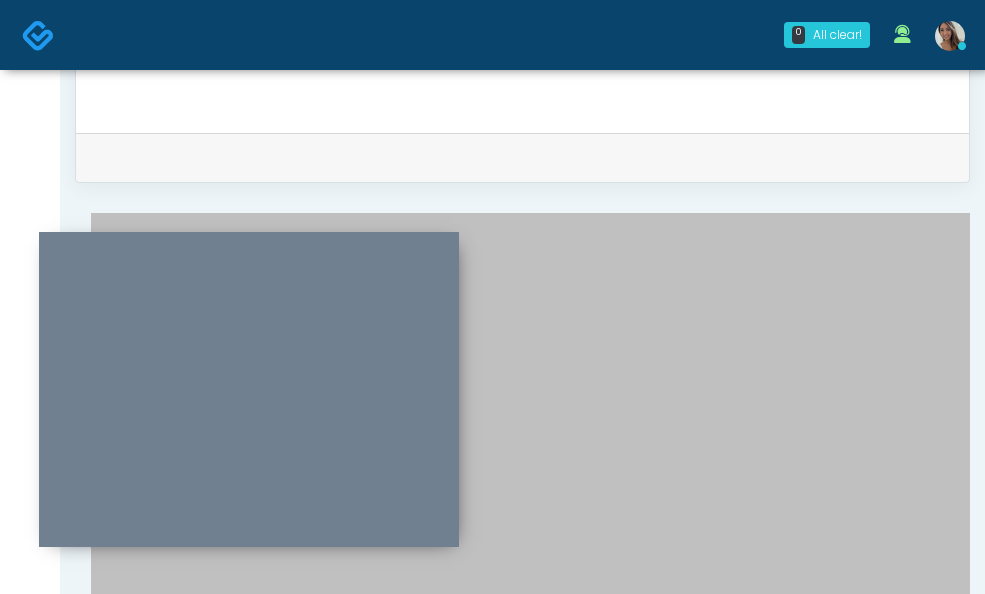 type on "**********" 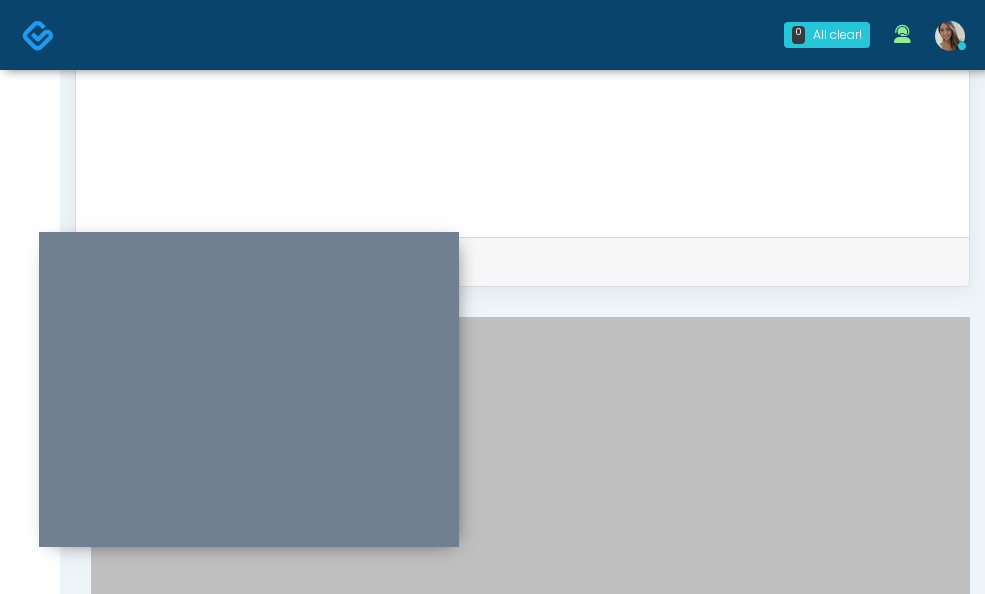 scroll, scrollTop: 668, scrollLeft: 0, axis: vertical 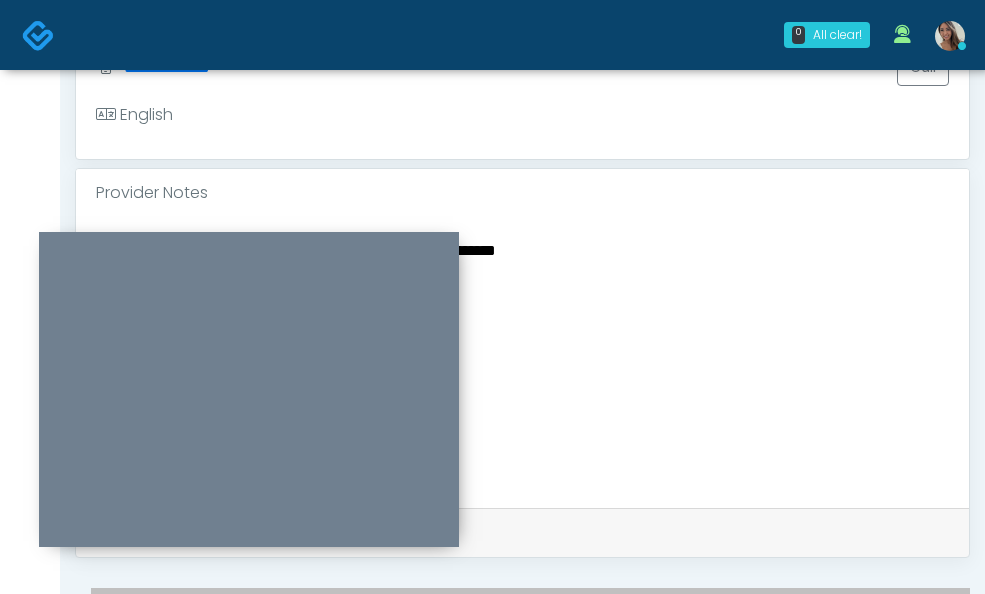 drag, startPoint x: 669, startPoint y: 460, endPoint x: 631, endPoint y: 472, distance: 39.849716 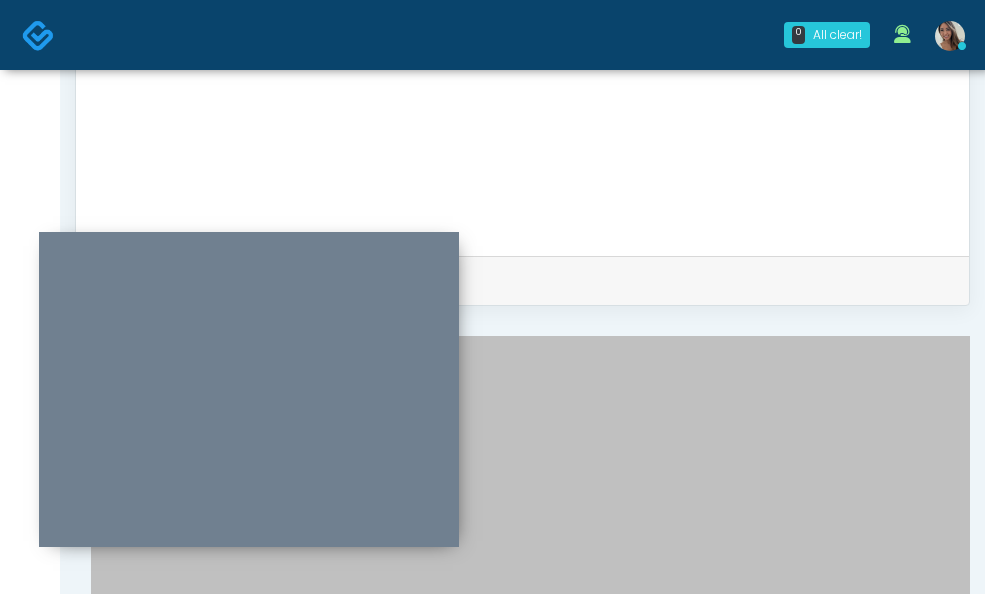 scroll, scrollTop: 922, scrollLeft: 0, axis: vertical 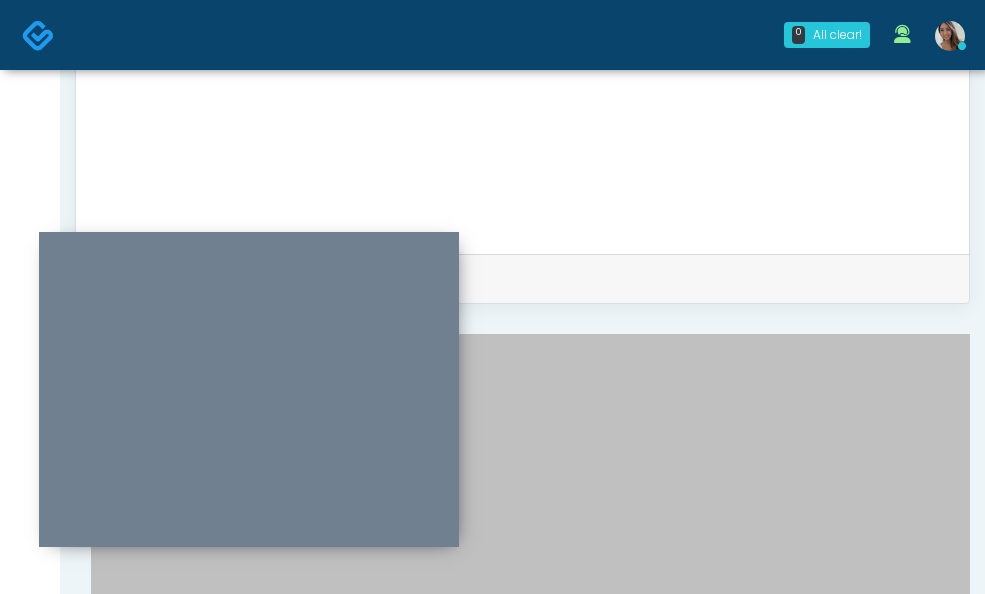 type on "*********" 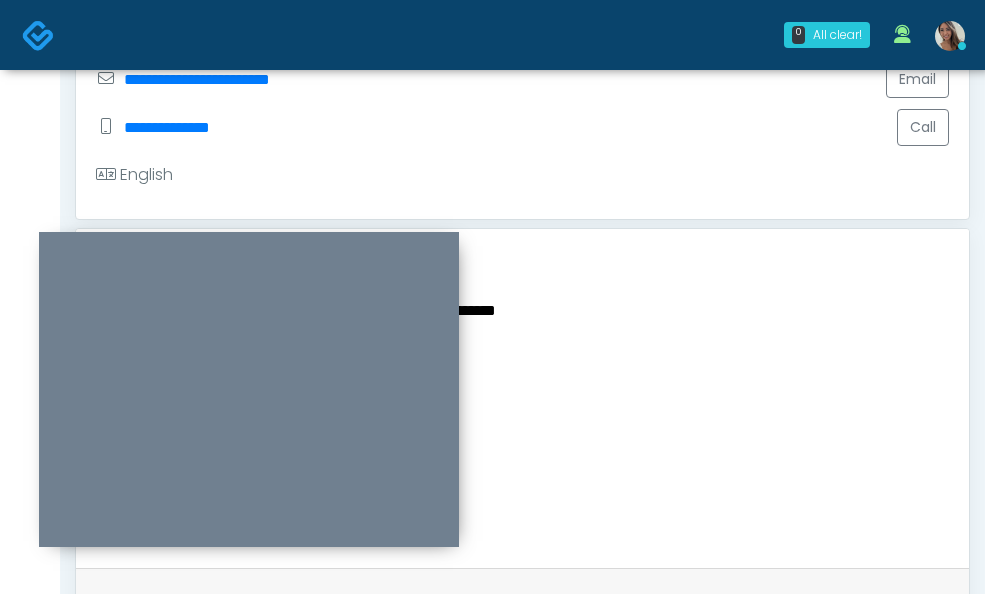scroll, scrollTop: 972, scrollLeft: 0, axis: vertical 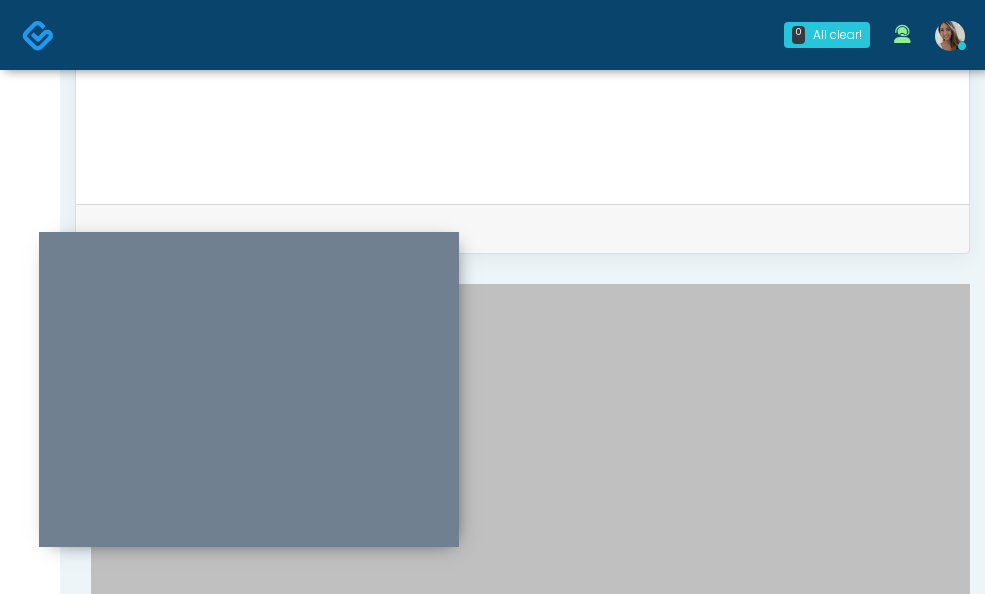 click on "Continue" at bounding box center (157, 1611) 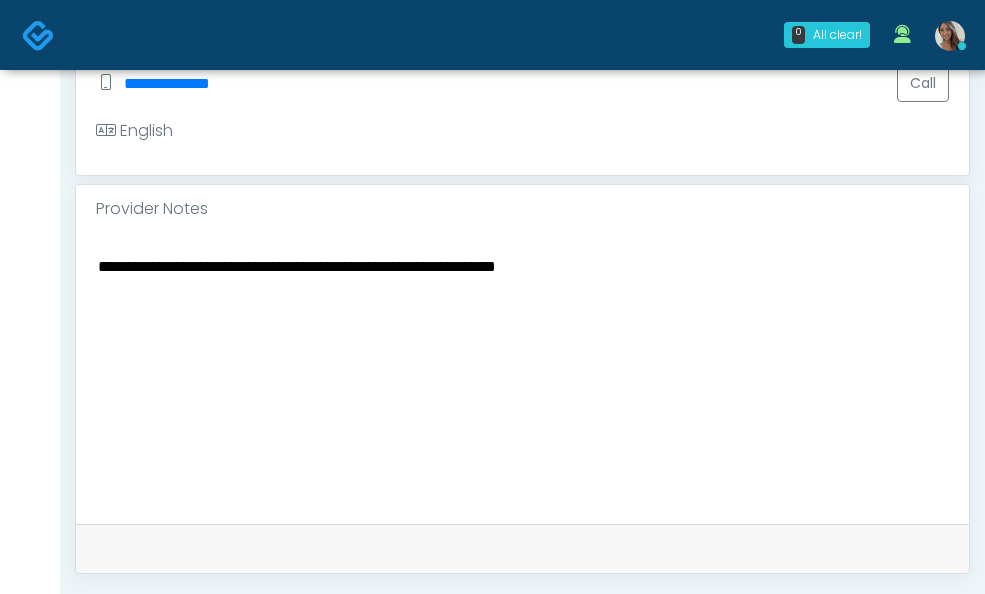 scroll, scrollTop: 1173, scrollLeft: 0, axis: vertical 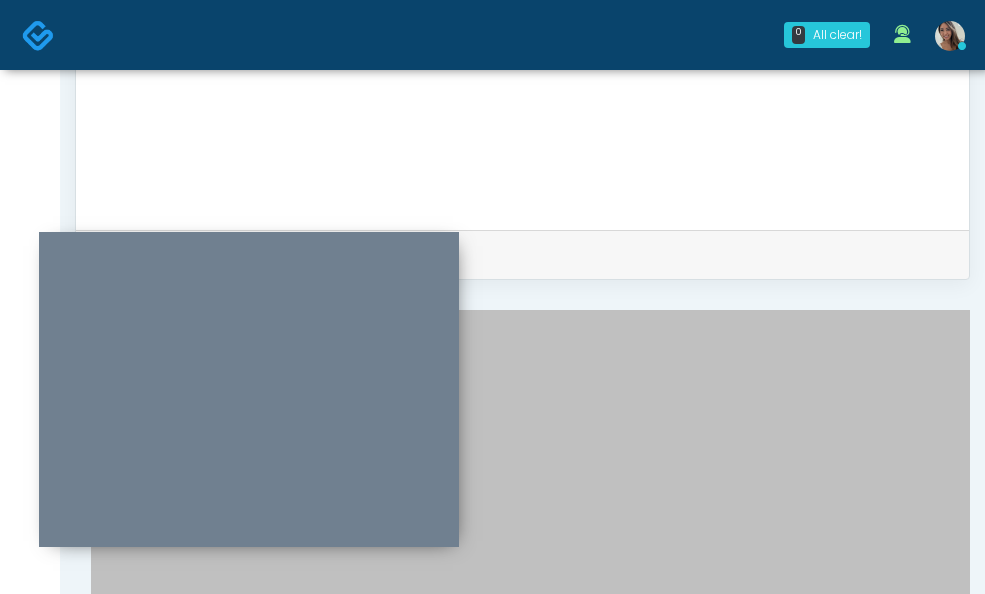 click on "Continue" at bounding box center (157, 1637) 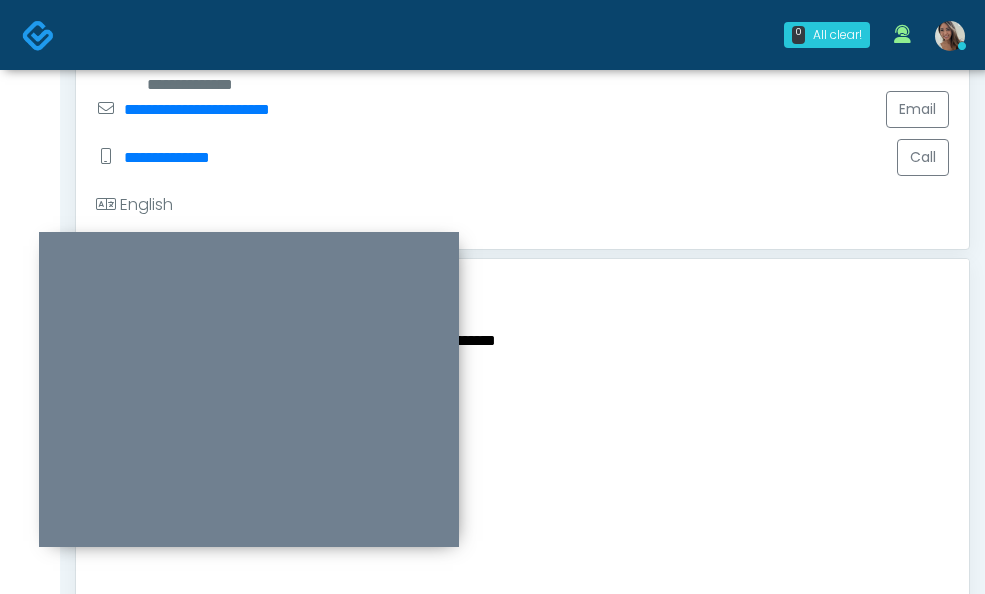 scroll, scrollTop: 1201, scrollLeft: 0, axis: vertical 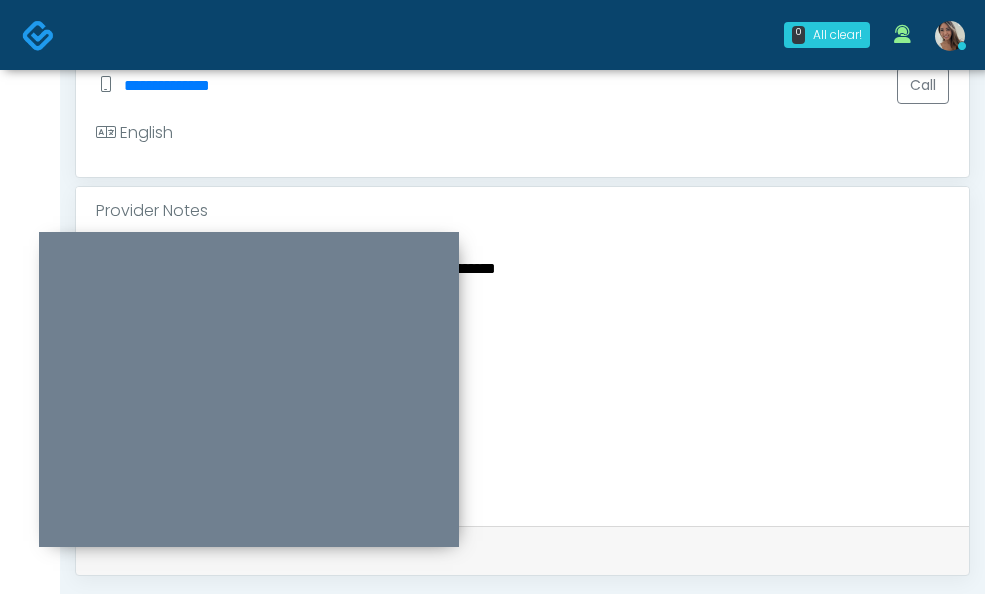 click on "**********" at bounding box center (522, 377) 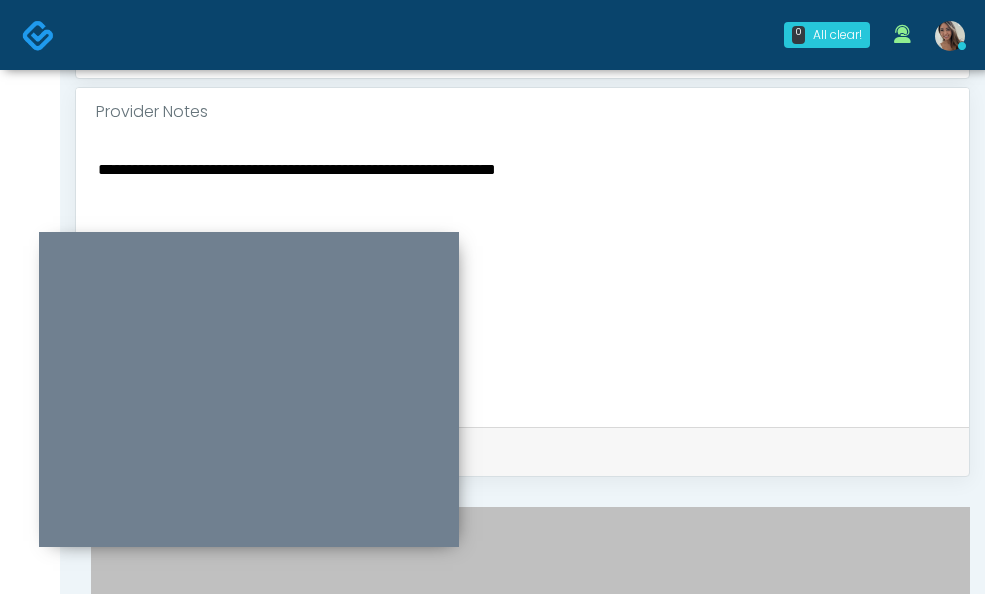 click on "Needs Review" at bounding box center [172, 1644] 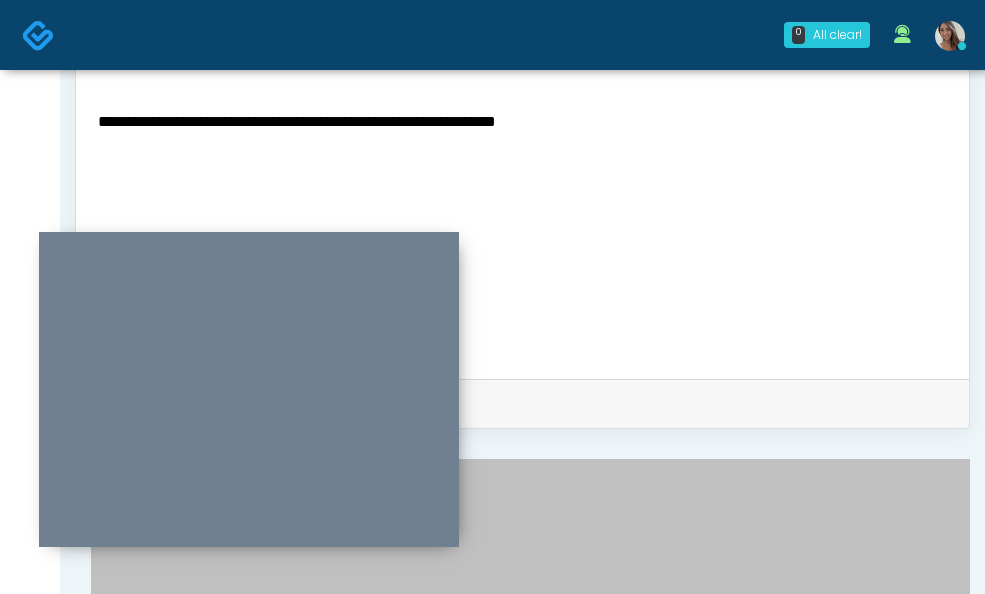 scroll, scrollTop: 970, scrollLeft: 0, axis: vertical 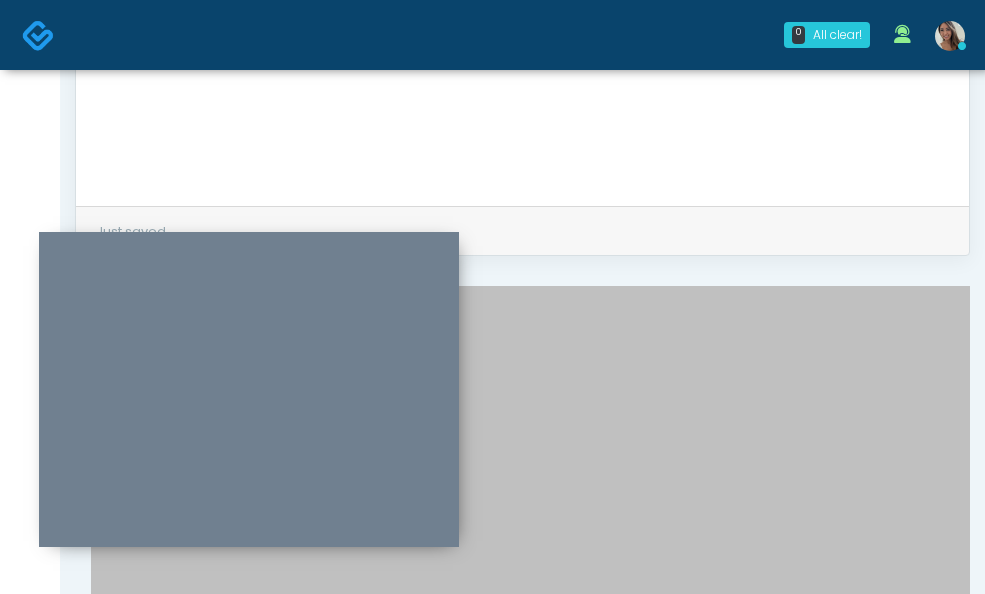 click on "N/A" at bounding box center (133, 1455) 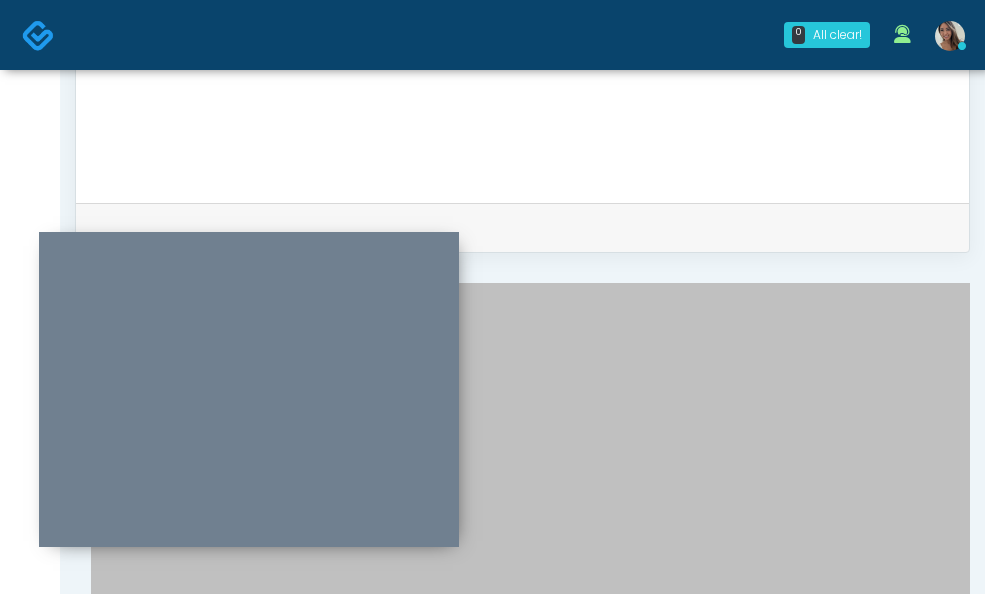 scroll, scrollTop: 974, scrollLeft: 0, axis: vertical 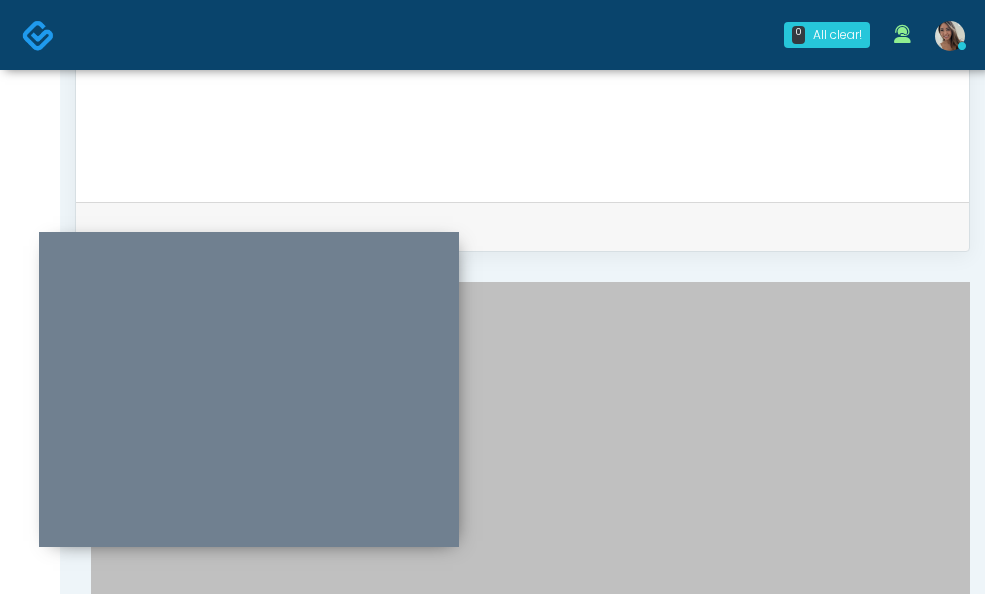 click on "Continue" at bounding box center [157, 1609] 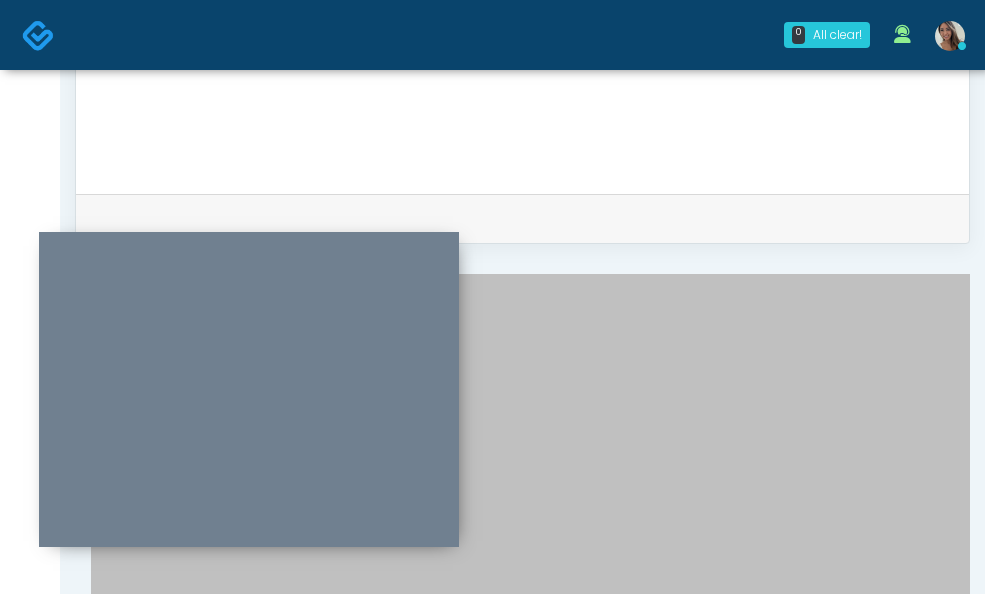 scroll, scrollTop: 1238, scrollLeft: 0, axis: vertical 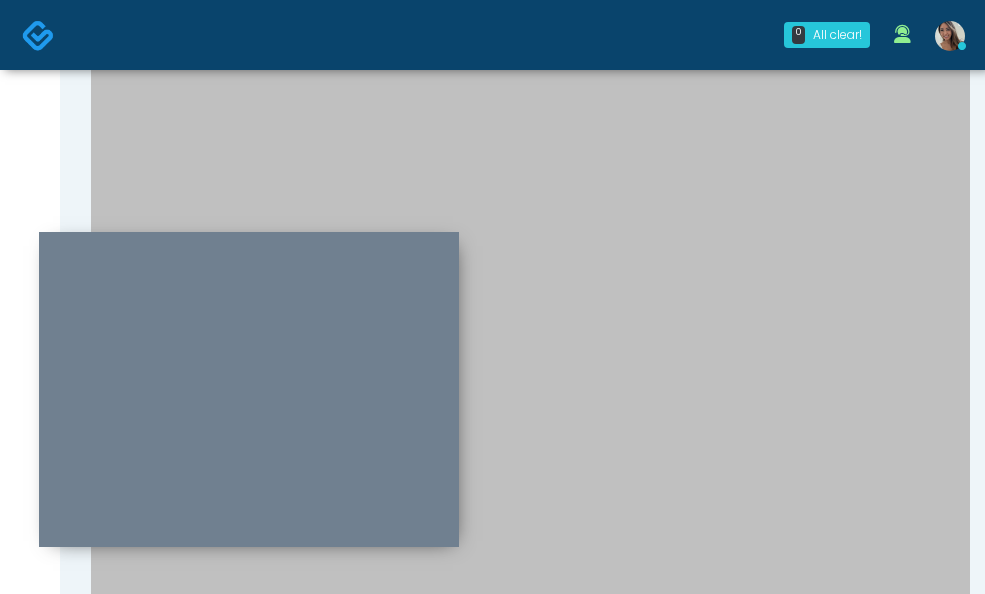 drag, startPoint x: 708, startPoint y: 340, endPoint x: 712, endPoint y: 419, distance: 79.101204 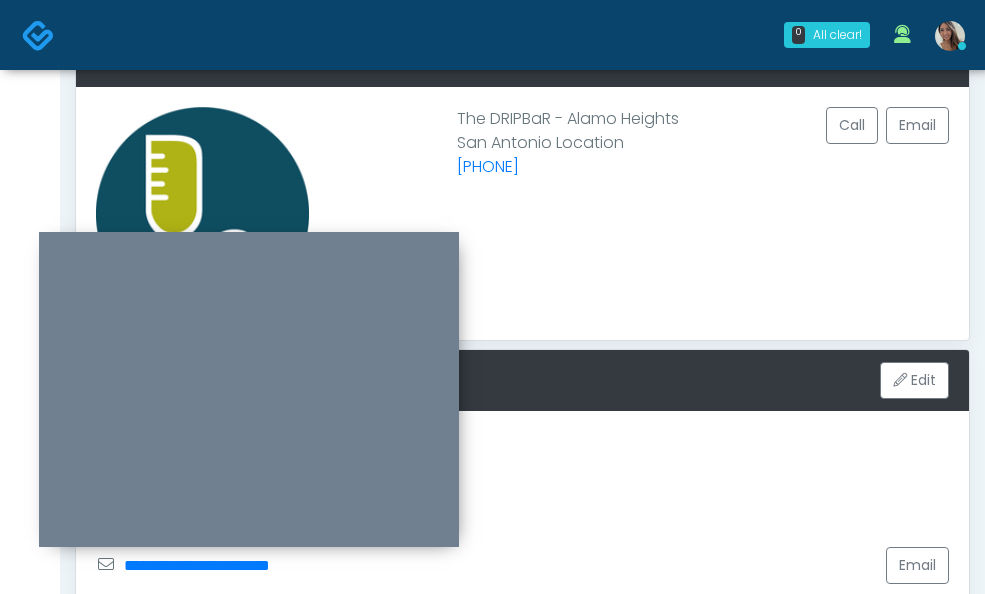 scroll, scrollTop: 107, scrollLeft: 0, axis: vertical 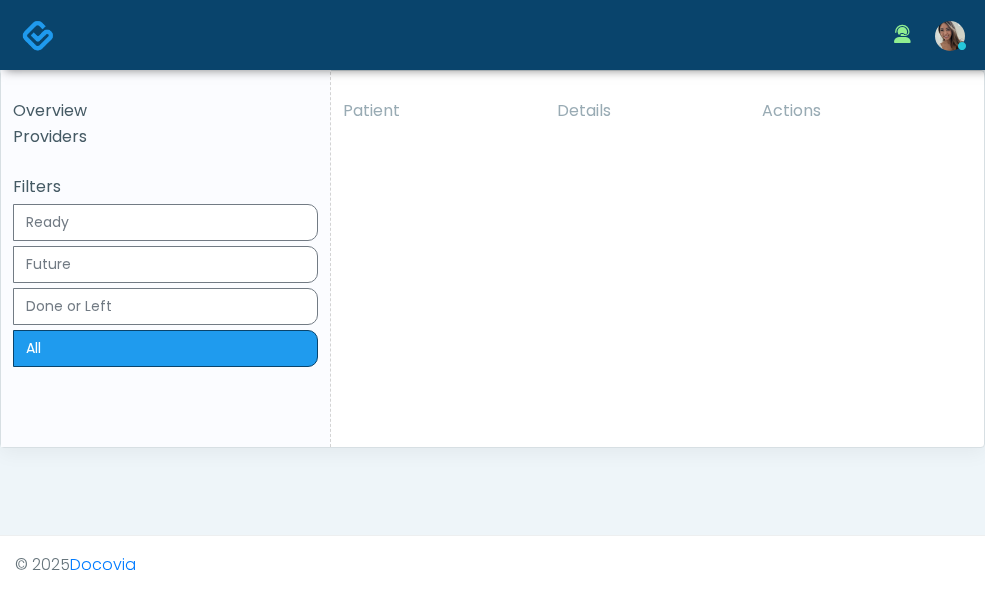 click on "View" 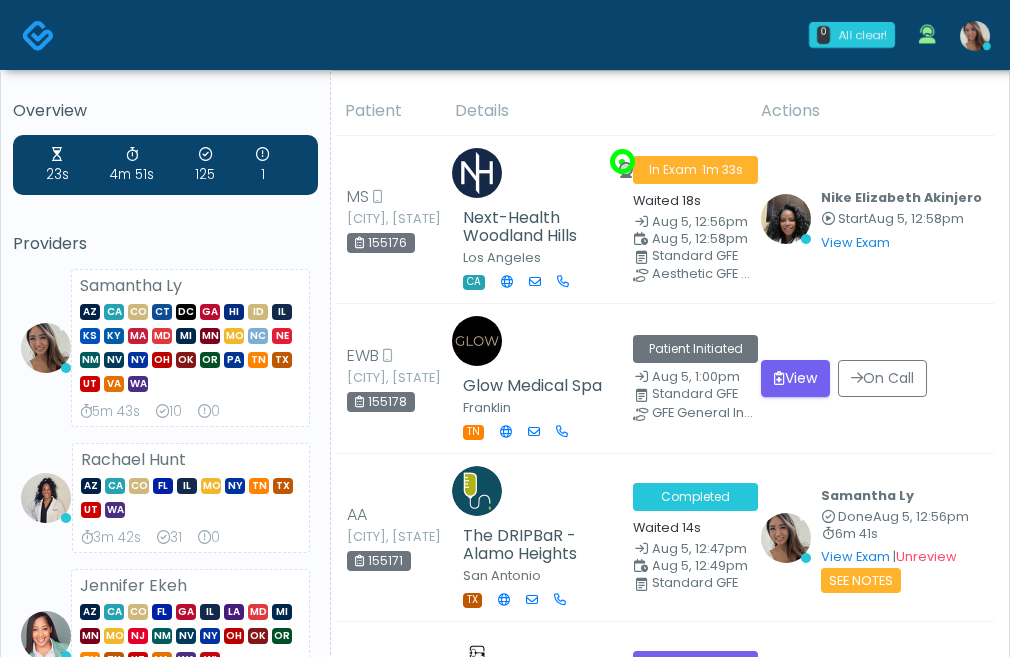 scroll, scrollTop: 0, scrollLeft: 0, axis: both 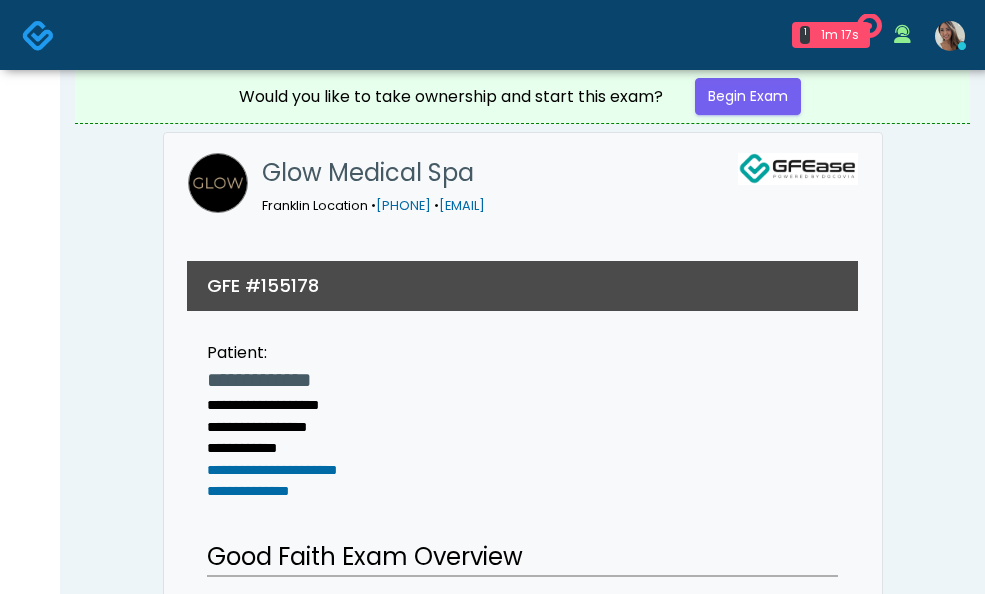 click at bounding box center (38, 35) 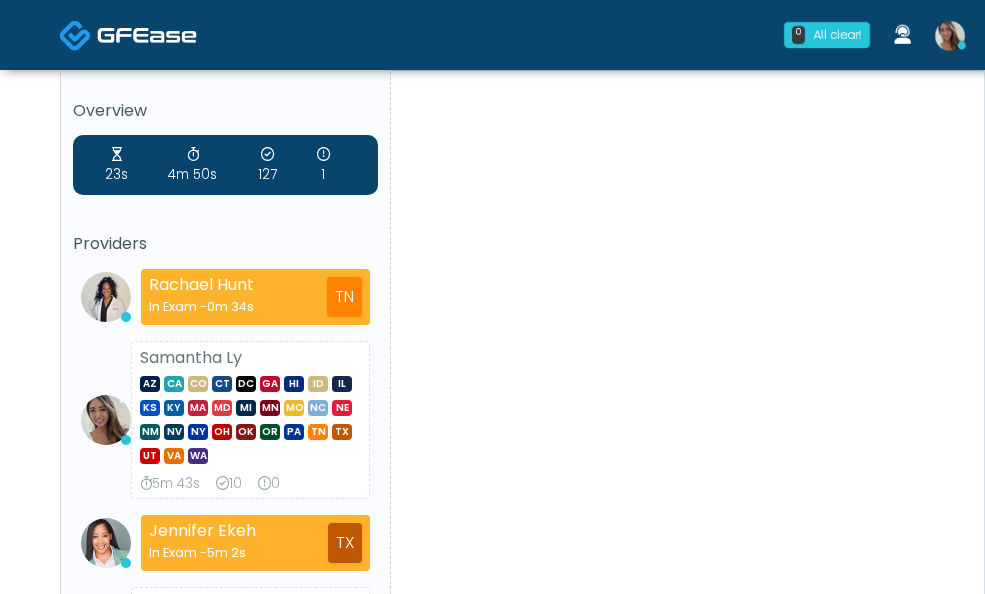 scroll, scrollTop: 0, scrollLeft: 0, axis: both 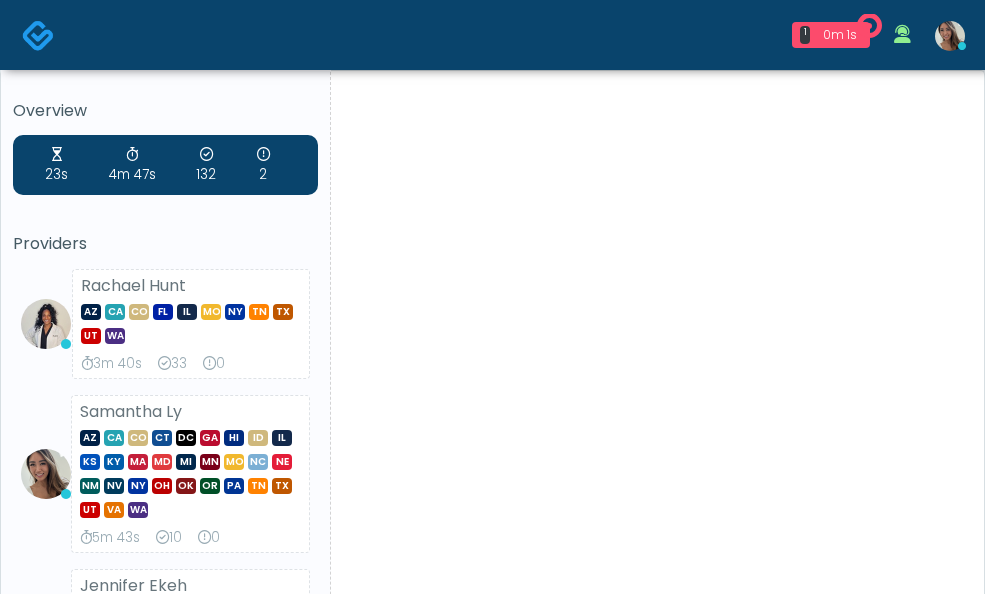 click on "View" at bounding box center (674, 1631) 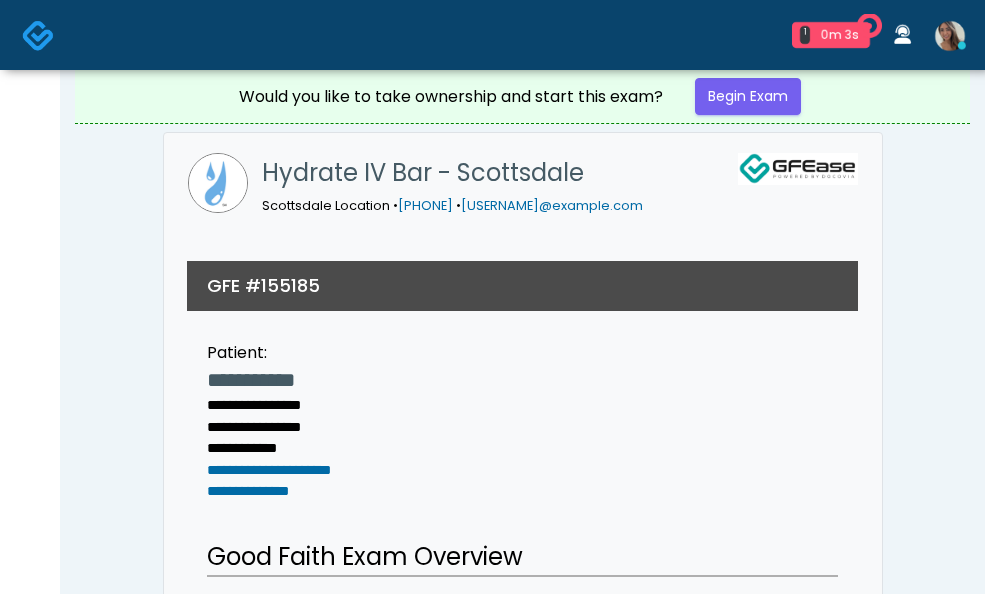 scroll, scrollTop: 0, scrollLeft: 0, axis: both 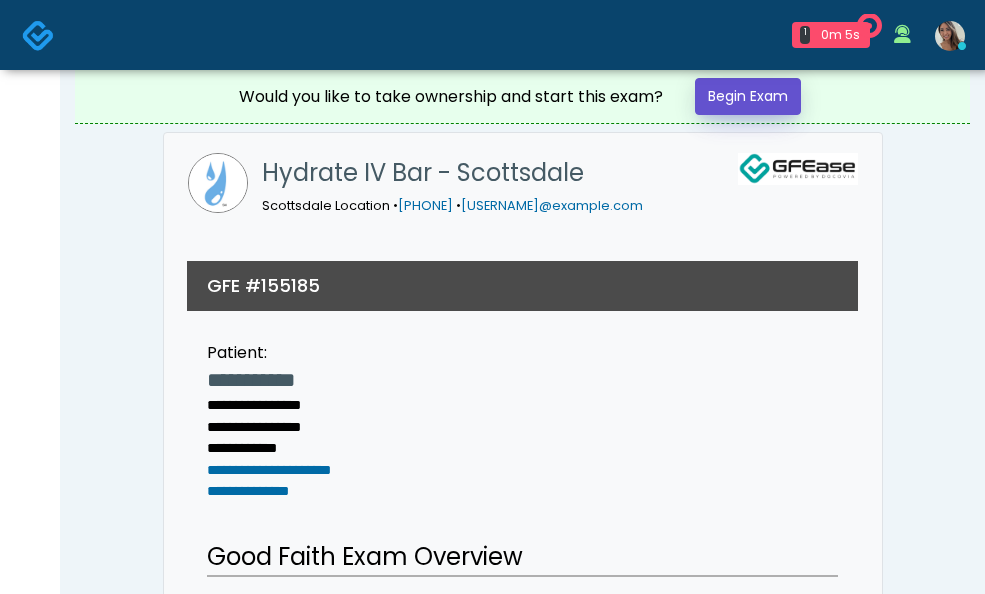 click on "Begin Exam" at bounding box center [748, 96] 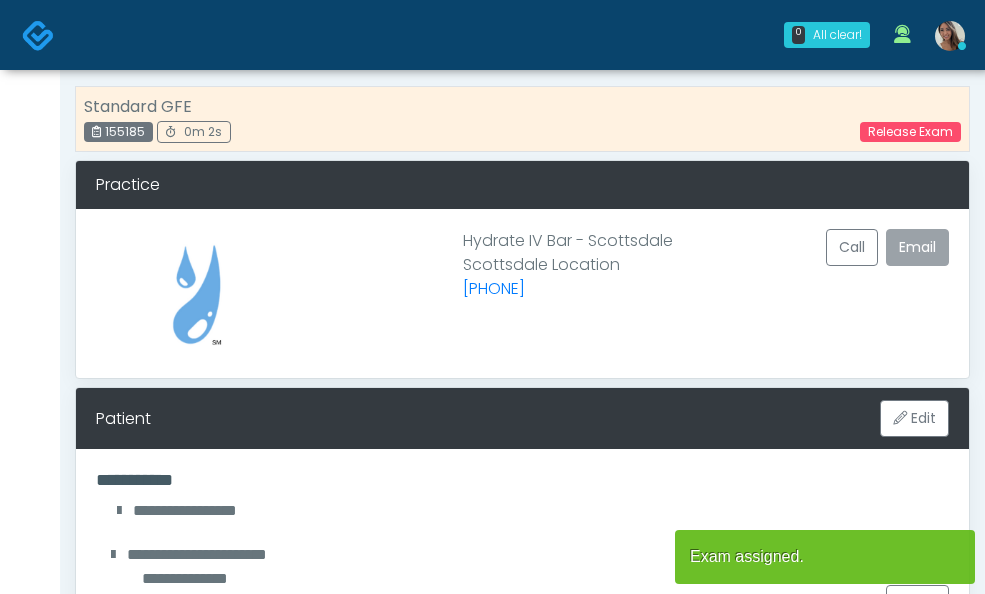 scroll, scrollTop: 0, scrollLeft: 0, axis: both 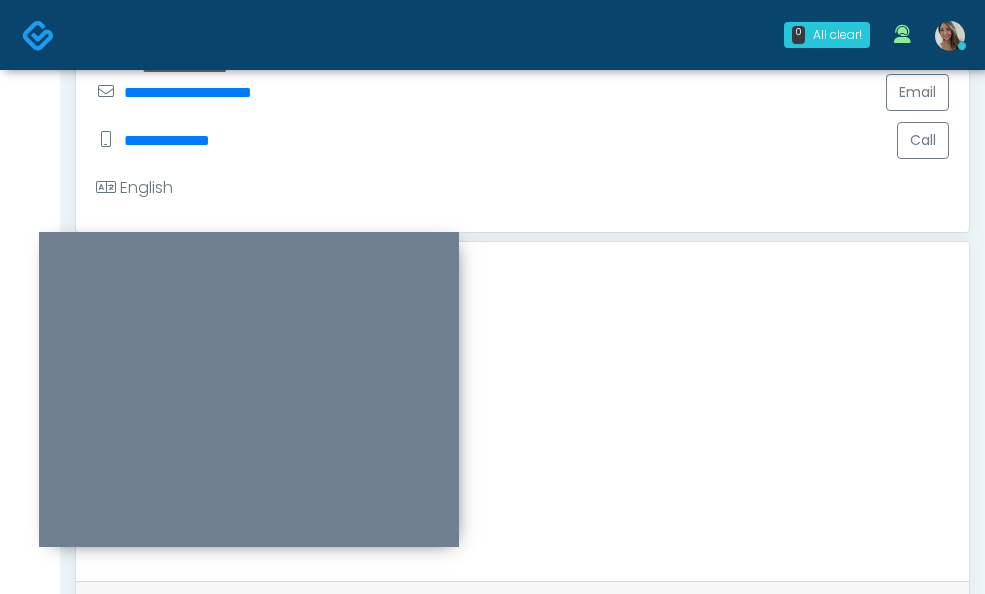 click on "Questions" at bounding box center [287, 1486] 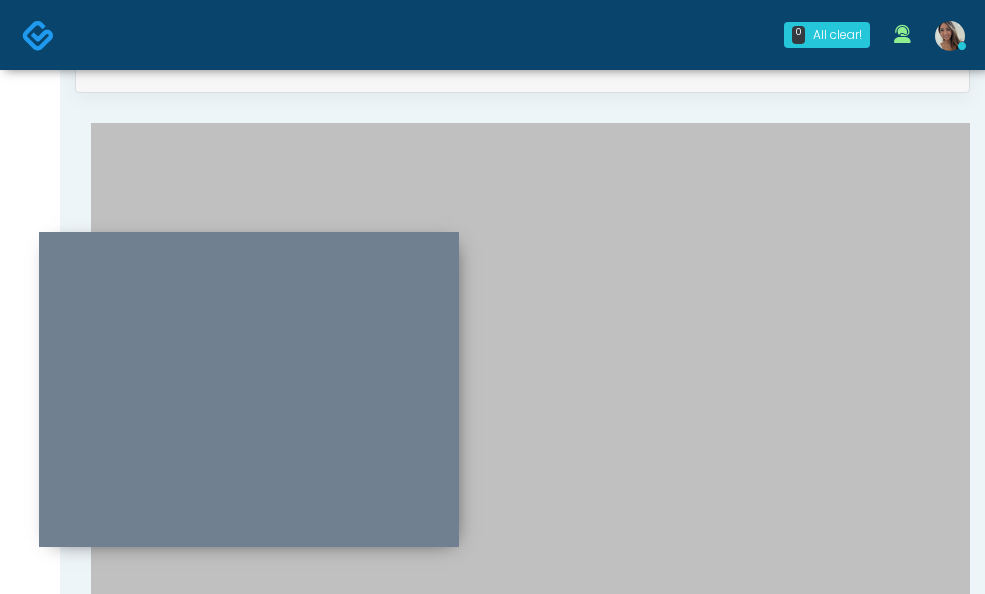 scroll, scrollTop: 1053, scrollLeft: 0, axis: vertical 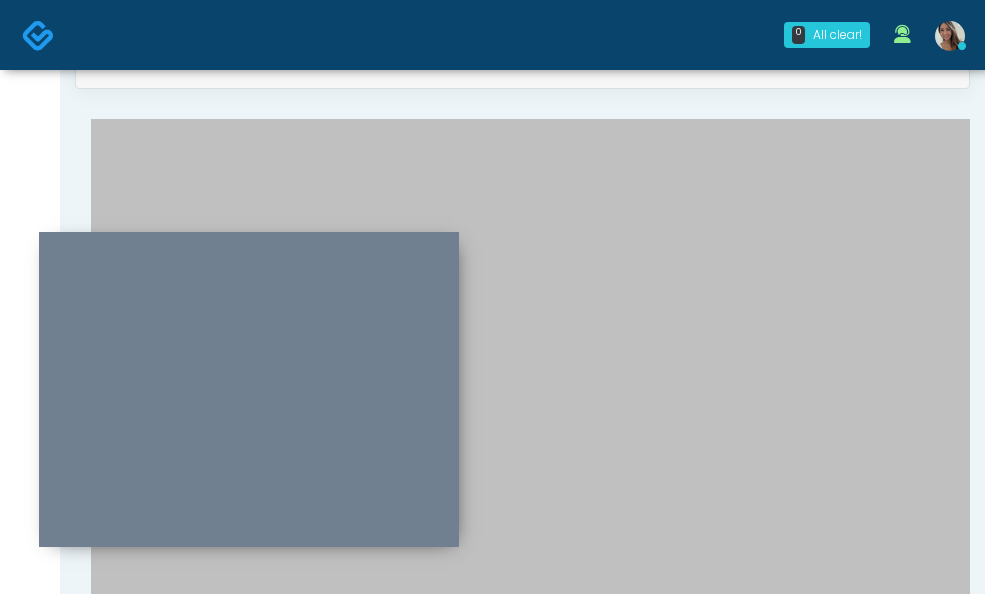 click on "Continue" at bounding box center [157, 1439] 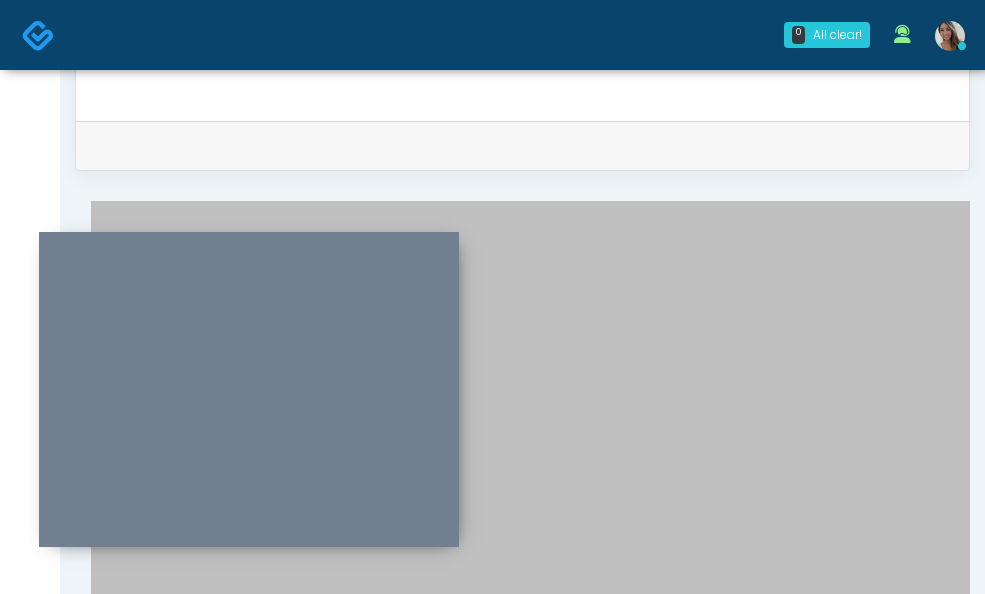 click on "No" at bounding box center (734, 1128) 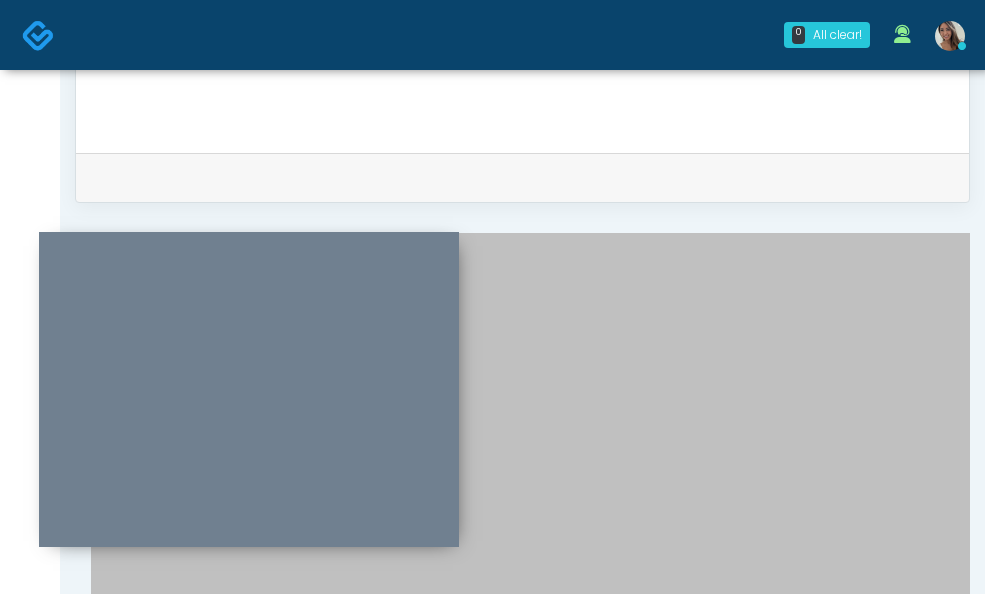 scroll, scrollTop: 933, scrollLeft: 0, axis: vertical 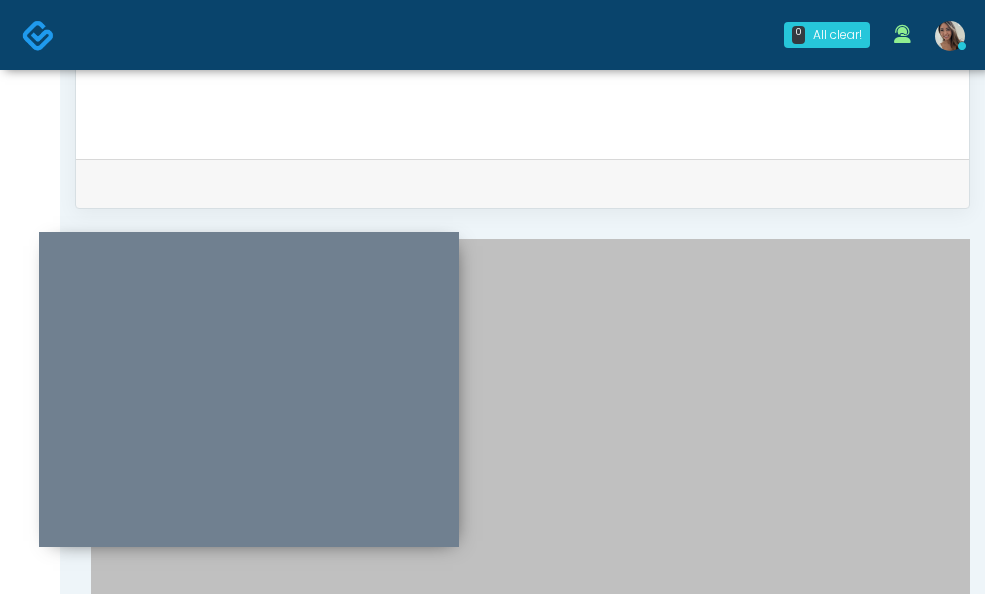 click on "No" at bounding box center (734, 1320) 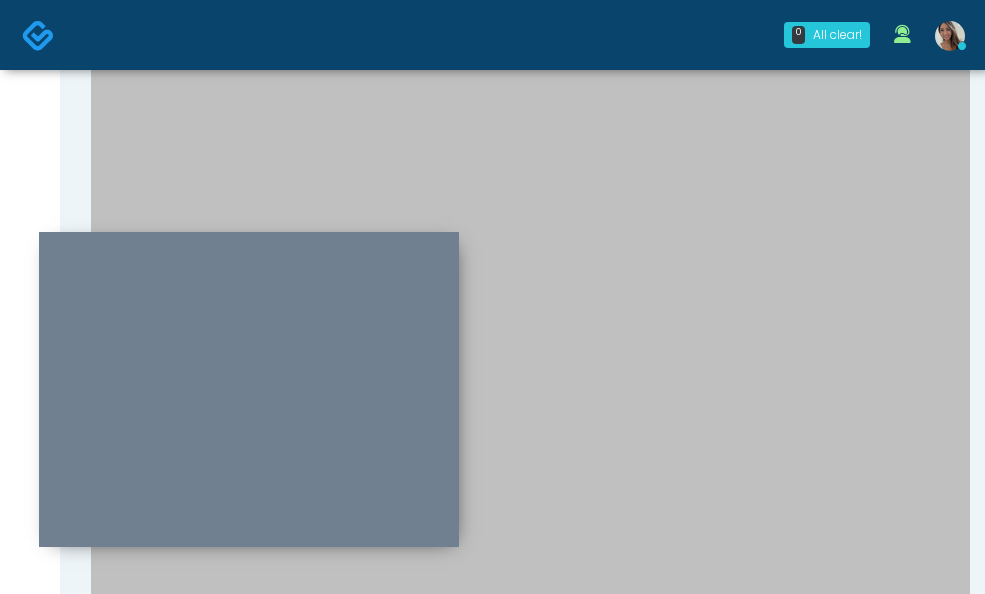 scroll, scrollTop: 0, scrollLeft: 0, axis: both 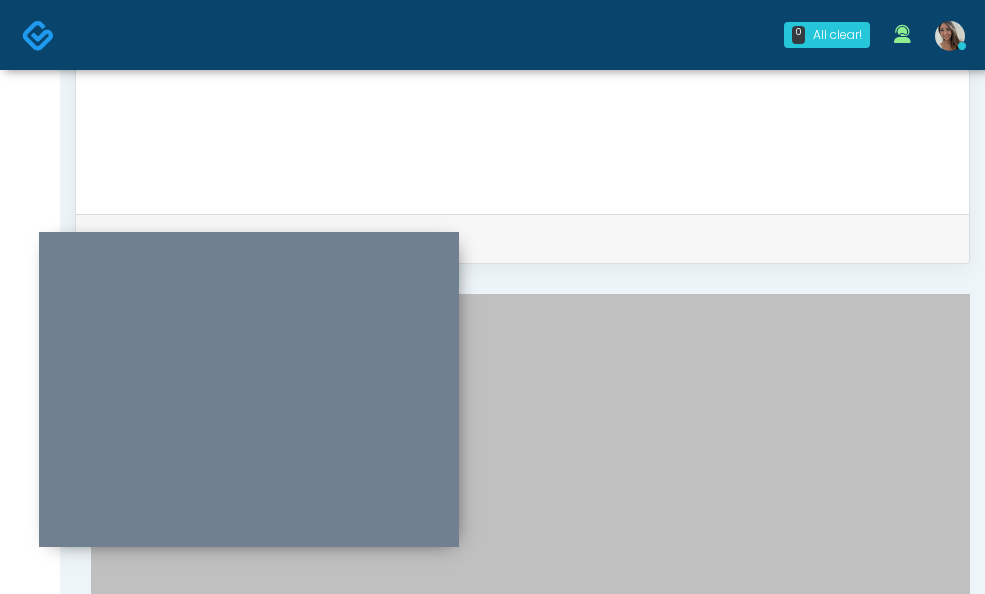click on "When did you last get an IV or IM?" at bounding box center (530, 1285) 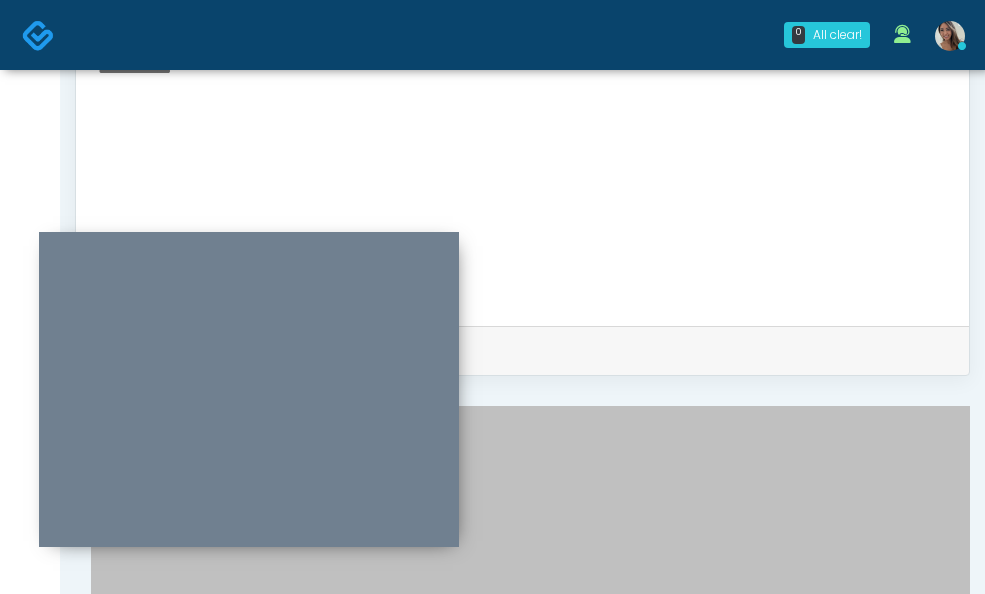 scroll, scrollTop: 757, scrollLeft: 0, axis: vertical 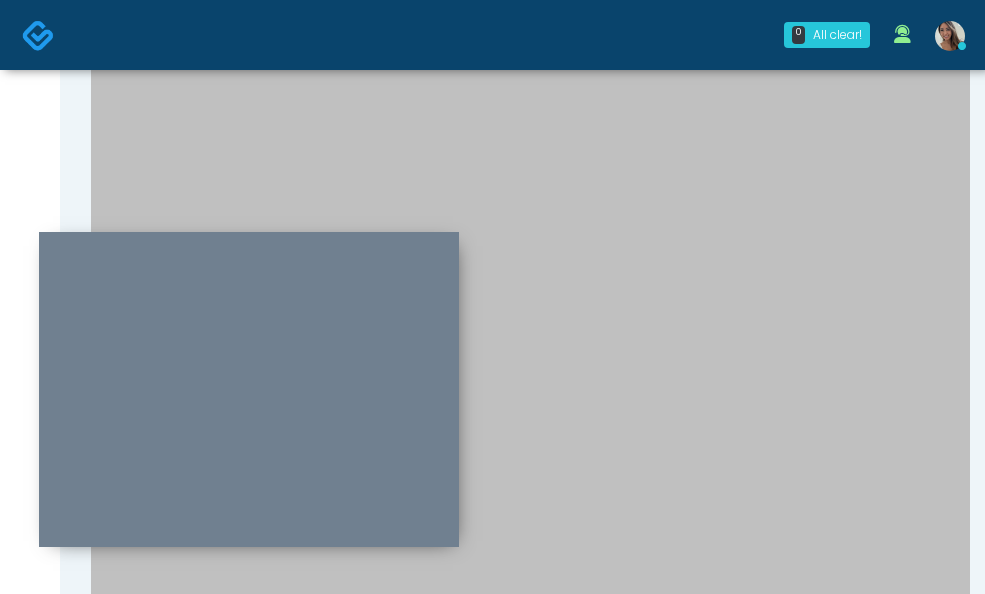 click on "Continue" at bounding box center [157, 1298] 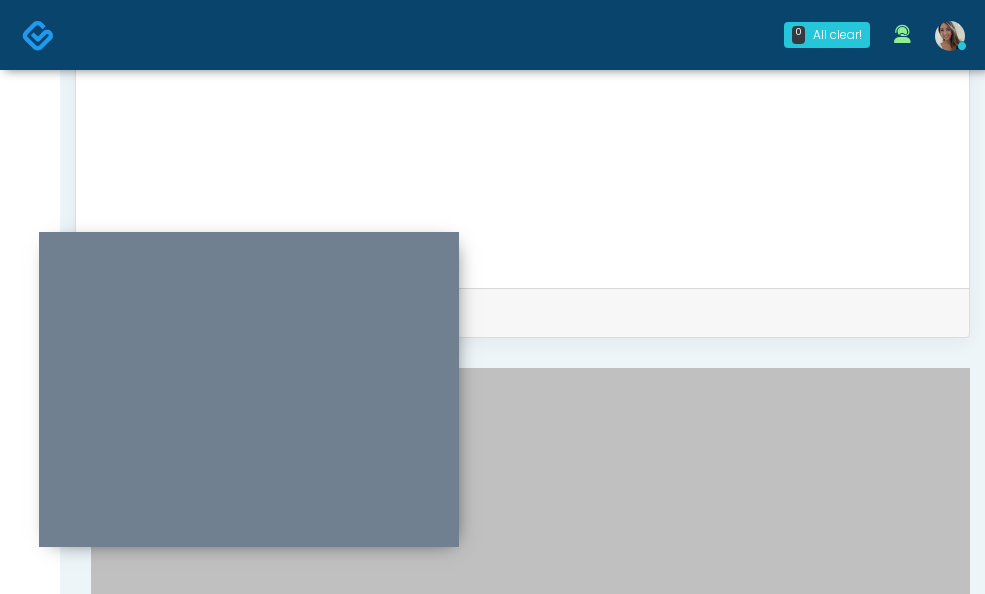 click on "IV and IM
IV and IM
Pass
Needs Review
N/A" at bounding box center (530, 1328) 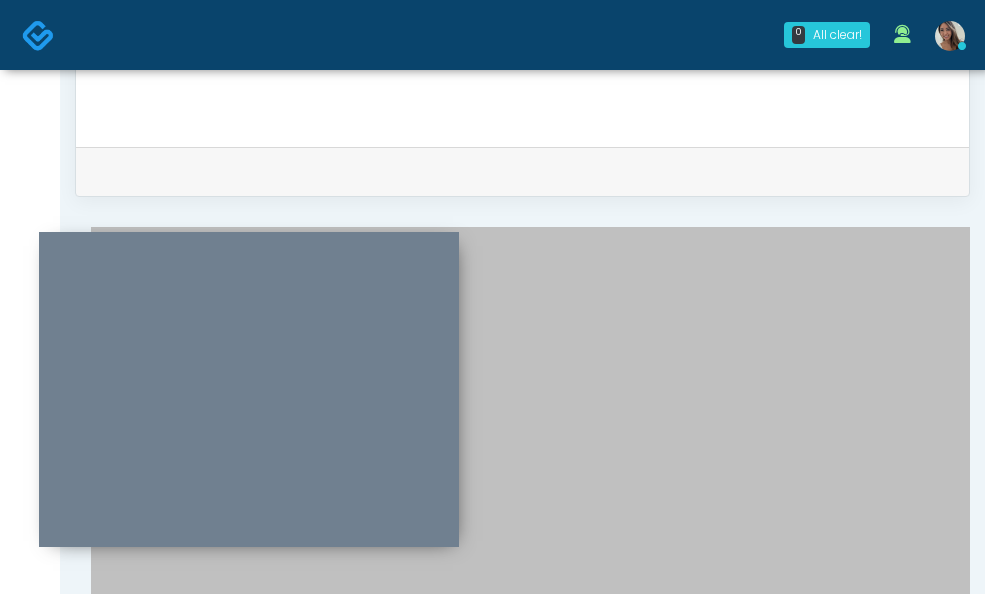 scroll, scrollTop: 1032, scrollLeft: 0, axis: vertical 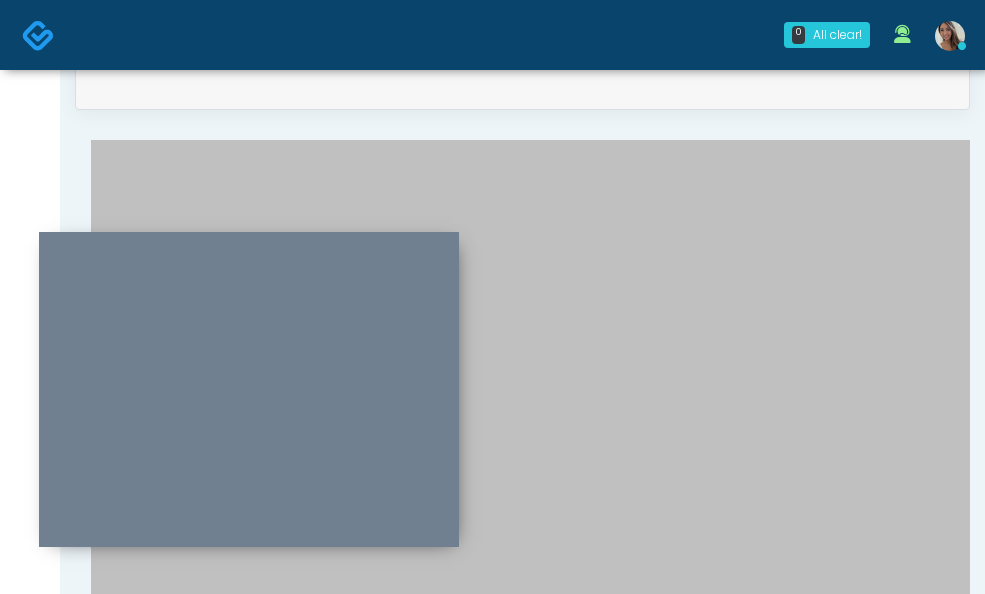 click on "Continue" at bounding box center [157, 1357] 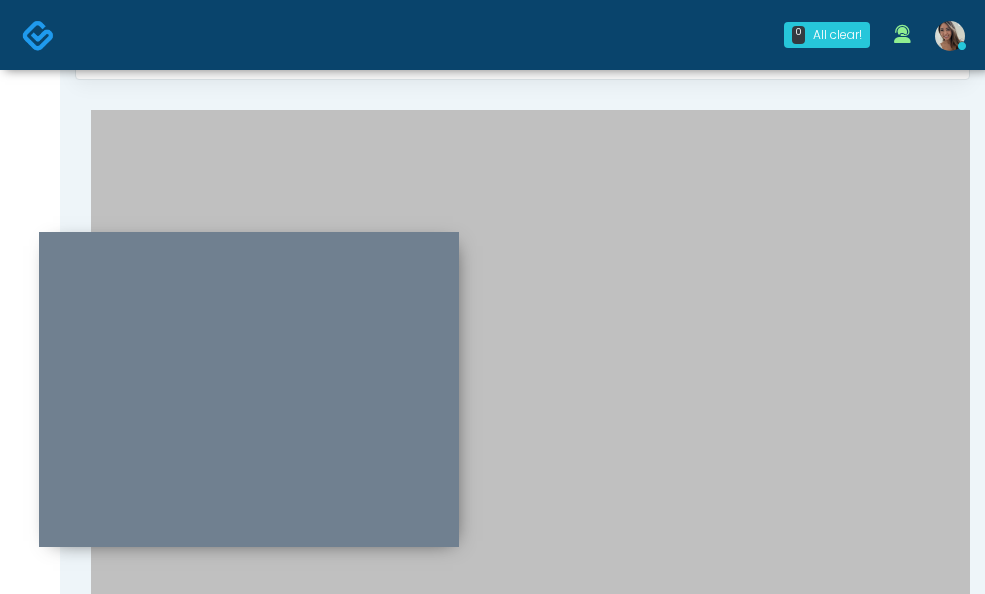 scroll, scrollTop: 1238, scrollLeft: 0, axis: vertical 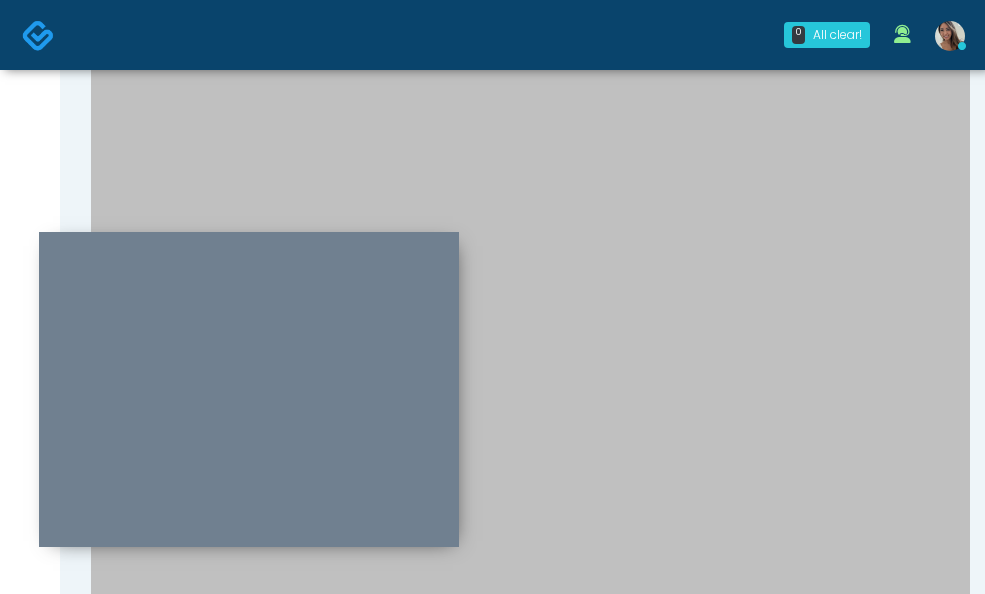 click on "Send to Client" at bounding box center (530, 1420) 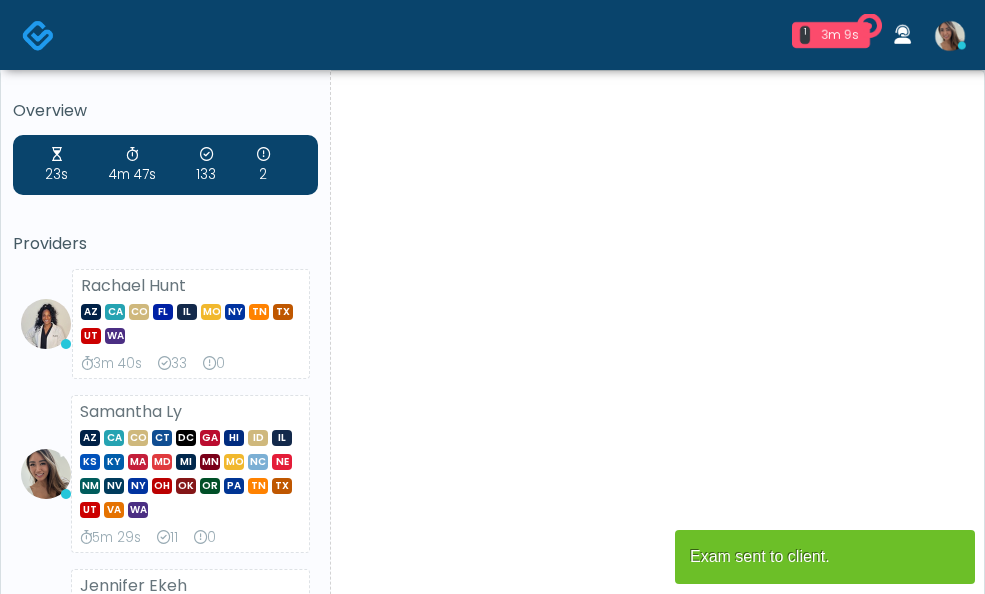 scroll, scrollTop: 0, scrollLeft: 0, axis: both 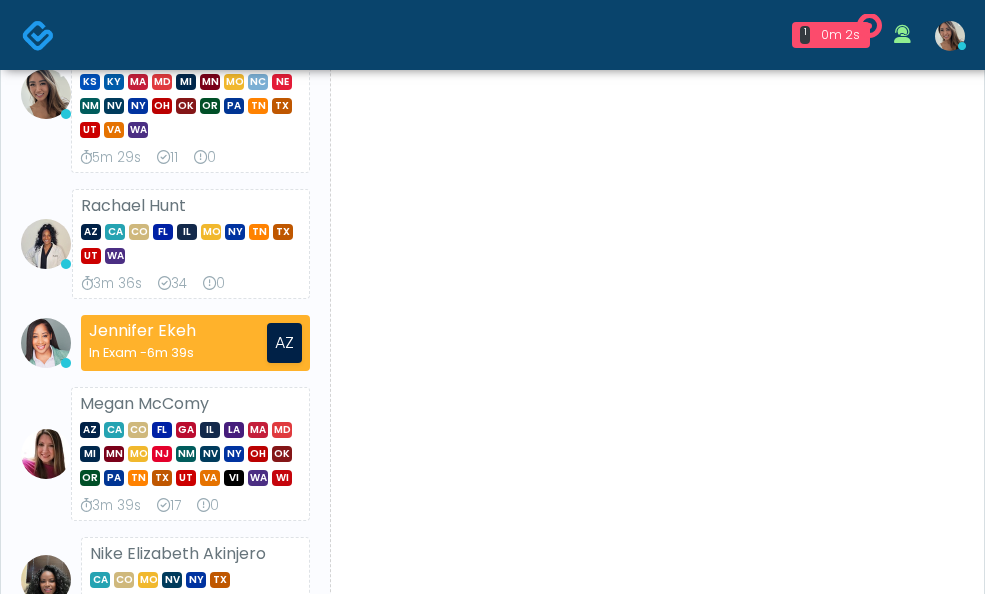 click on "View" at bounding box center [674, 1549] 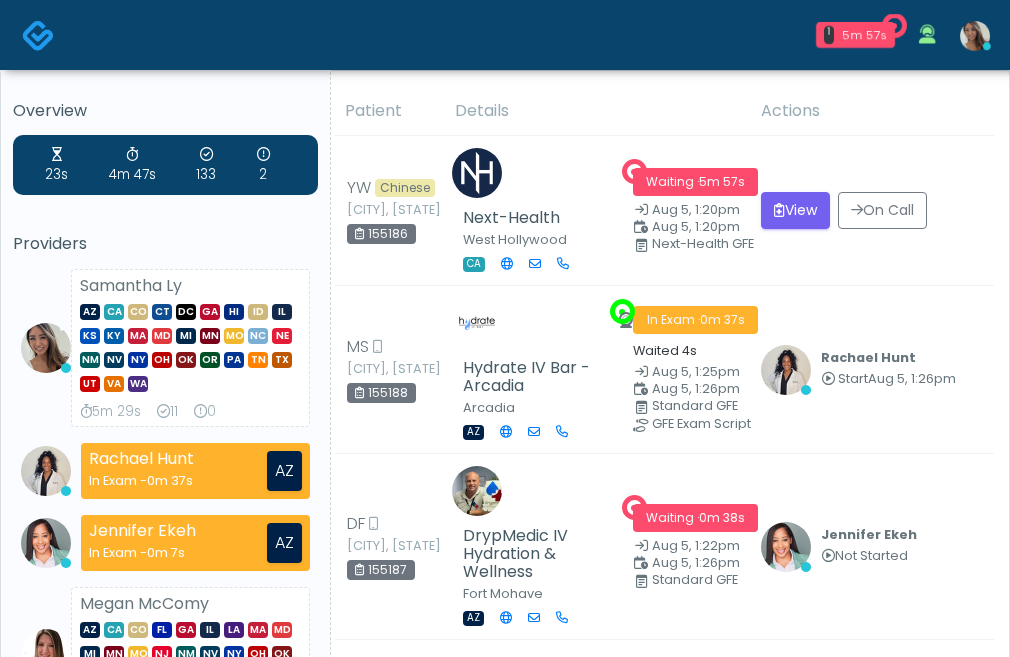 scroll, scrollTop: 0, scrollLeft: 0, axis: both 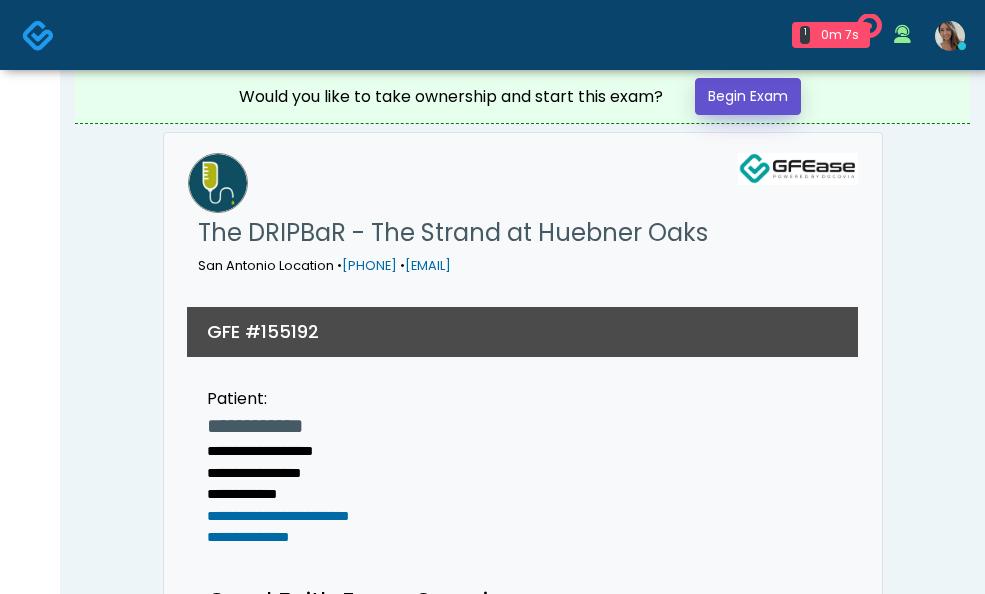 click on "Begin Exam" at bounding box center (748, 96) 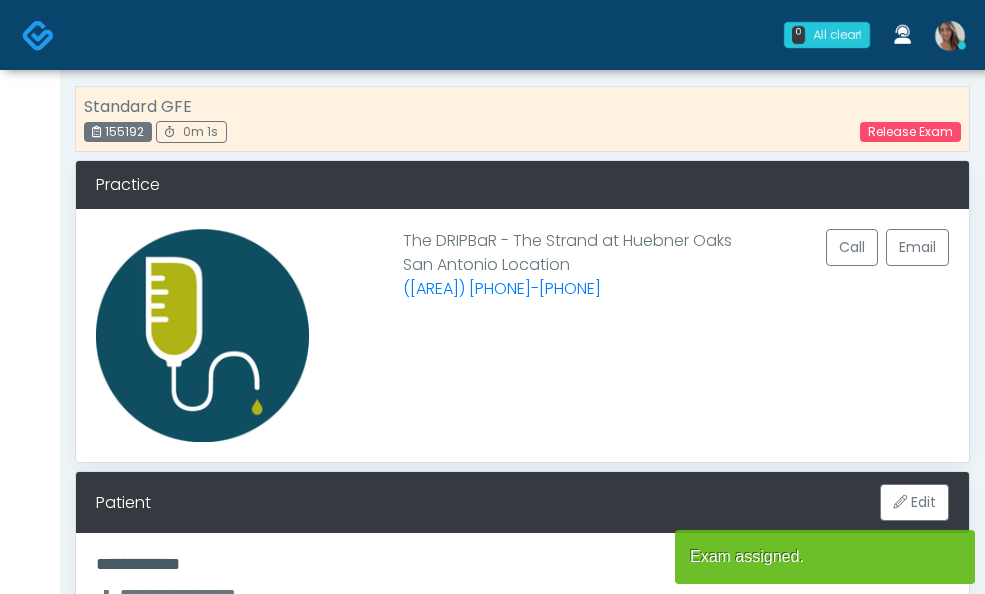 scroll, scrollTop: 0, scrollLeft: 0, axis: both 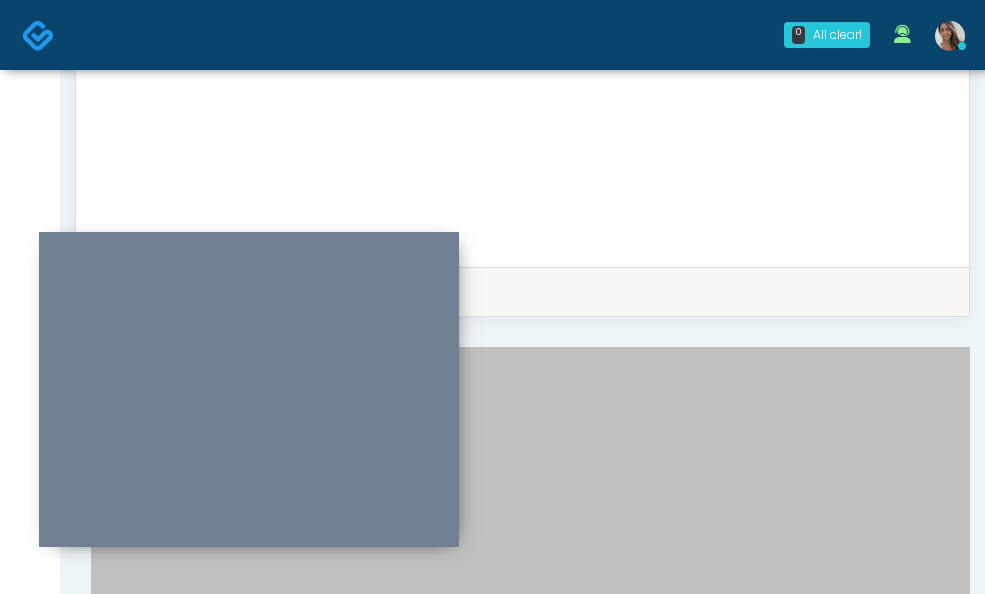 click on "**********" at bounding box center [180, 1375] 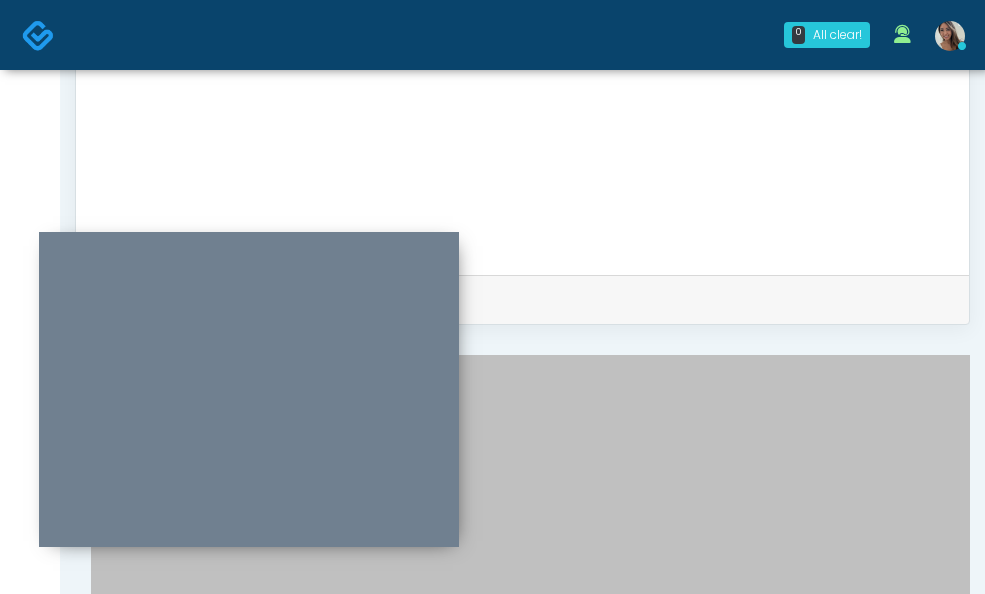 scroll, scrollTop: 823, scrollLeft: 0, axis: vertical 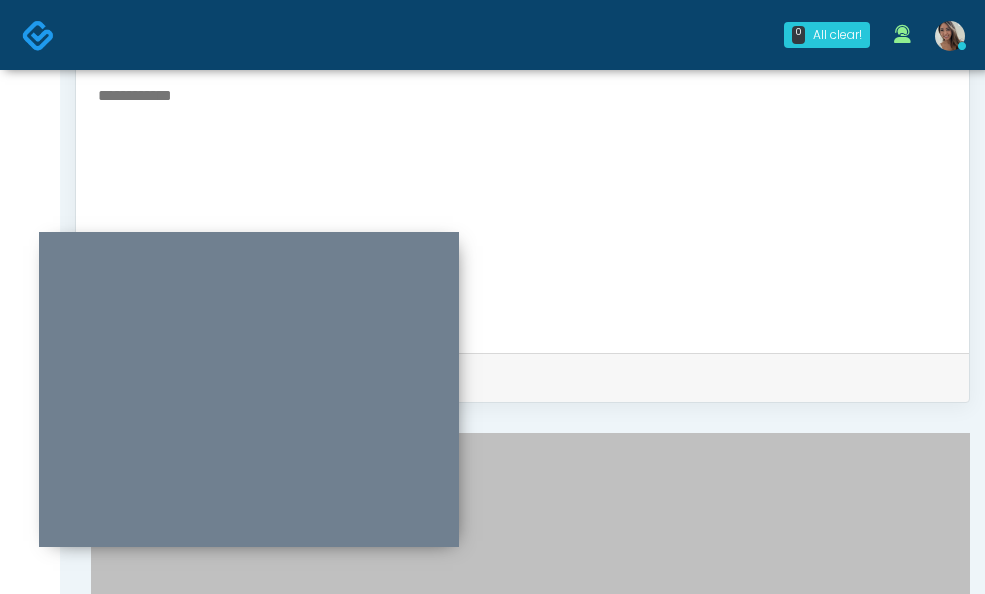 click on "A:  Yes" at bounding box center (530, 1471) 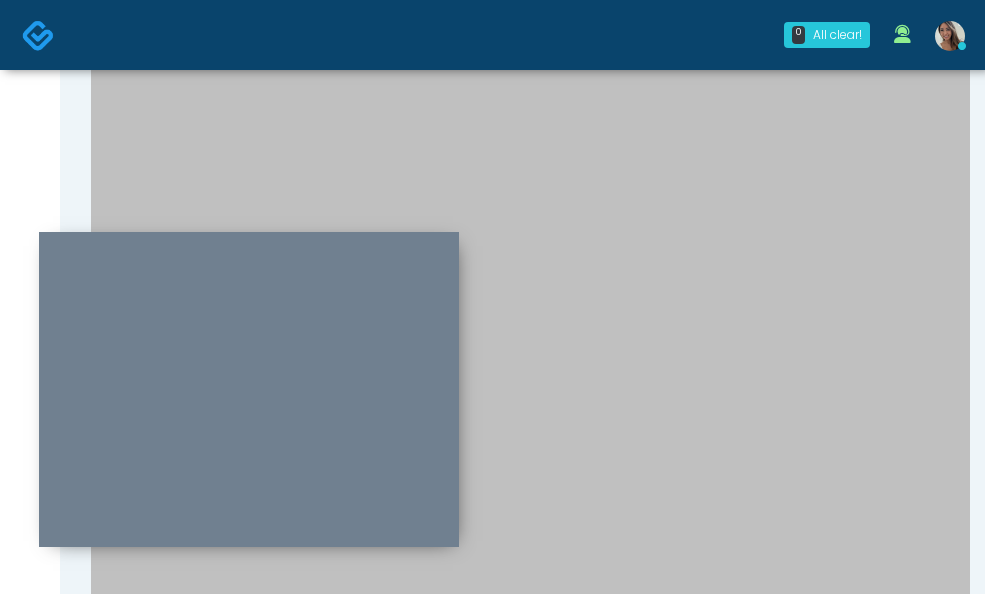 click on "Continue" at bounding box center (157, 1375) 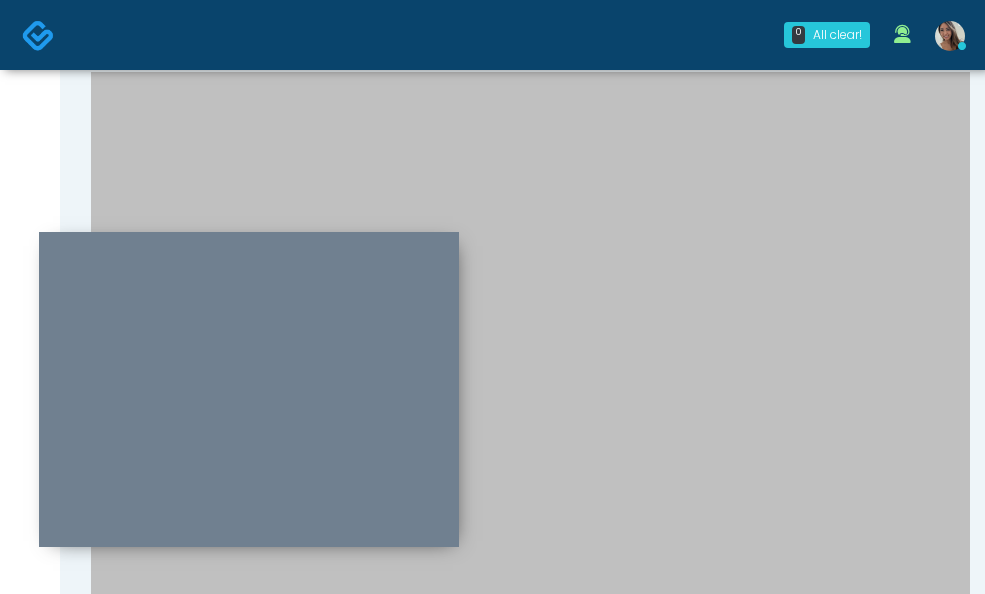 scroll, scrollTop: 701, scrollLeft: 0, axis: vertical 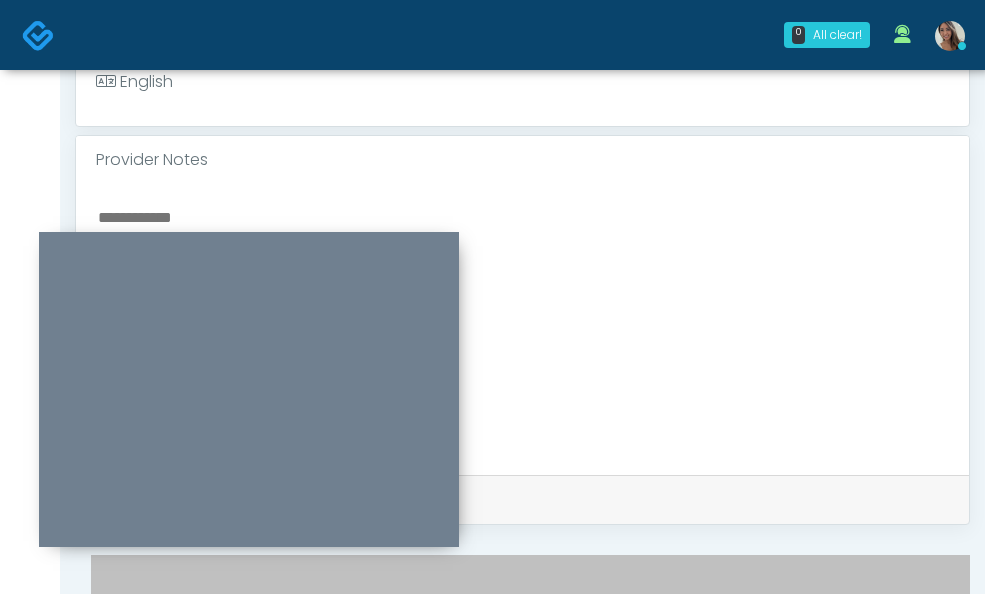 click on "No" at bounding box center (734, 1482) 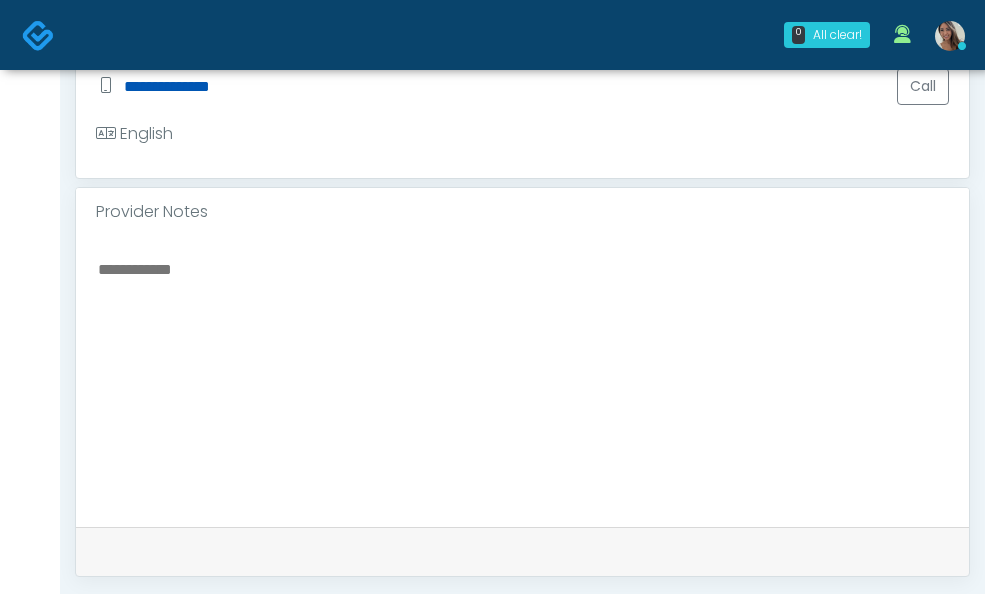 scroll, scrollTop: 680, scrollLeft: 0, axis: vertical 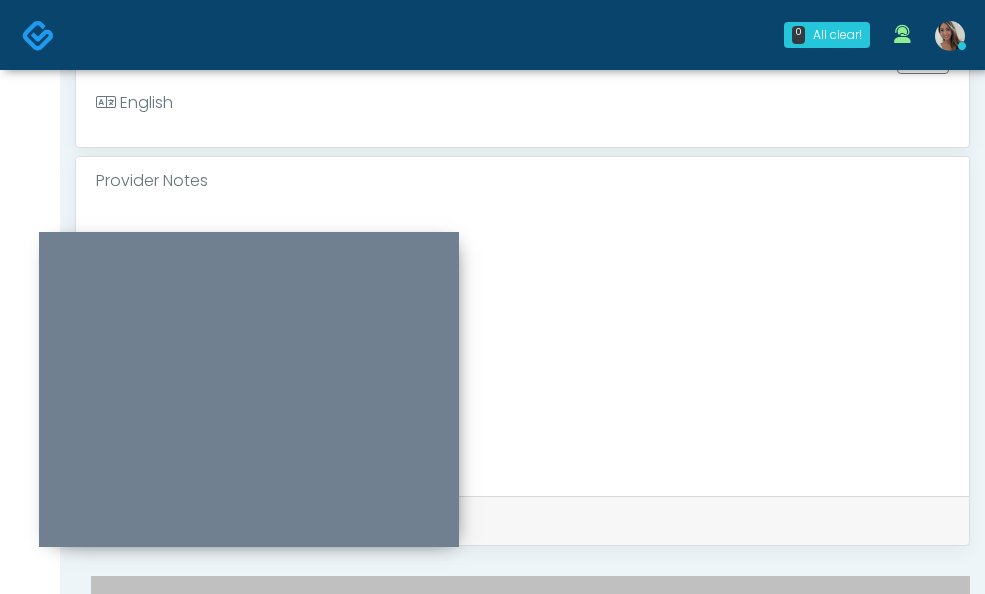 click on "No" at bounding box center (734, 1416) 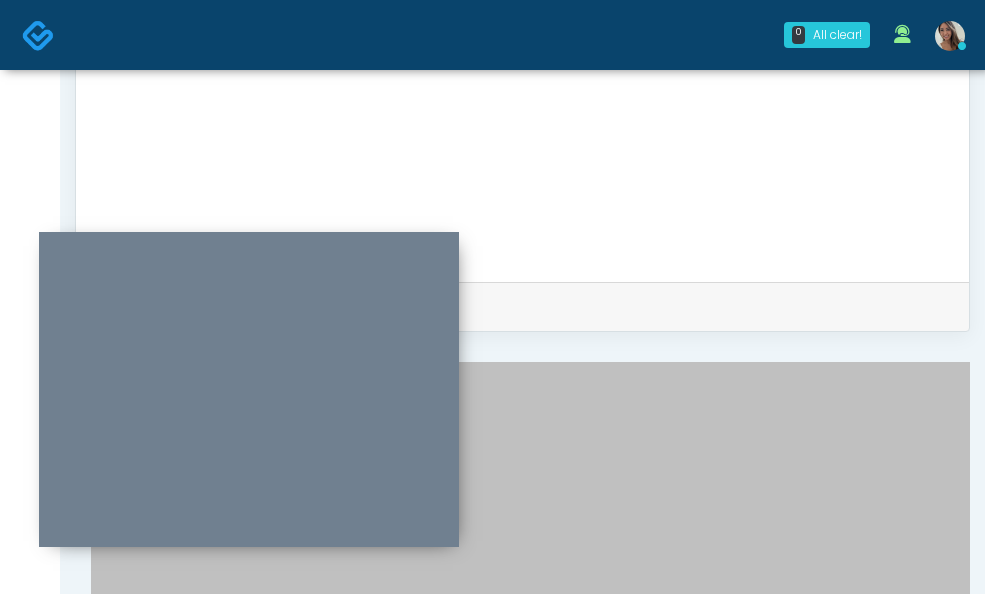 scroll, scrollTop: 926, scrollLeft: 0, axis: vertical 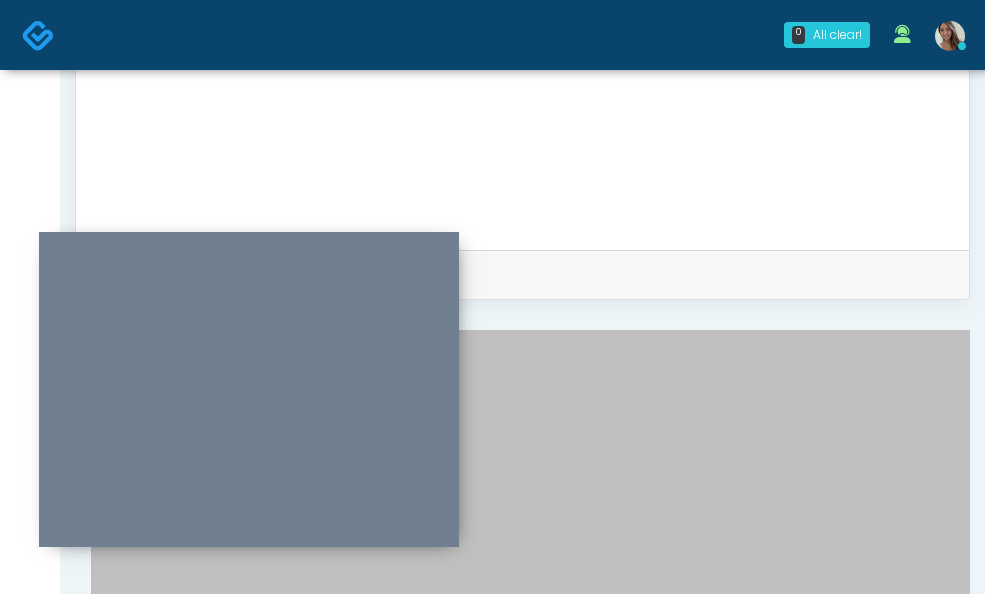 click on "Other" at bounding box center (530, 1448) 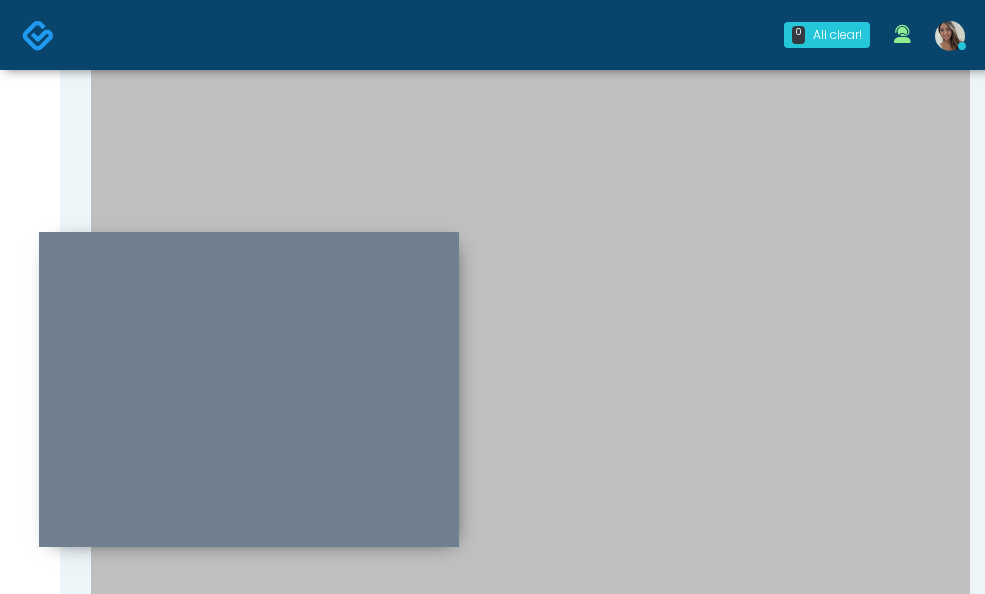 scroll, scrollTop: 0, scrollLeft: 0, axis: both 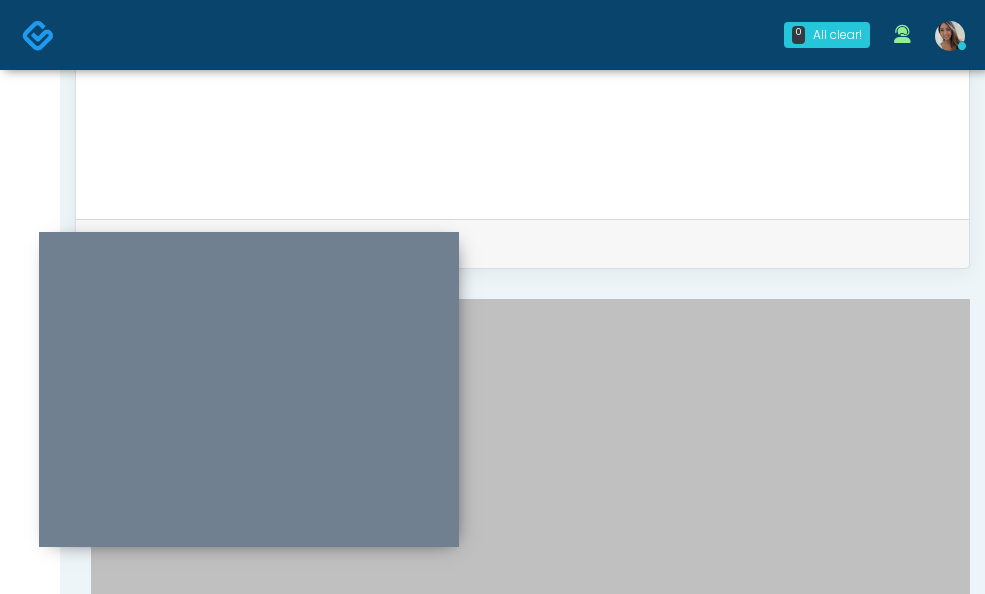click on "Do you have a history of Guillain's barre or ALS? If so, please provide details." at bounding box center (530, 1266) 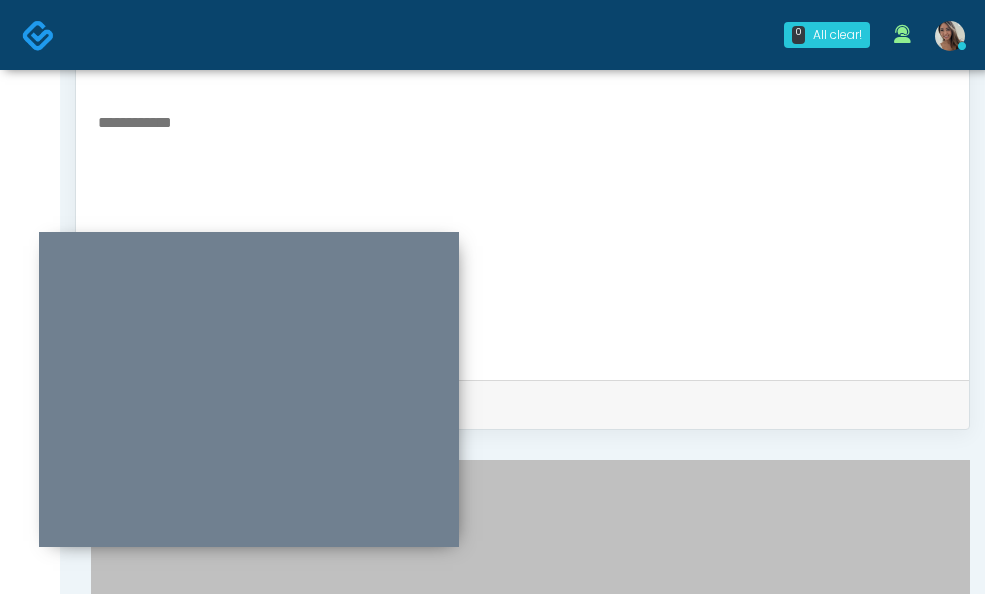 scroll, scrollTop: 792, scrollLeft: 0, axis: vertical 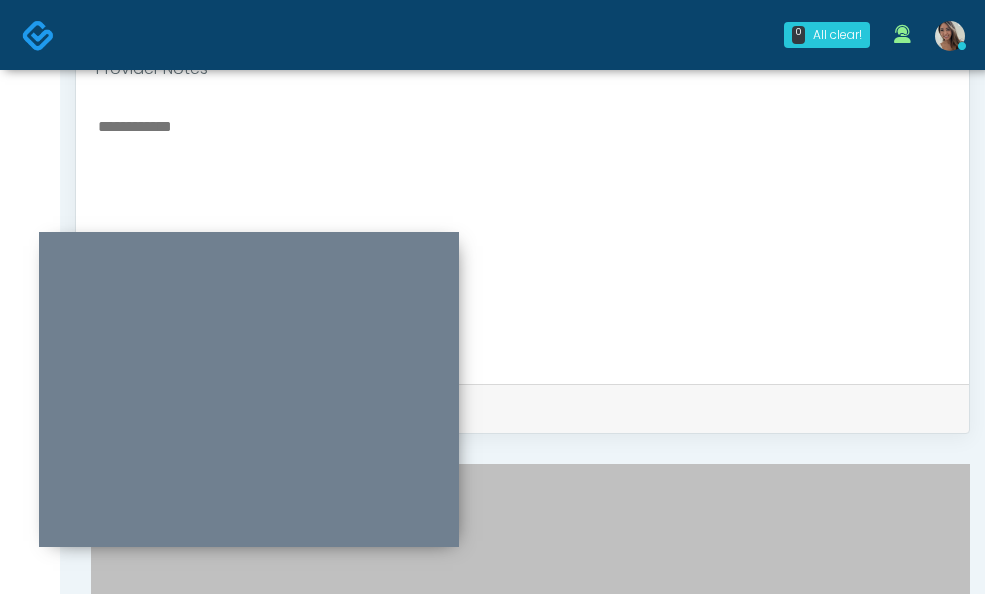 click on "When did you last get an IV or IM?" at bounding box center (530, 1455) 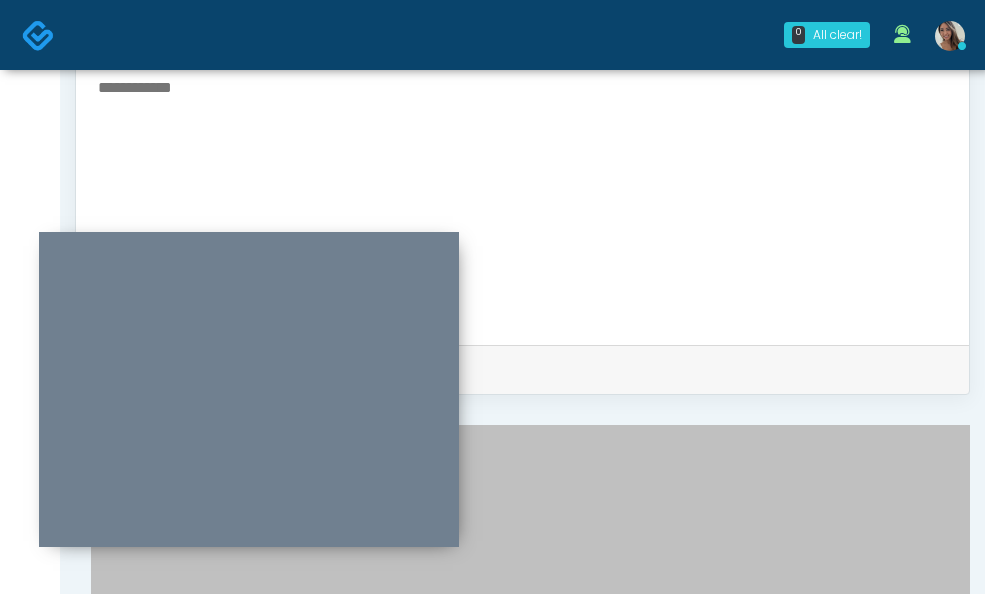 scroll, scrollTop: 1063, scrollLeft: 0, axis: vertical 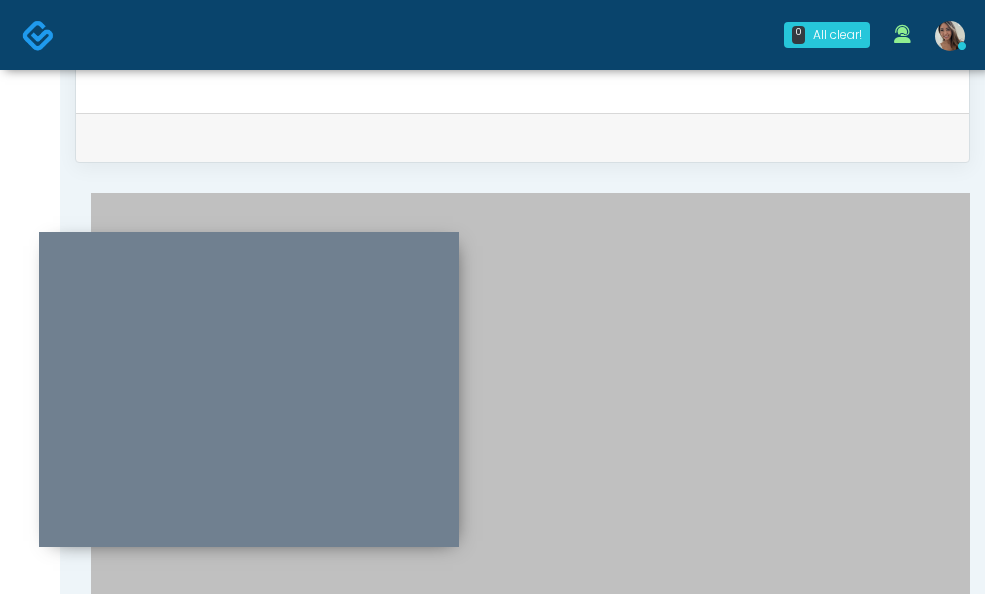 click on "Pepcid" at bounding box center (530, 1429) 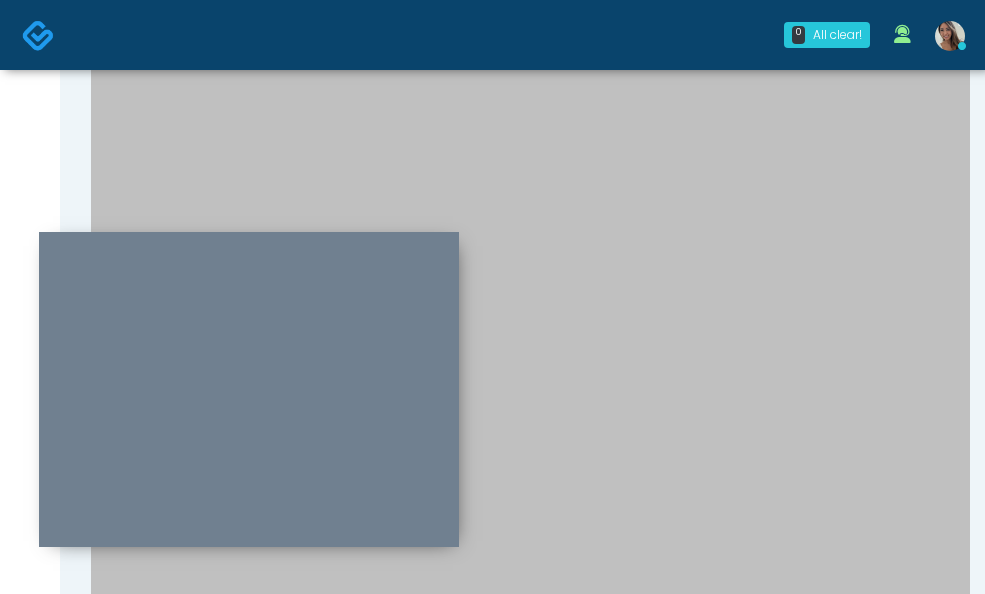 scroll, scrollTop: 1199, scrollLeft: 0, axis: vertical 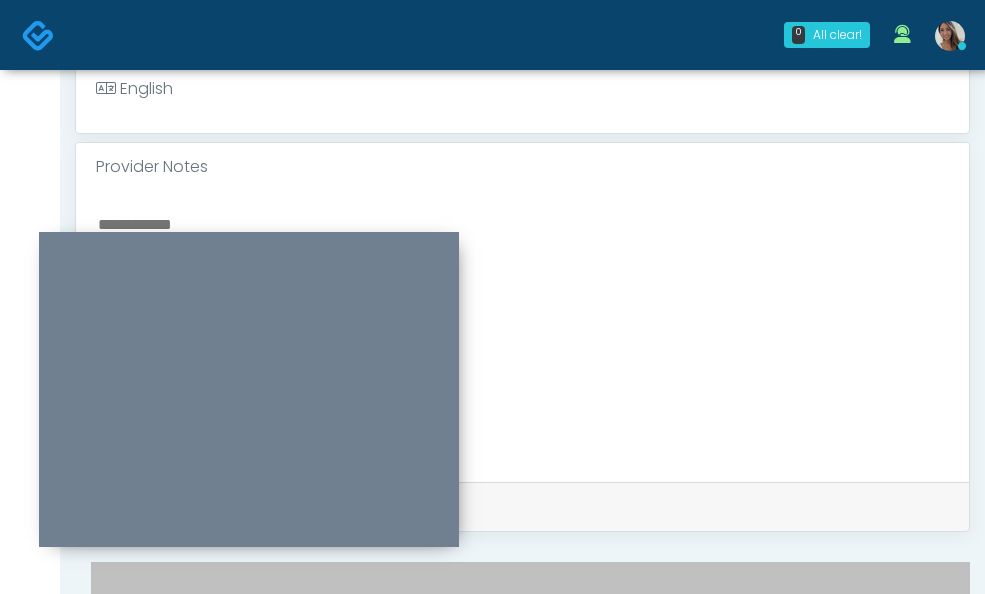 click on "Pass All" at bounding box center (911, 1434) 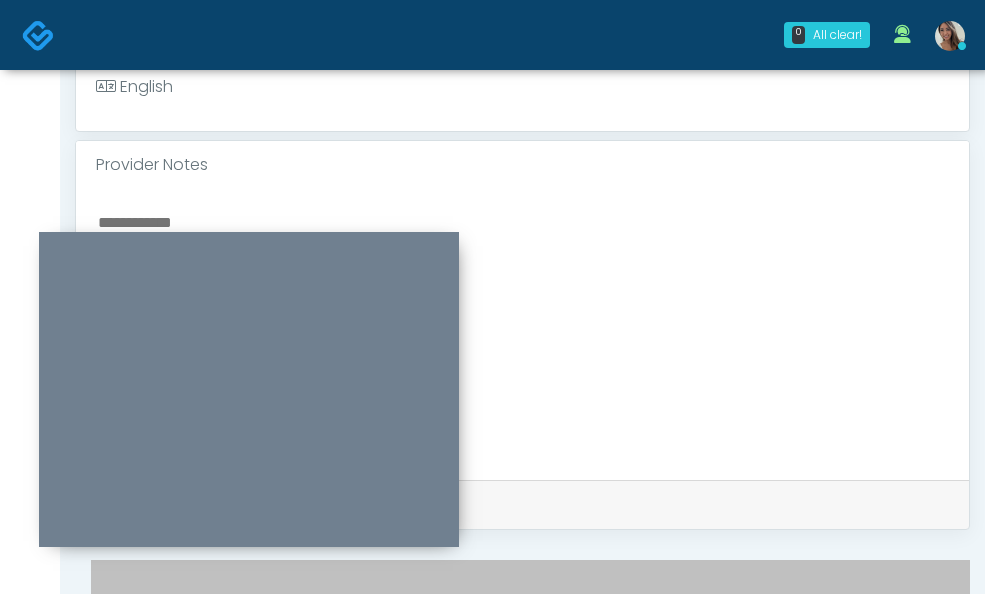 scroll, scrollTop: 1201, scrollLeft: 0, axis: vertical 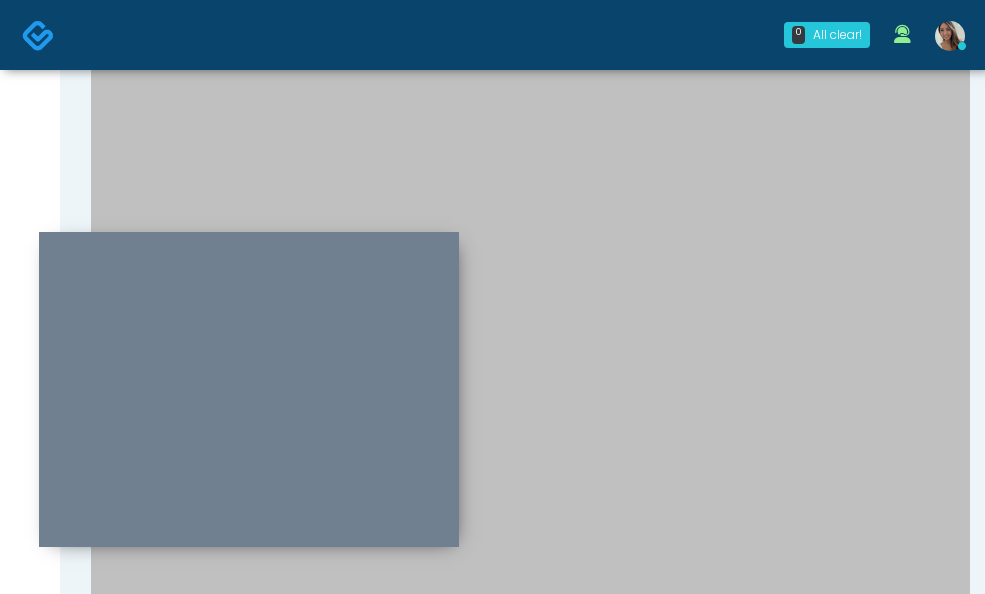 click on "N/A" at bounding box center (133, 1224) 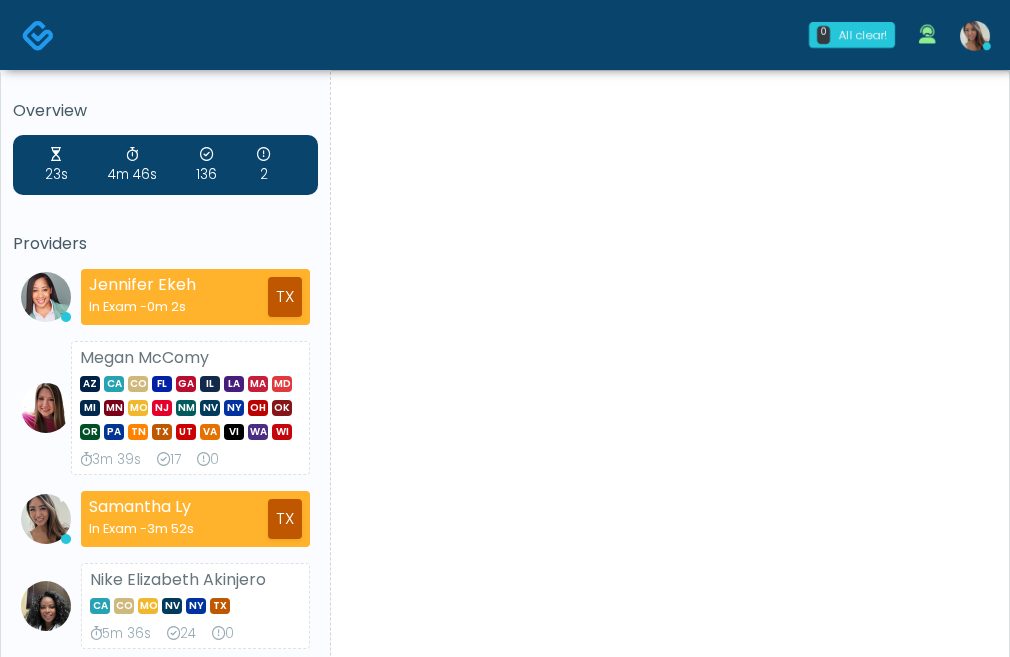 scroll, scrollTop: 101, scrollLeft: 0, axis: vertical 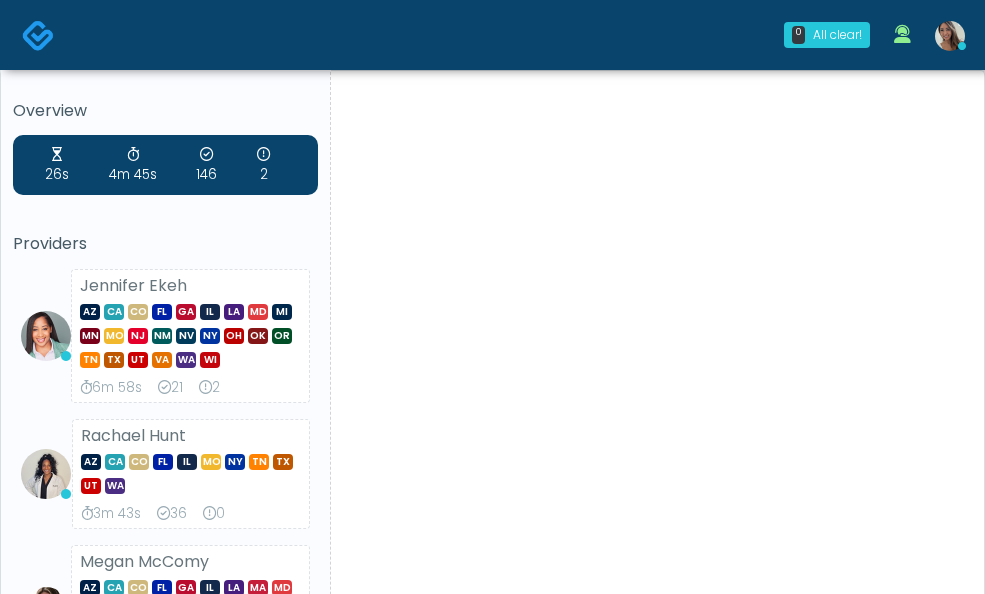 click at bounding box center (950, 36) 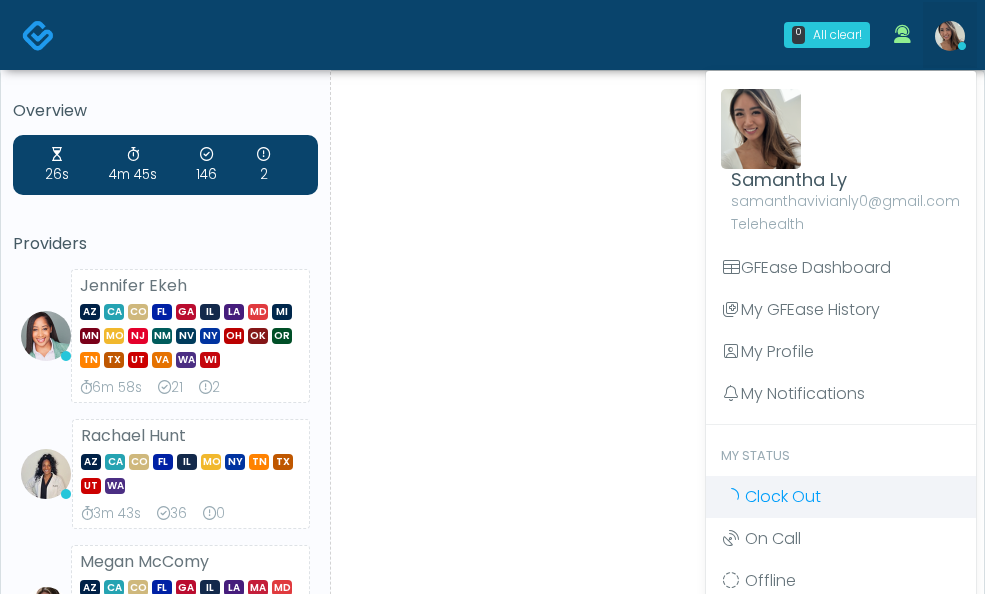 click on "Clock Out" at bounding box center [783, 496] 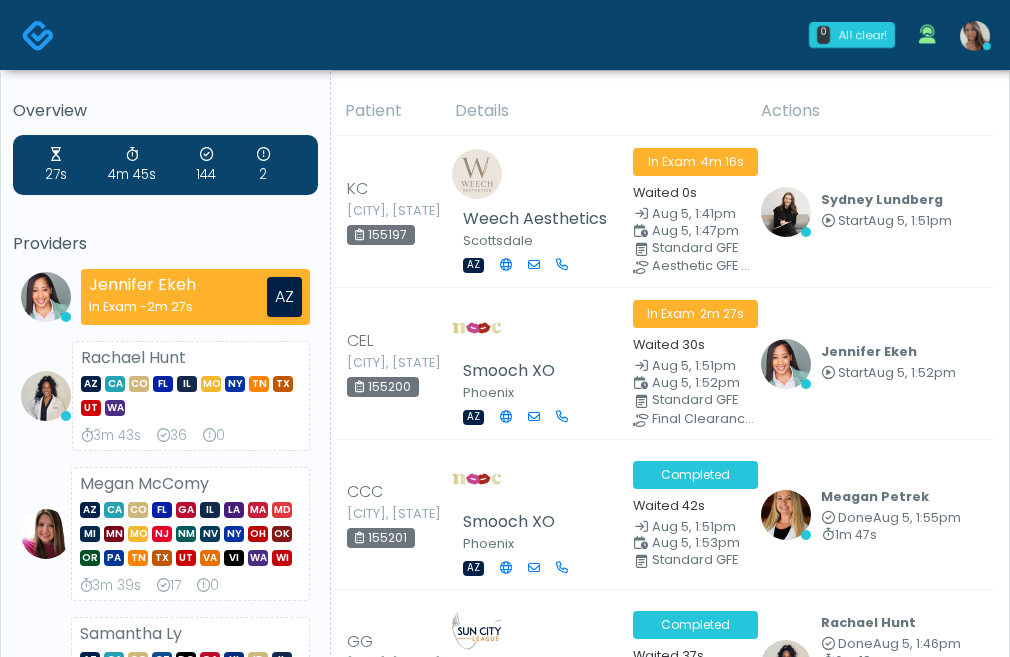 scroll, scrollTop: 101, scrollLeft: 0, axis: vertical 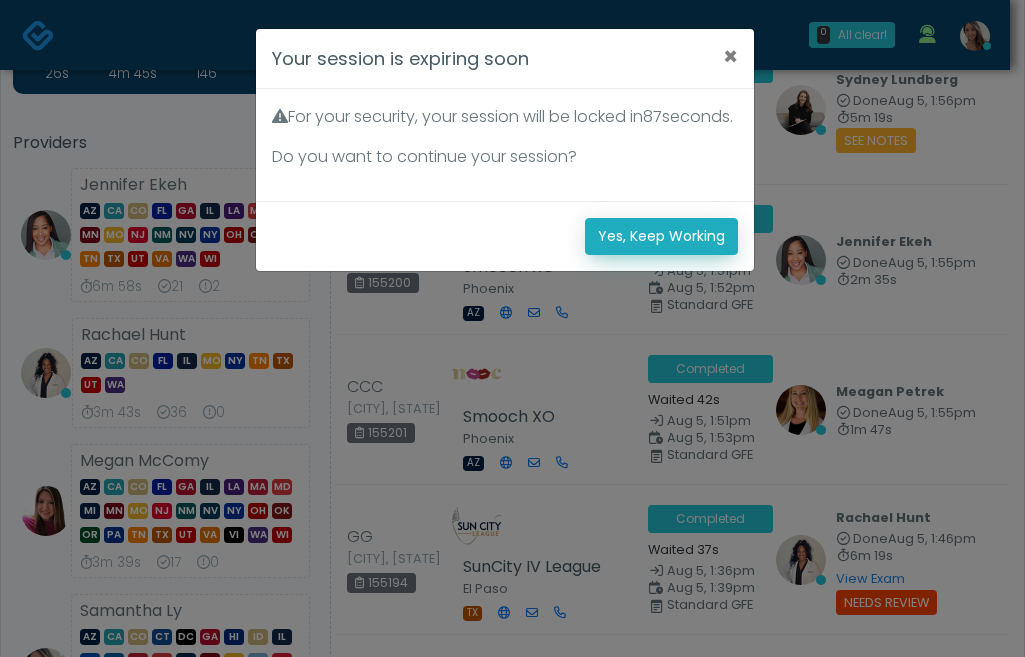 click on "Yes, Keep Working" at bounding box center [661, 236] 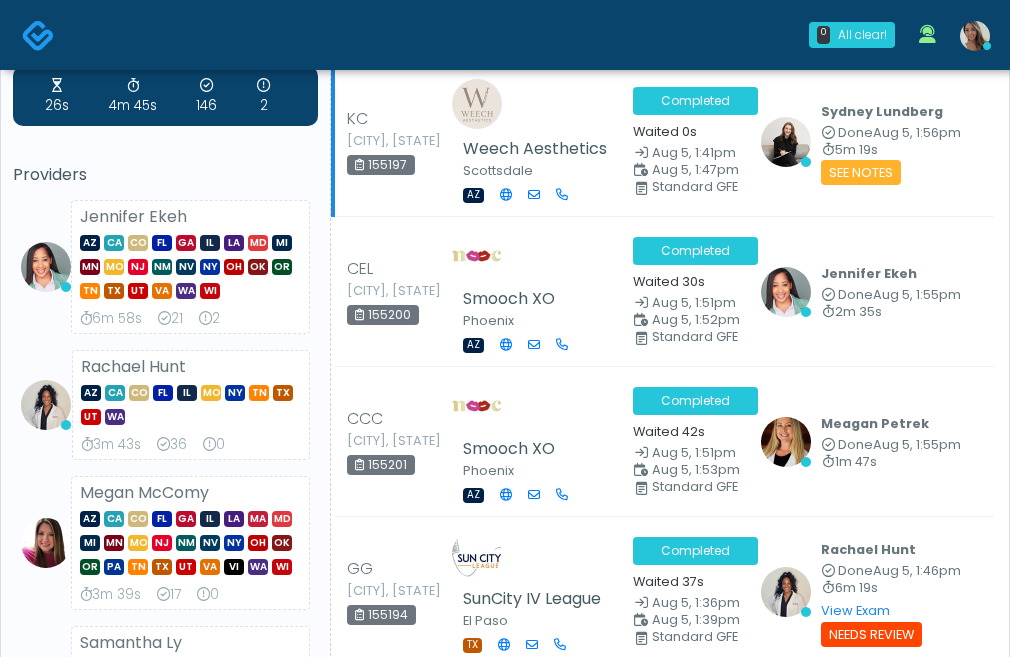 scroll, scrollTop: 0, scrollLeft: 0, axis: both 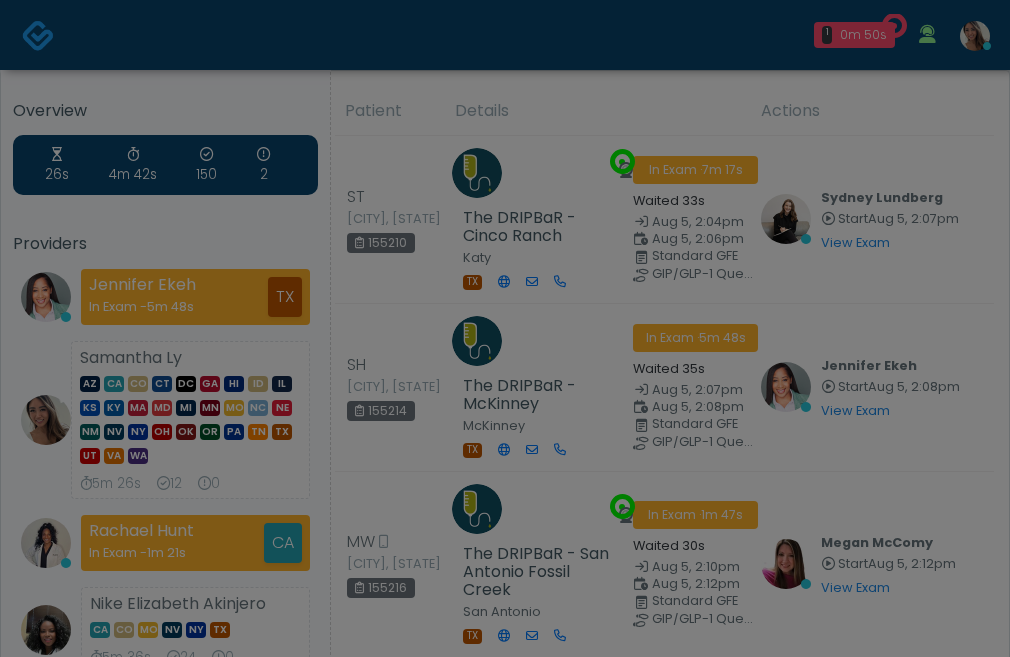click at bounding box center (505, 328) 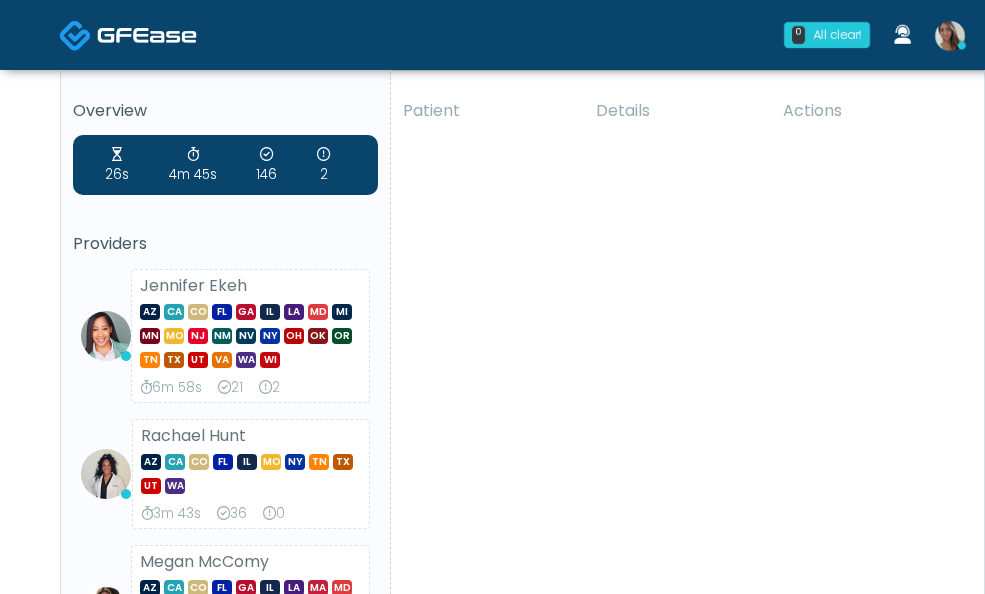 scroll, scrollTop: 0, scrollLeft: 0, axis: both 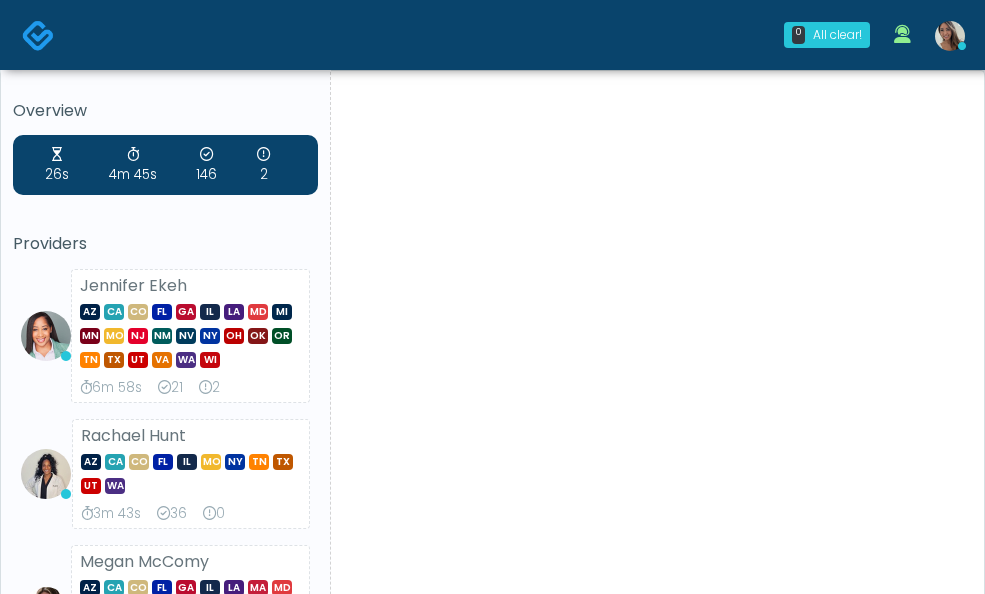 click at bounding box center (950, 36) 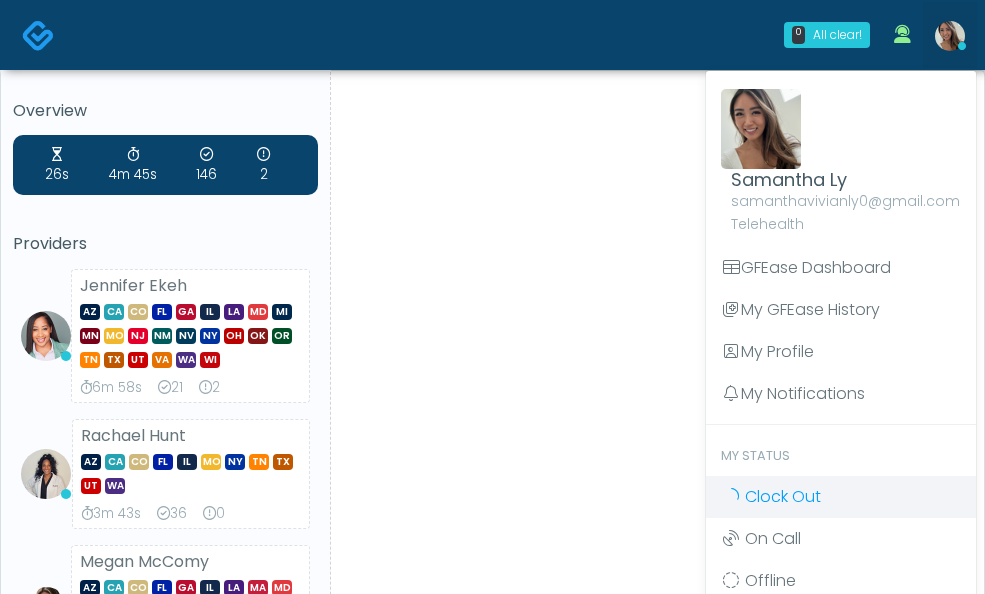 click on "Clock Out" at bounding box center (841, 497) 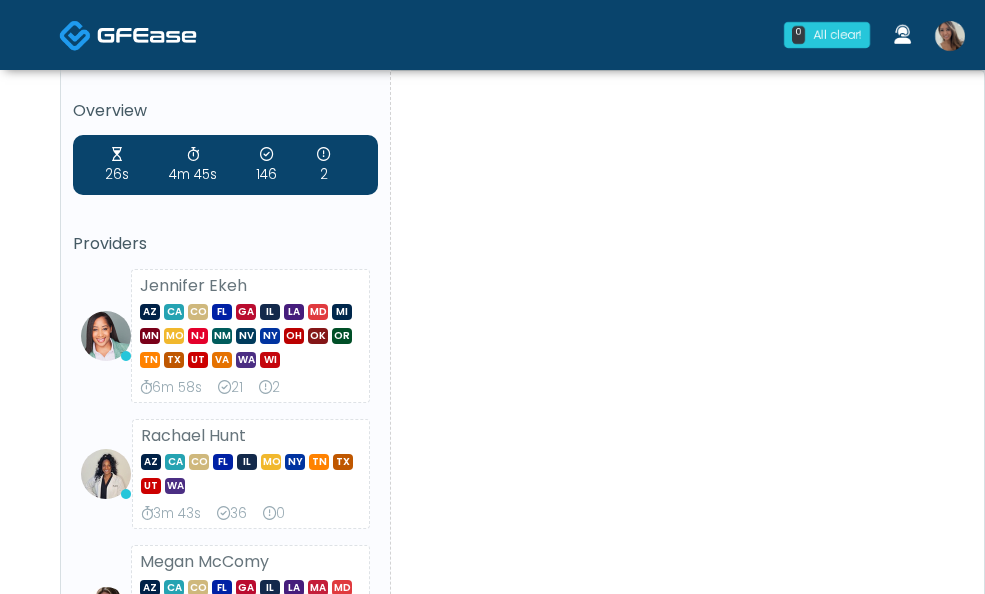 scroll, scrollTop: 0, scrollLeft: 0, axis: both 